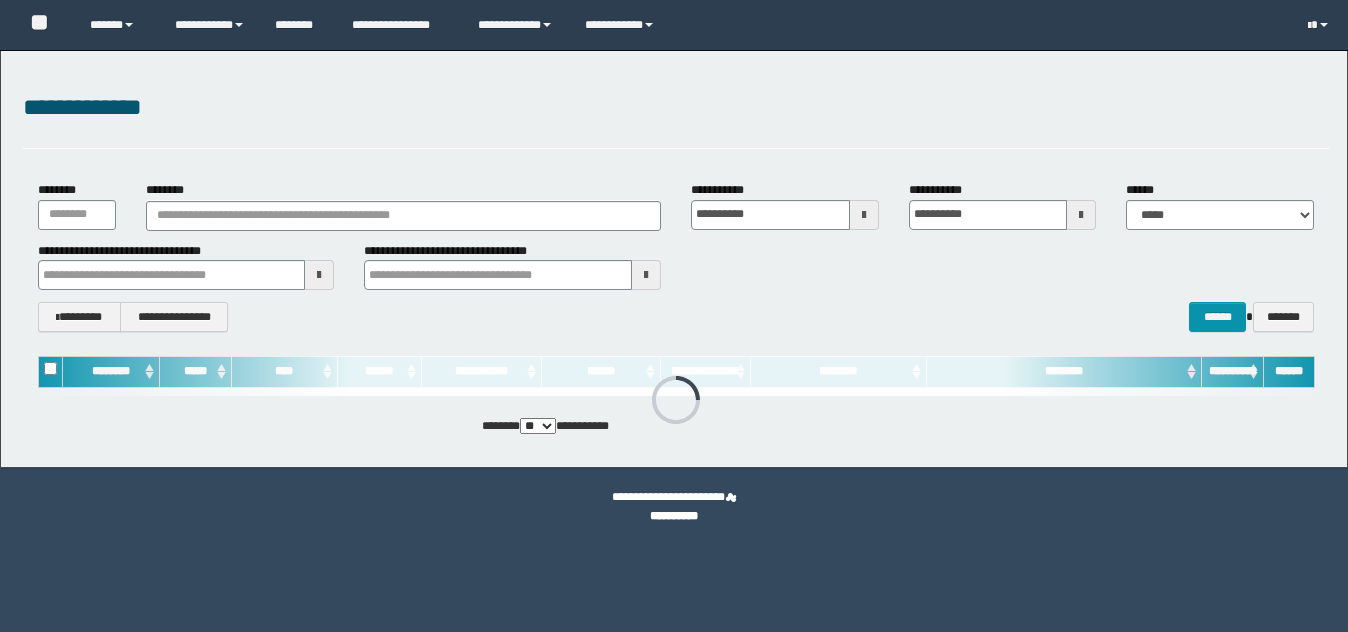 scroll, scrollTop: 0, scrollLeft: 0, axis: both 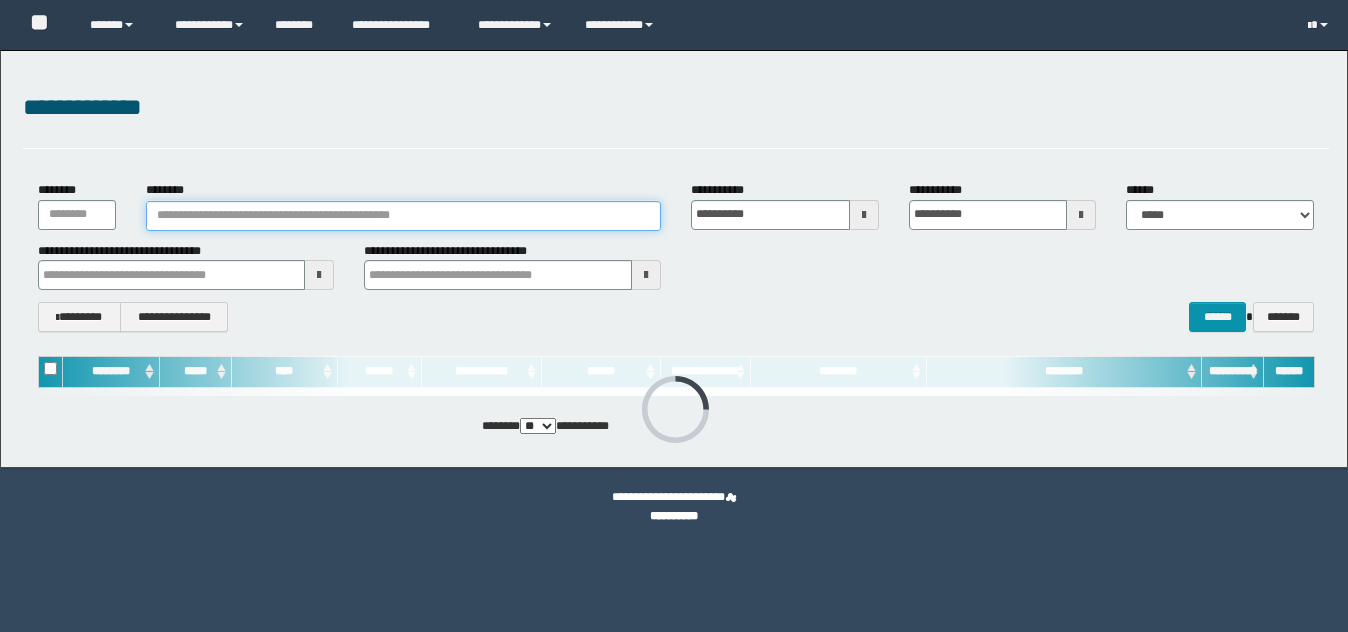 click on "********" at bounding box center (403, 216) 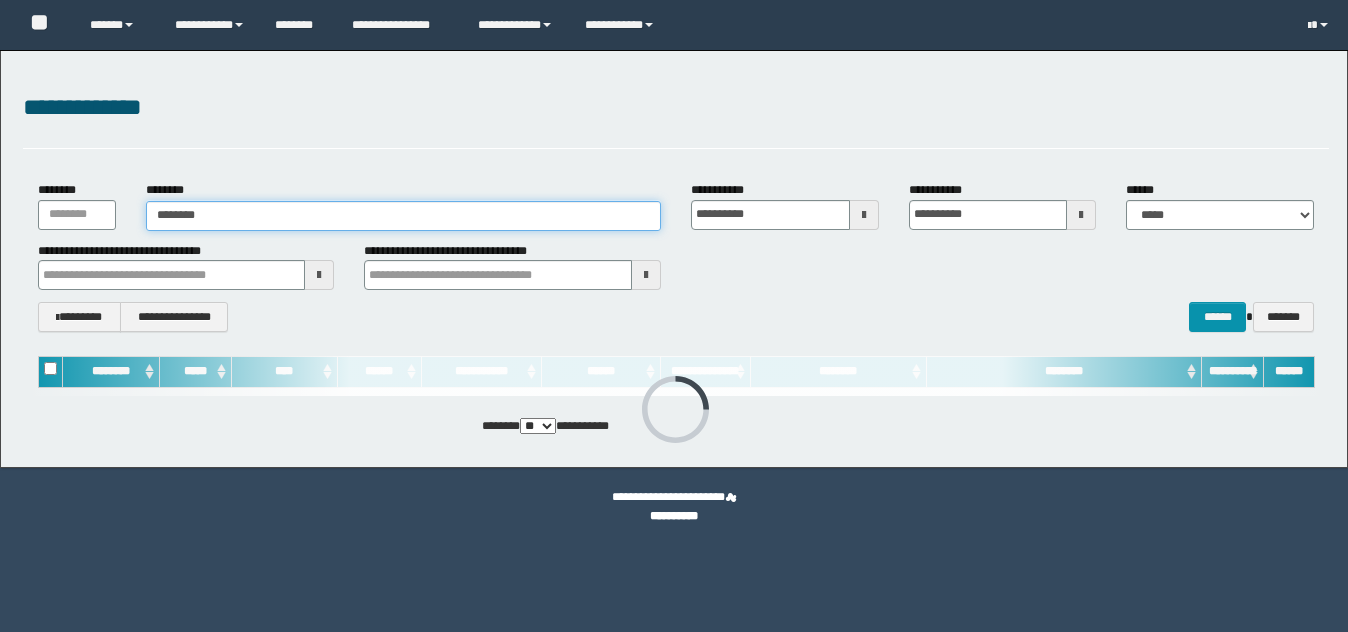 scroll, scrollTop: 0, scrollLeft: 0, axis: both 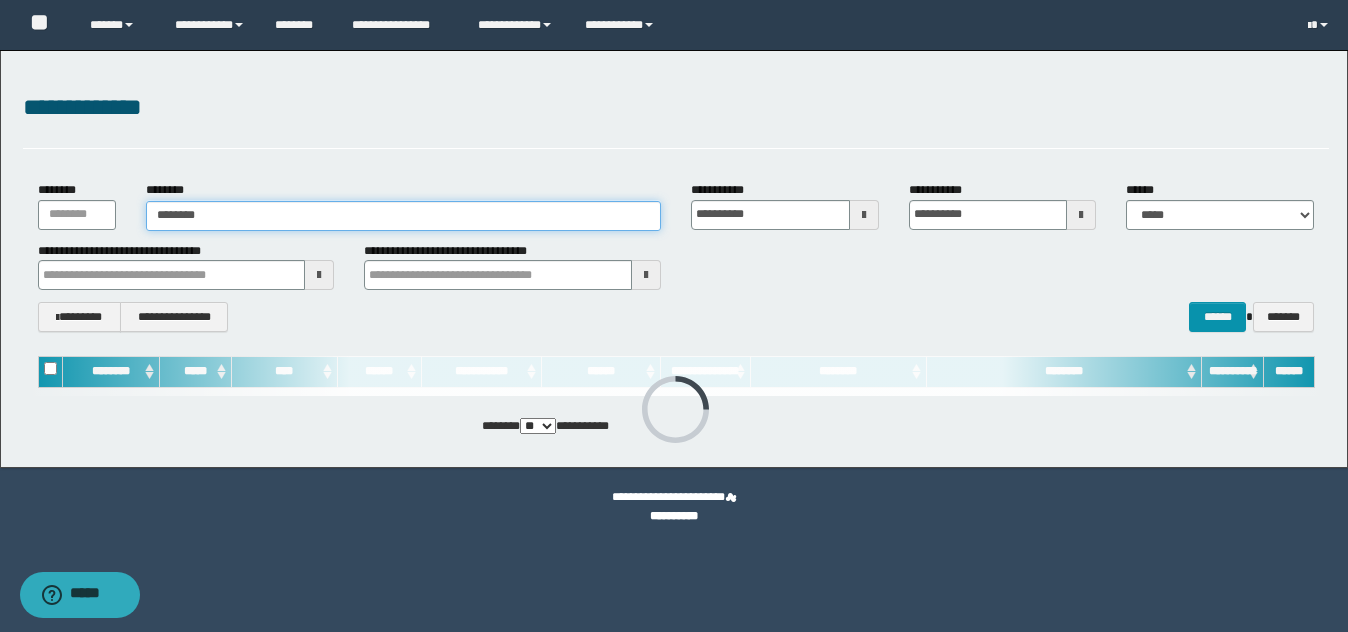 type on "********" 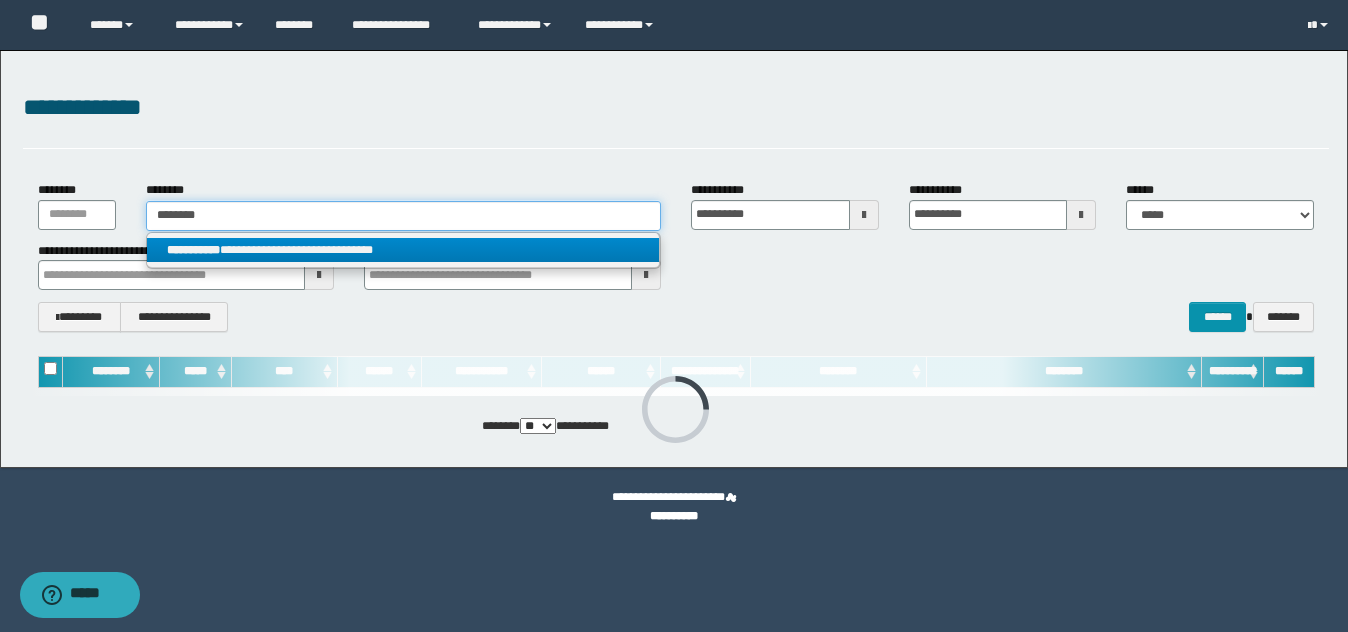 type on "********" 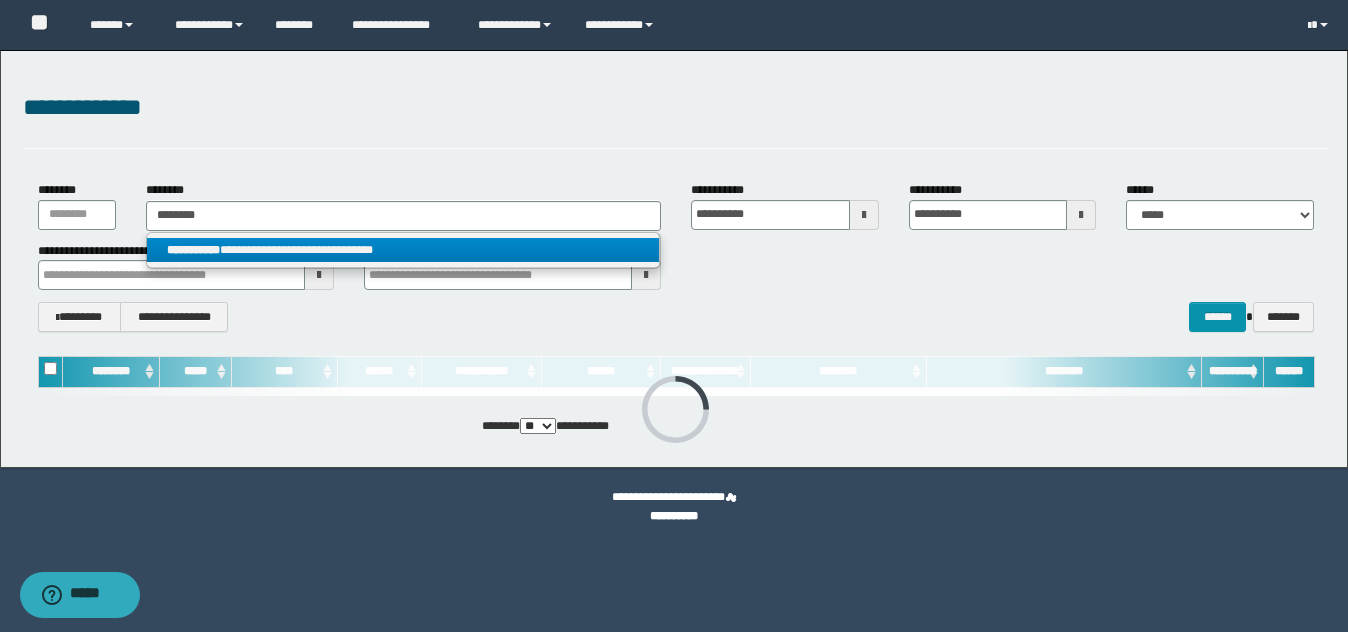 click on "**********" at bounding box center (402, 250) 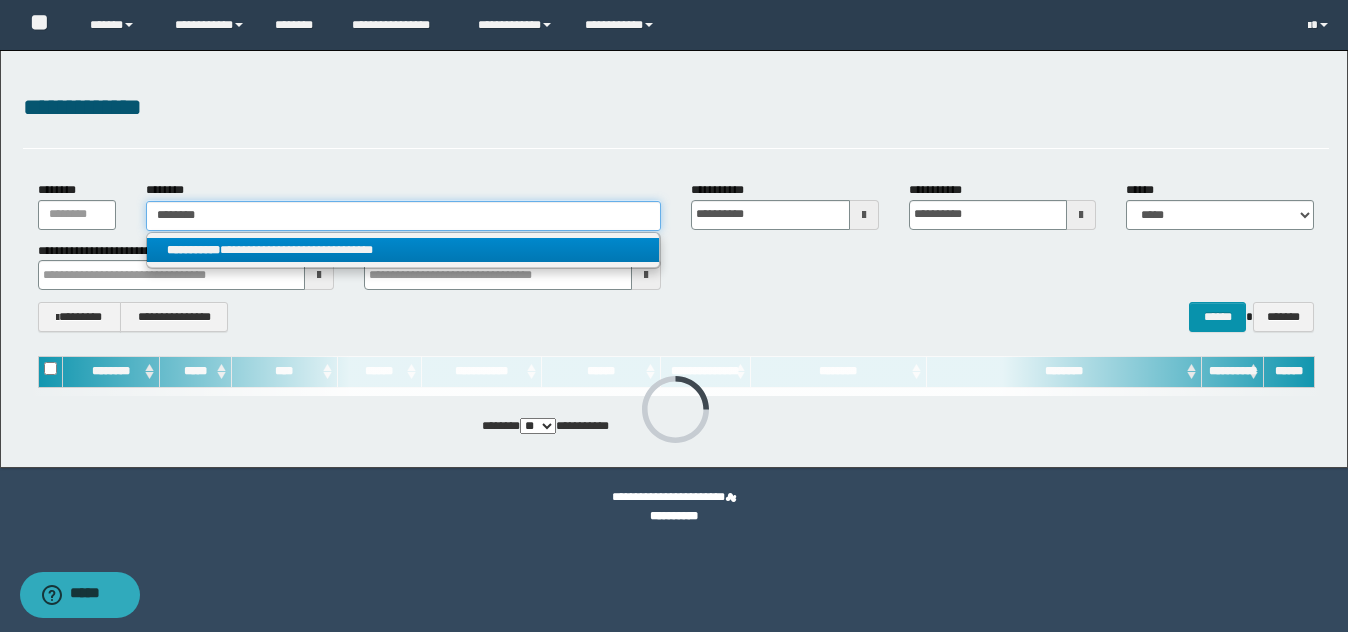 type 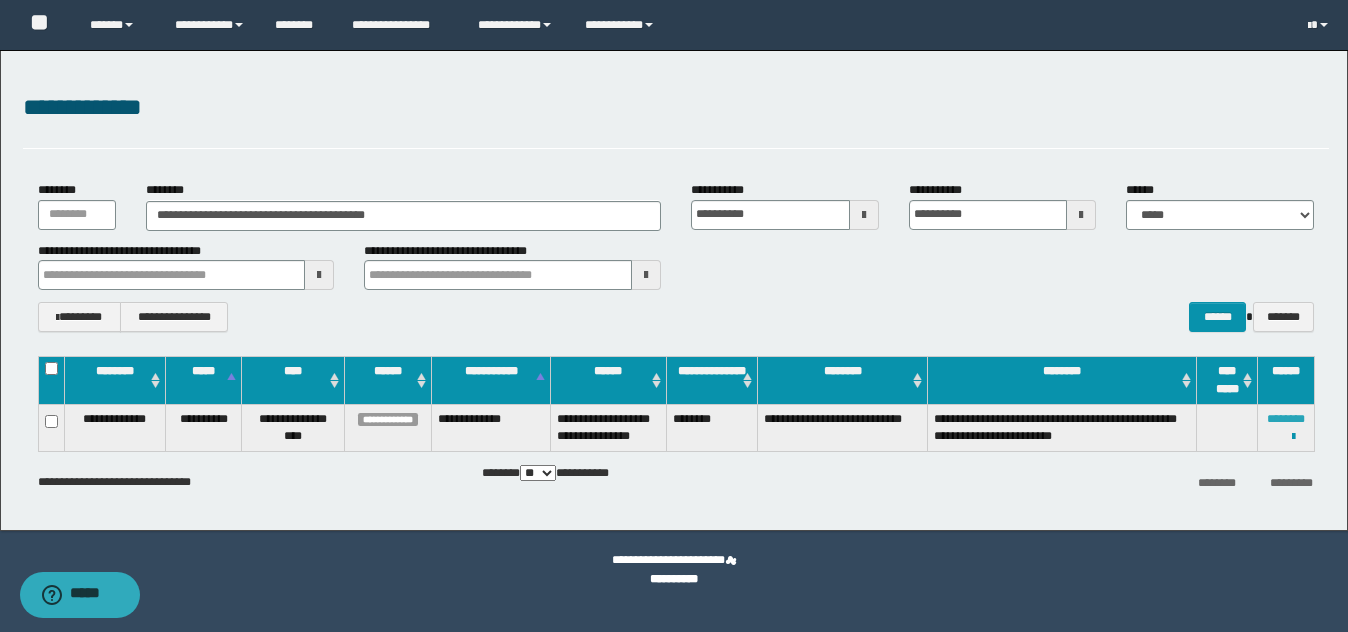 click on "********" at bounding box center [1286, 419] 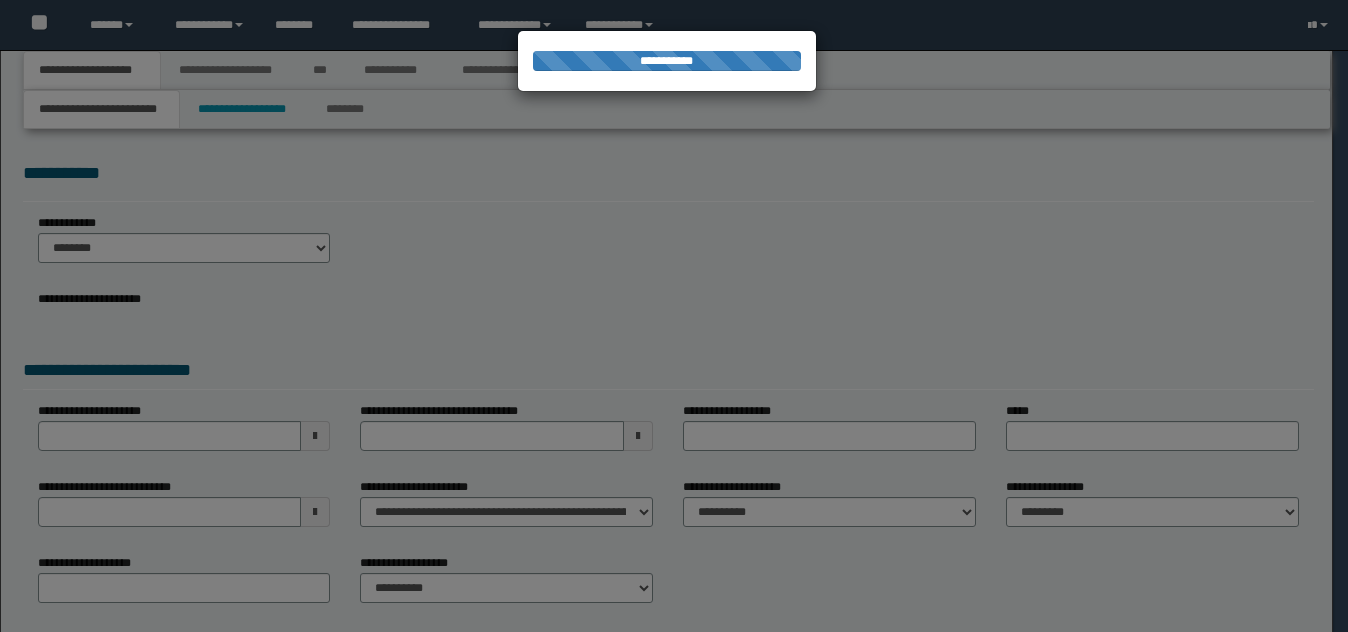 scroll, scrollTop: 0, scrollLeft: 0, axis: both 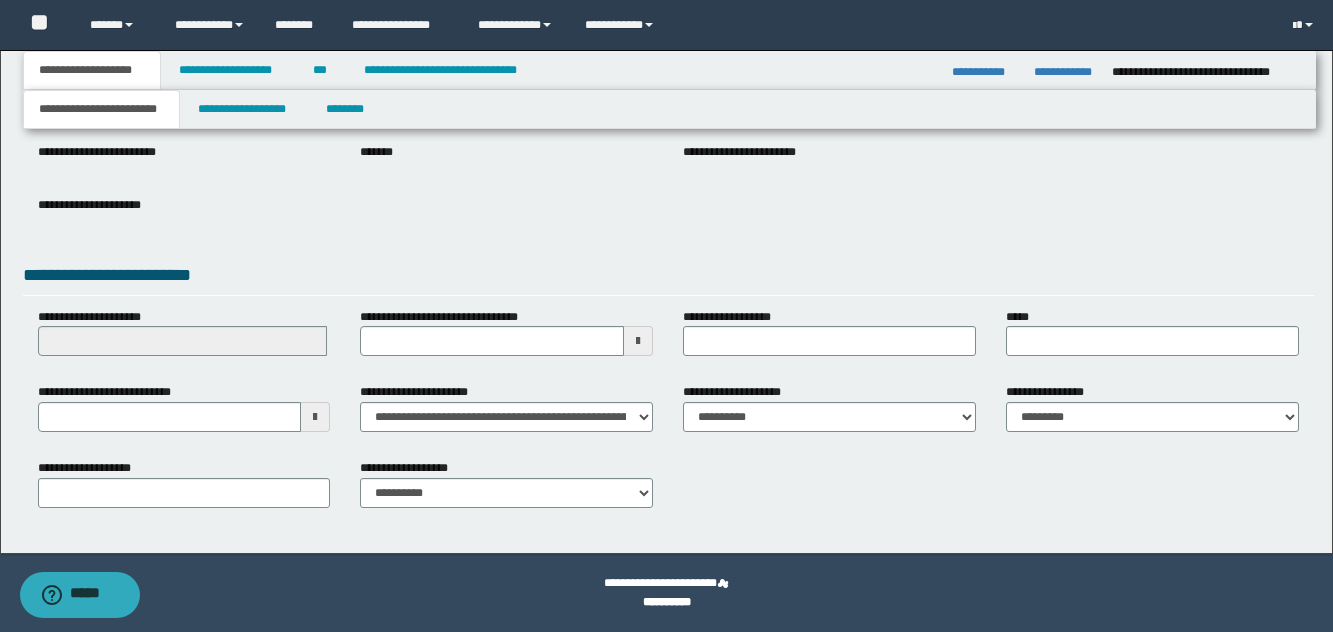 click at bounding box center (315, 417) 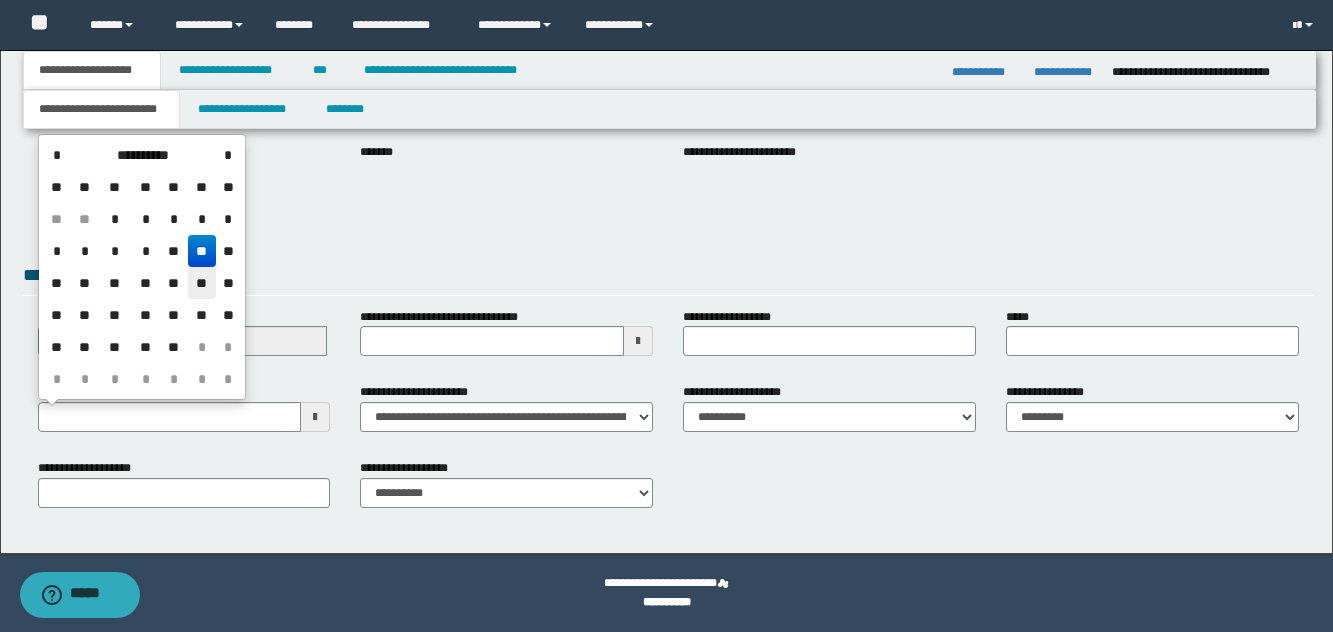 click on "**" at bounding box center (202, 283) 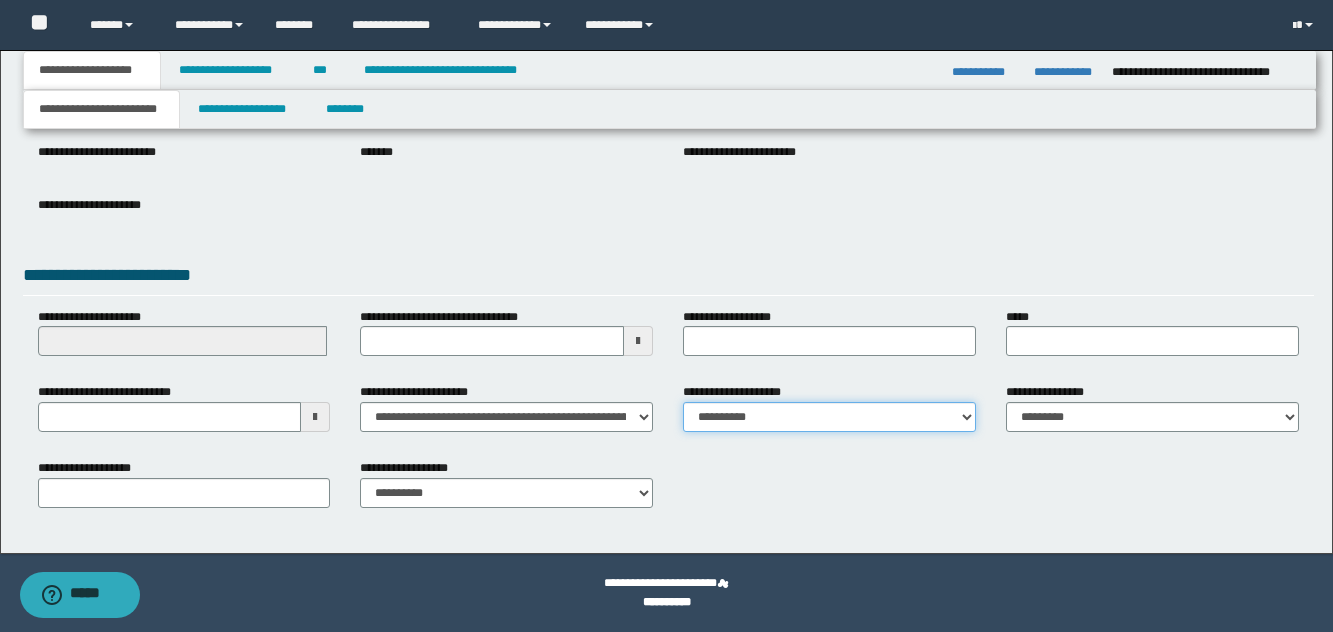 click on "**********" at bounding box center (829, 417) 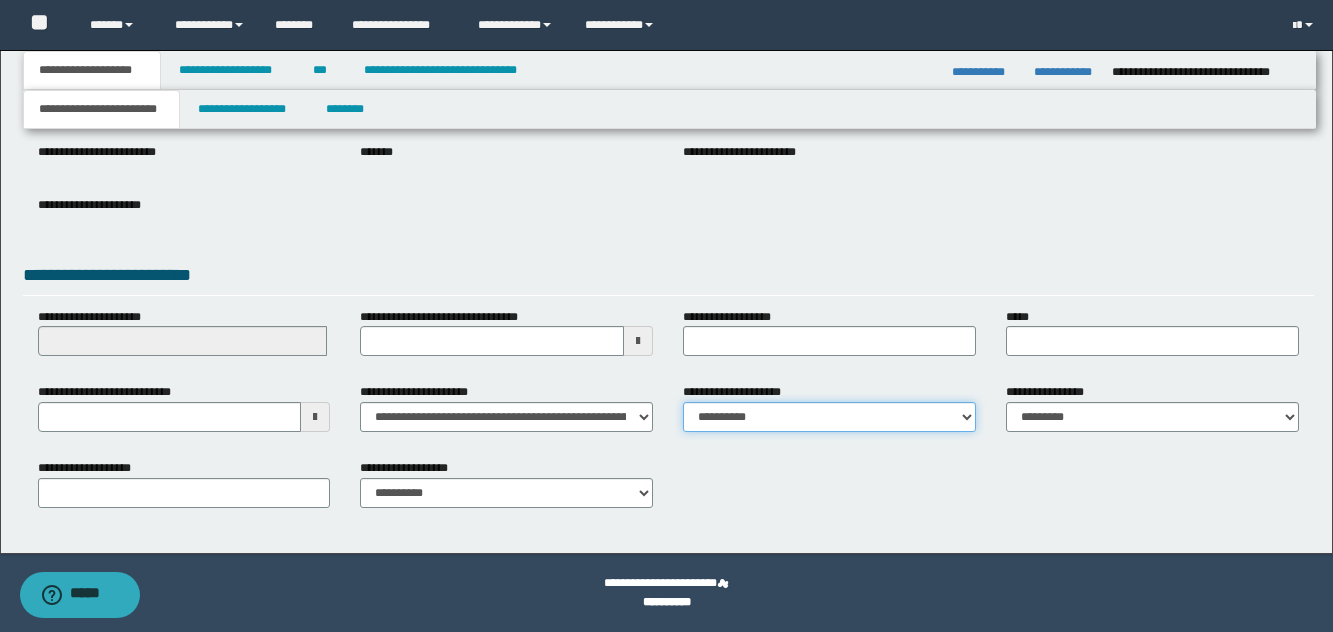 select on "*" 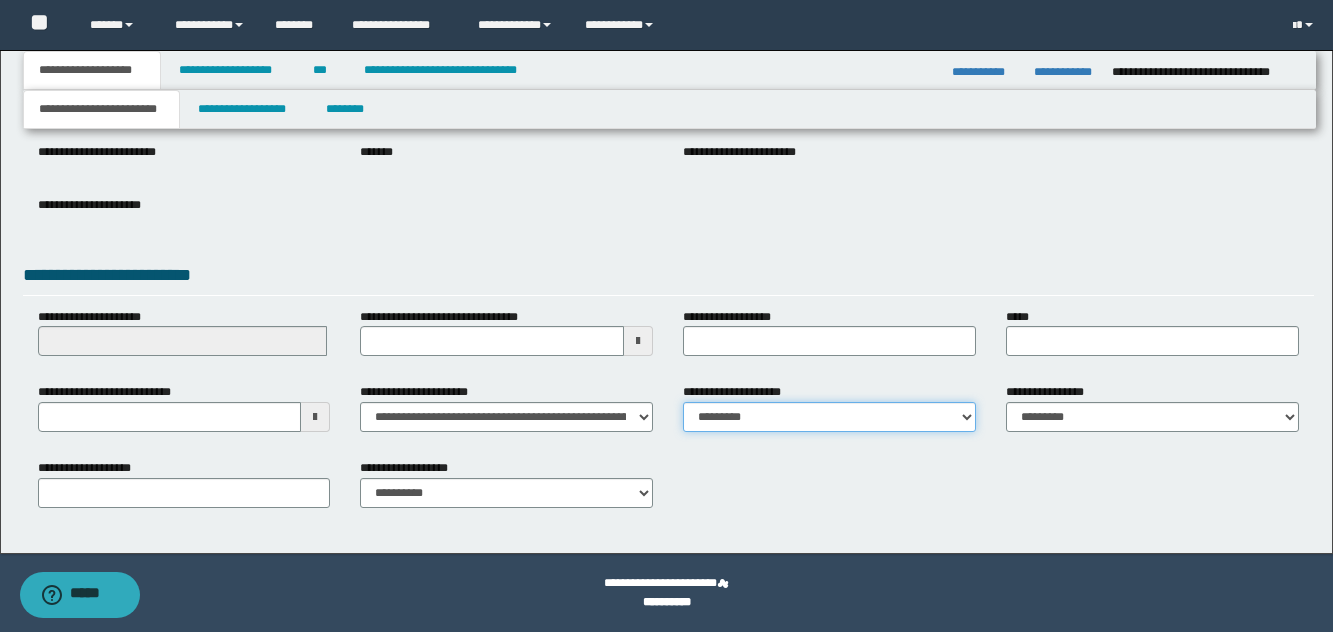 click on "**********" at bounding box center [829, 417] 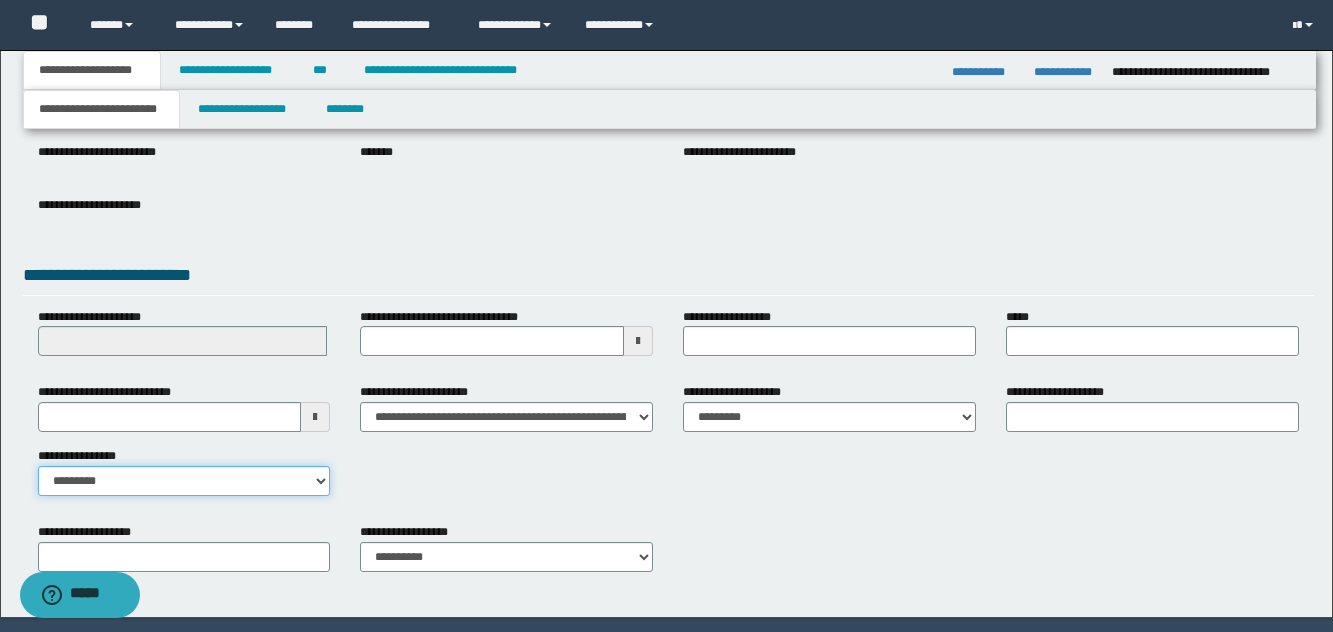 drag, startPoint x: 256, startPoint y: 477, endPoint x: 247, endPoint y: 487, distance: 13.453624 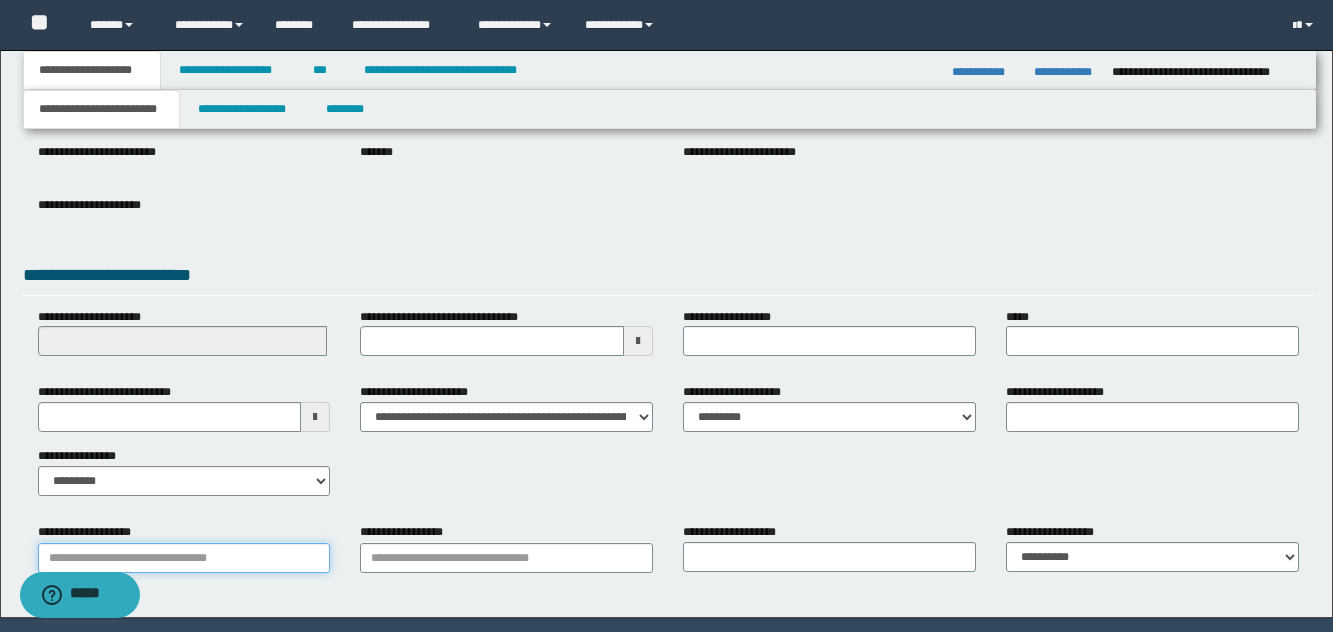 click on "**********" at bounding box center (184, 558) 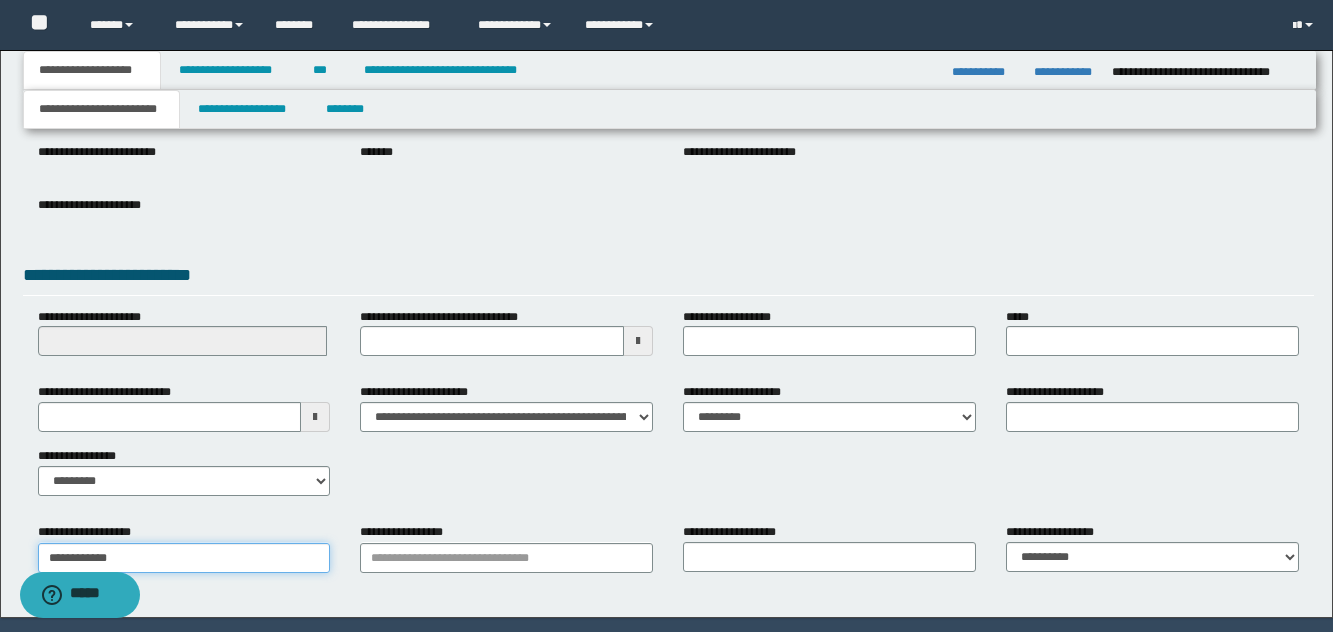 type on "**********" 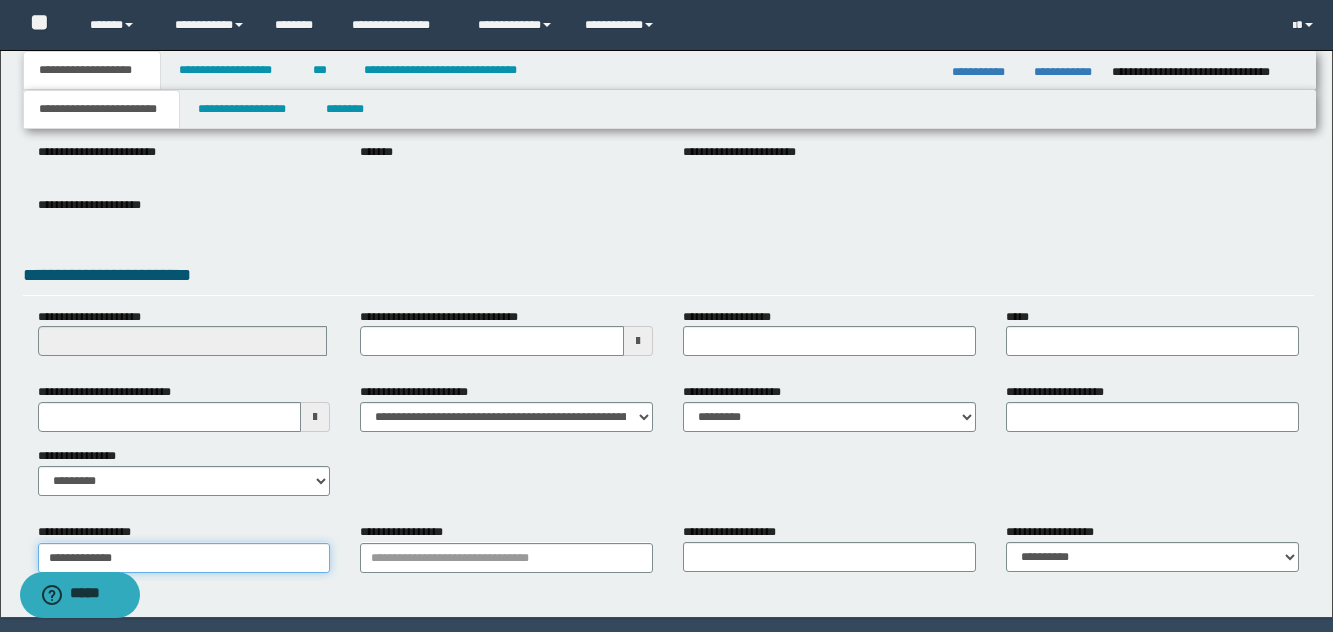 type on "**********" 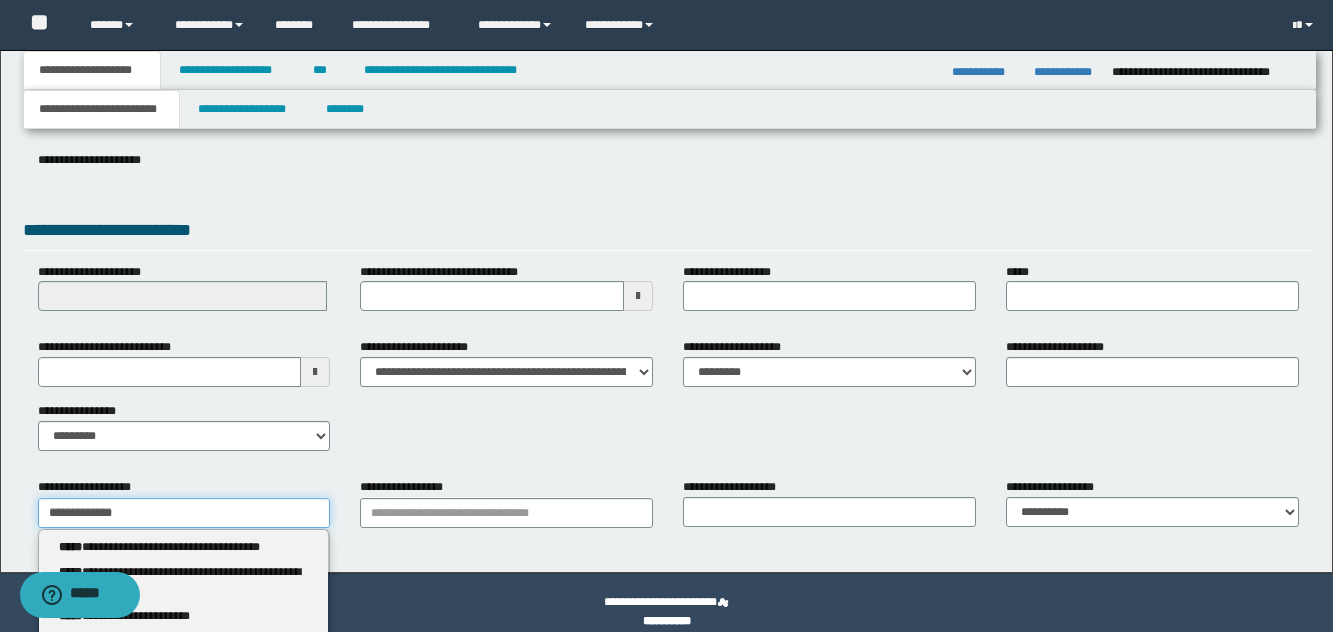 scroll, scrollTop: 344, scrollLeft: 0, axis: vertical 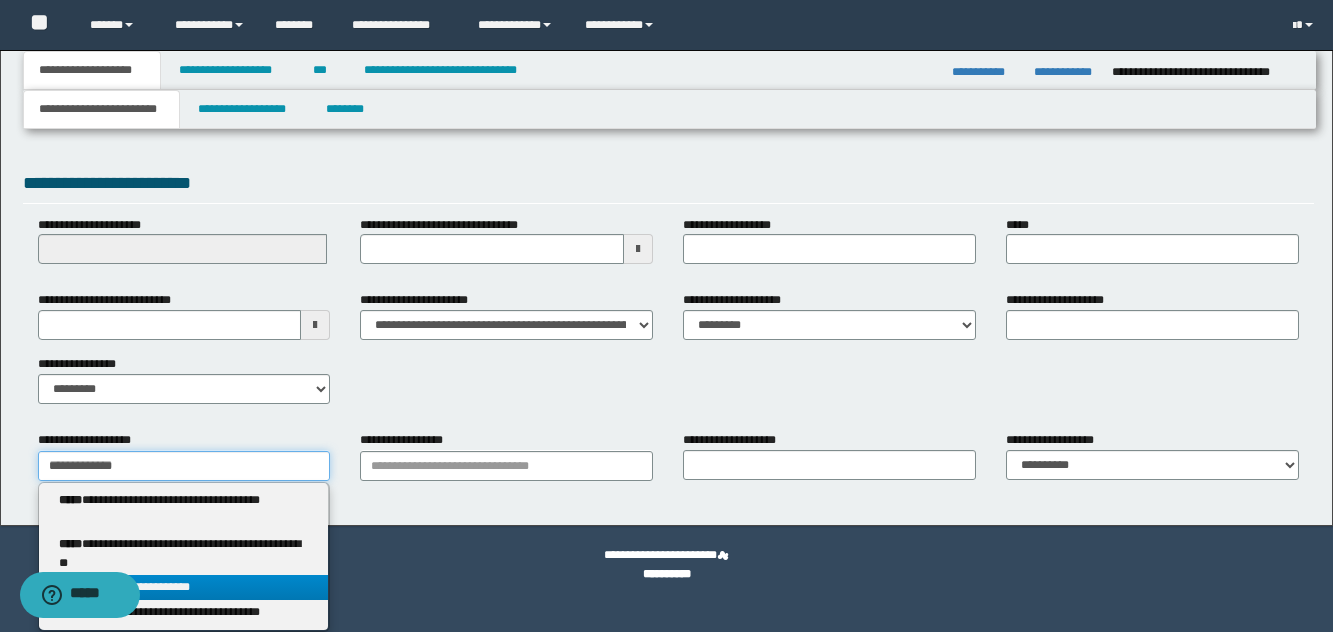 type on "**********" 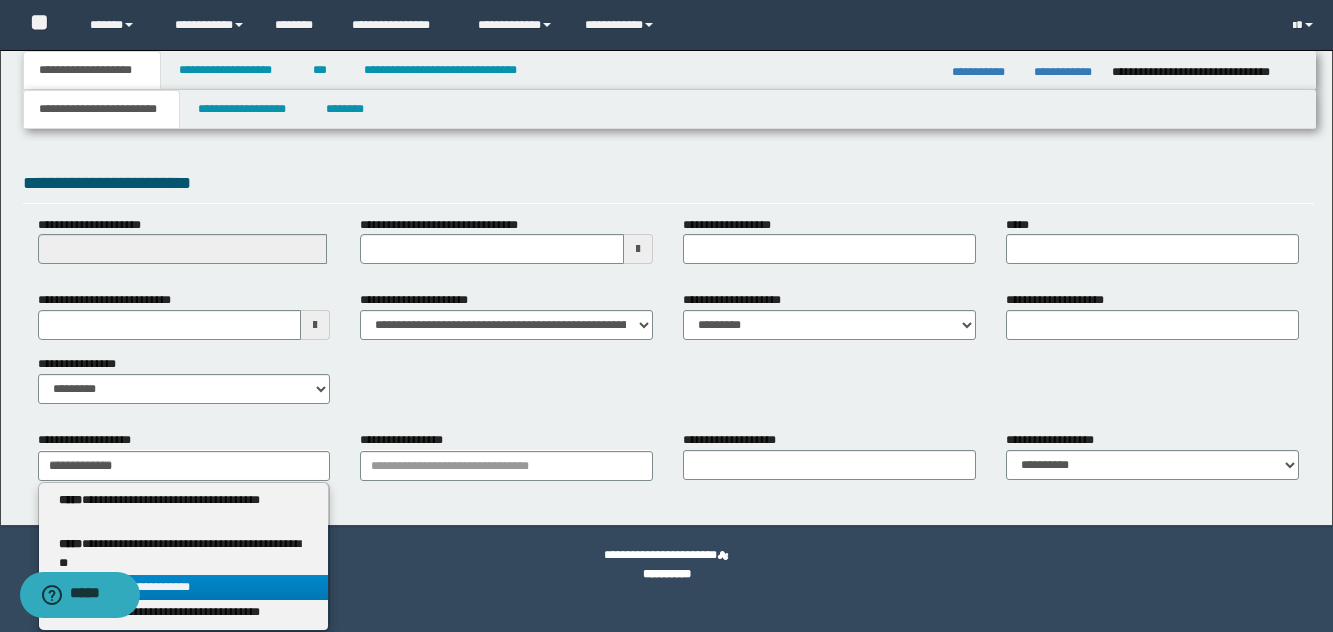 click on "**********" at bounding box center (184, 587) 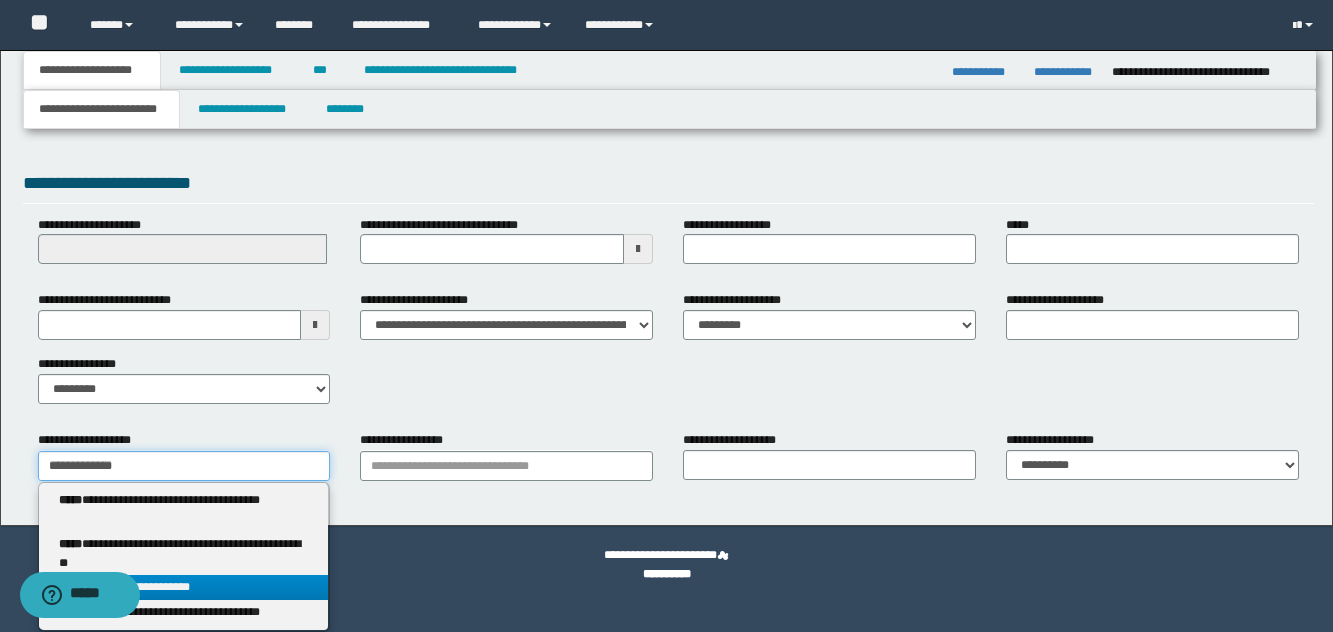 type 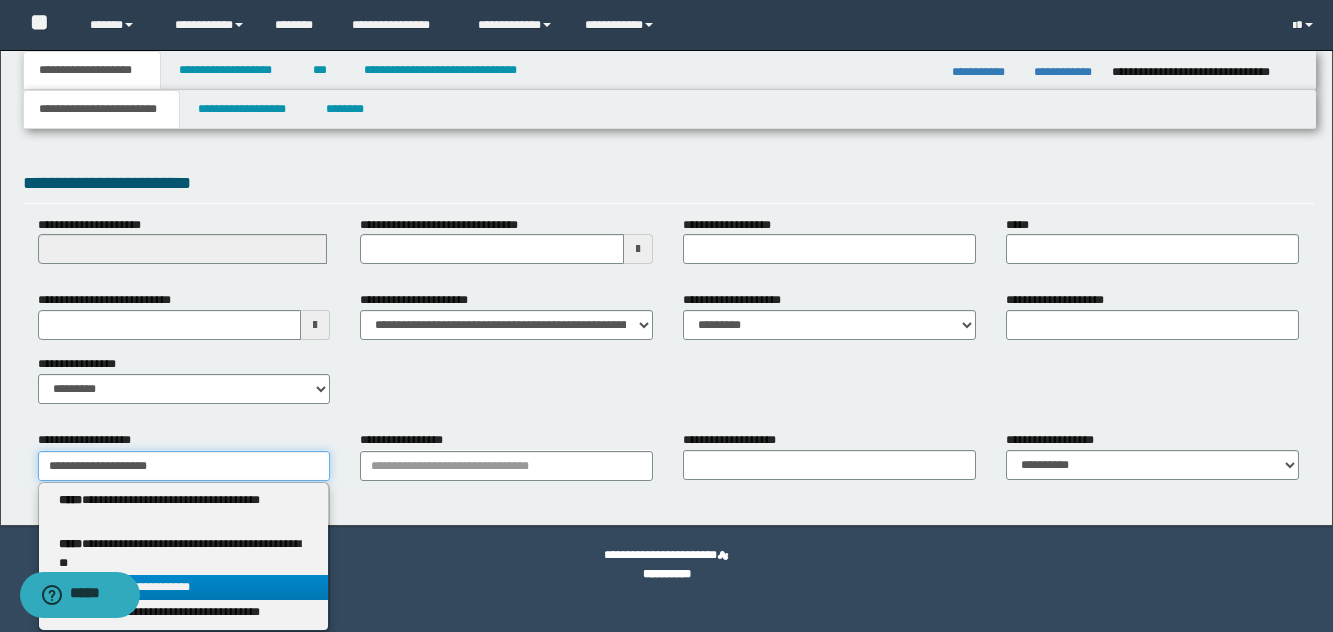 scroll, scrollTop: 316, scrollLeft: 0, axis: vertical 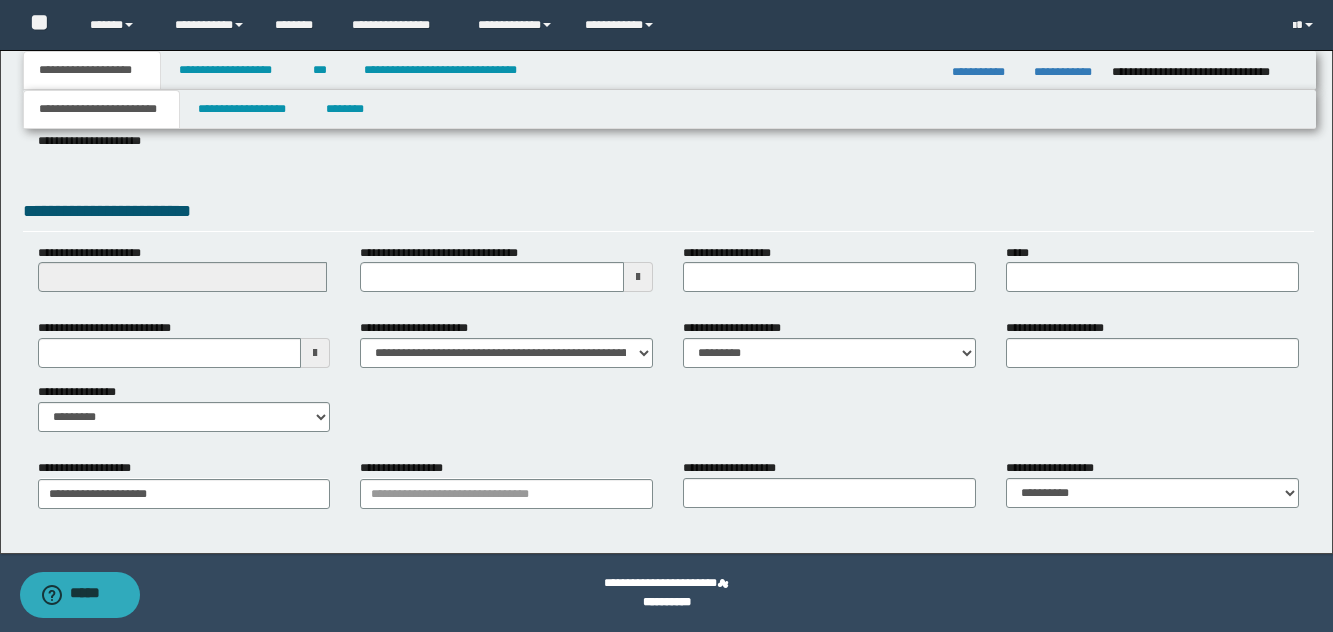 click on "**********" at bounding box center [506, 491] 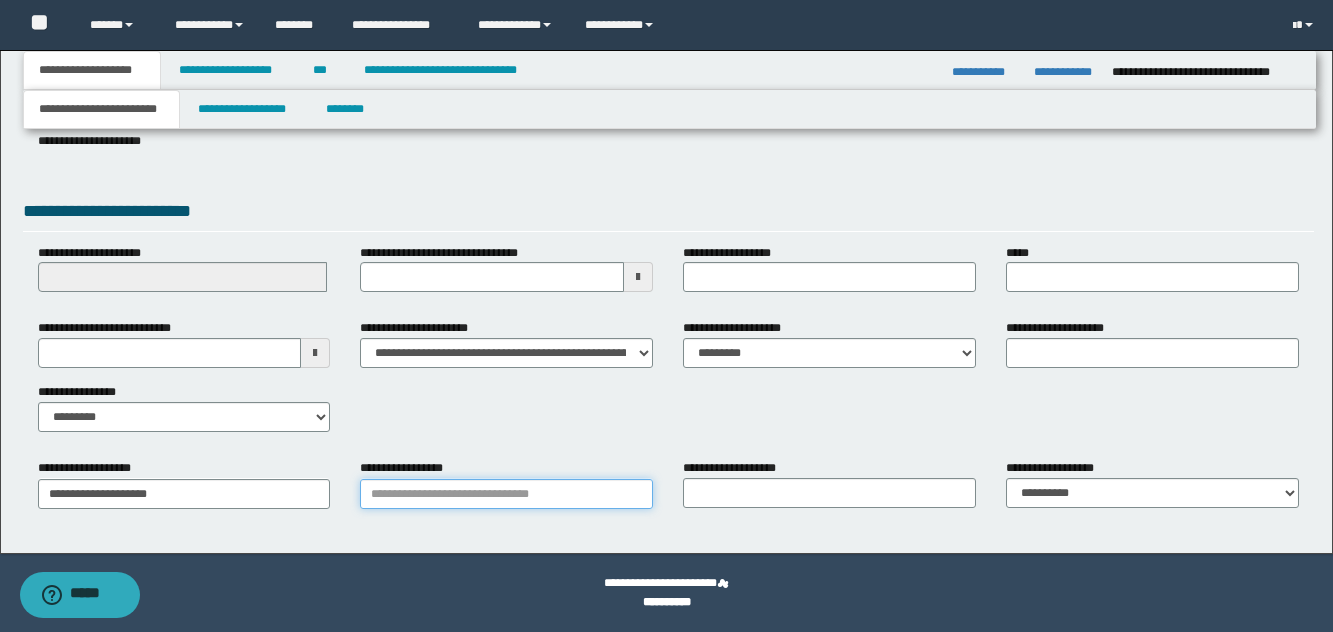 click on "**********" at bounding box center [506, 494] 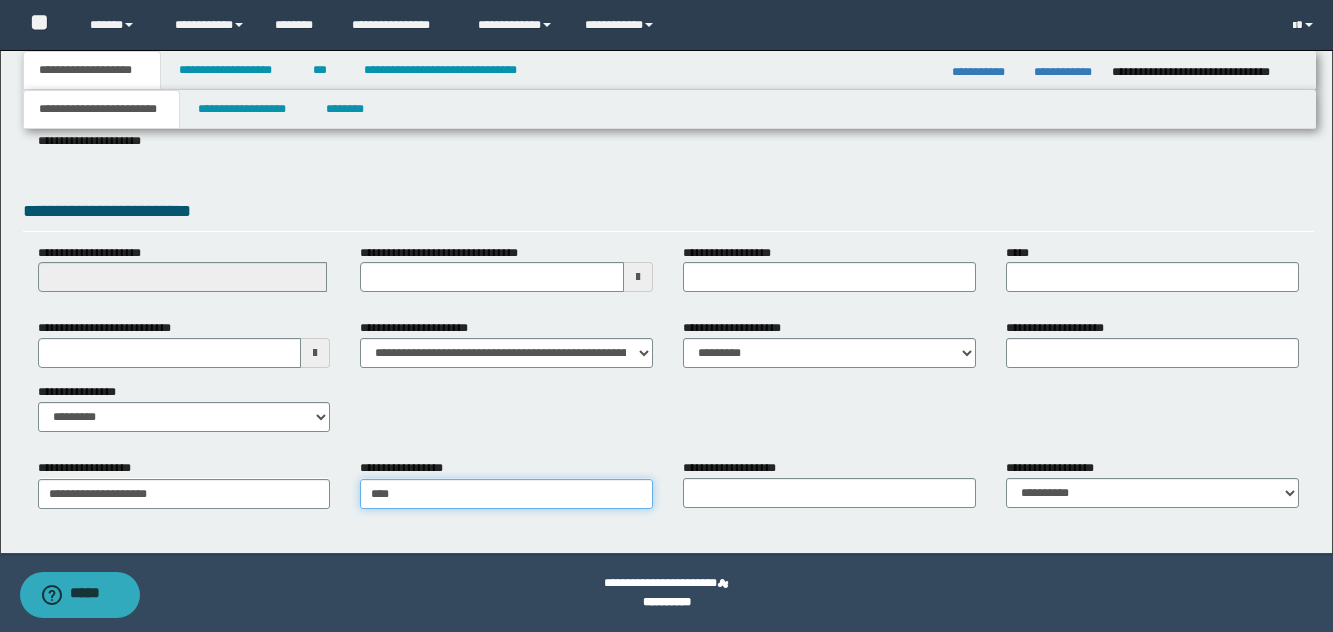 type on "***" 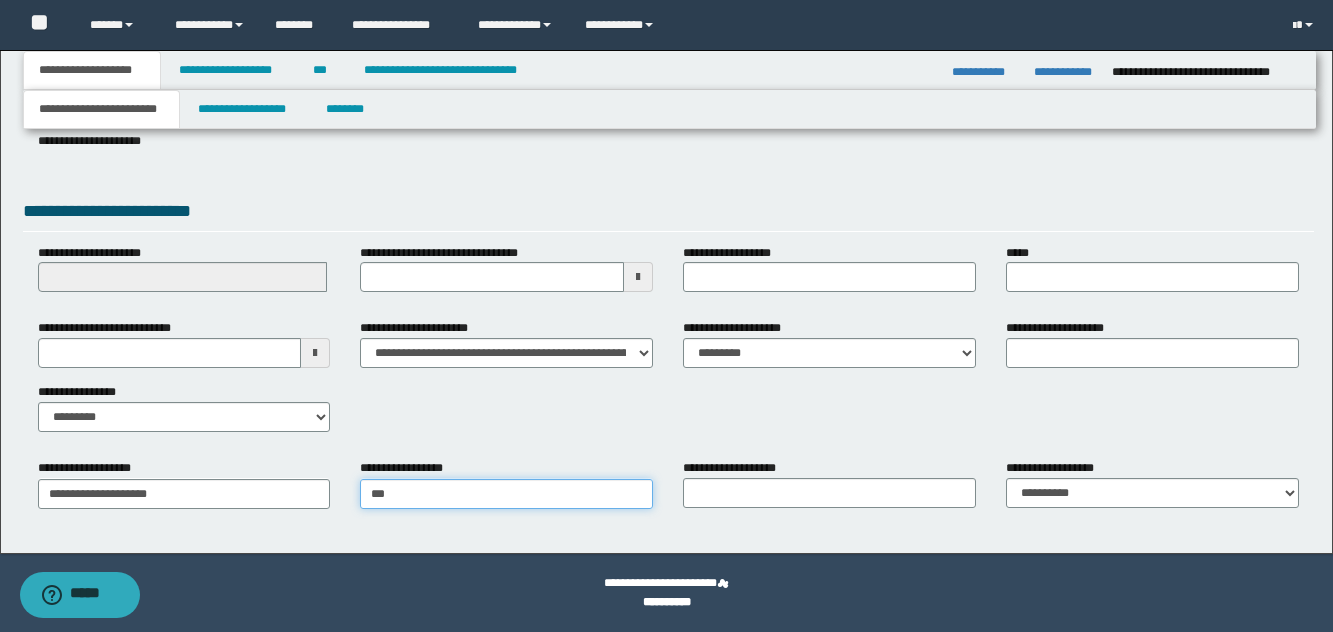 type on "*********" 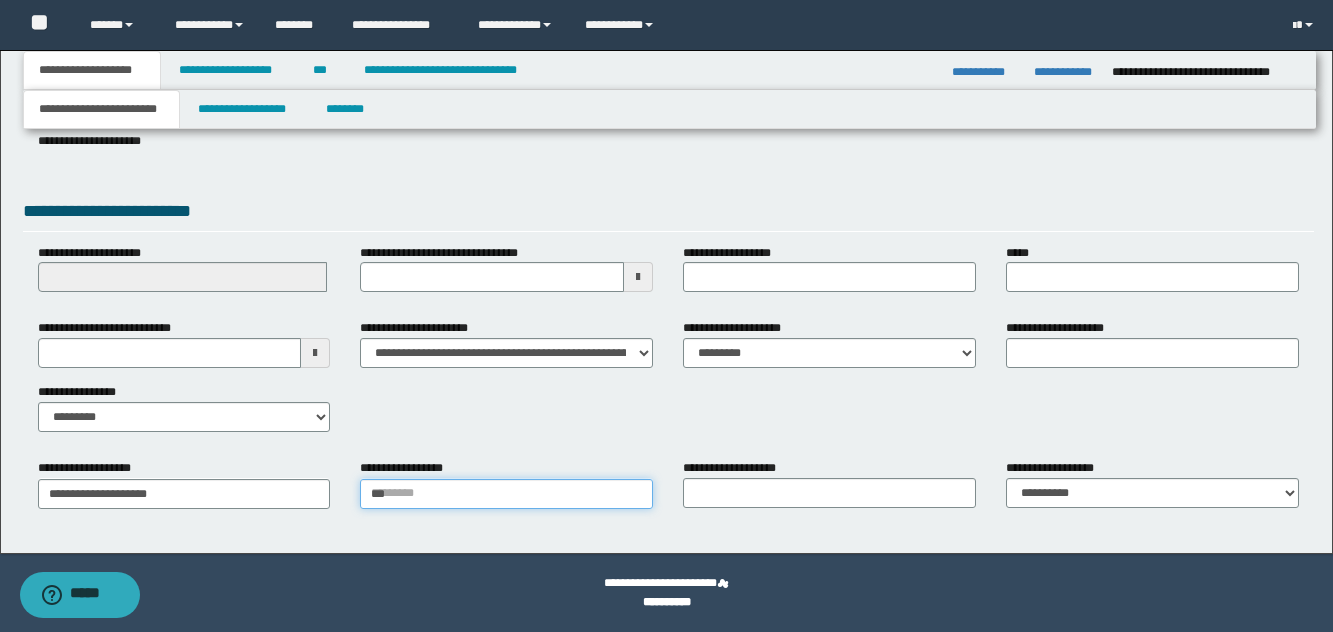 type 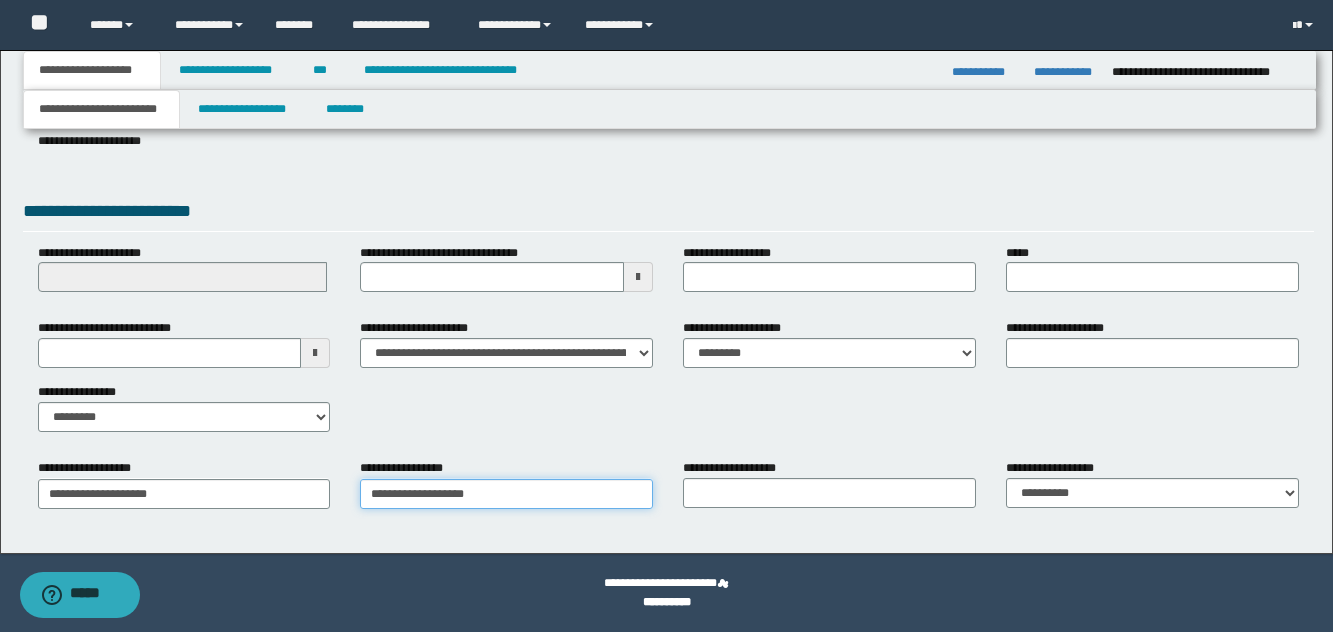 type on "**********" 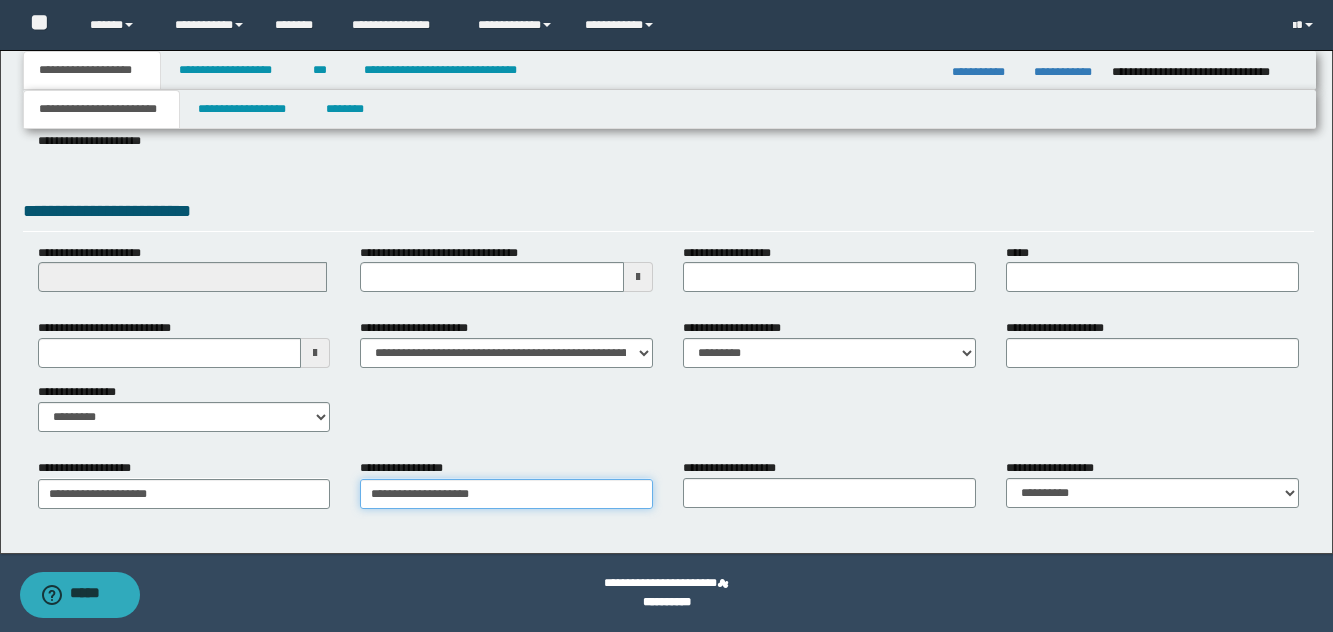 type on "**********" 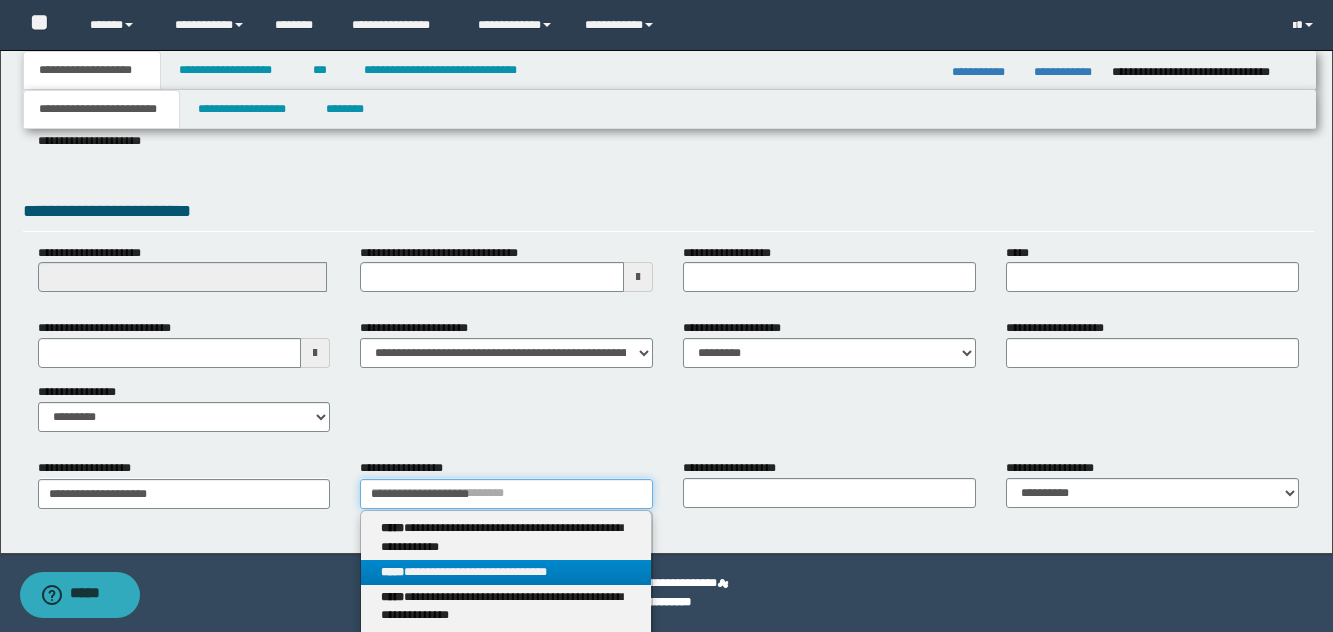 type on "**********" 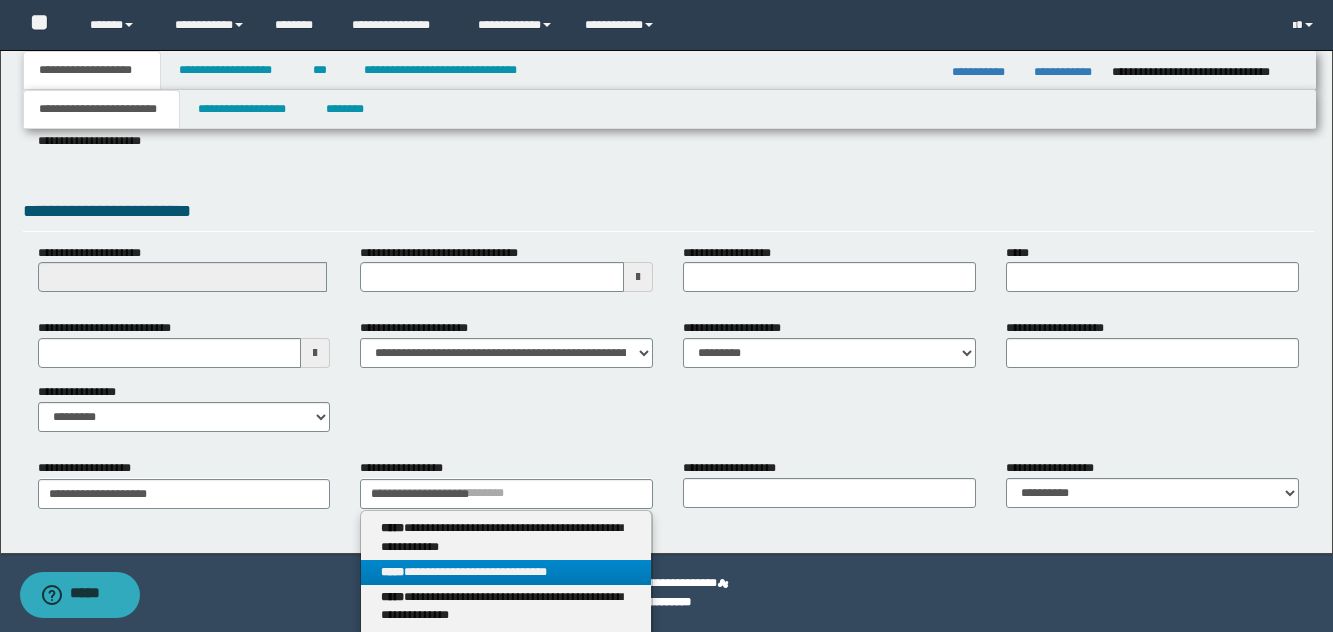 click on "**********" at bounding box center (506, 538) 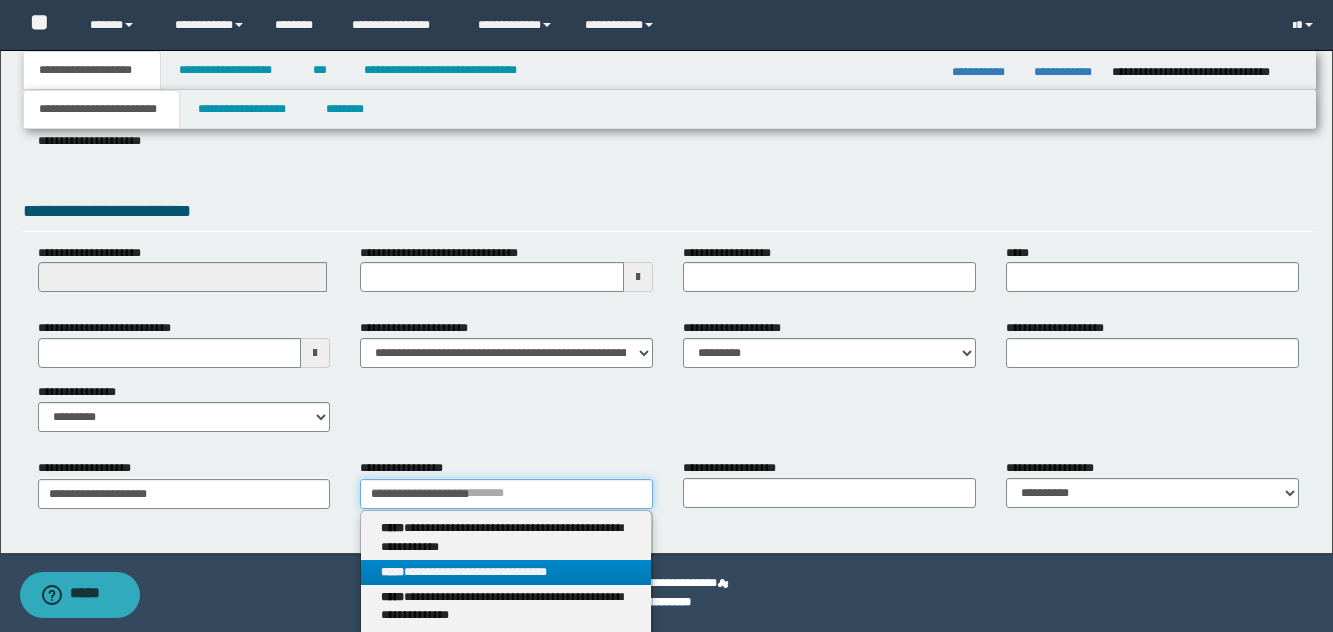 type 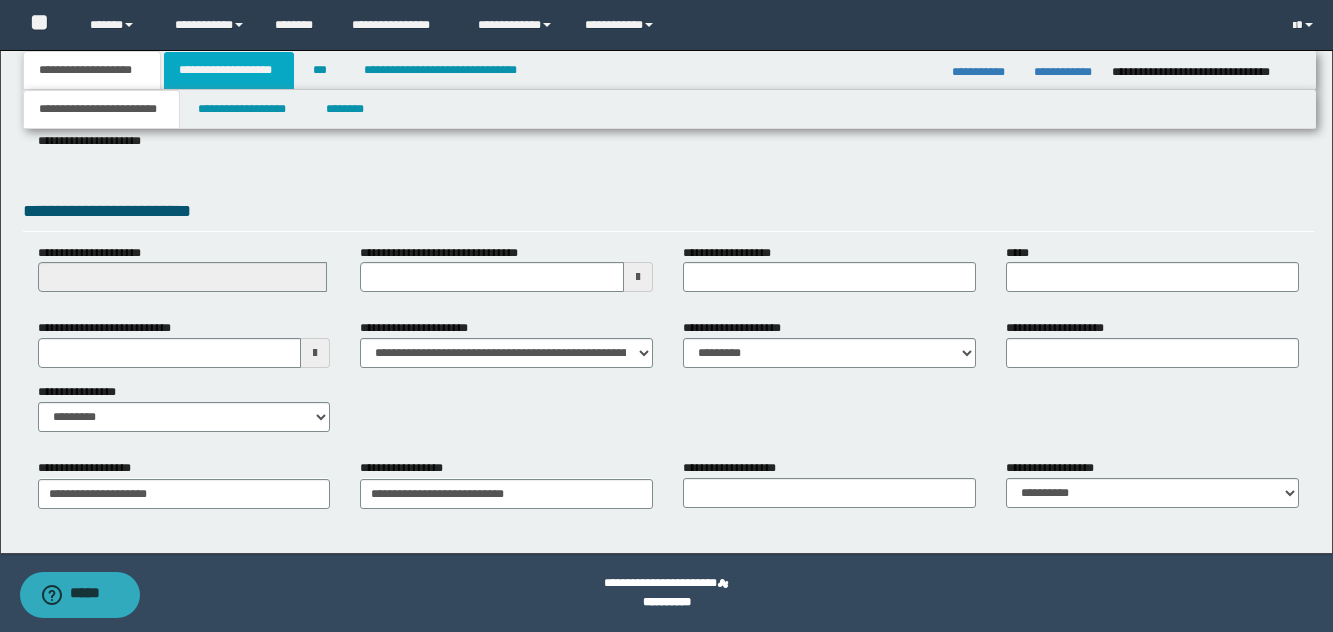 click on "**********" at bounding box center [229, 70] 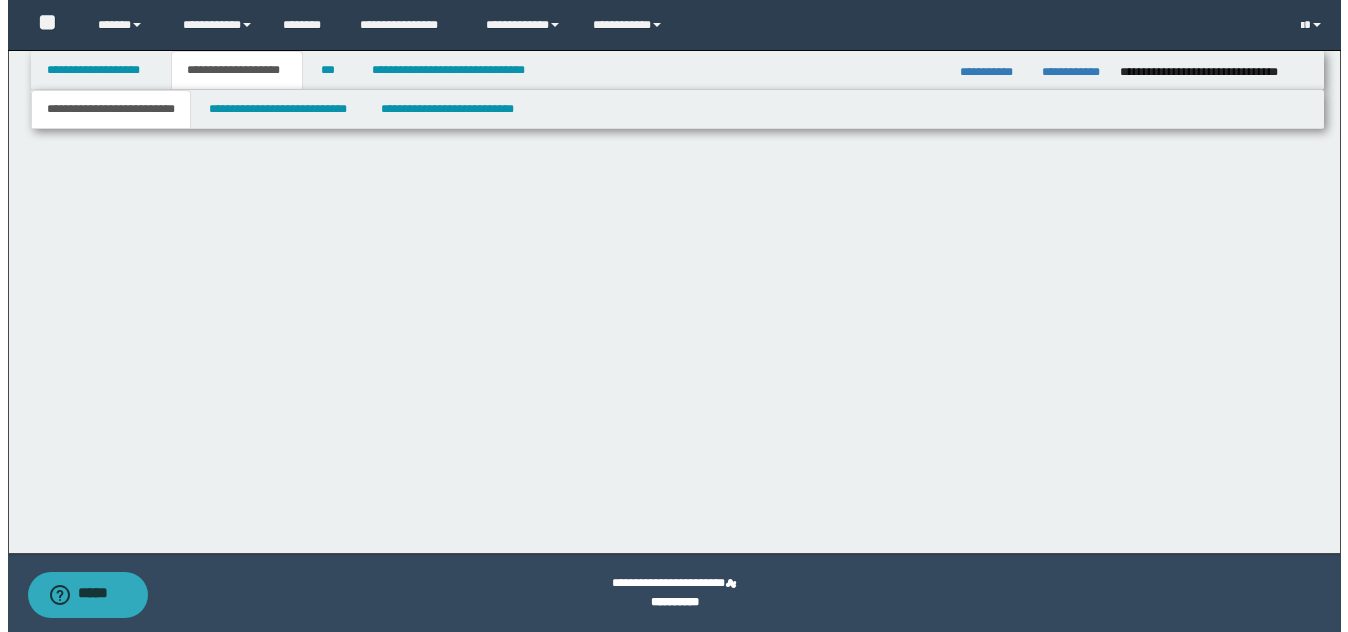 scroll, scrollTop: 0, scrollLeft: 0, axis: both 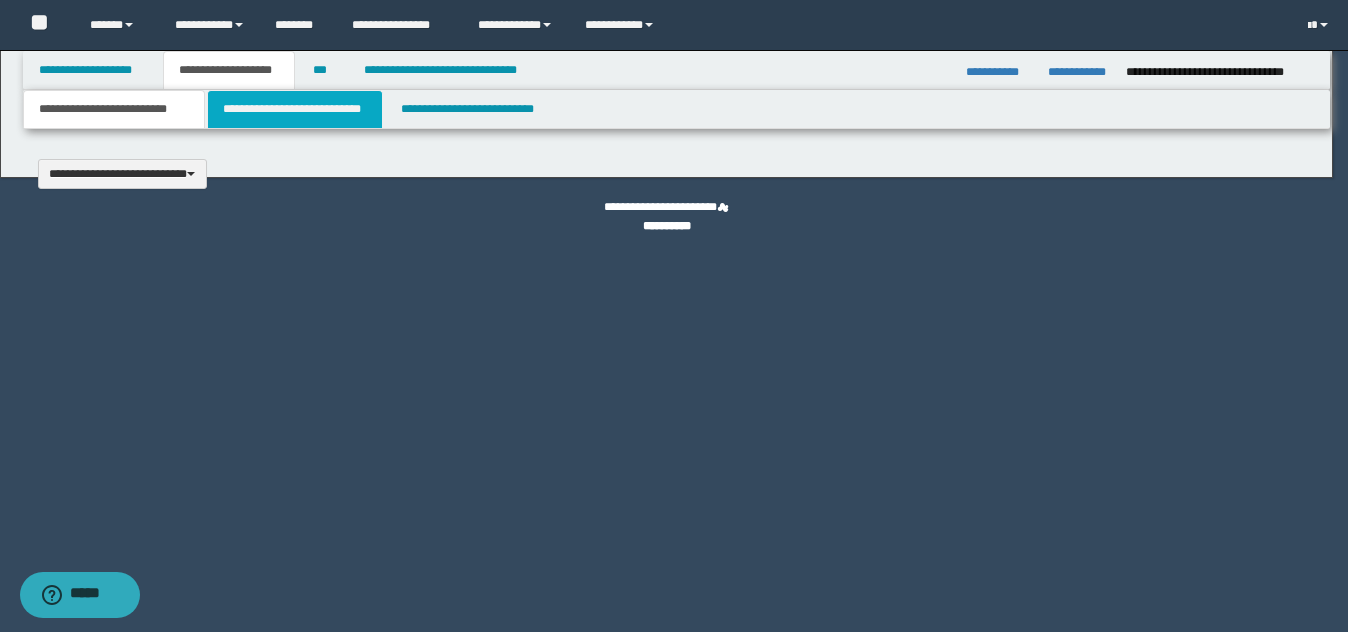 type 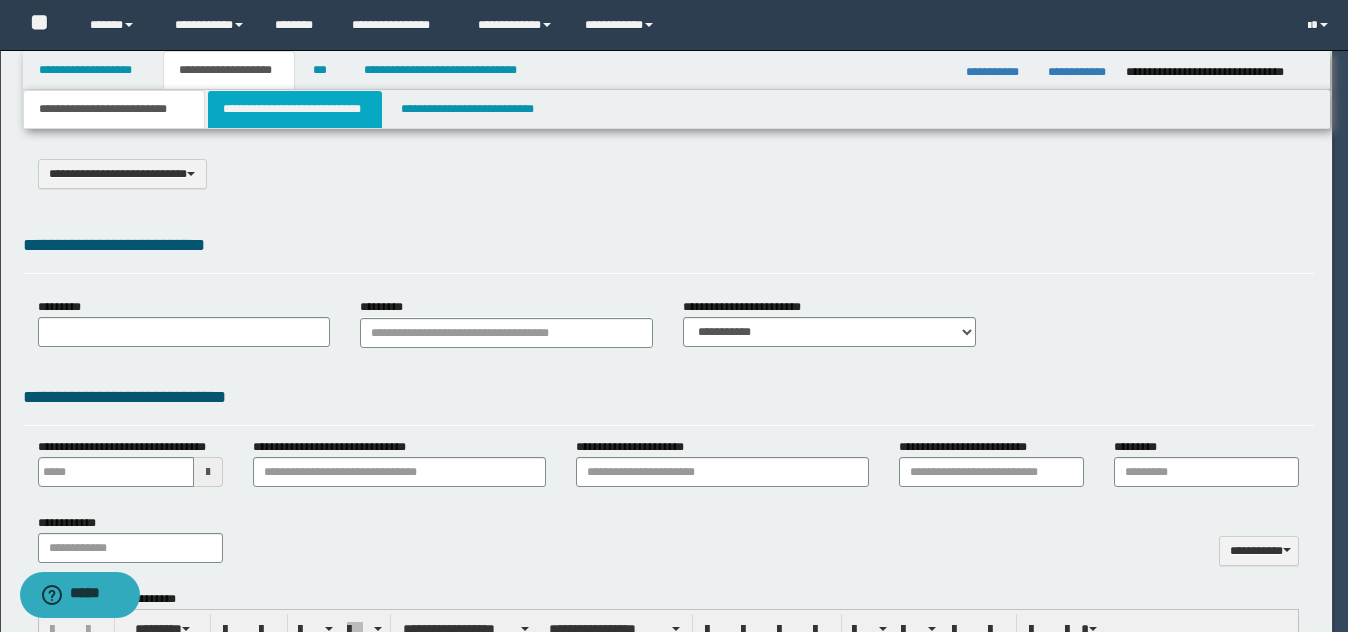 select on "*" 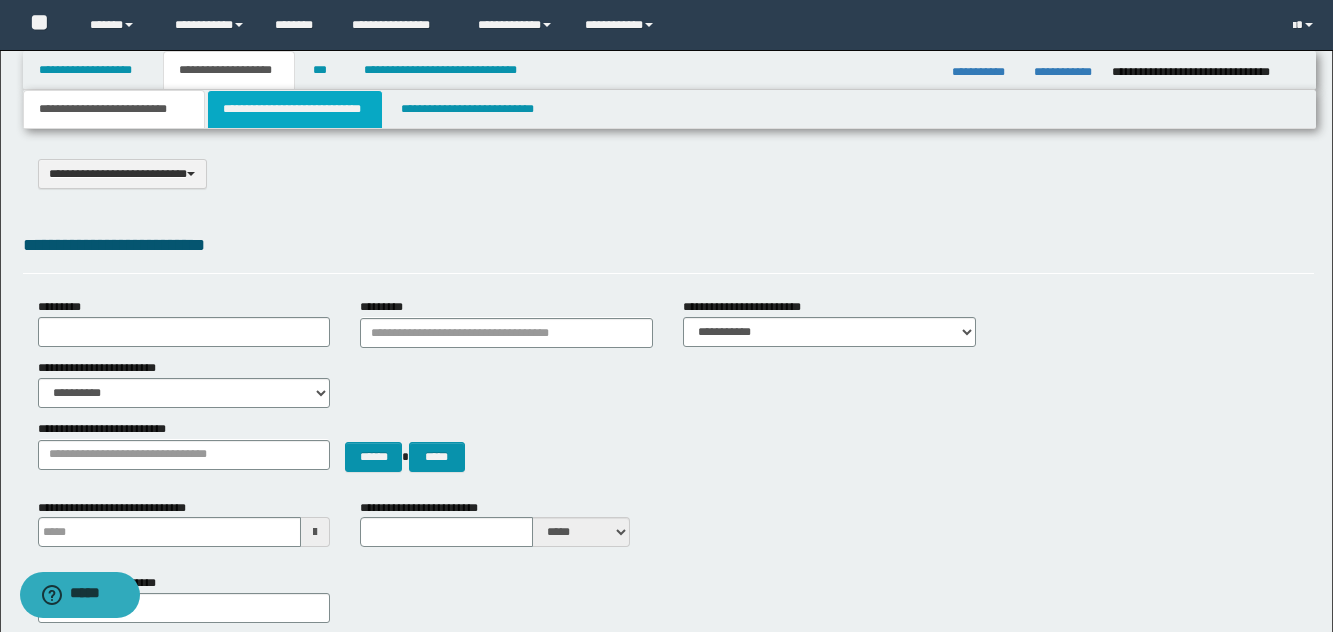 click on "**********" at bounding box center [295, 109] 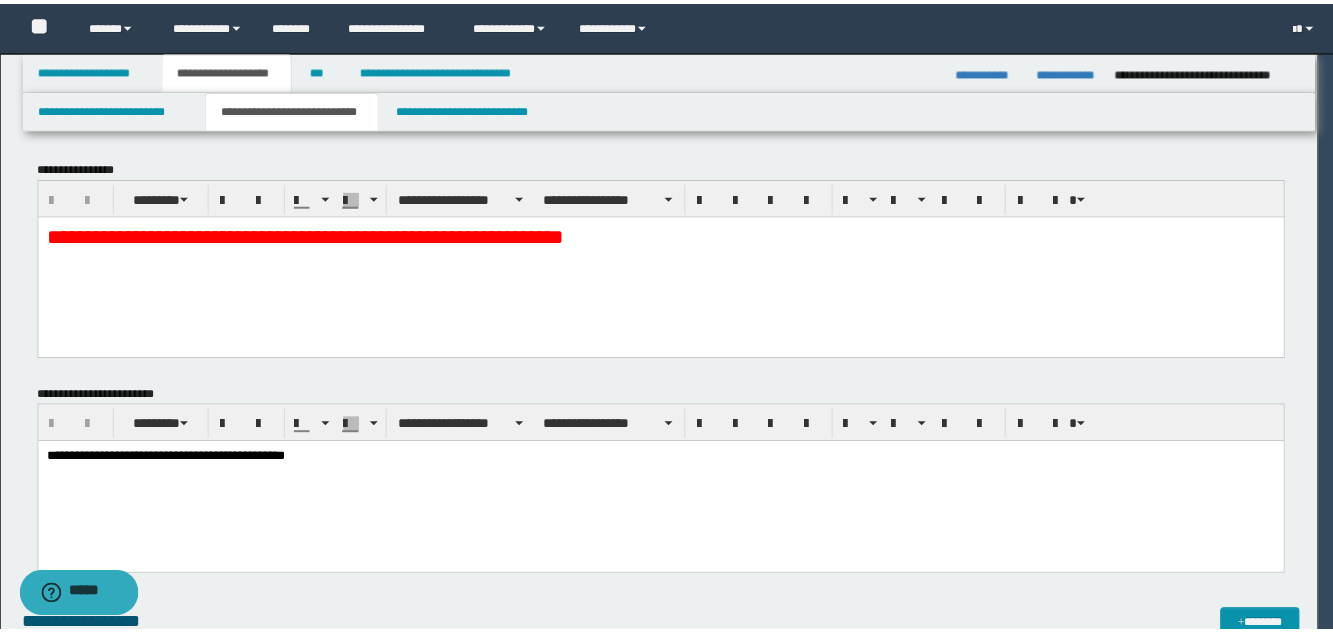 scroll, scrollTop: 0, scrollLeft: 0, axis: both 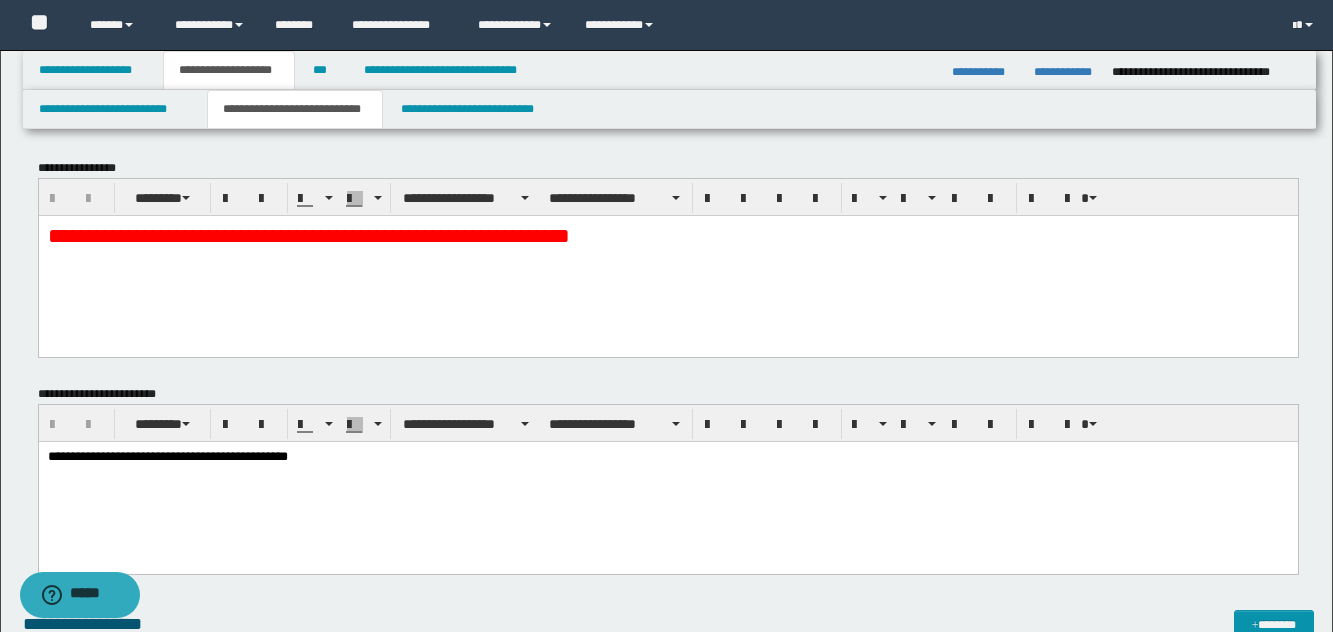 click on "**********" at bounding box center (667, 260) 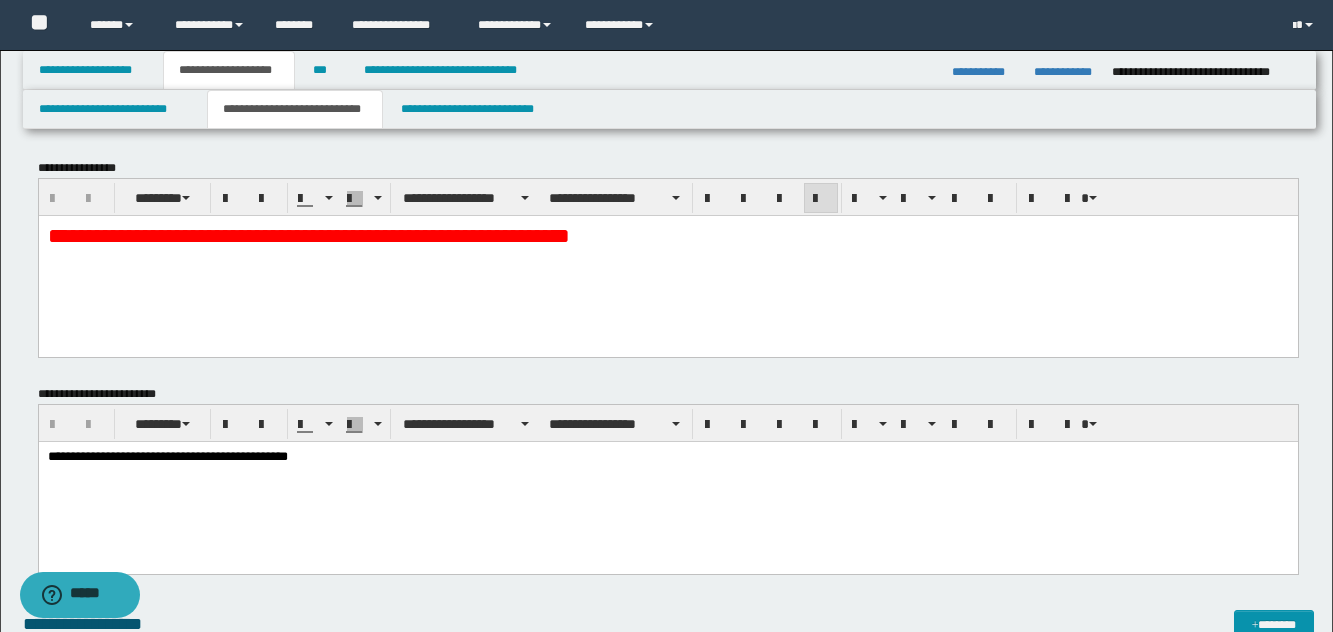click on "**********" at bounding box center [667, 235] 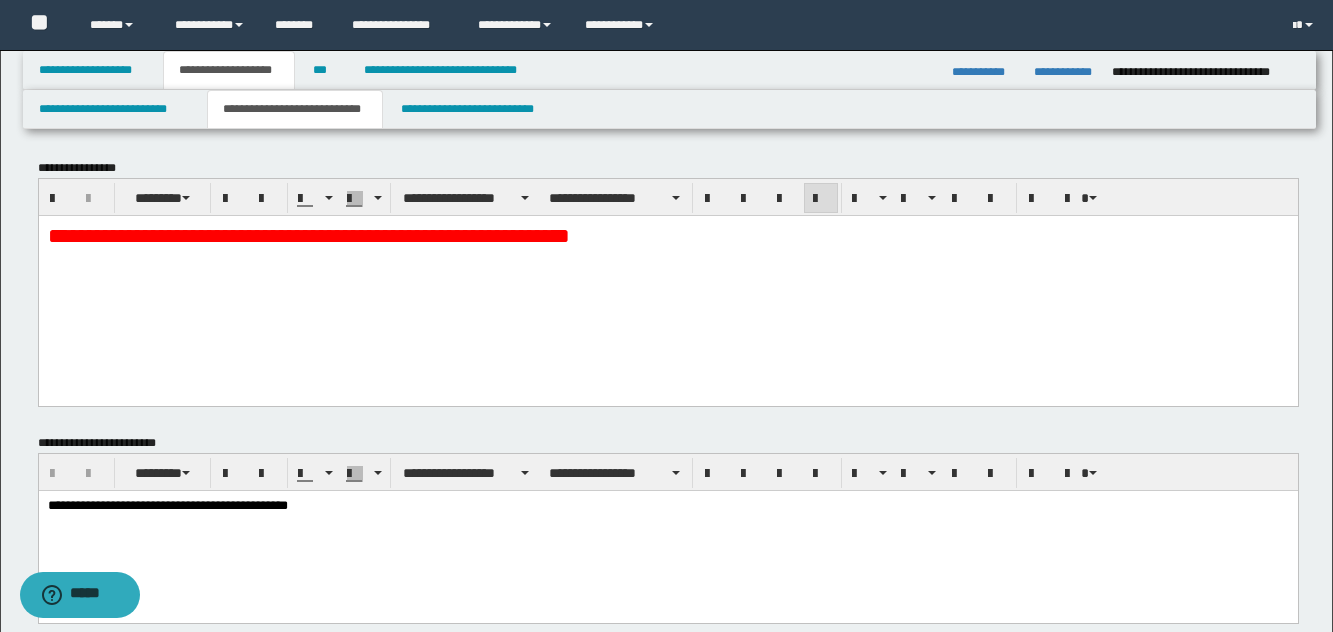 paste 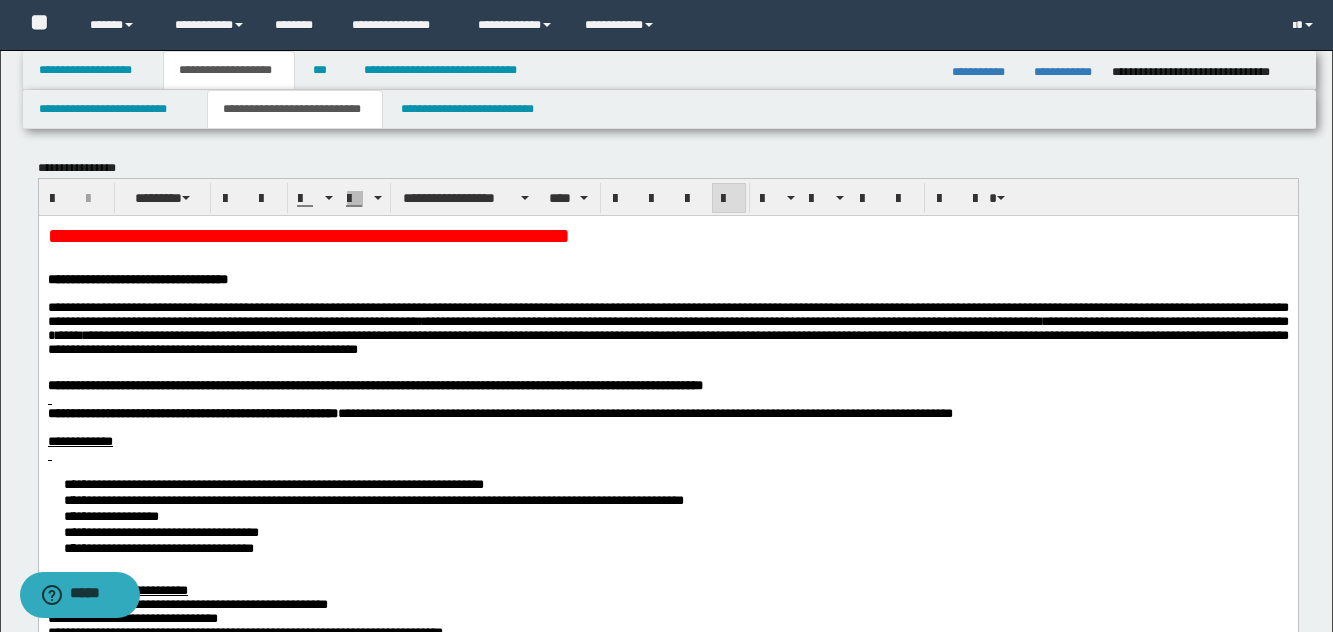 drag, startPoint x: 45, startPoint y: 272, endPoint x: 284, endPoint y: 588, distance: 396.20322 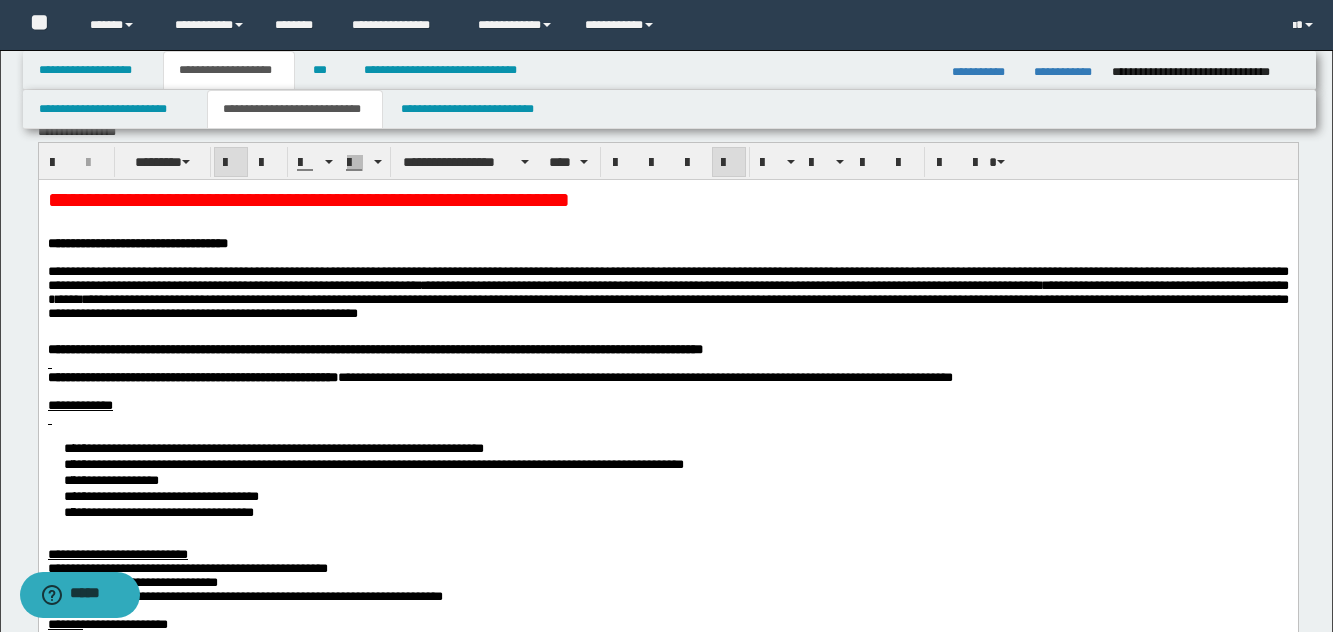scroll, scrollTop: 0, scrollLeft: 0, axis: both 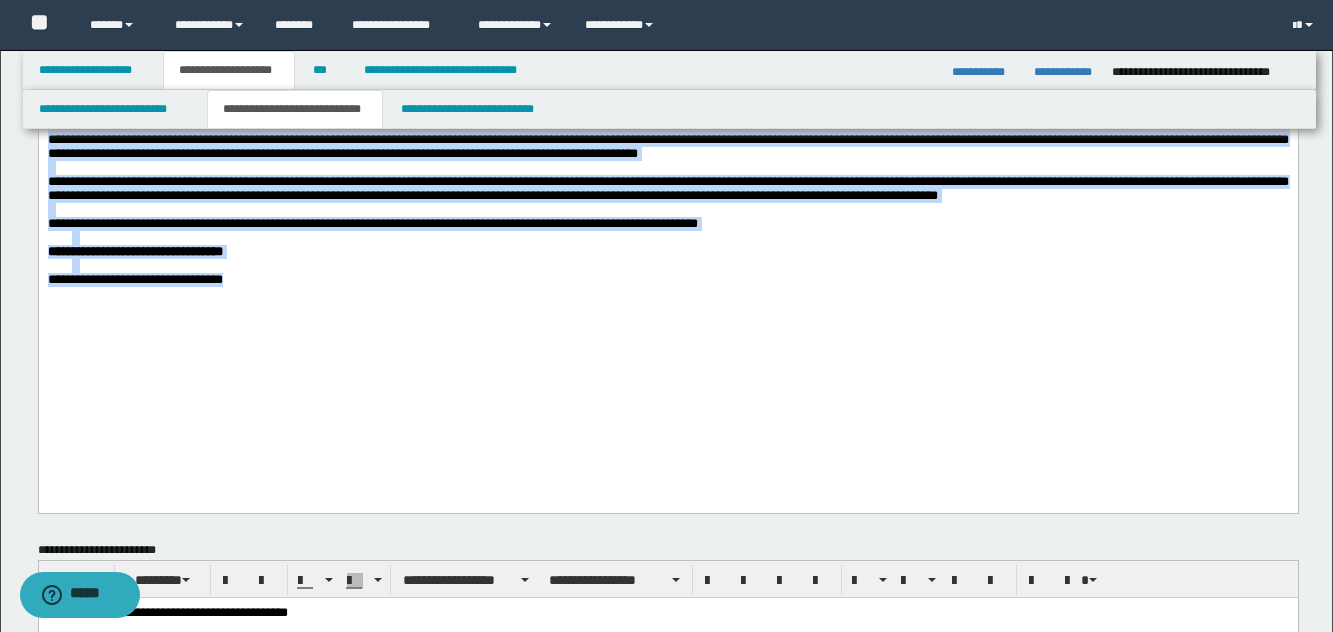 drag, startPoint x: 46, startPoint y: -745, endPoint x: 374, endPoint y: 446, distance: 1235.3401 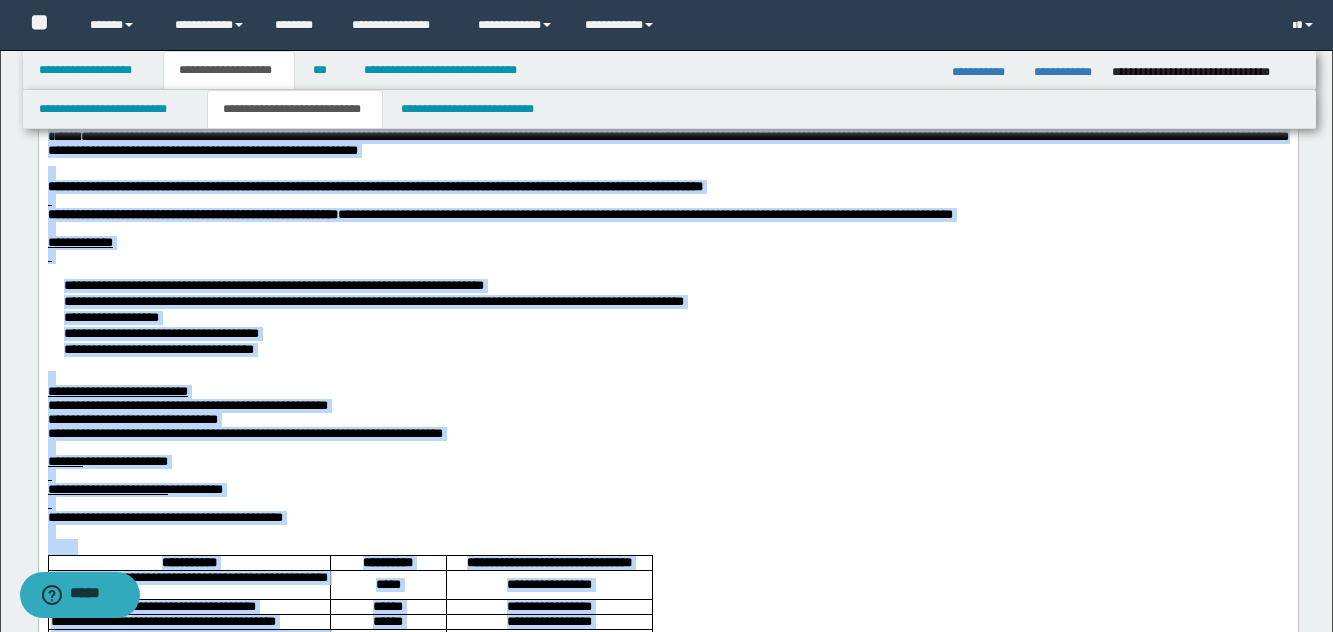scroll, scrollTop: 25, scrollLeft: 0, axis: vertical 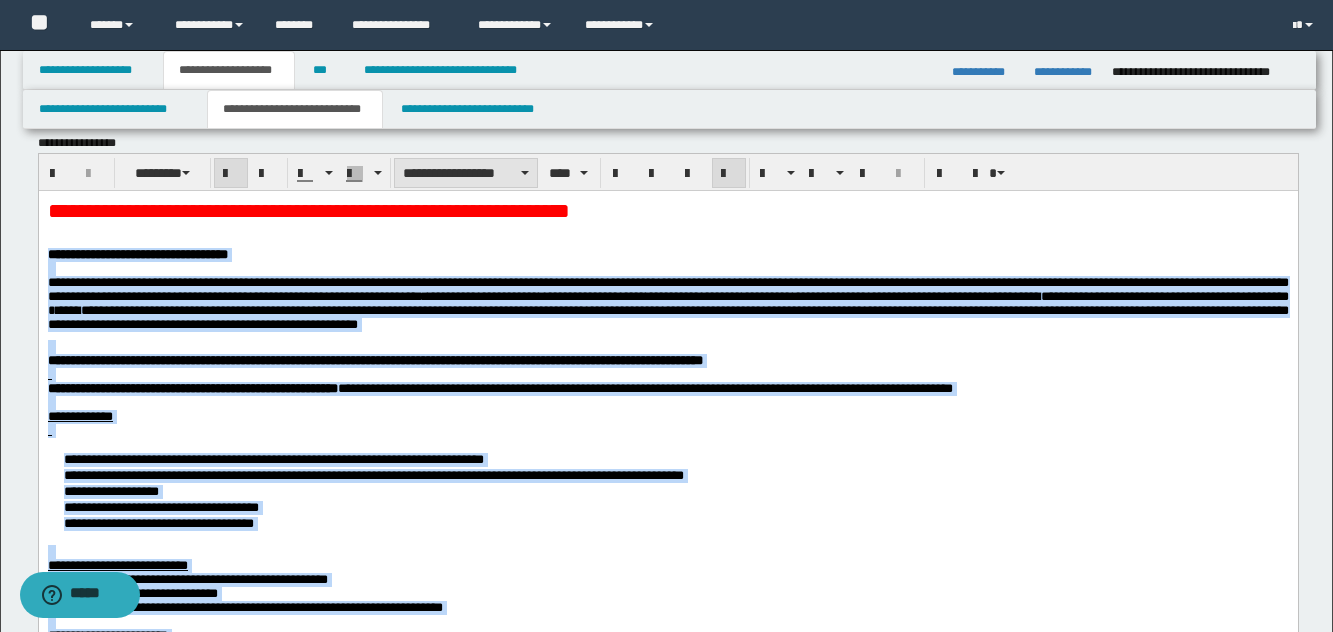 click on "**********" at bounding box center (466, 173) 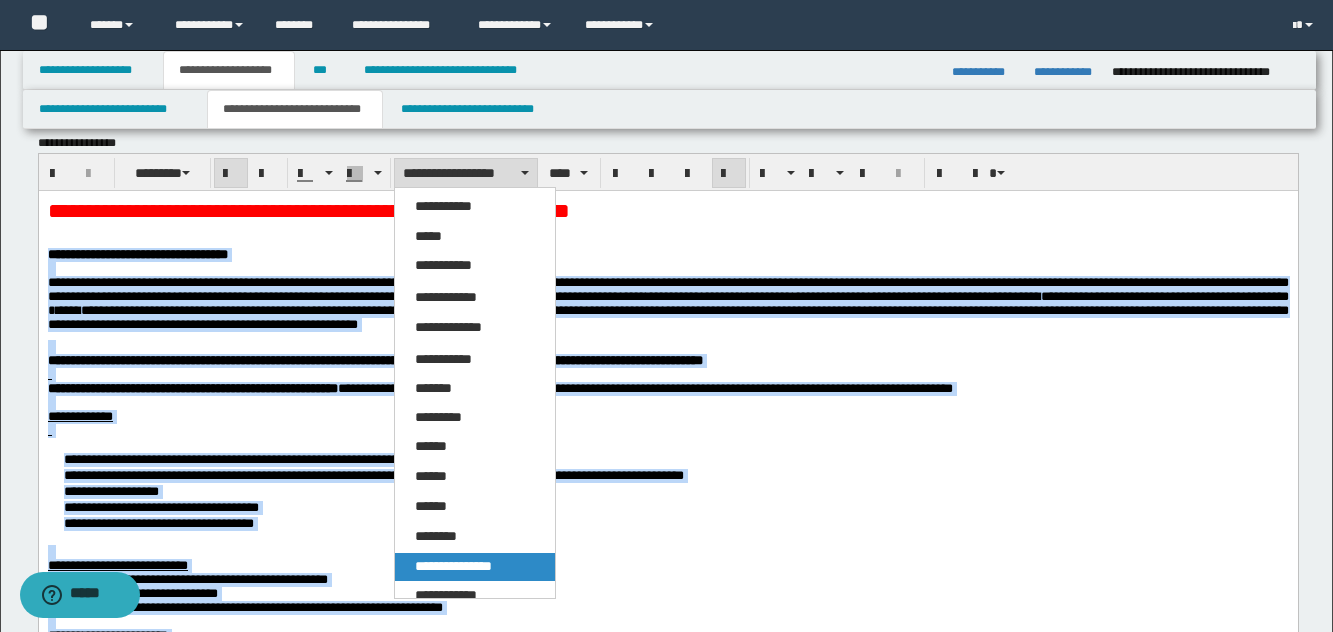 click on "**********" at bounding box center (453, 566) 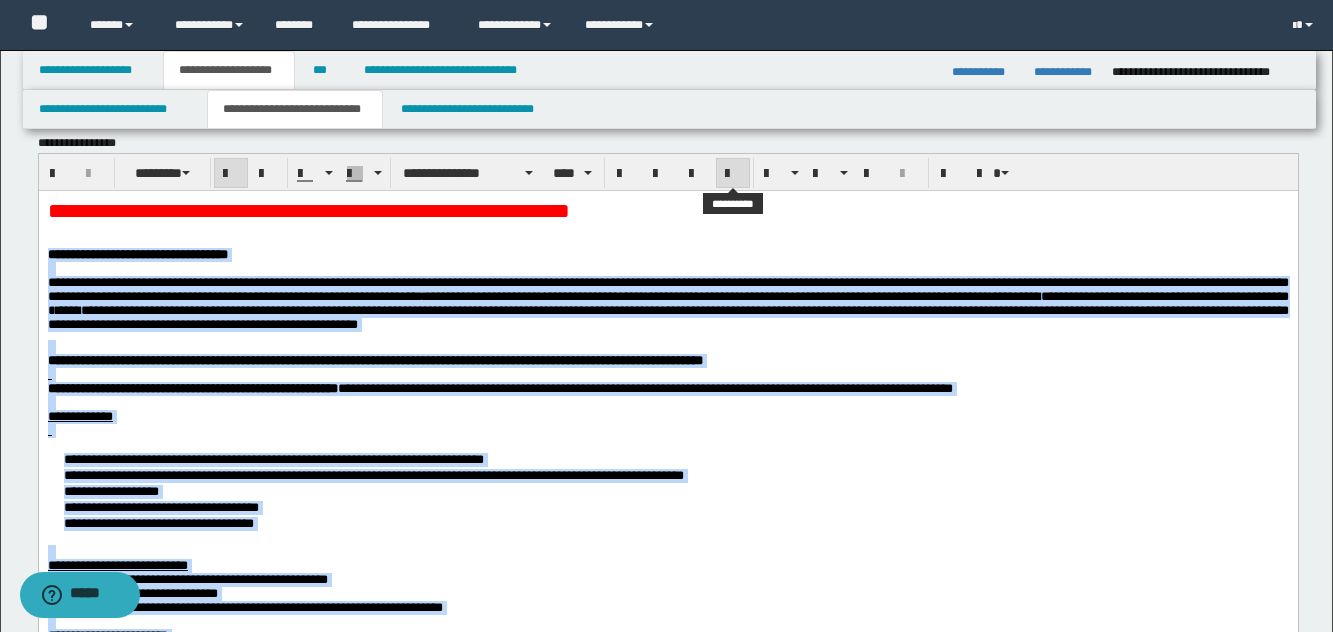 click at bounding box center (733, 174) 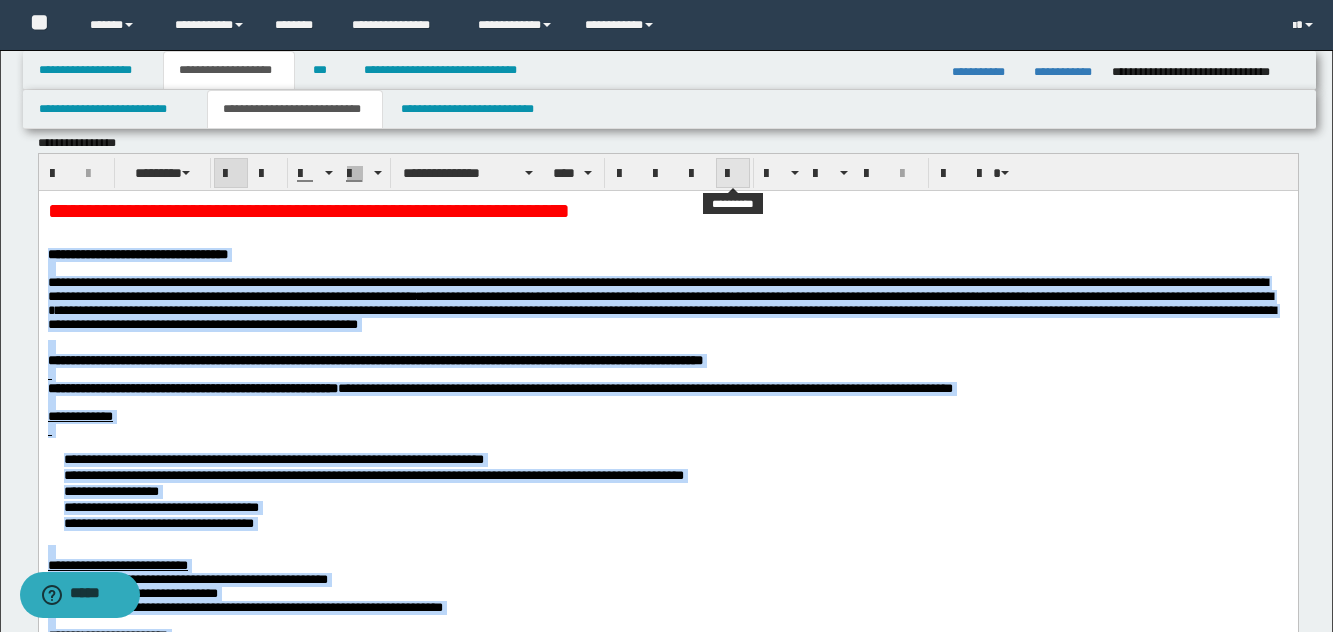 click at bounding box center [733, 174] 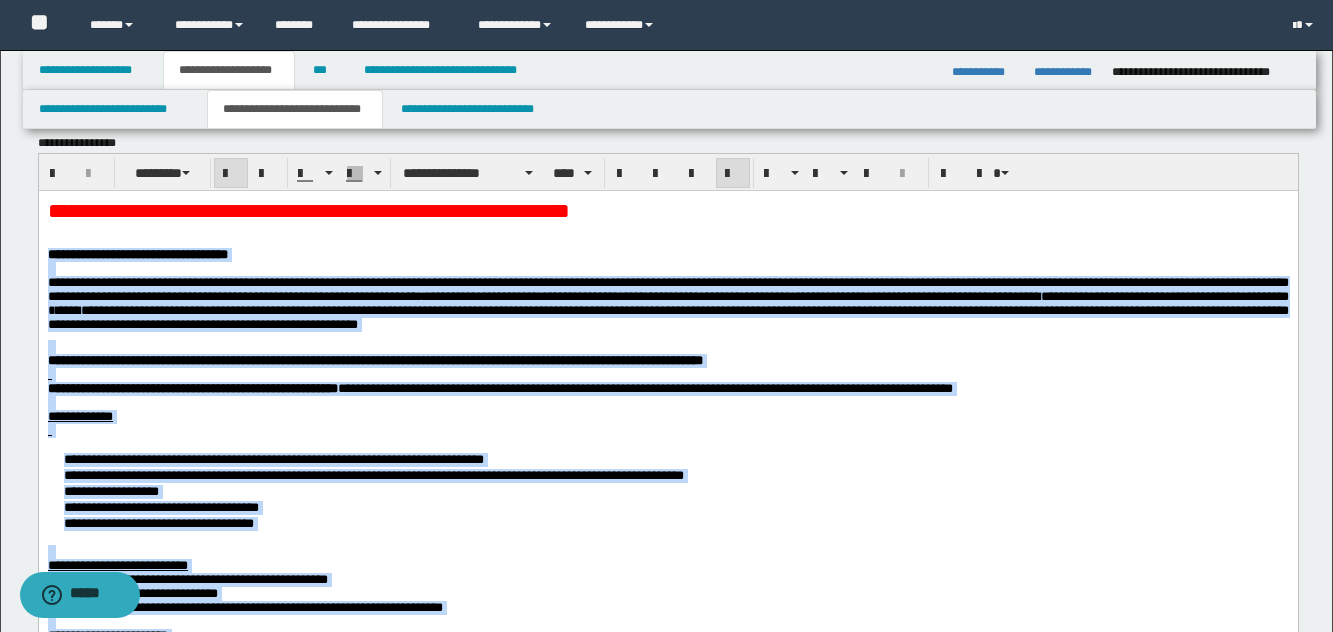 click at bounding box center (667, 268) 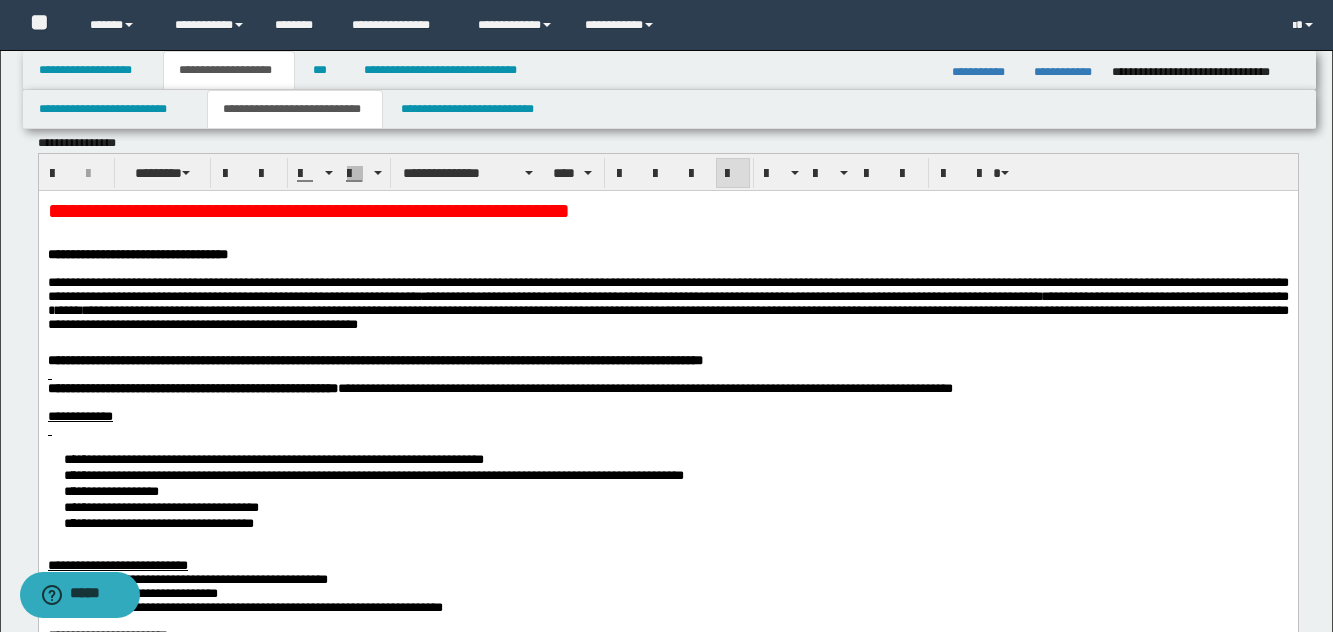 drag, startPoint x: 260, startPoint y: 305, endPoint x: 60, endPoint y: 309, distance: 200.04 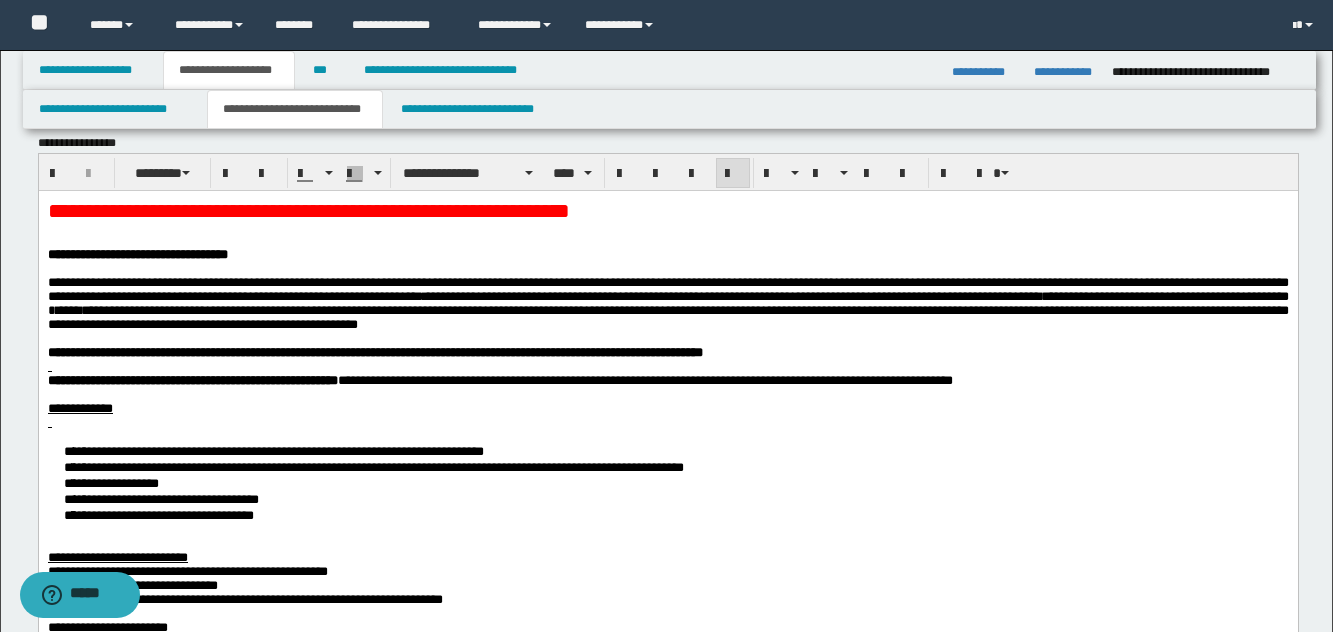 click on "**********" at bounding box center (667, 316) 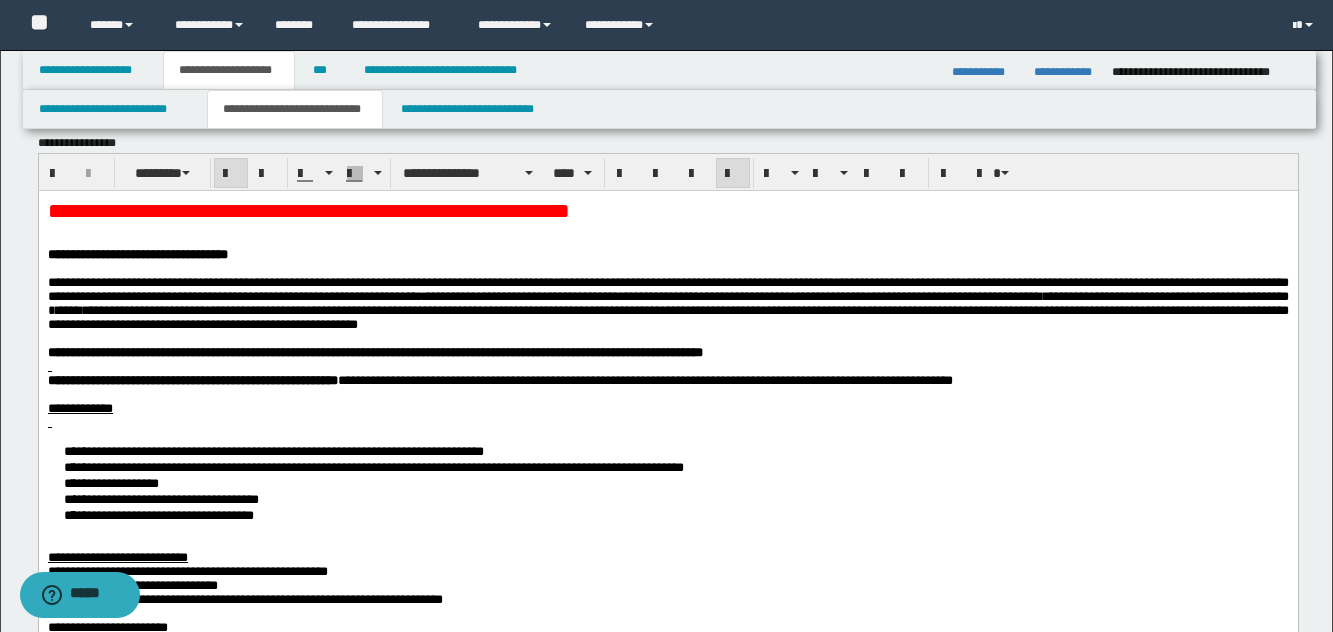 click at bounding box center (667, 366) 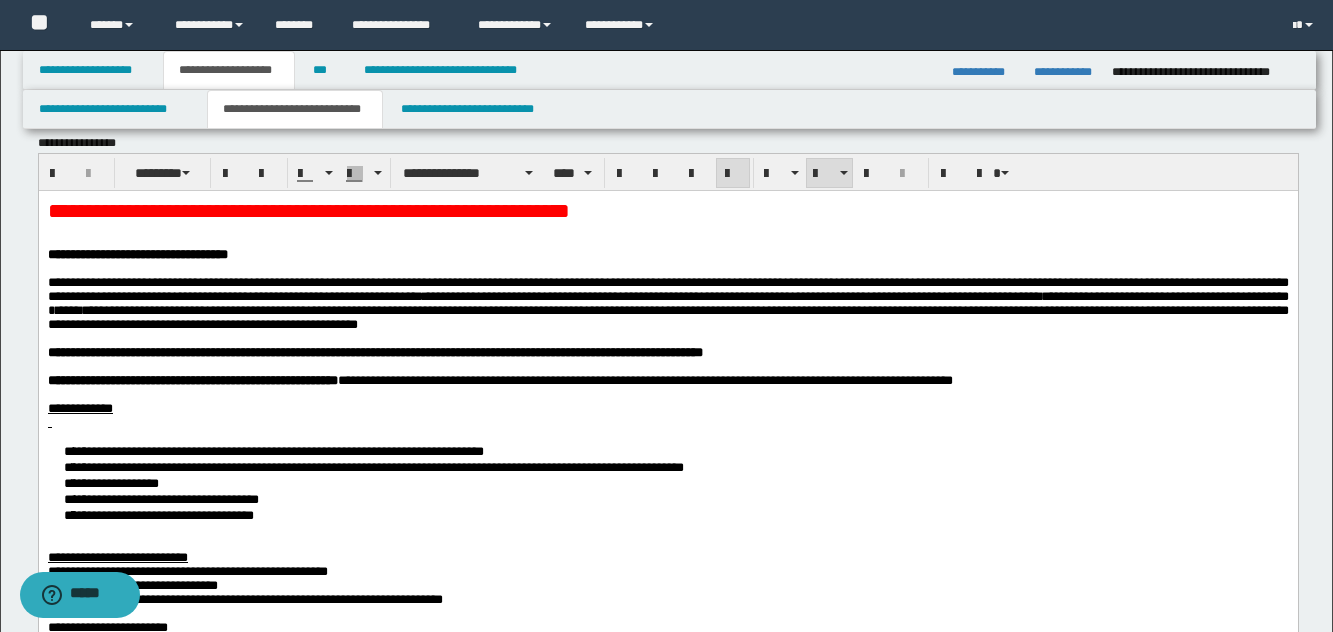 click on "**********" at bounding box center [667, 482] 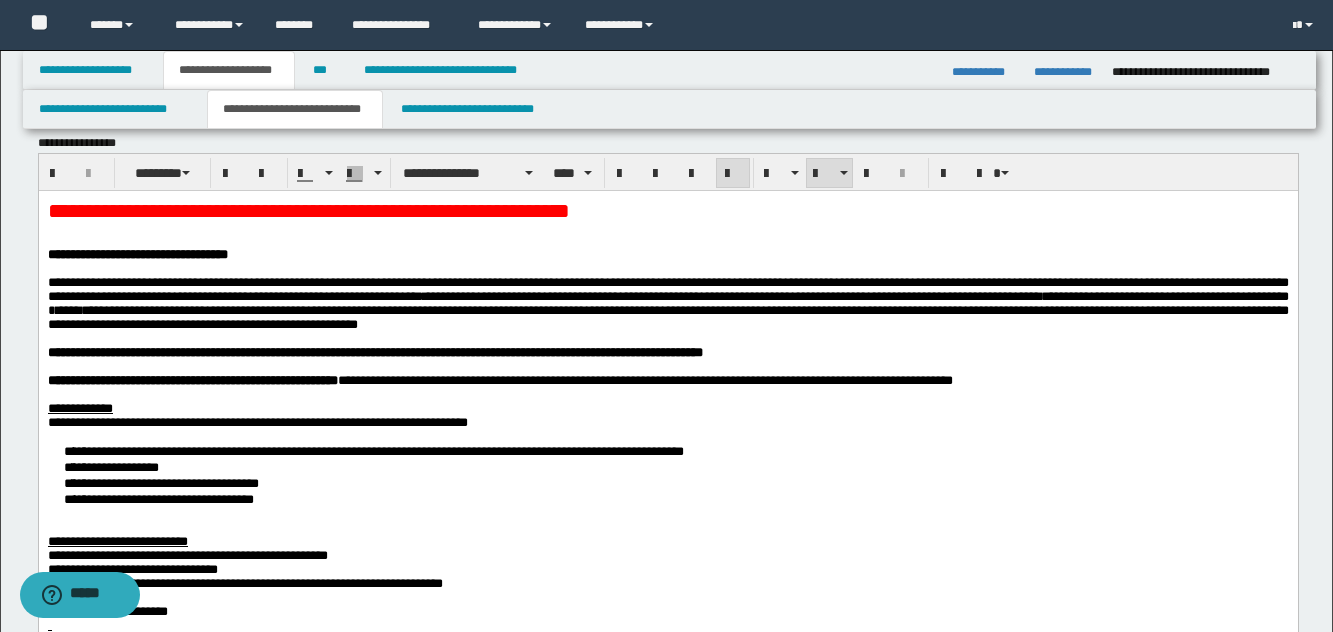 click on "**********" at bounding box center [667, 474] 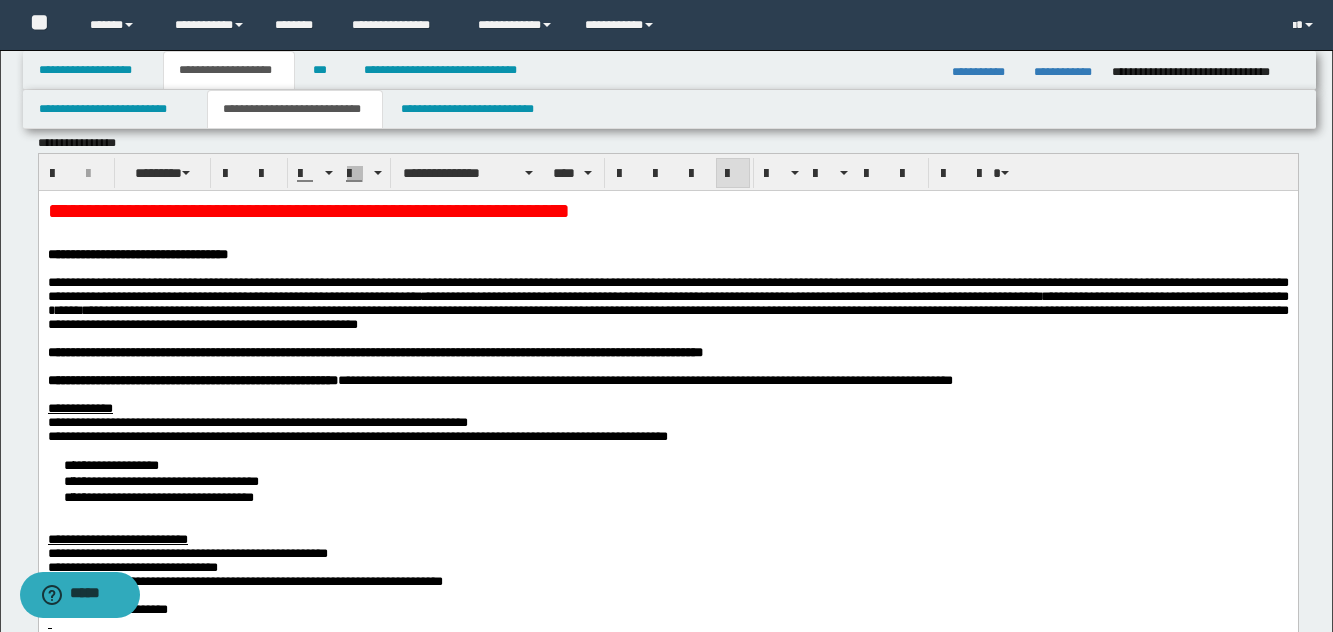 click on "**********" at bounding box center [667, 480] 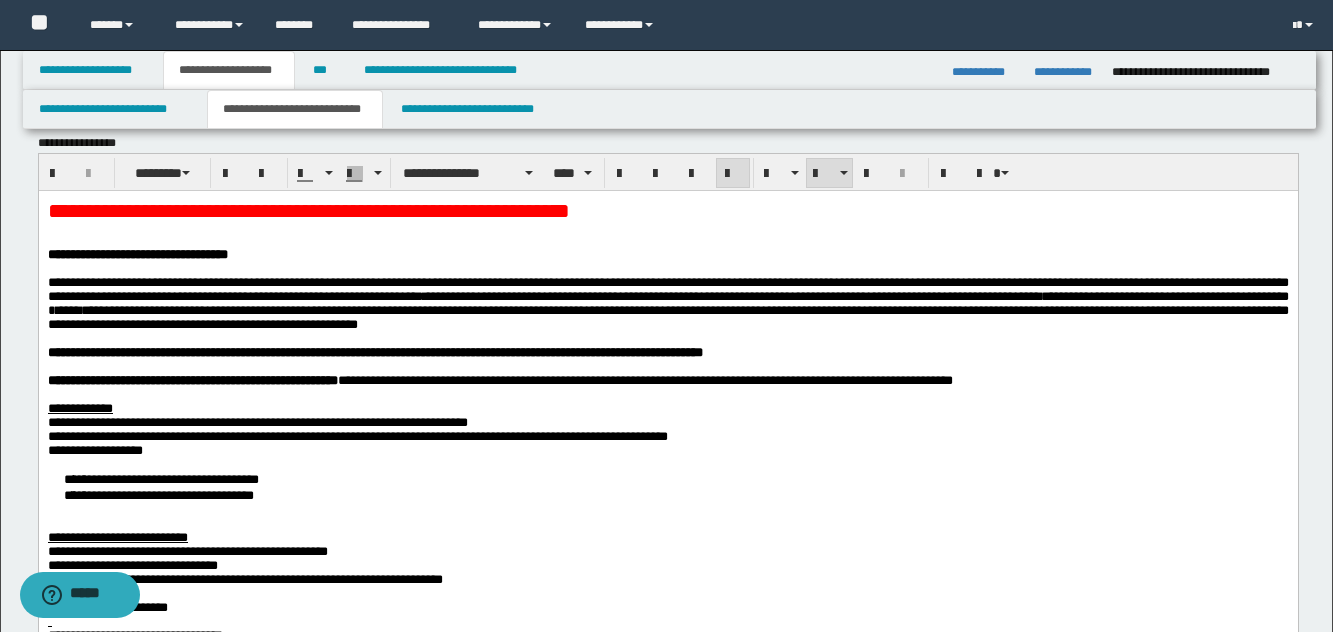 click on "**********" at bounding box center (667, 486) 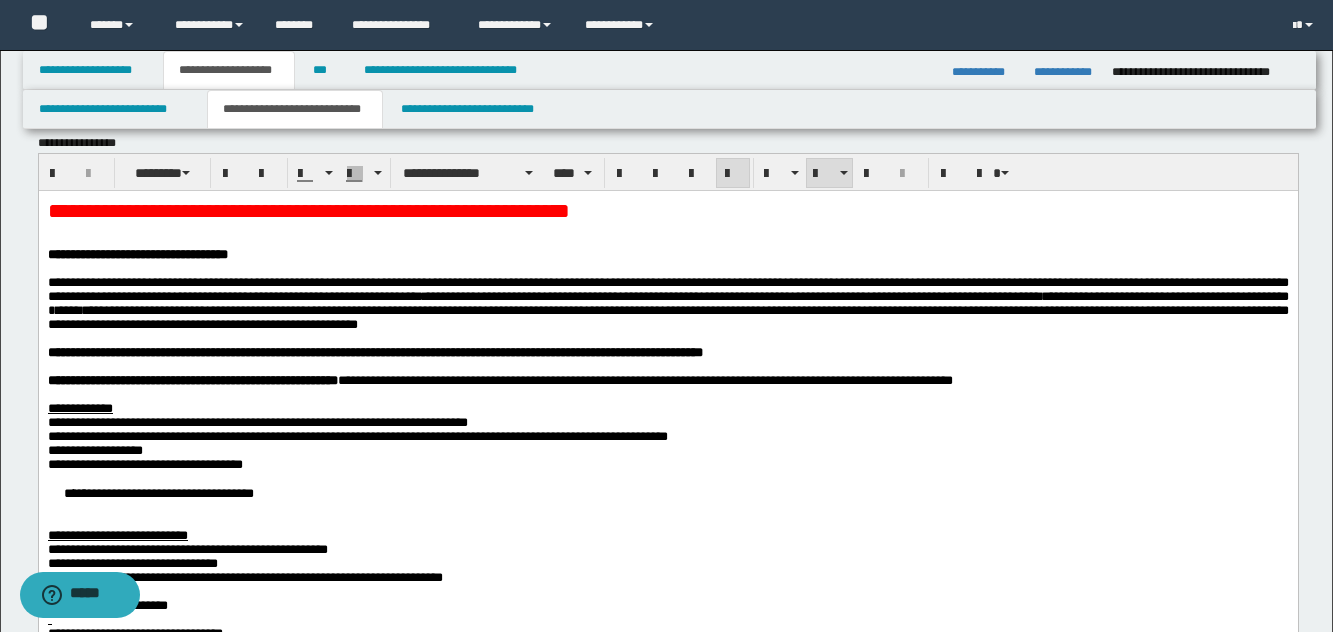 click on "**********" at bounding box center [667, 492] 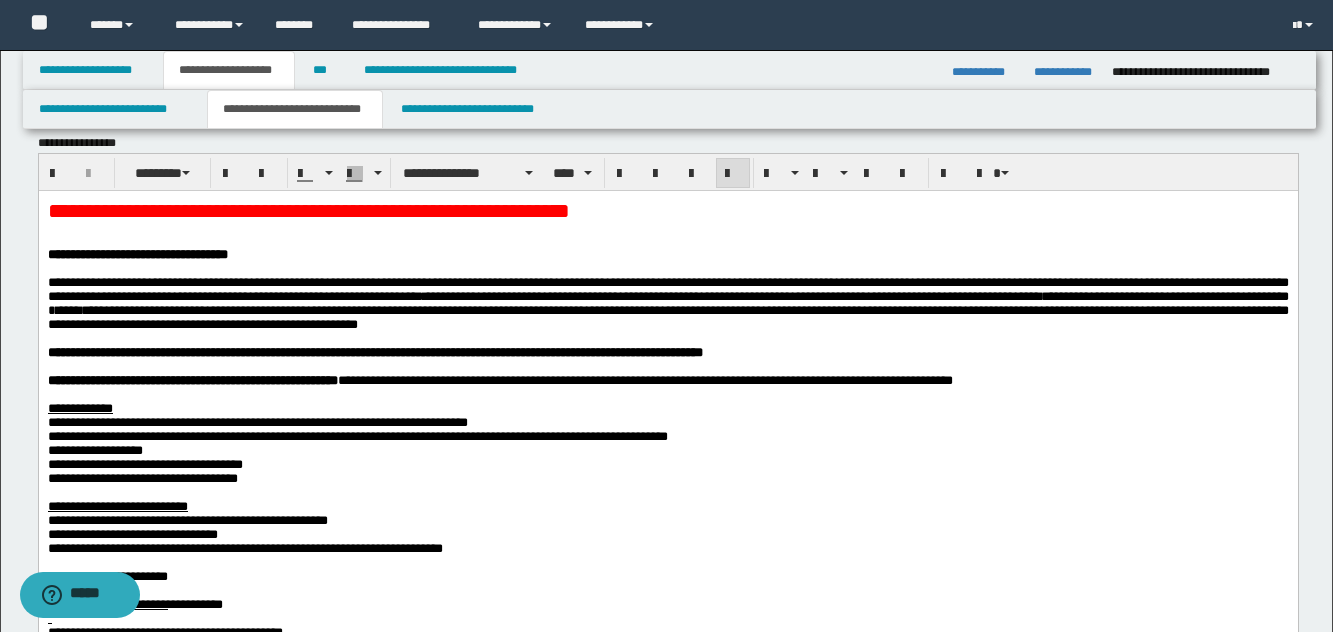 click on "**********" at bounding box center (144, 463) 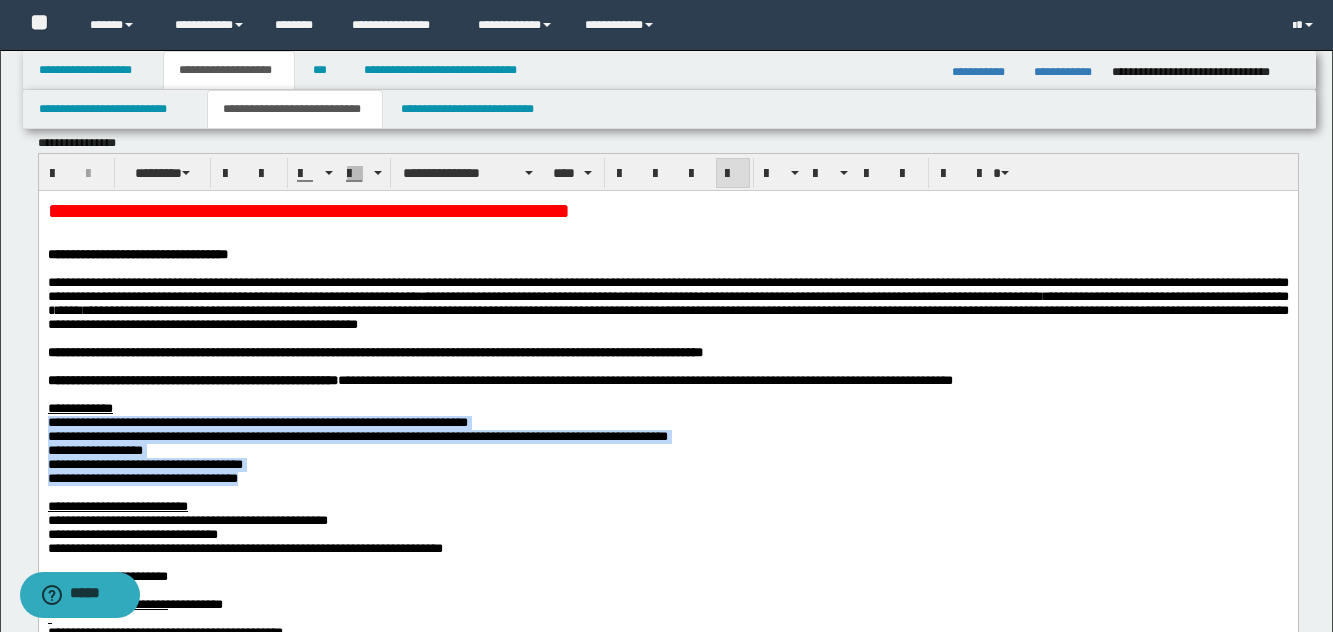 drag, startPoint x: 330, startPoint y: 518, endPoint x: 22, endPoint y: 443, distance: 317 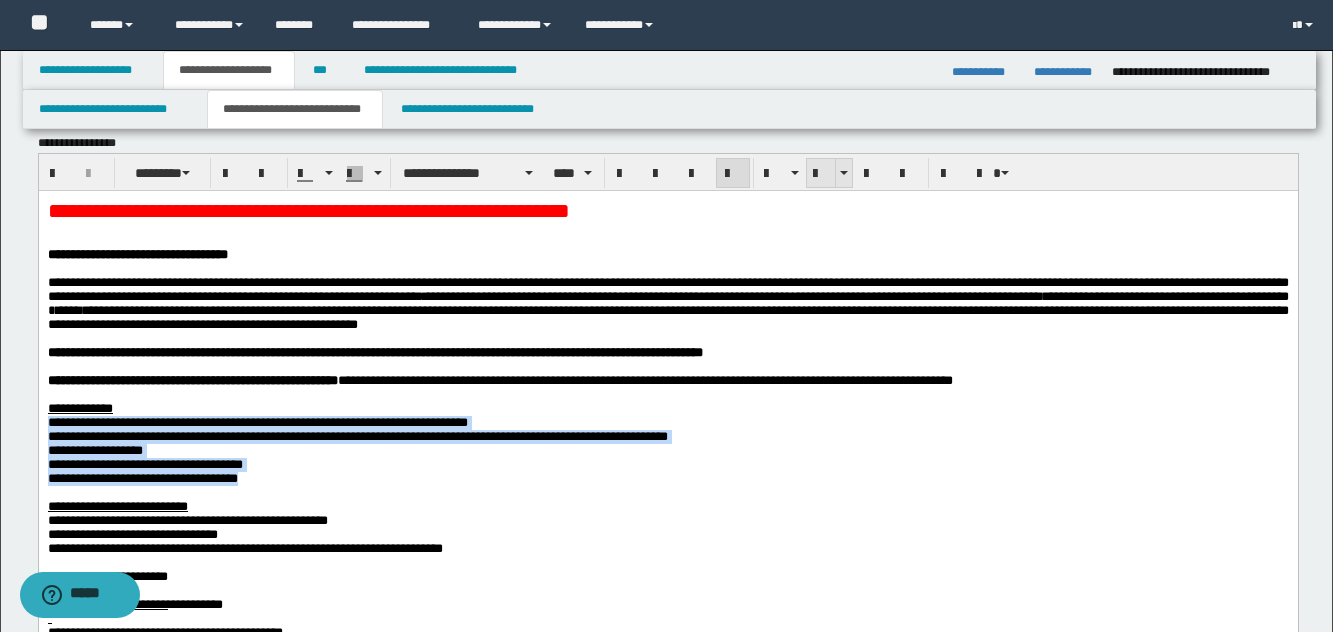 click at bounding box center [821, 173] 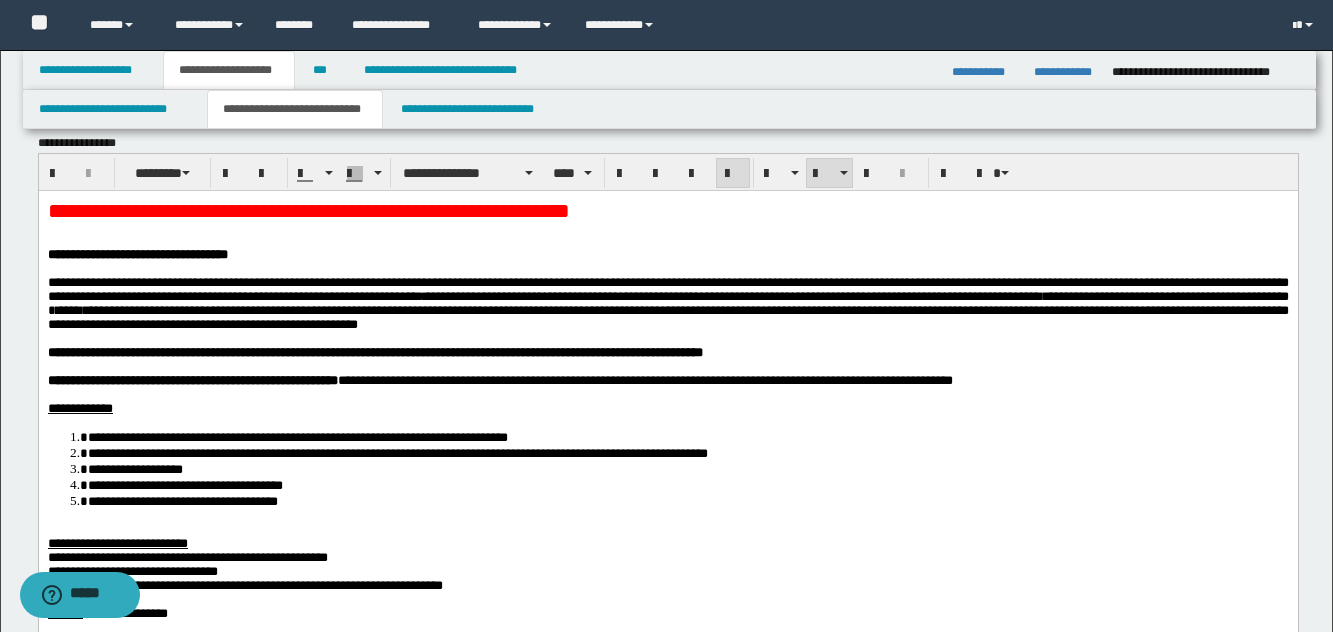 click on "**********" at bounding box center [687, 468] 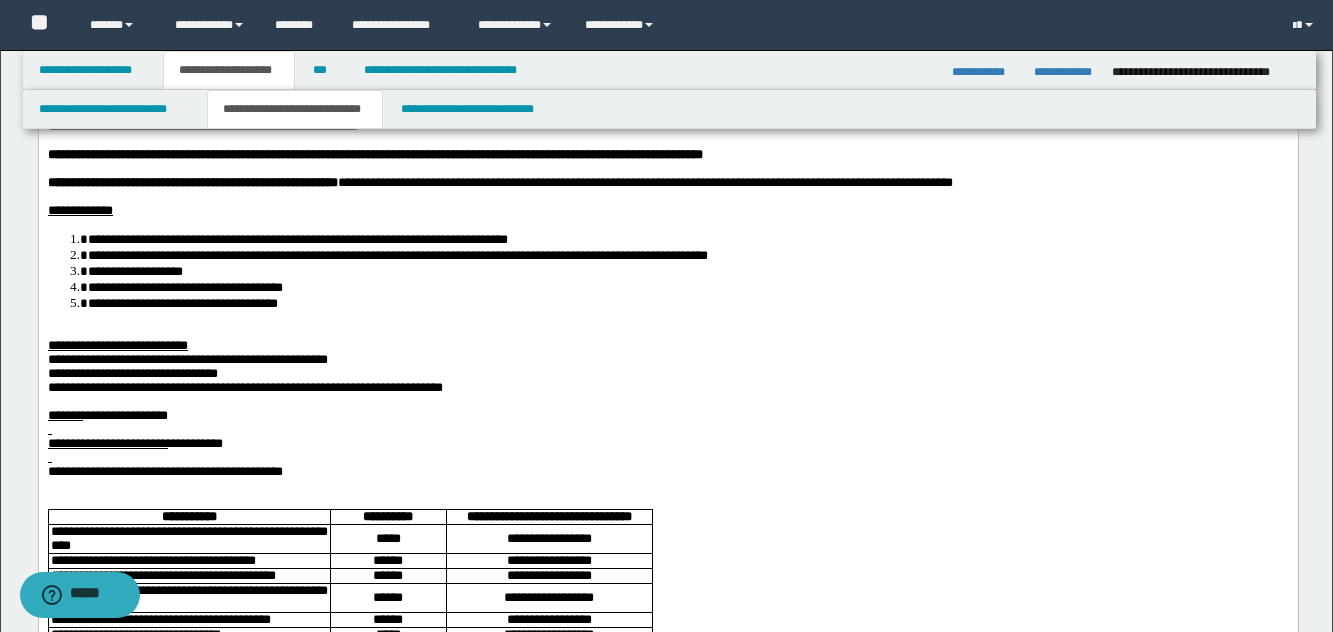 scroll, scrollTop: 225, scrollLeft: 0, axis: vertical 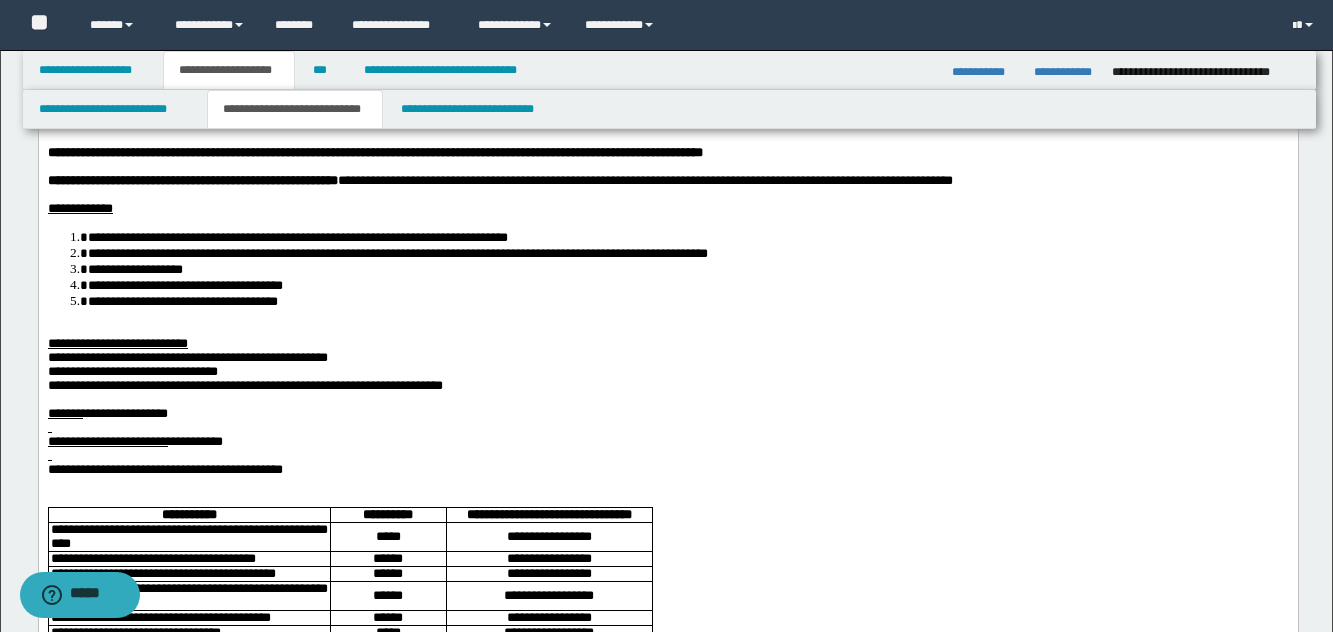 click on "**********" at bounding box center [132, 371] 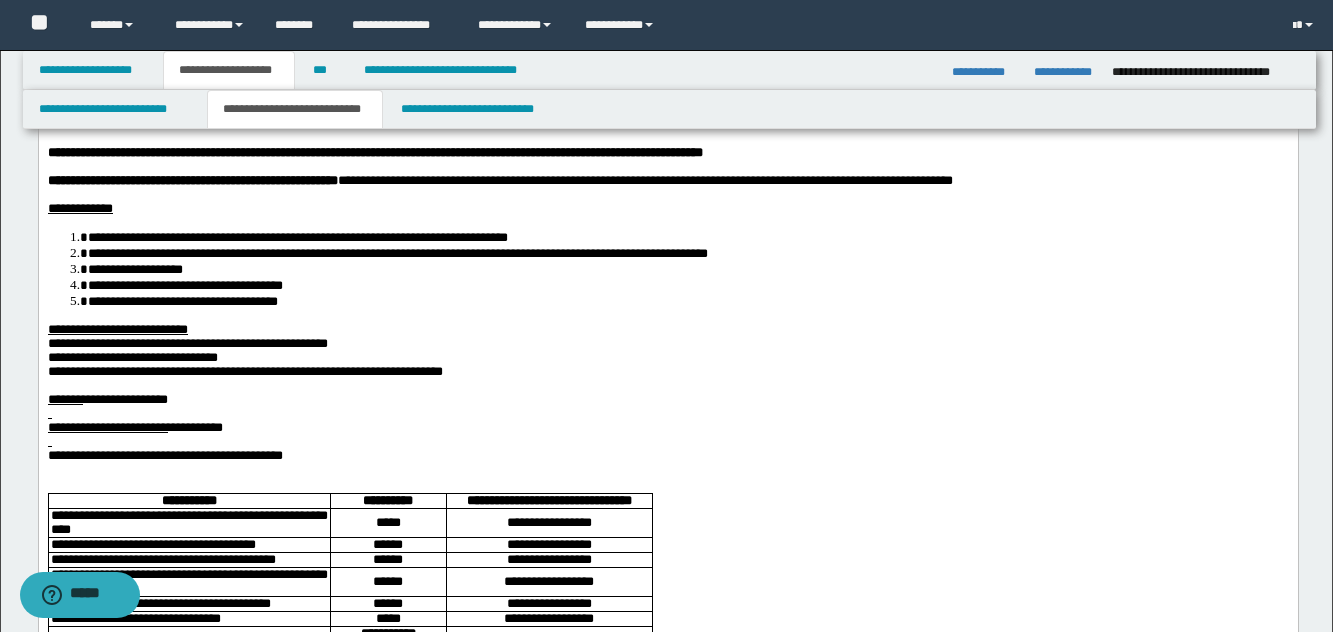 click on "**********" at bounding box center [132, 357] 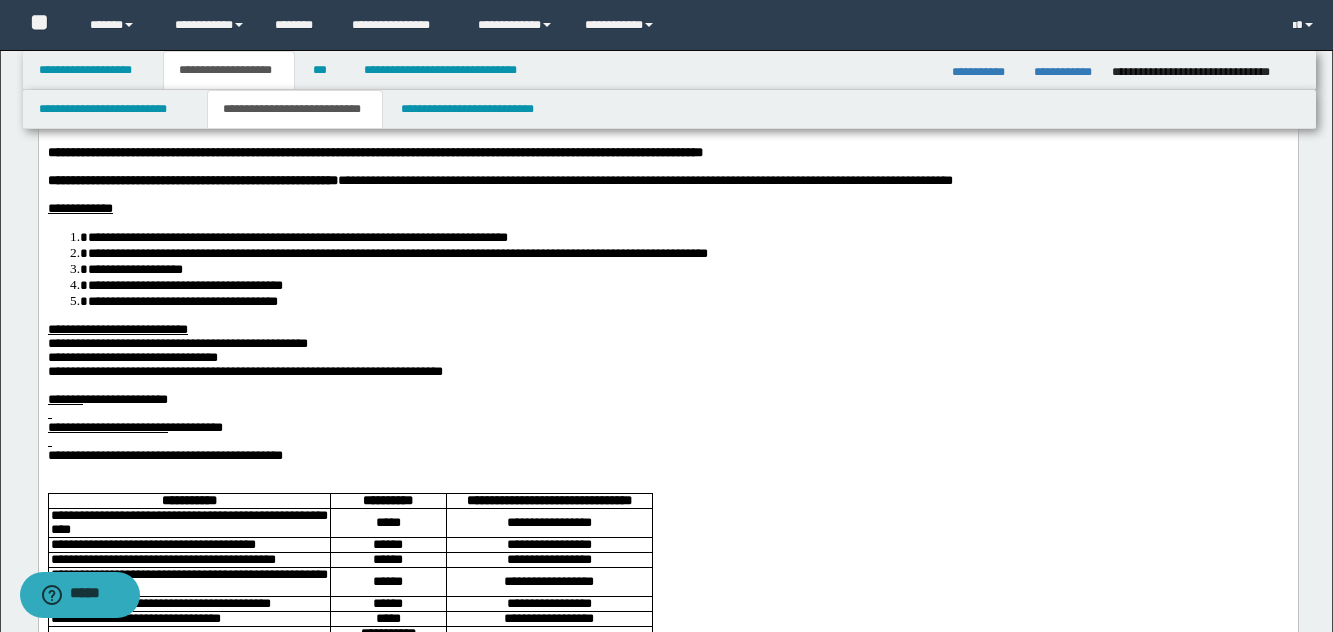 click on "**********" at bounding box center (244, 371) 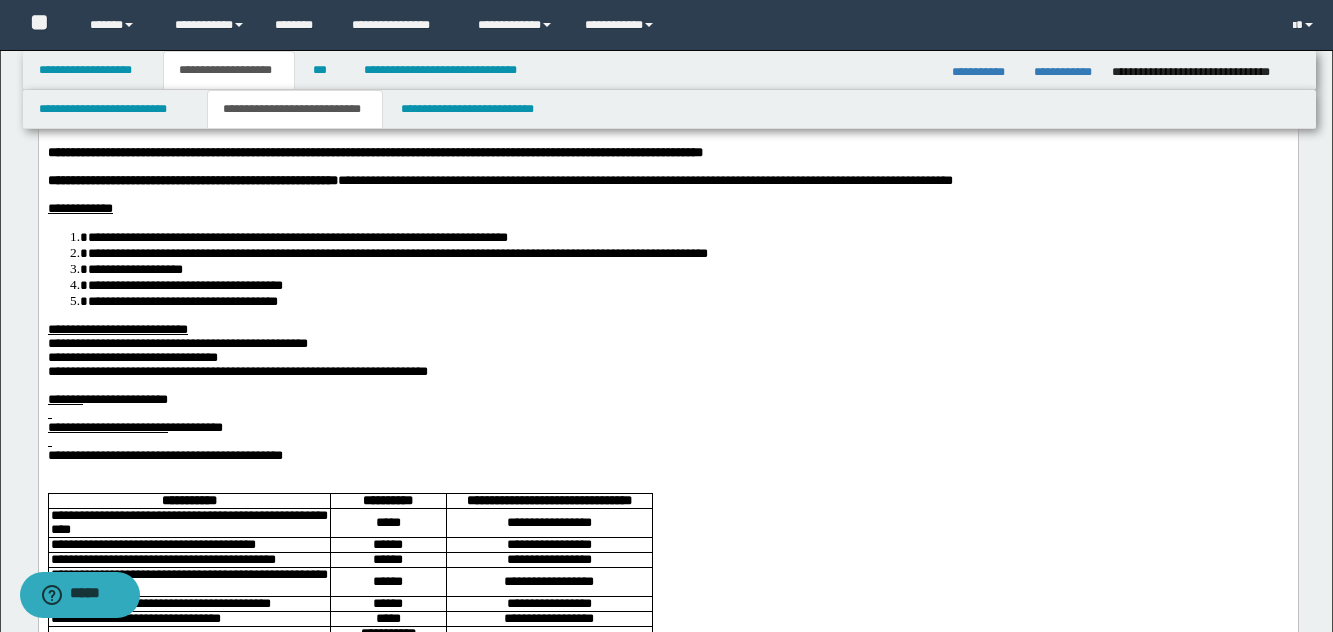 click on "**********" at bounding box center [124, 399] 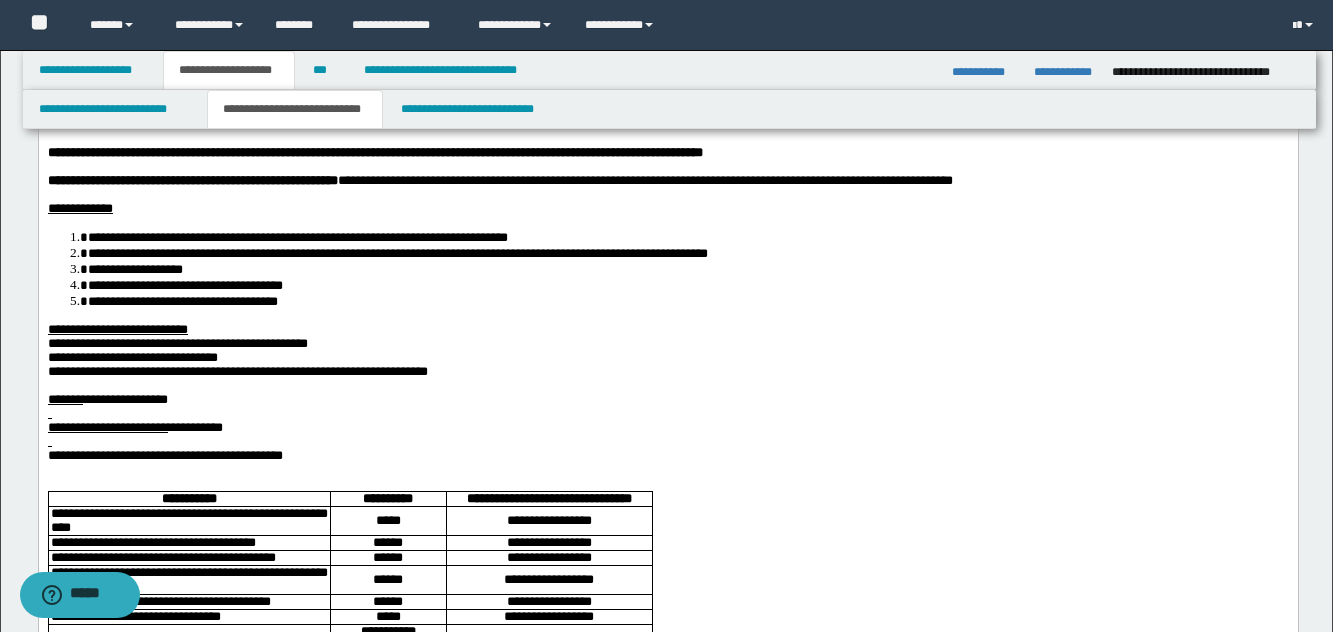 click at bounding box center [667, 414] 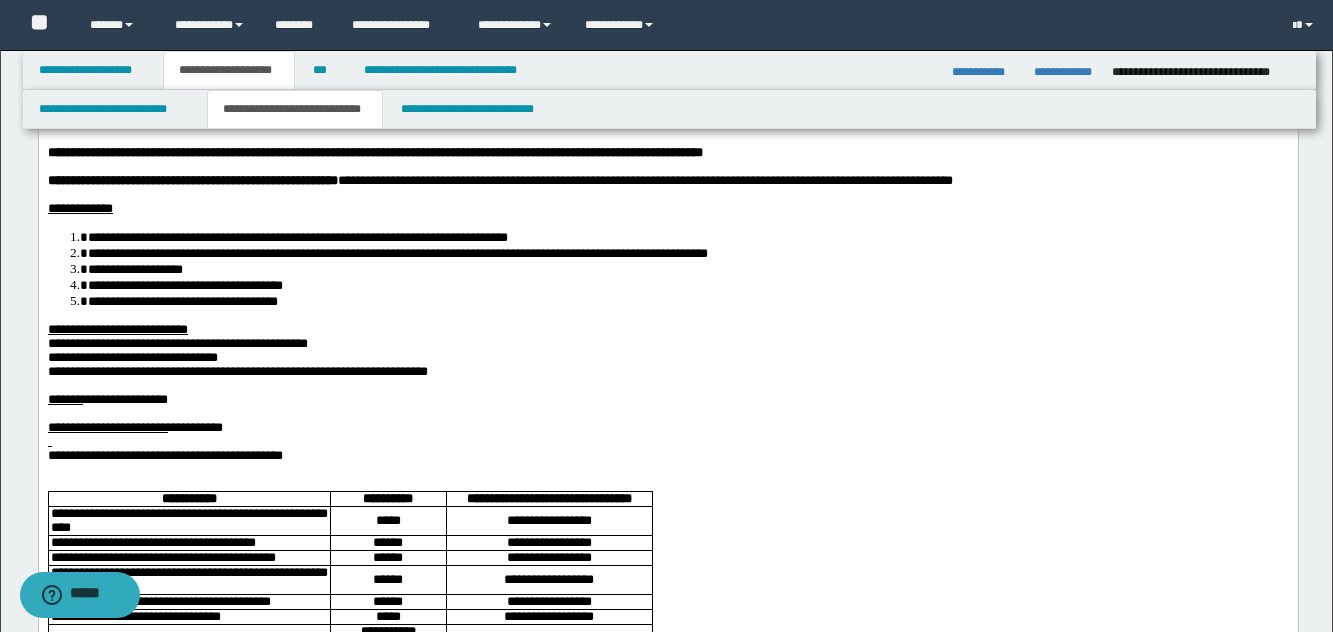 click on "**********" at bounding box center [164, 455] 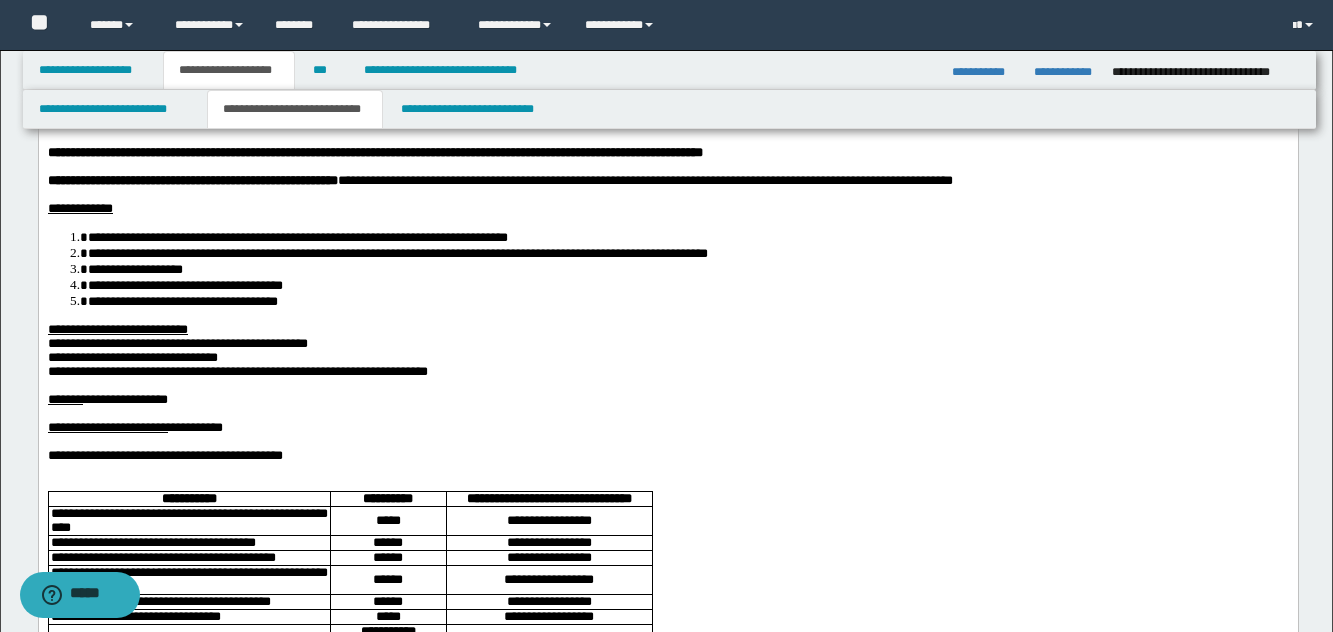 click at bounding box center [63, 483] 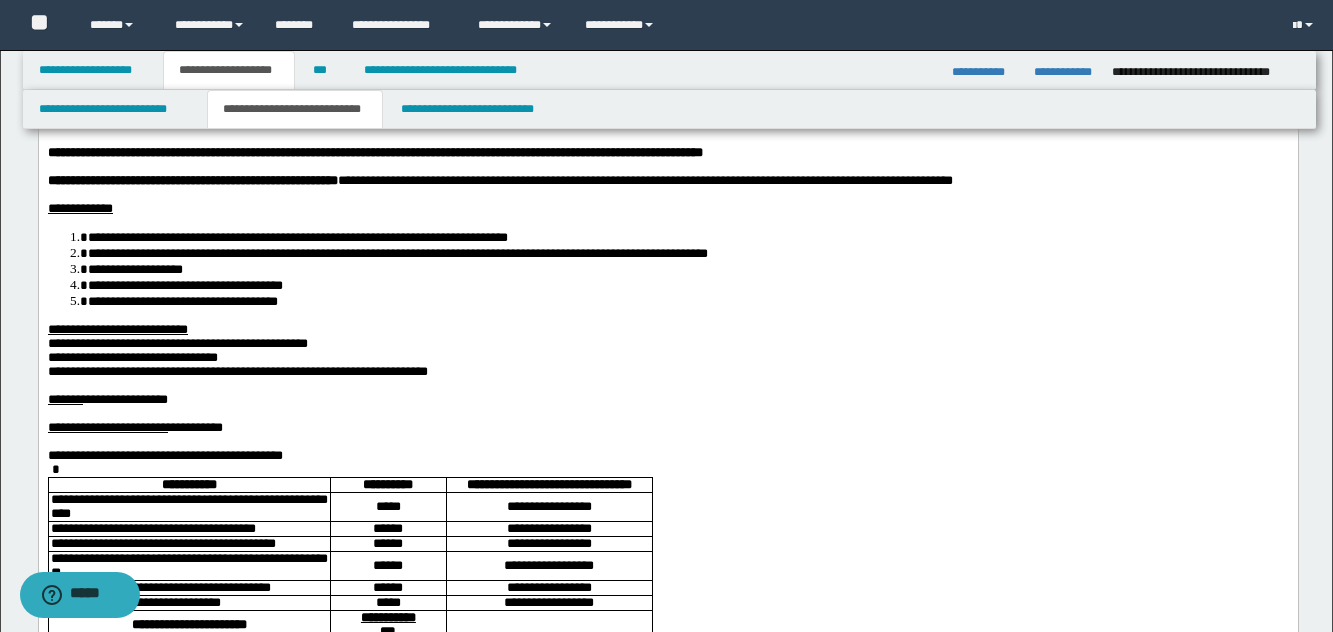 scroll, scrollTop: 525, scrollLeft: 0, axis: vertical 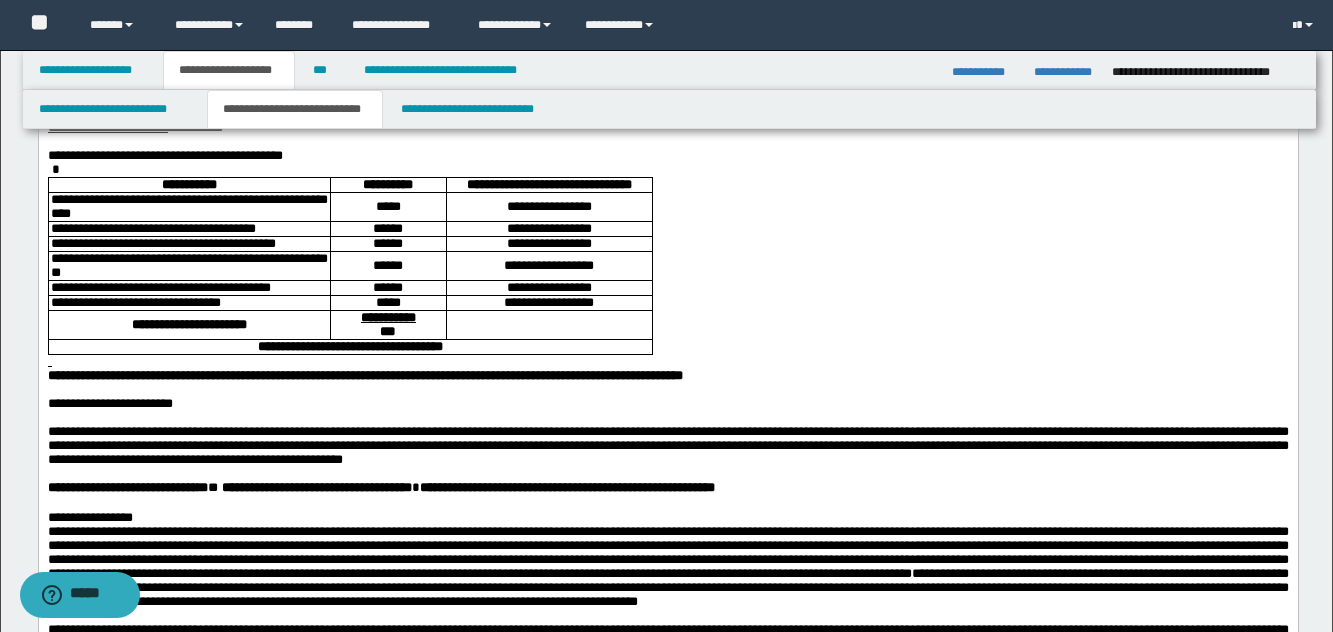 click at bounding box center (667, 390) 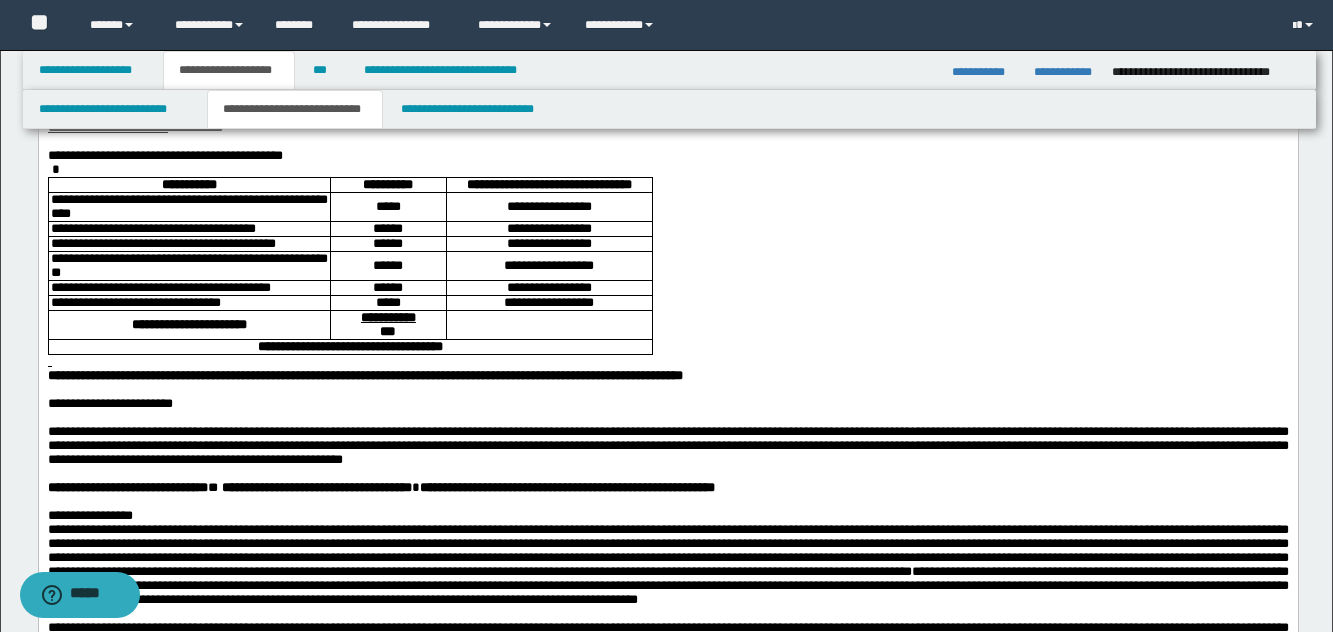 click at bounding box center [667, 390] 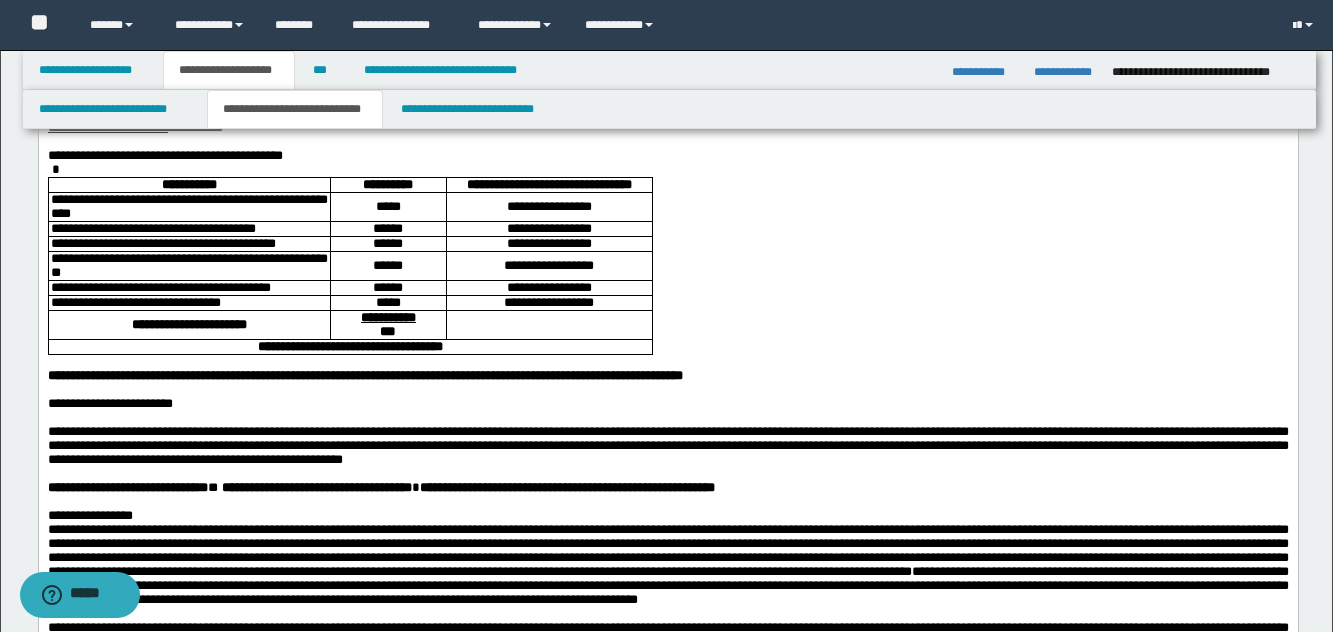 click at bounding box center (667, 418) 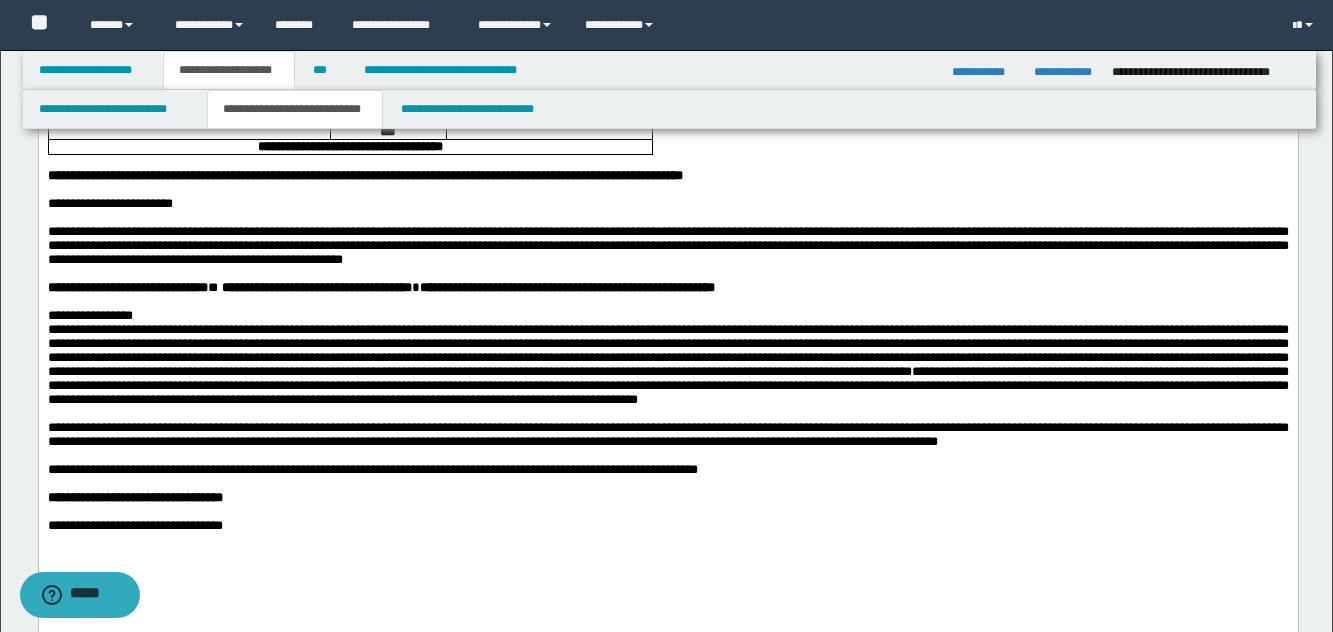 click at bounding box center (667, 302) 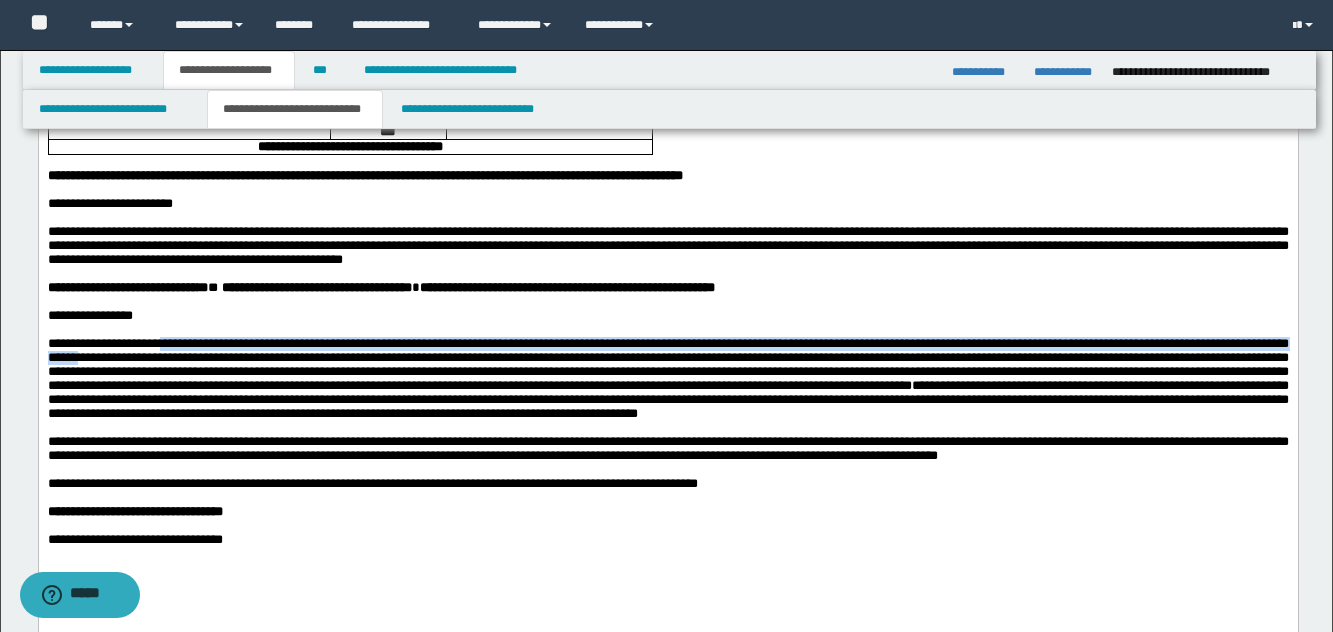 click on "**********" at bounding box center (667, 364) 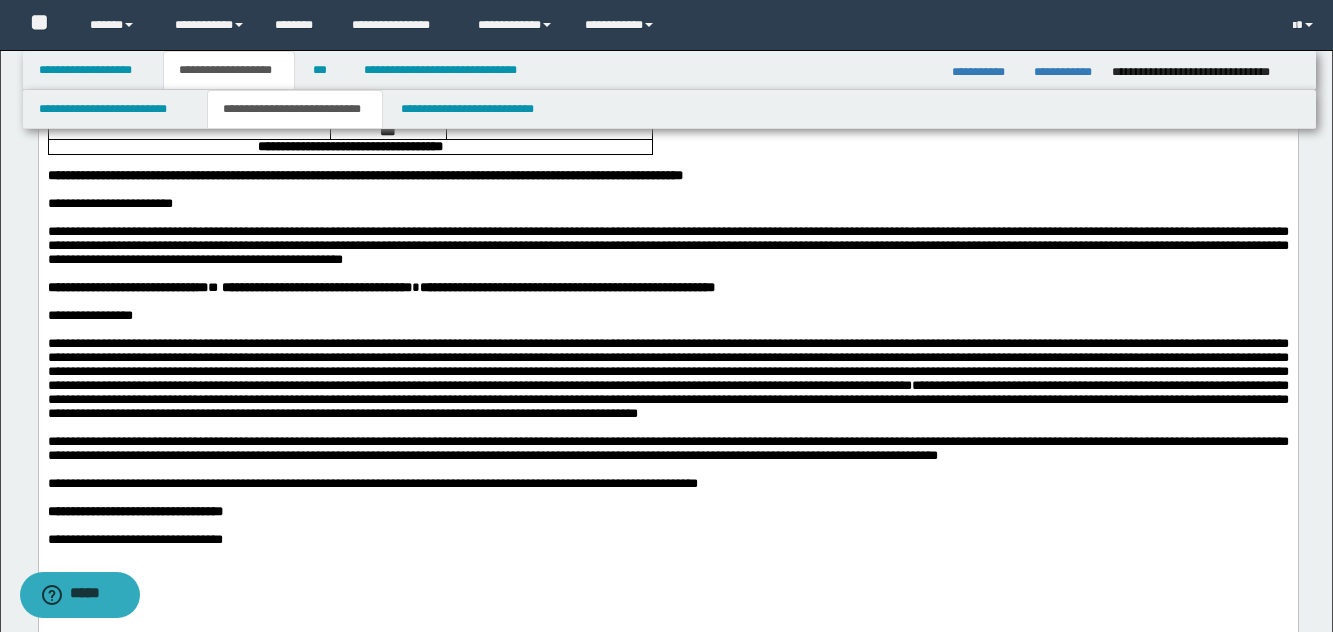 drag, startPoint x: 233, startPoint y: 453, endPoint x: 362, endPoint y: 449, distance: 129.062 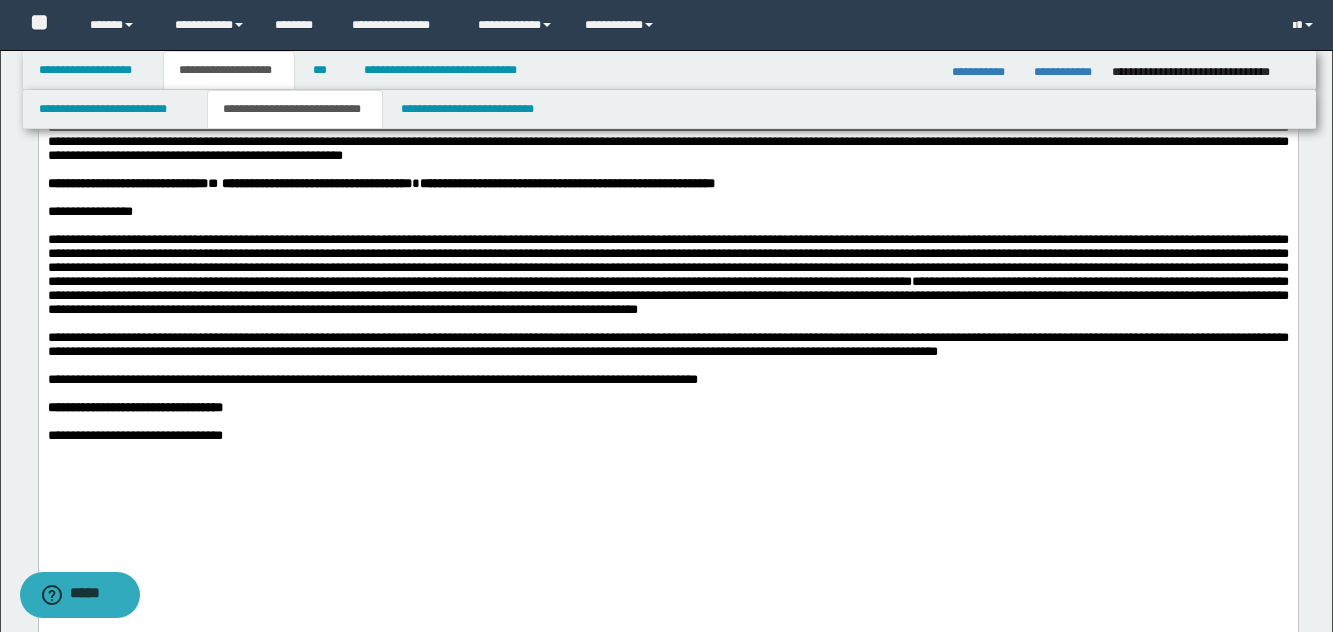scroll, scrollTop: 925, scrollLeft: 0, axis: vertical 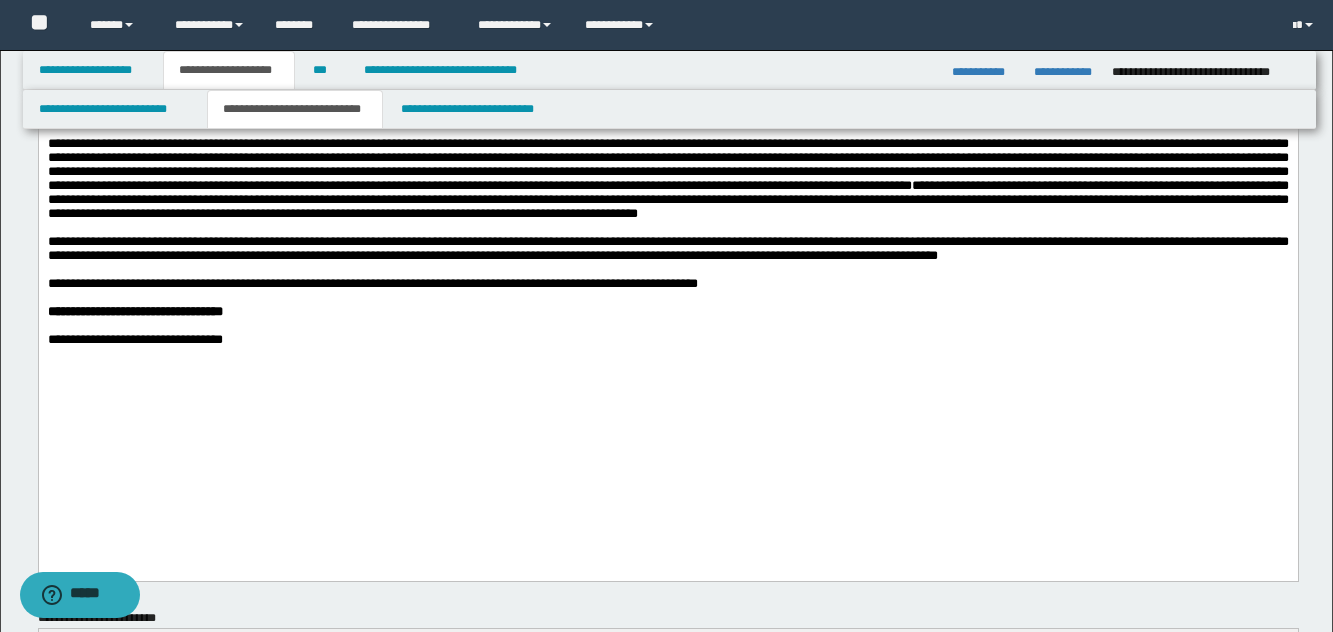 click on "**********" at bounding box center [667, -89] 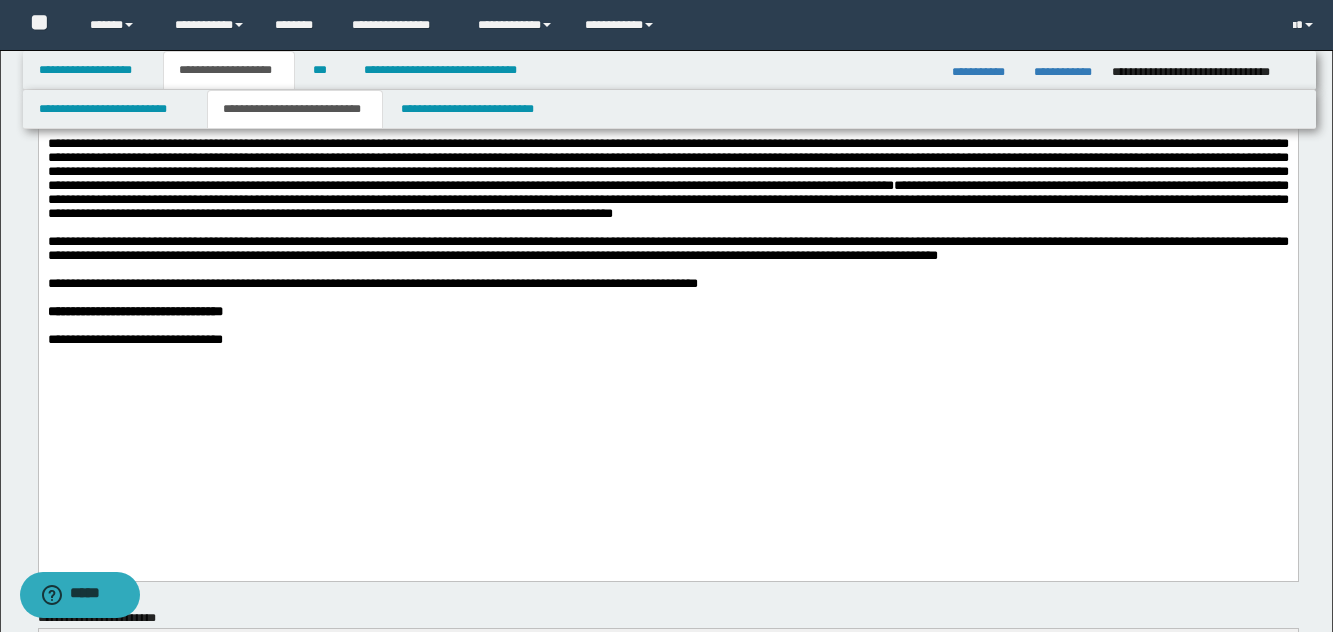 click on "**********" at bounding box center [667, 312] 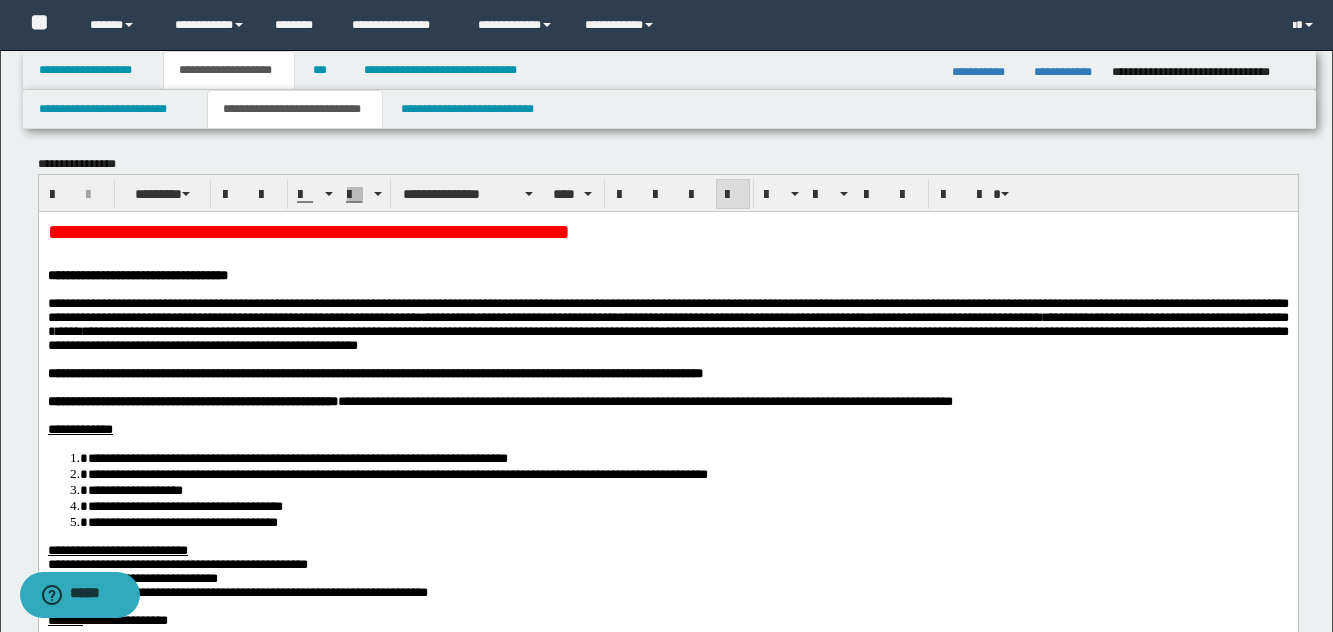 scroll, scrollTop: 0, scrollLeft: 0, axis: both 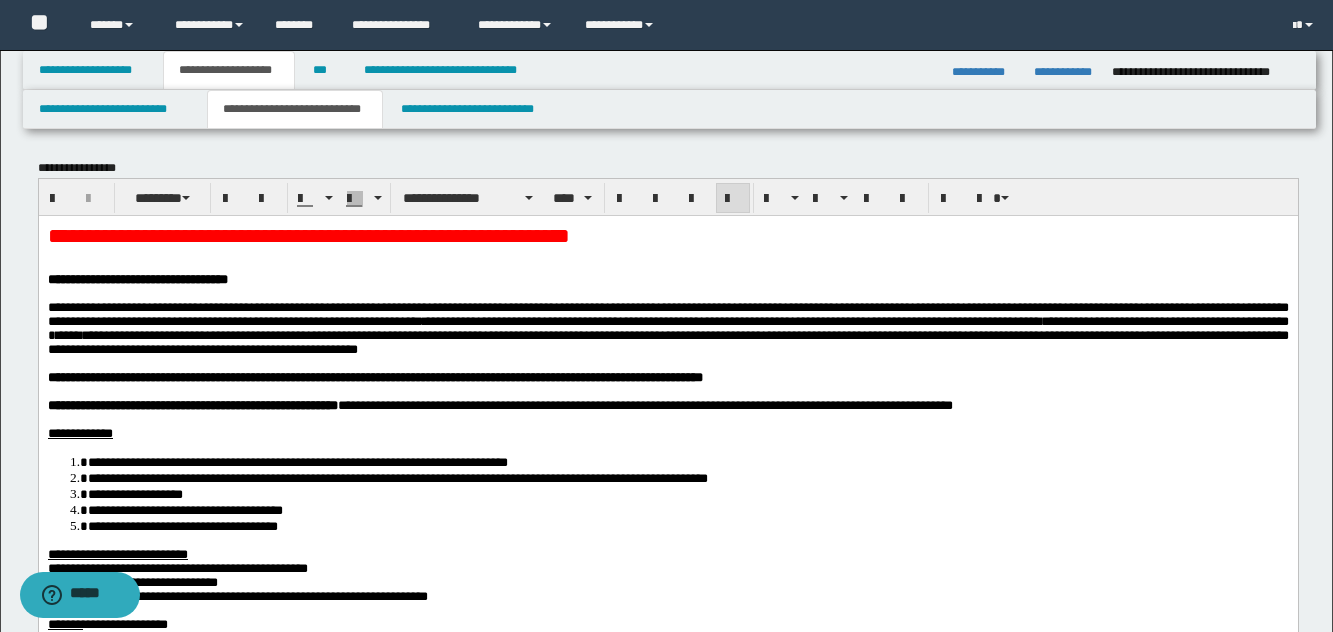 click on "**********" at bounding box center (374, 376) 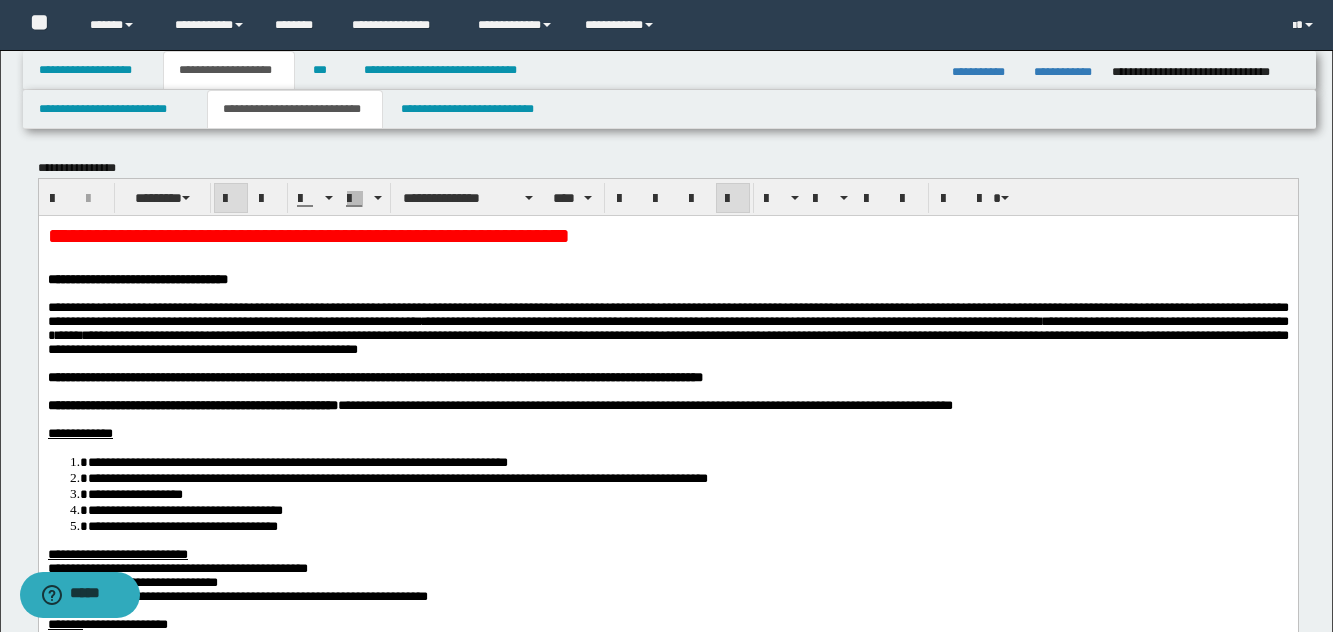 click on "**********" at bounding box center (644, 404) 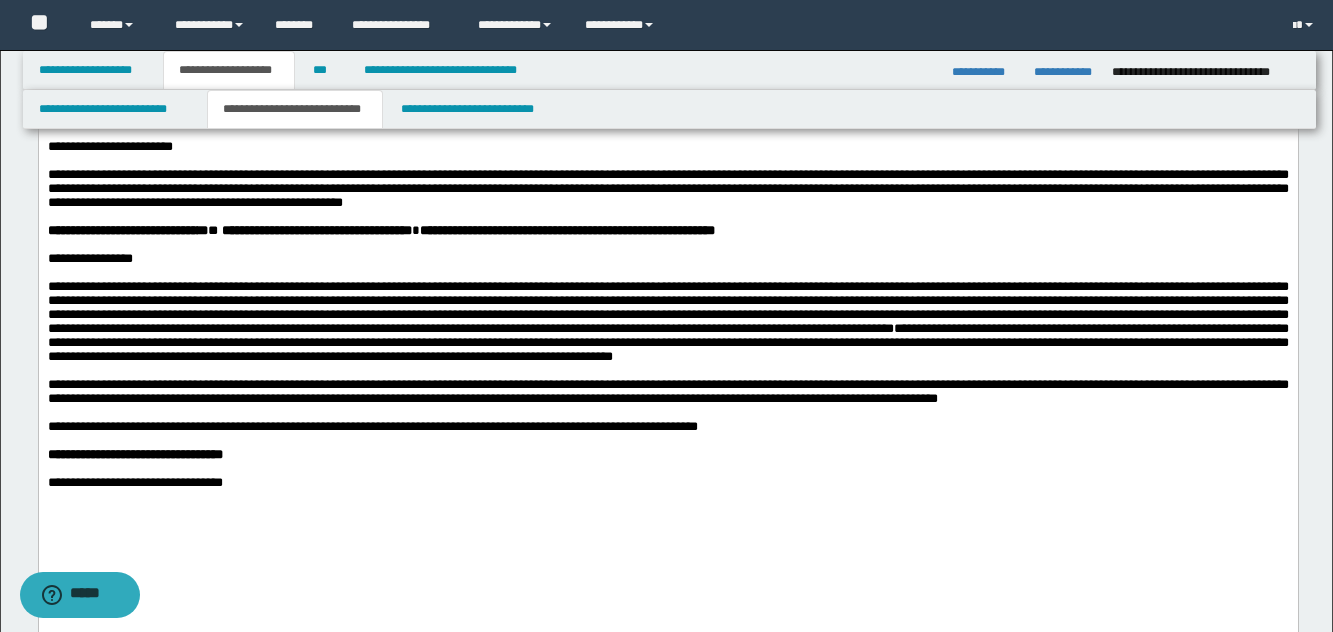 scroll, scrollTop: 600, scrollLeft: 0, axis: vertical 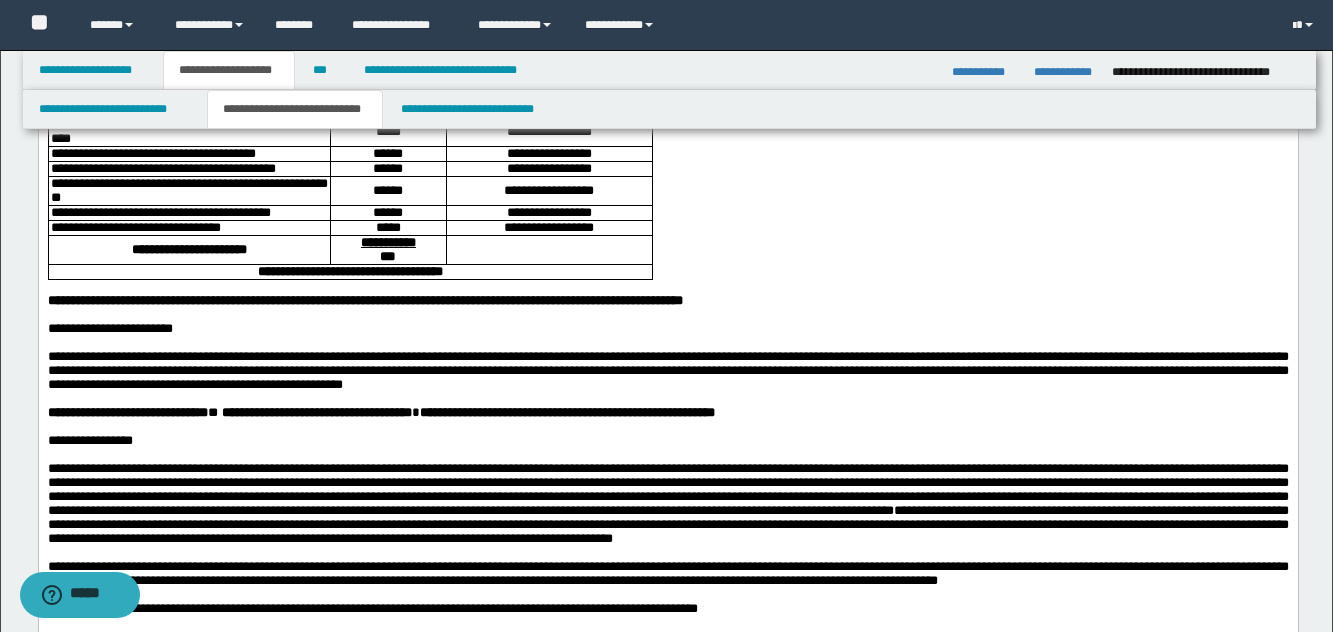click on "**********" at bounding box center (667, 370) 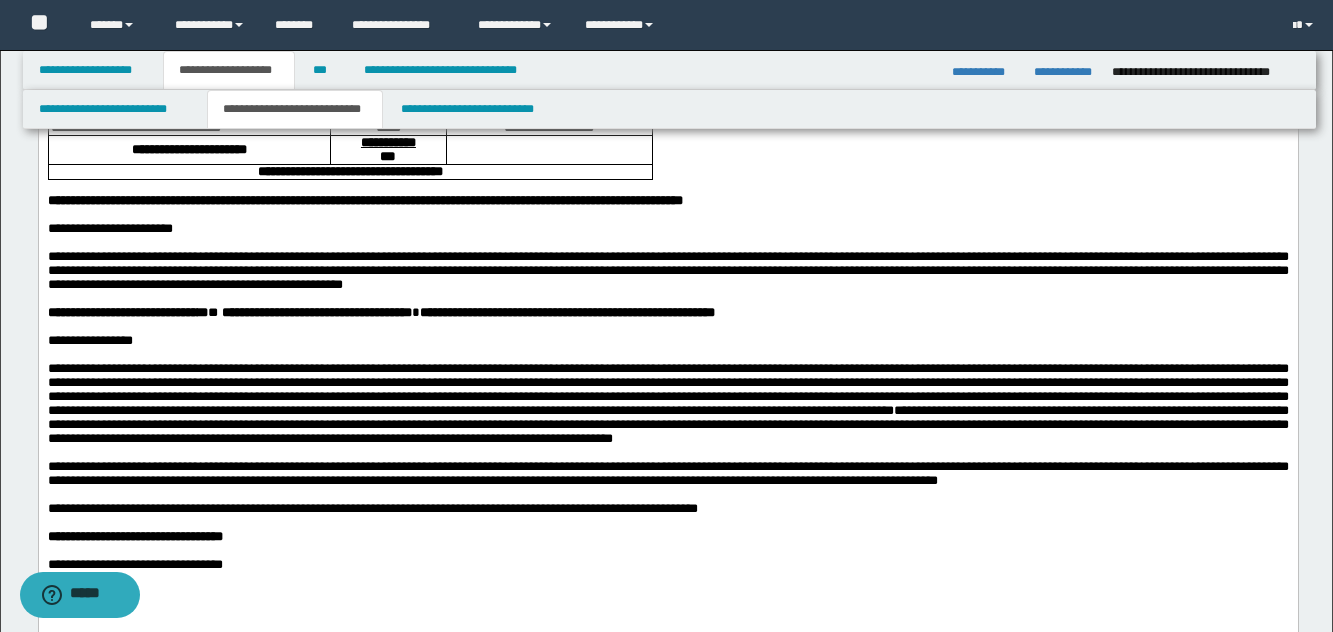click on "**********" at bounding box center [667, 389] 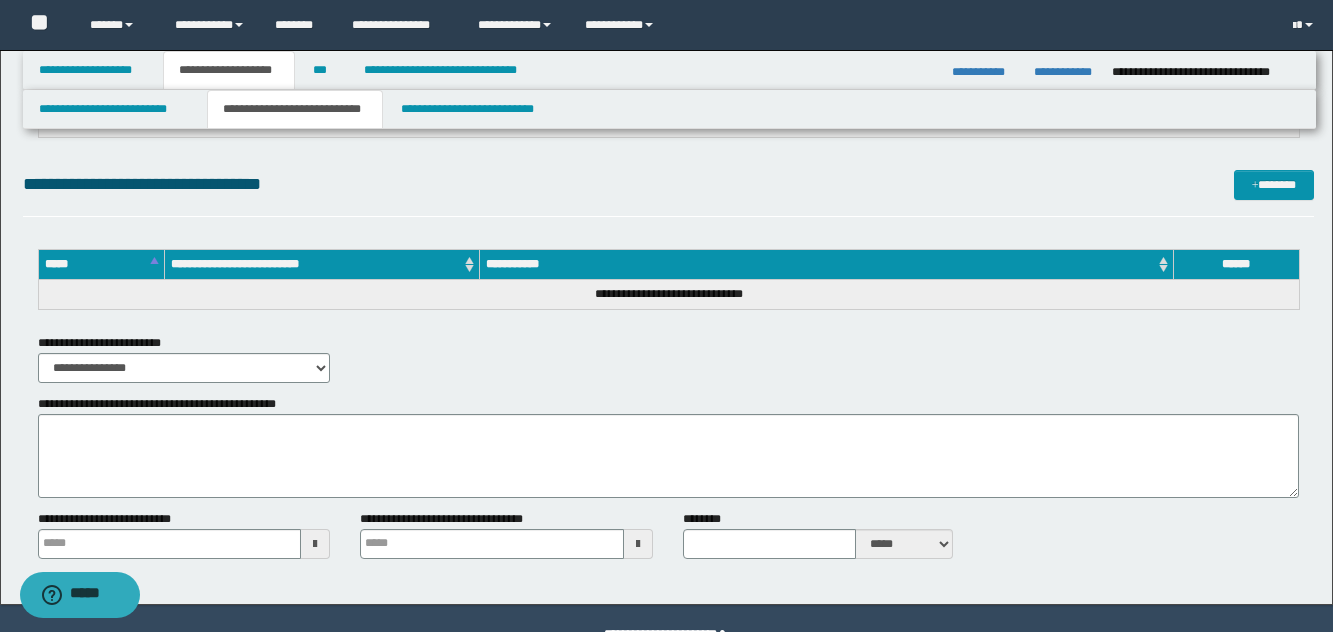 scroll, scrollTop: 2912, scrollLeft: 0, axis: vertical 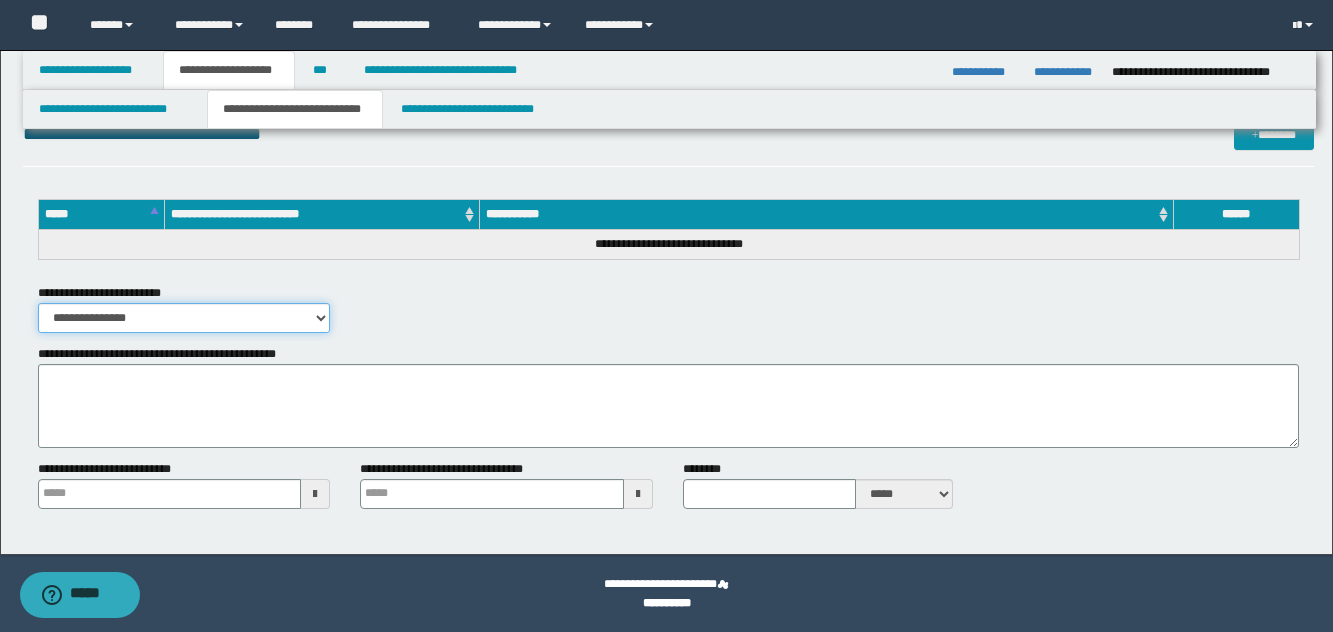 drag, startPoint x: 217, startPoint y: 310, endPoint x: 214, endPoint y: 320, distance: 10.440307 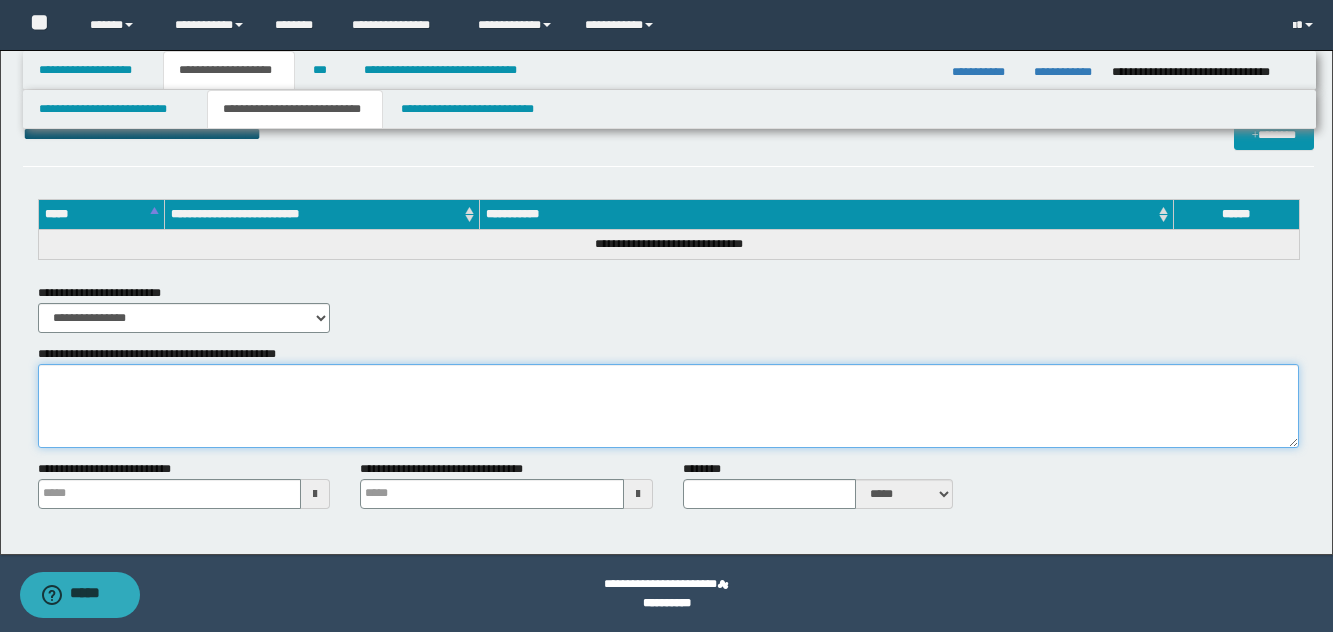 click on "**********" at bounding box center [668, 406] 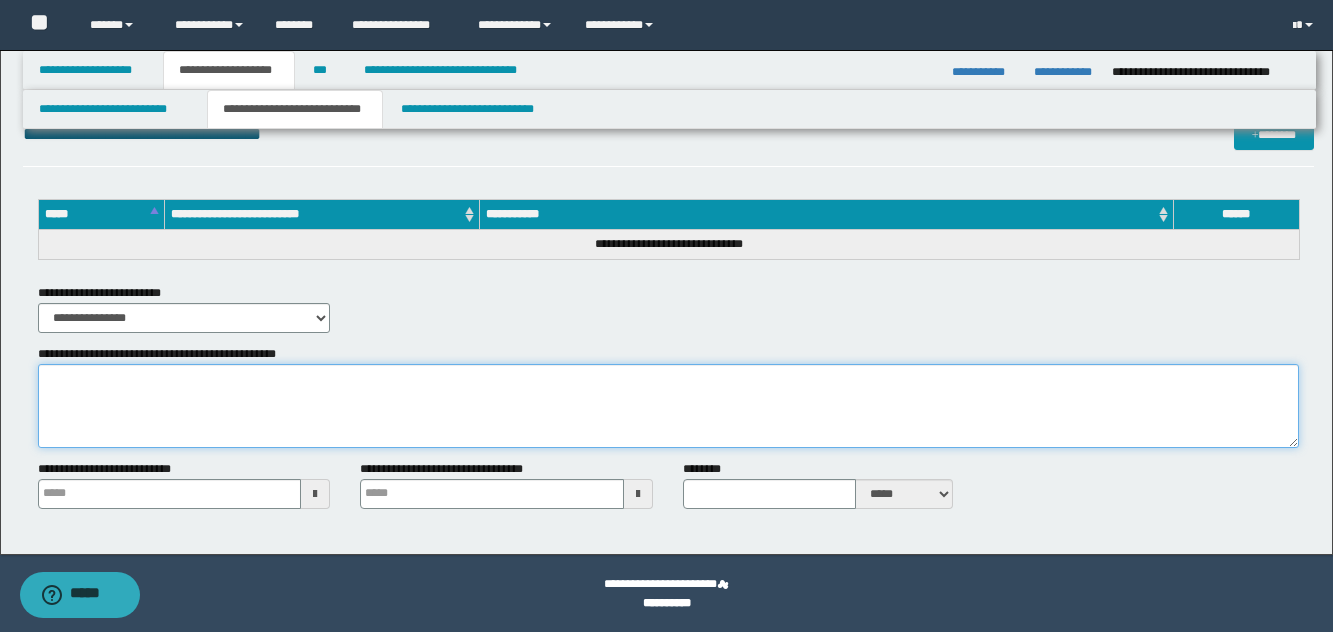 paste on "**********" 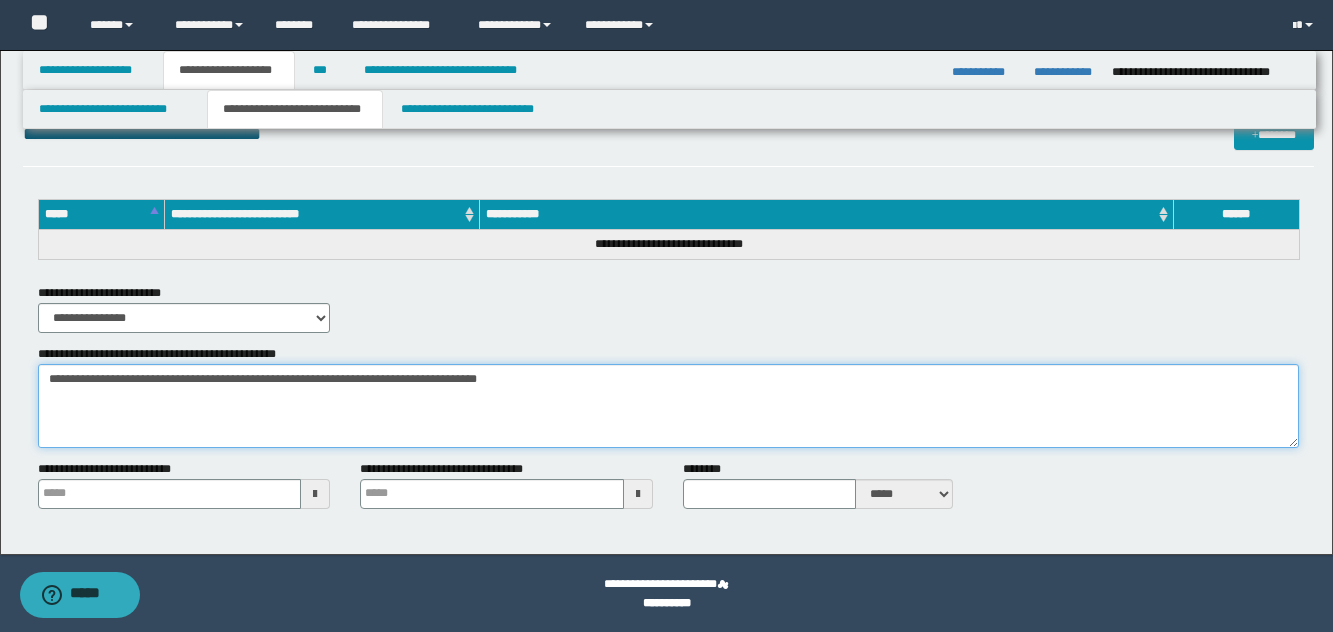 click on "**********" at bounding box center (668, 406) 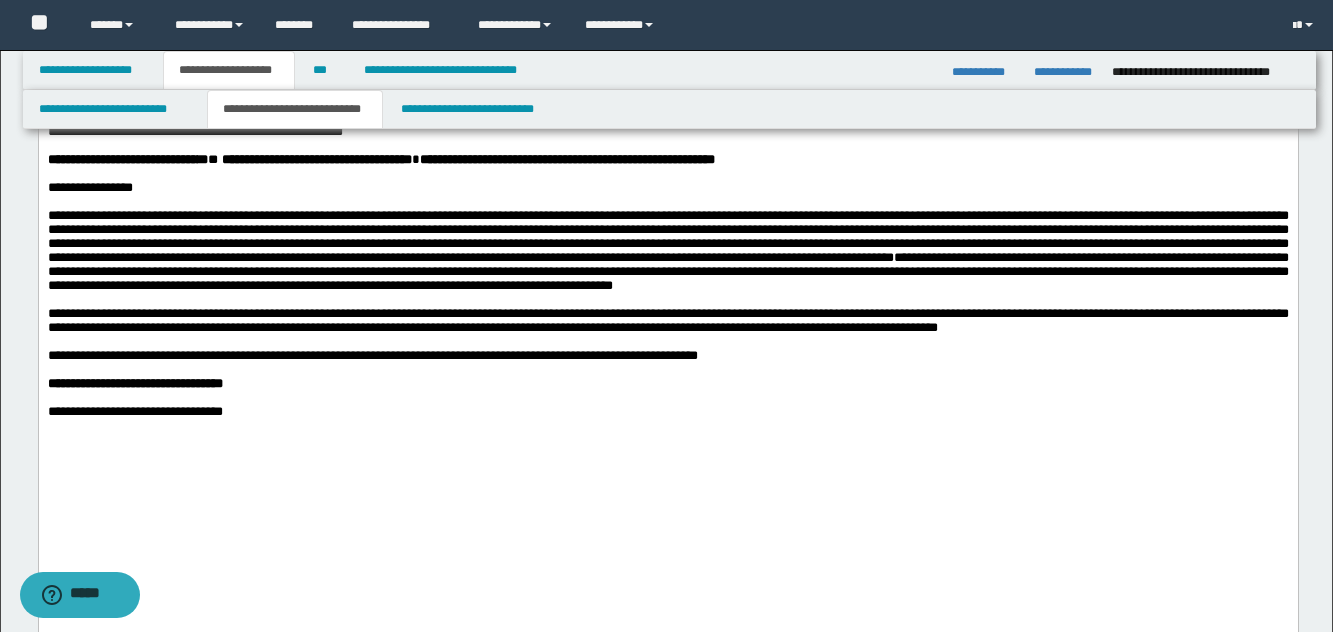 scroll, scrollTop: 612, scrollLeft: 0, axis: vertical 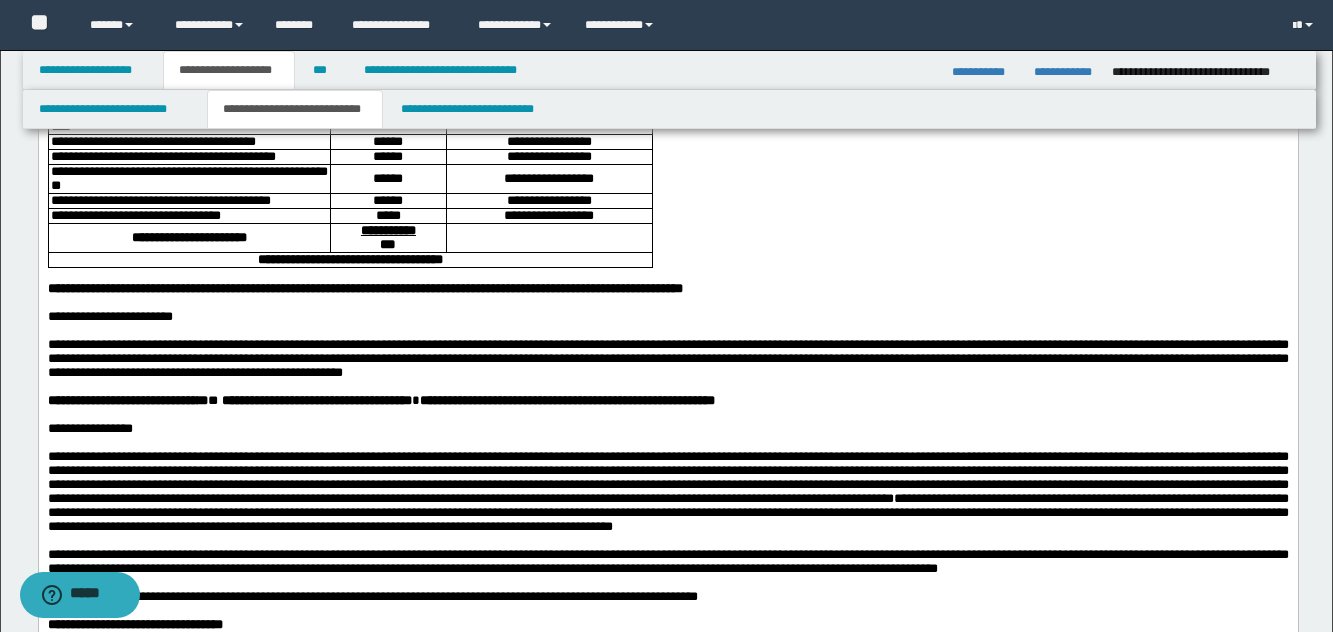 type on "**********" 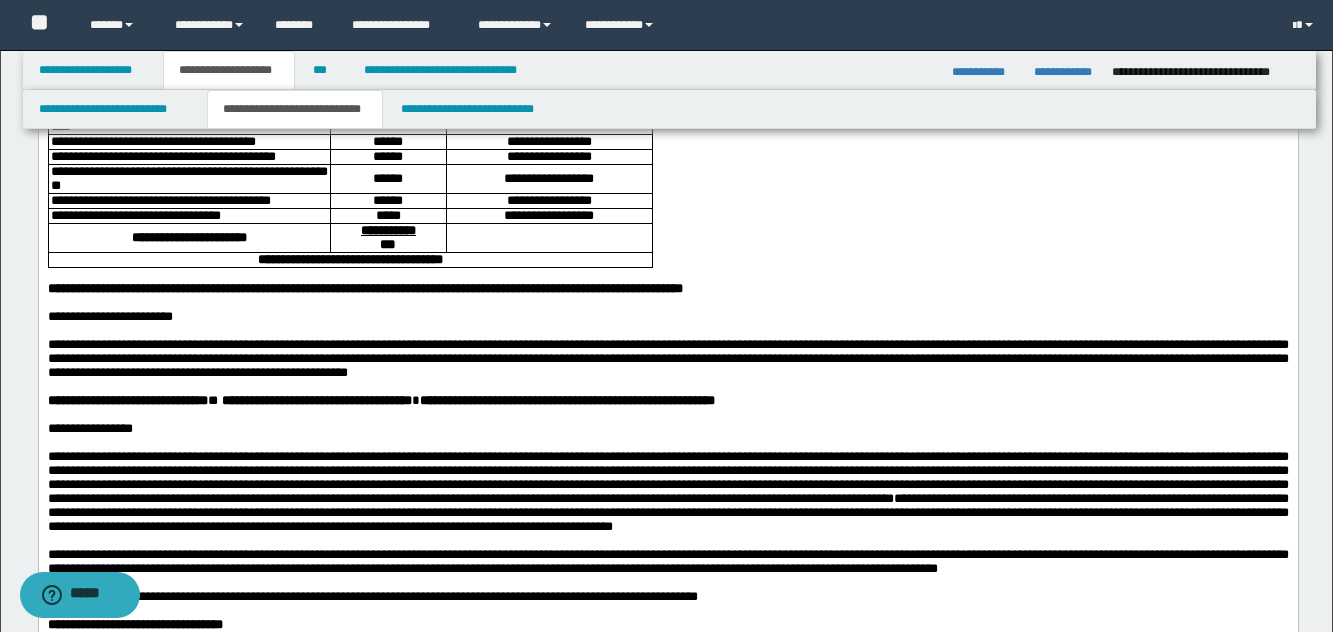 scroll, scrollTop: 912, scrollLeft: 0, axis: vertical 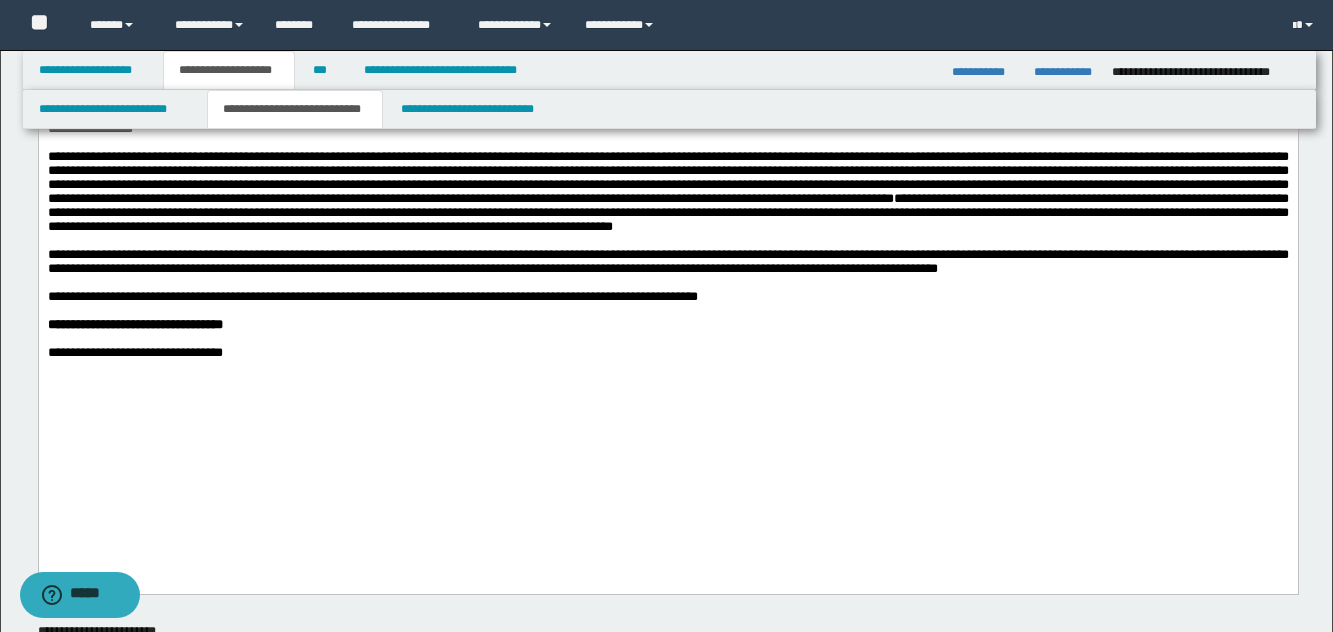 click on "**********" at bounding box center (667, 212) 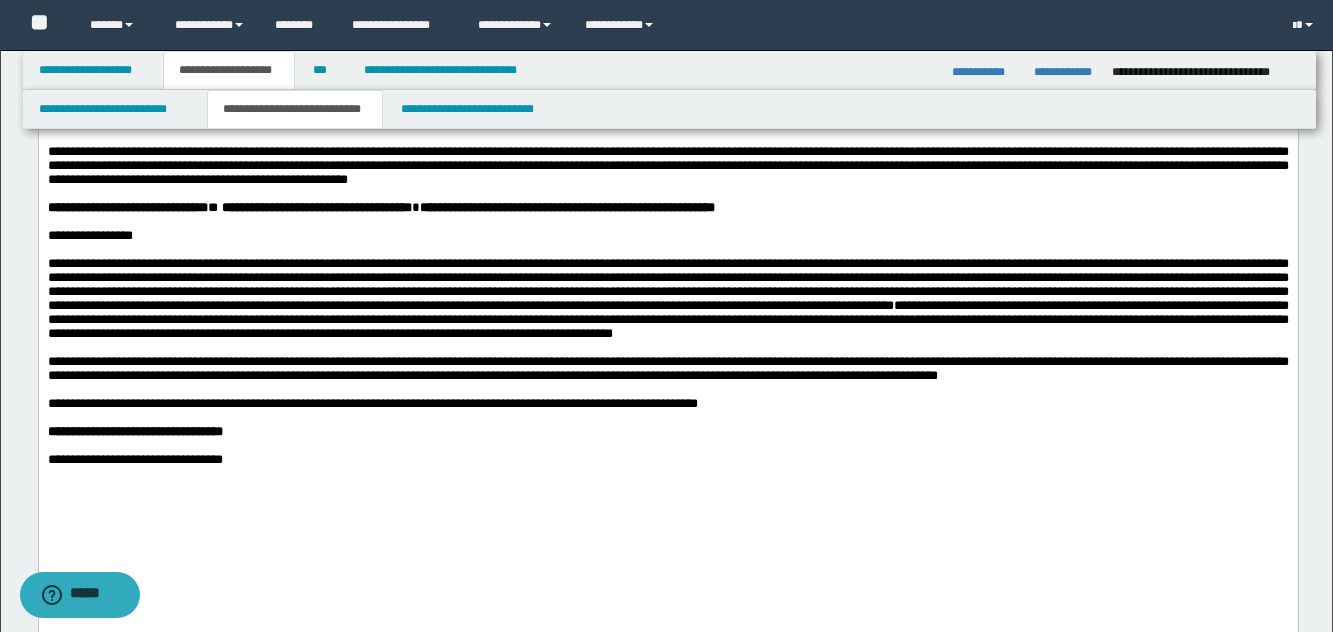 scroll, scrollTop: 812, scrollLeft: 0, axis: vertical 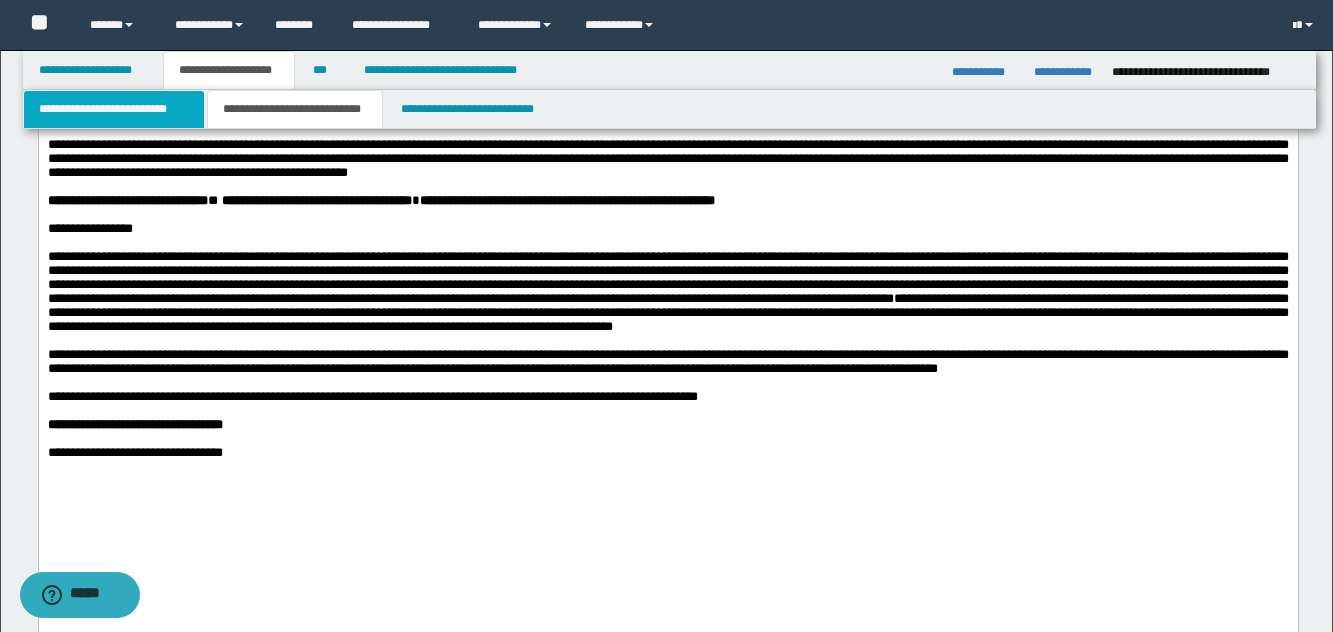 click on "**********" at bounding box center (114, 109) 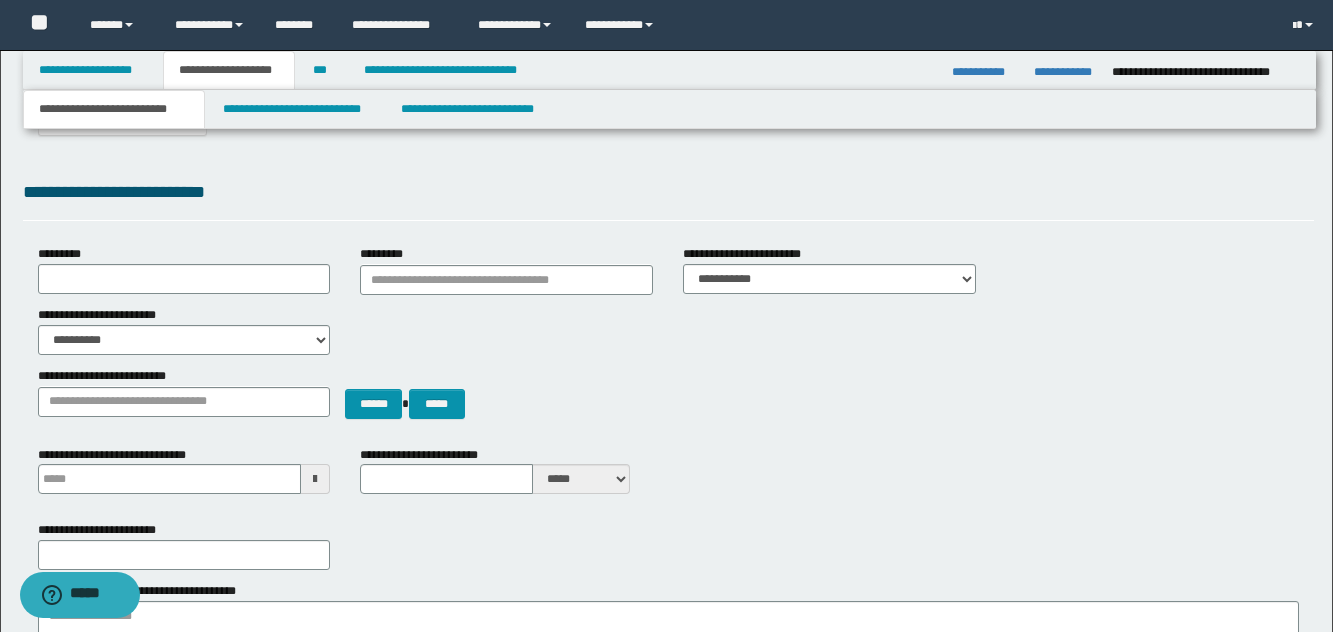 scroll, scrollTop: 0, scrollLeft: 0, axis: both 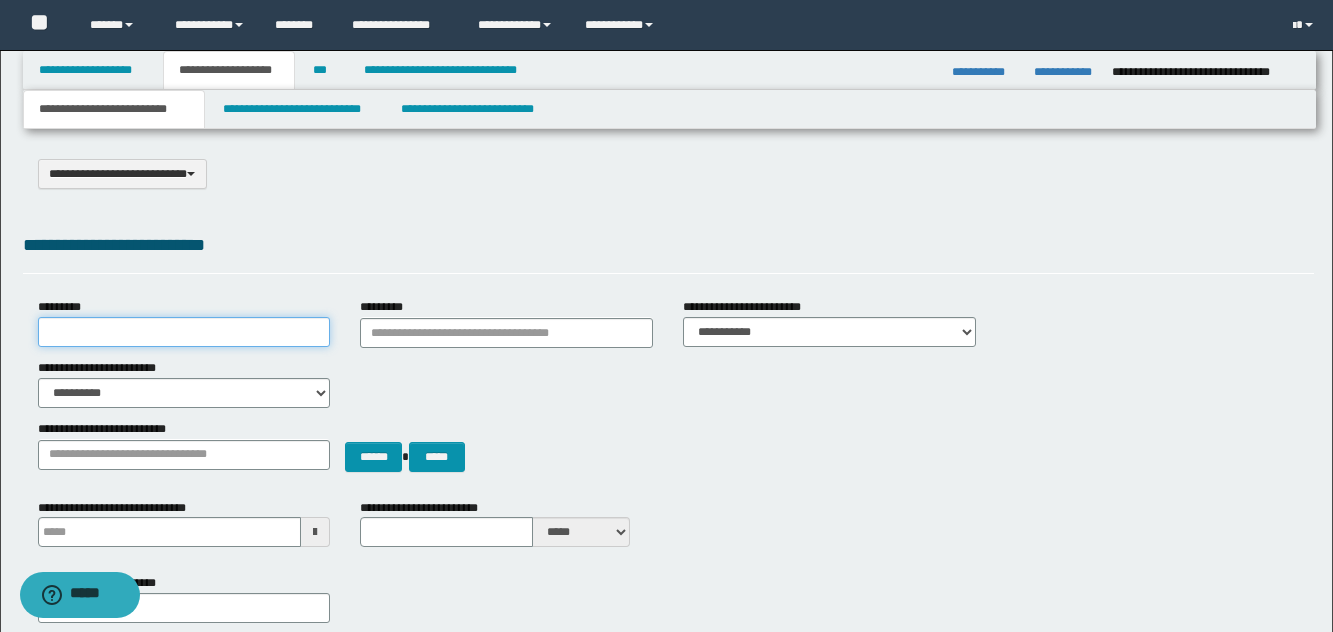 click on "*********" at bounding box center (184, 332) 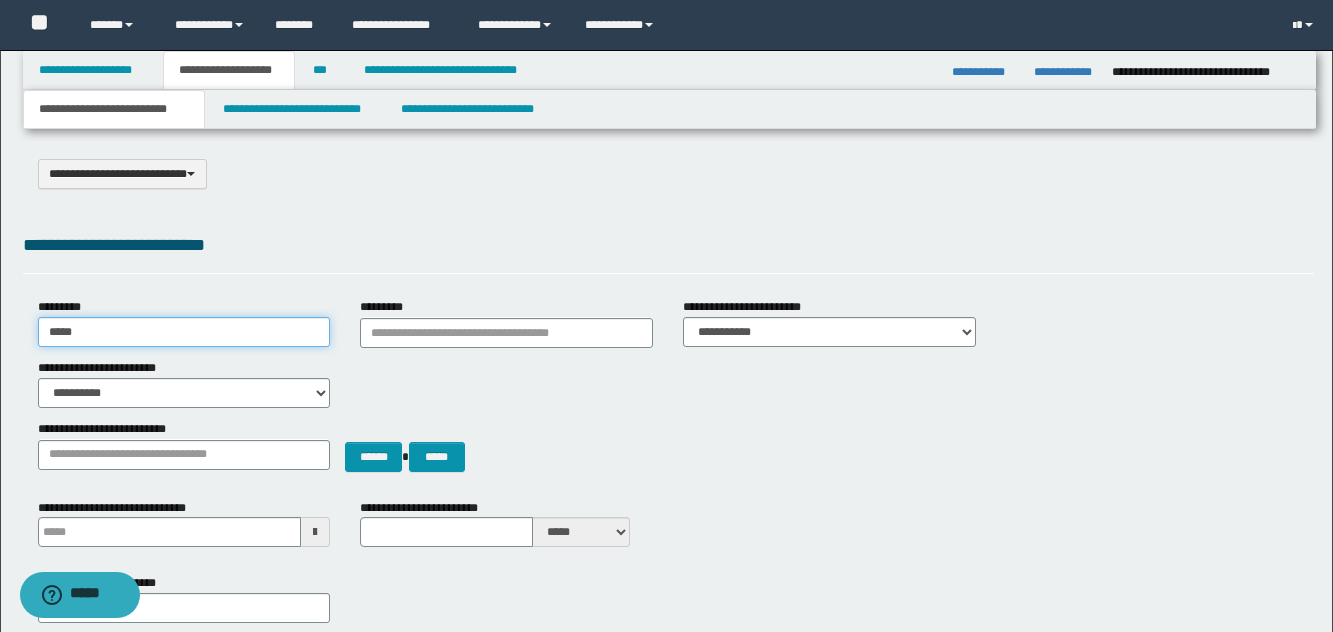type on "**********" 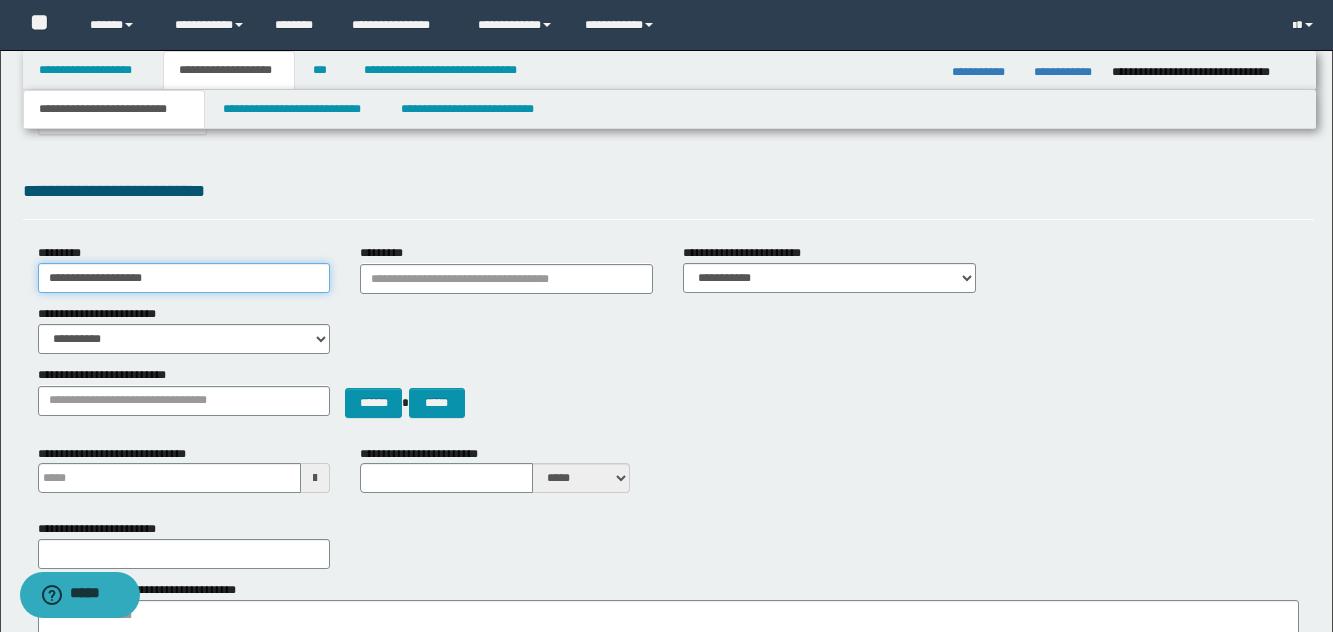 scroll, scrollTop: 100, scrollLeft: 0, axis: vertical 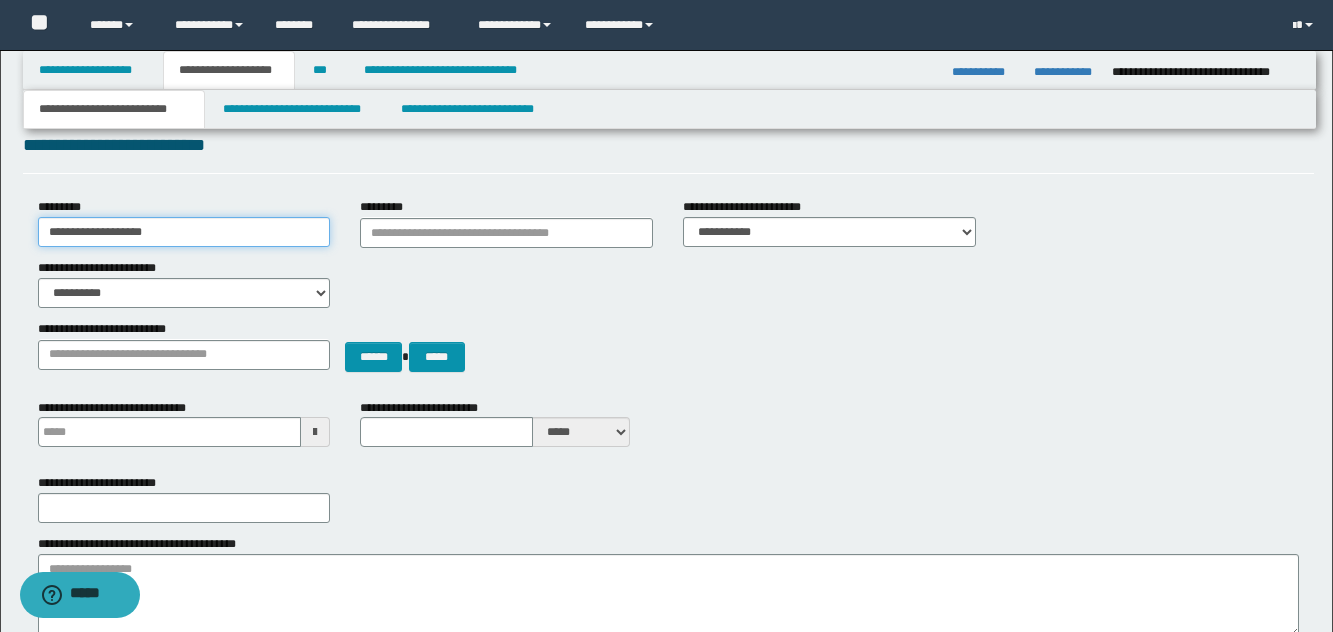 type 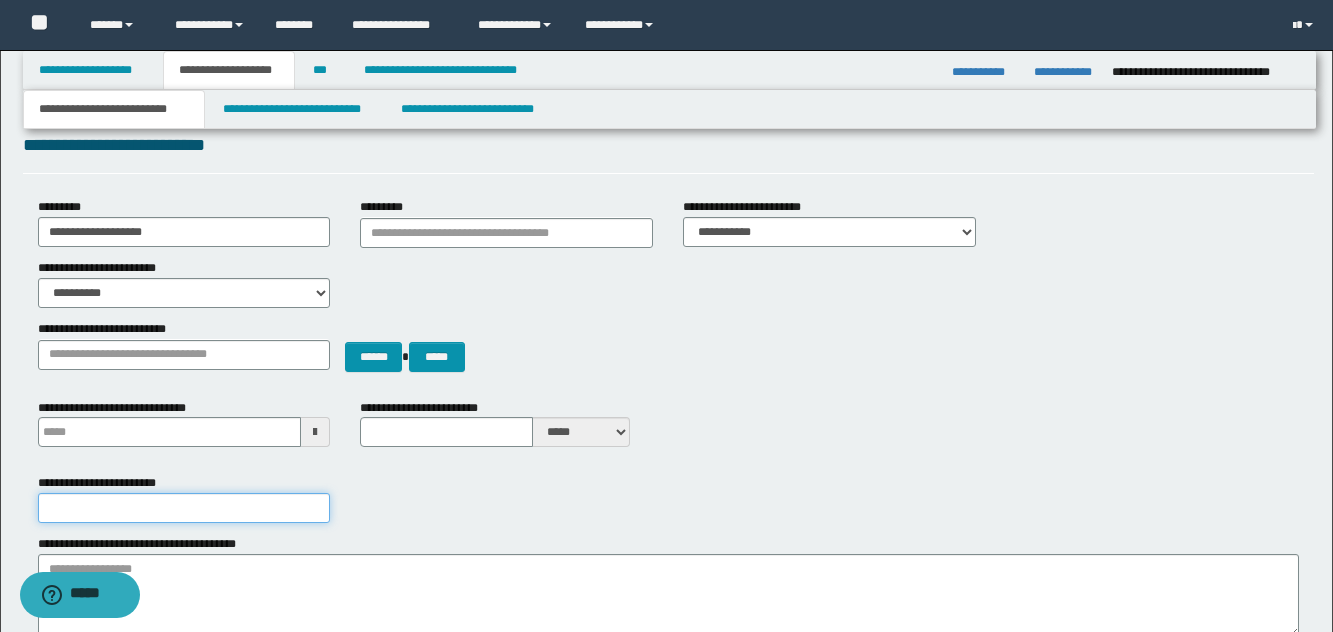 click on "**********" at bounding box center (184, 508) 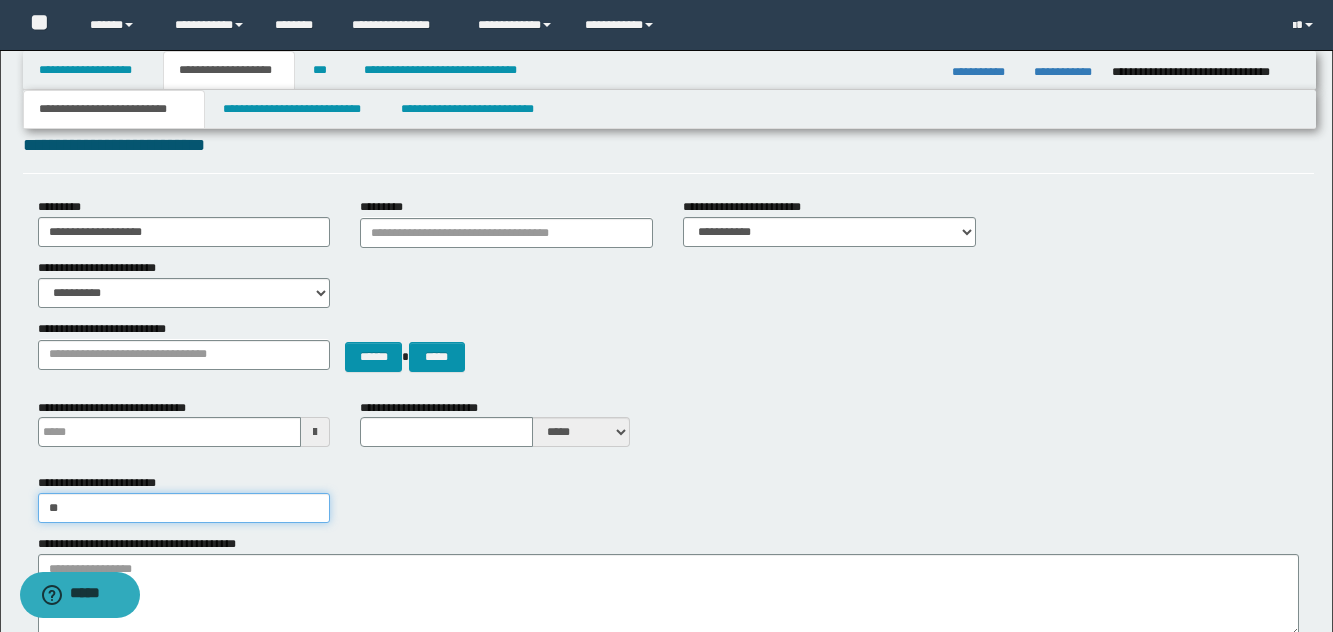 type on "**********" 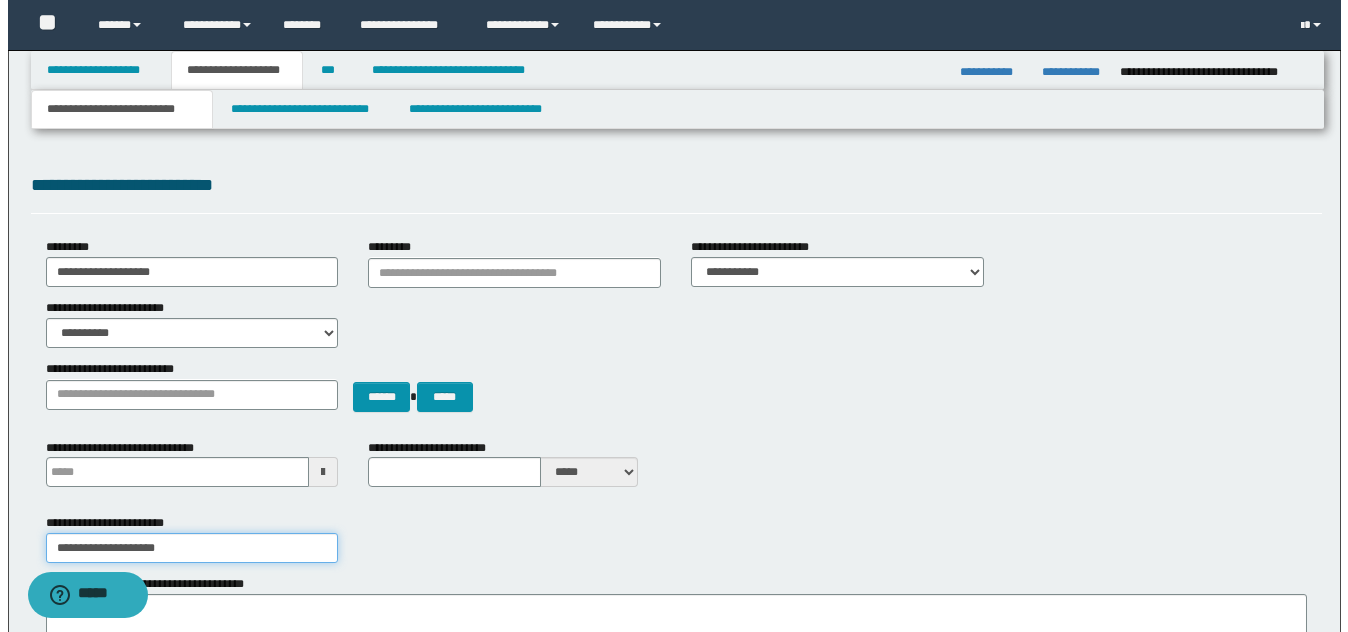 scroll, scrollTop: 0, scrollLeft: 0, axis: both 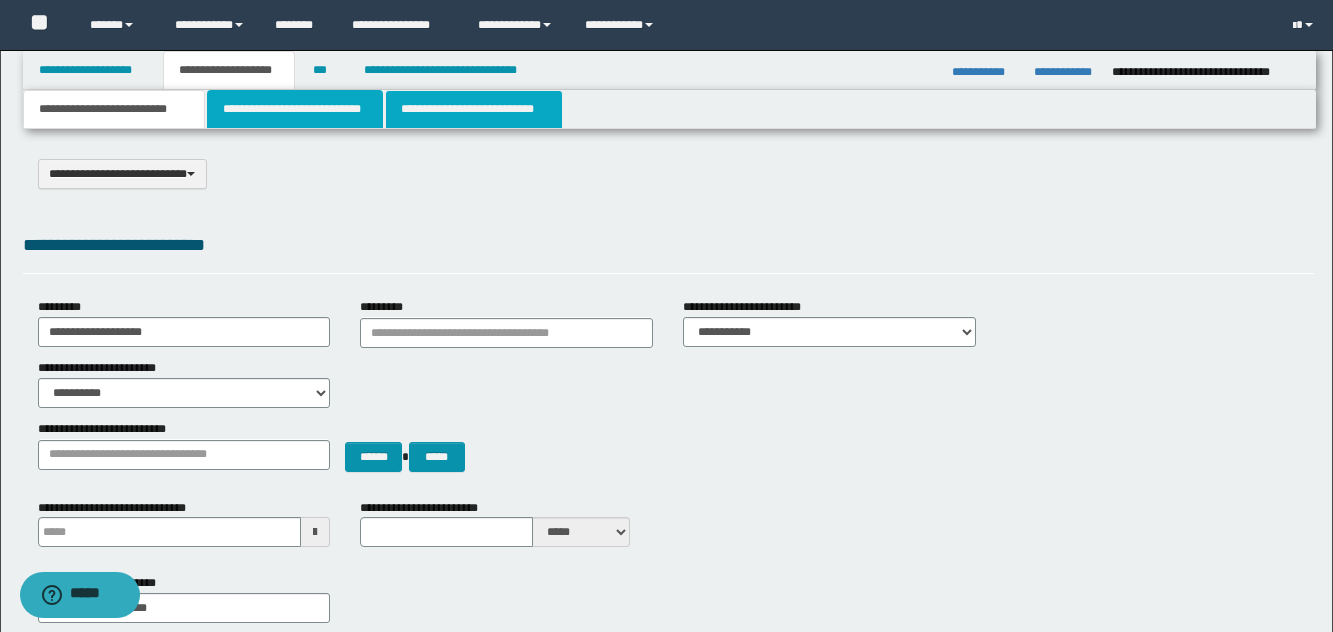 click on "**********" at bounding box center [295, 109] 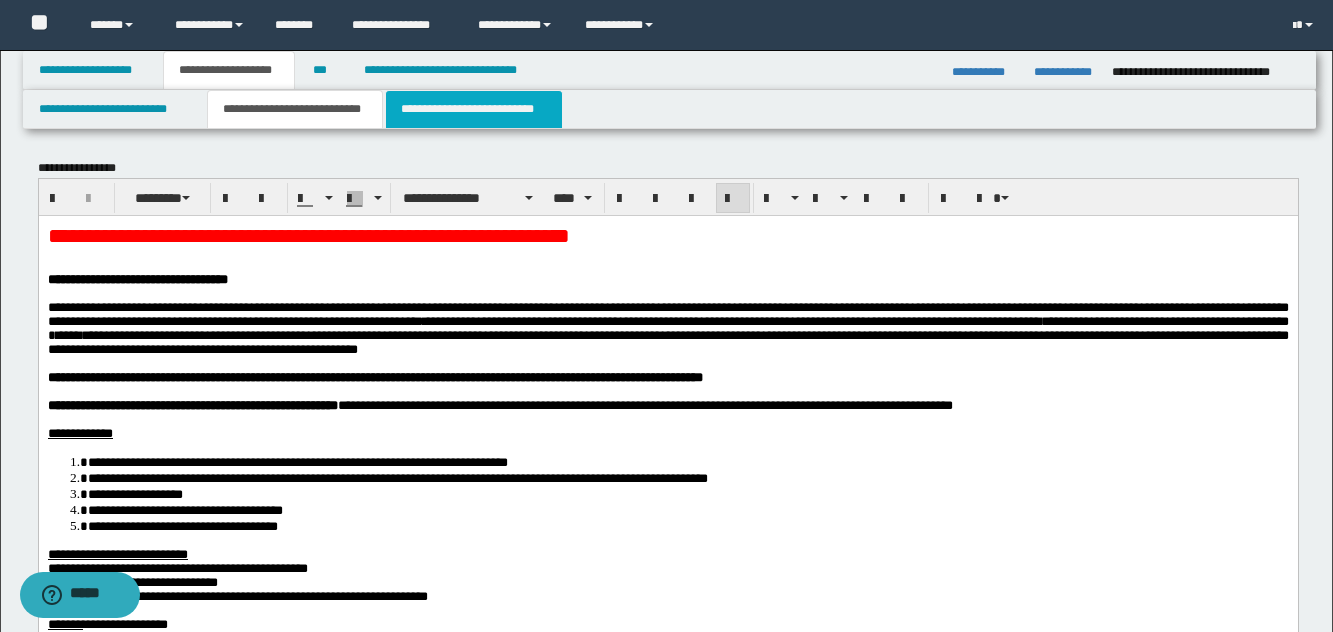 click on "**********" at bounding box center [474, 109] 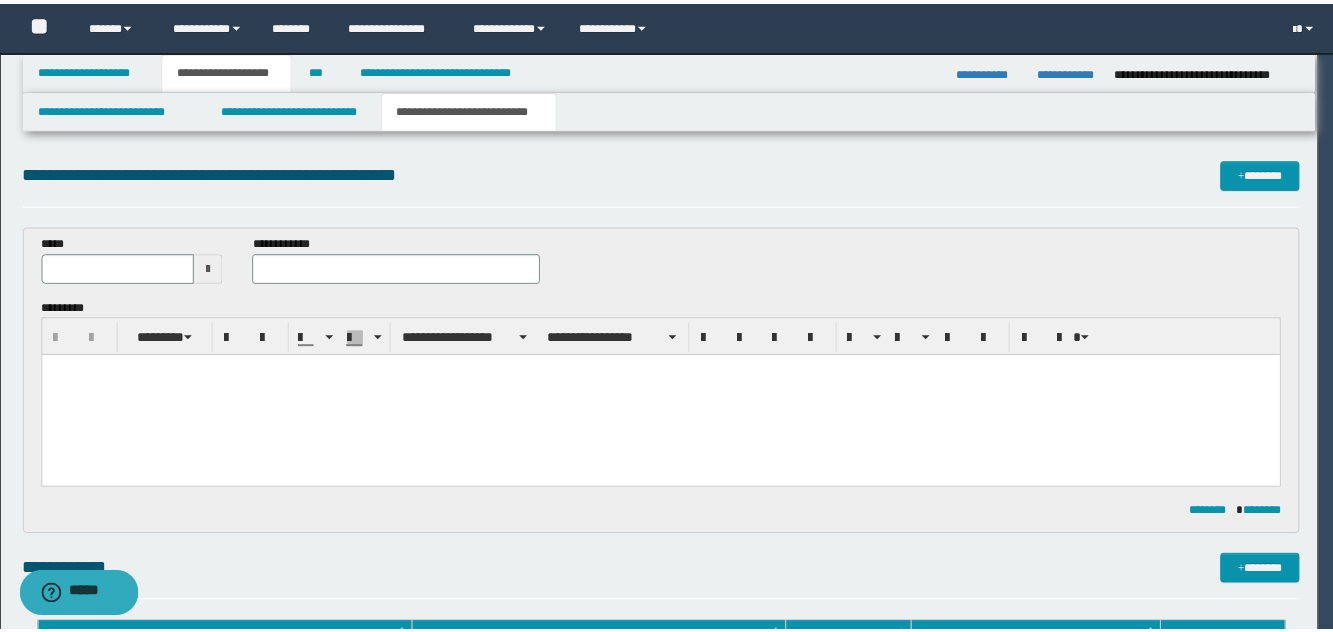 scroll, scrollTop: 0, scrollLeft: 0, axis: both 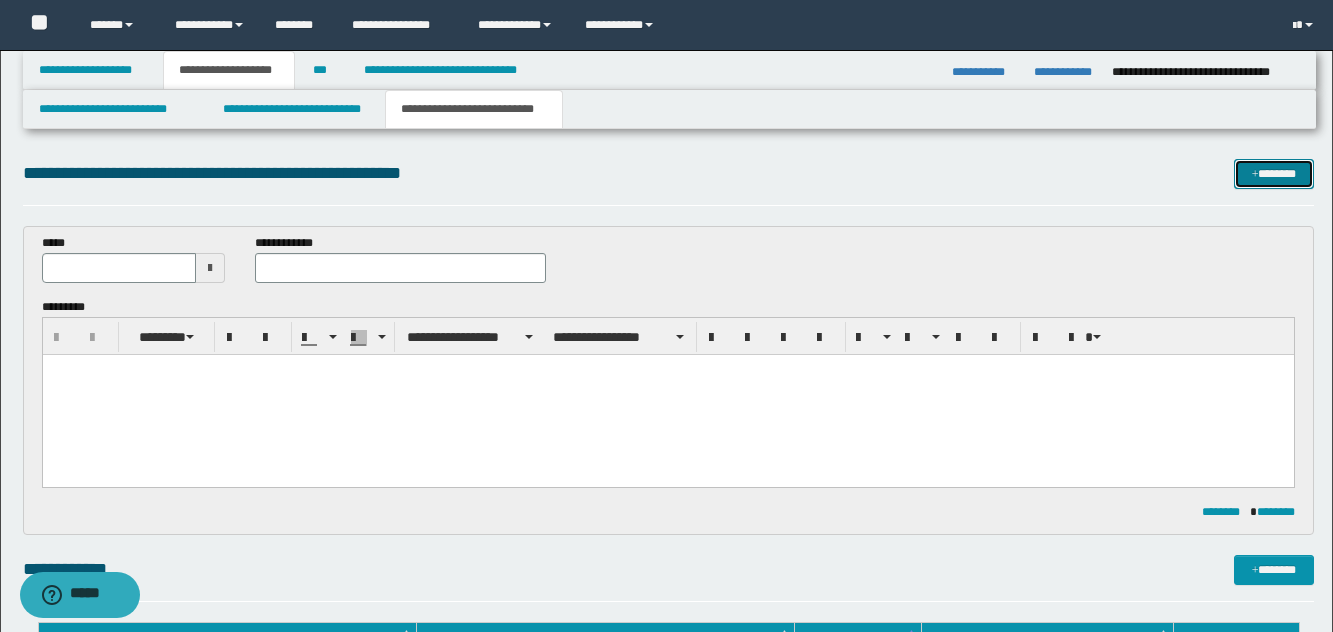 click at bounding box center [1255, 175] 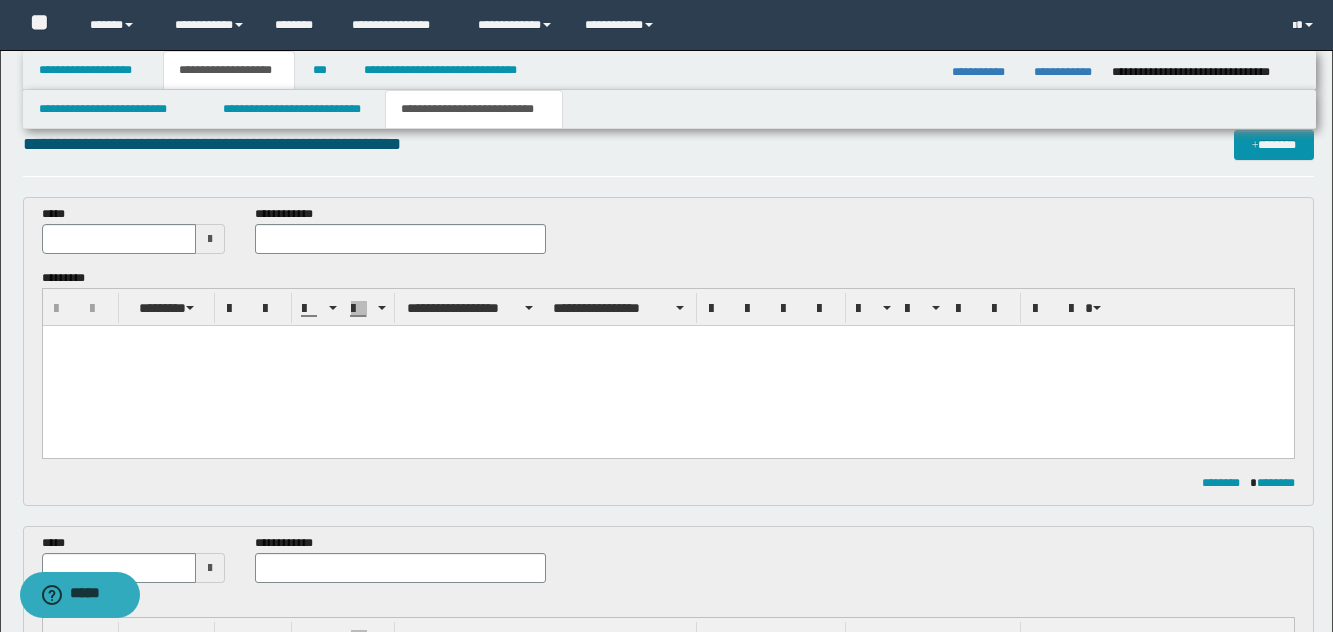 scroll, scrollTop: 0, scrollLeft: 0, axis: both 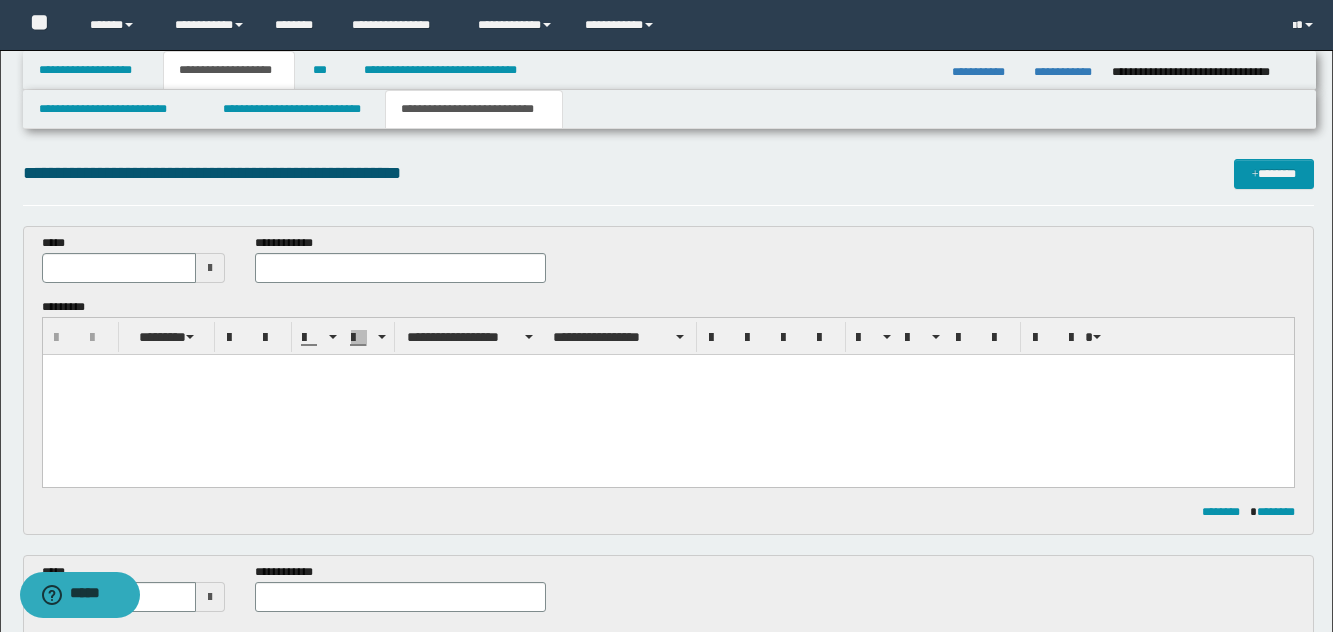 click at bounding box center (210, 268) 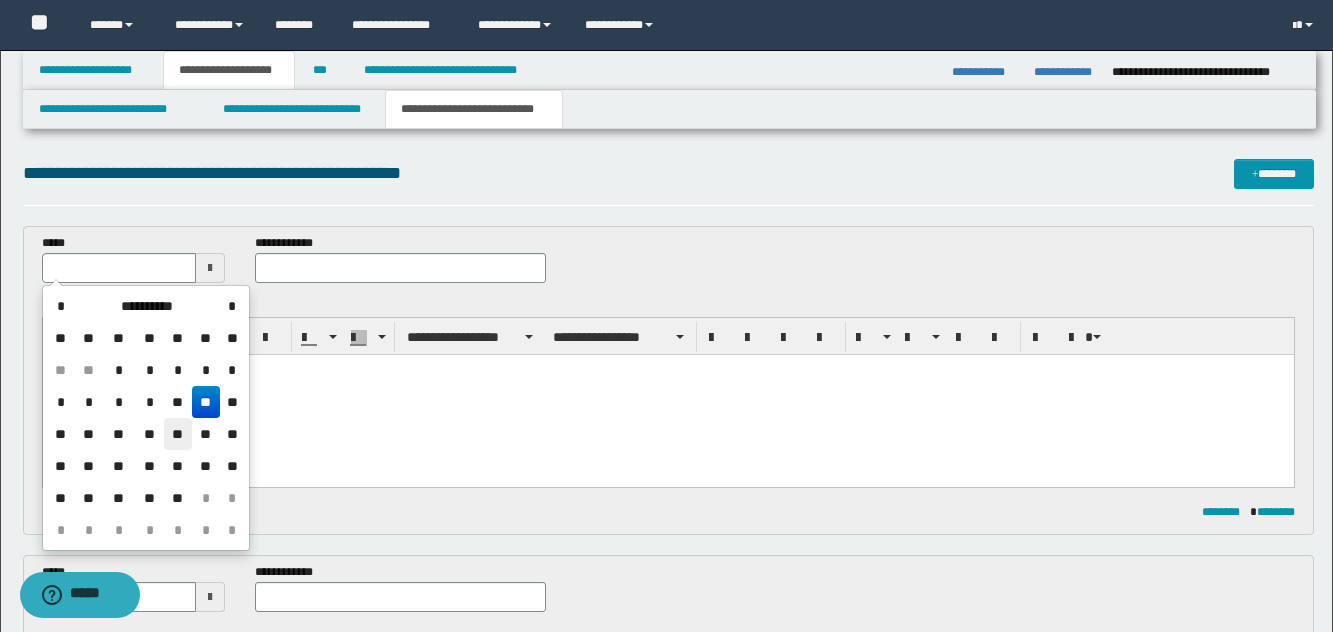 click on "**" at bounding box center (178, 434) 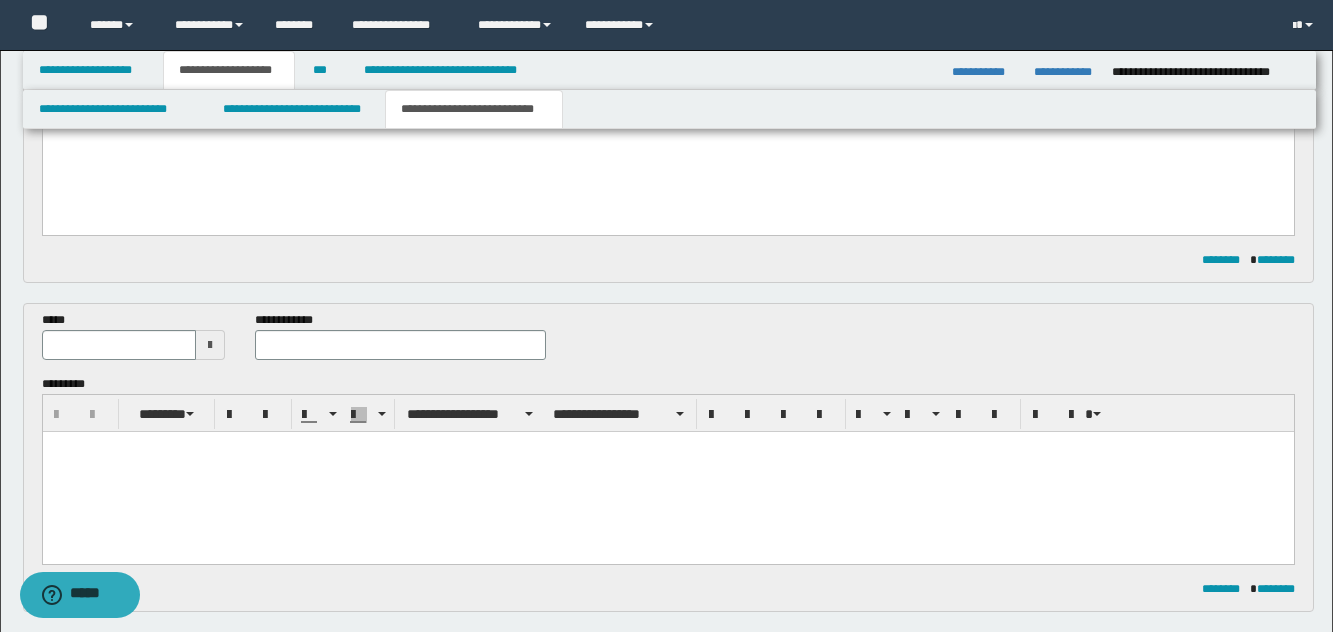scroll, scrollTop: 300, scrollLeft: 0, axis: vertical 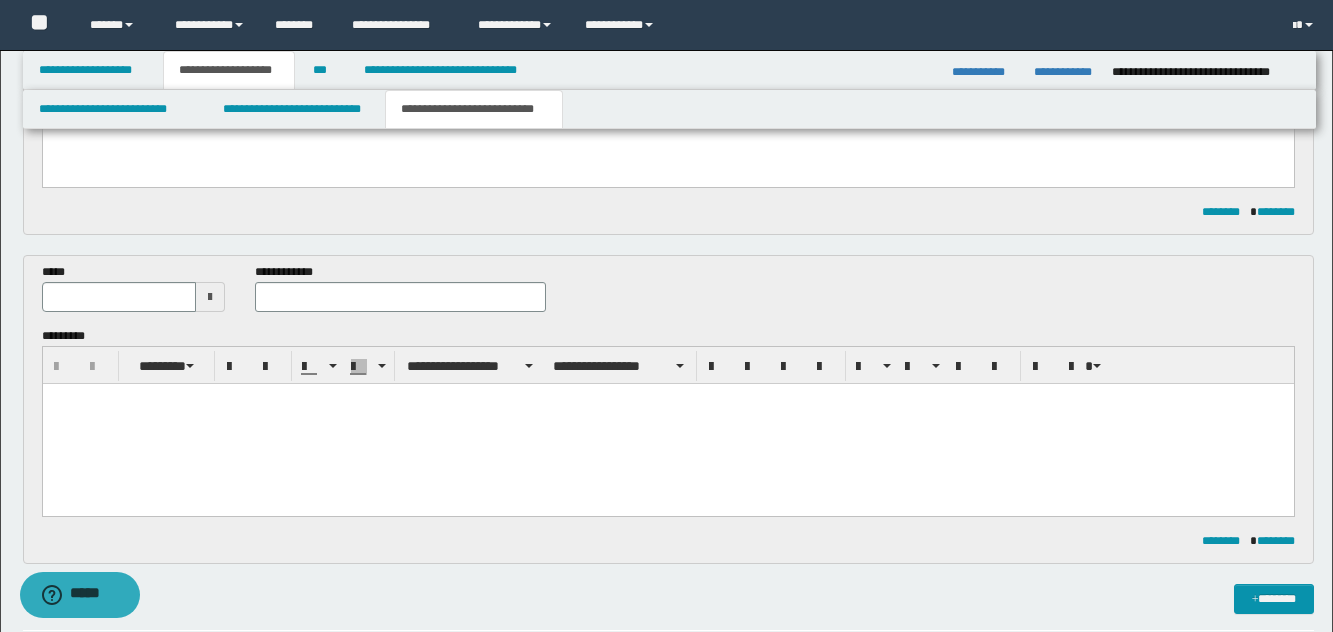 click at bounding box center (210, 297) 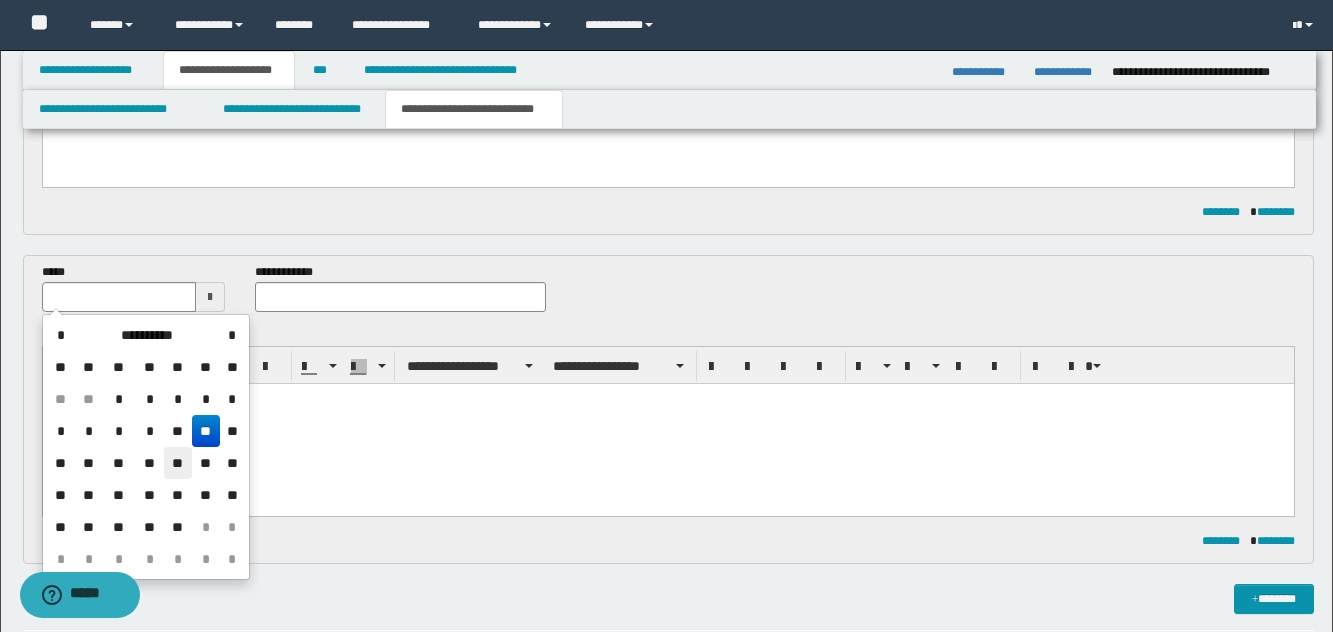 click on "**" at bounding box center (178, 463) 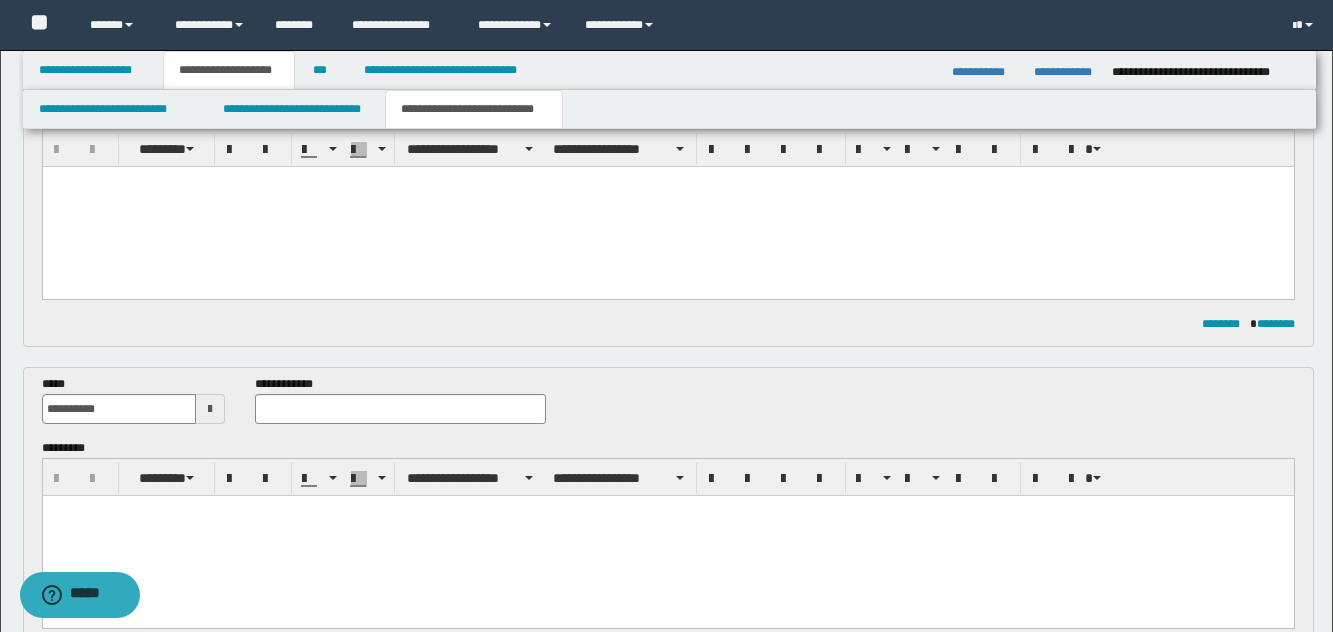 scroll, scrollTop: 0, scrollLeft: 0, axis: both 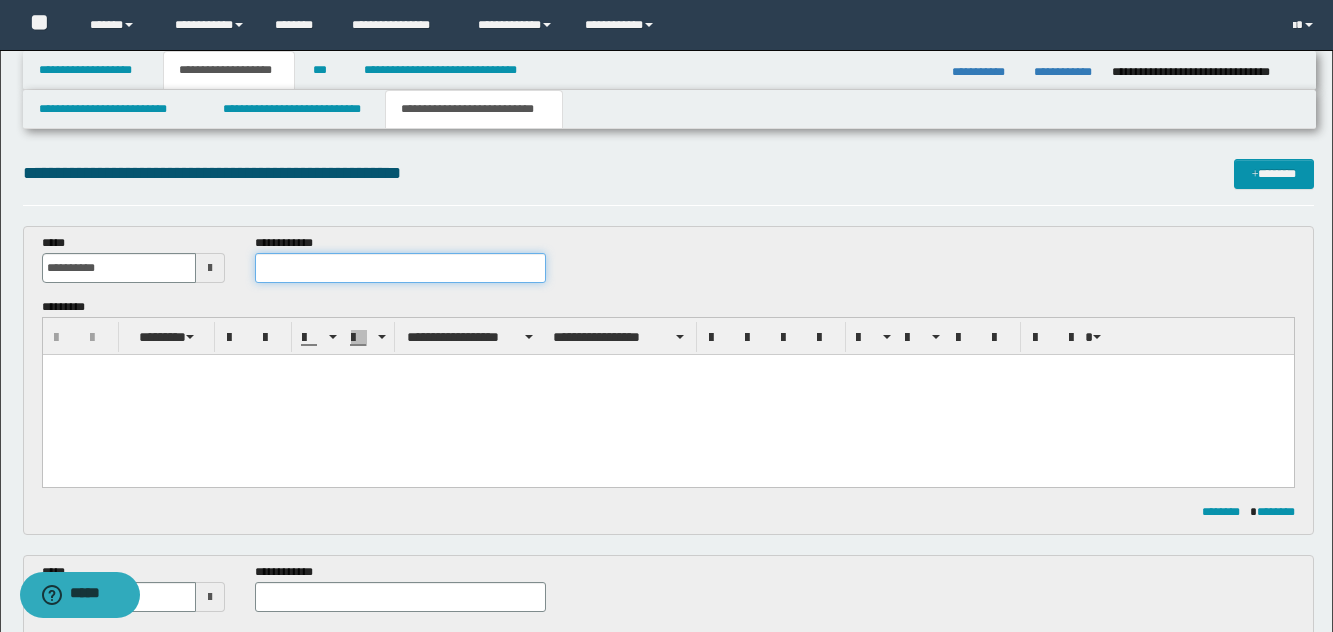 drag, startPoint x: 398, startPoint y: 280, endPoint x: 474, endPoint y: 319, distance: 85.42248 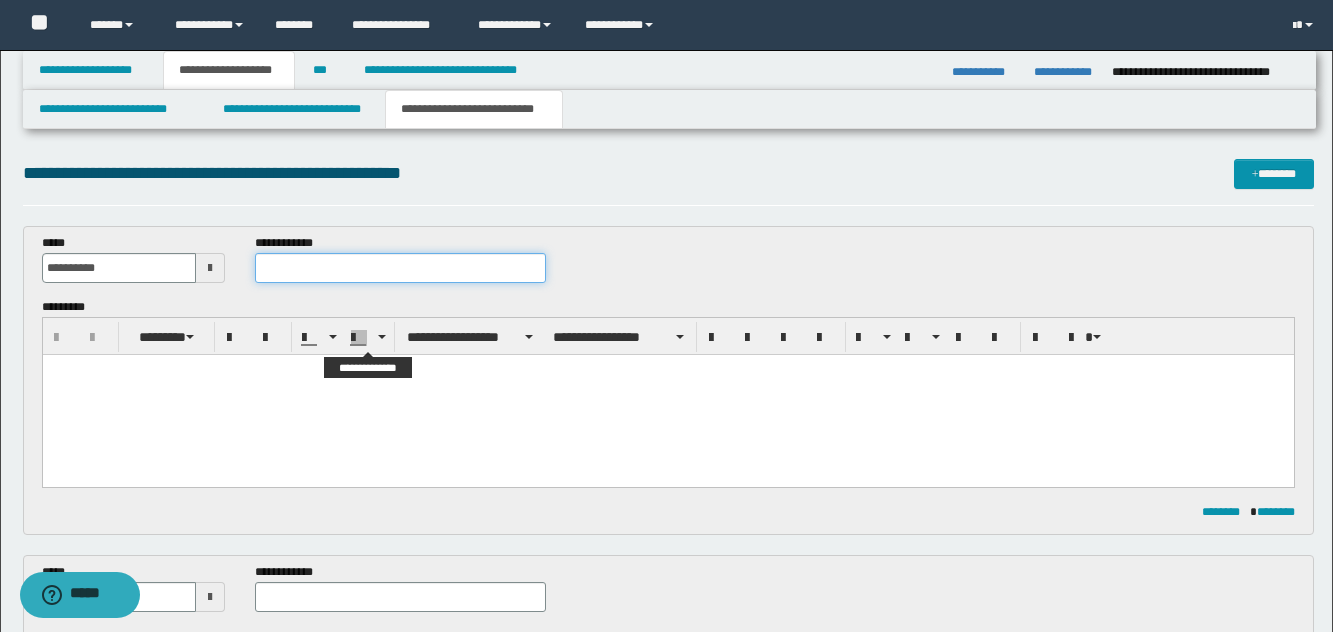 paste on "**********" 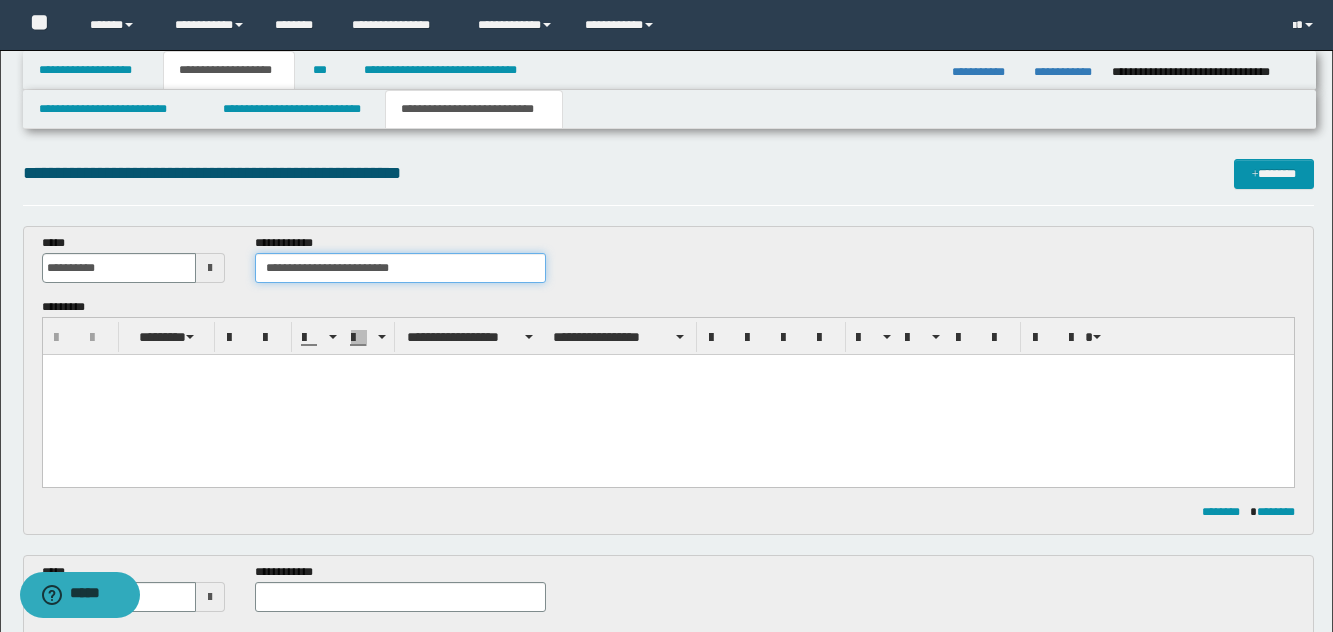 type on "**********" 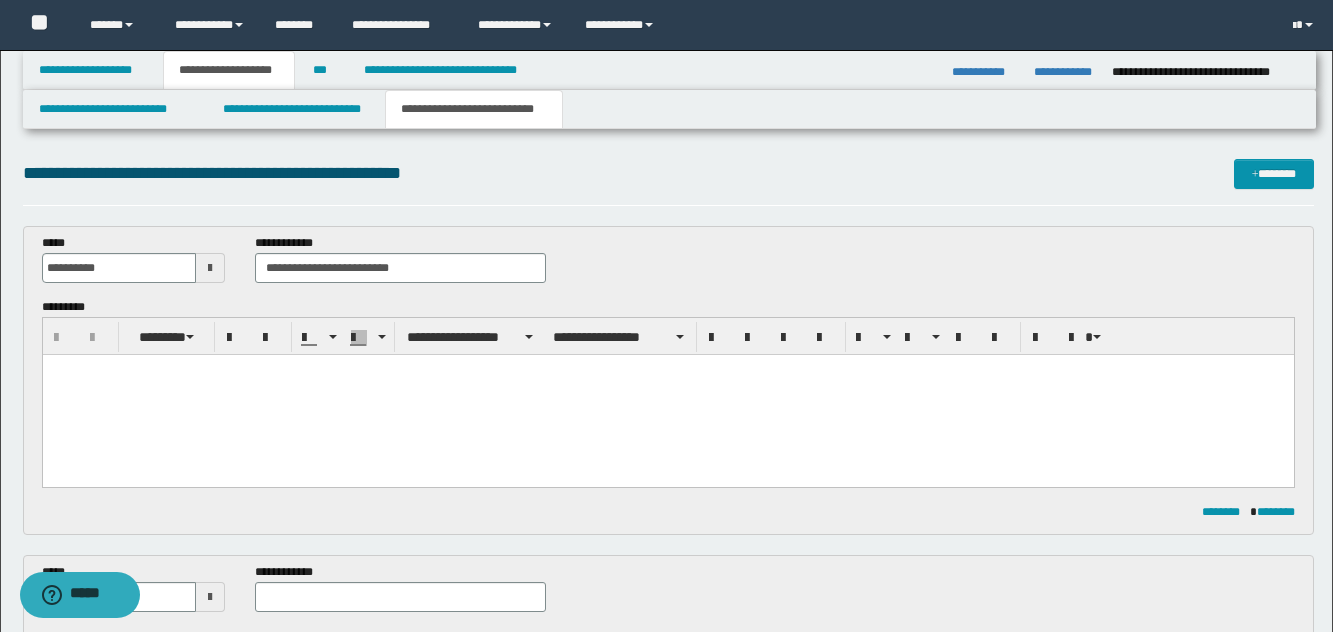 click at bounding box center (667, 395) 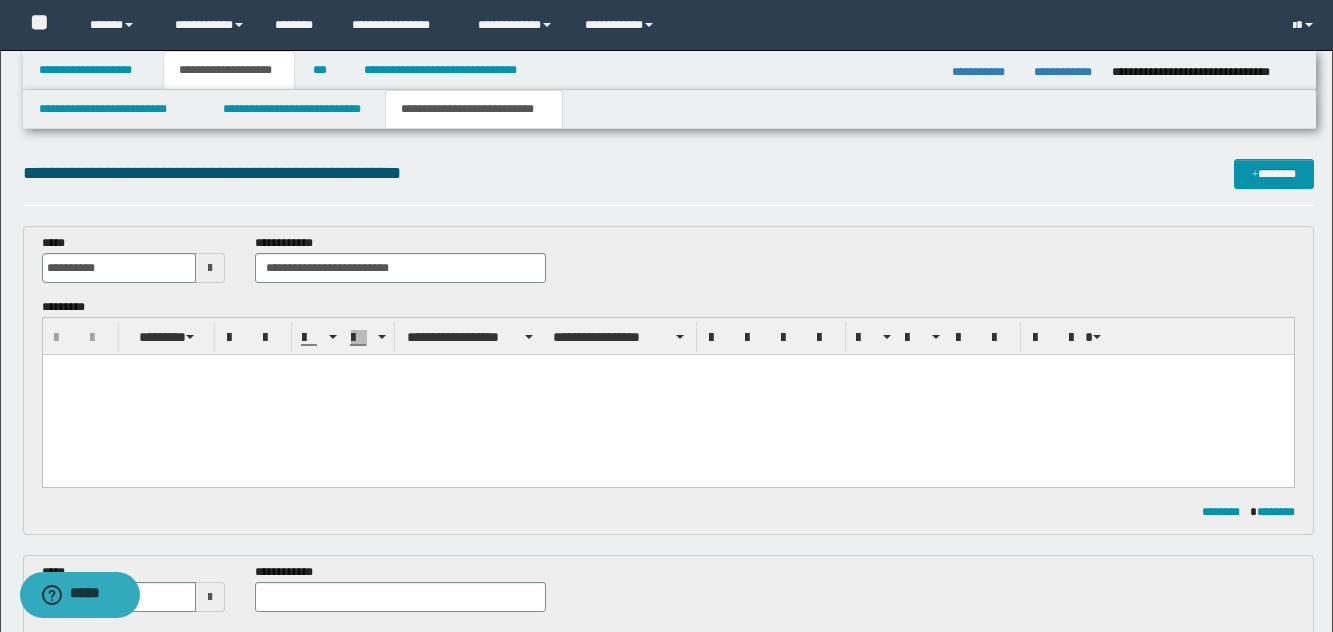 paste 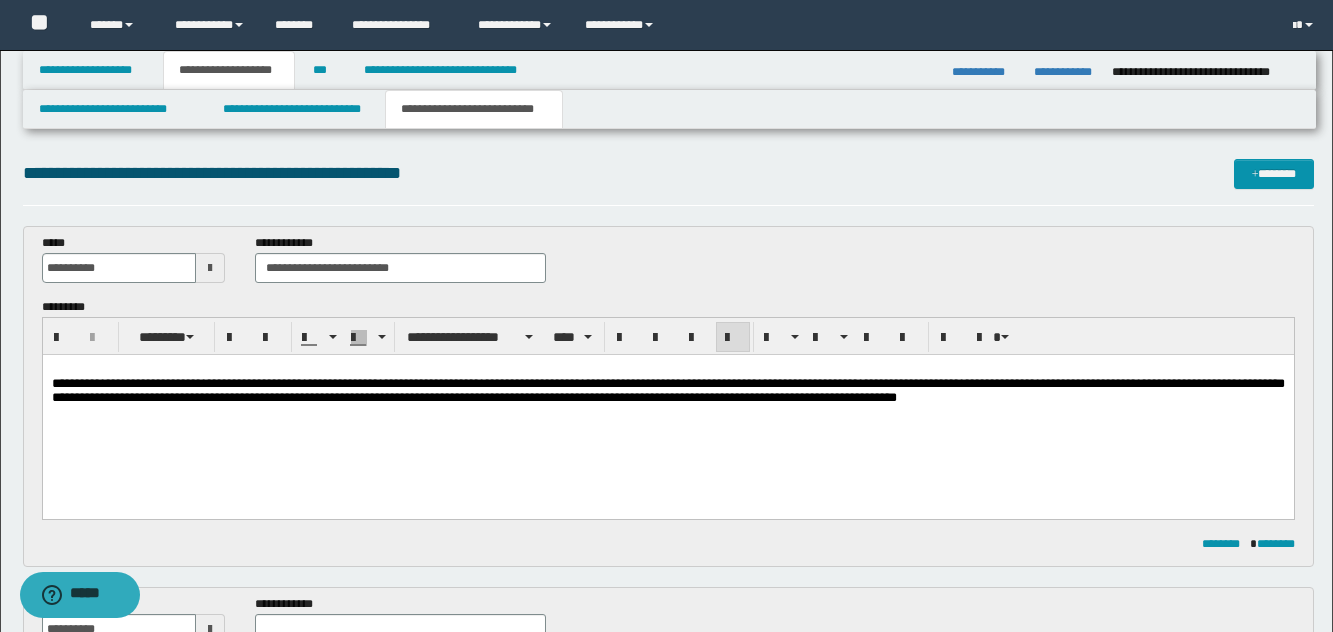 click on "**********" at bounding box center (667, 390) 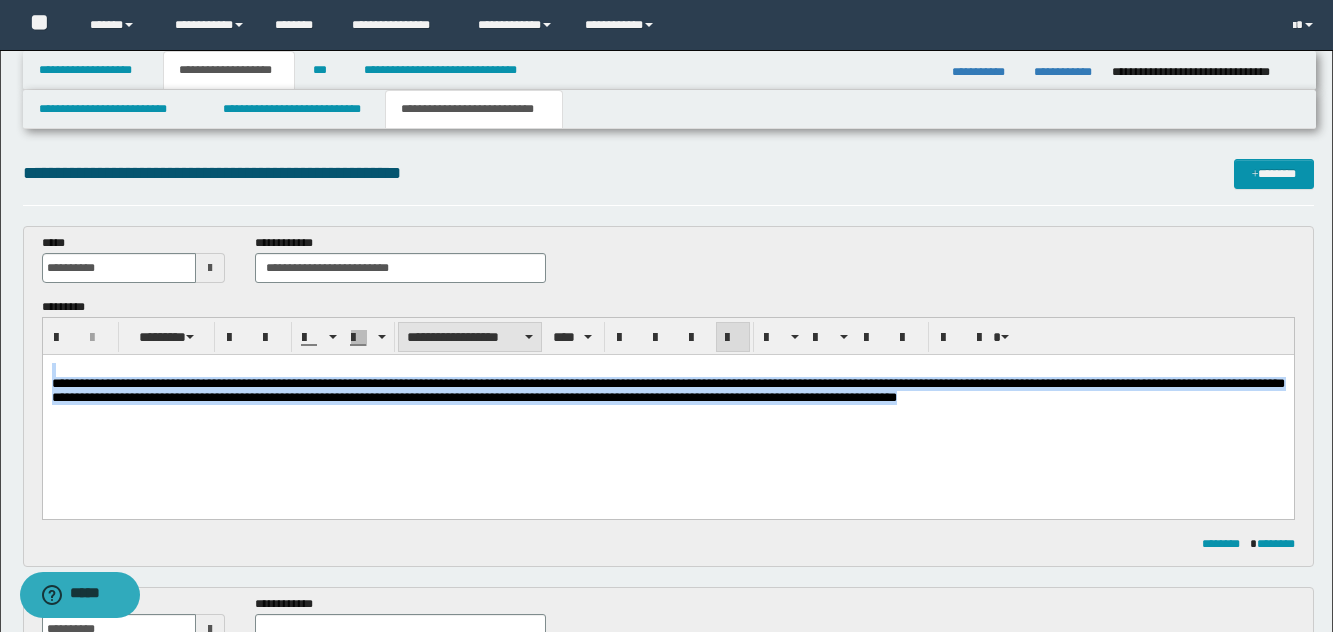 click on "**********" at bounding box center (470, 337) 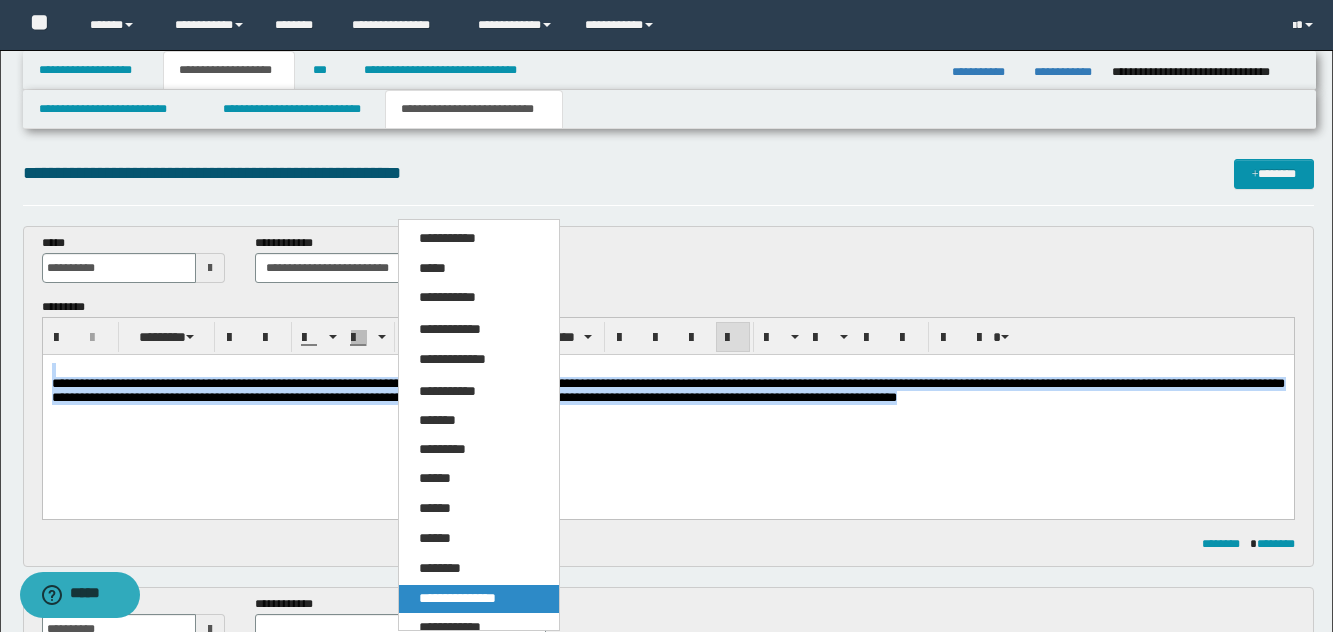 click on "**********" at bounding box center (457, 598) 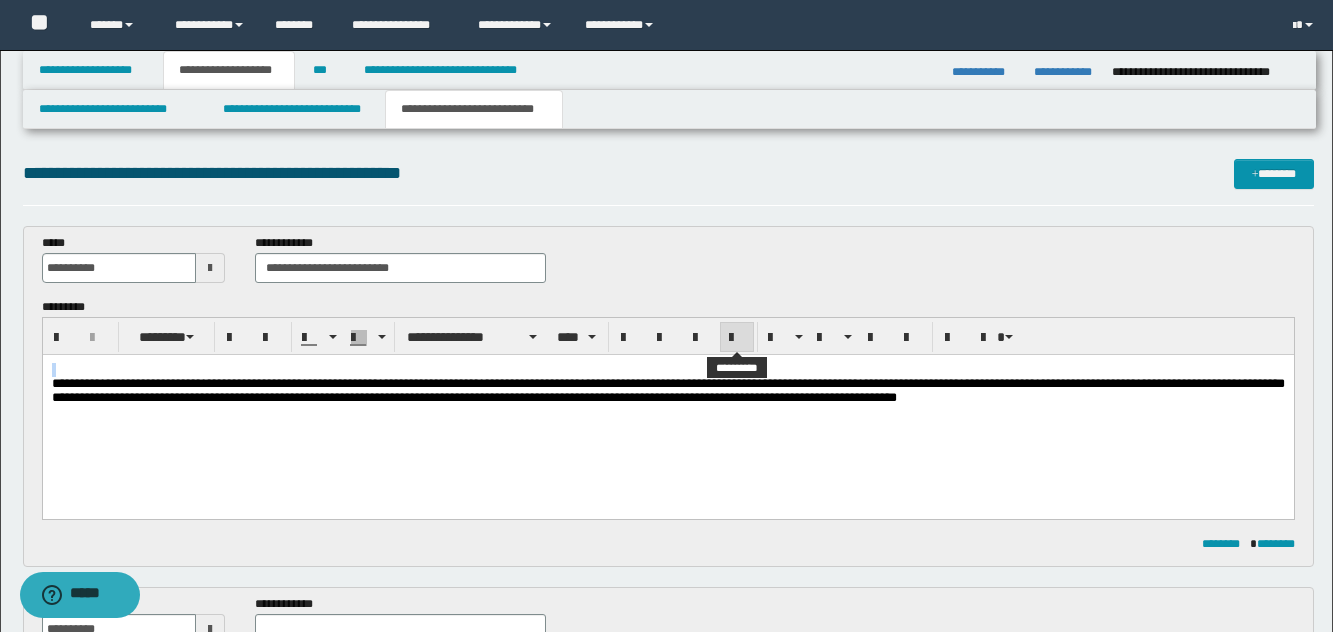 click at bounding box center (737, 337) 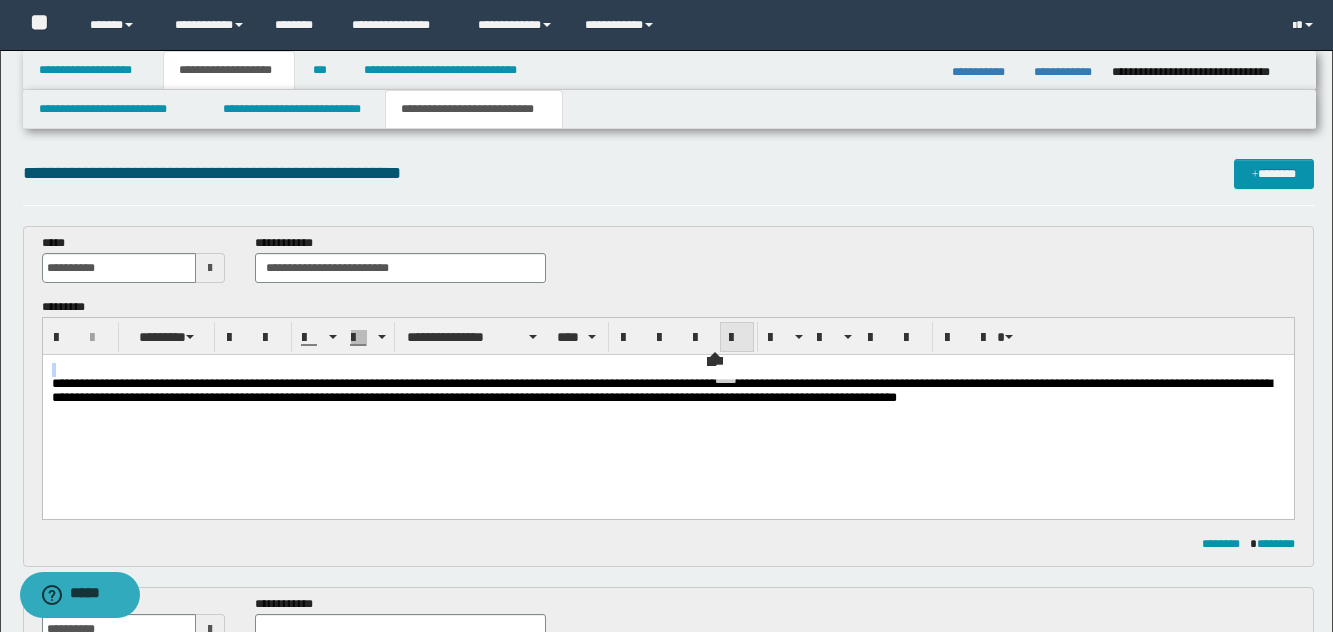 click at bounding box center [737, 338] 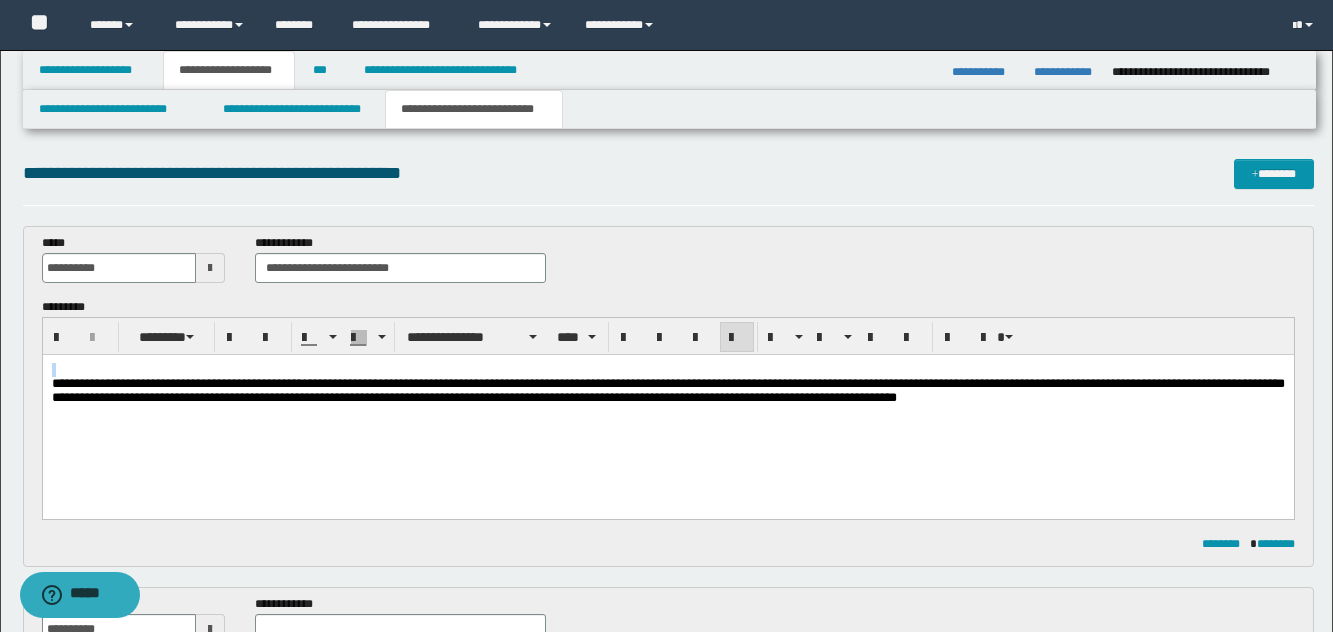 click on "**********" at bounding box center (667, 409) 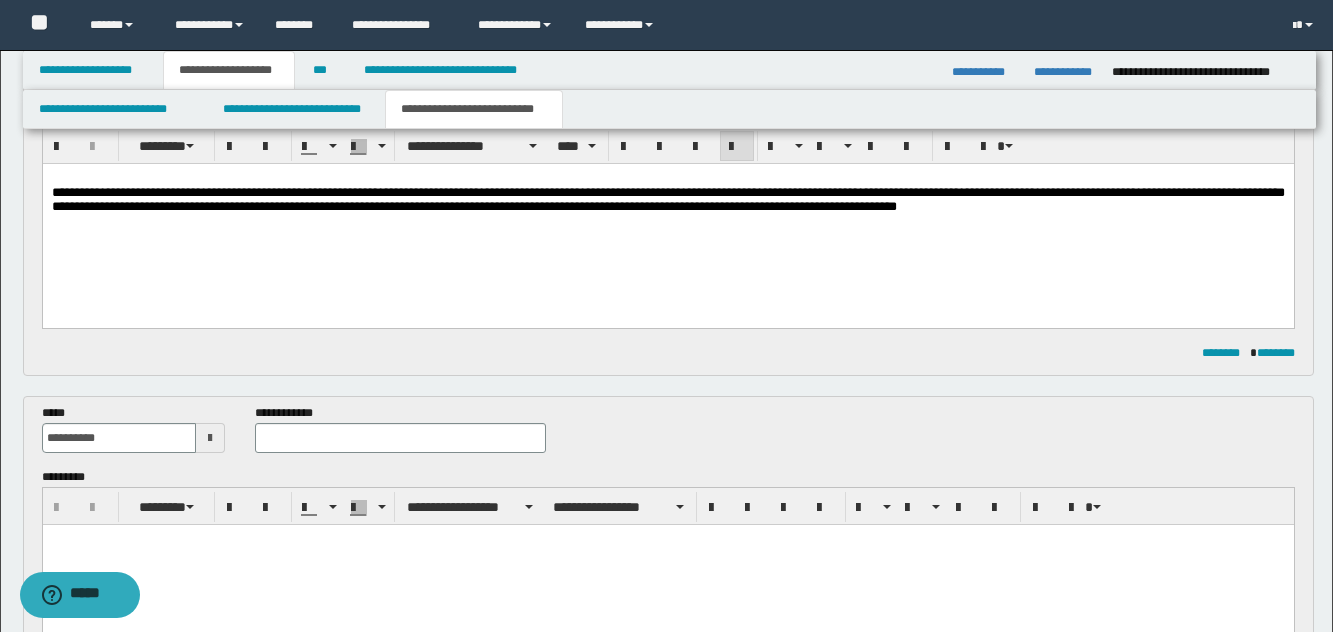 scroll, scrollTop: 200, scrollLeft: 0, axis: vertical 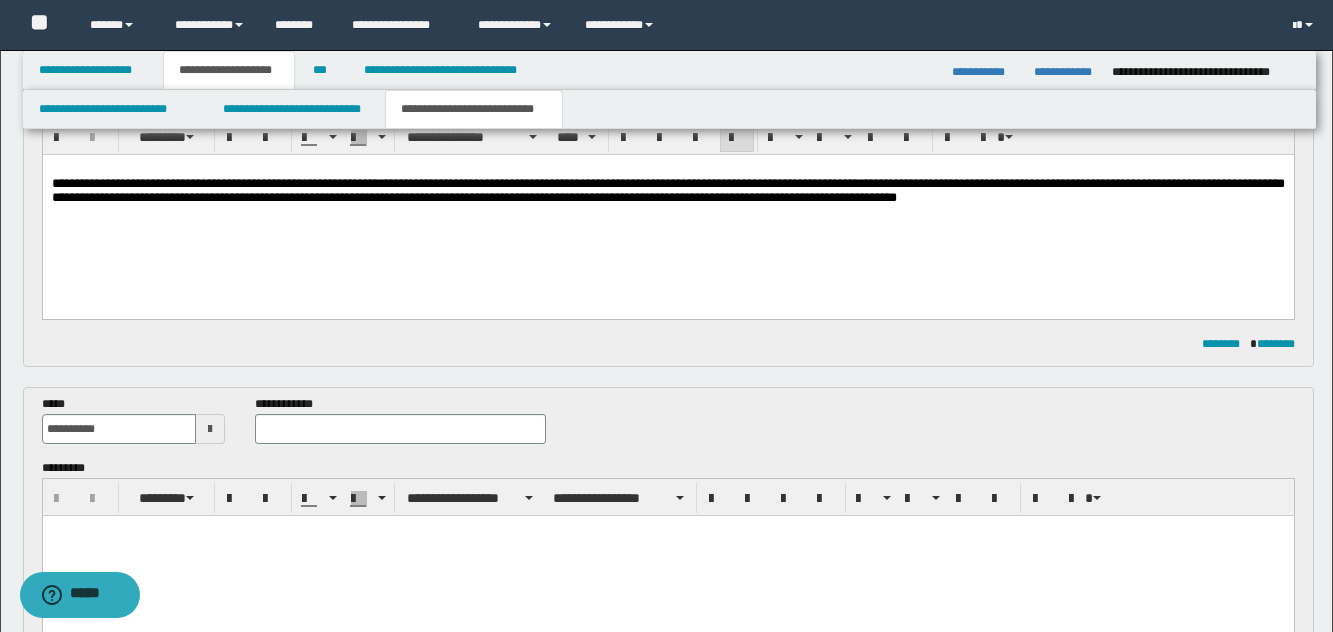 click on "**********" at bounding box center (400, 419) 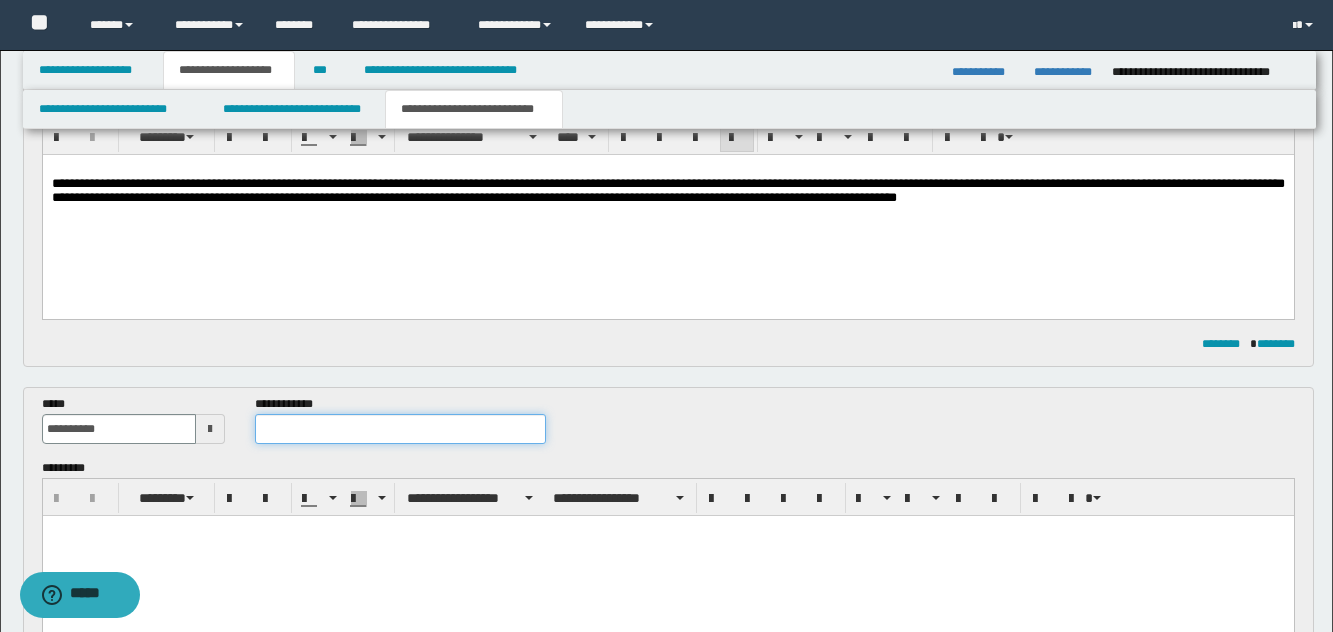 click at bounding box center (400, 429) 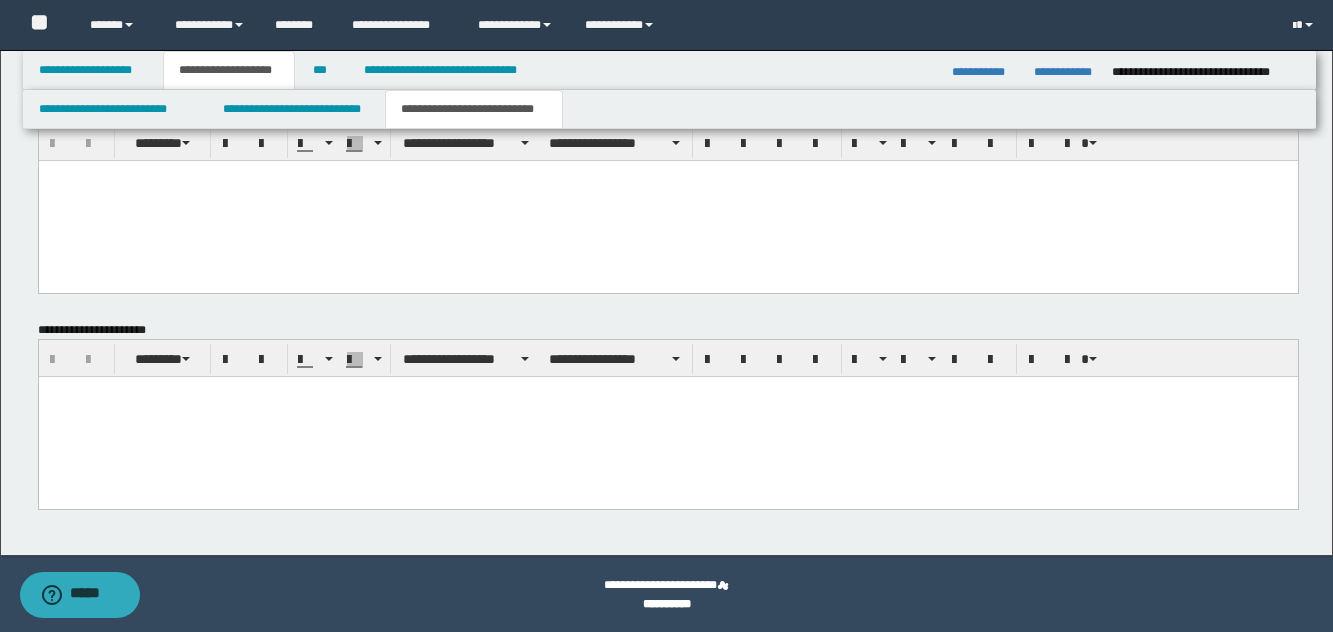 scroll, scrollTop: 1247, scrollLeft: 0, axis: vertical 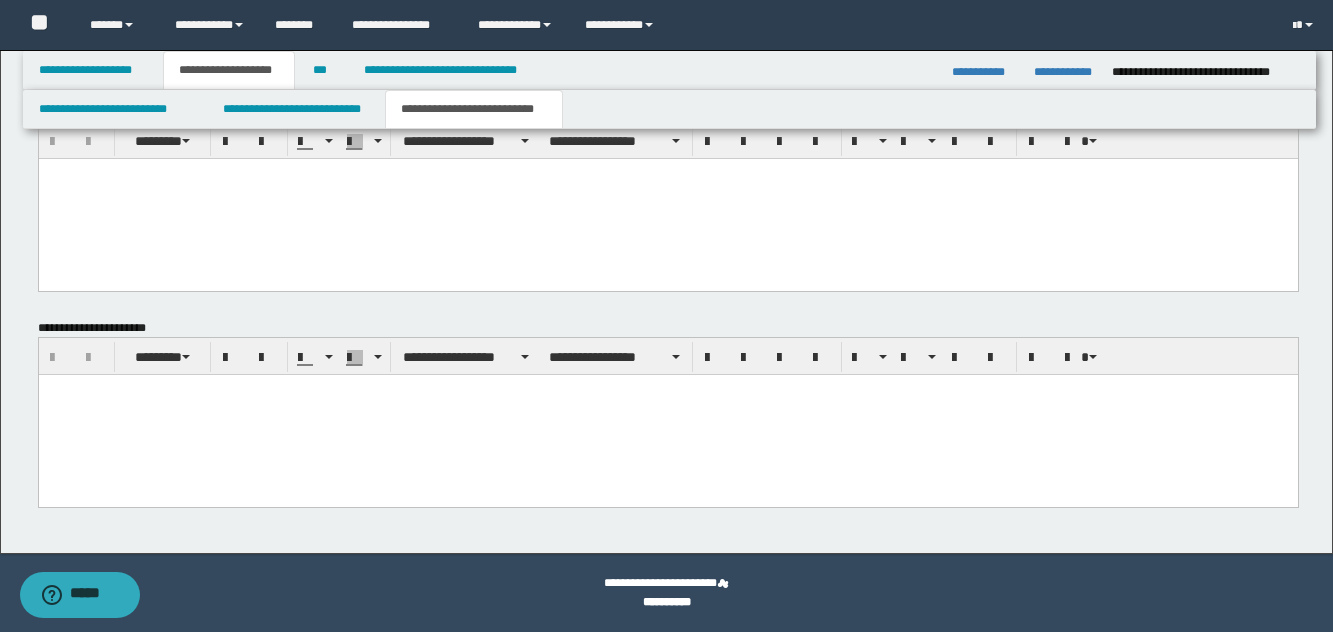 type on "**********" 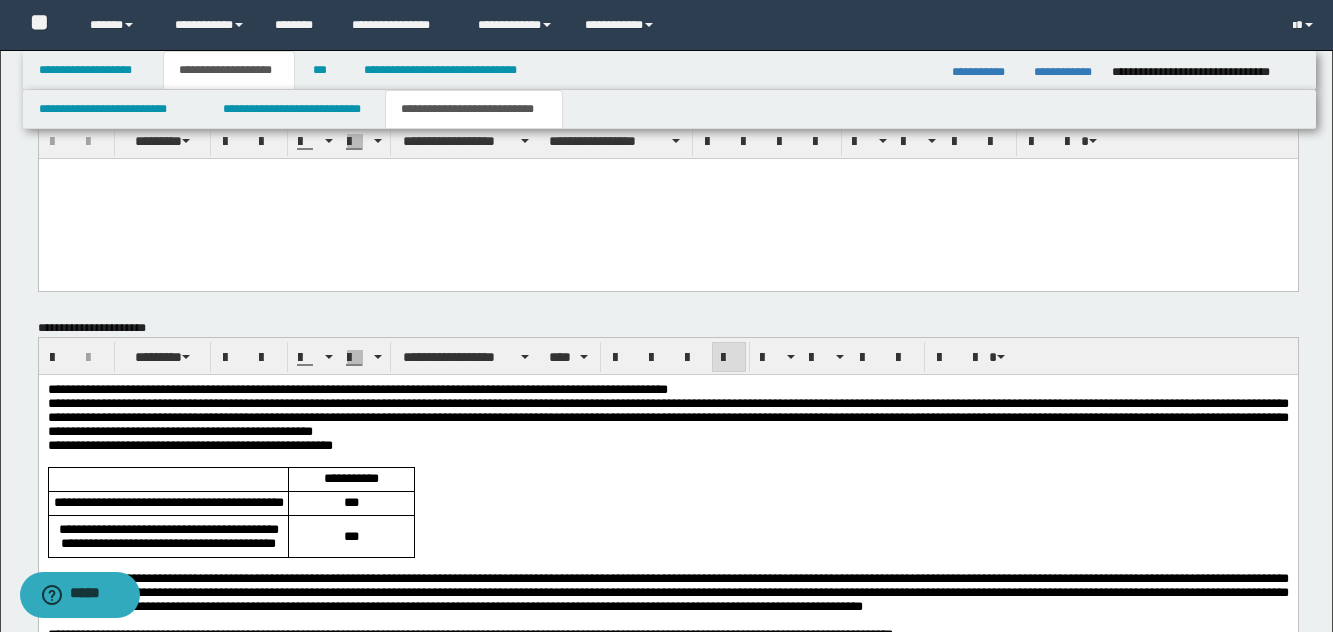 click on "**********" at bounding box center (357, 389) 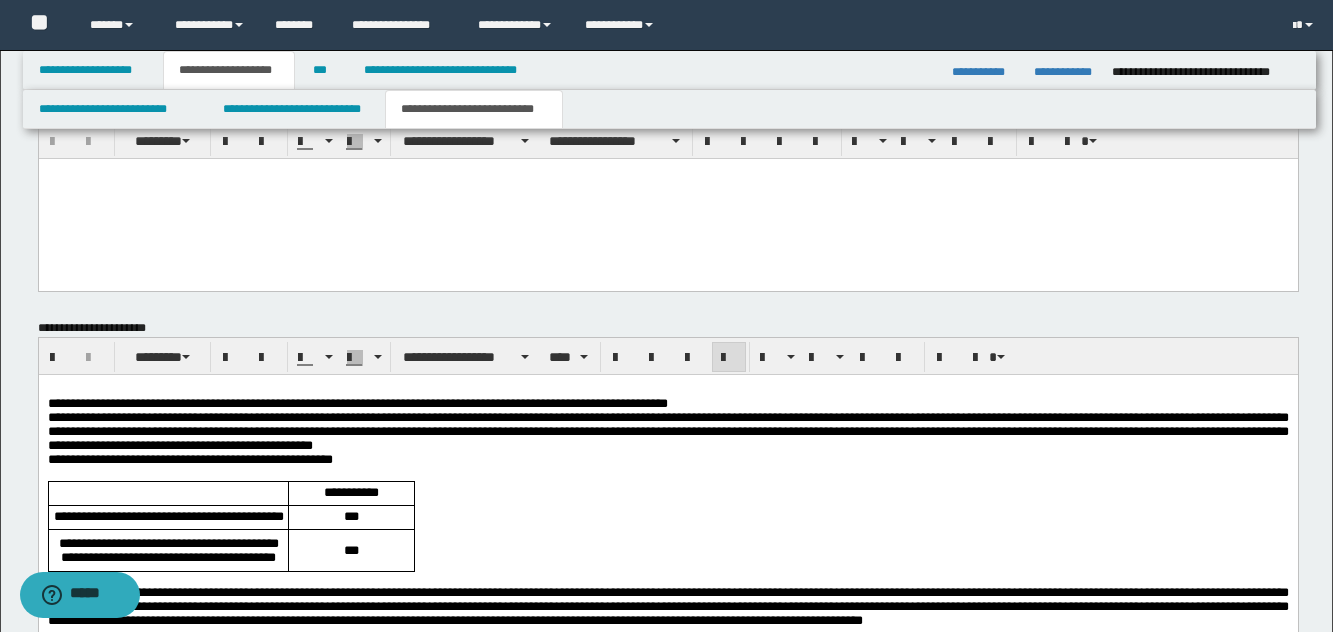 click on "**********" at bounding box center (667, 404) 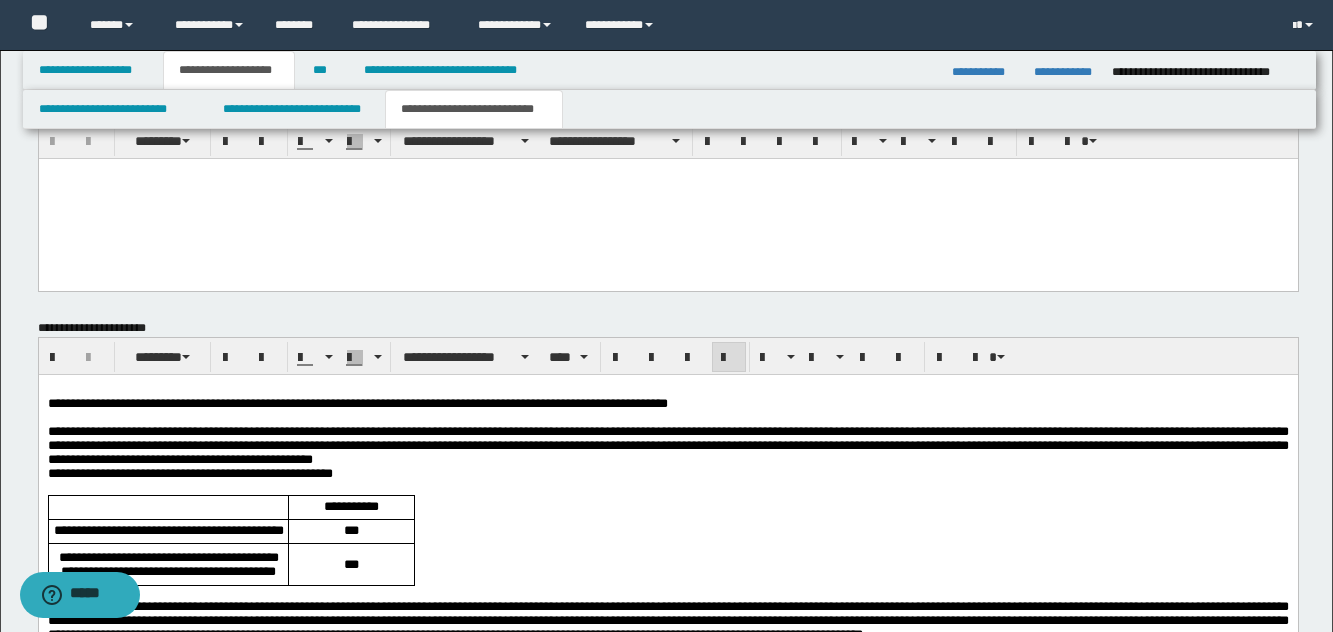 click on "**********" at bounding box center [667, 446] 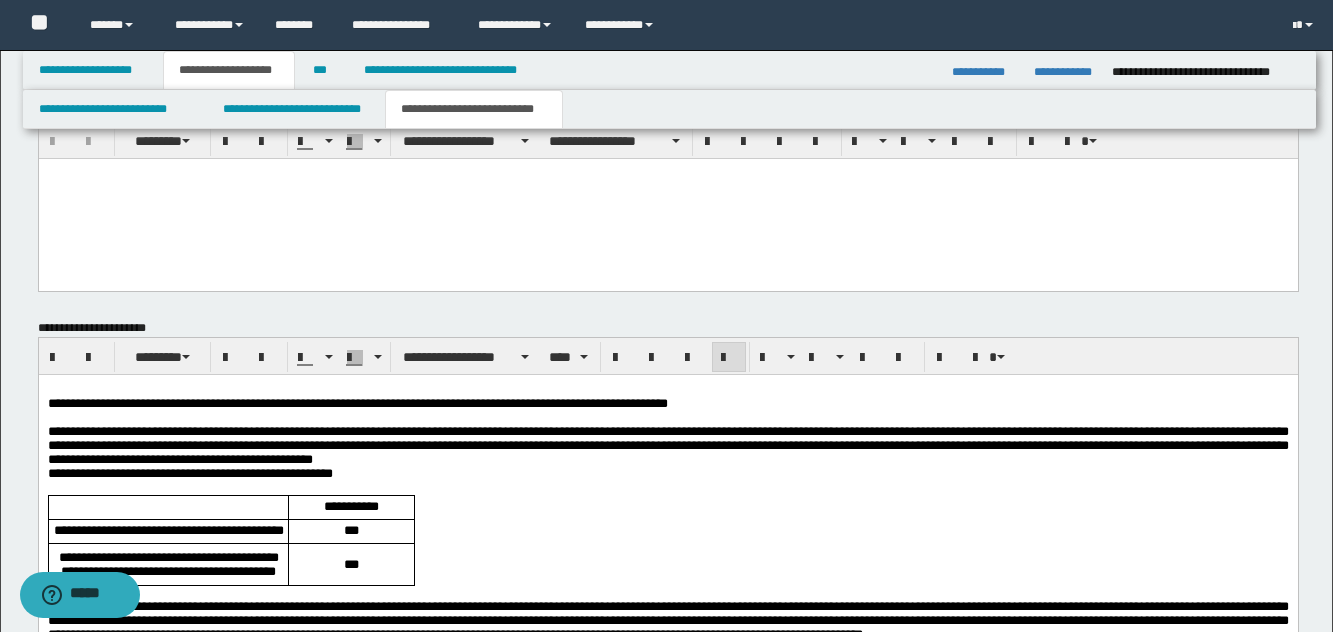 click on "**********" at bounding box center (667, 446) 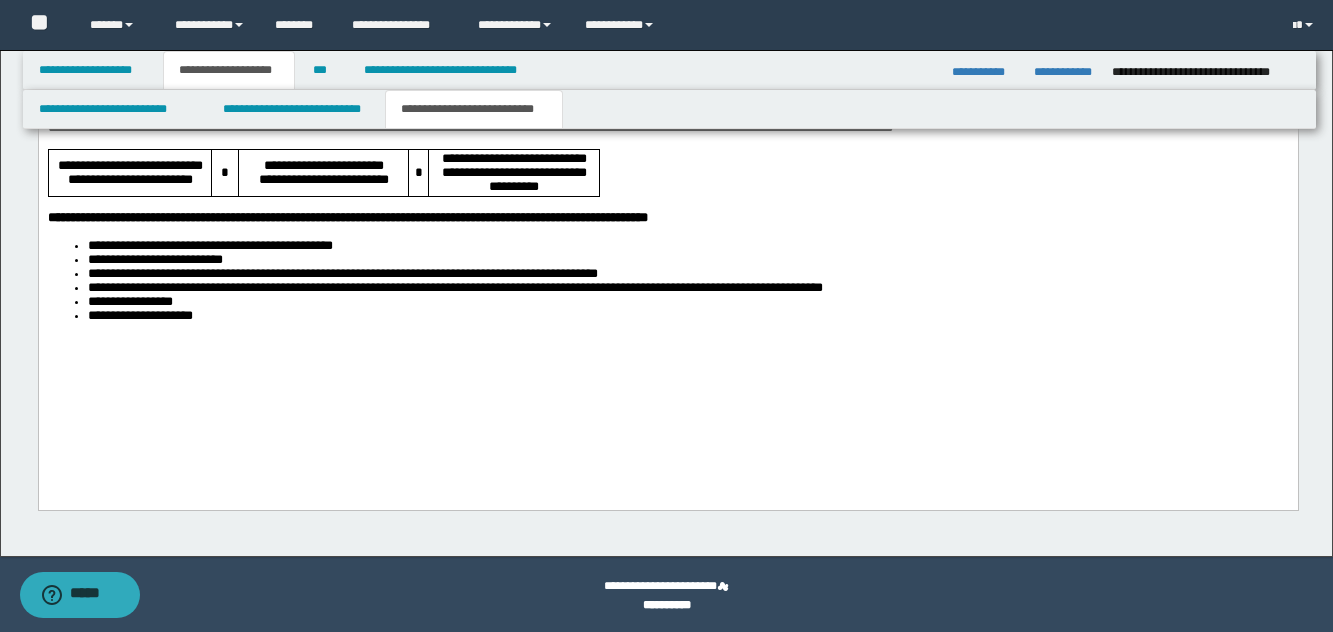 scroll, scrollTop: 1799, scrollLeft: 0, axis: vertical 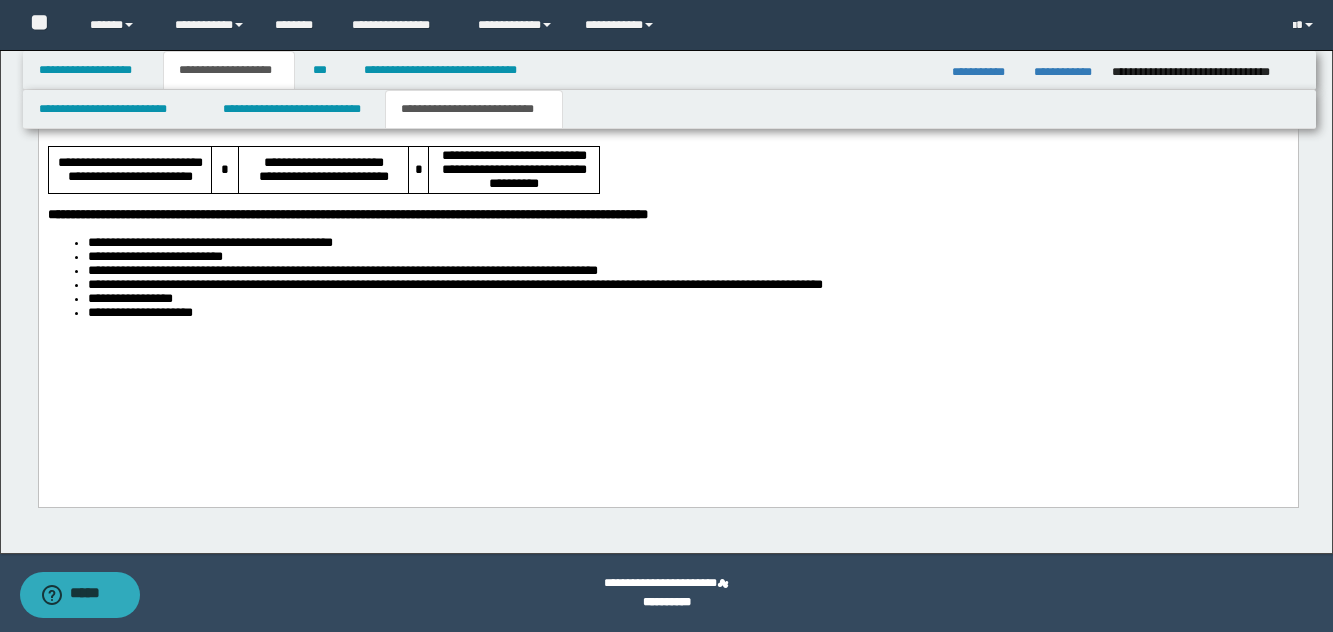 click on "**********" at bounding box center (667, 108) 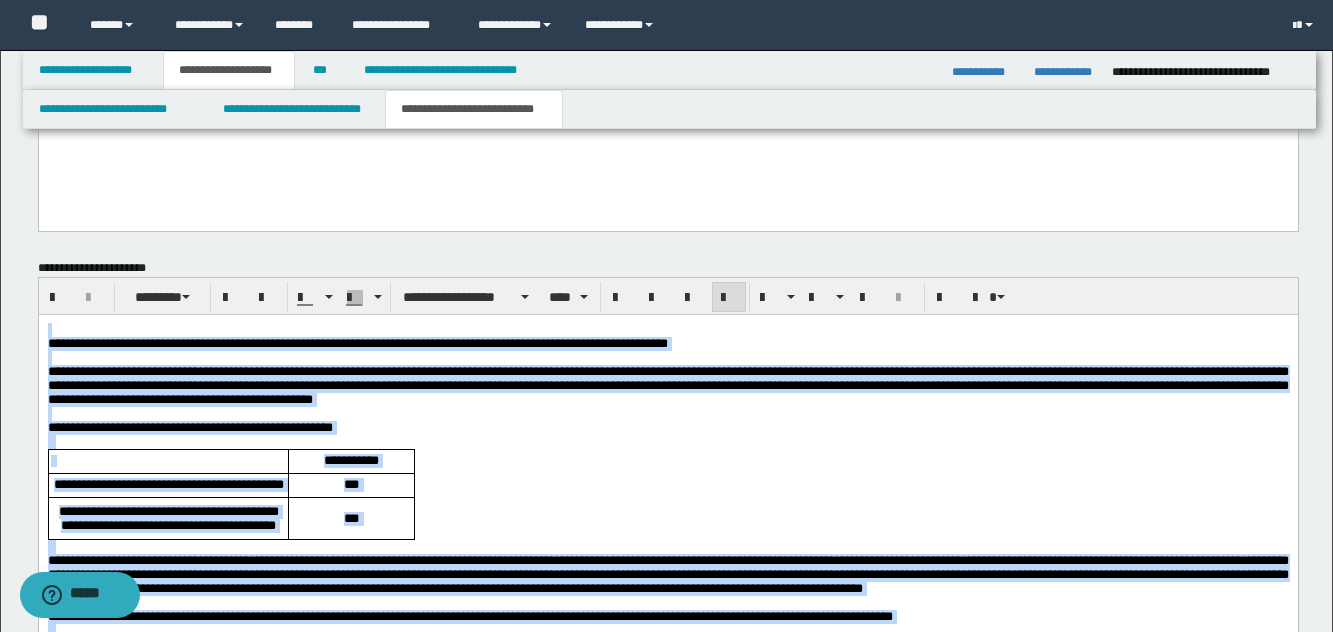 scroll, scrollTop: 1299, scrollLeft: 0, axis: vertical 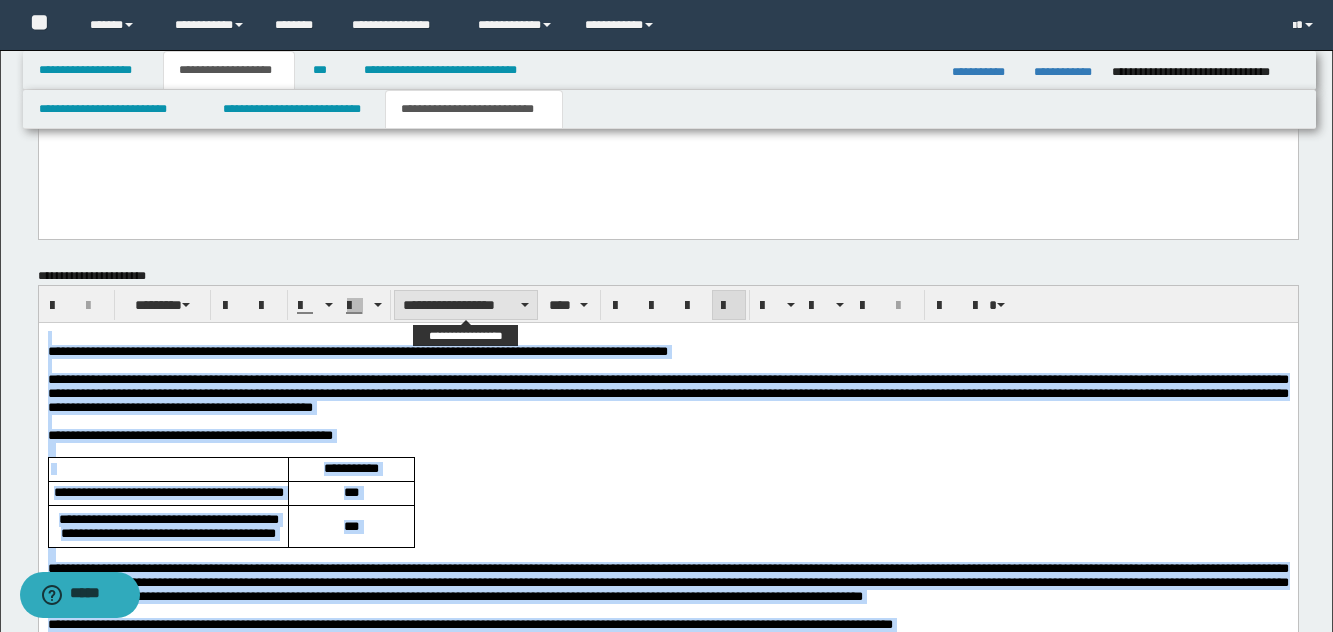 click on "**********" at bounding box center (466, 305) 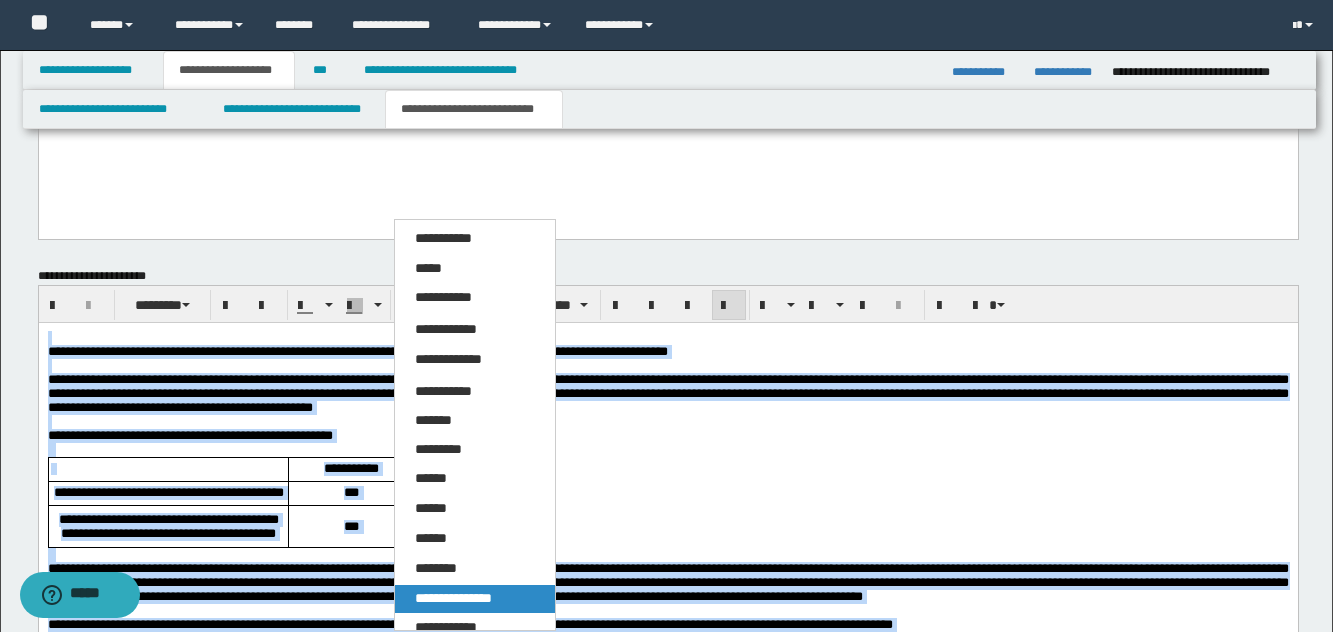 drag, startPoint x: 493, startPoint y: 587, endPoint x: 456, endPoint y: 259, distance: 330.0803 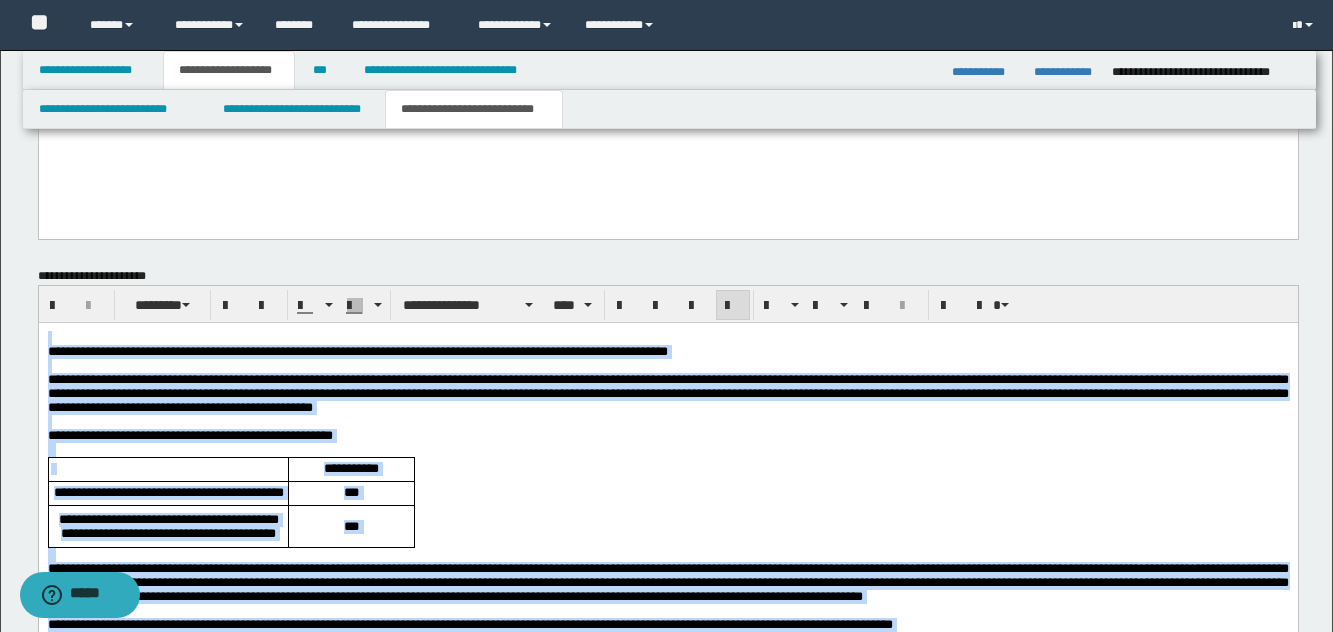 click at bounding box center (733, 306) 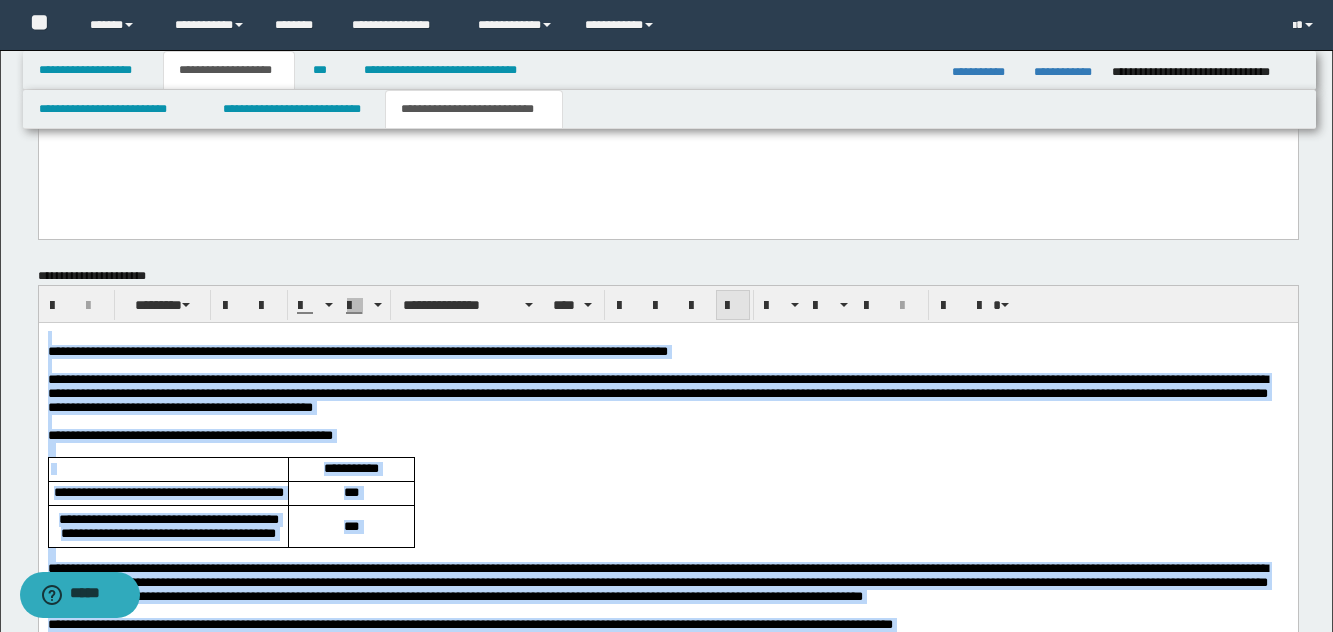 drag, startPoint x: 732, startPoint y: 302, endPoint x: 681, endPoint y: 82, distance: 225.83401 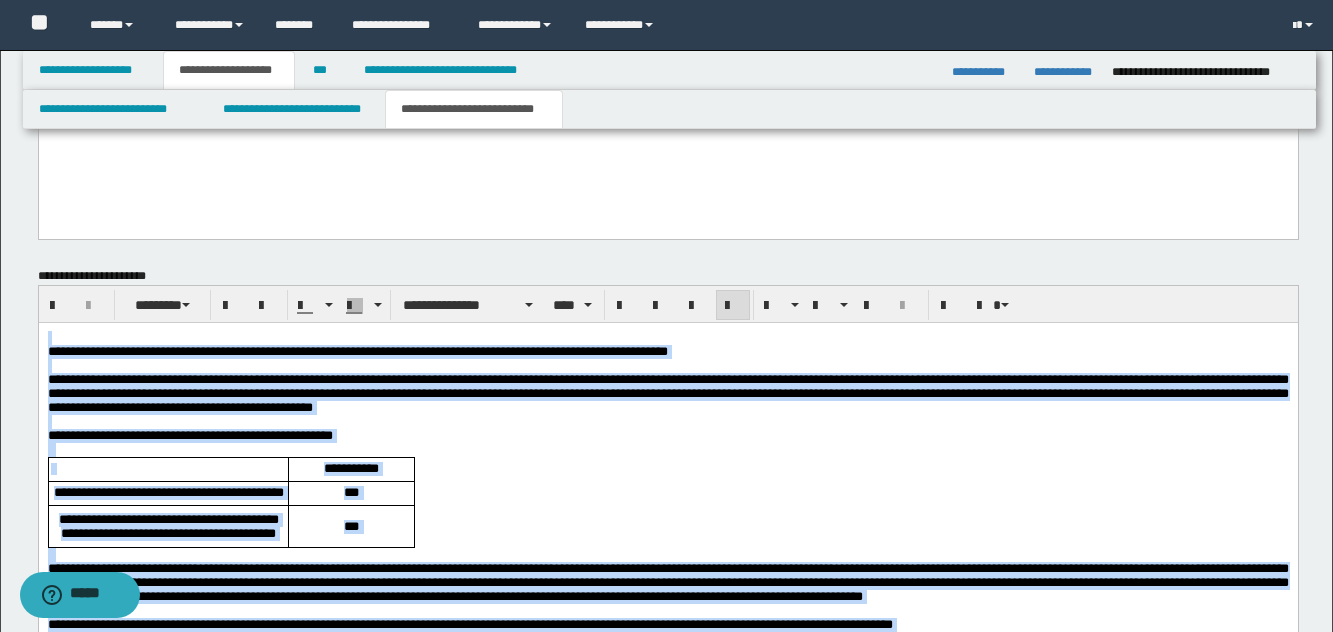 click at bounding box center (667, 450) 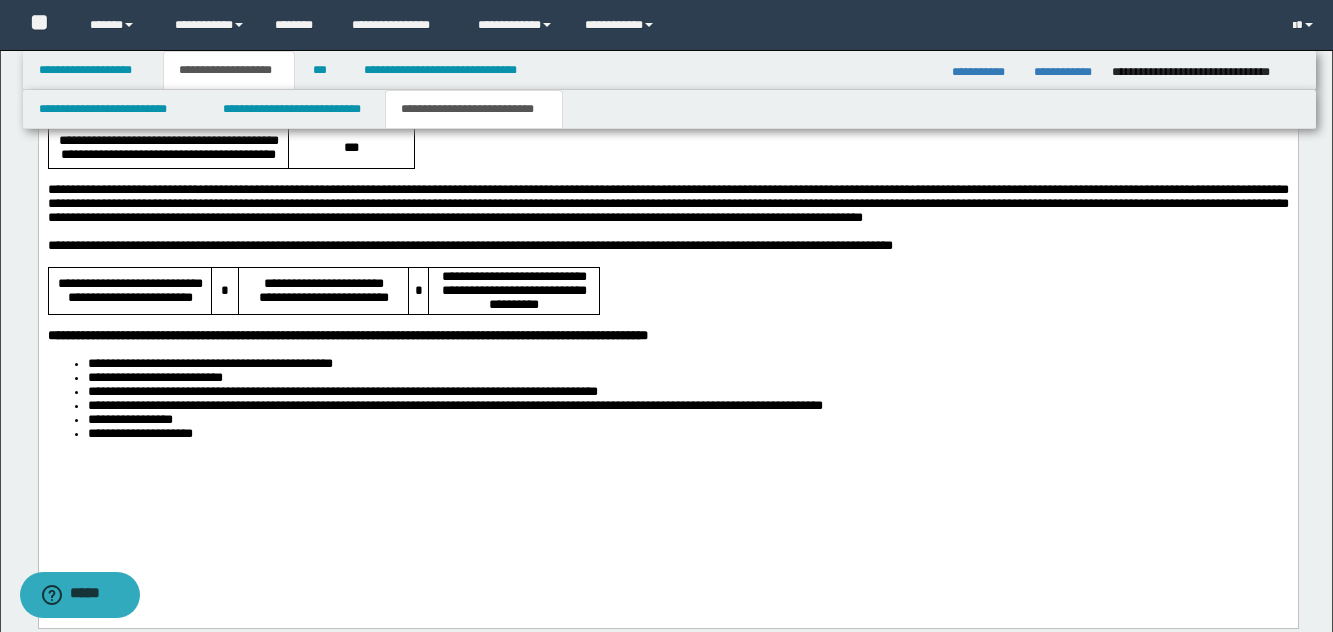 scroll, scrollTop: 1699, scrollLeft: 0, axis: vertical 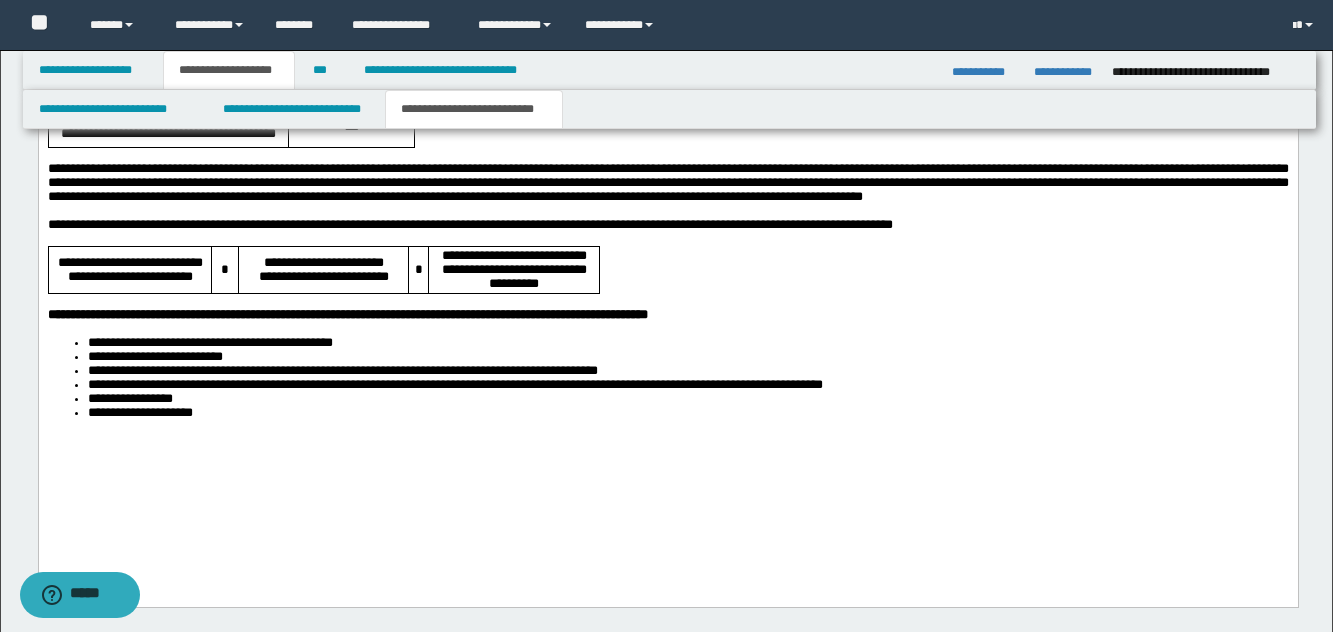 drag, startPoint x: 498, startPoint y: 461, endPoint x: 330, endPoint y: 524, distance: 179.42407 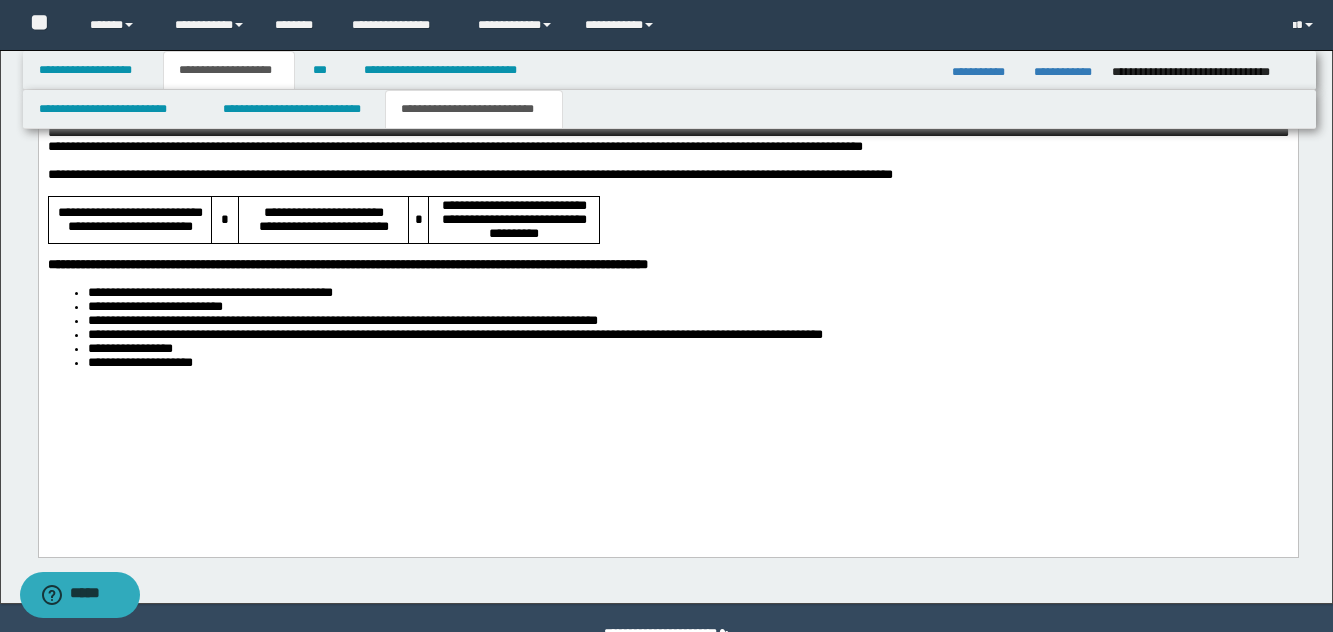 scroll, scrollTop: 1799, scrollLeft: 0, axis: vertical 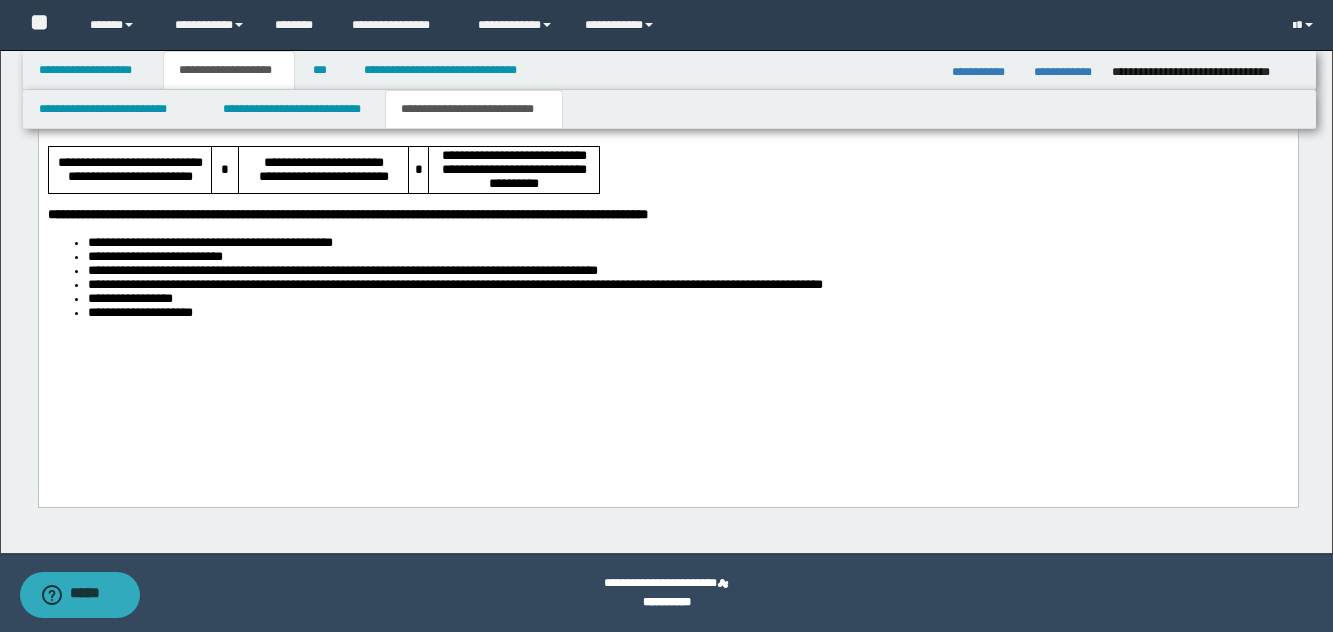click on "**********" at bounding box center (667, 108) 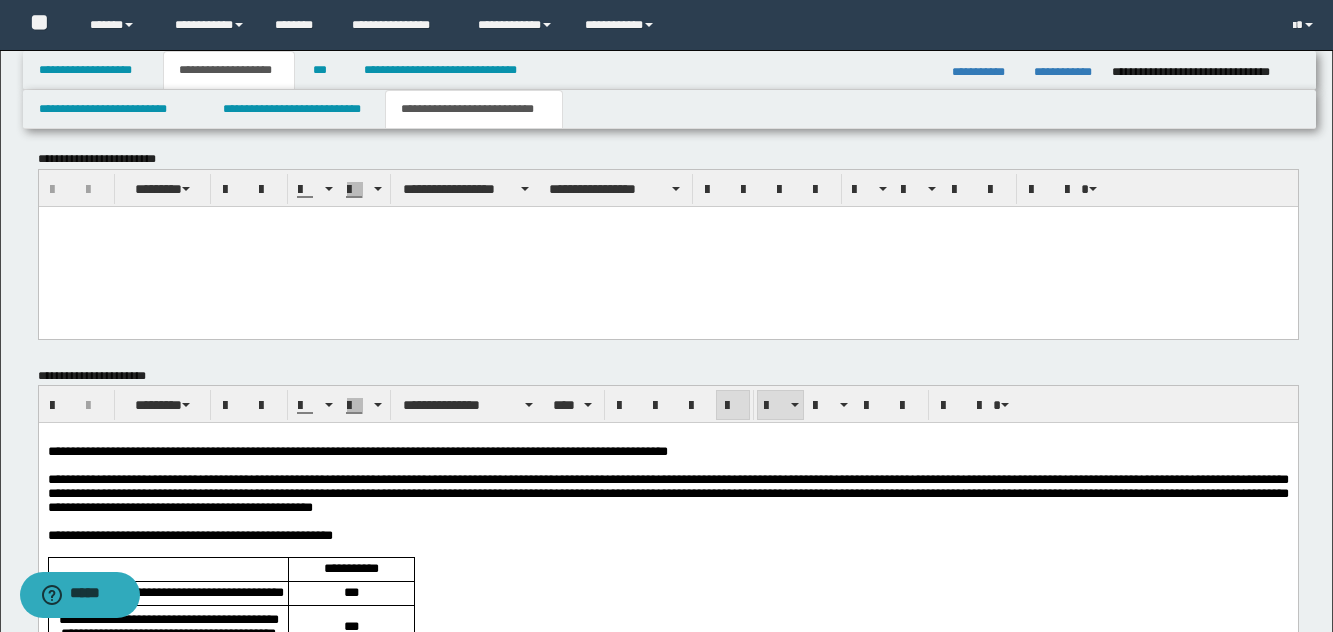 click on "**********" at bounding box center (357, 451) 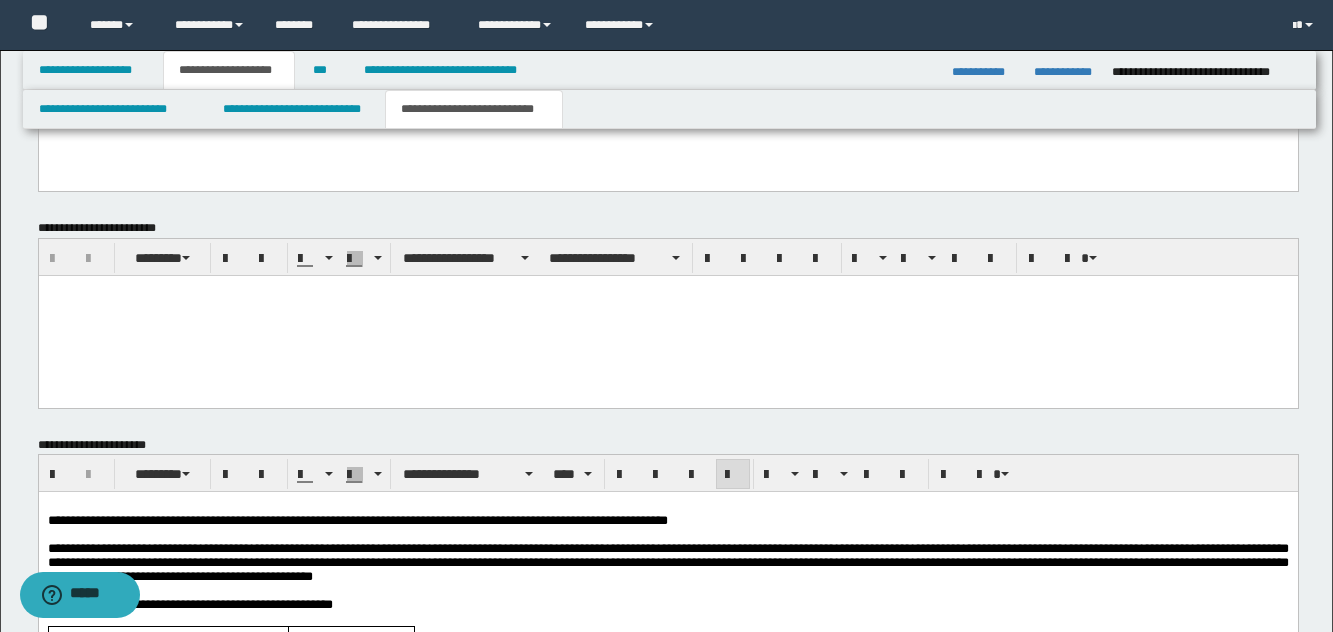 scroll, scrollTop: 999, scrollLeft: 0, axis: vertical 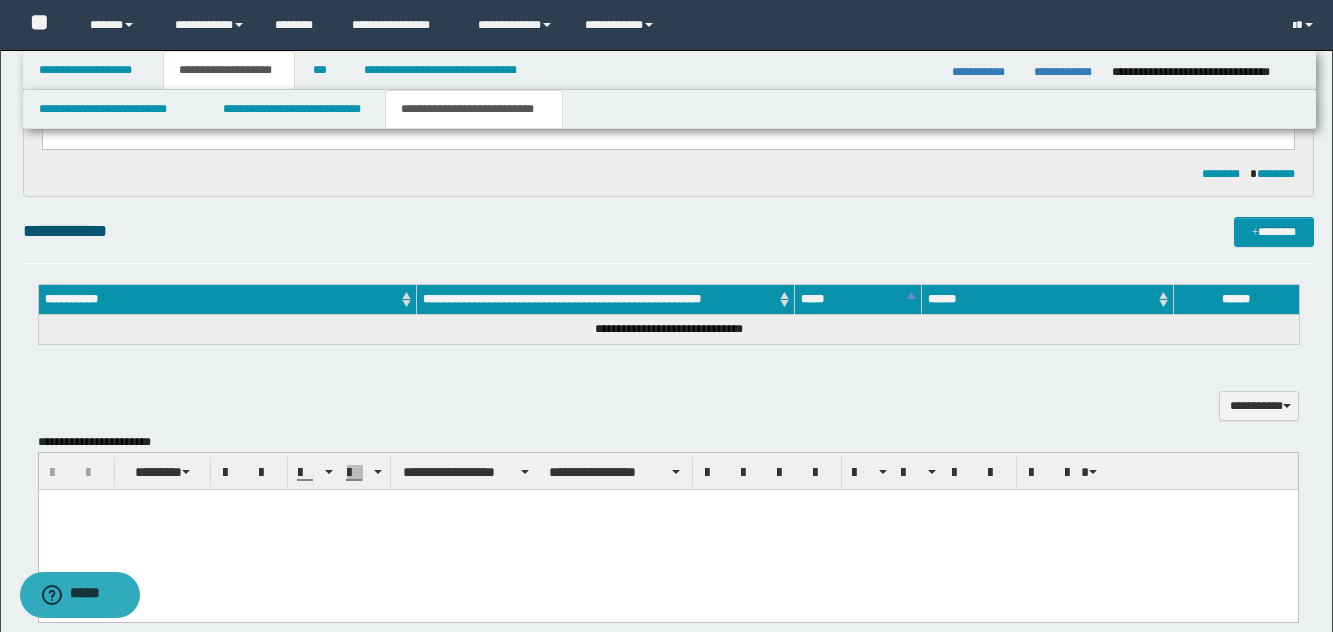 click at bounding box center [667, 529] 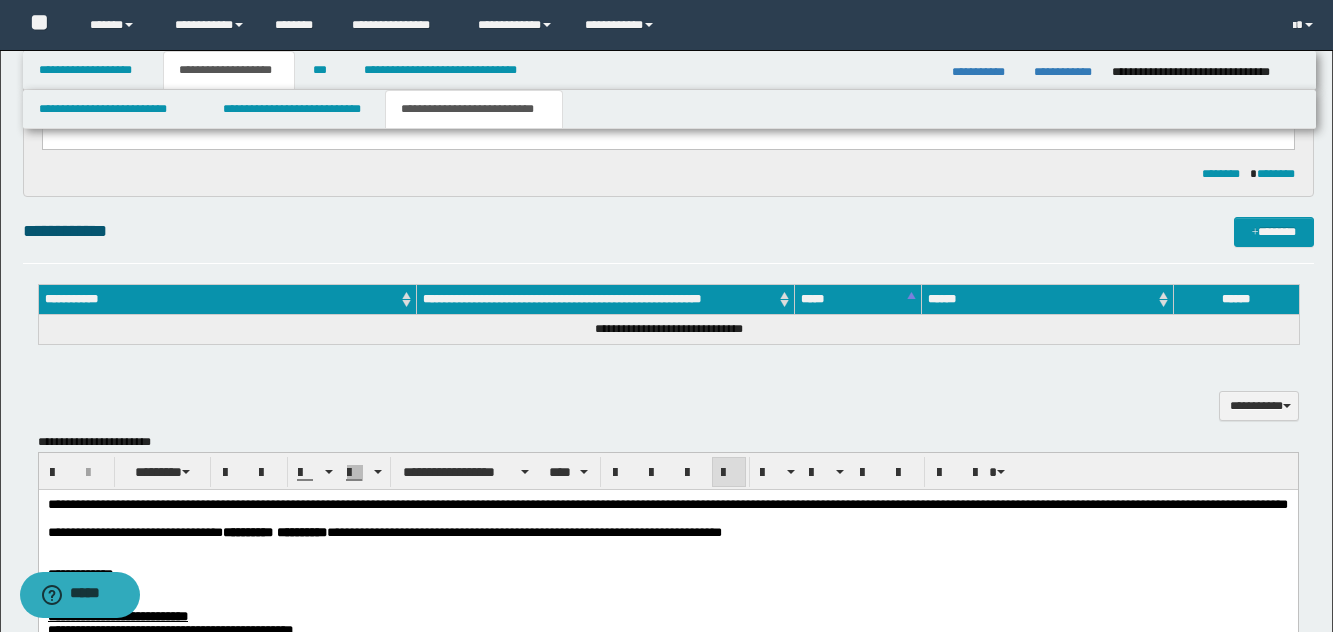 click on "**********" at bounding box center [667, 503] 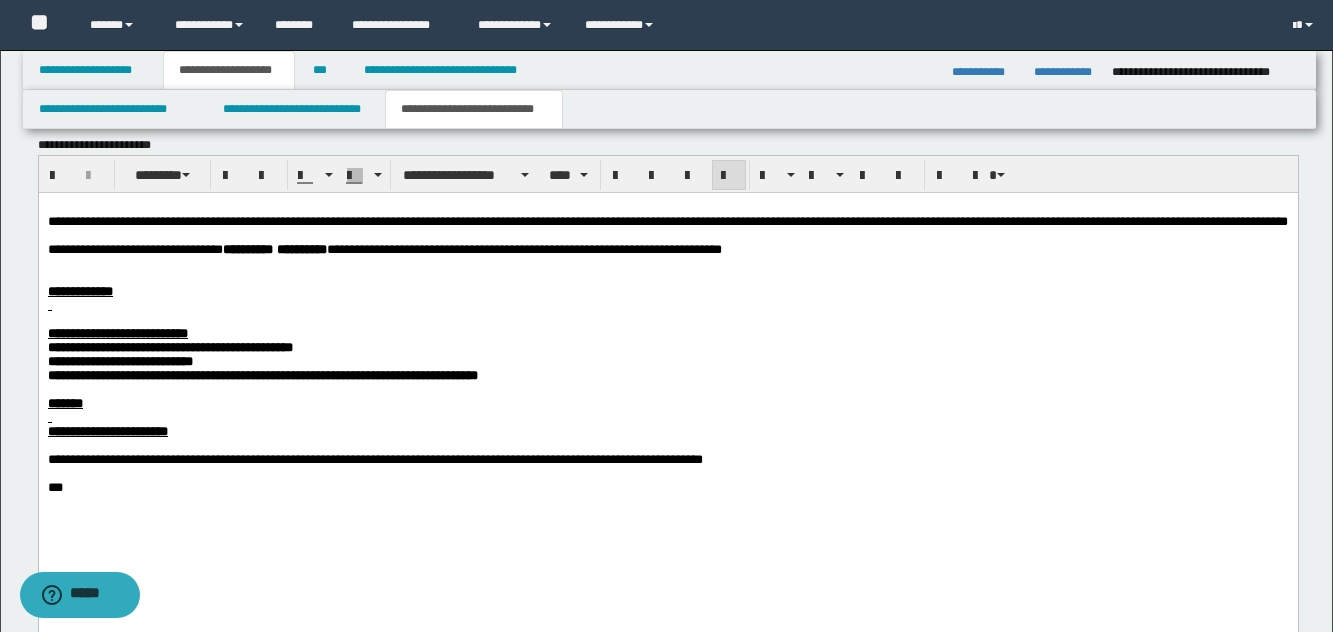 scroll, scrollTop: 999, scrollLeft: 0, axis: vertical 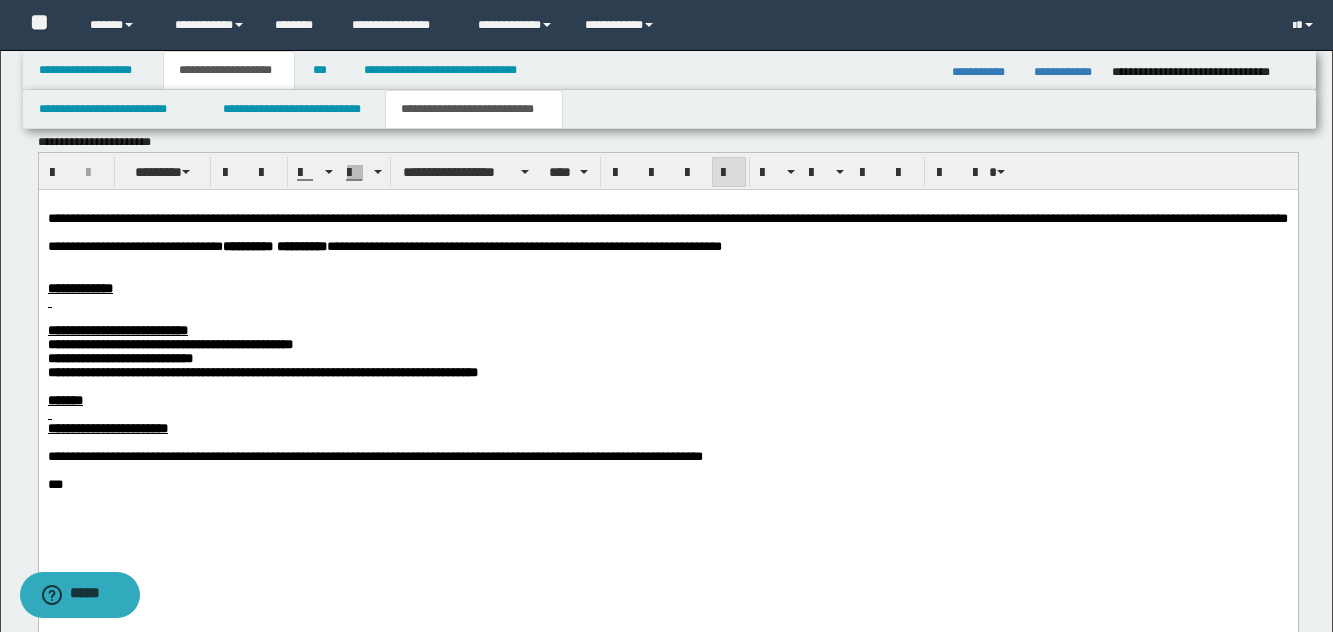 drag, startPoint x: 354, startPoint y: 396, endPoint x: 323, endPoint y: 428, distance: 44.553337 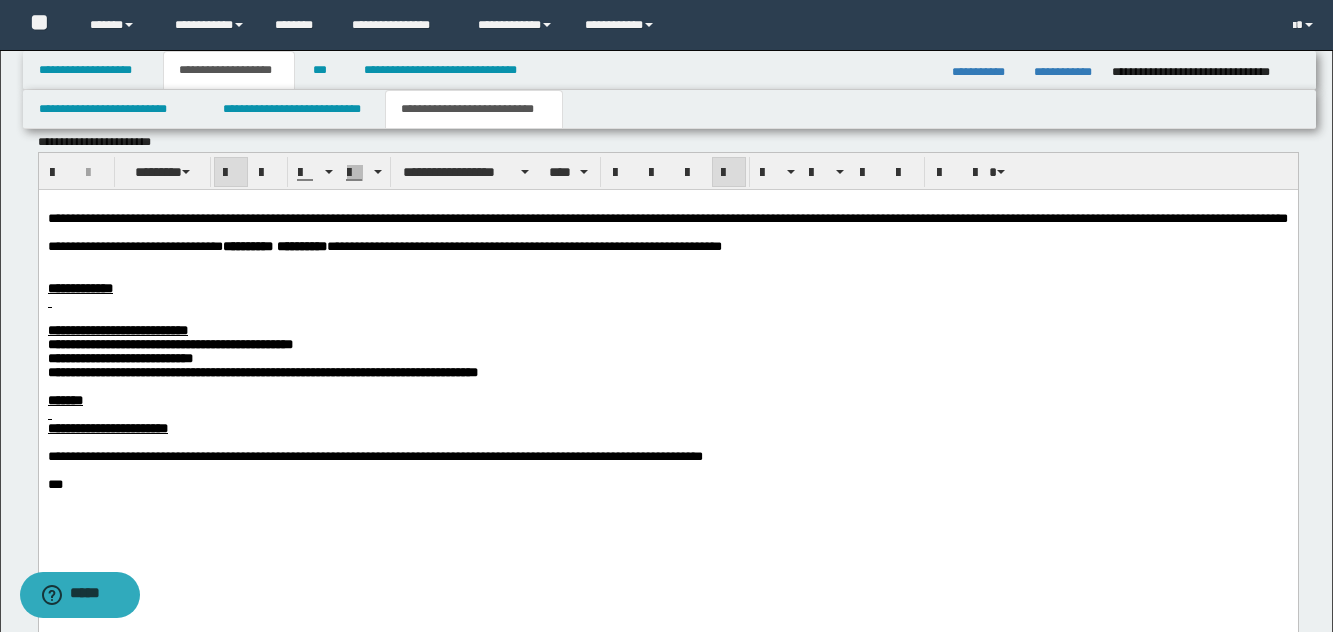 click on "**********" at bounding box center [107, 427] 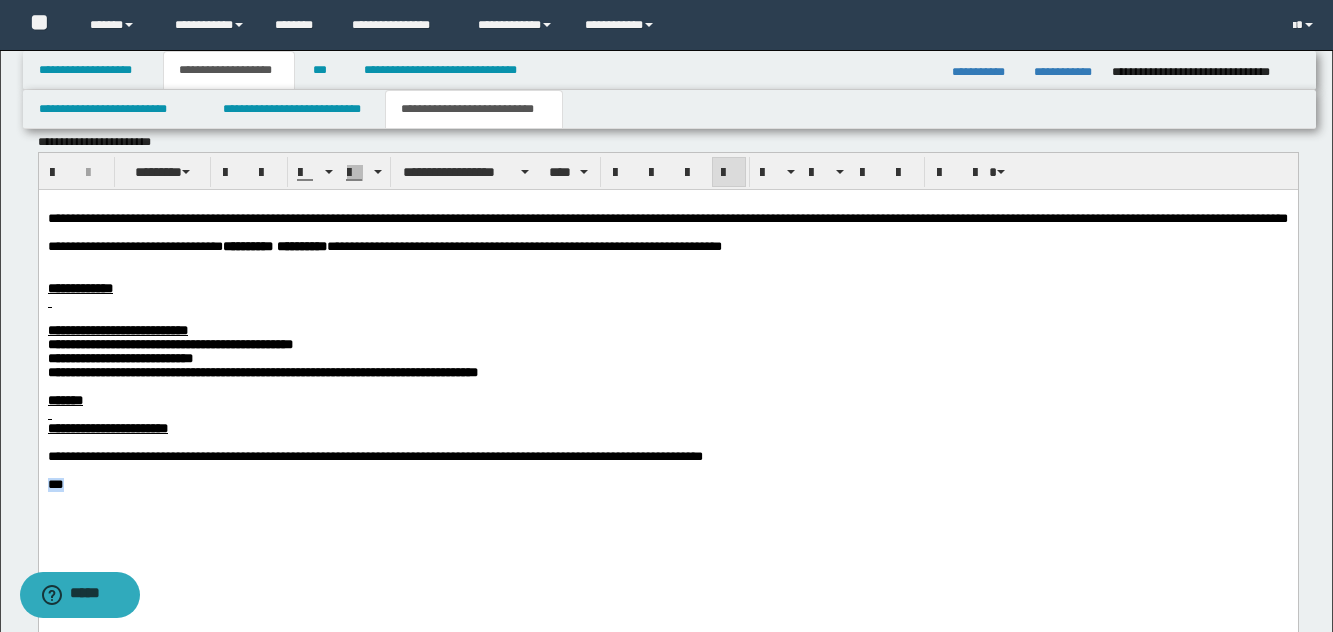 drag, startPoint x: 91, startPoint y: 540, endPoint x: -11, endPoint y: 543, distance: 102.044106 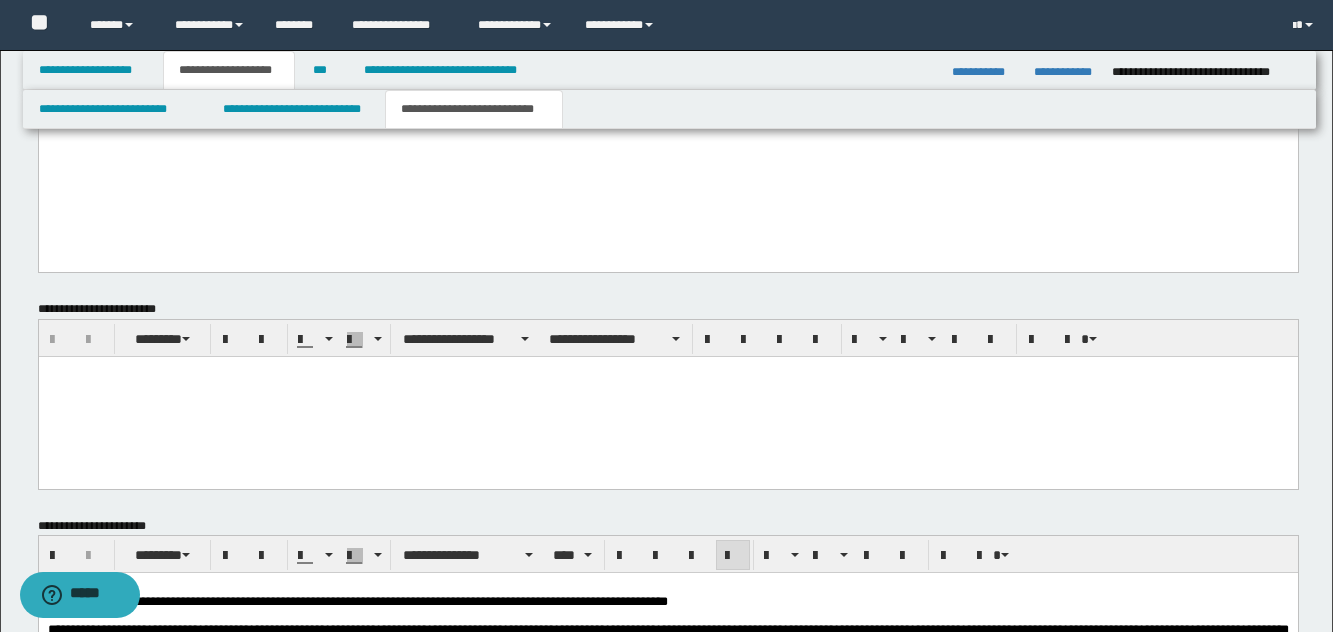 scroll, scrollTop: 1399, scrollLeft: 0, axis: vertical 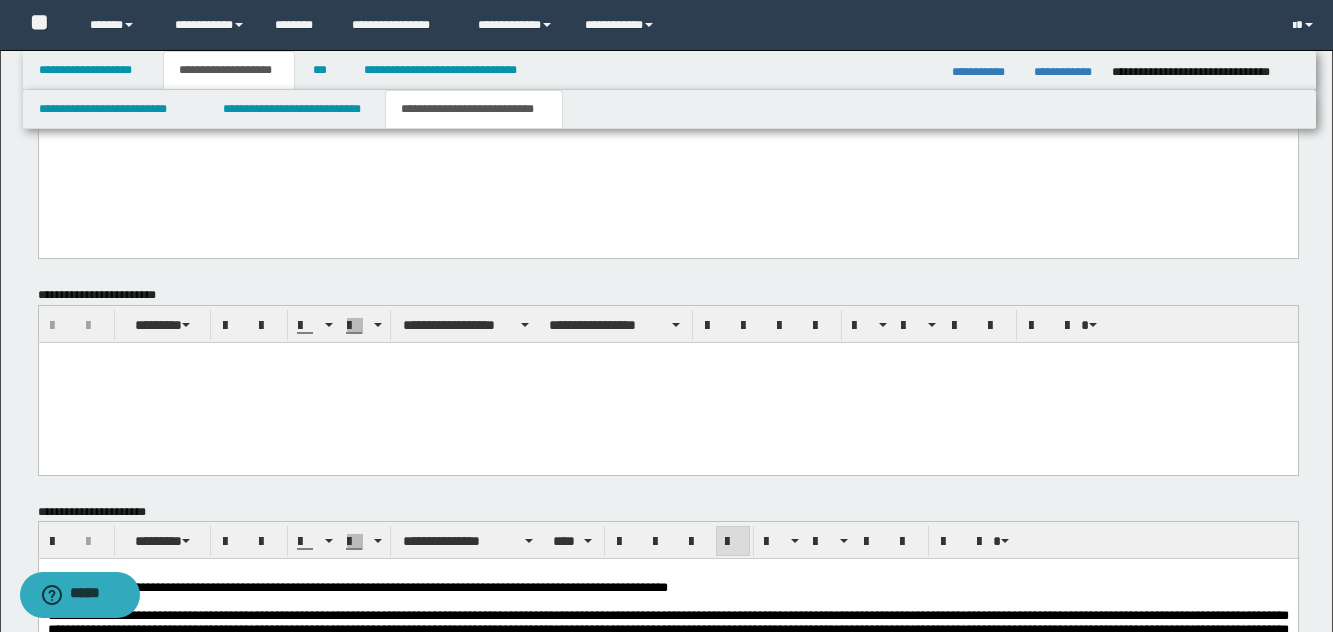 click on "**********" at bounding box center [667, -30] 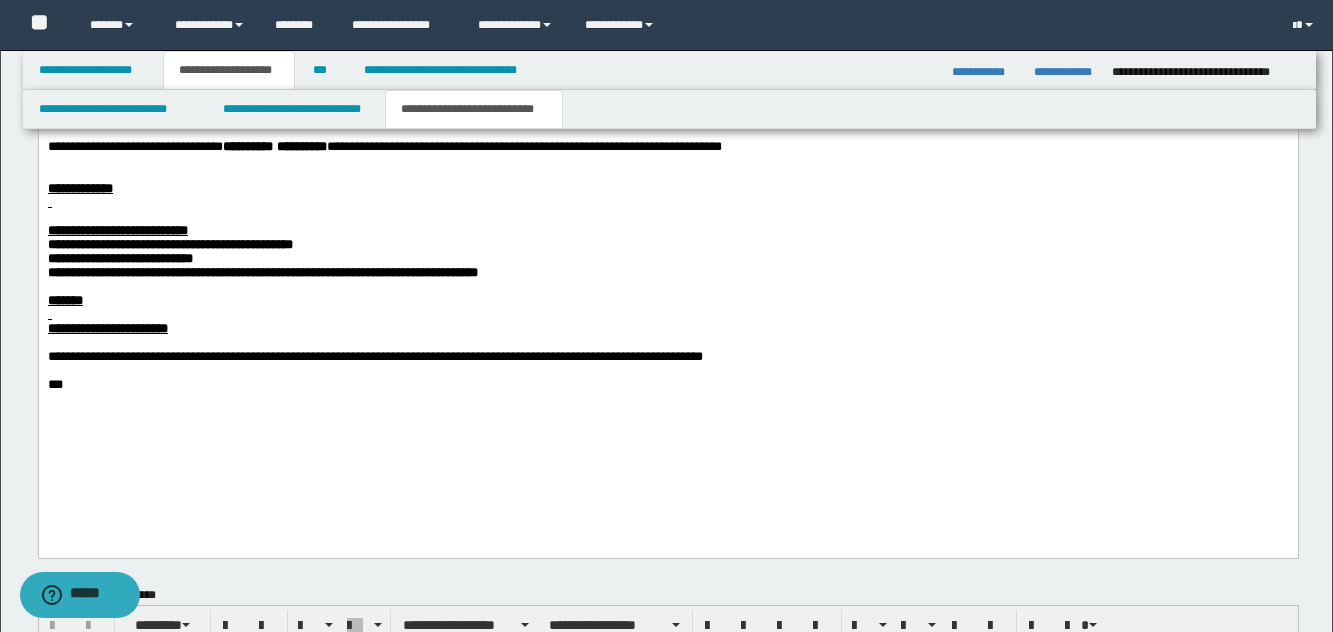 scroll, scrollTop: 999, scrollLeft: 0, axis: vertical 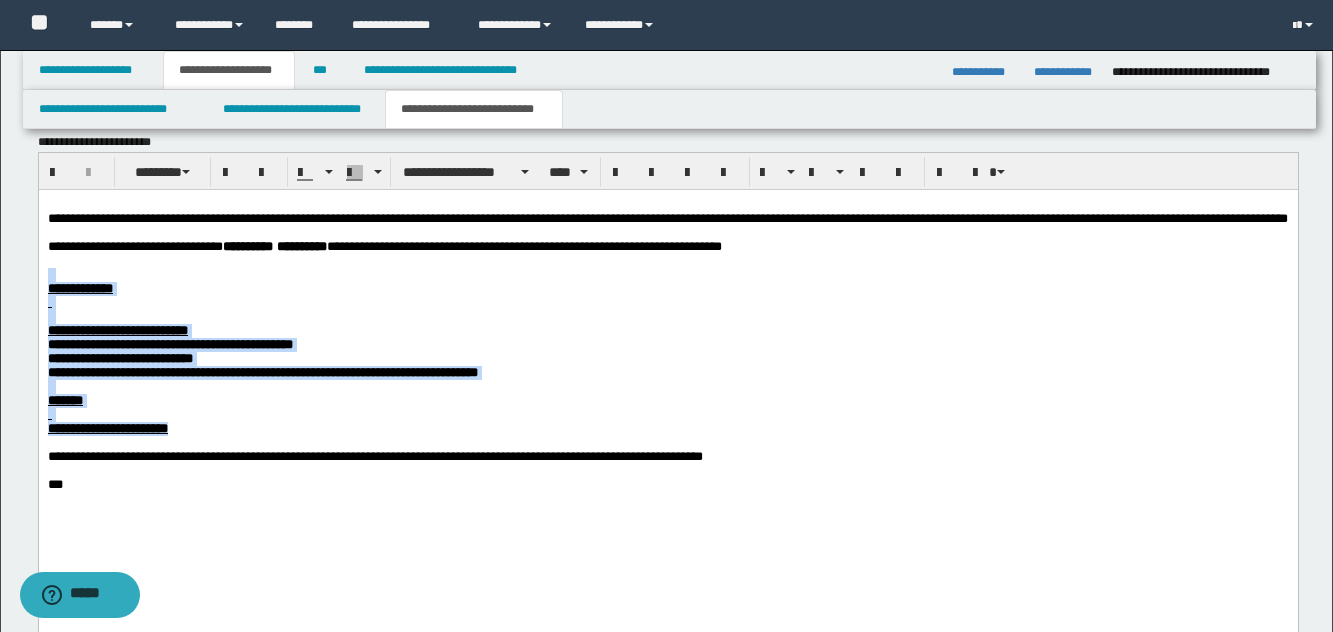 drag, startPoint x: 128, startPoint y: 413, endPoint x: 39, endPoint y: 296, distance: 147.0034 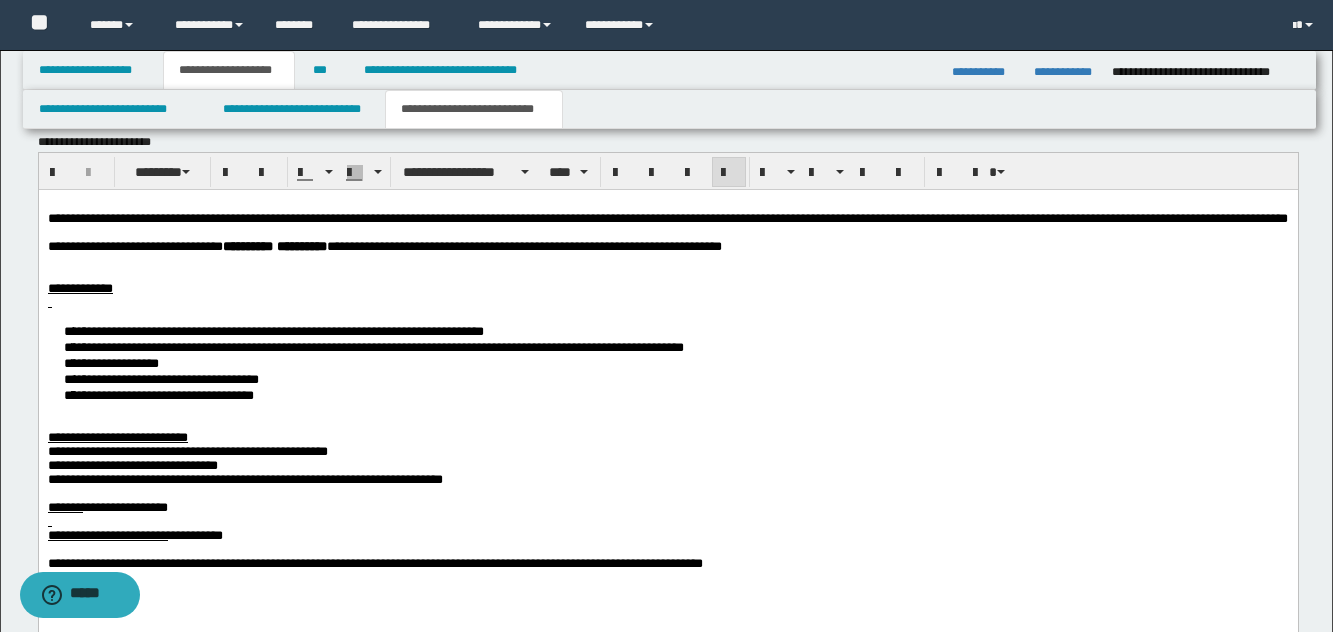 click on "**********" at bounding box center (79, 287) 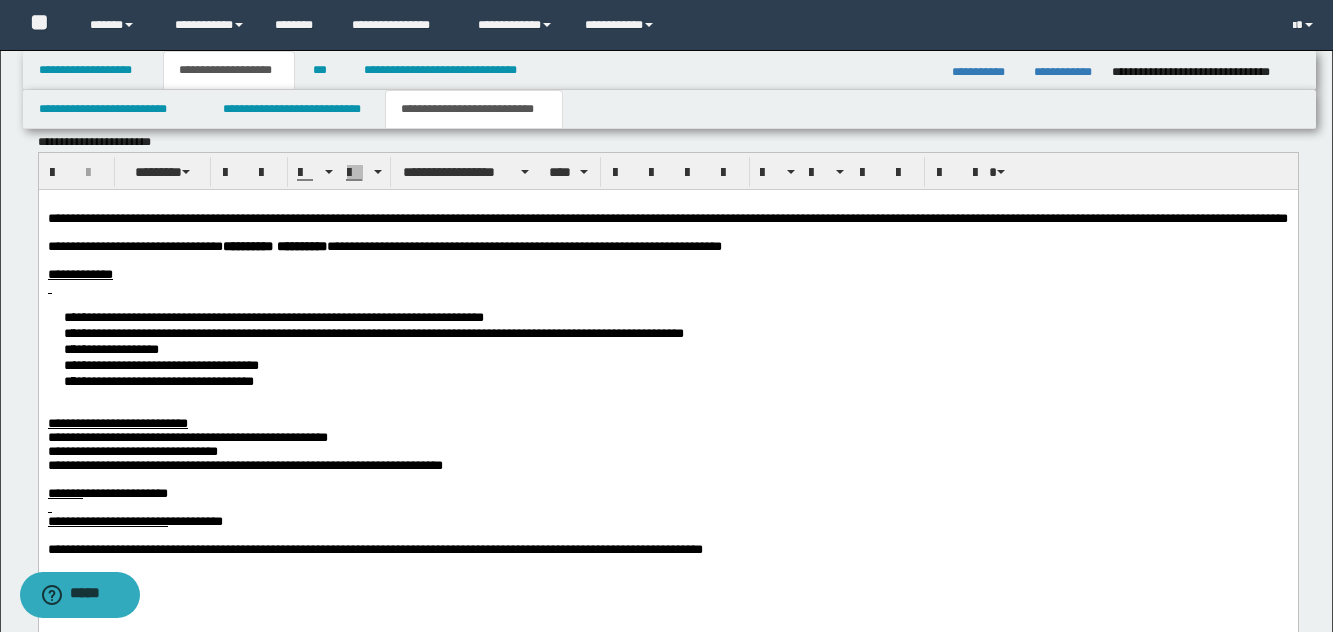drag, startPoint x: 44, startPoint y: 302, endPoint x: 311, endPoint y: 565, distance: 374.77725 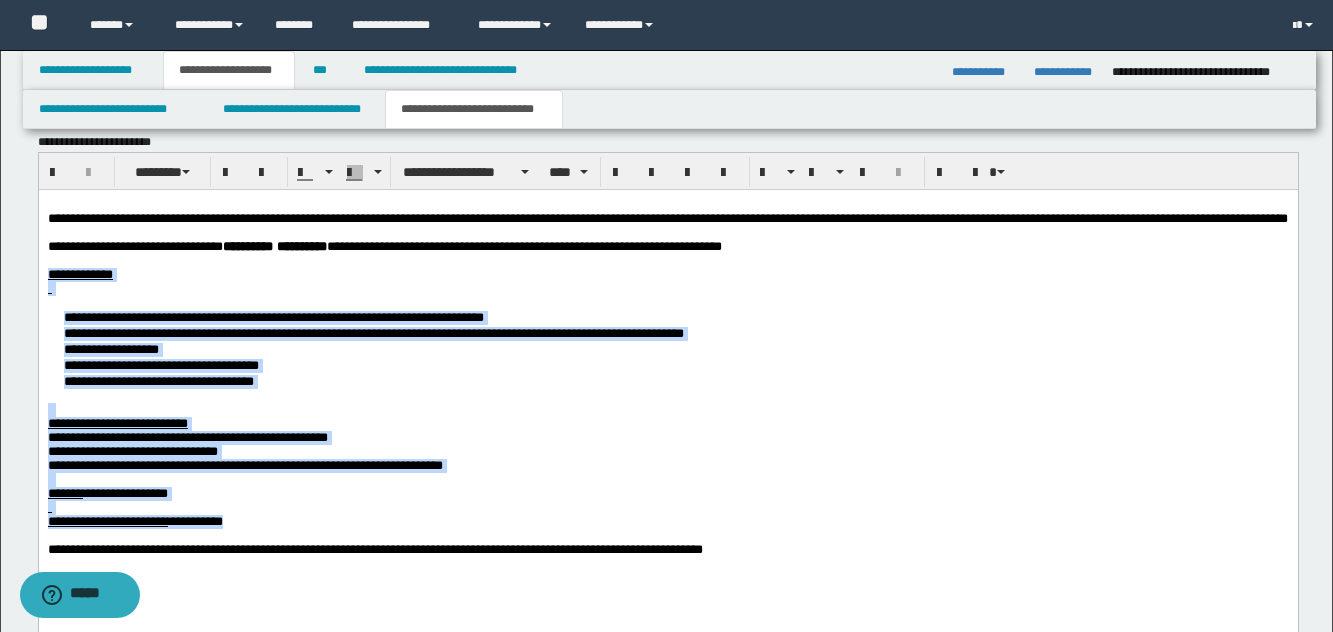 drag, startPoint x: 312, startPoint y: 567, endPoint x: 5, endPoint y: 290, distance: 413.49487 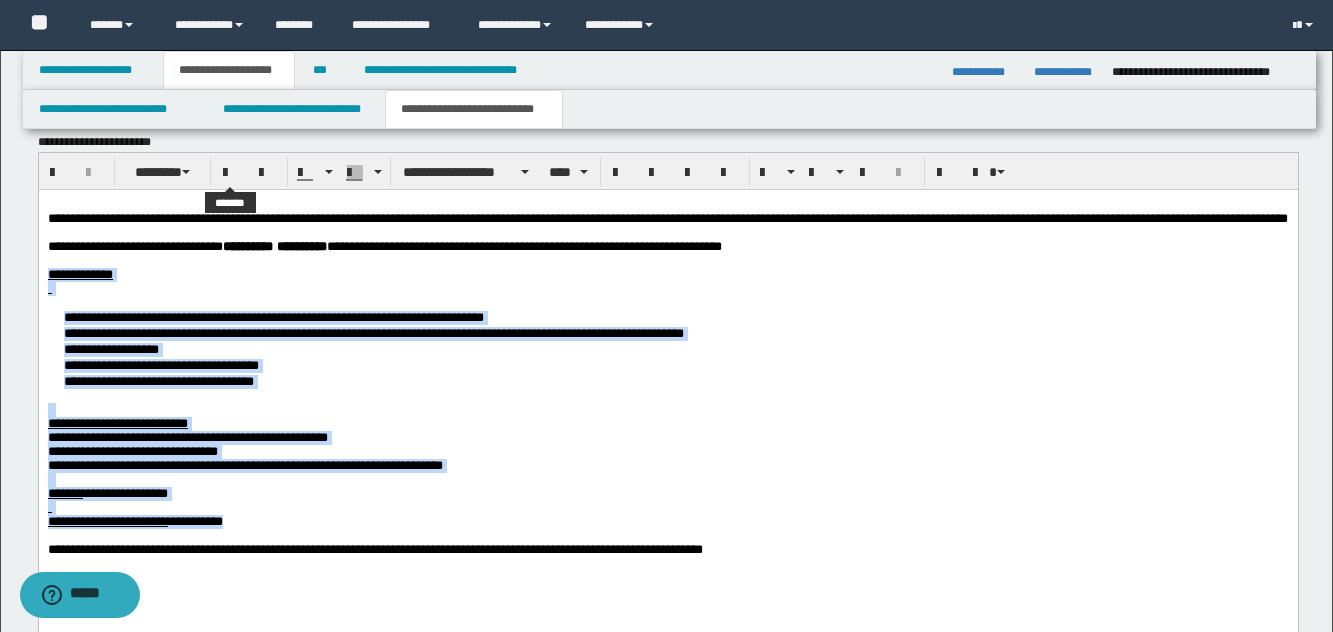 click at bounding box center [231, 173] 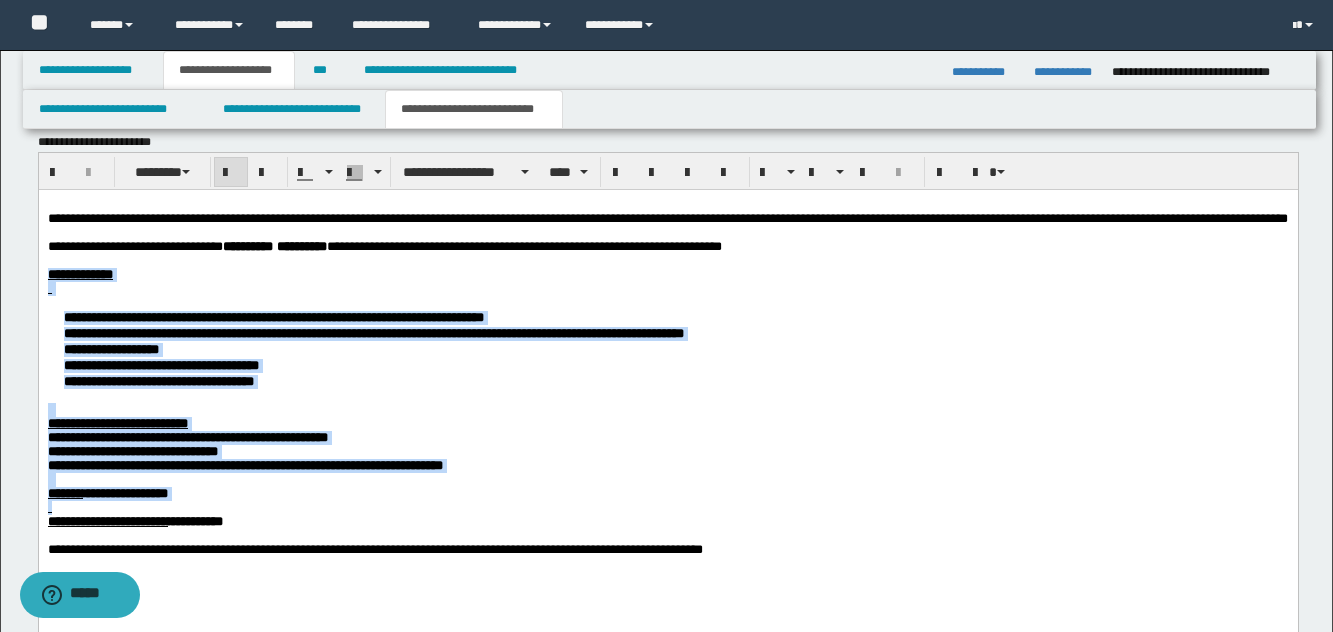 click on "**********" at bounding box center (110, 348) 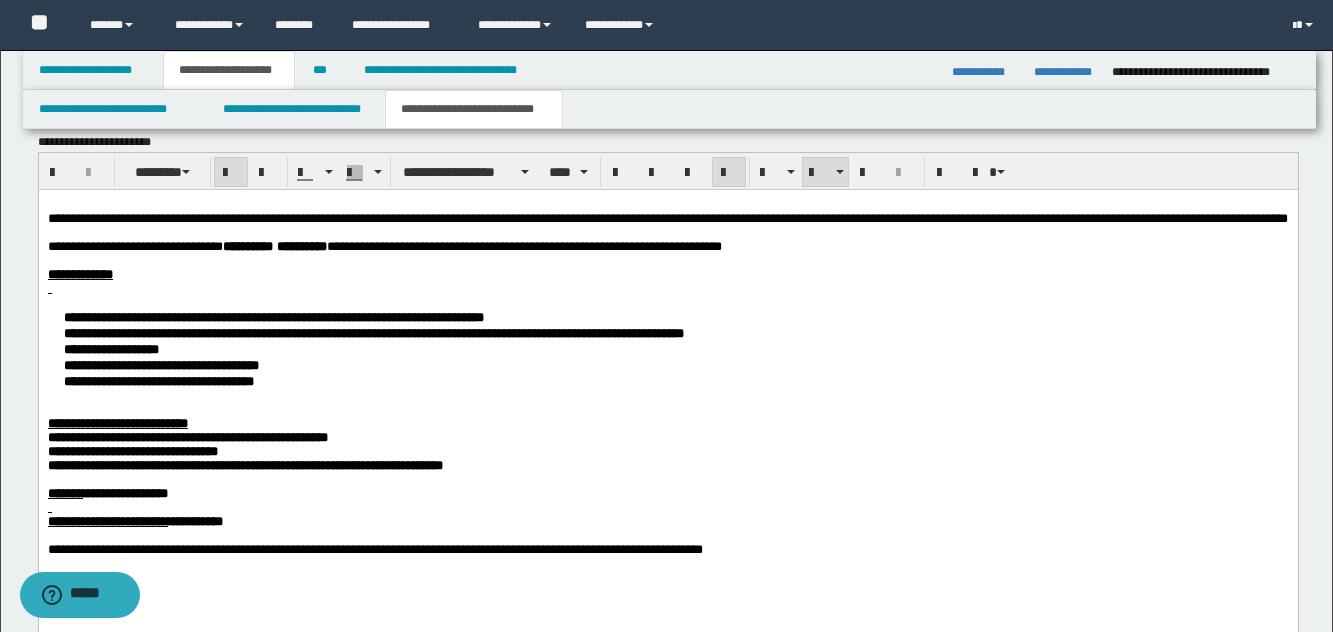 click on "**********" at bounding box center [667, 348] 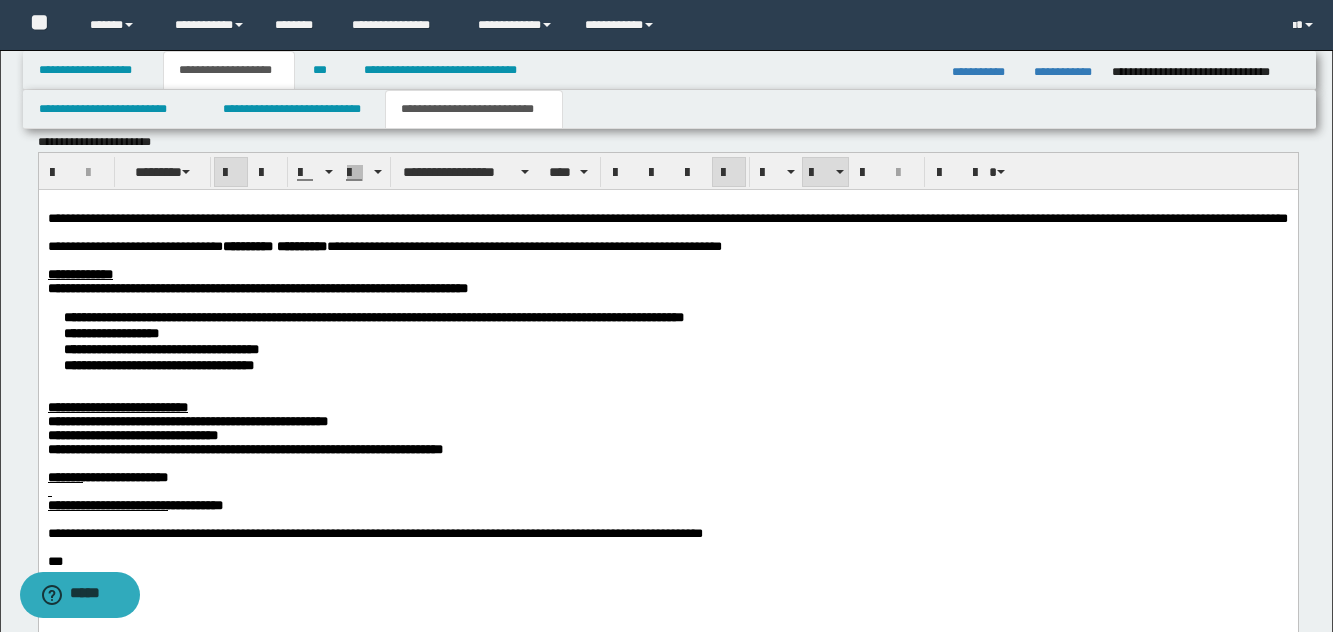 click on "**********" at bounding box center [667, 340] 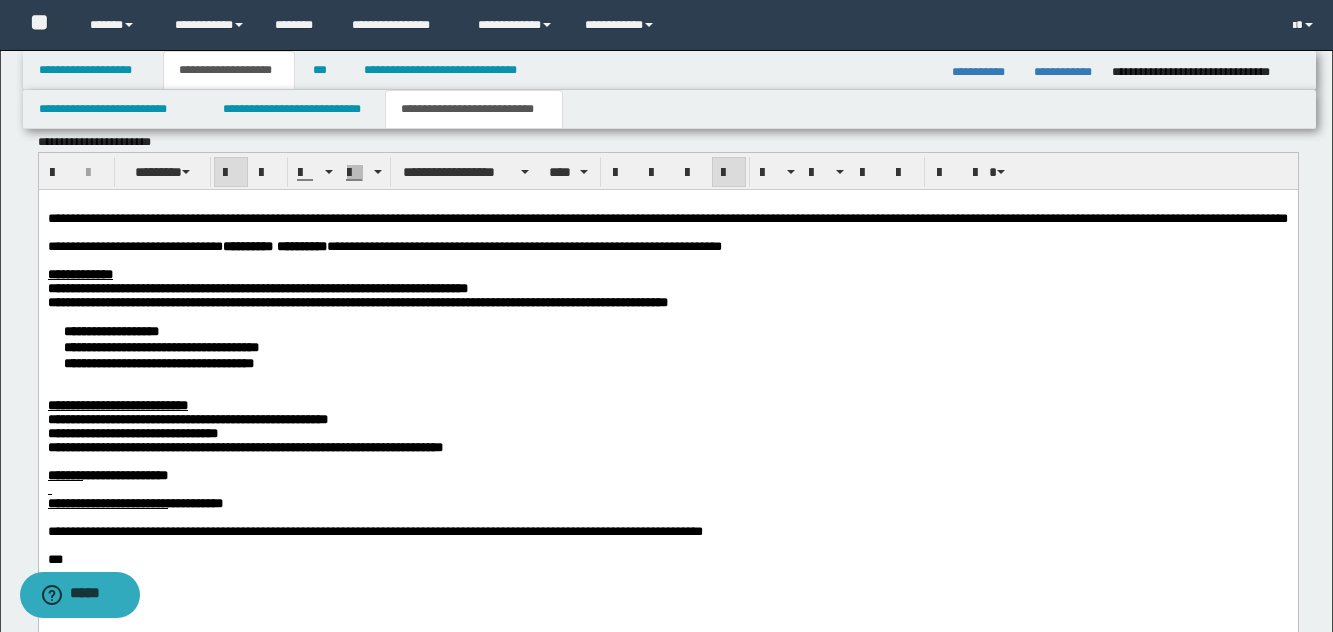 click on "**********" at bounding box center [667, 346] 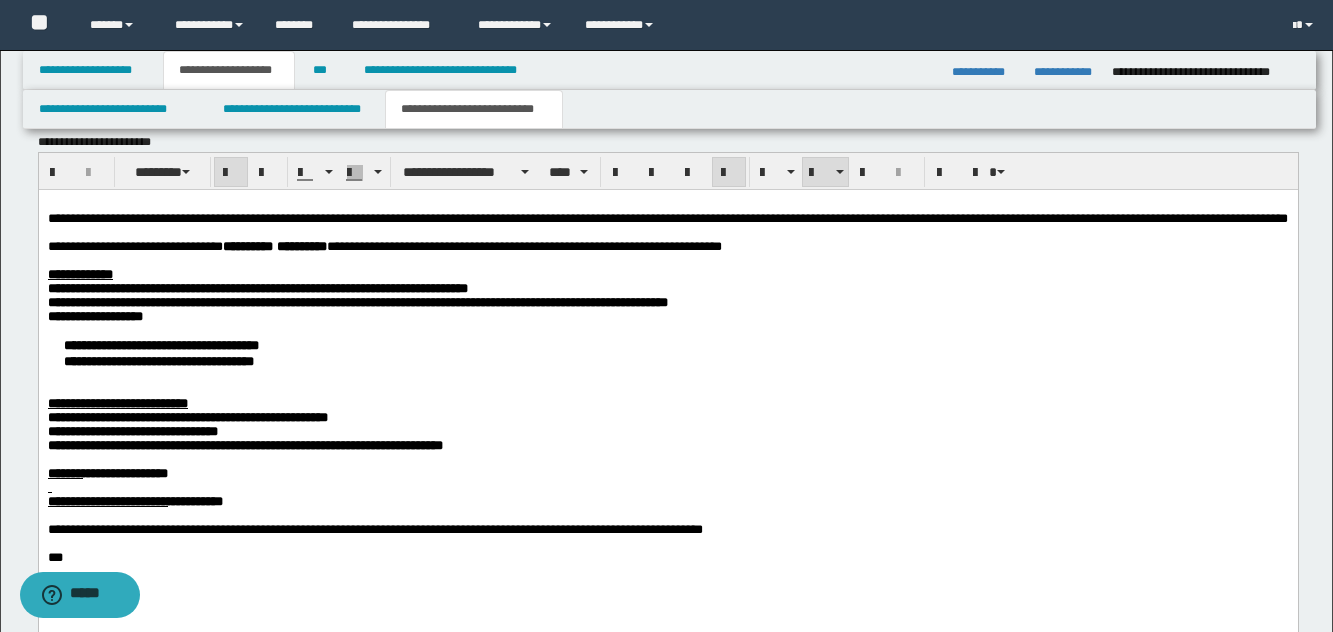 click on "**********" at bounding box center (667, 352) 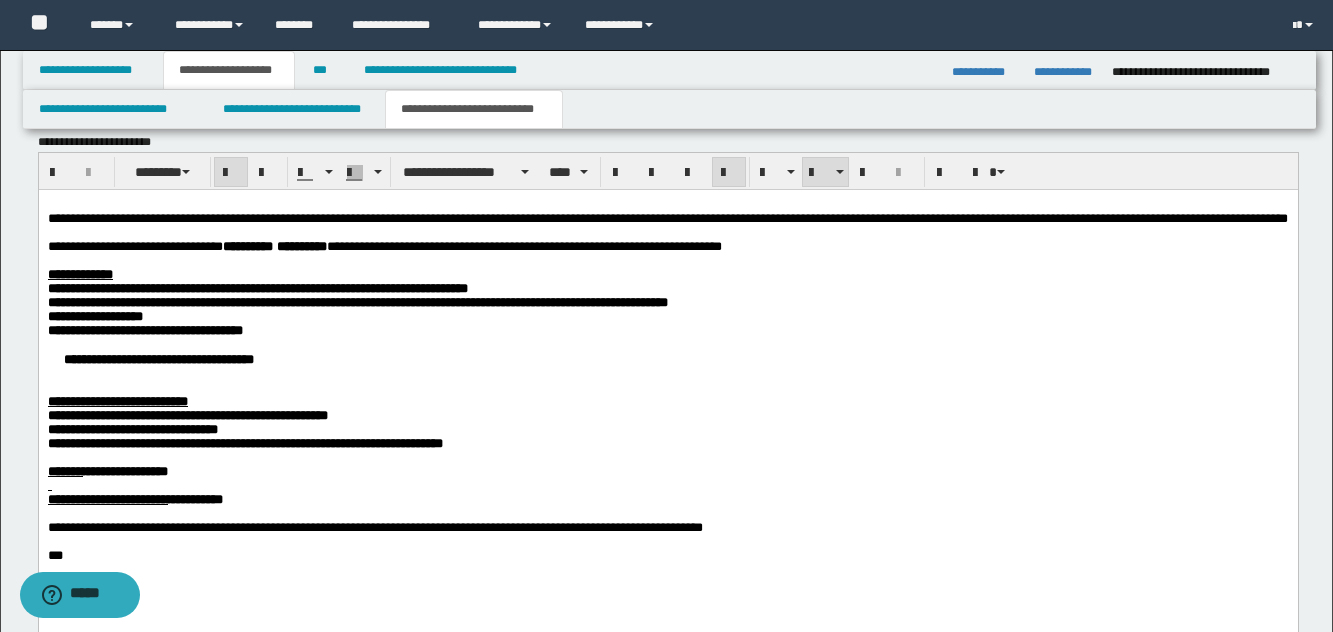 click on "**********" at bounding box center [667, 358] 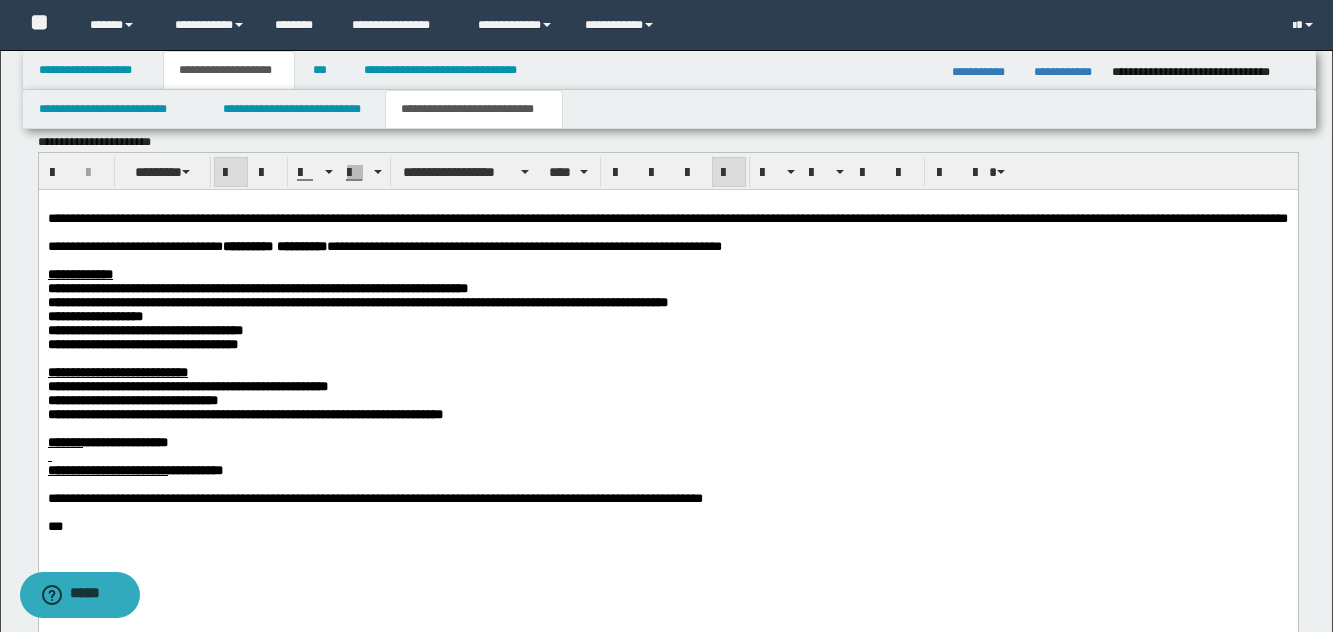 click on "**********" at bounding box center (117, 371) 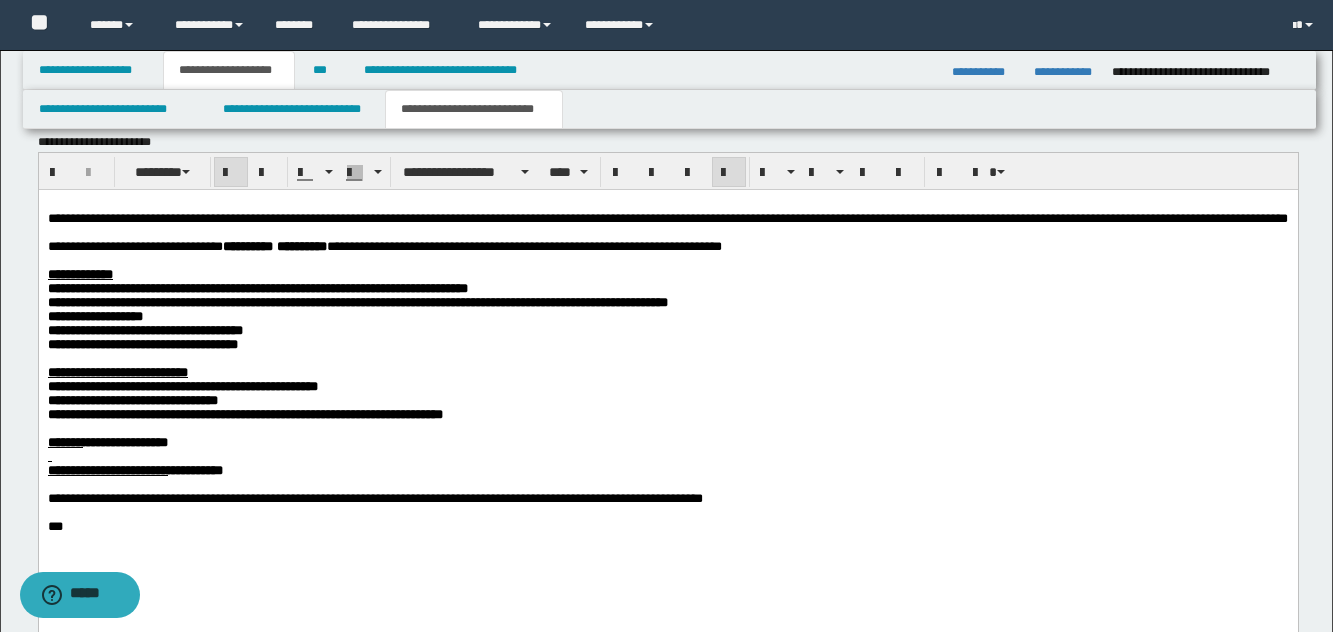 click on "**********" at bounding box center [244, 413] 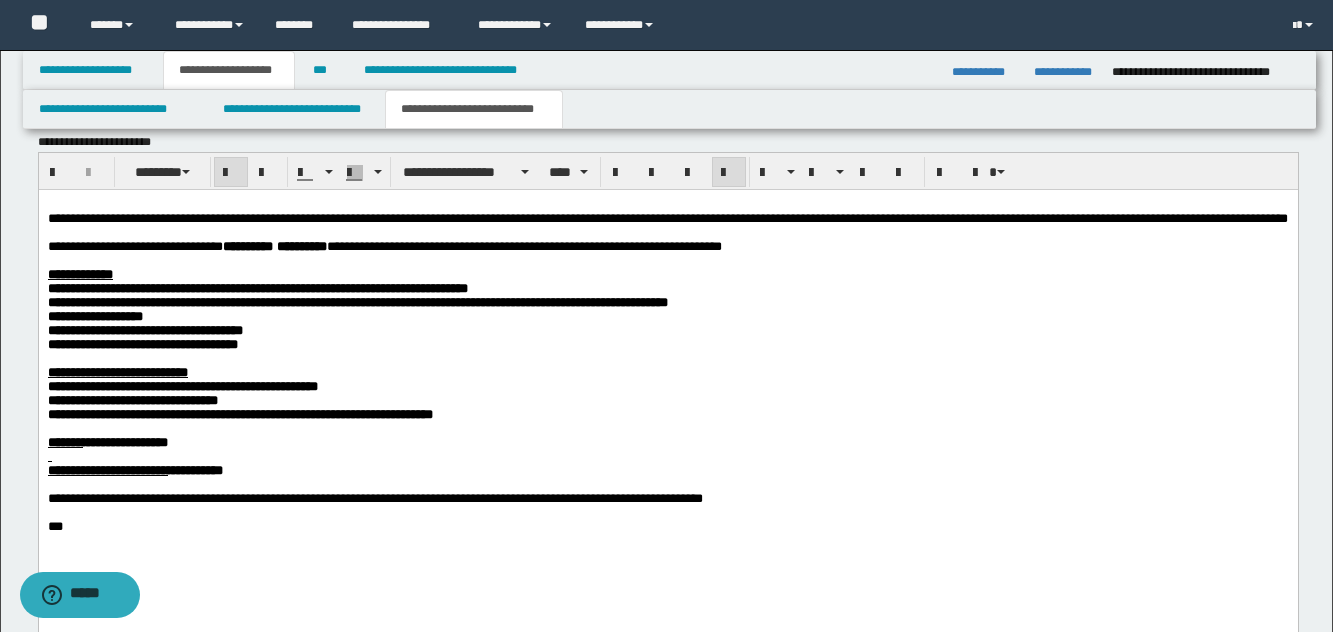 click at bounding box center (667, 428) 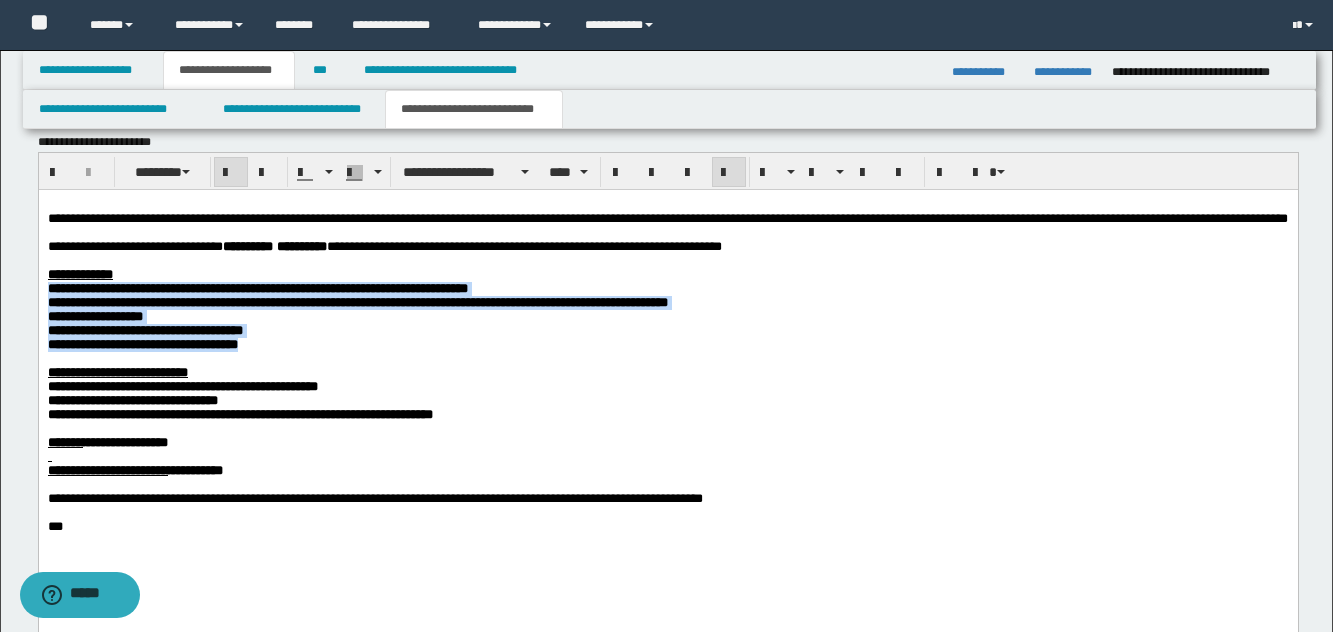 drag, startPoint x: 349, startPoint y: 383, endPoint x: 6, endPoint y: 317, distance: 349.29214 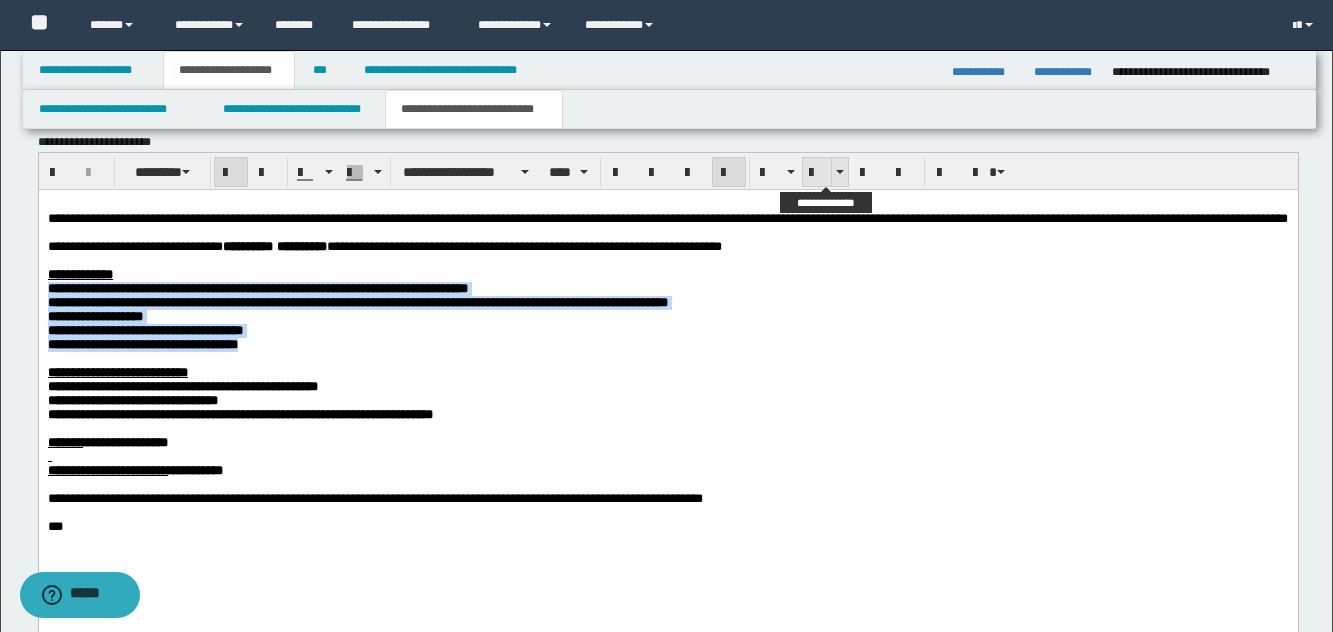 click at bounding box center (817, 173) 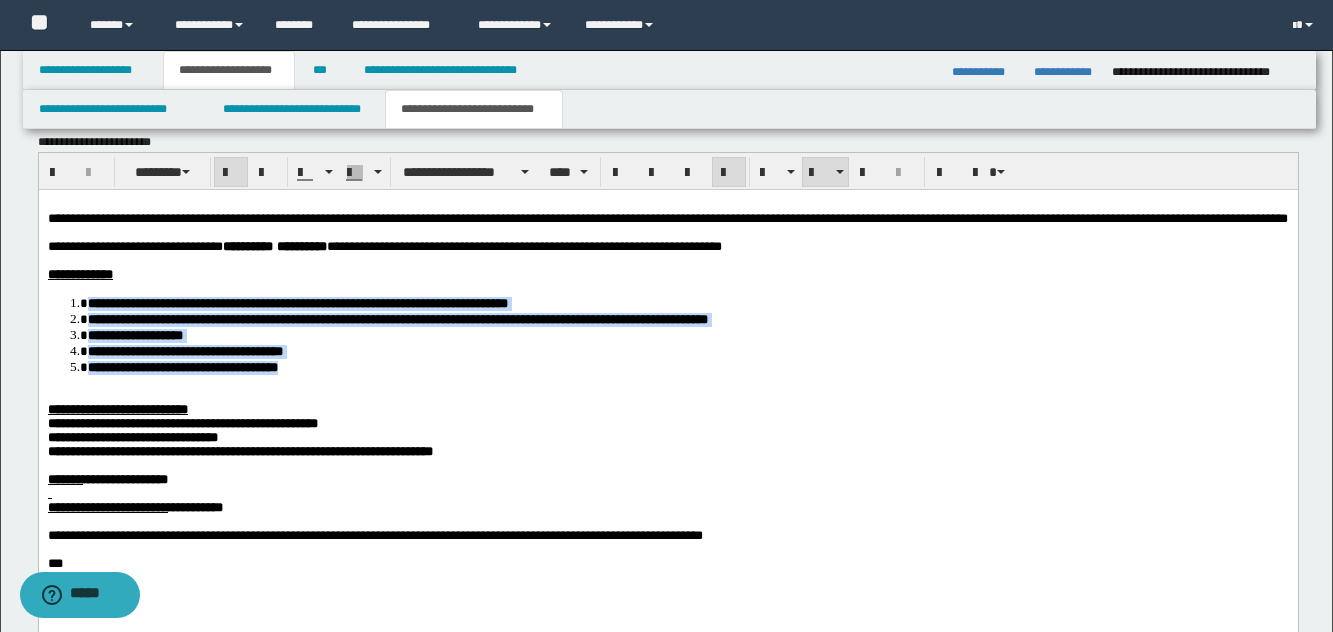 click on "**********" at bounding box center [182, 366] 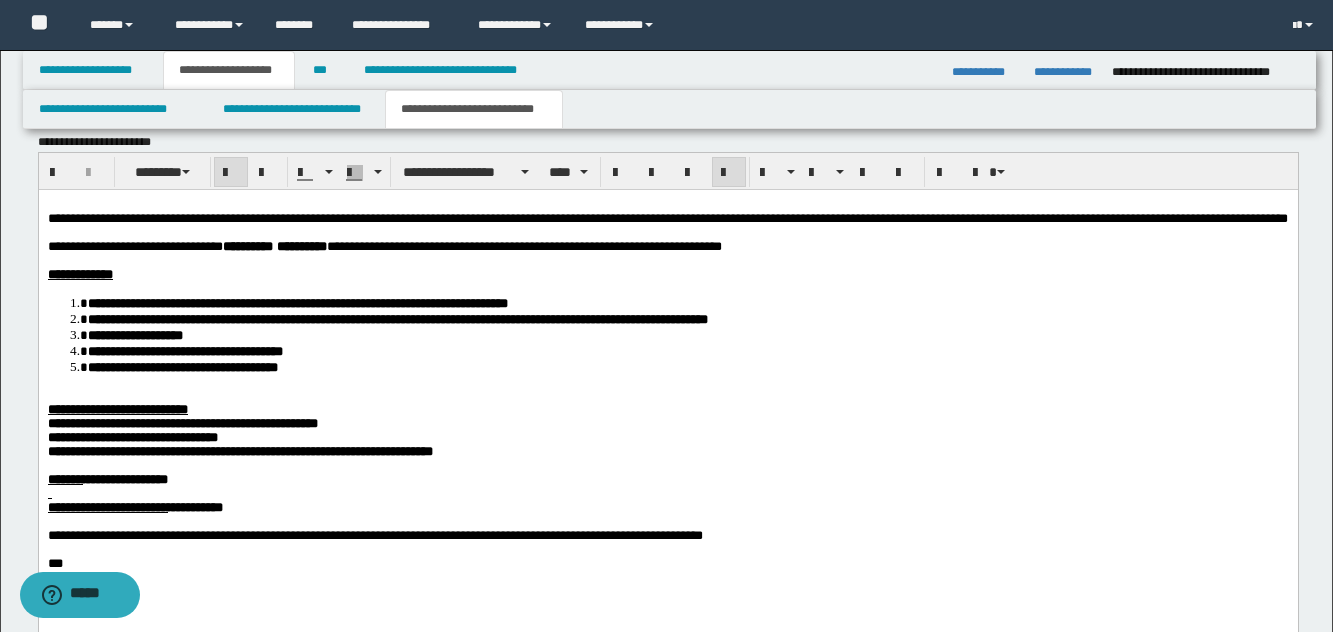 click on "**********" at bounding box center (117, 408) 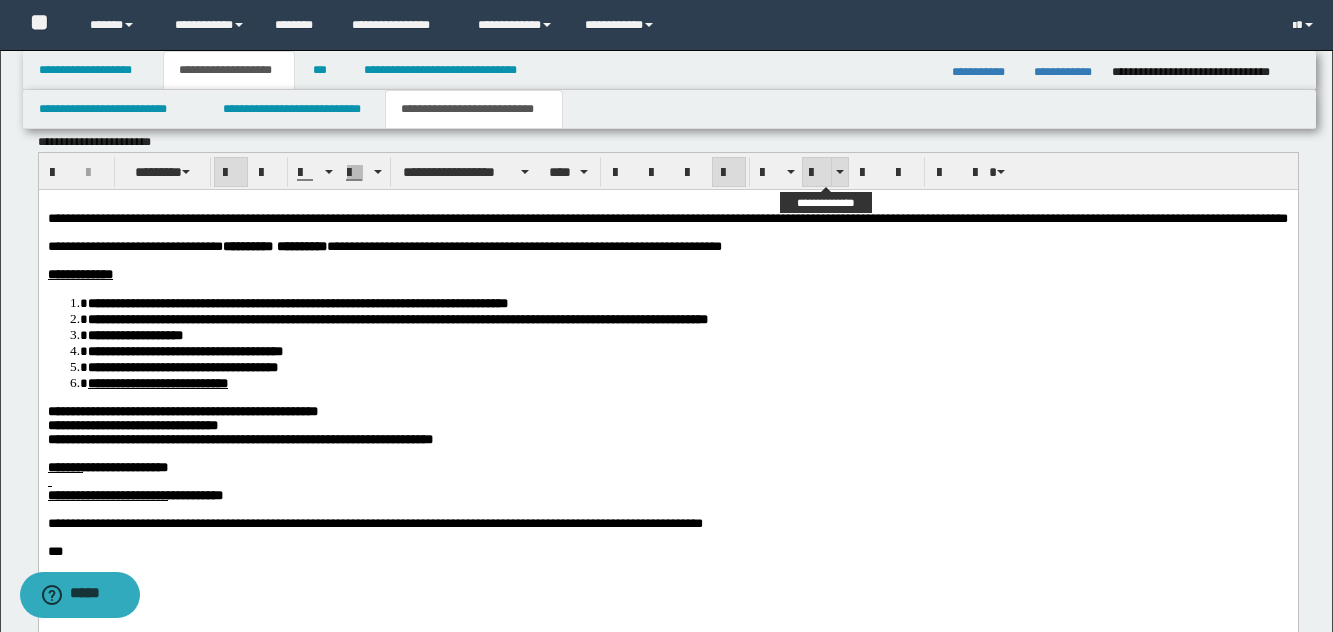 click at bounding box center [817, 173] 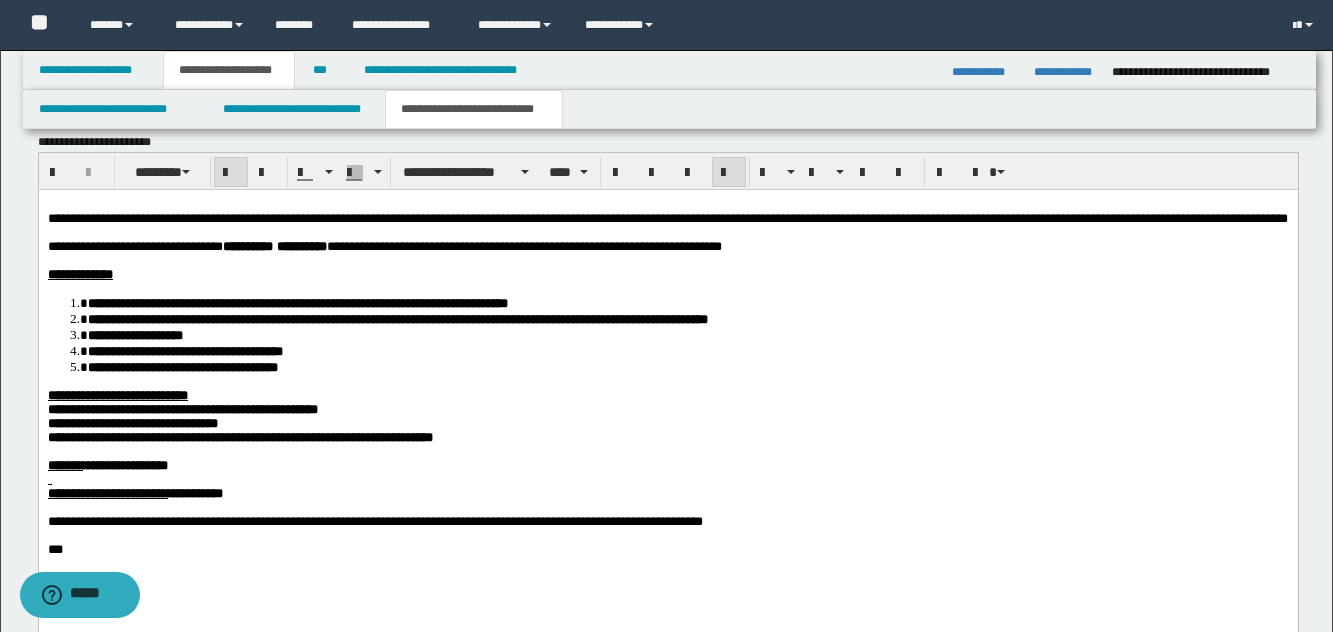 click on "**********" at bounding box center (239, 436) 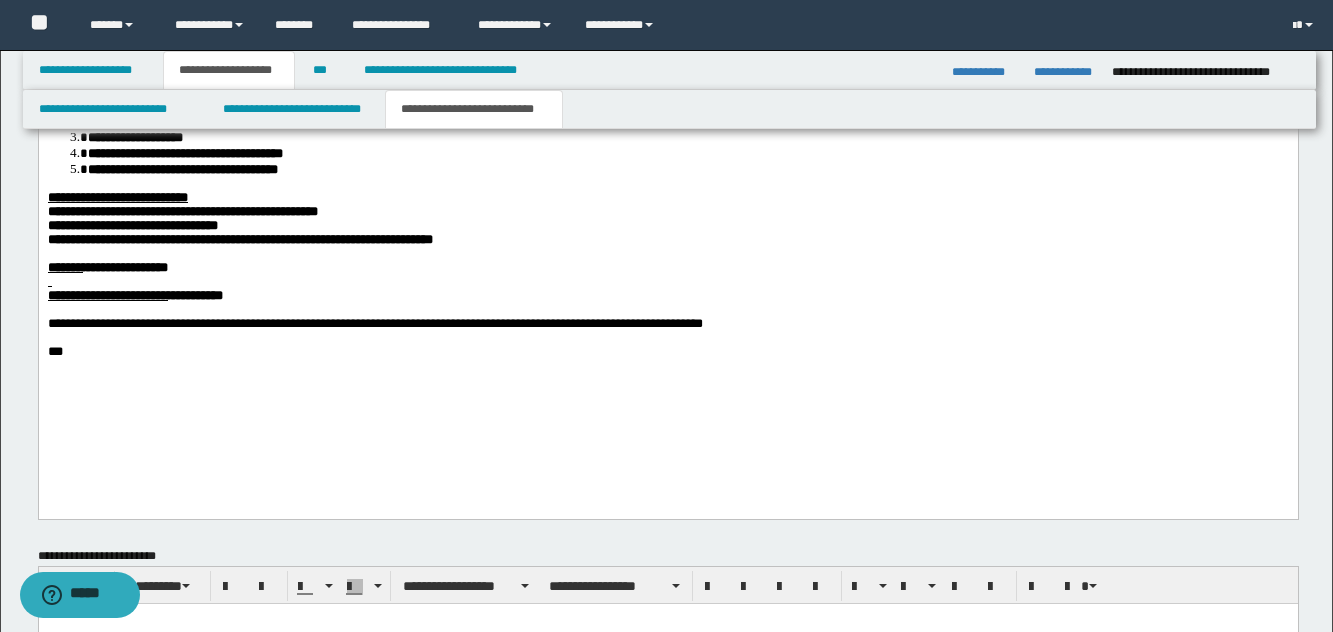 scroll, scrollTop: 1199, scrollLeft: 0, axis: vertical 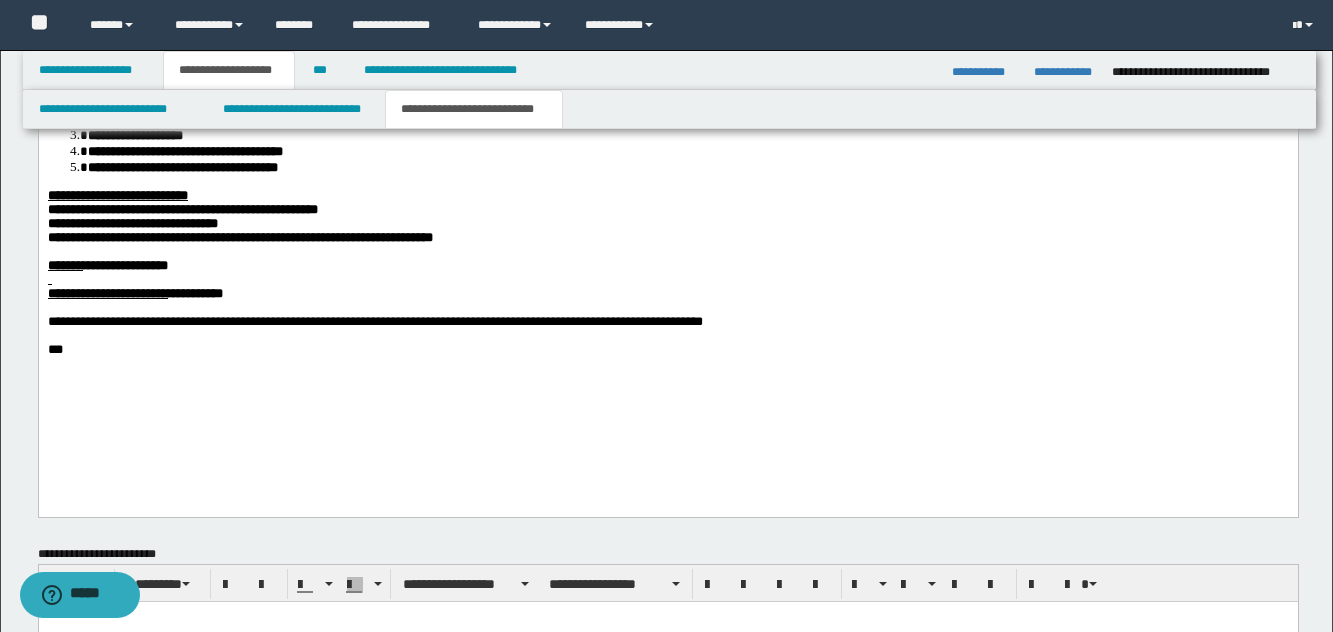 click at bounding box center (667, 280) 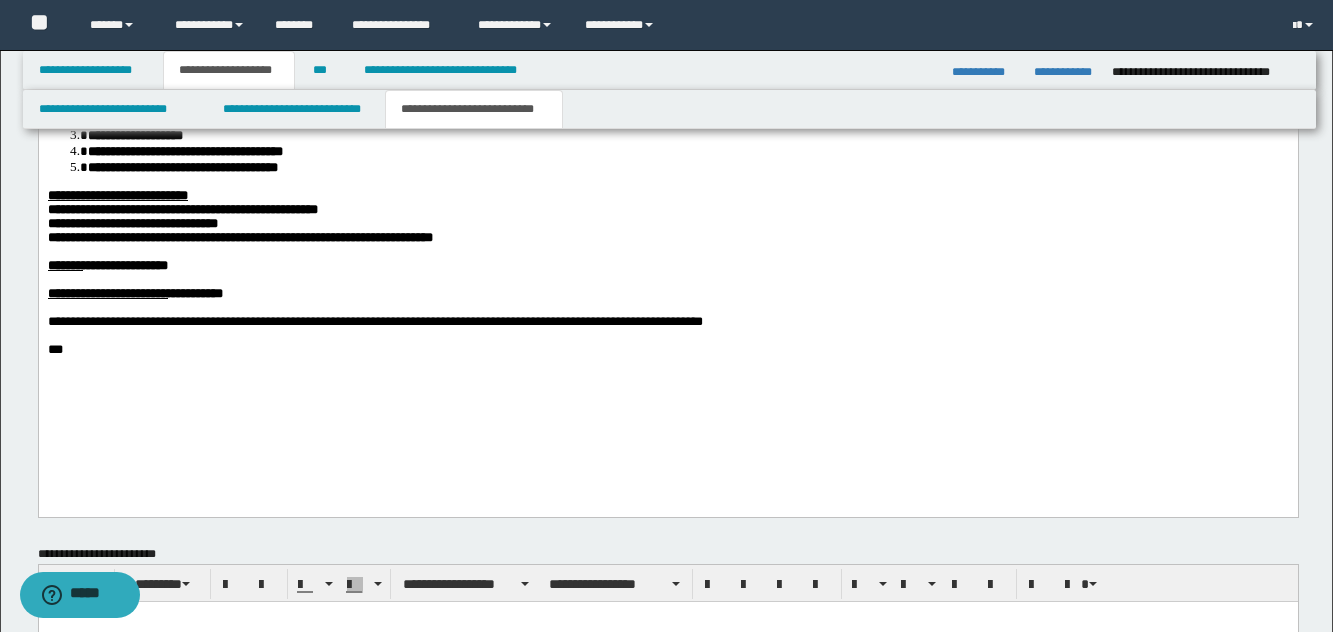 click on "**********" at bounding box center (124, 265) 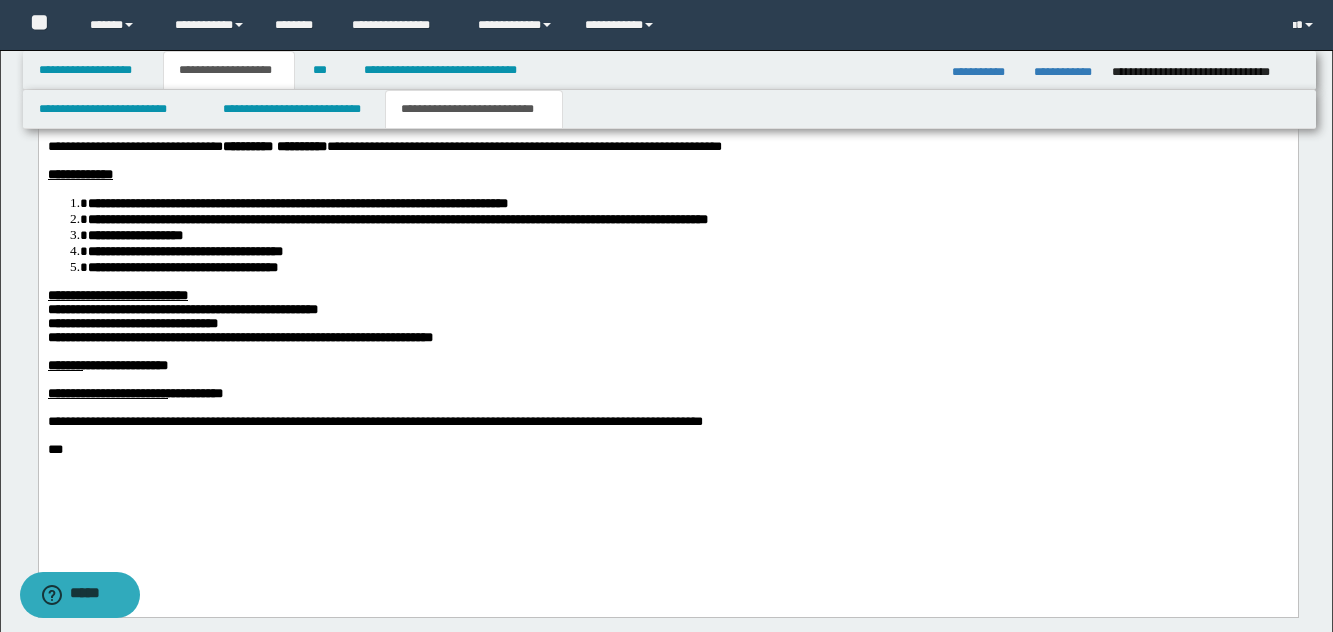 scroll, scrollTop: 1101, scrollLeft: 0, axis: vertical 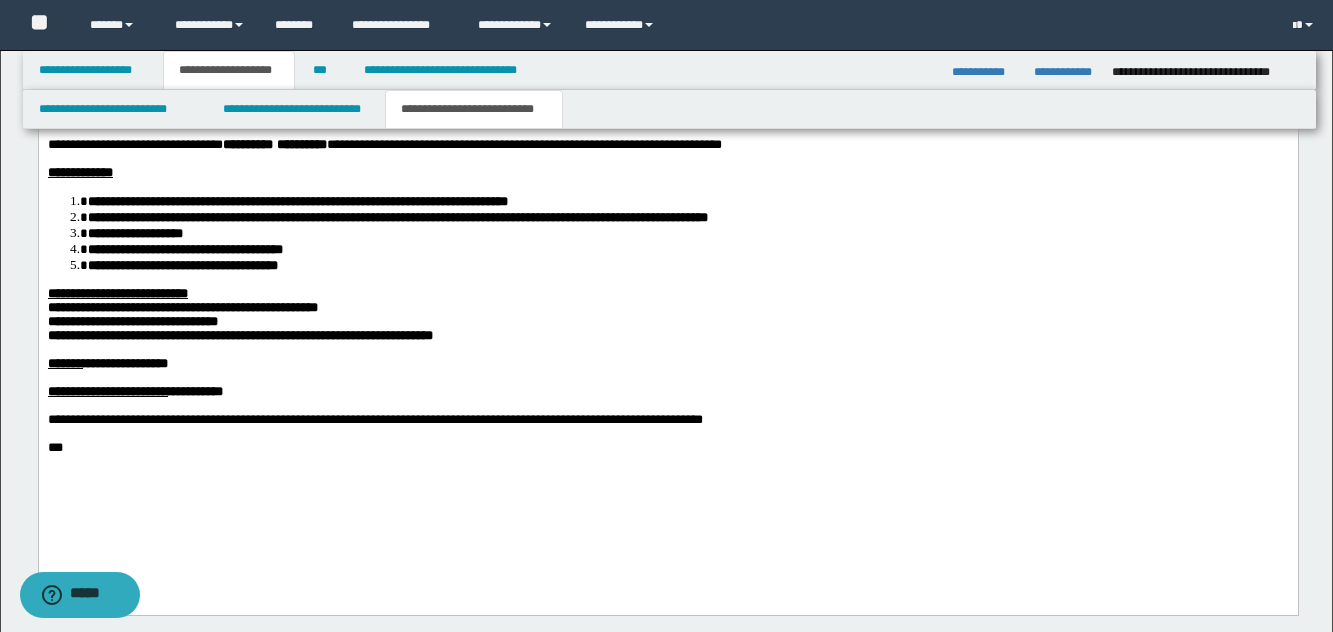 click on "**********" at bounding box center (239, 334) 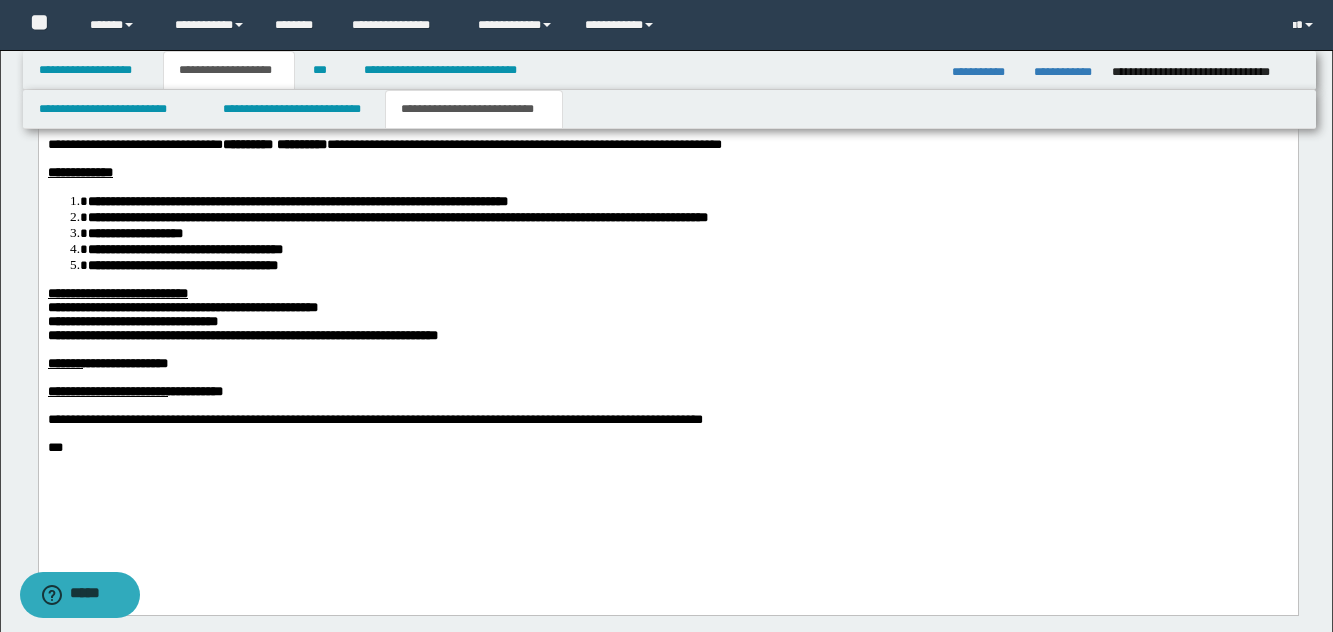 click on "**********" at bounding box center [182, 306] 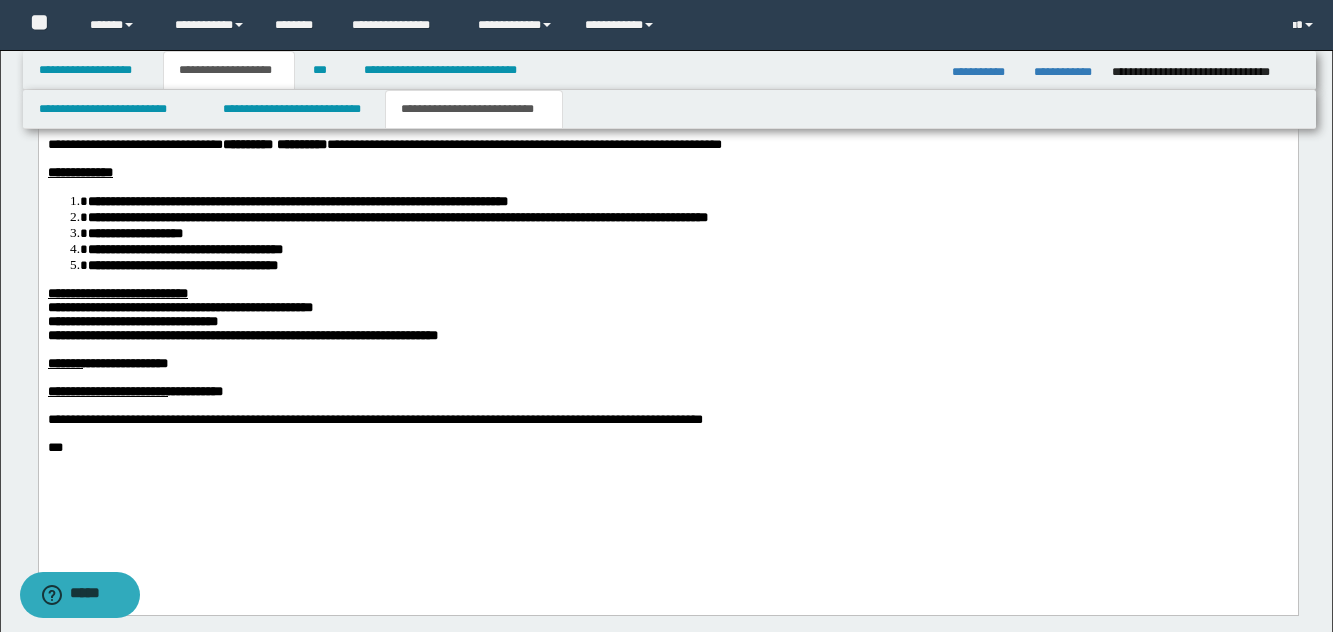 click at bounding box center (667, 349) 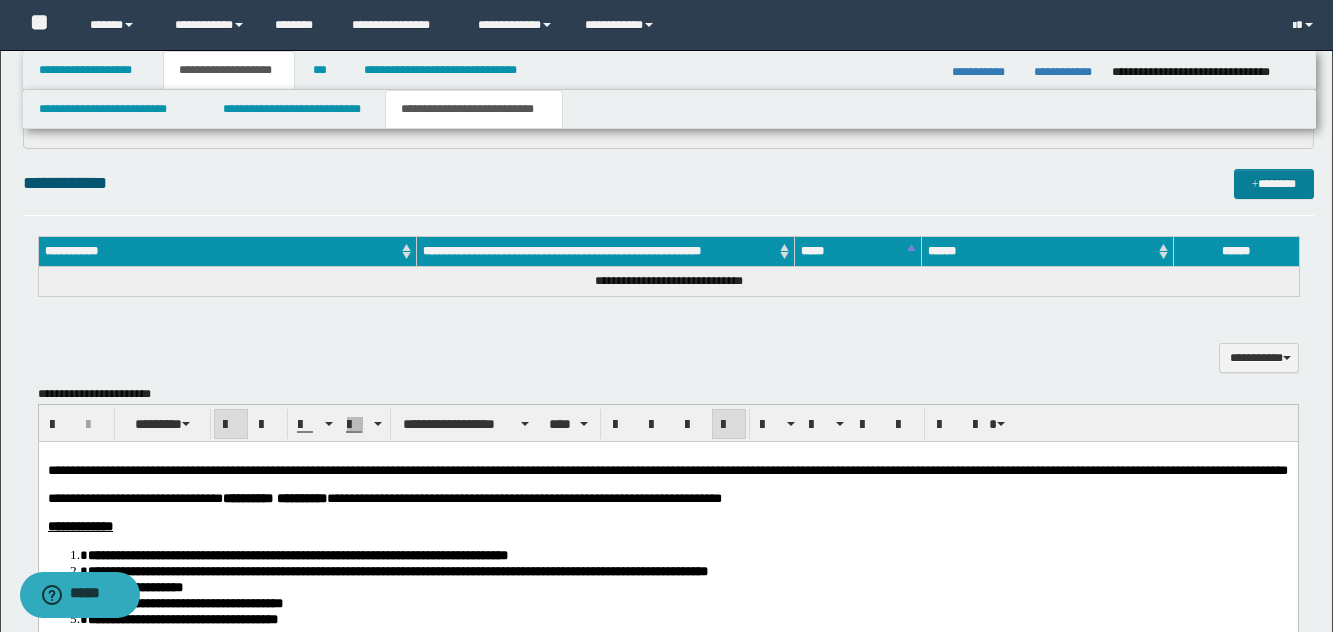 scroll, scrollTop: 701, scrollLeft: 0, axis: vertical 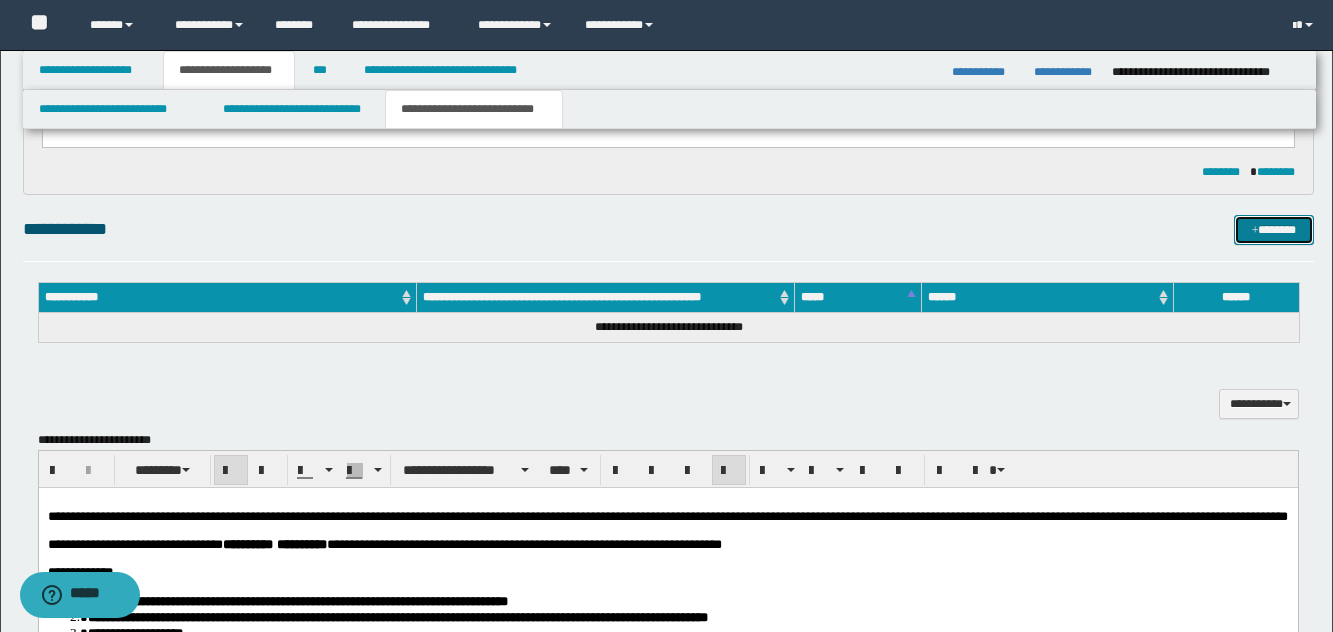 click on "*******" at bounding box center (1274, 230) 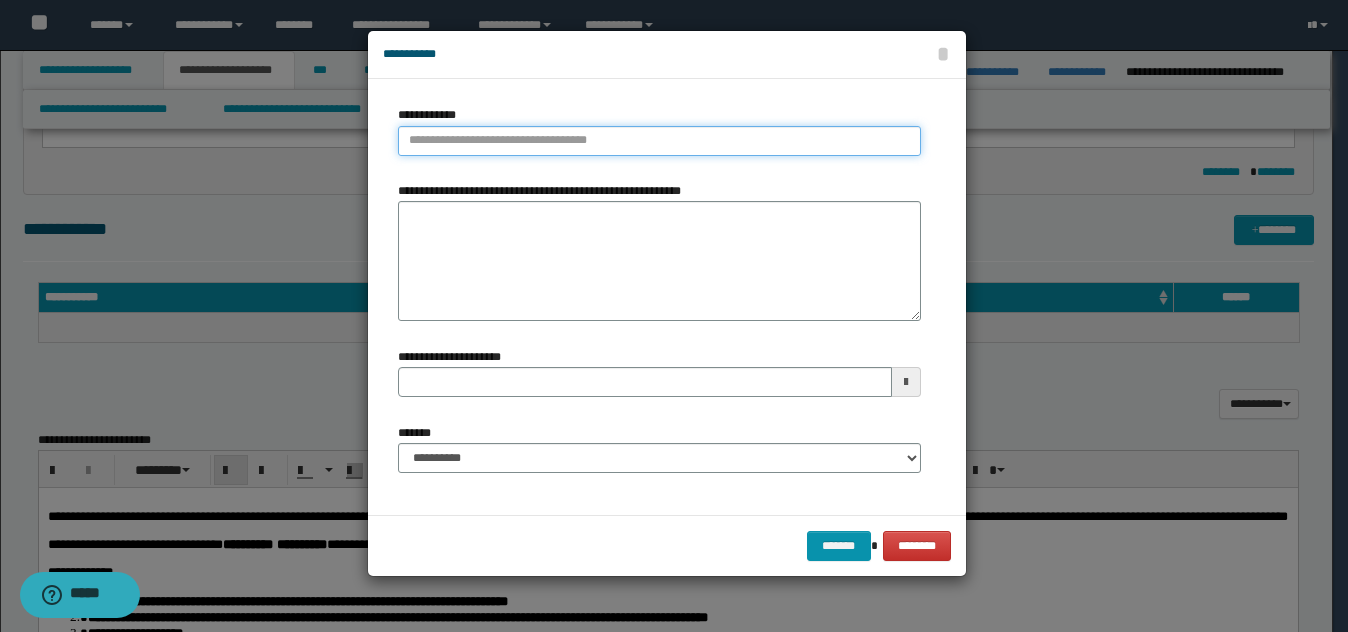 click on "**********" at bounding box center (659, 141) 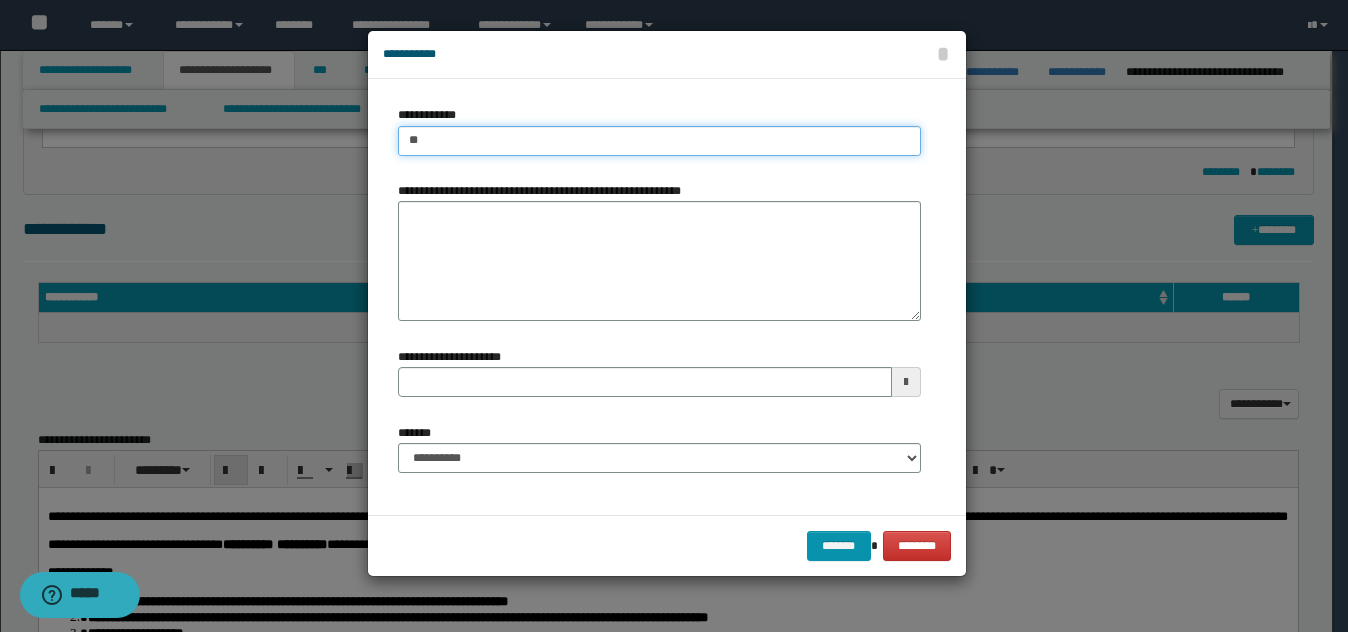 type on "***" 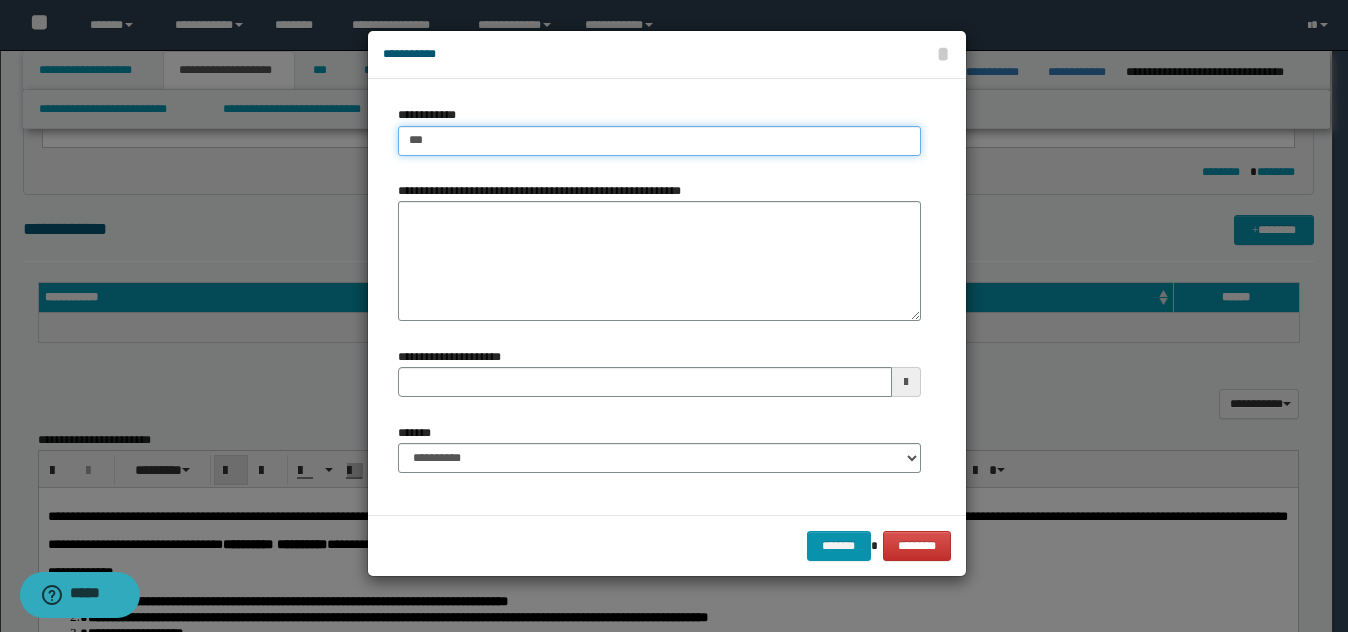 type on "***" 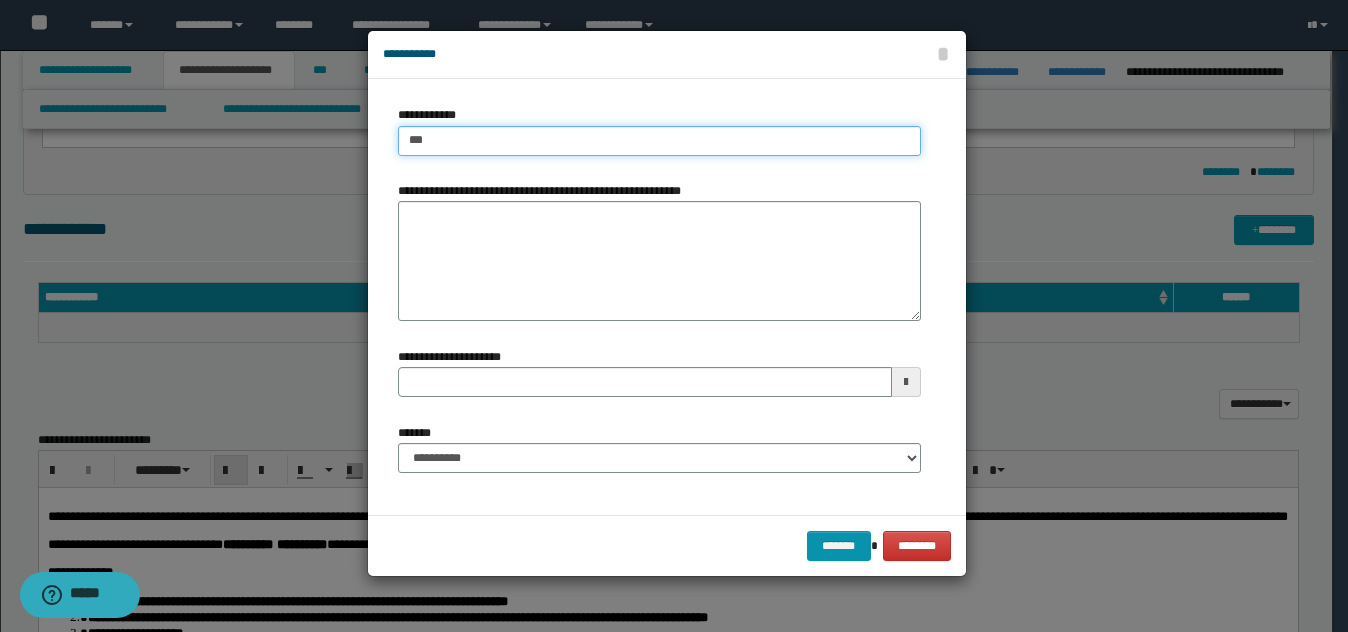 type 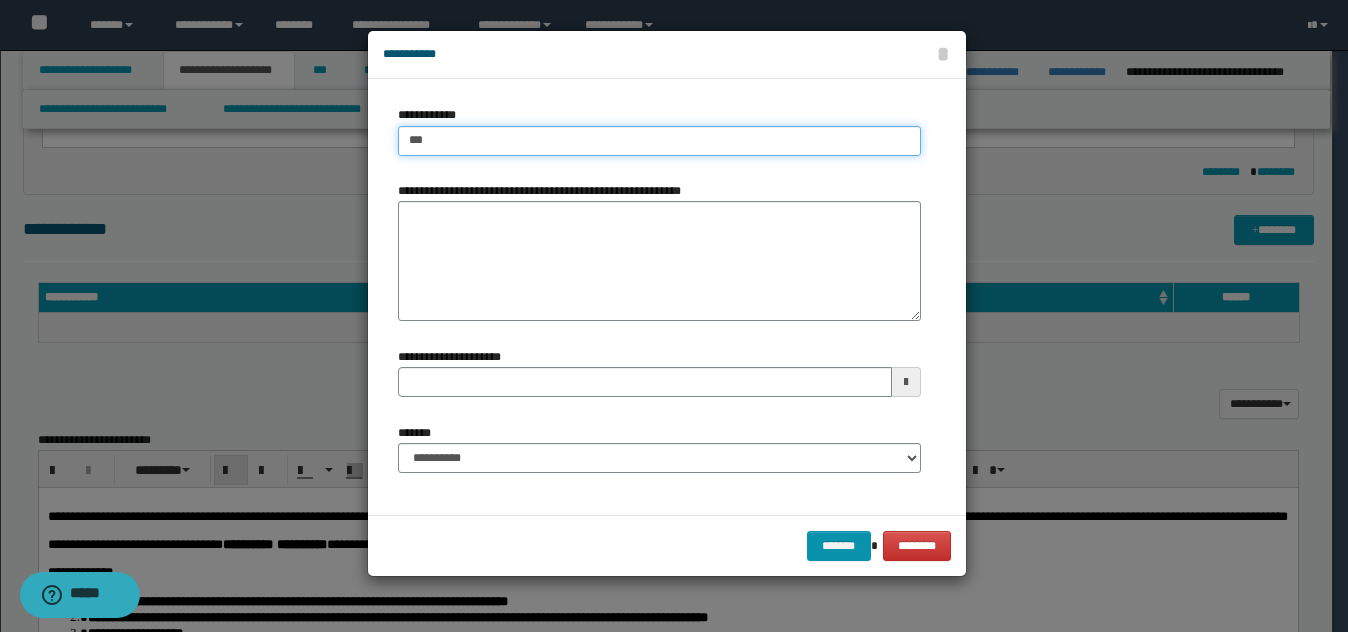 type on "****" 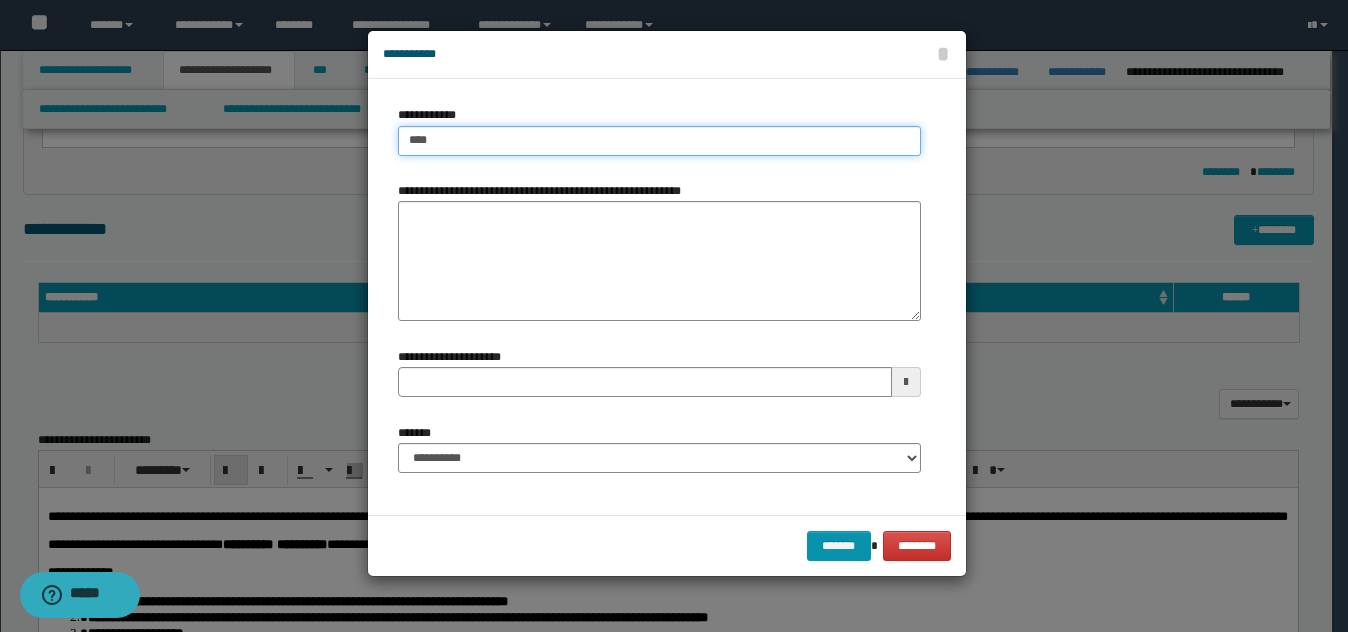 type on "****" 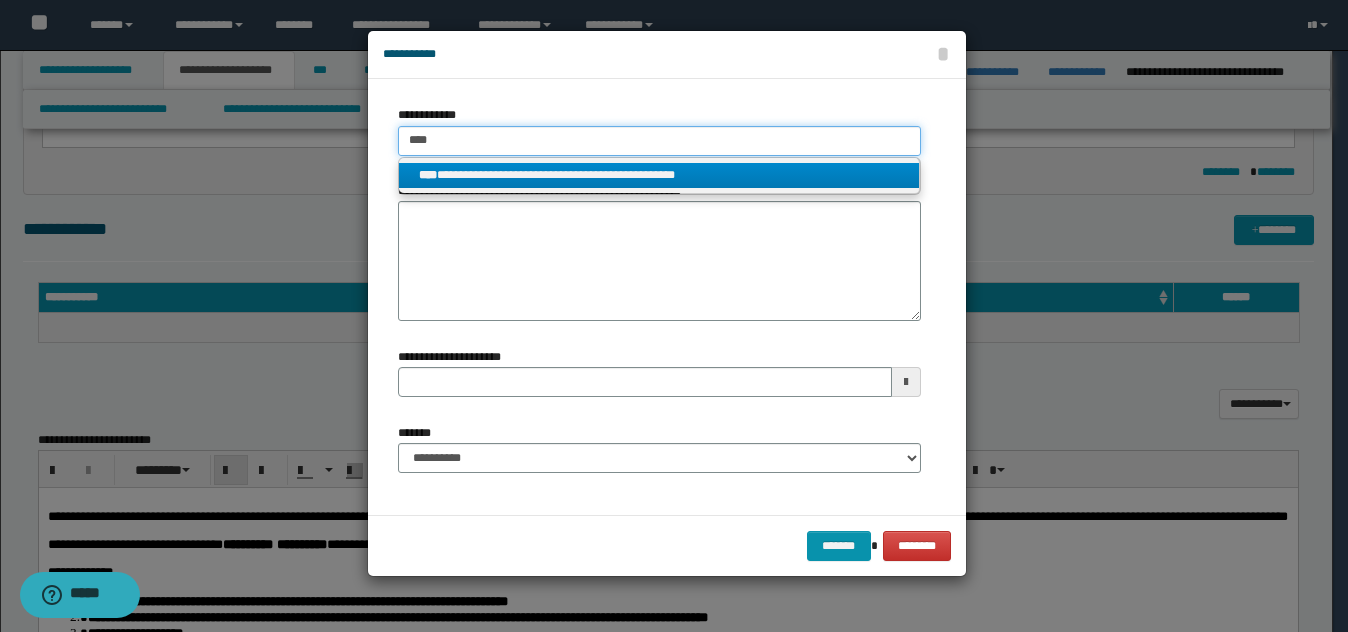type on "****" 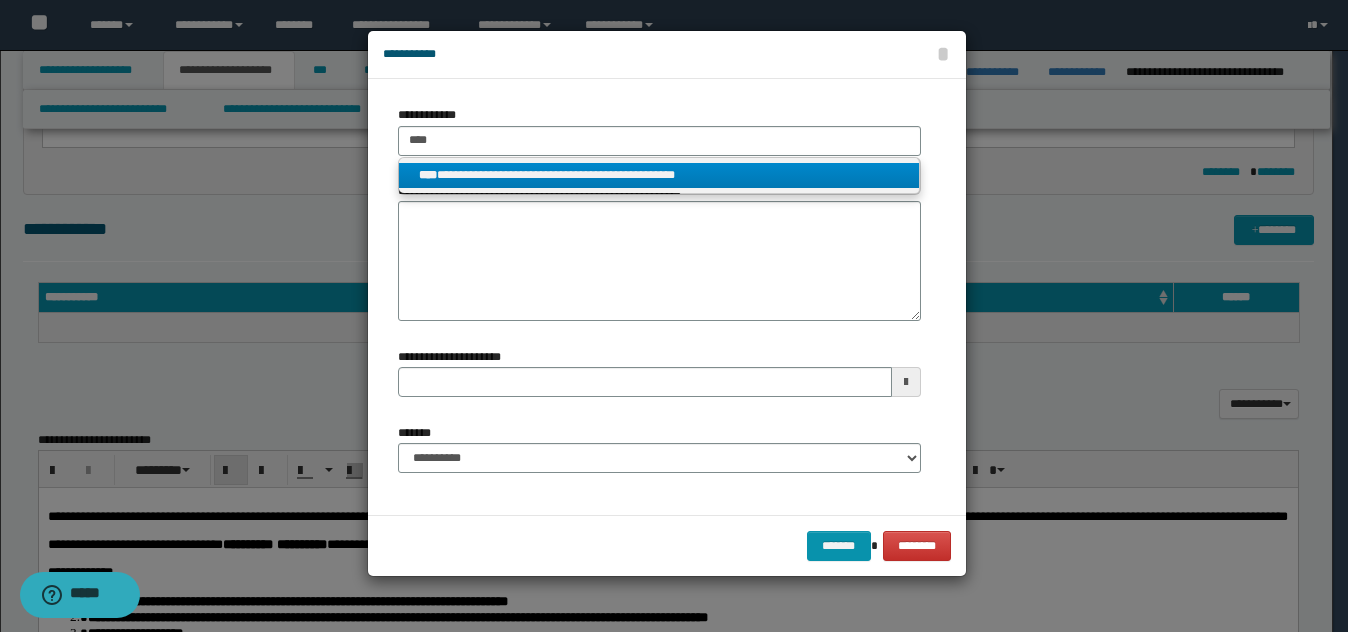 click on "**********" at bounding box center (544, 191) 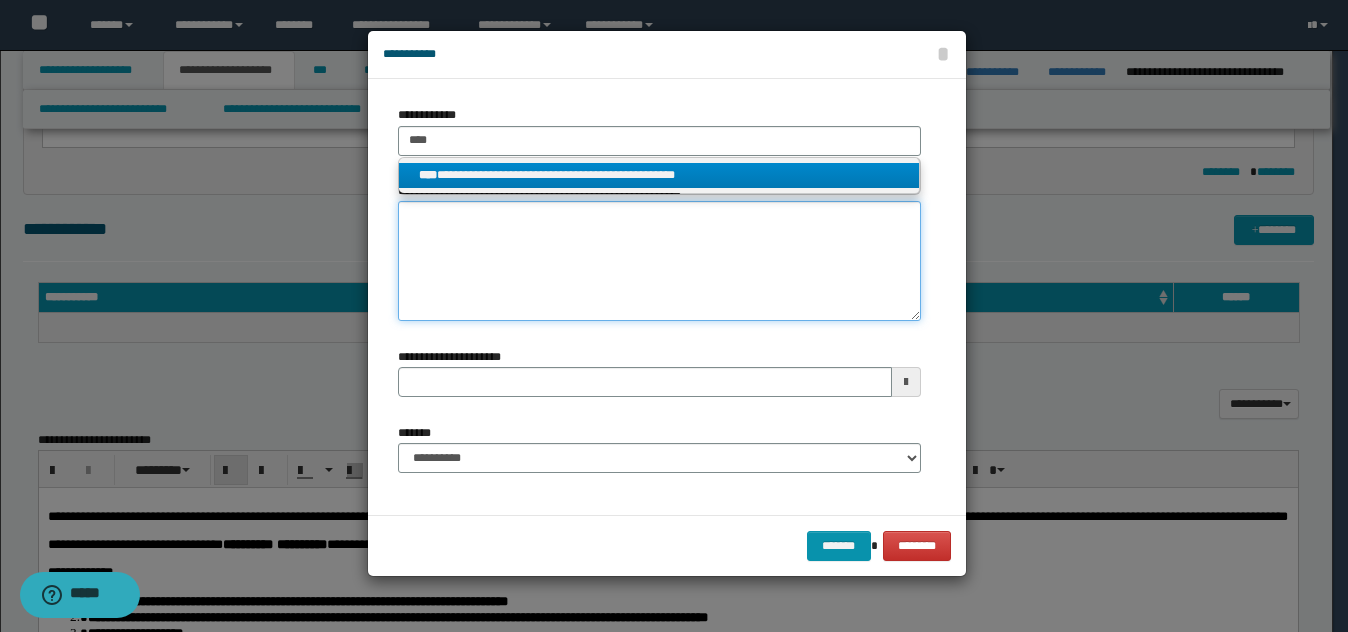 click on "**********" at bounding box center [659, 261] 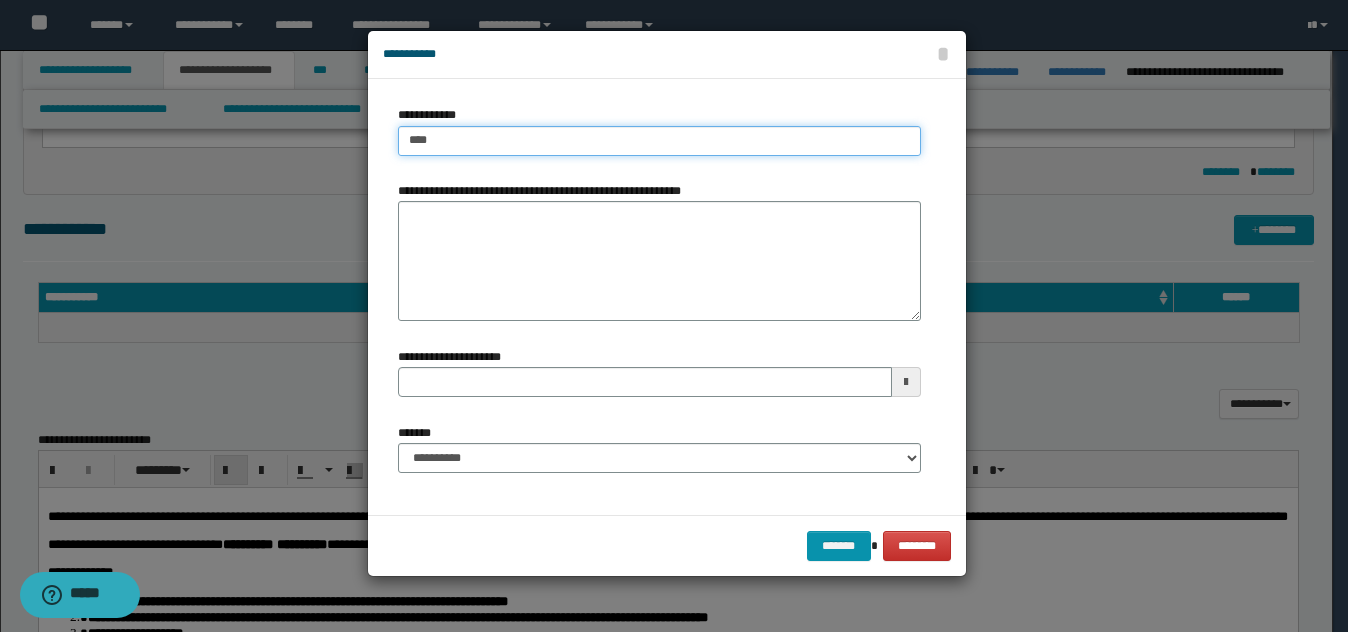 type on "****" 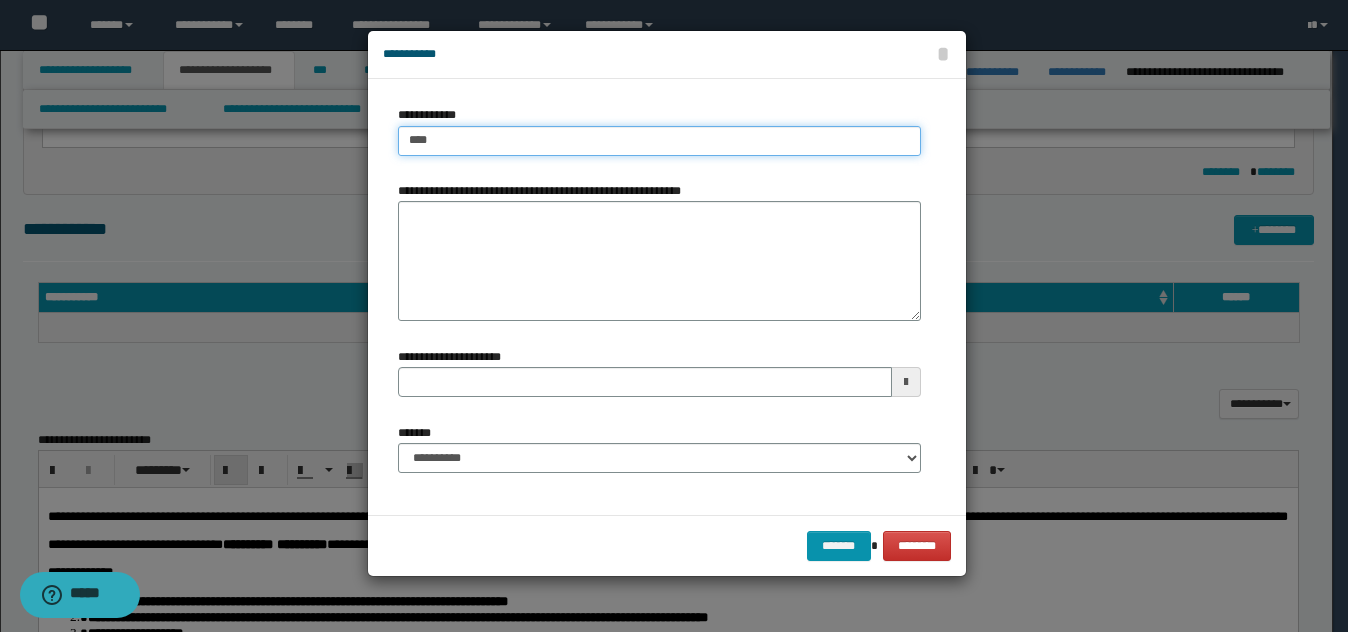 click on "****" at bounding box center [659, 141] 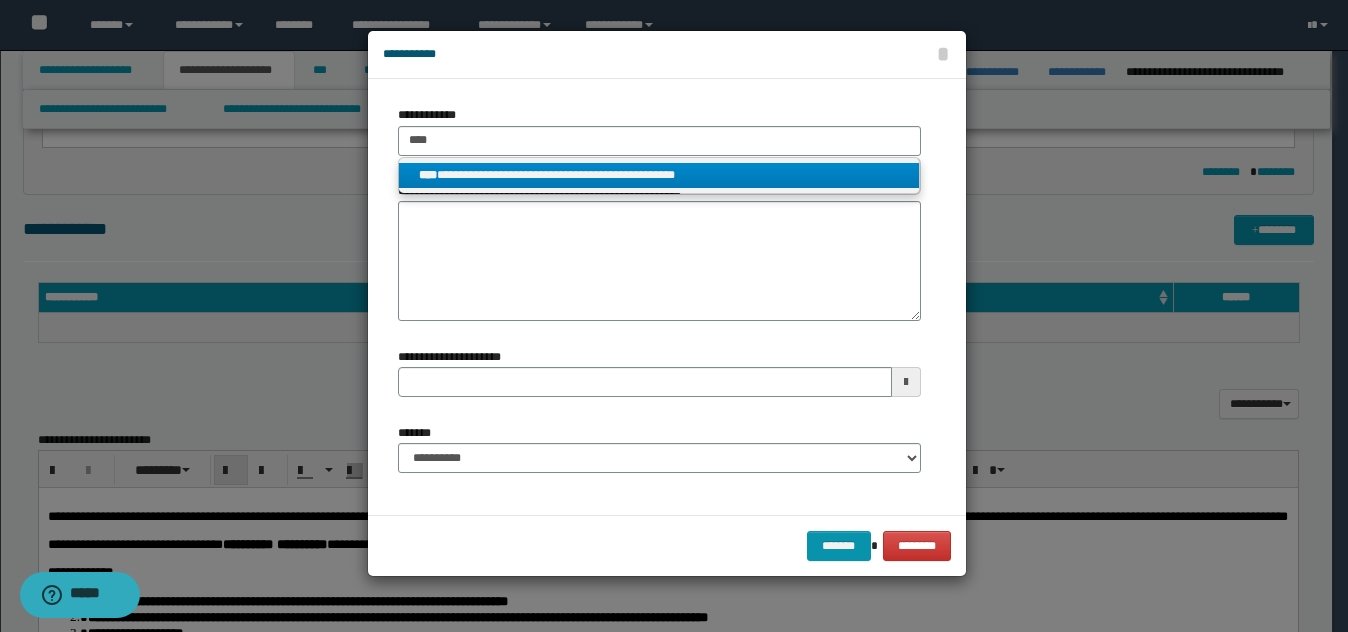 click on "**********" at bounding box center [659, 175] 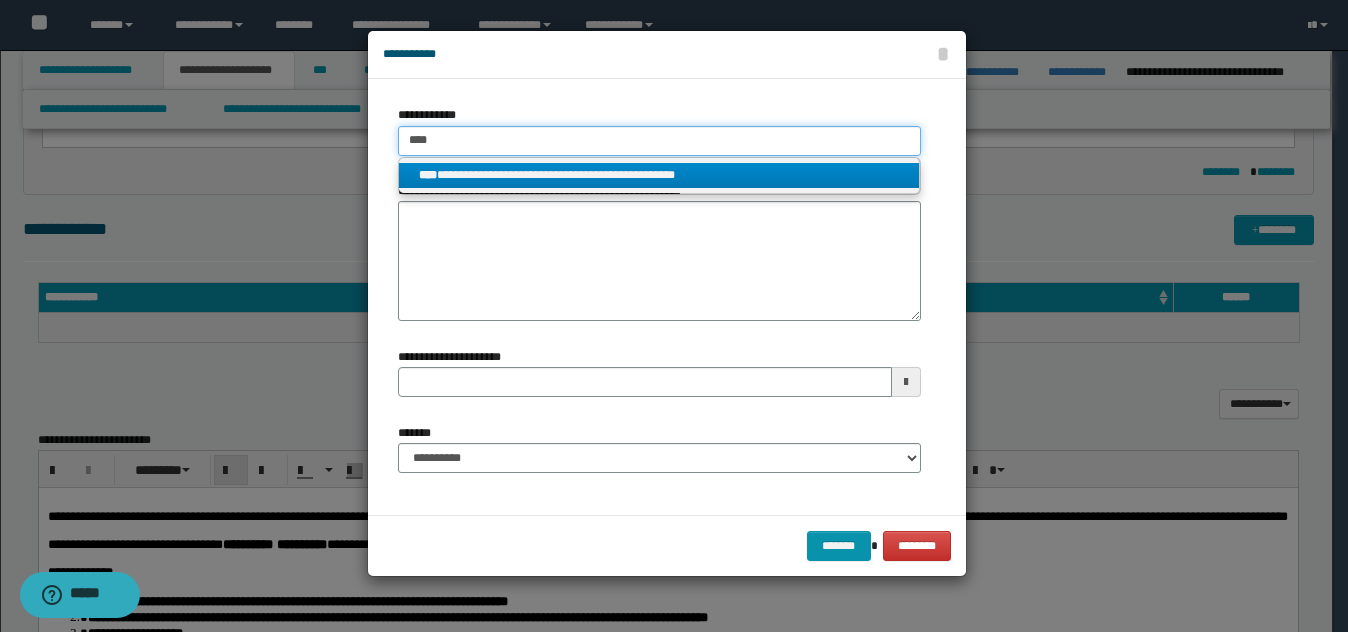 type 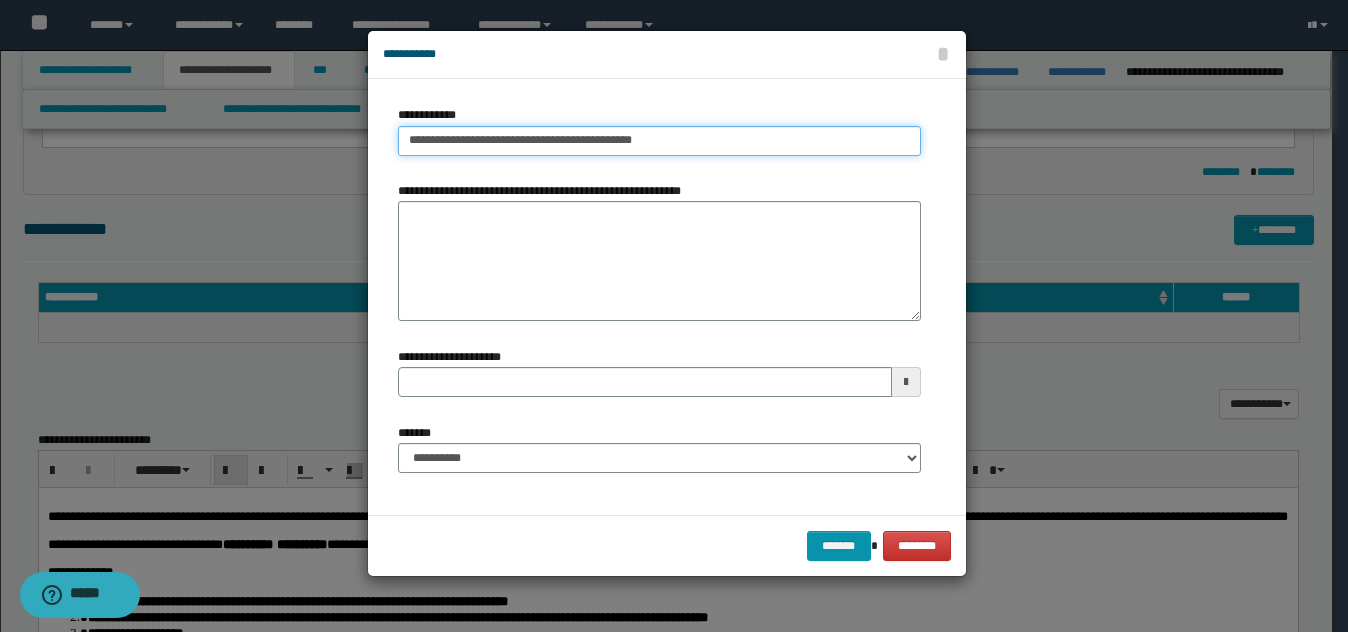 type on "**********" 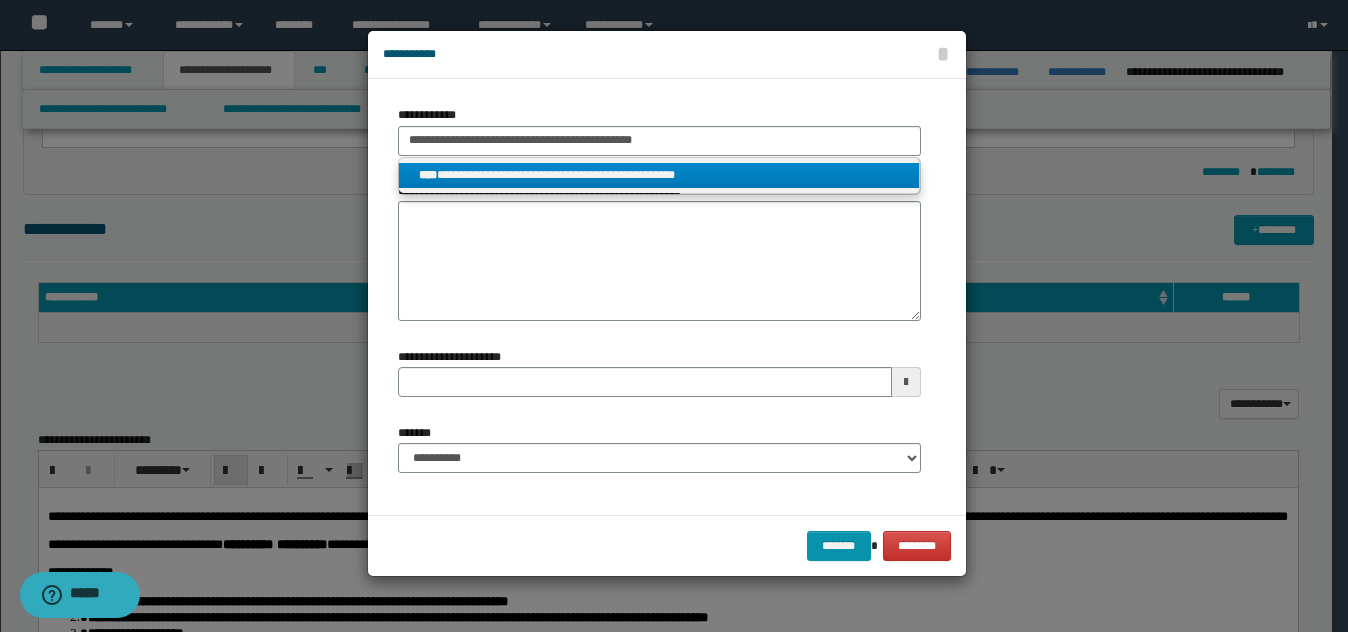 click on "**********" at bounding box center [659, 175] 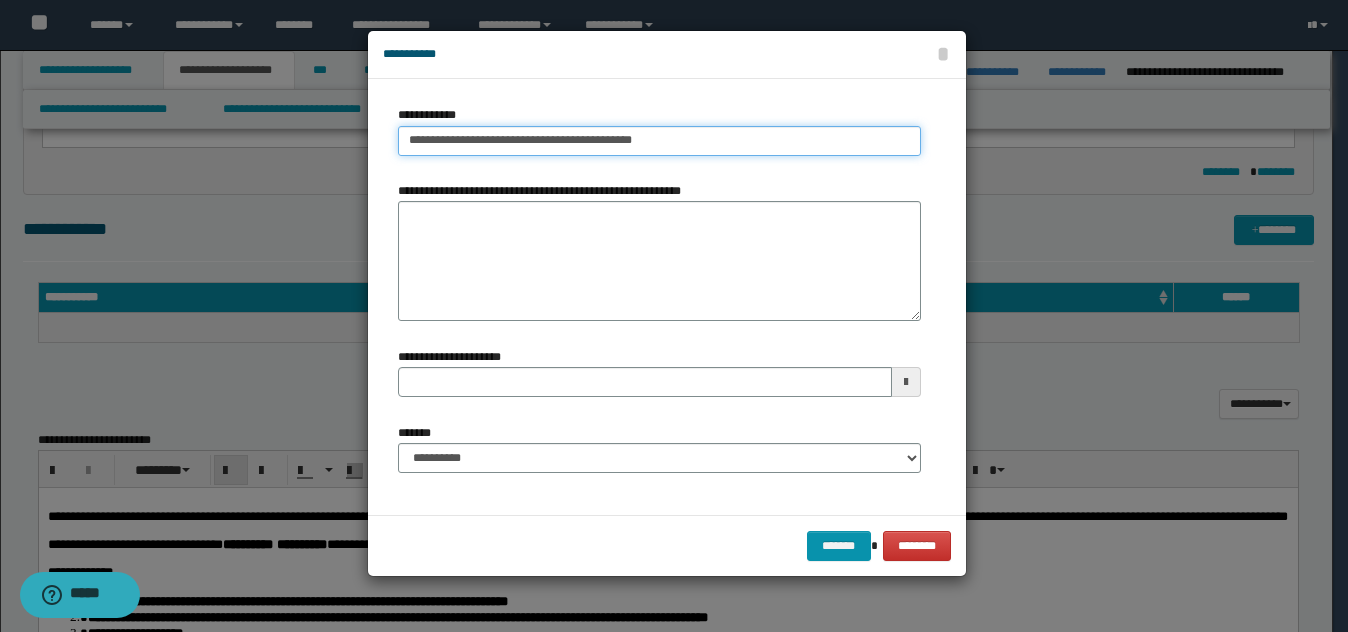 type on "**********" 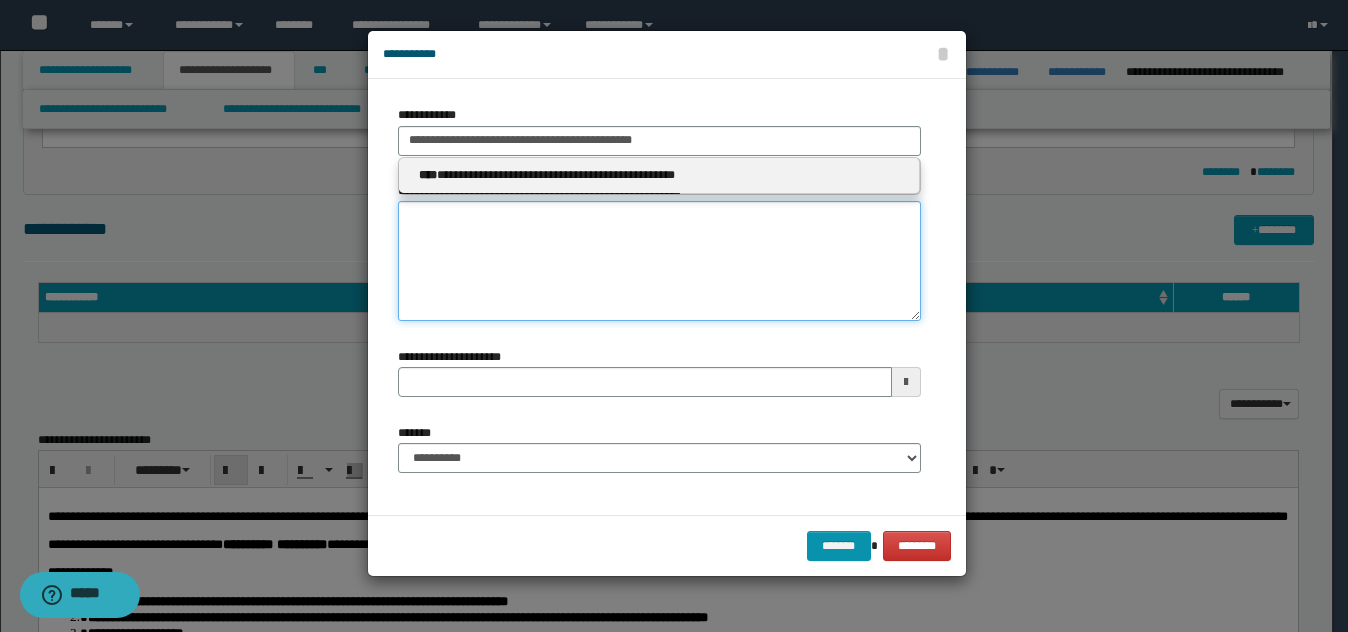 type 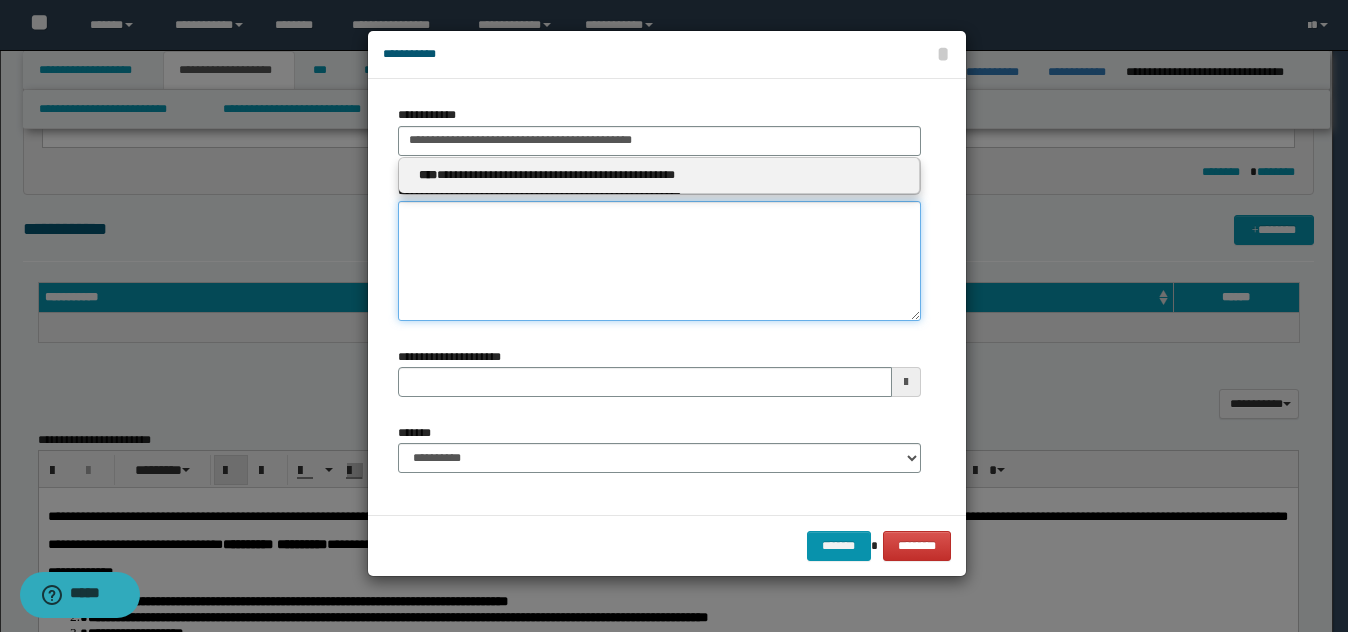 click on "**********" at bounding box center [659, 261] 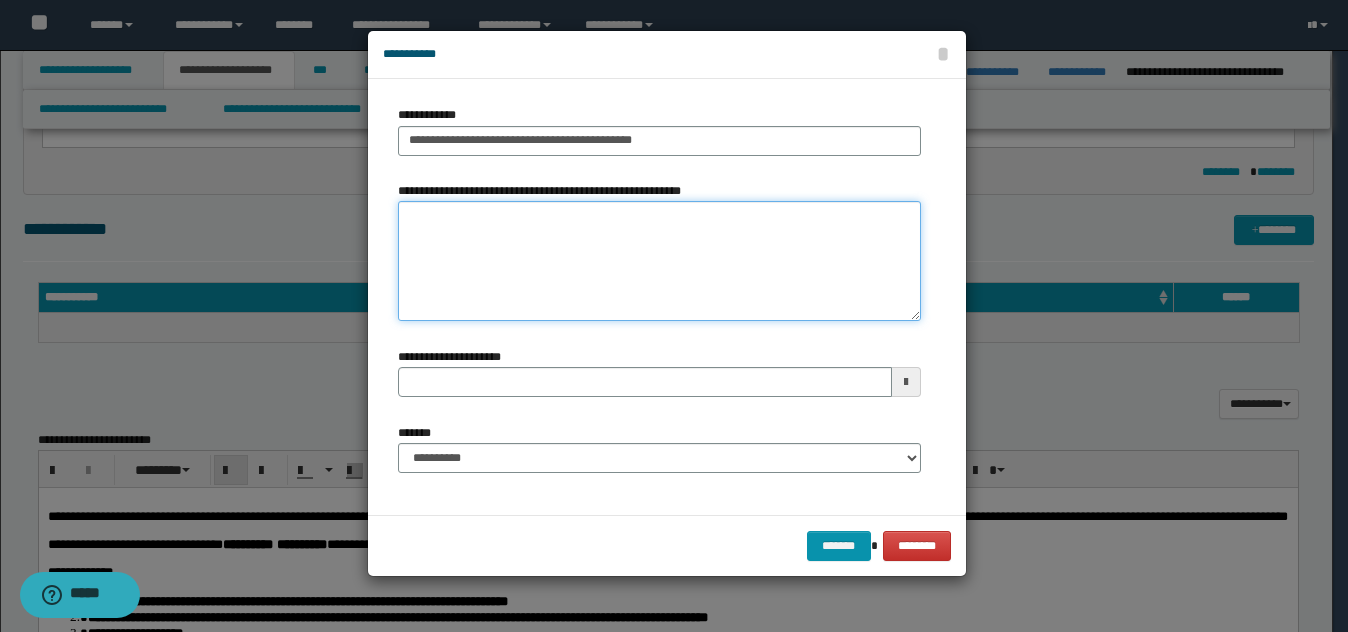 paste on "**********" 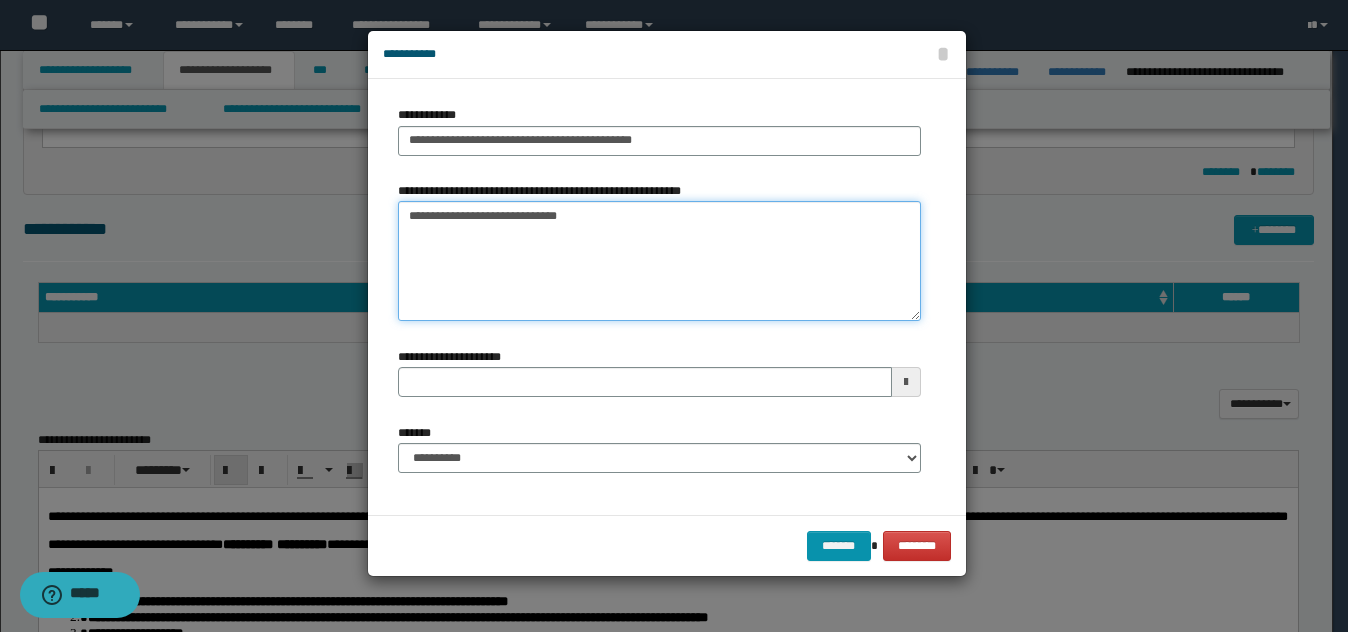 click on "**********" at bounding box center [659, 261] 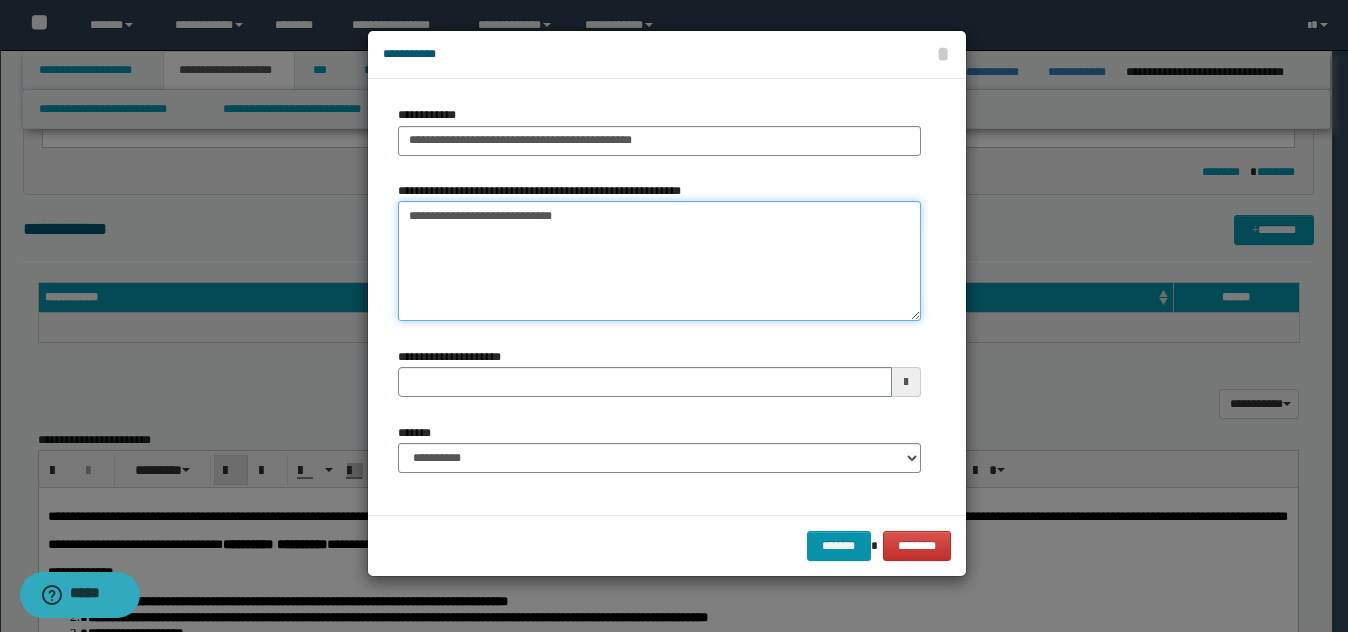 type on "**********" 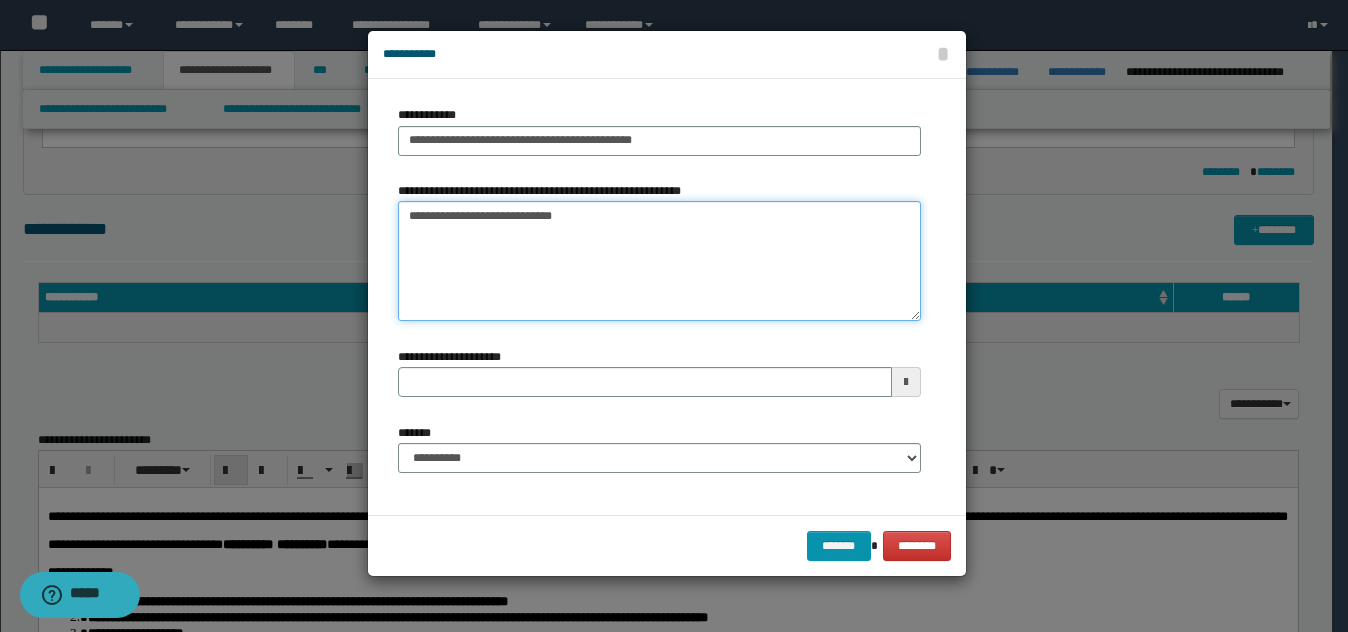 type 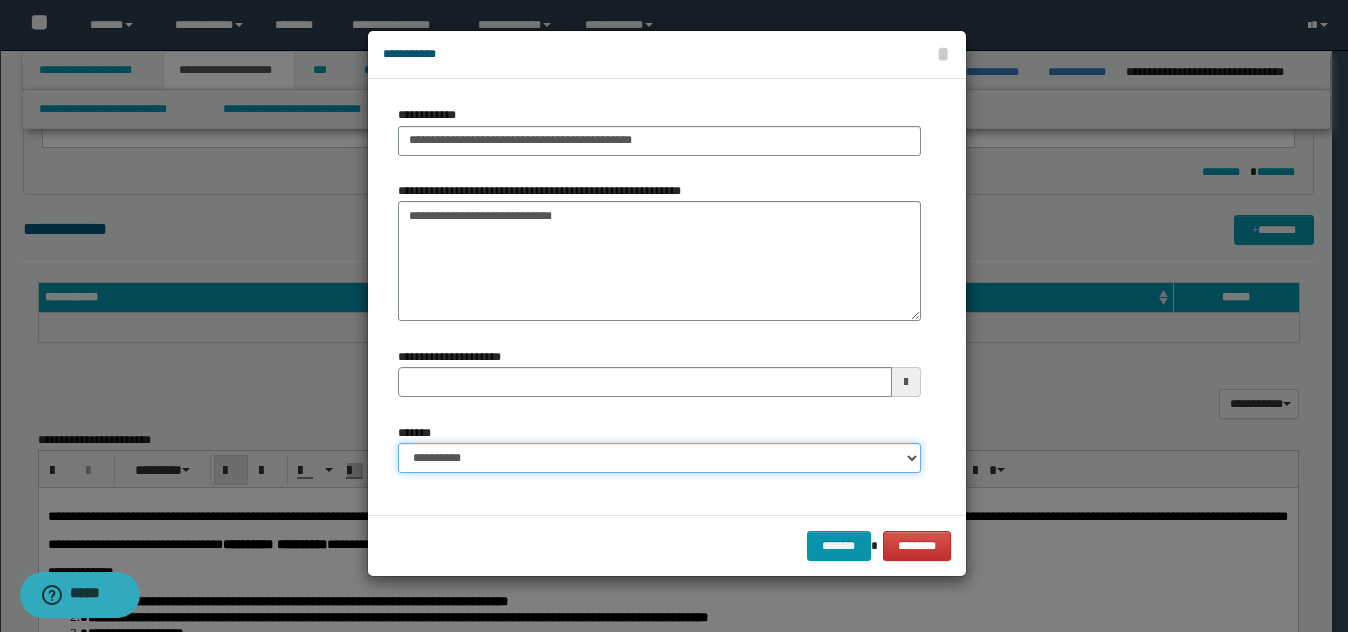 click on "**********" at bounding box center [659, 458] 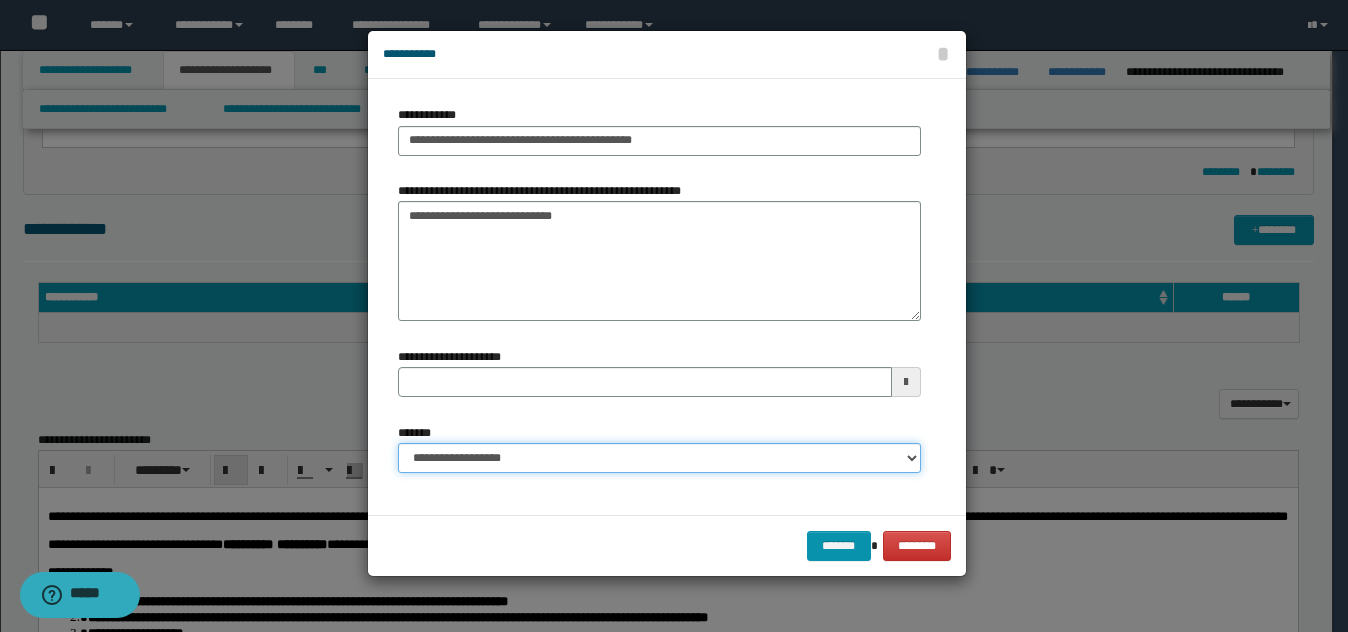 click on "**********" at bounding box center (659, 458) 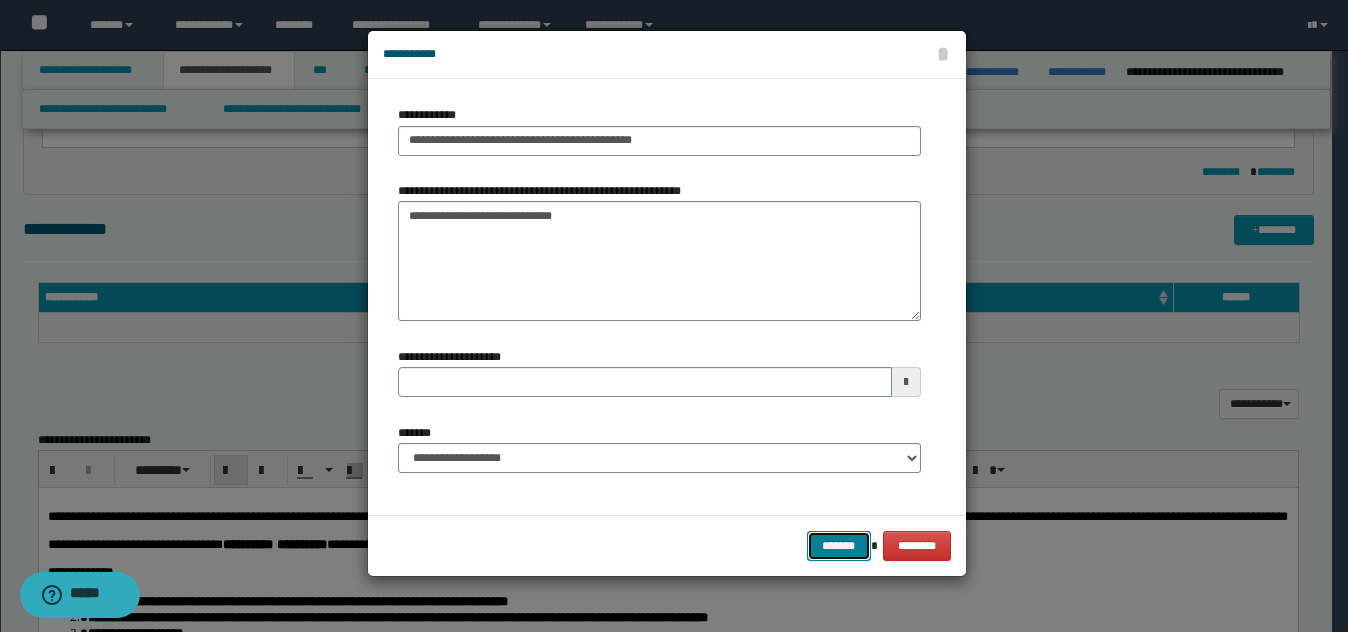 click on "*******" at bounding box center (839, 546) 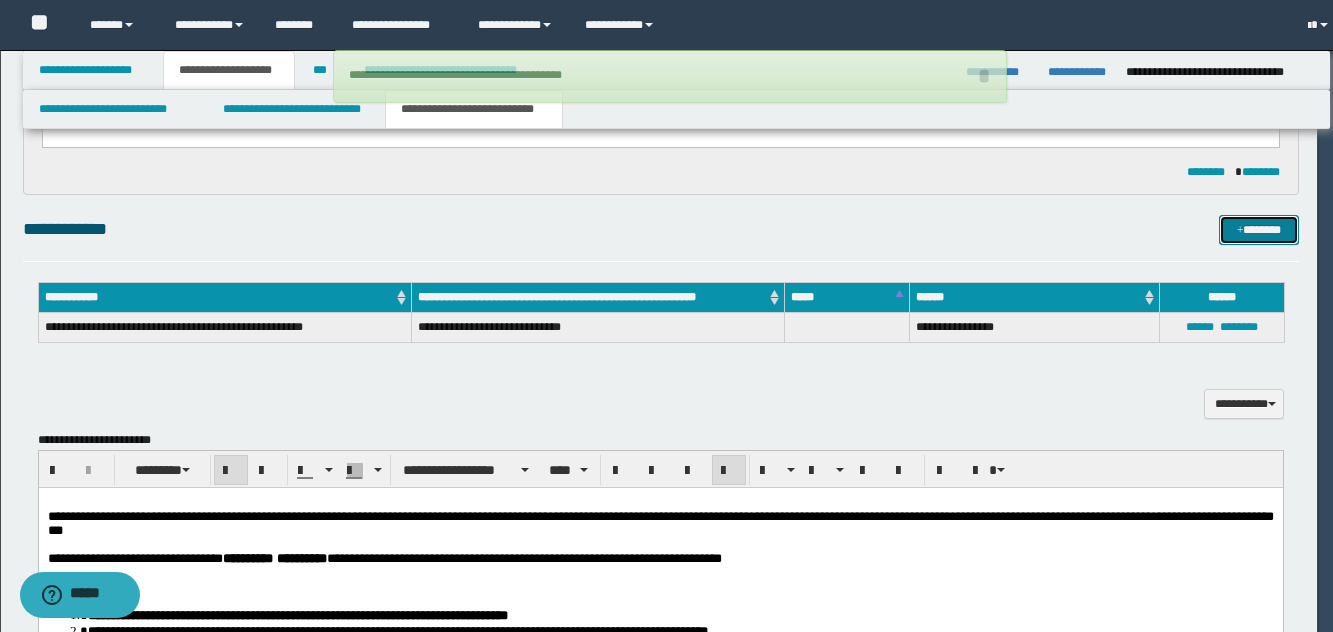 type 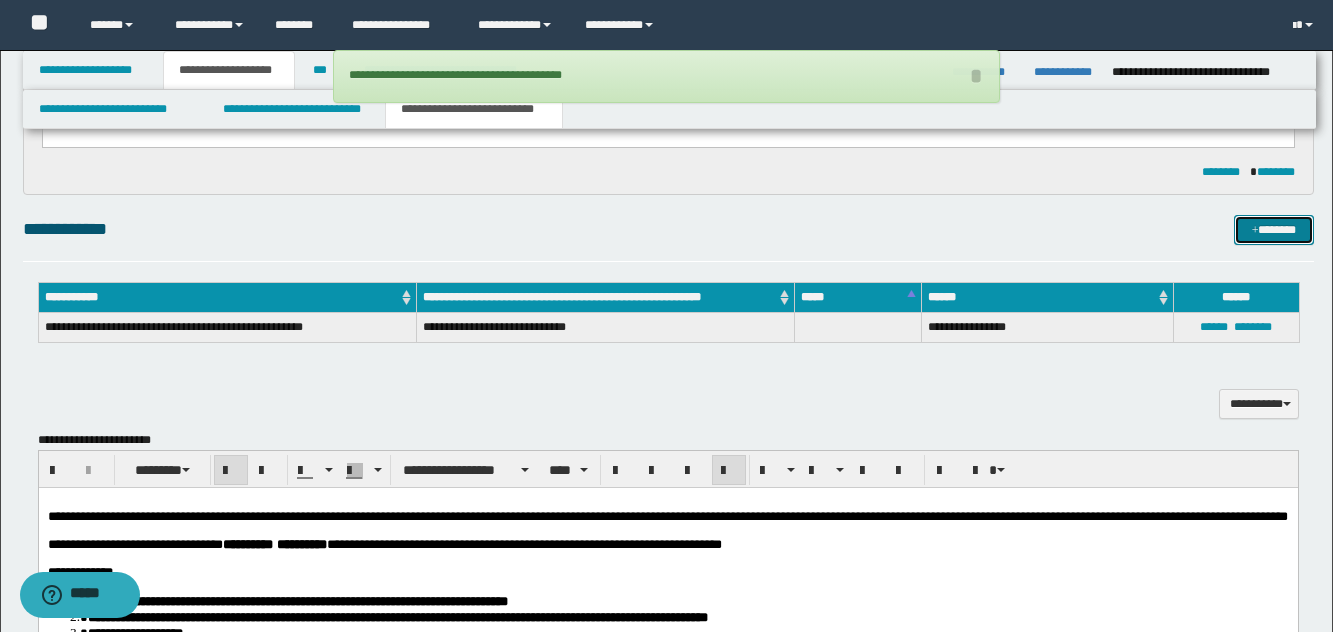 click on "*******" at bounding box center (1274, 230) 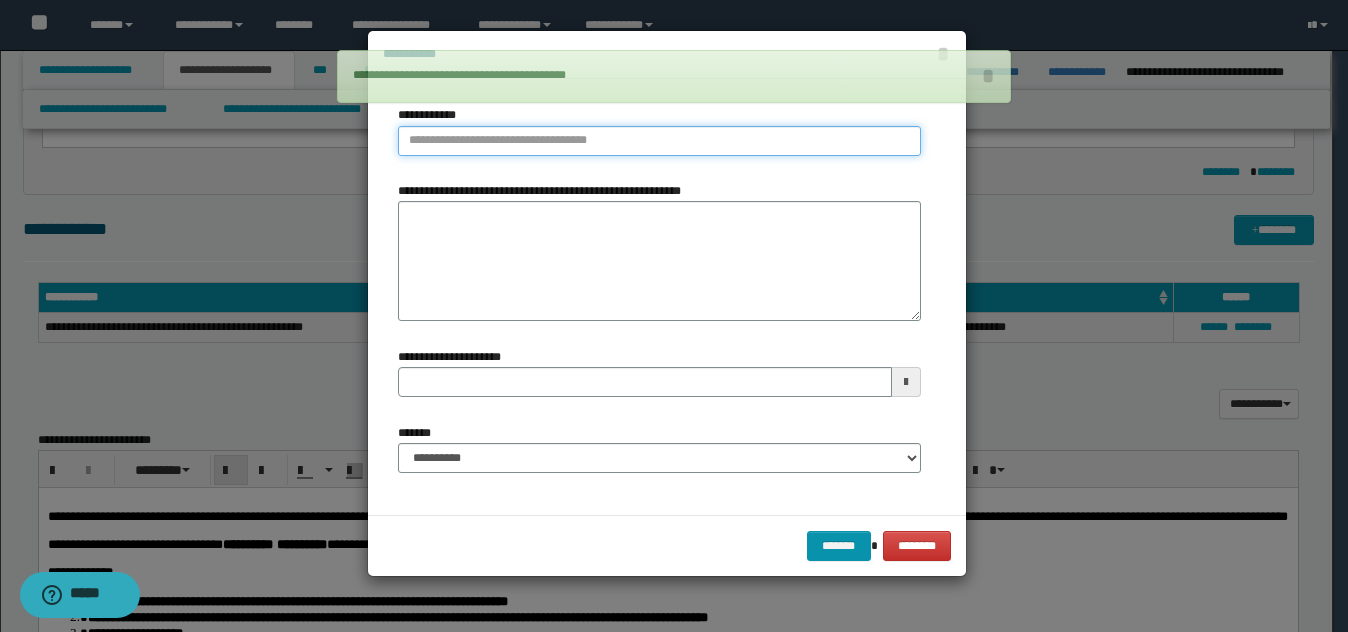 type on "**********" 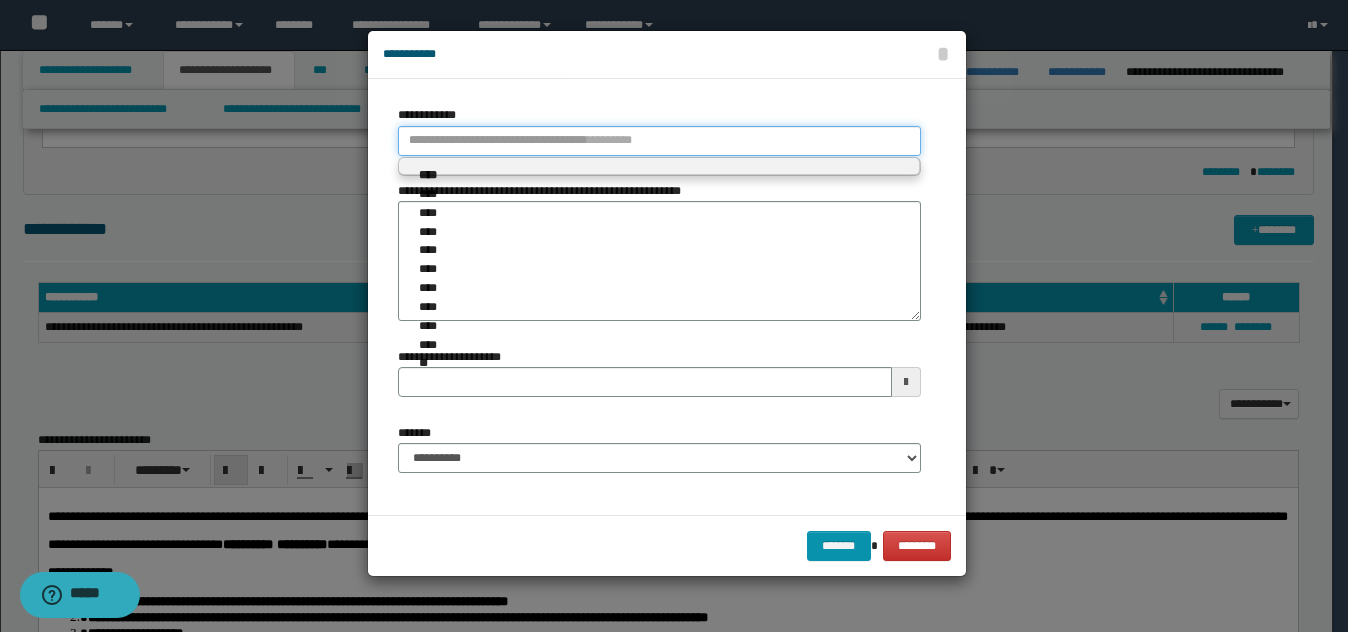 click on "**********" at bounding box center (659, 141) 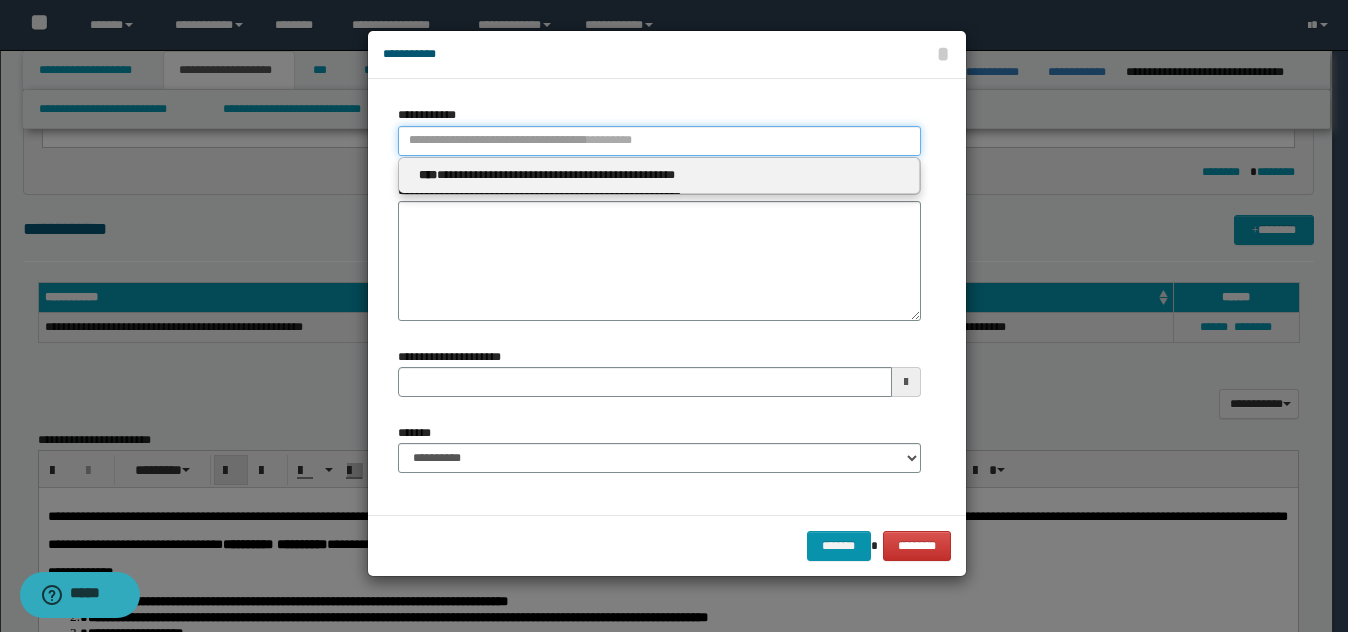 type 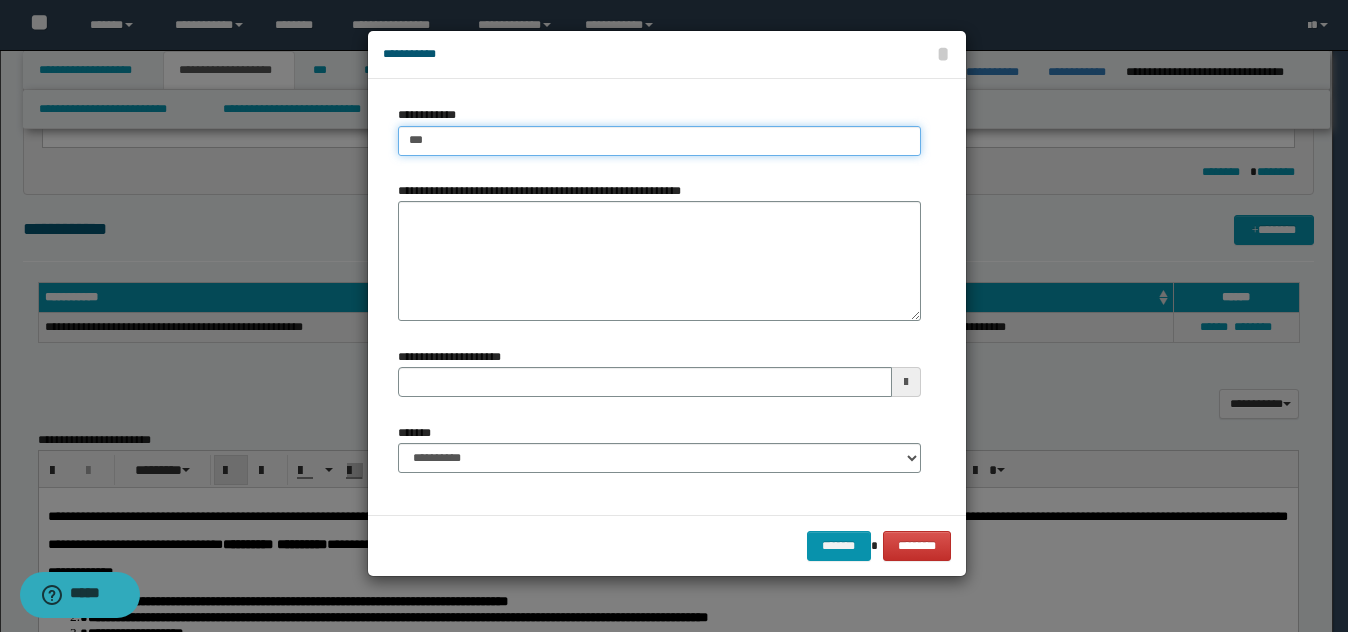 type on "****" 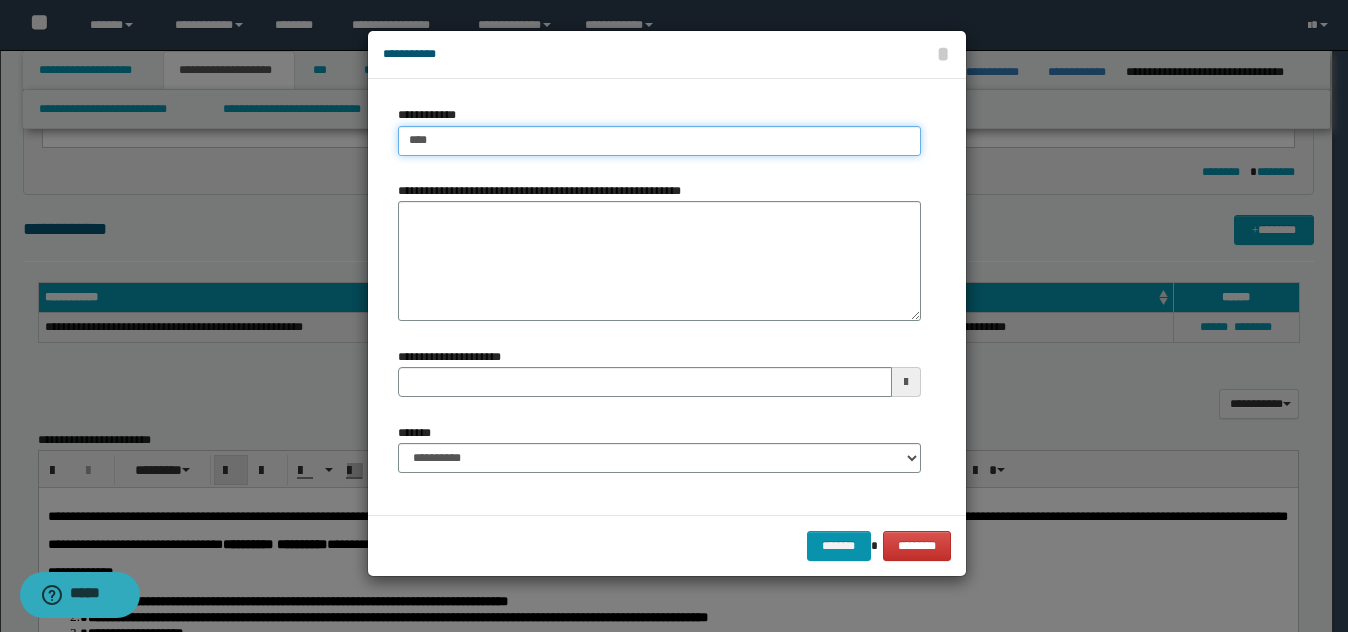 type on "****" 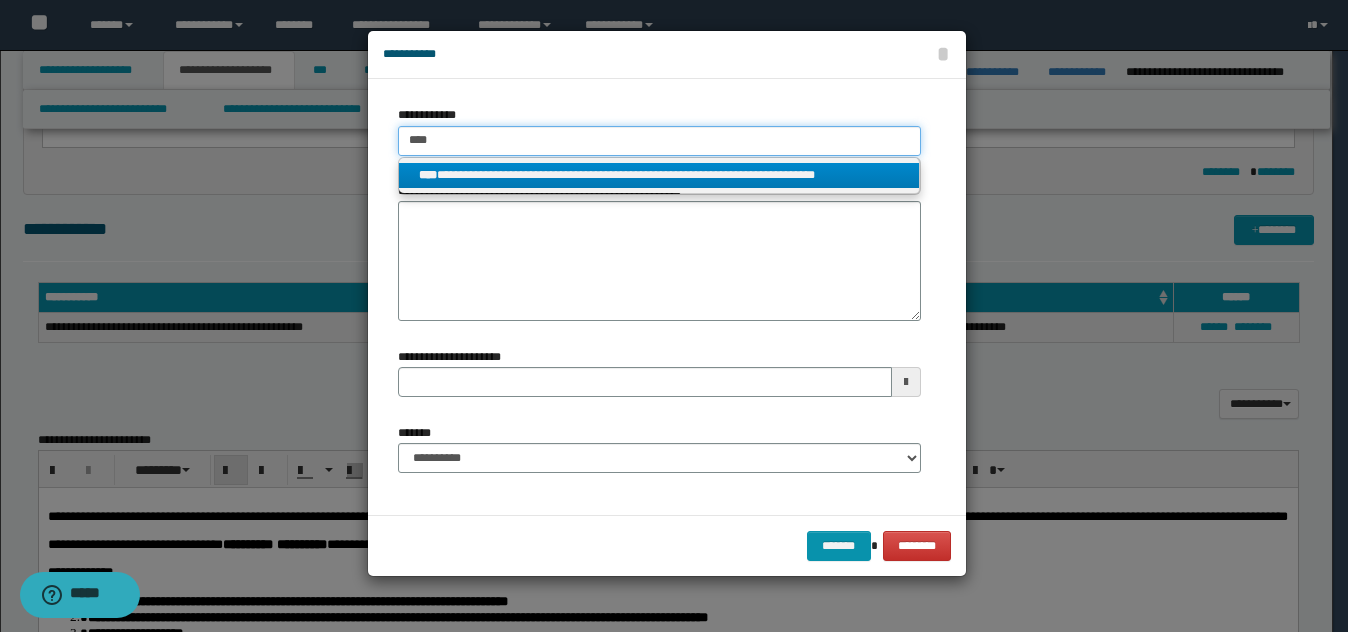 type on "****" 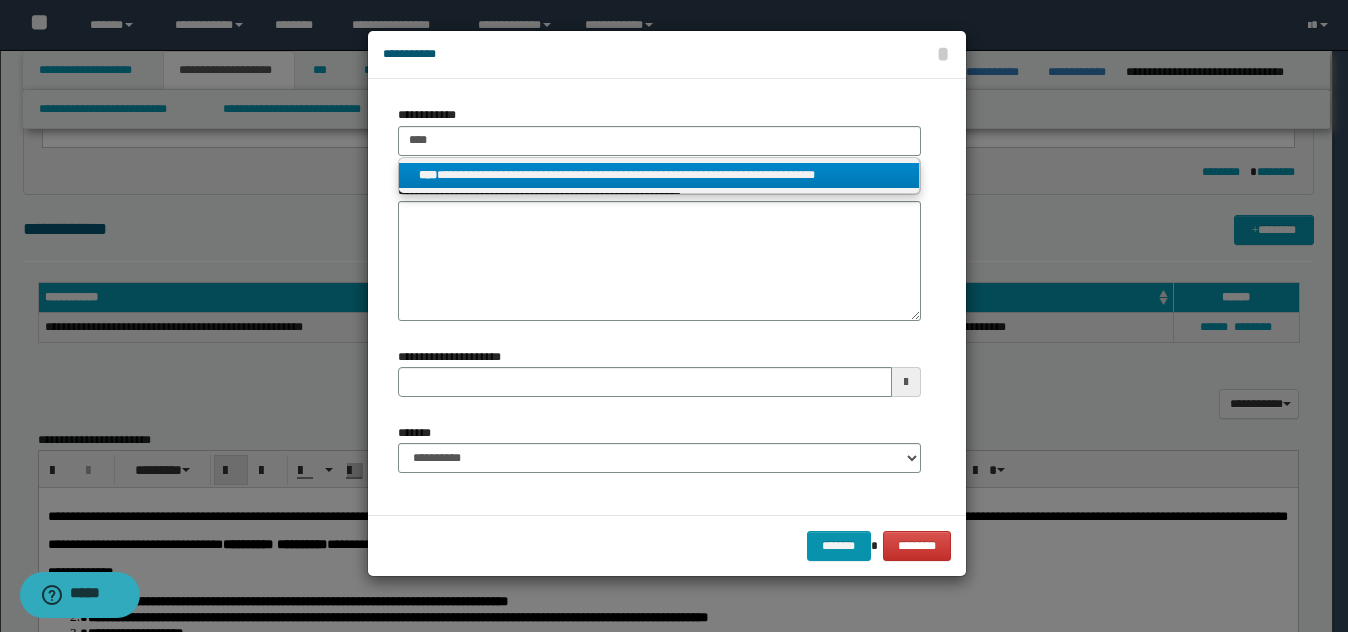 click on "**********" at bounding box center [659, 175] 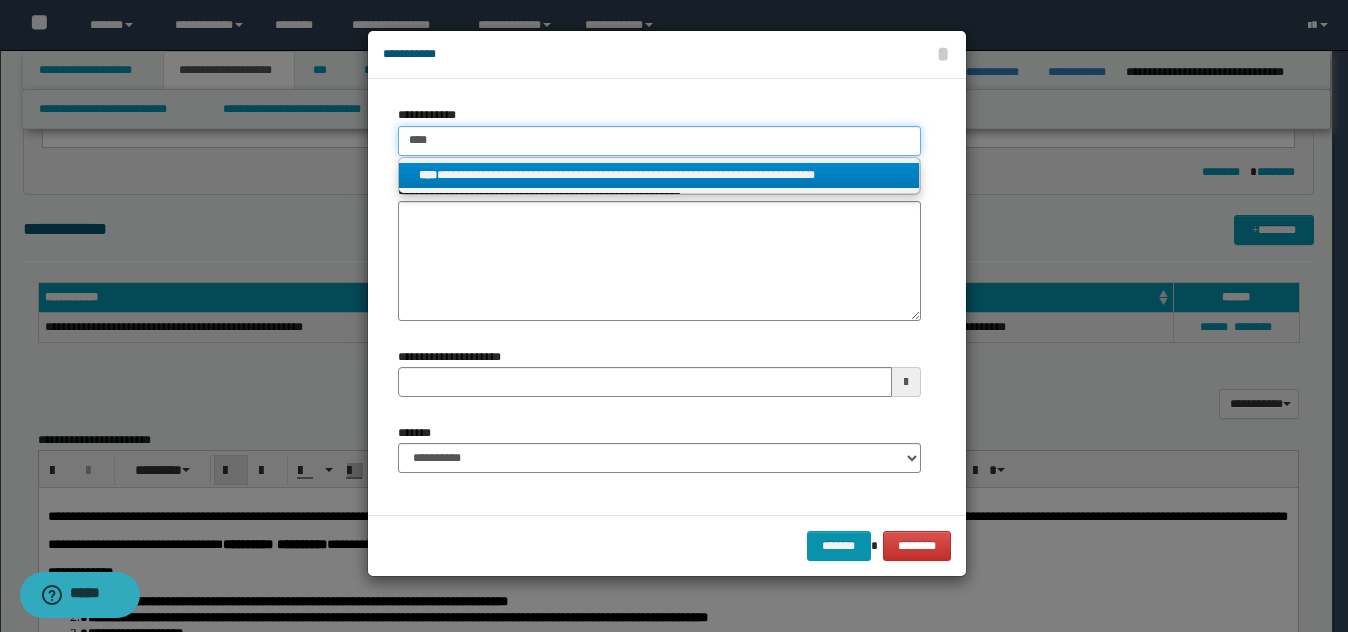 type 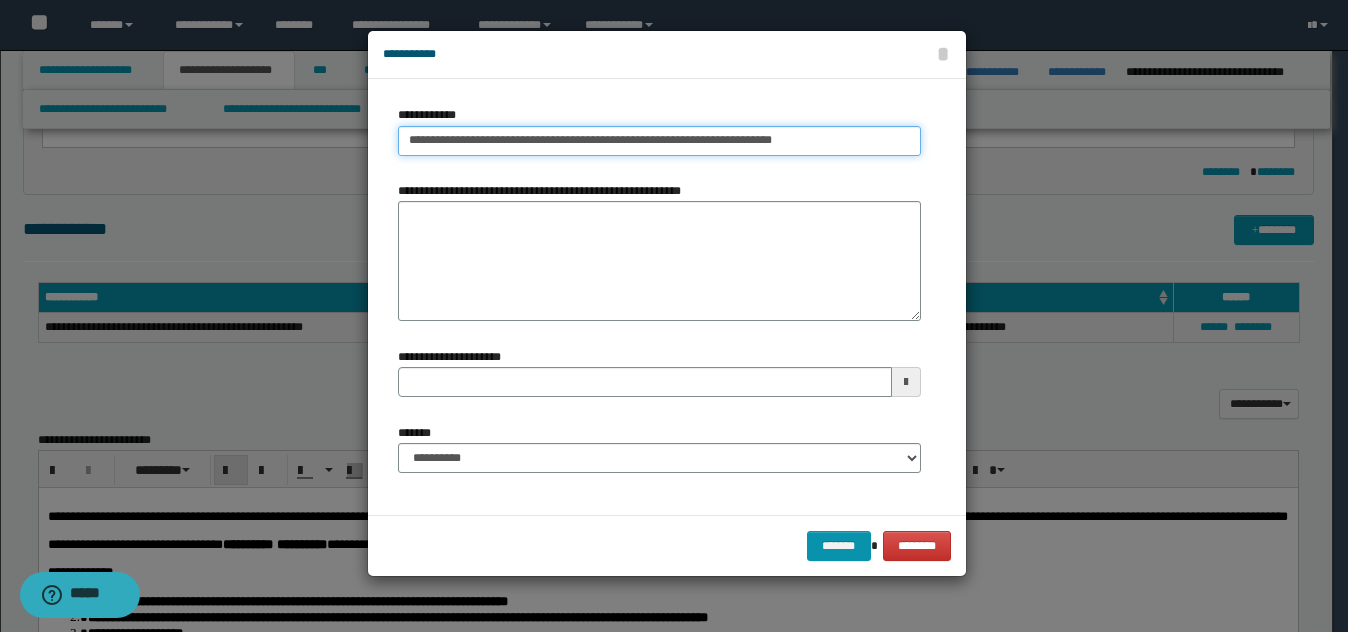 type on "**********" 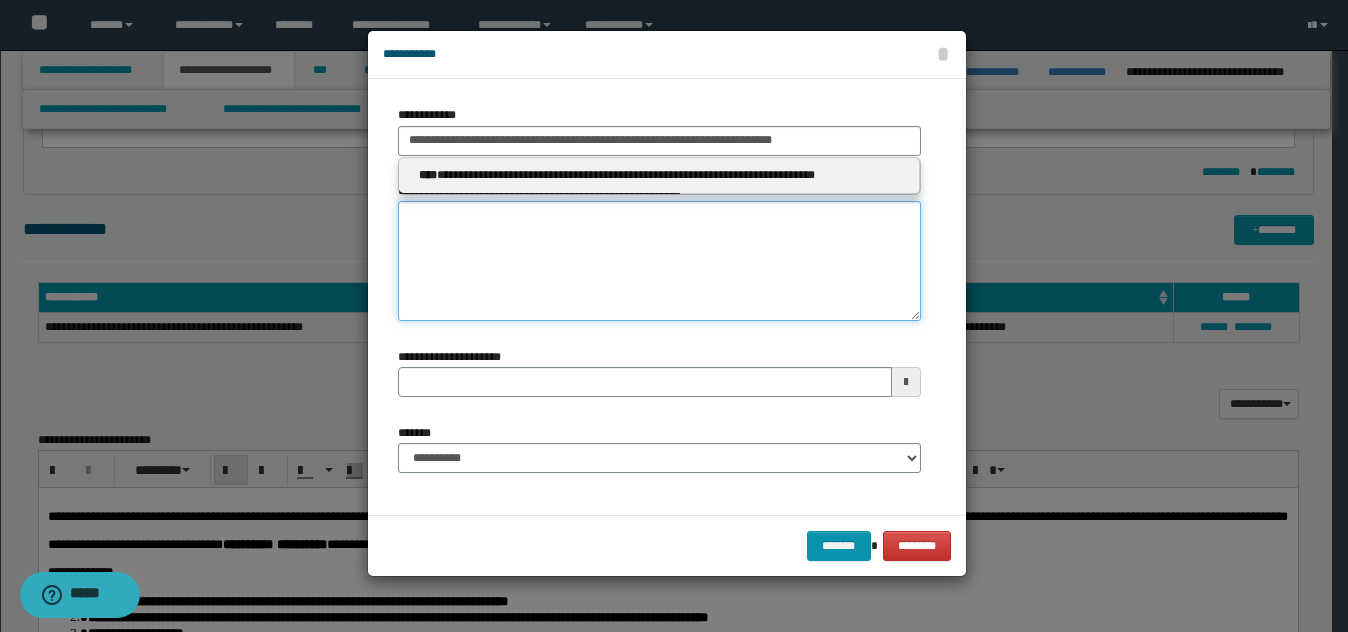 type 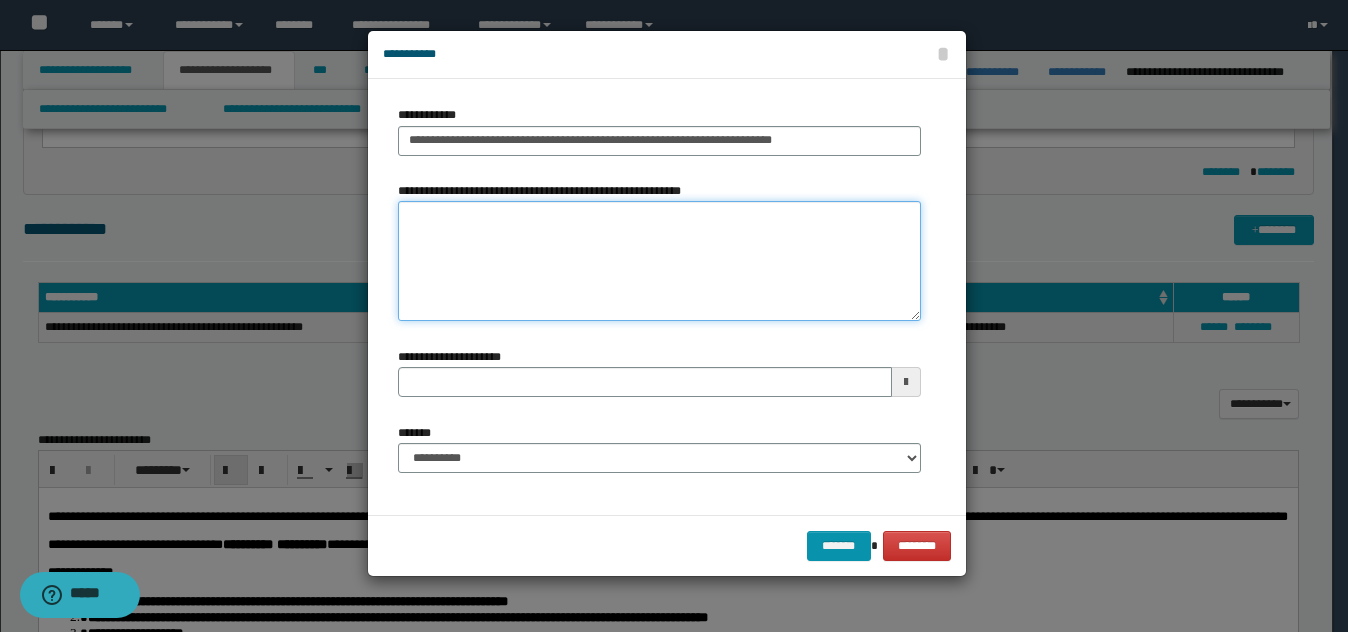 click on "**********" at bounding box center (659, 261) 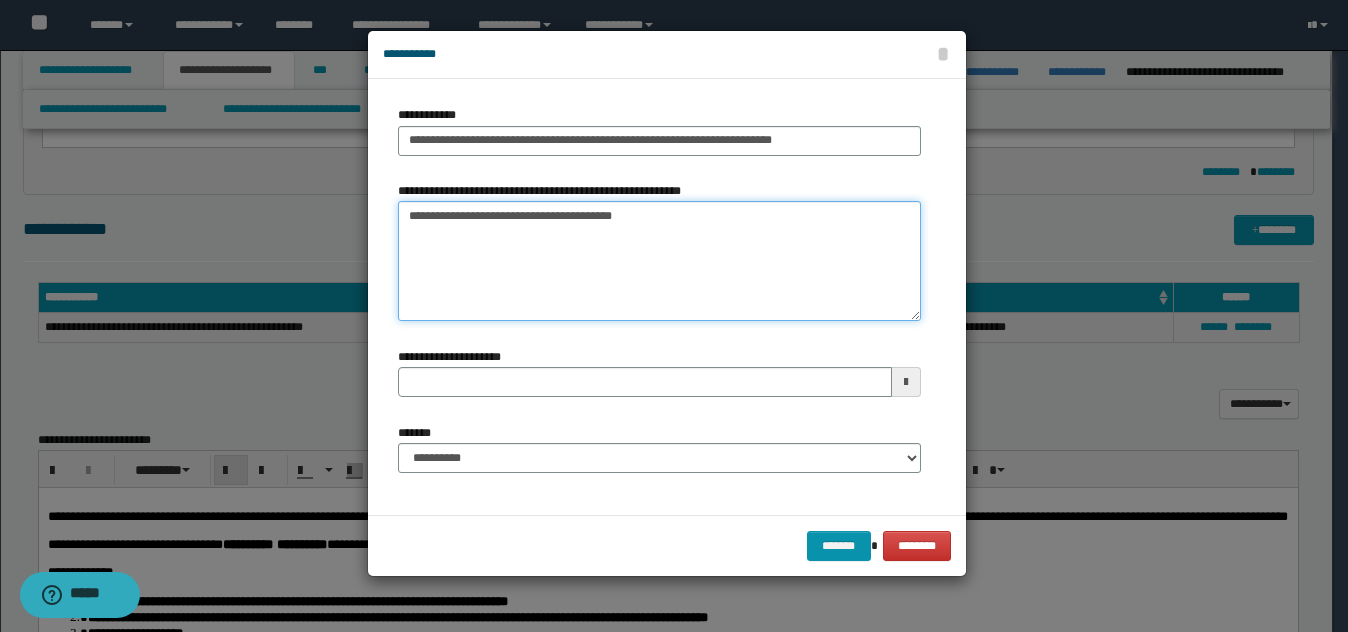click on "**********" at bounding box center (659, 261) 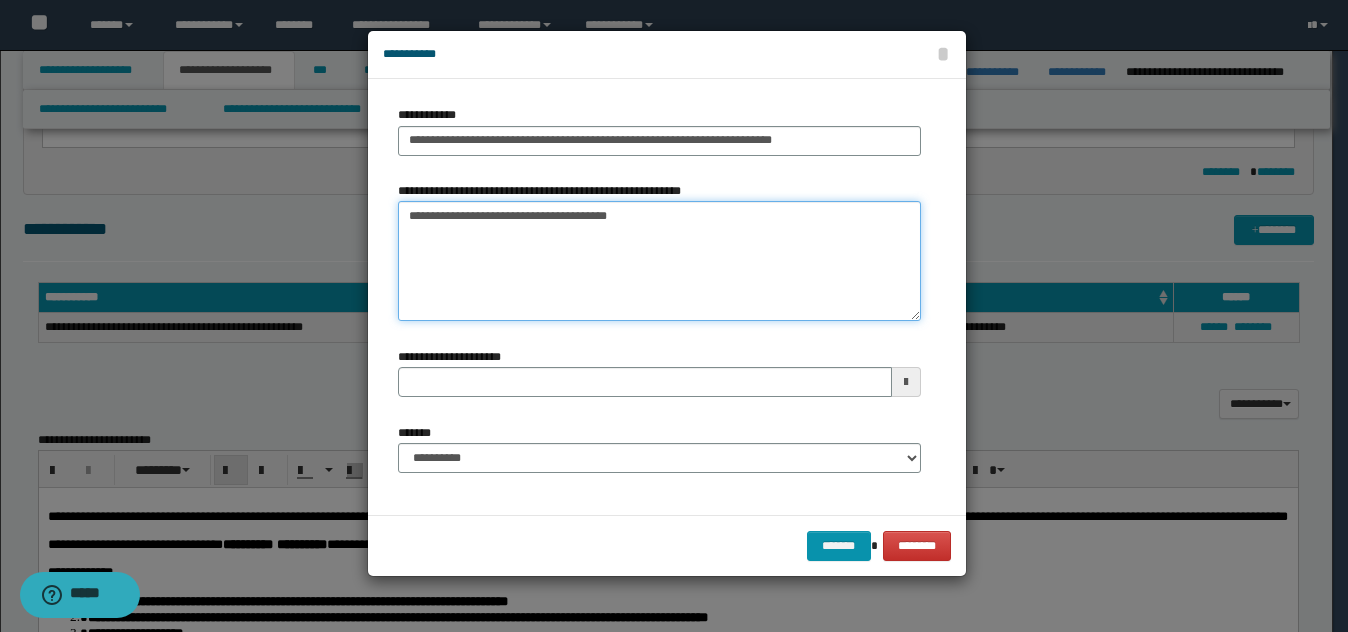 type on "**********" 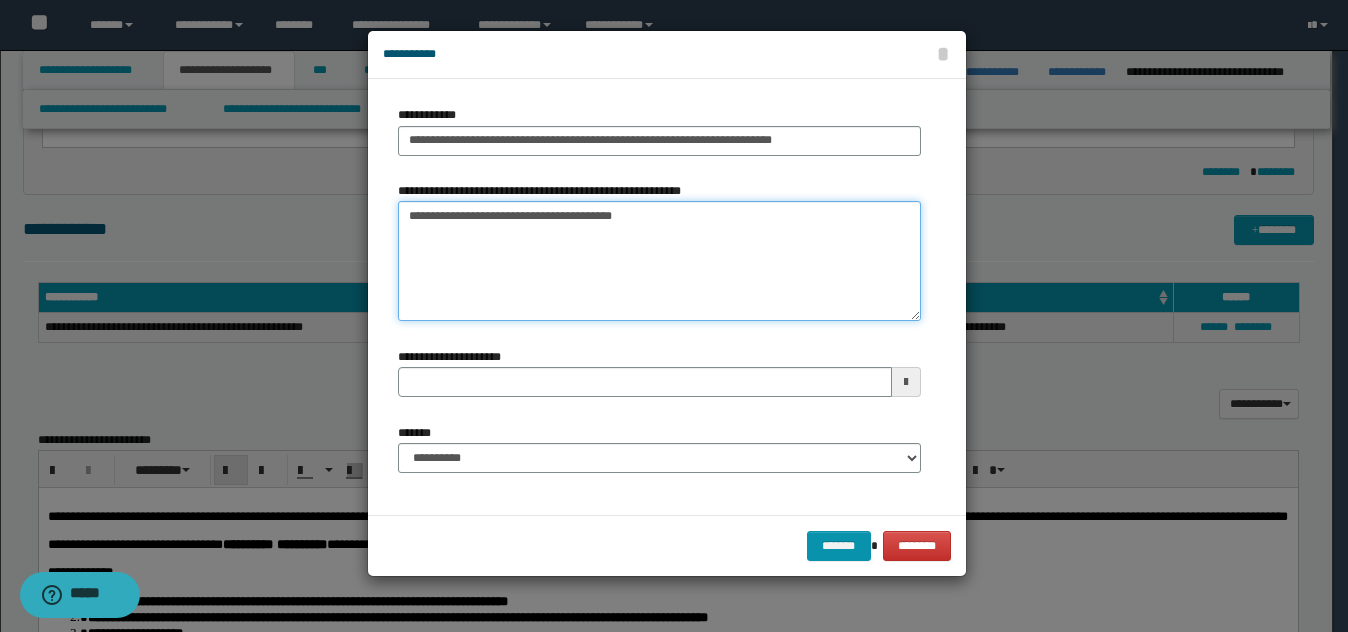 click on "**********" at bounding box center [659, 261] 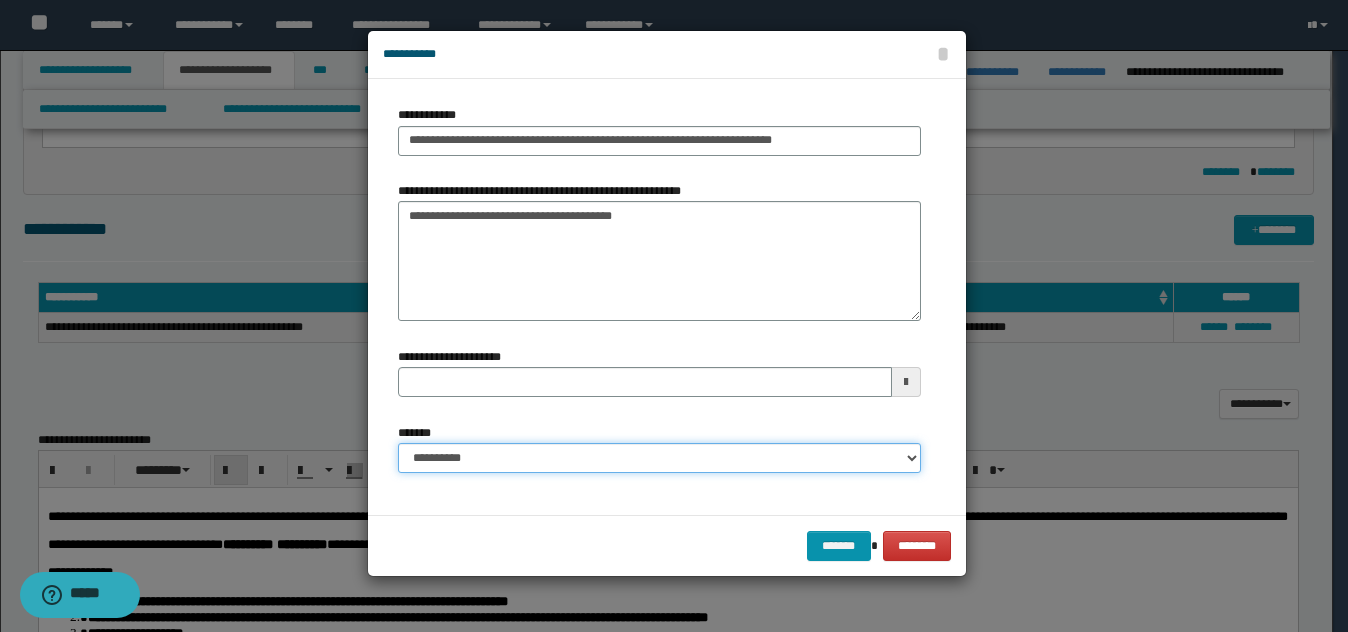 click on "**********" at bounding box center (659, 458) 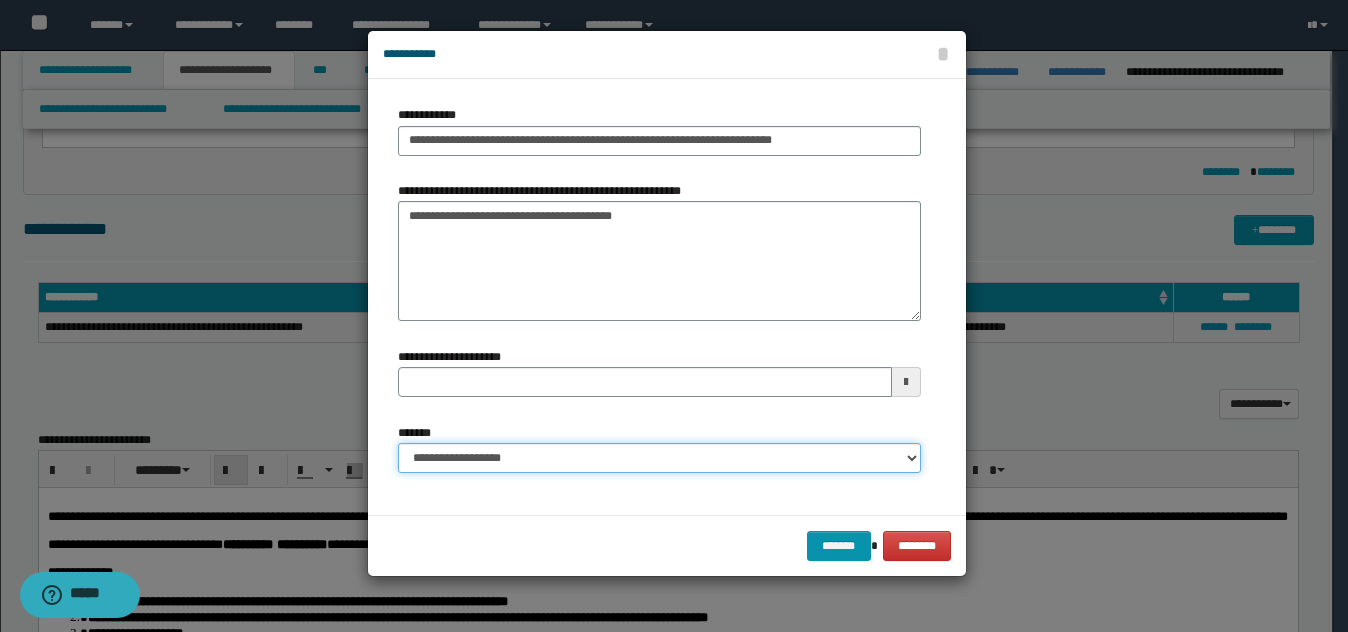 type 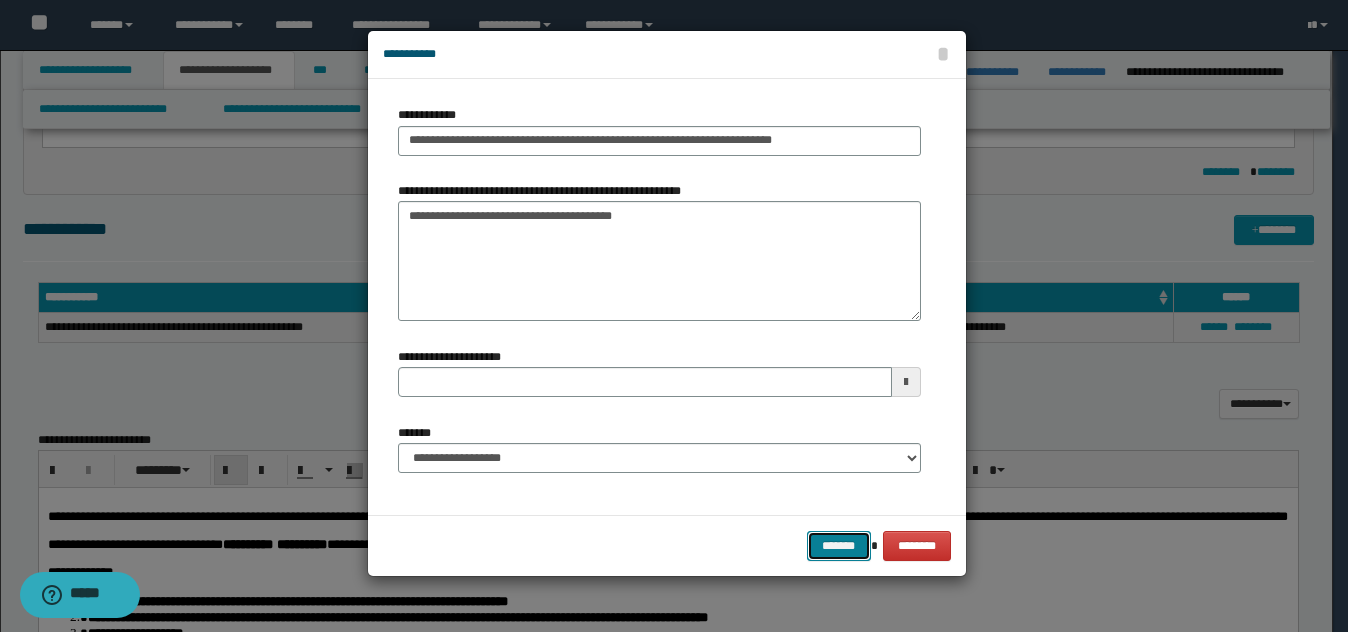 click on "*******" at bounding box center (839, 546) 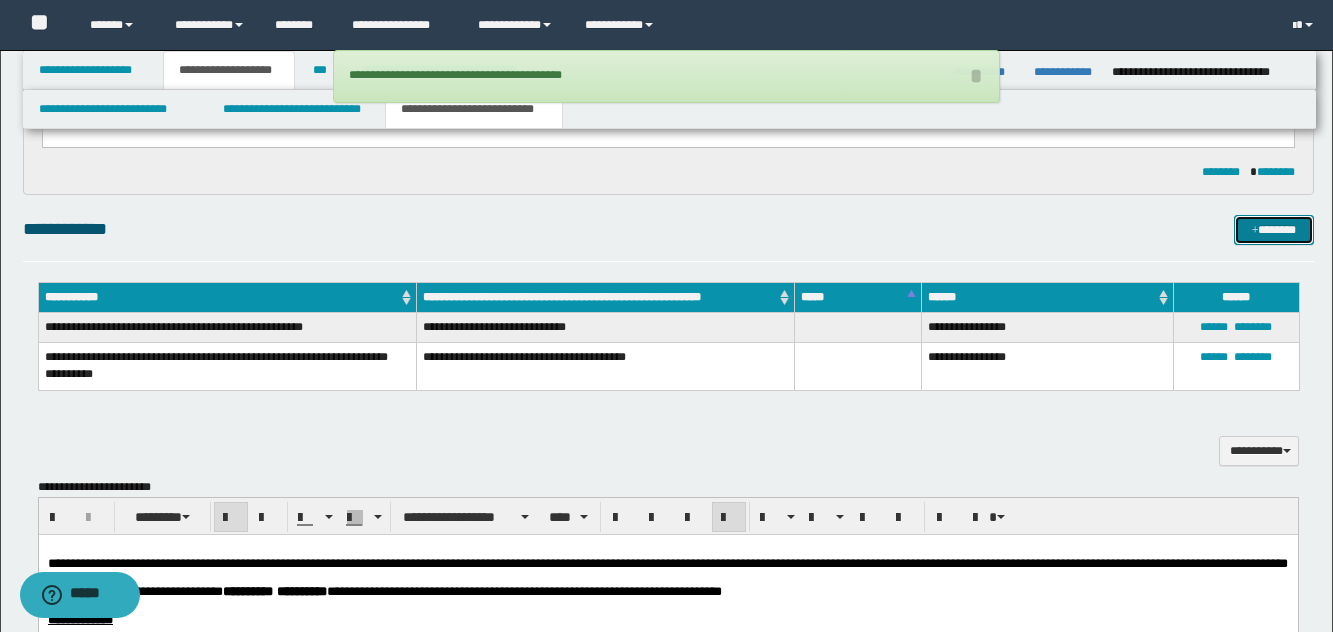 click on "*******" at bounding box center (1274, 230) 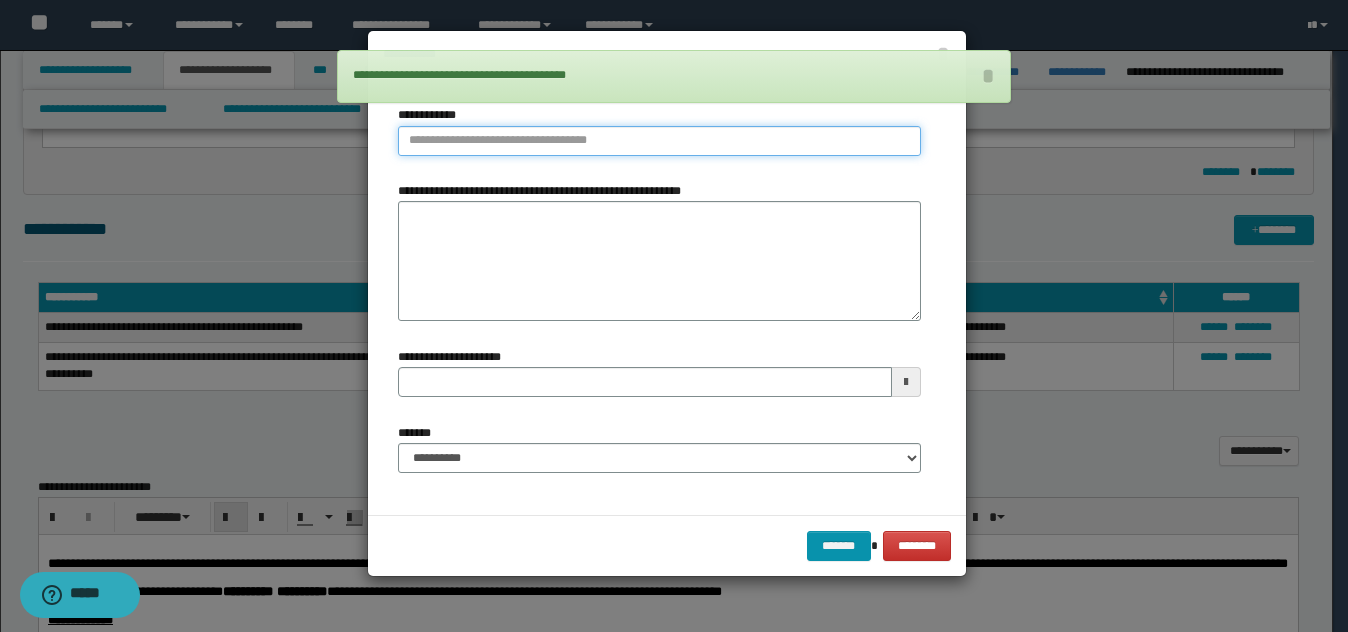 type on "**********" 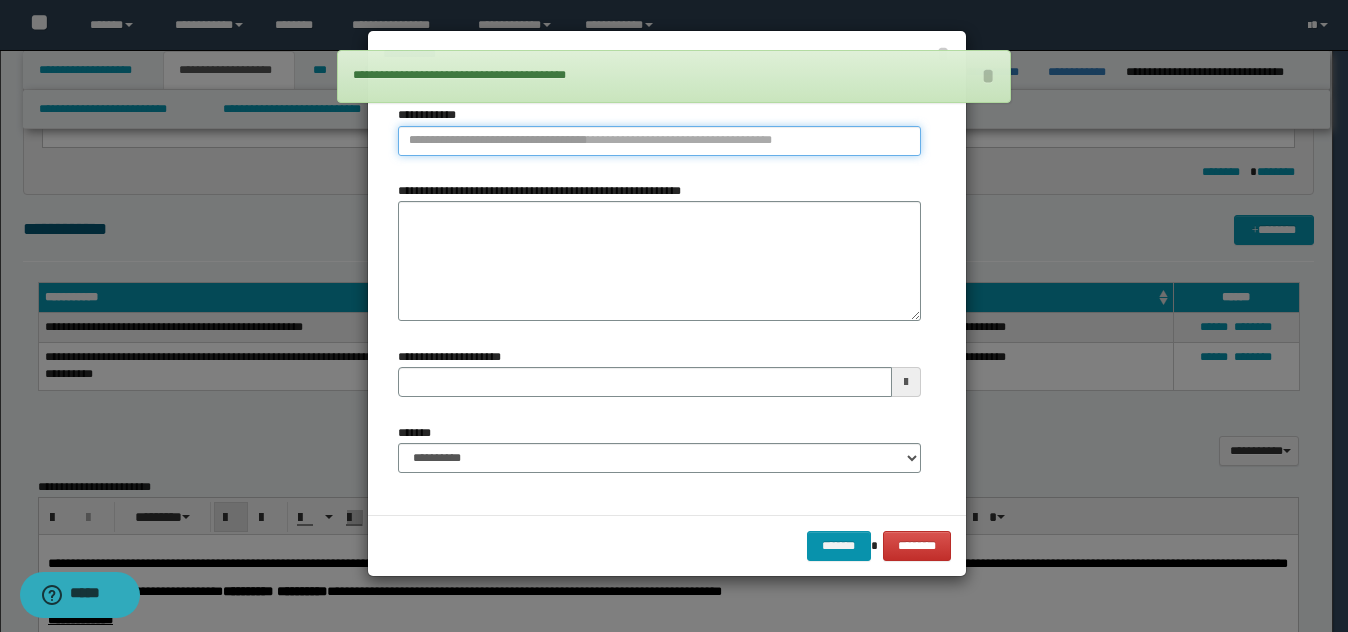 click on "**********" at bounding box center (659, 141) 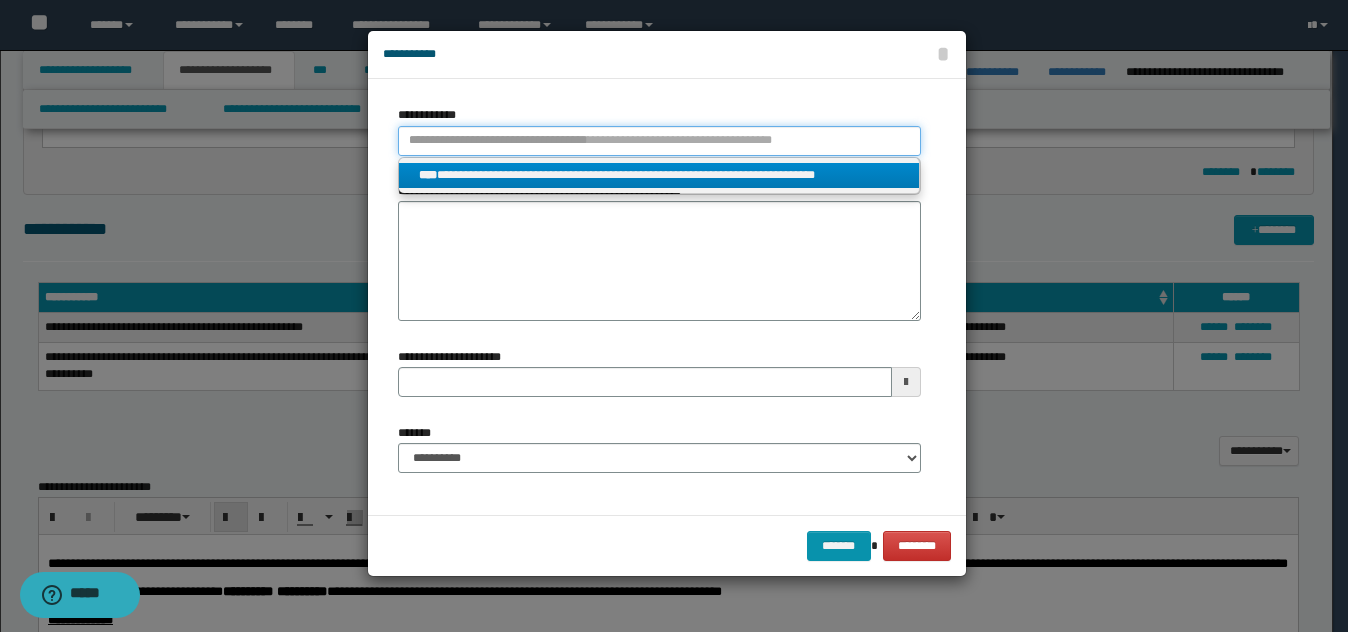 type 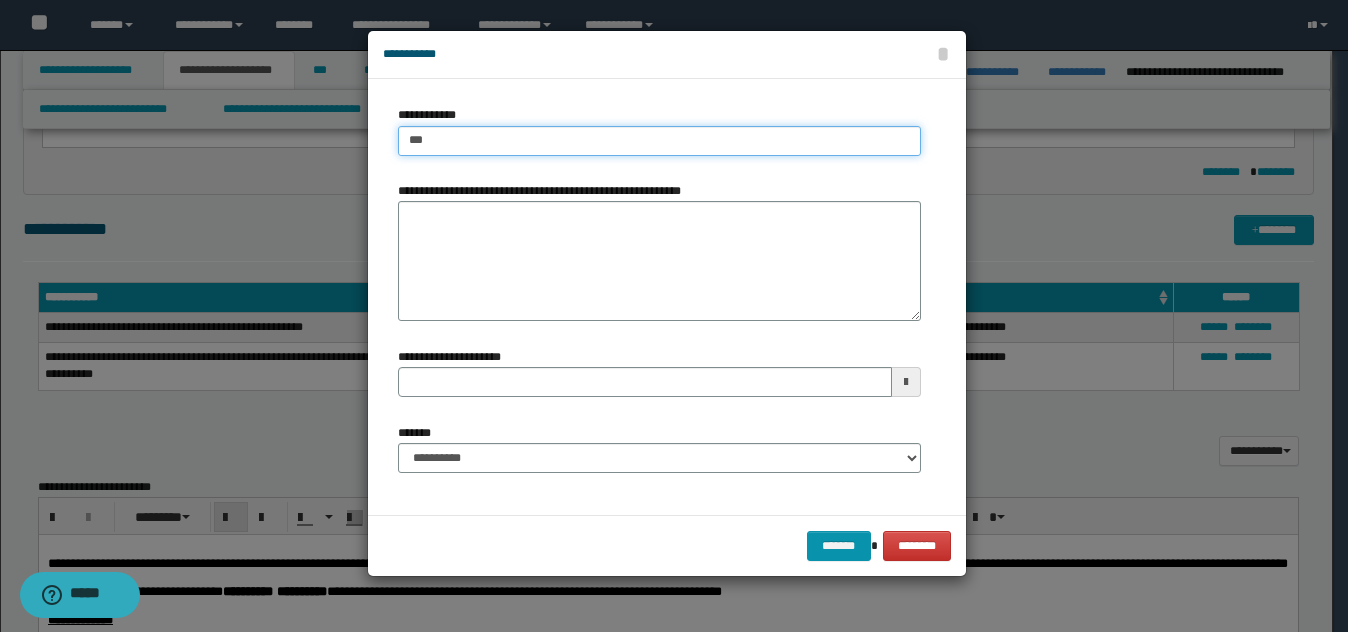 type on "****" 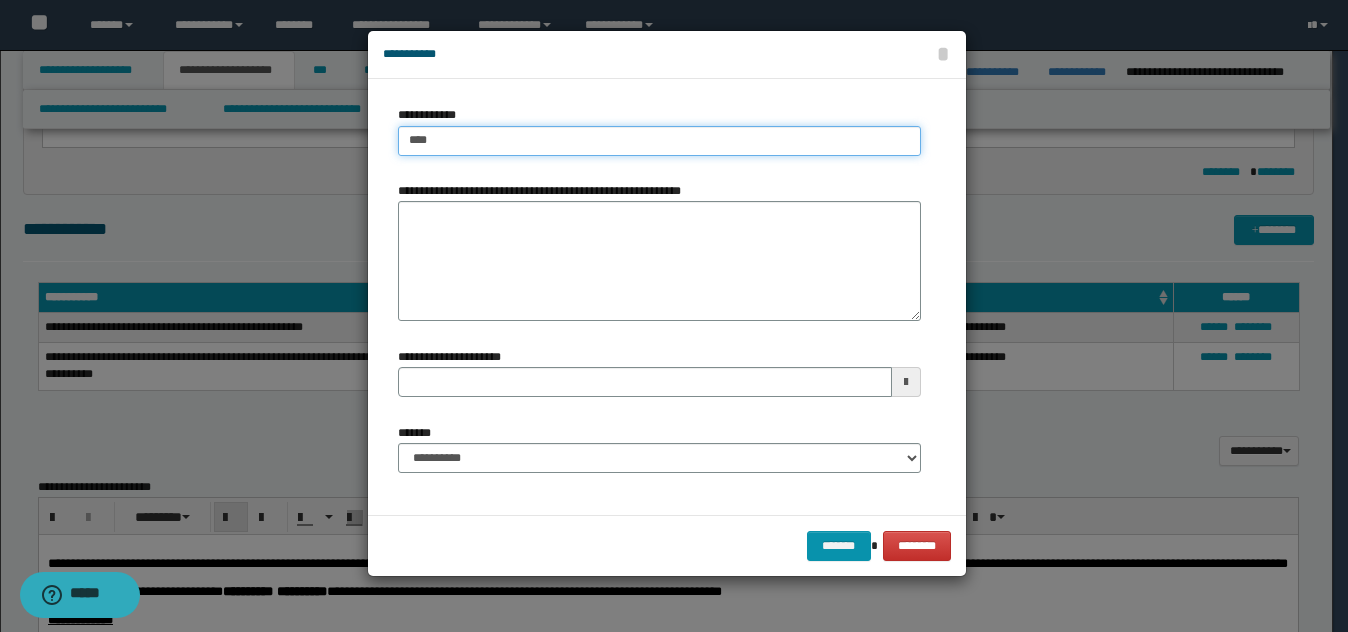 type on "****" 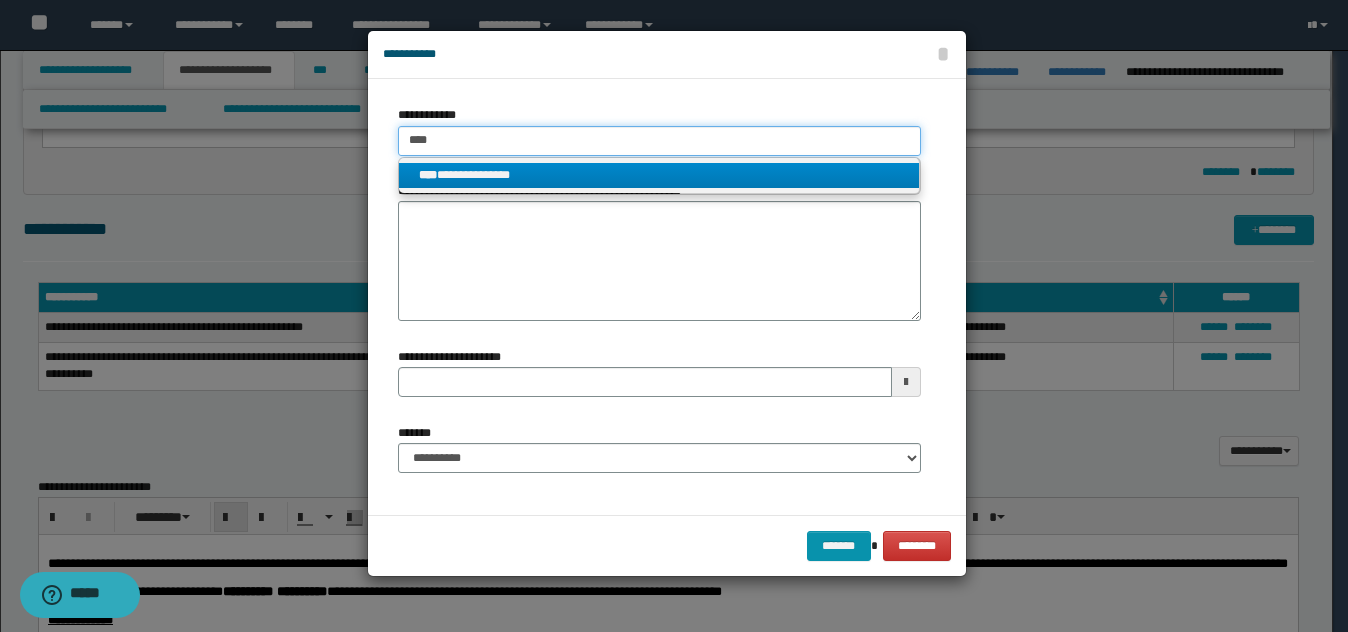 type on "****" 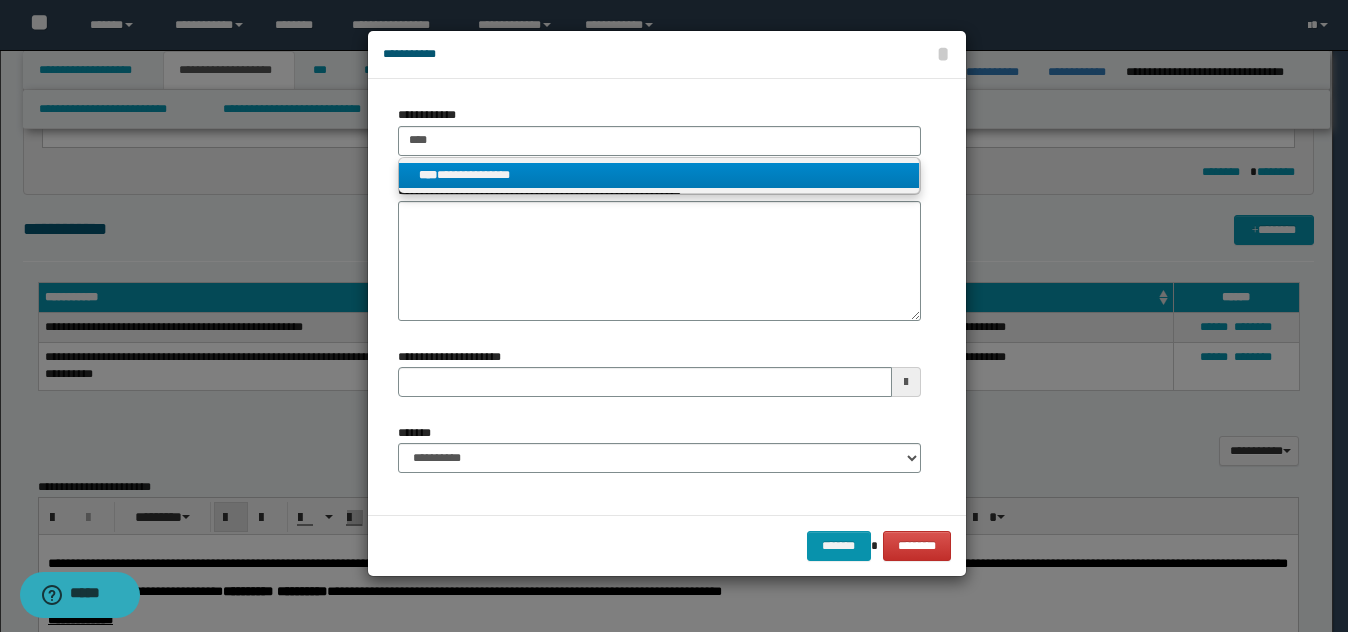 click on "**********" at bounding box center (659, 175) 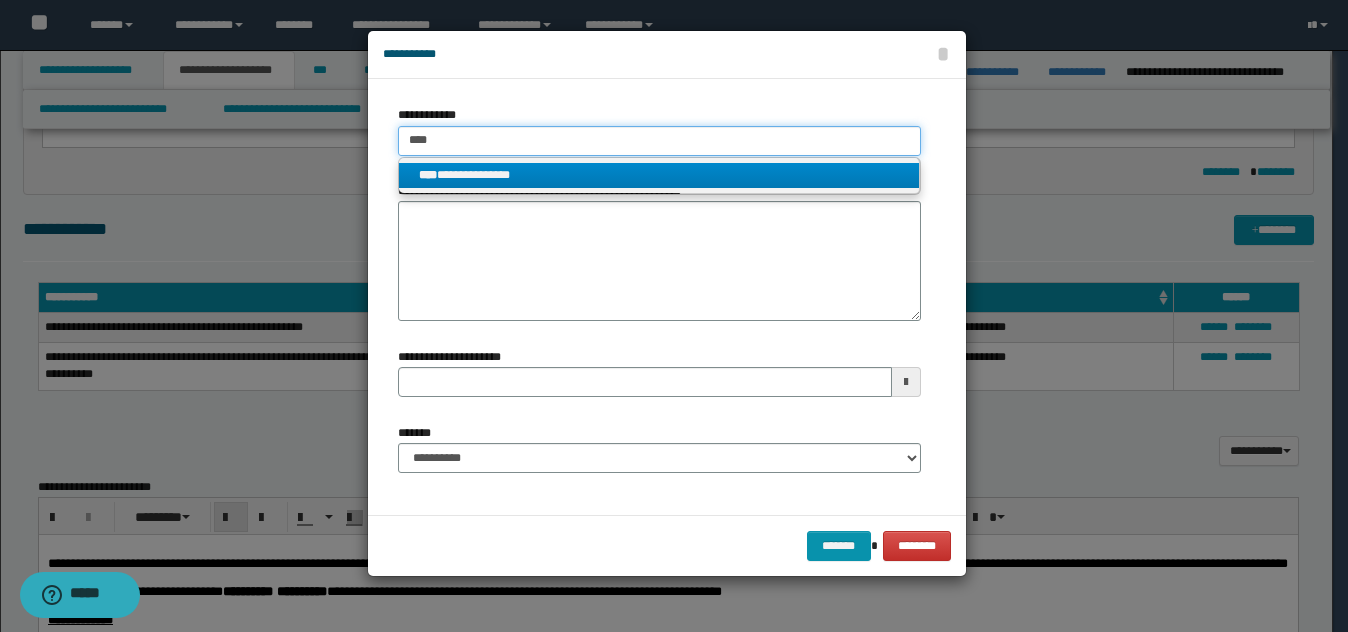 type 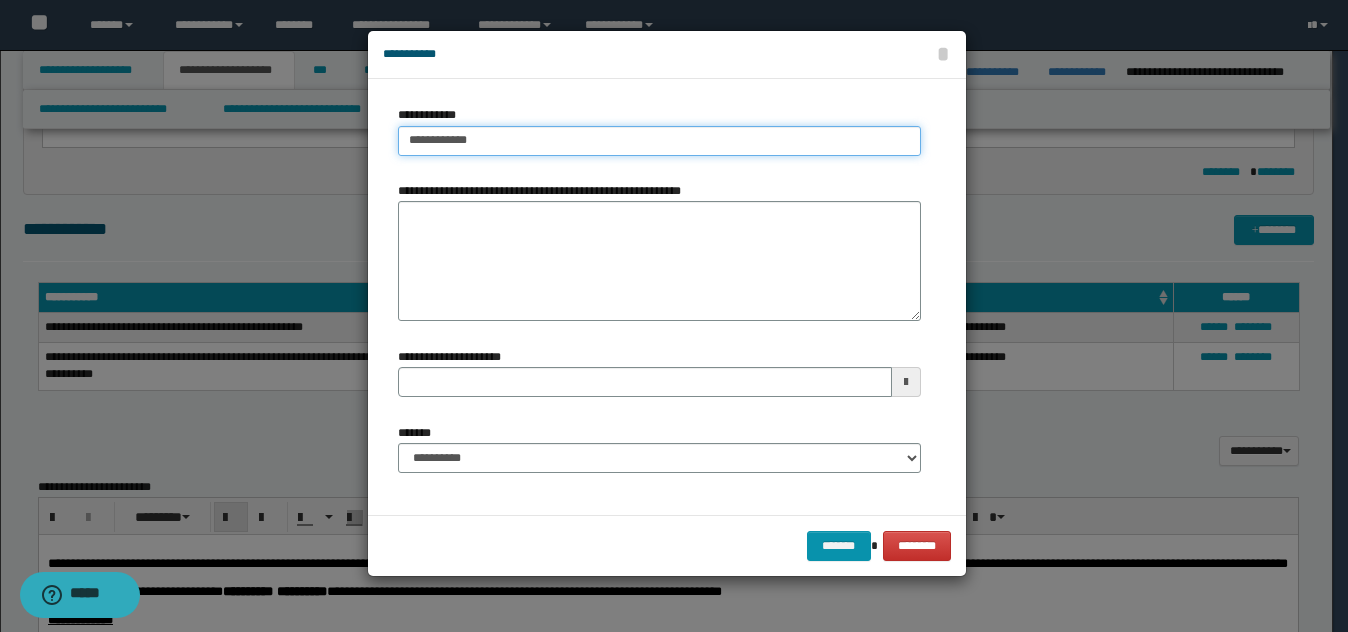 type 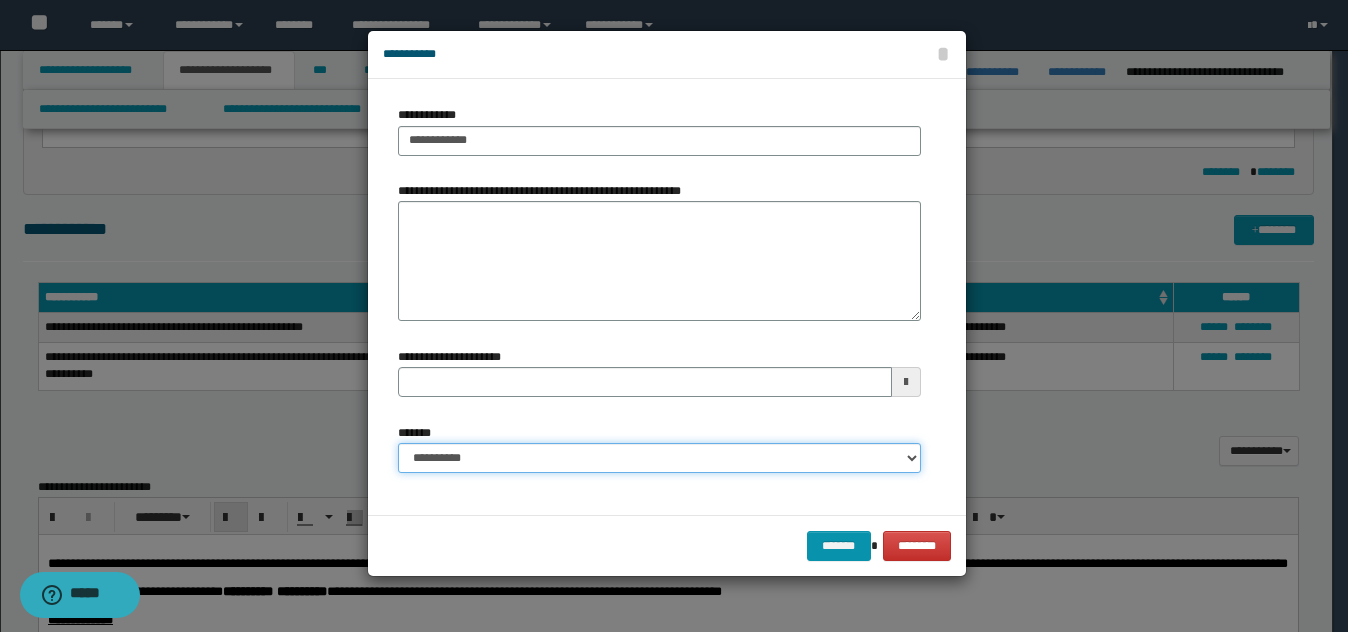 drag, startPoint x: 522, startPoint y: 454, endPoint x: 519, endPoint y: 444, distance: 10.440307 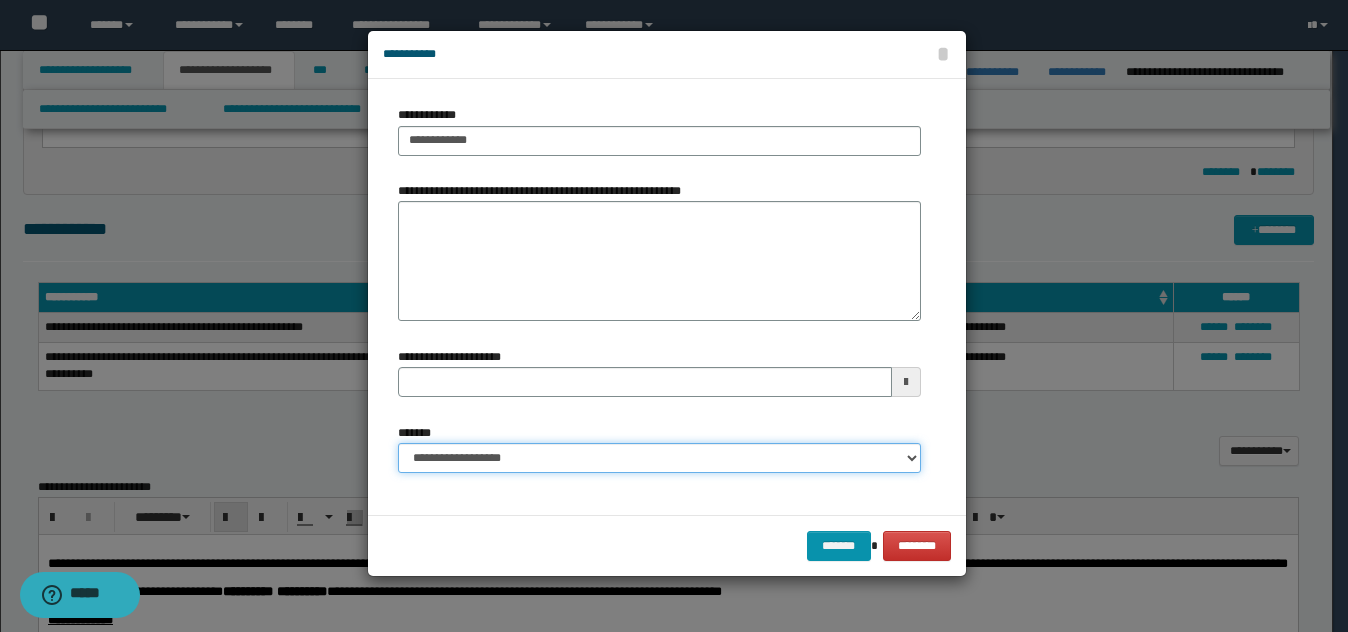 type 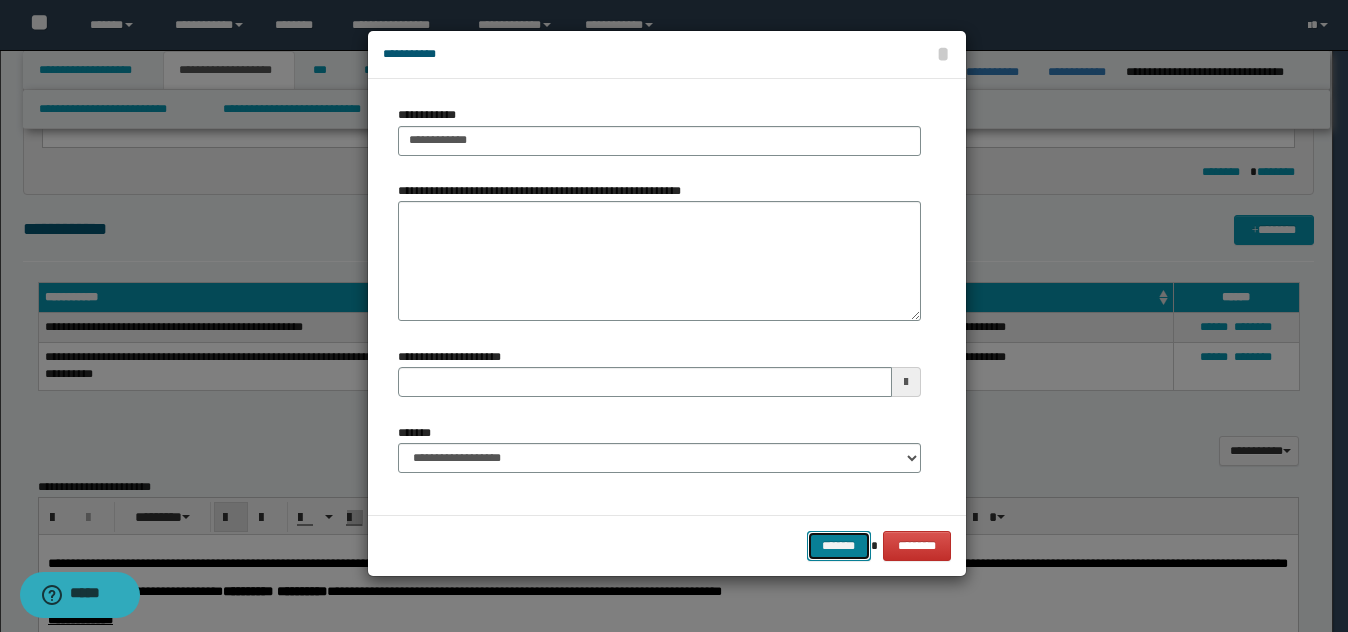 click on "*******" at bounding box center [839, 546] 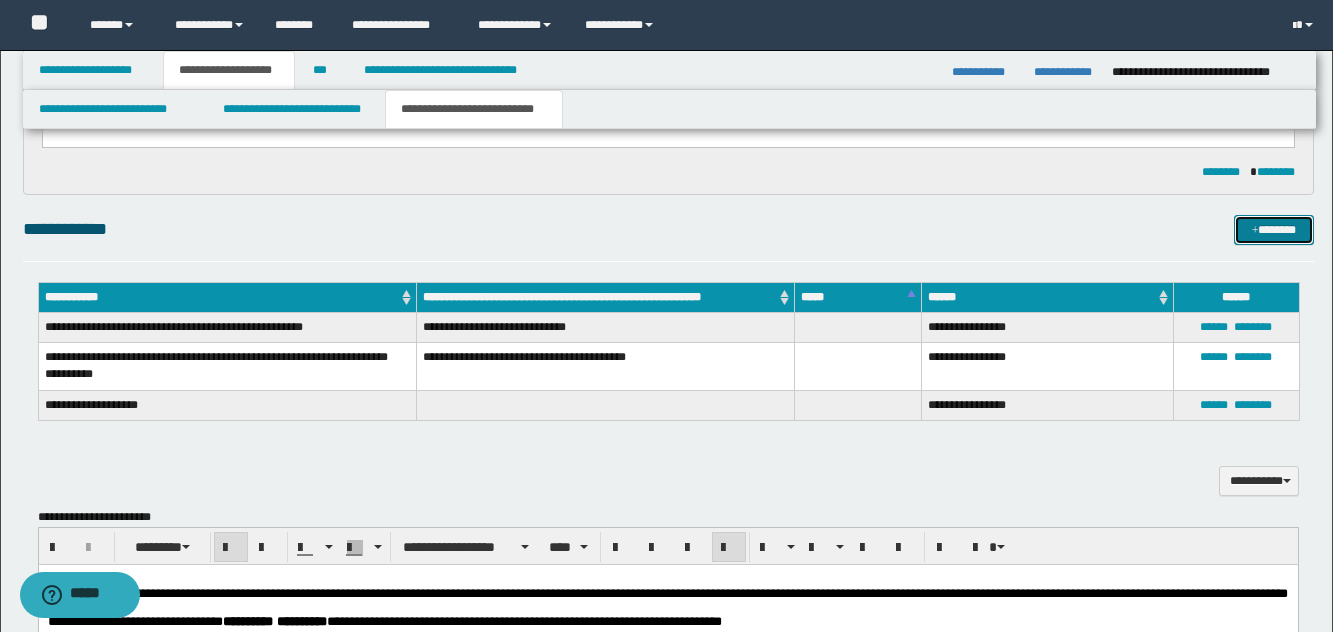 click on "*******" at bounding box center (1274, 230) 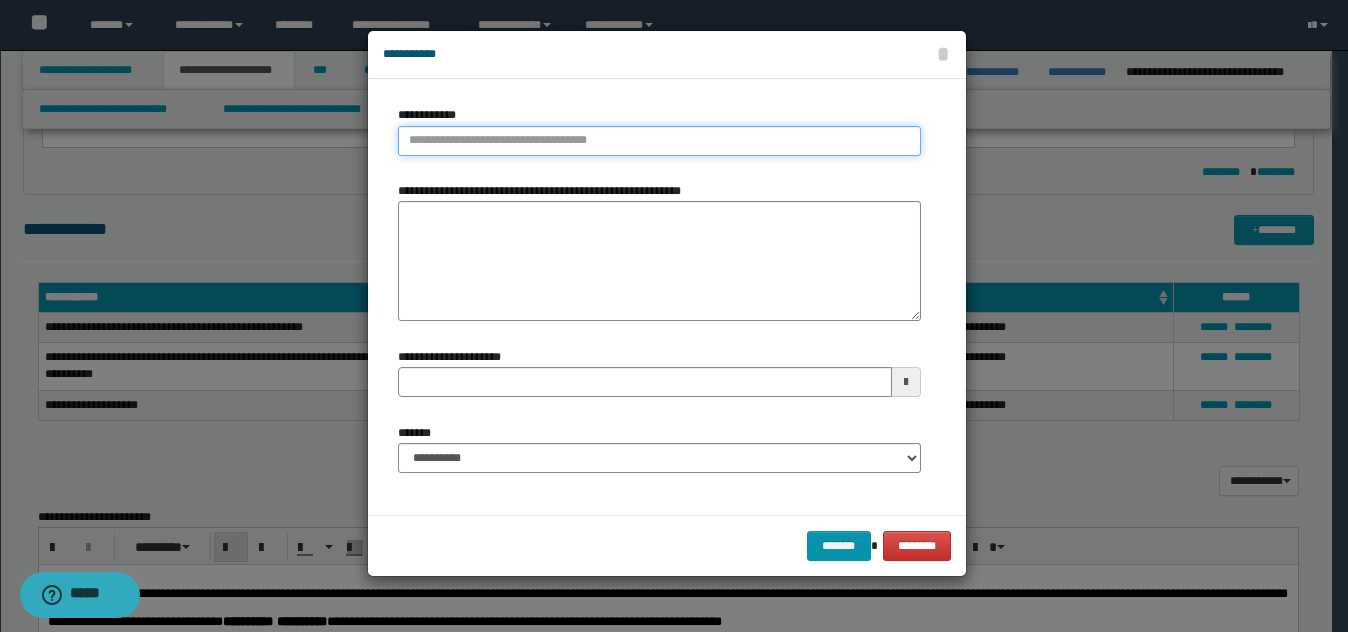type on "**********" 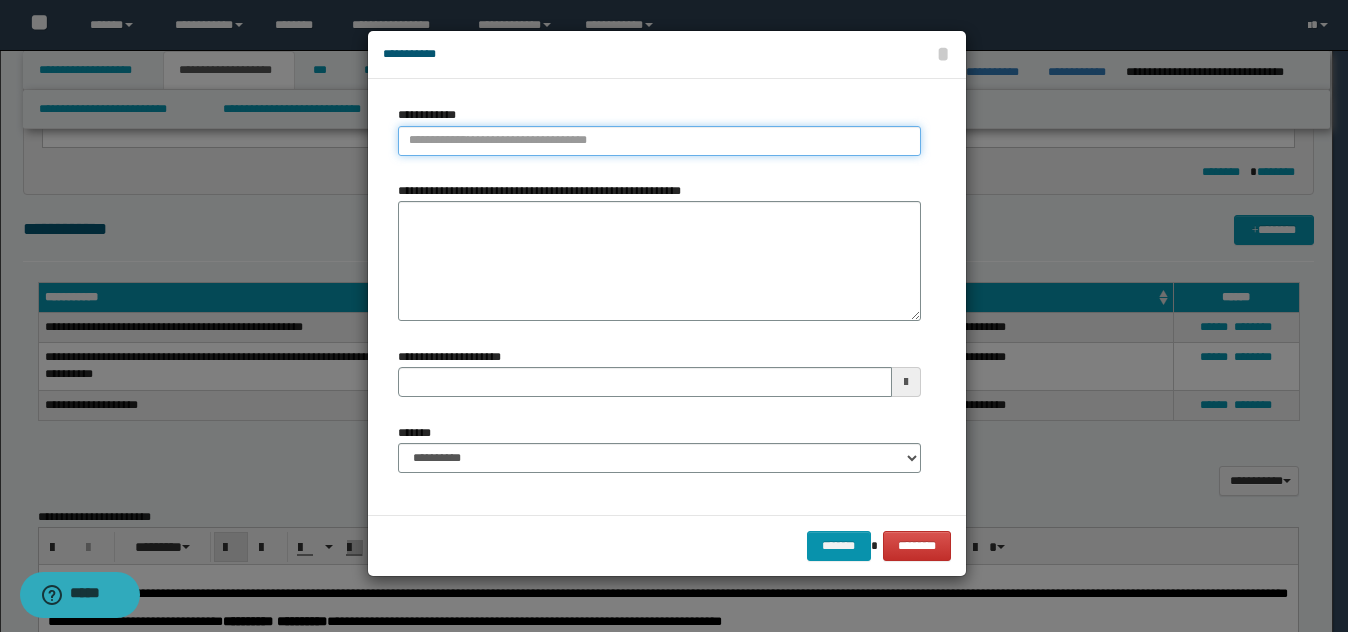 click on "**********" at bounding box center [659, 141] 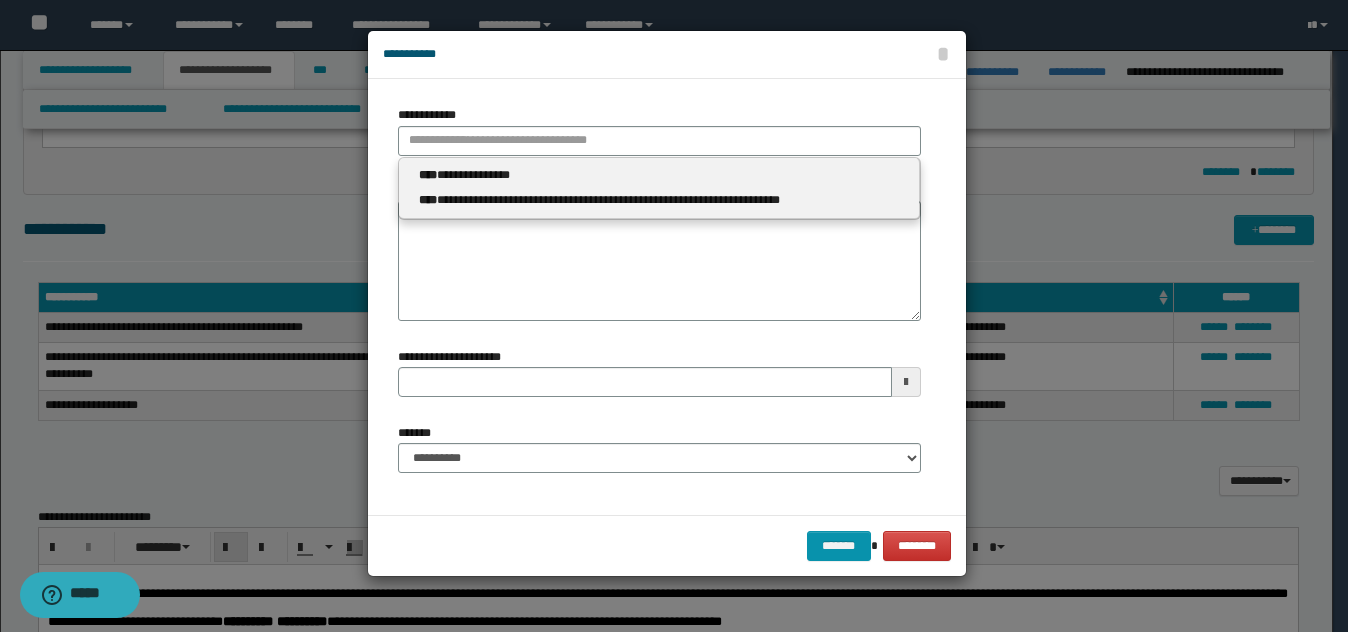 type 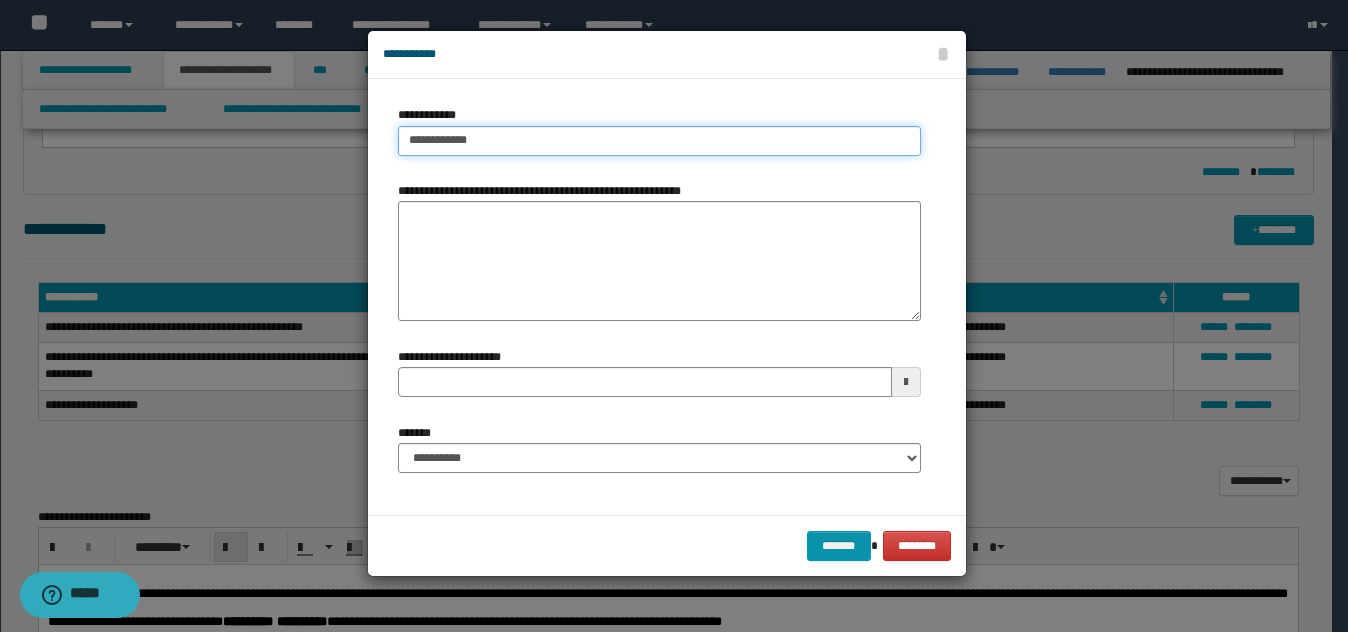 type on "**********" 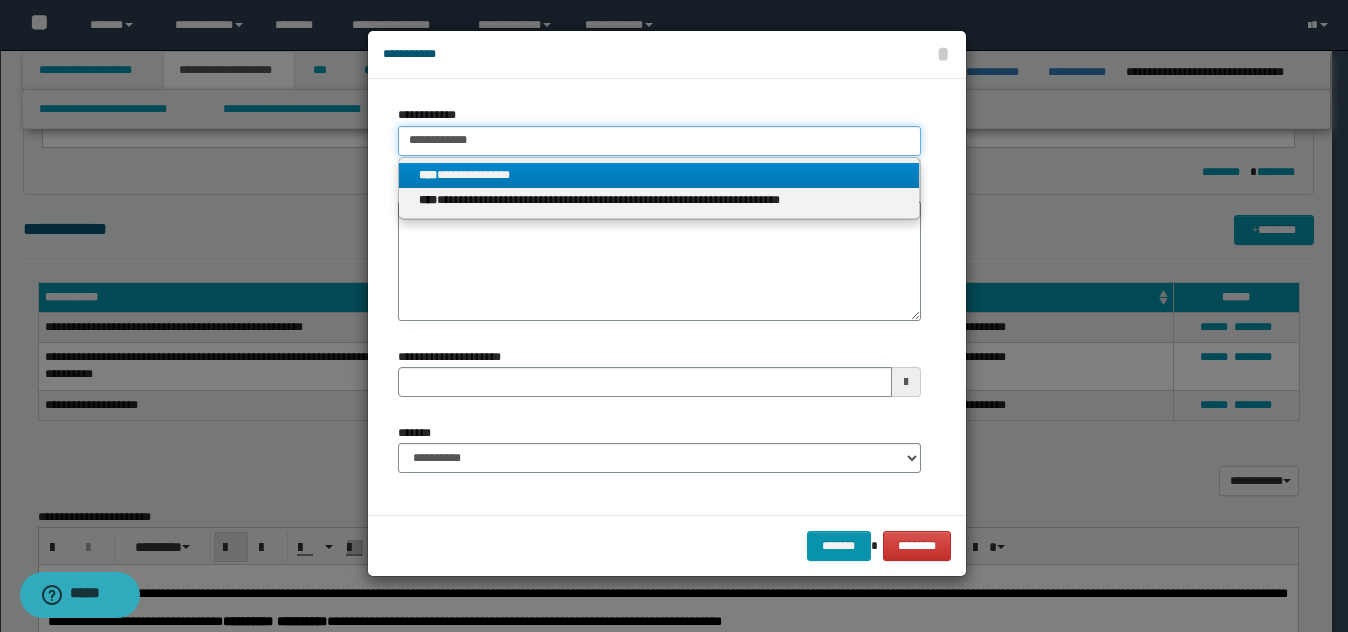 drag, startPoint x: 530, startPoint y: 142, endPoint x: 314, endPoint y: 161, distance: 216.83405 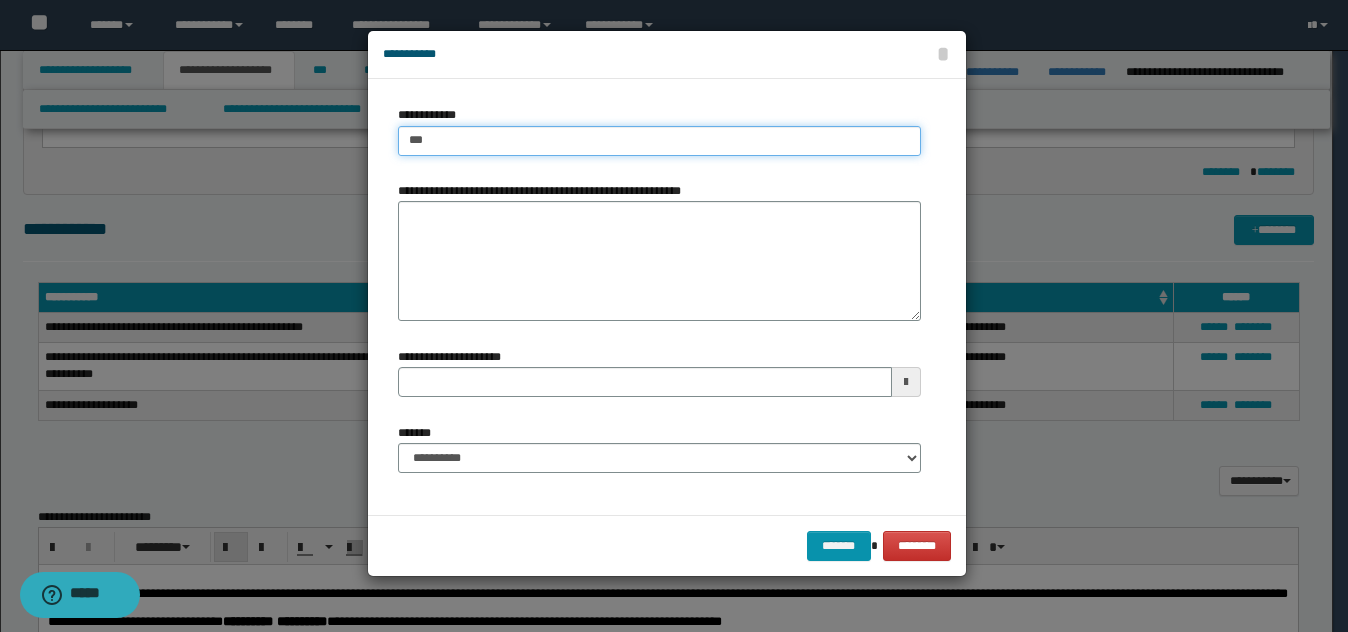 type on "****" 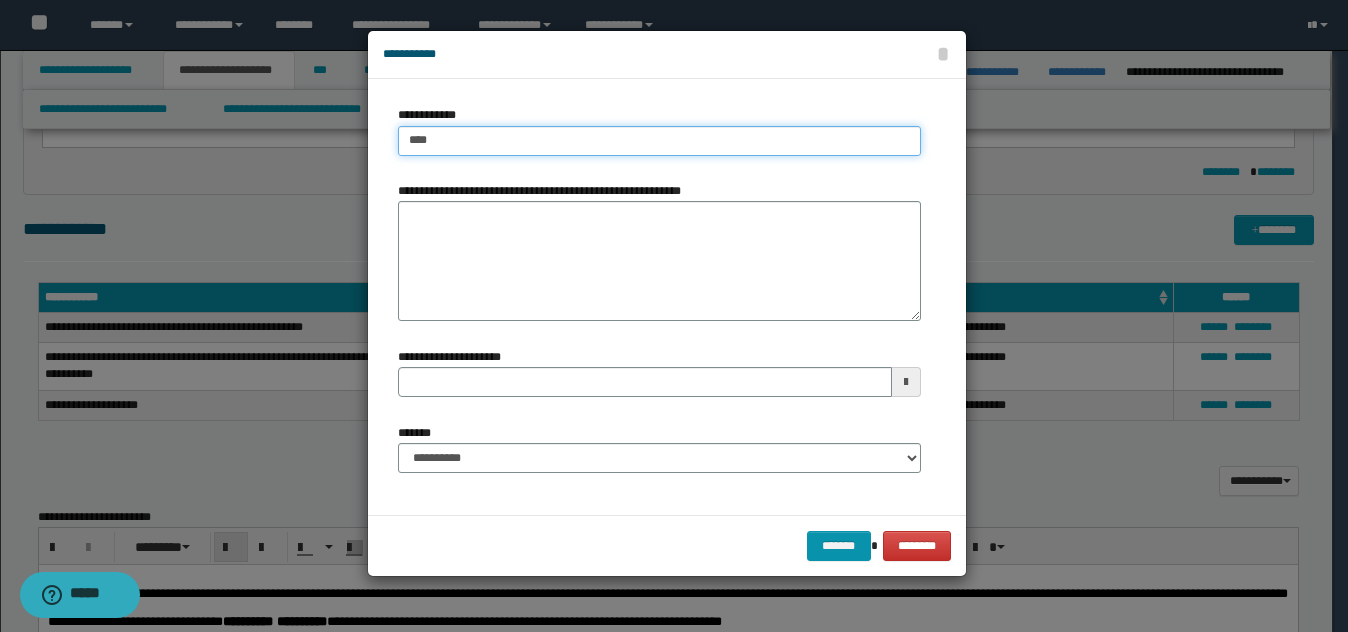 type on "****" 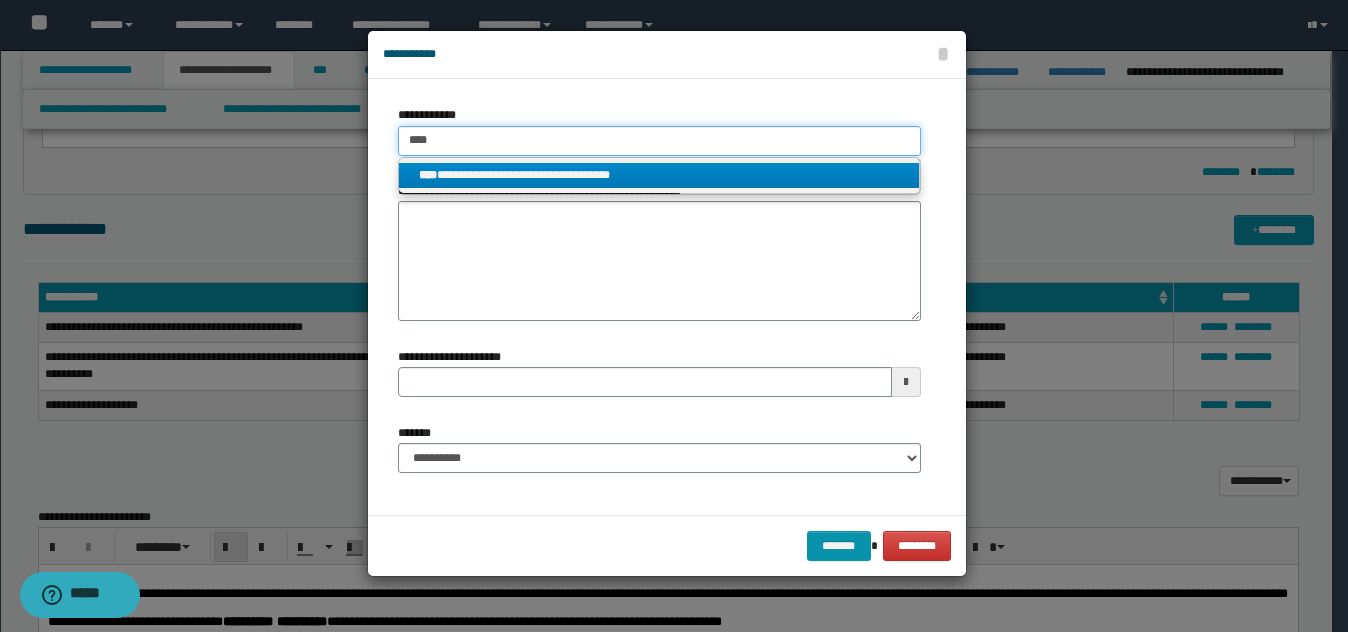 type on "****" 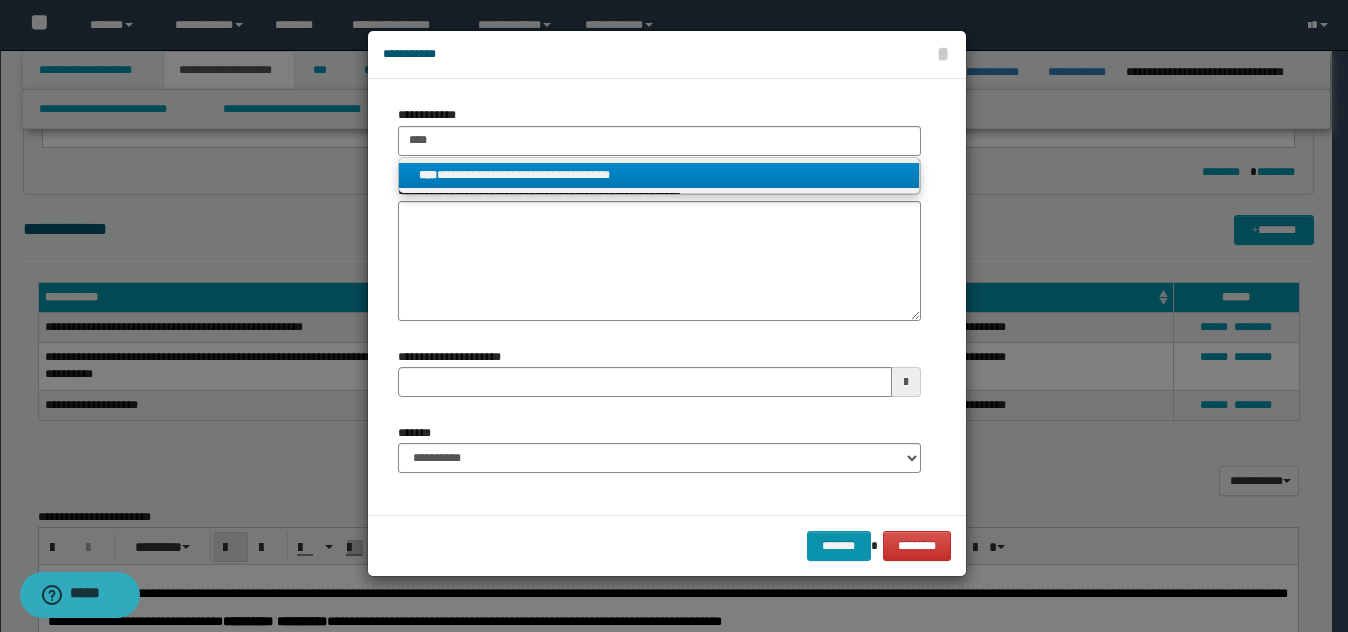 click on "**********" at bounding box center (659, 175) 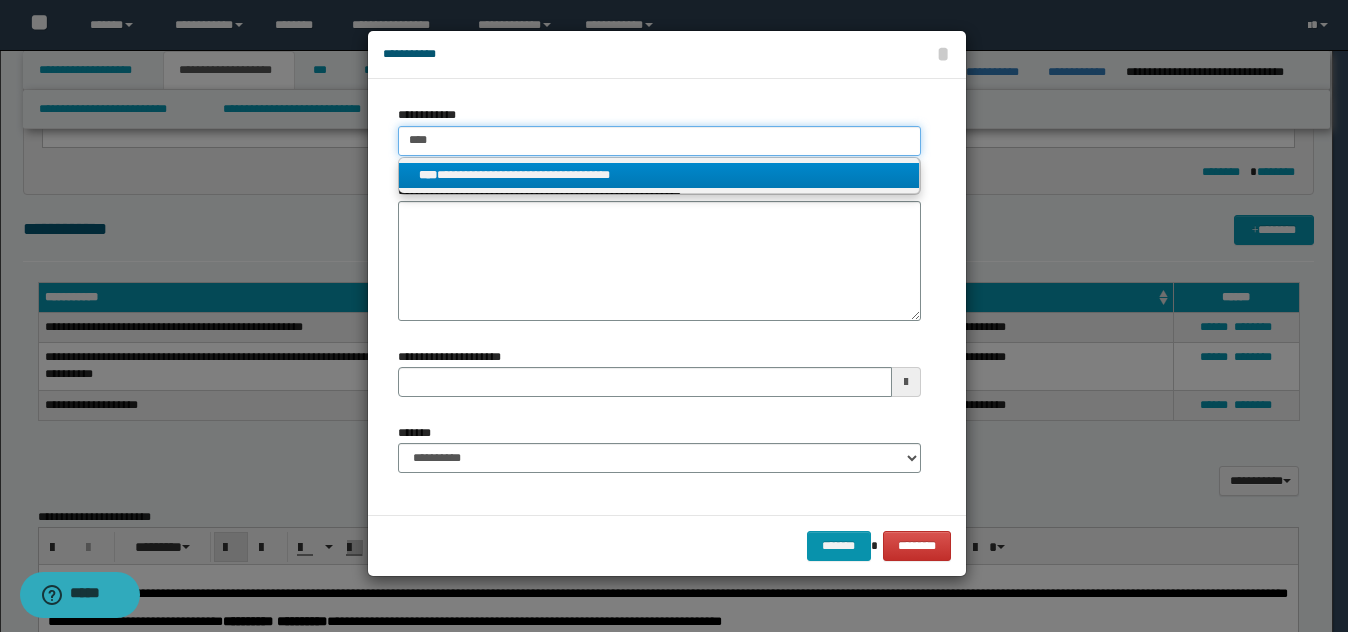 type 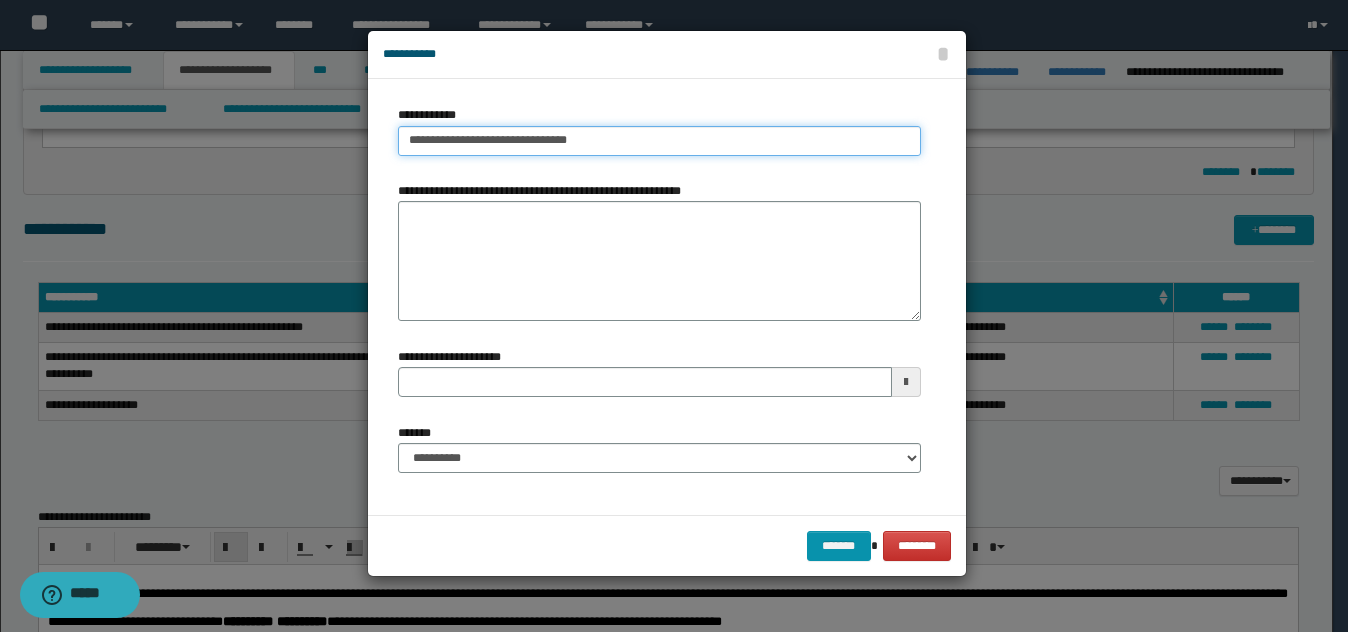 type on "**********" 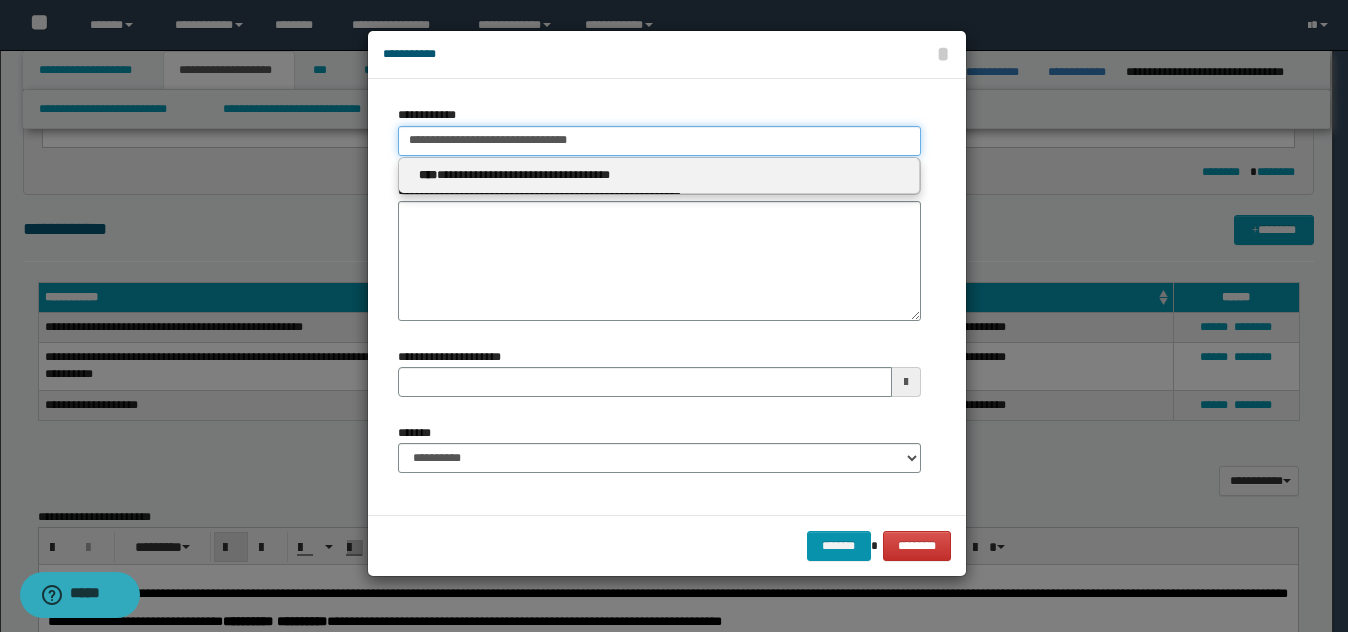 type 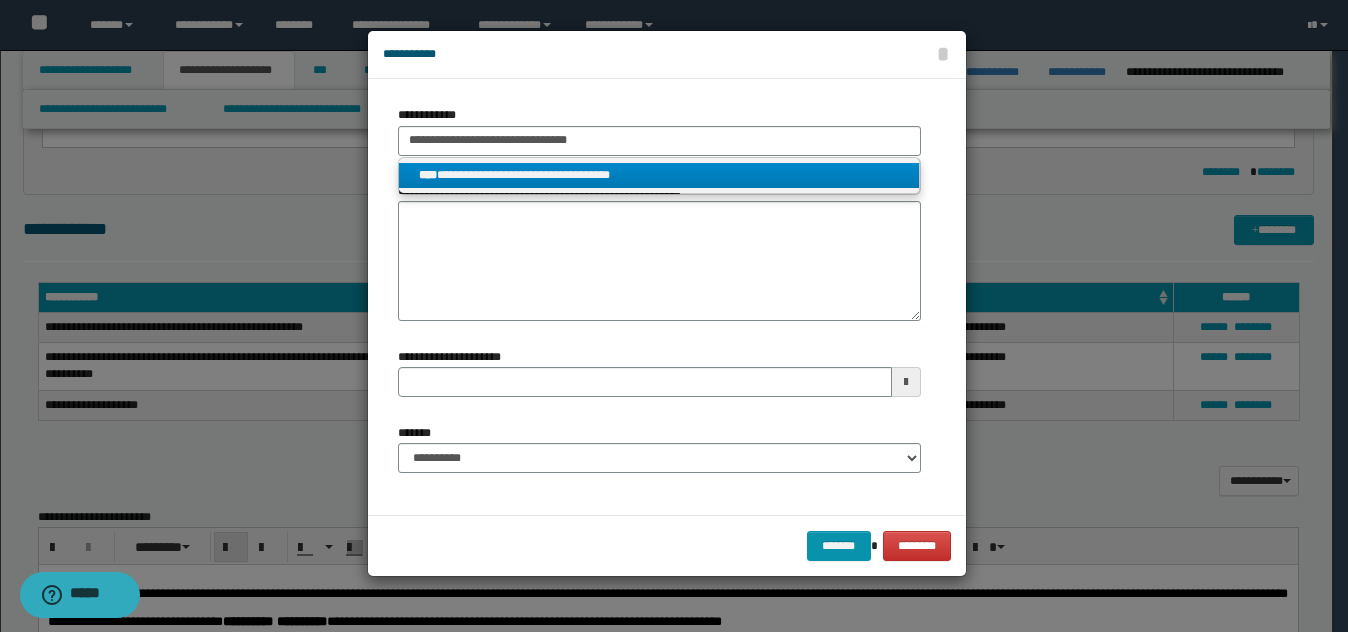 click on "**********" at bounding box center (659, 175) 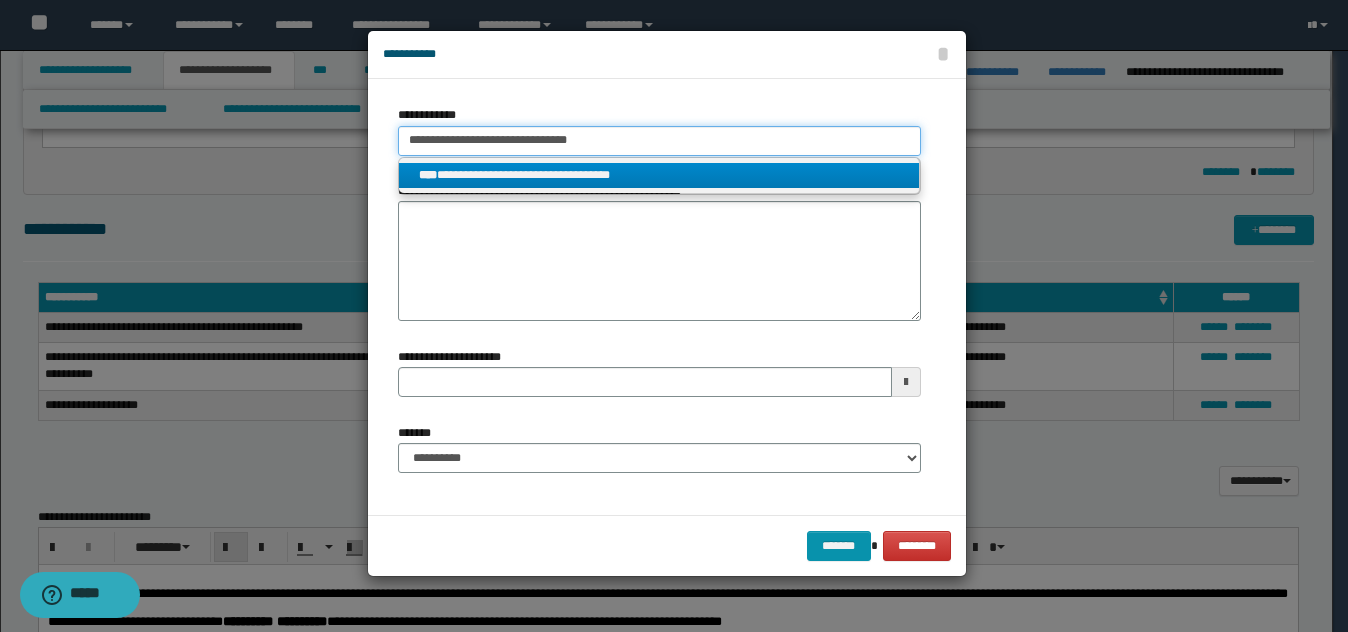 type 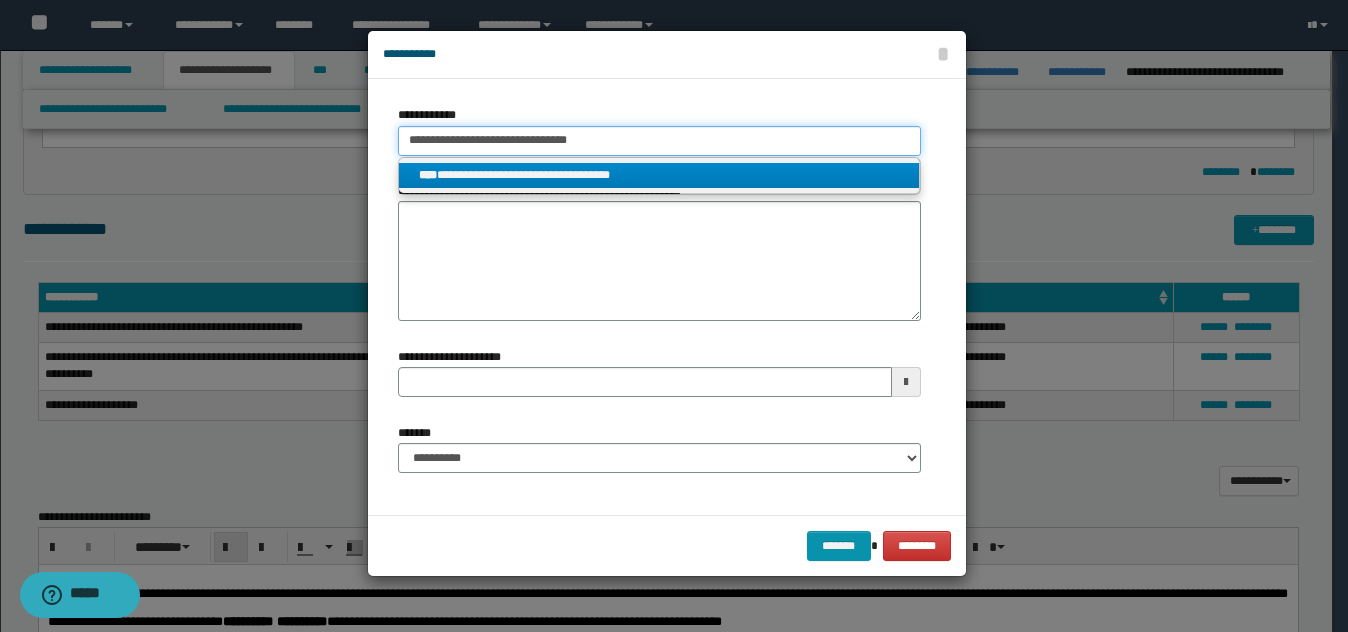 type 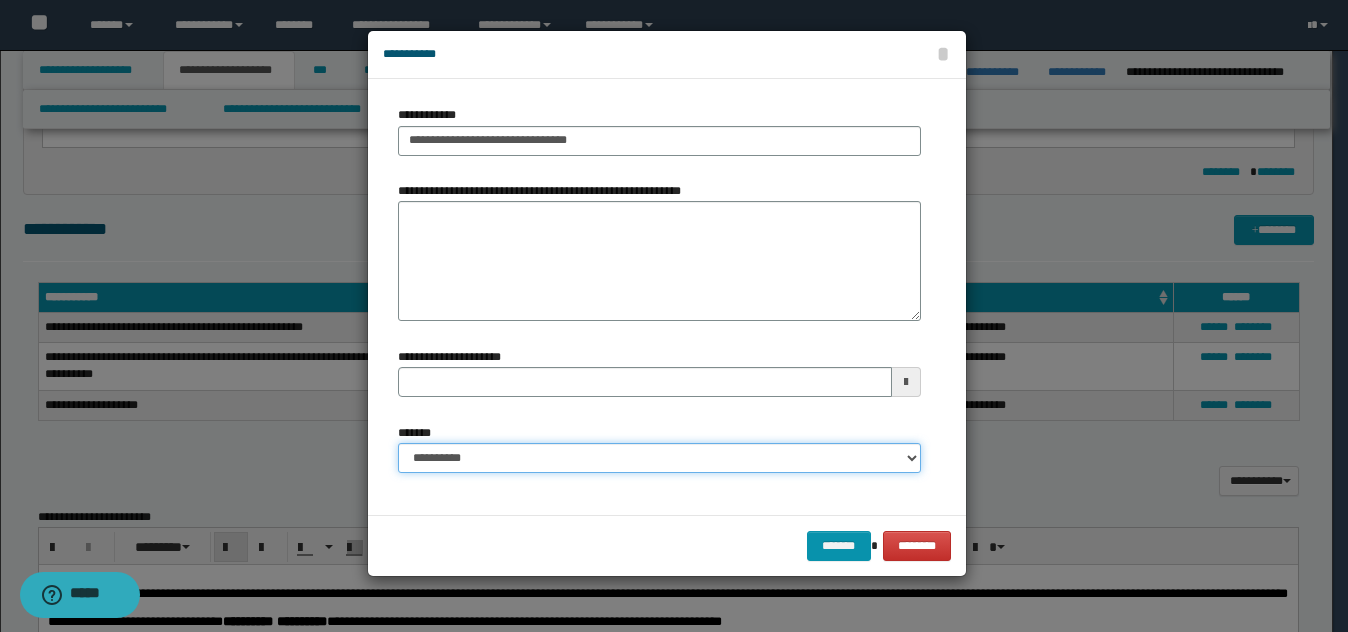 click on "**********" at bounding box center (659, 458) 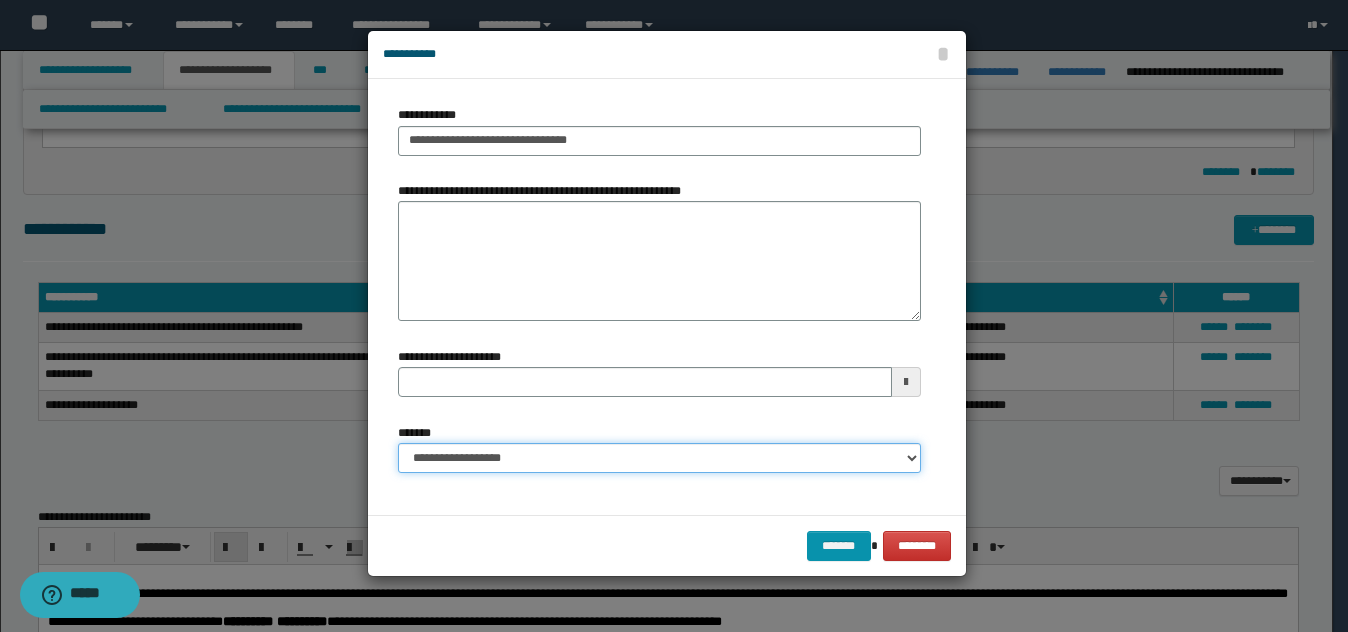 type 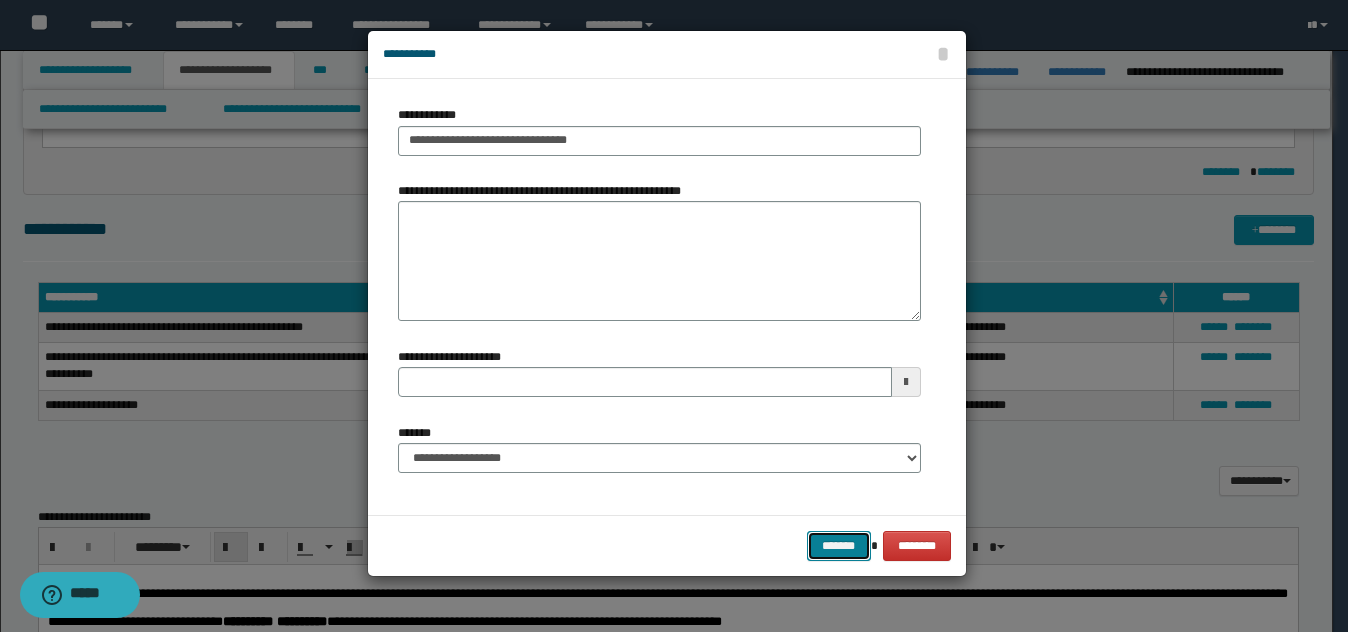 click on "*******" at bounding box center [839, 546] 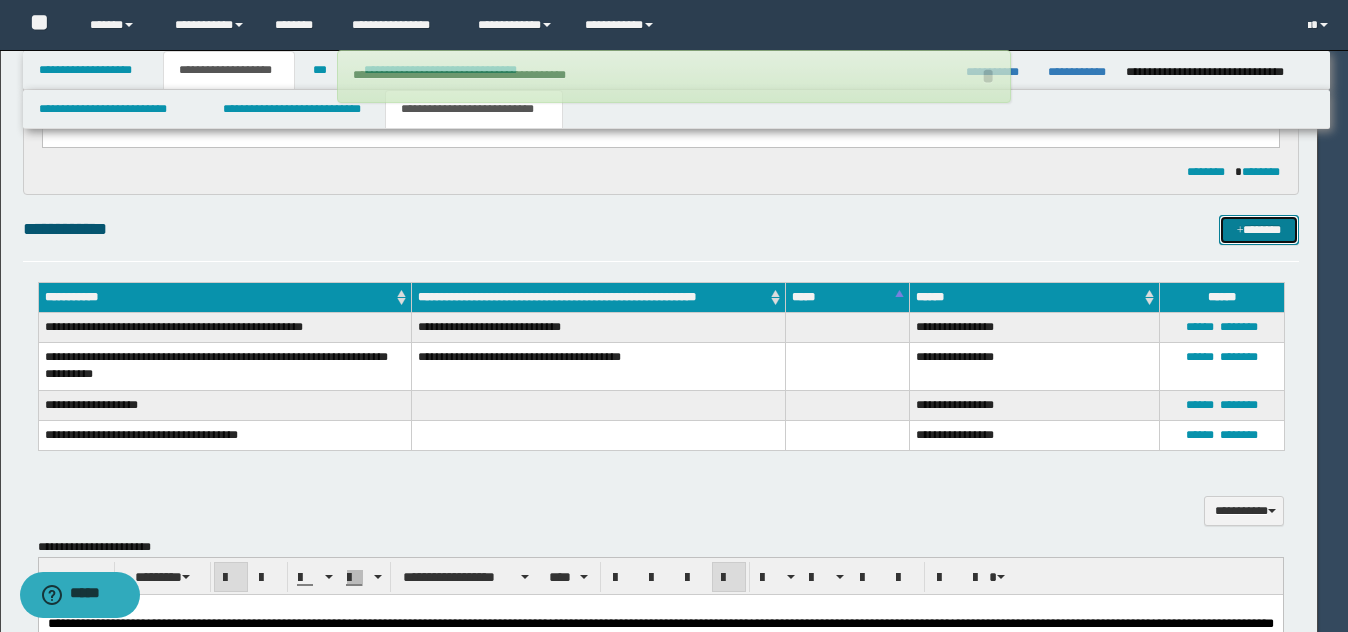 type 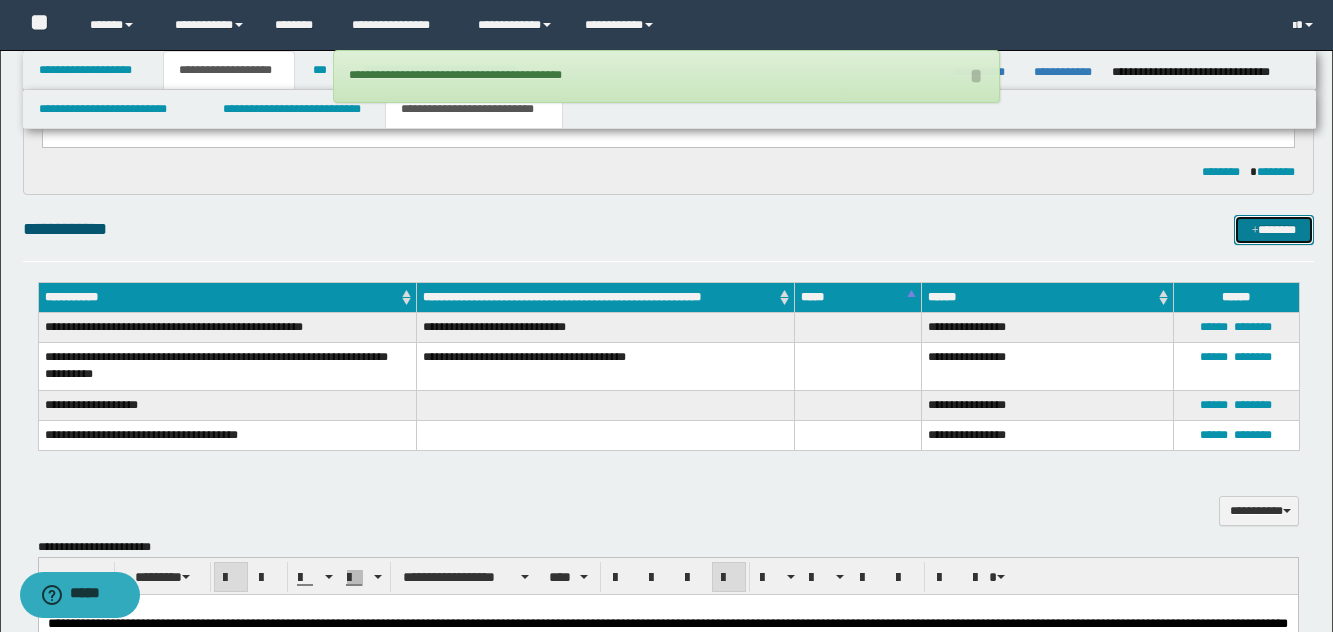 click on "*******" at bounding box center [1274, 230] 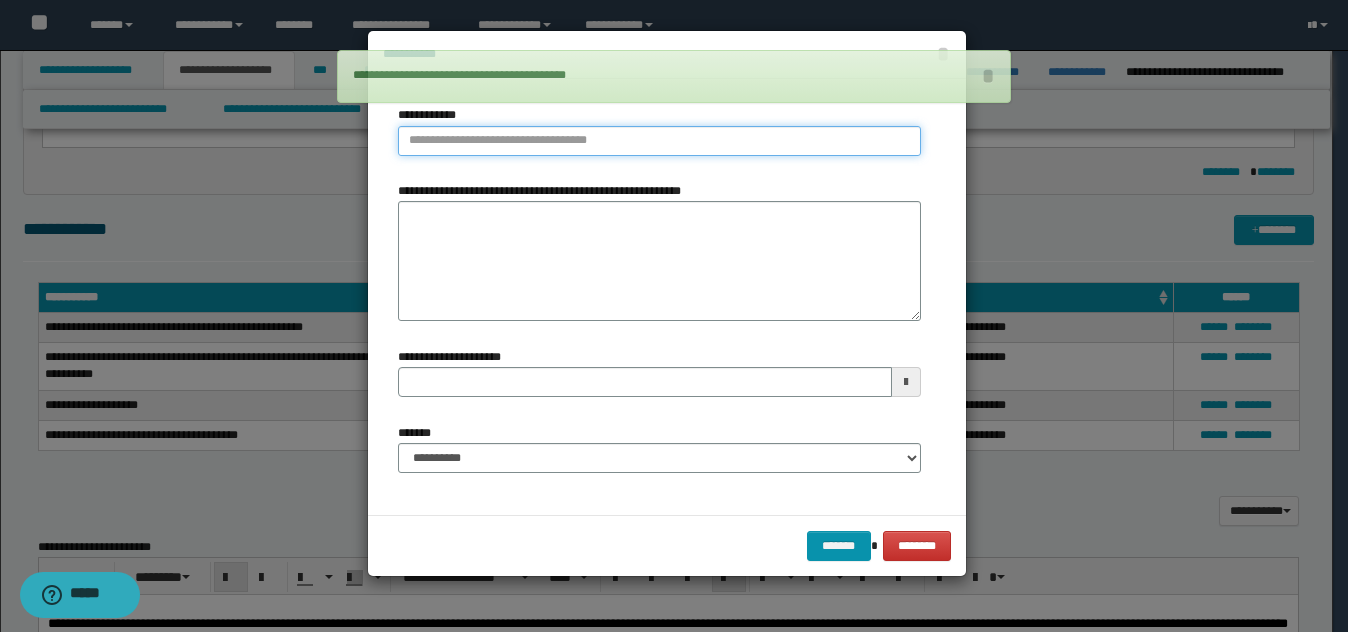 type on "**********" 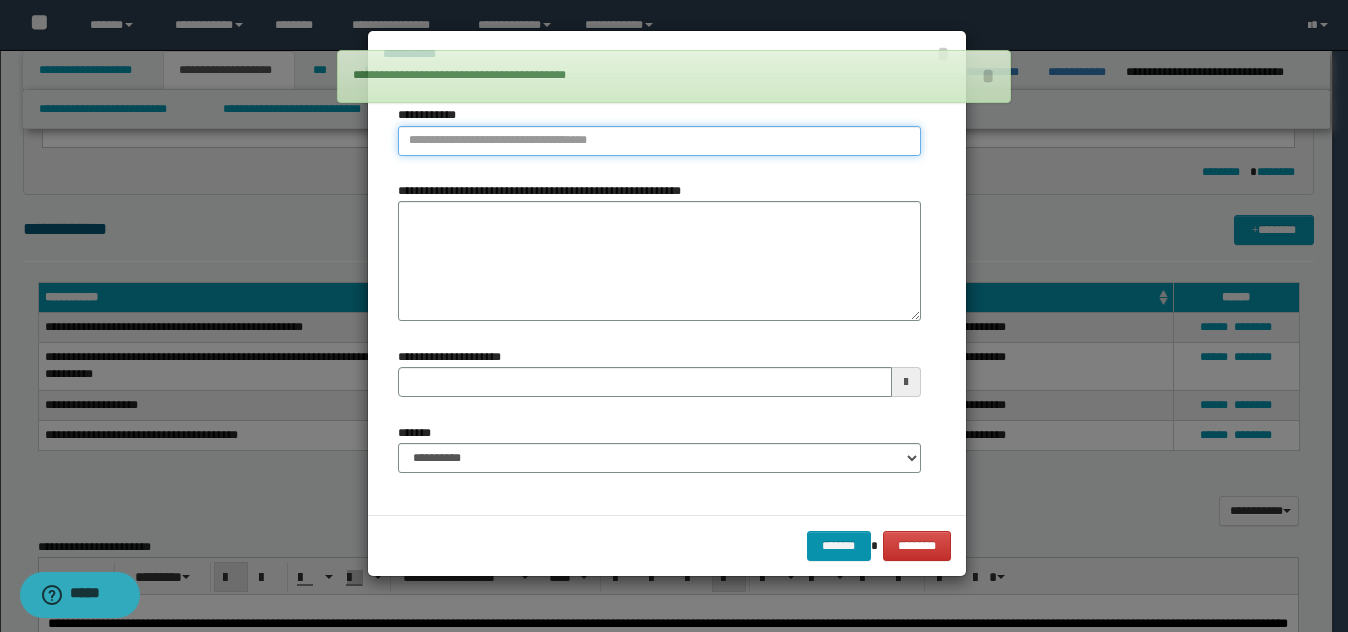 click on "**********" at bounding box center [659, 141] 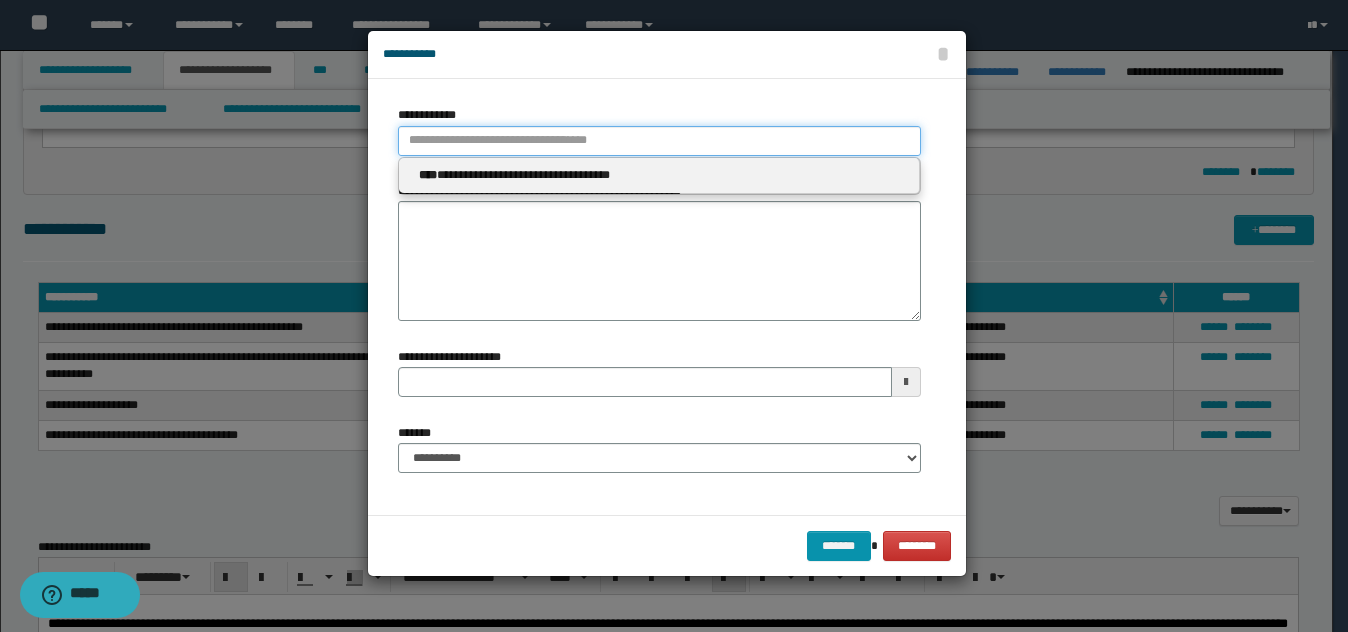 type 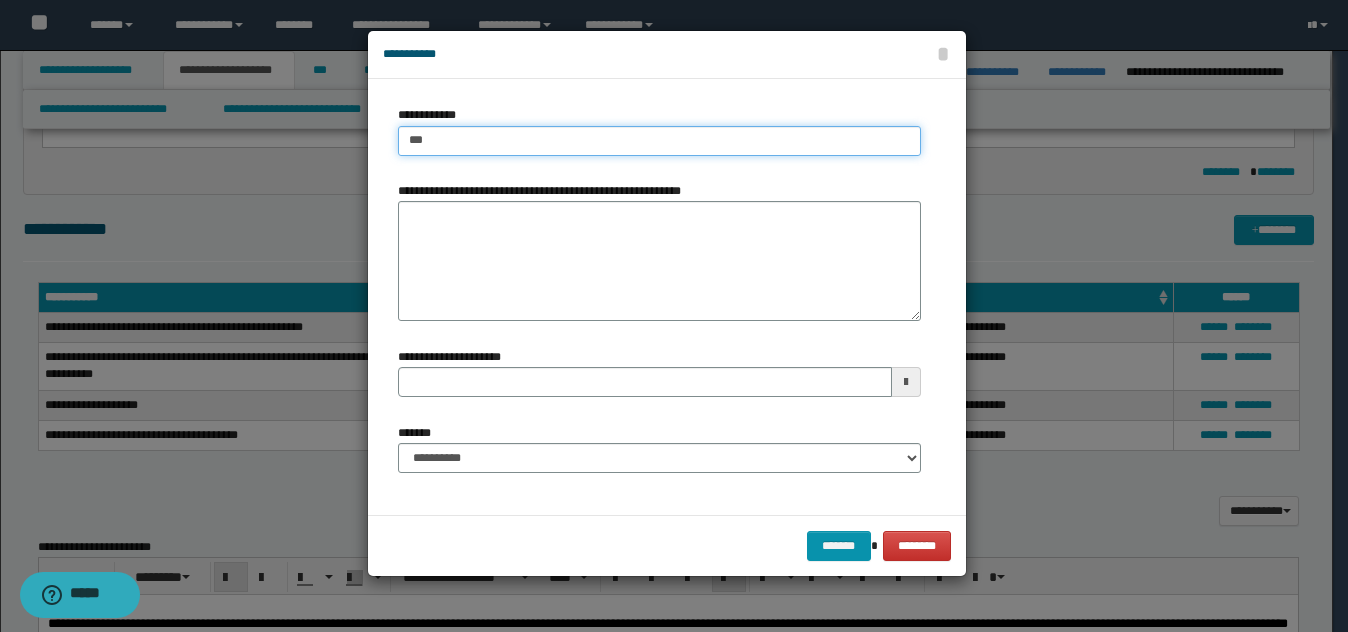 type on "****" 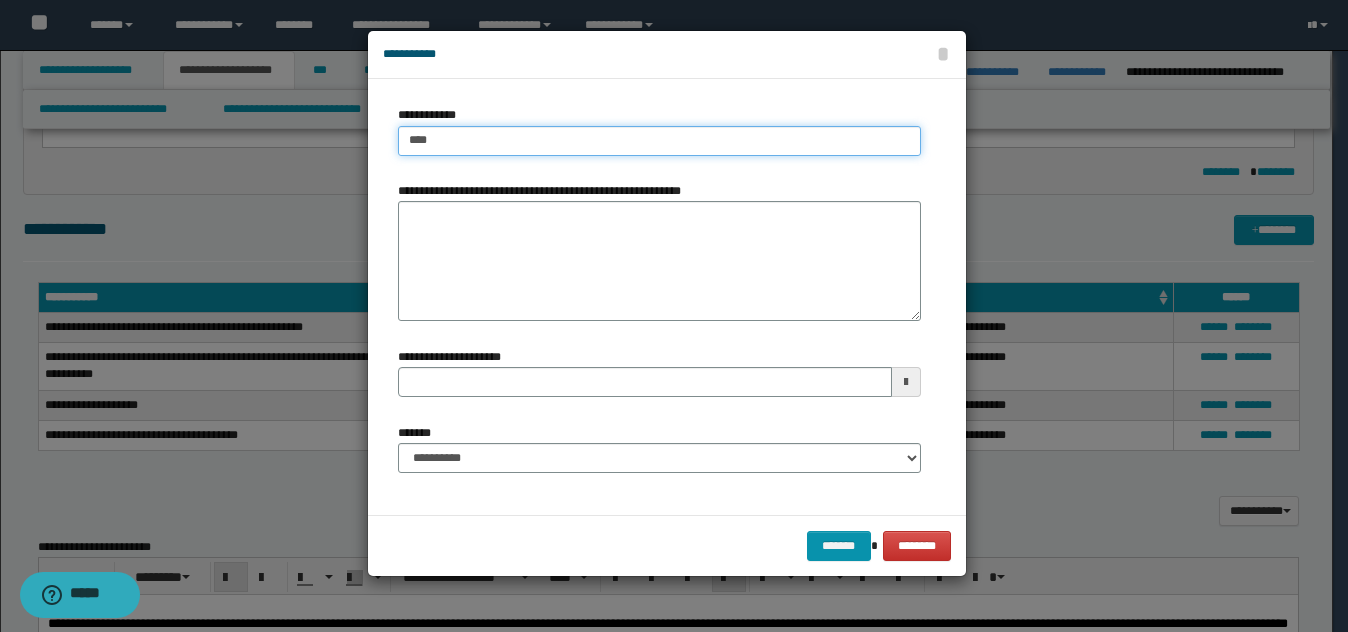 type on "****" 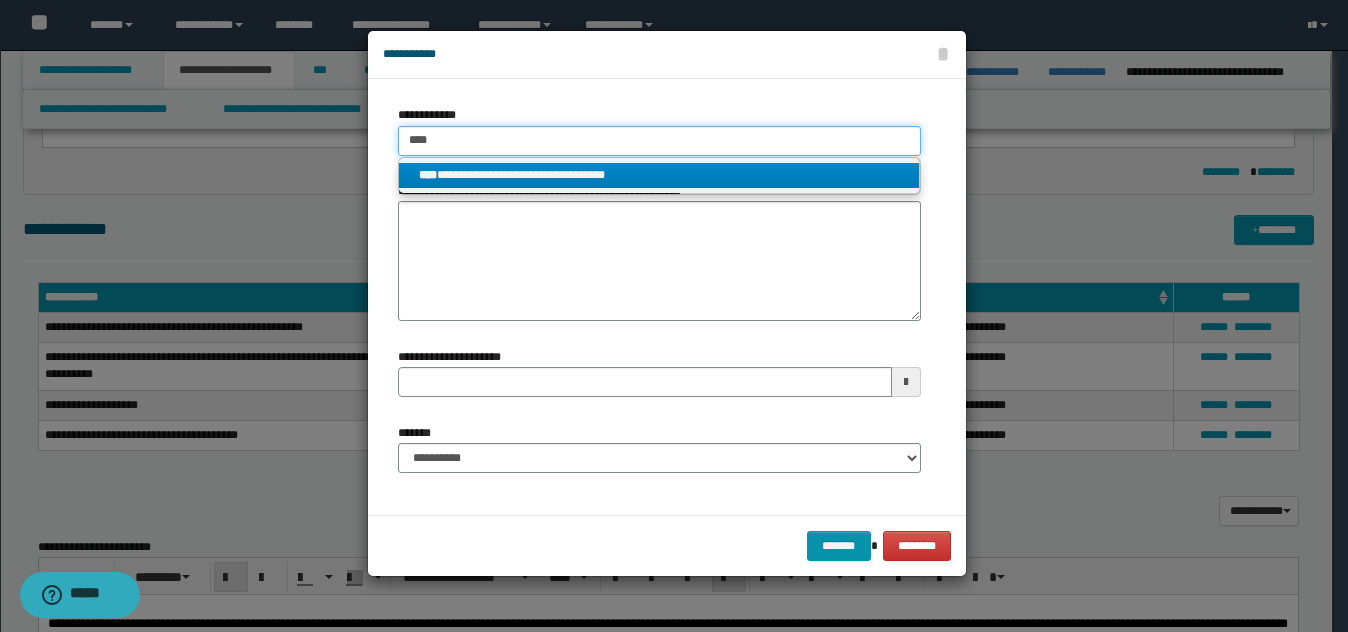type on "****" 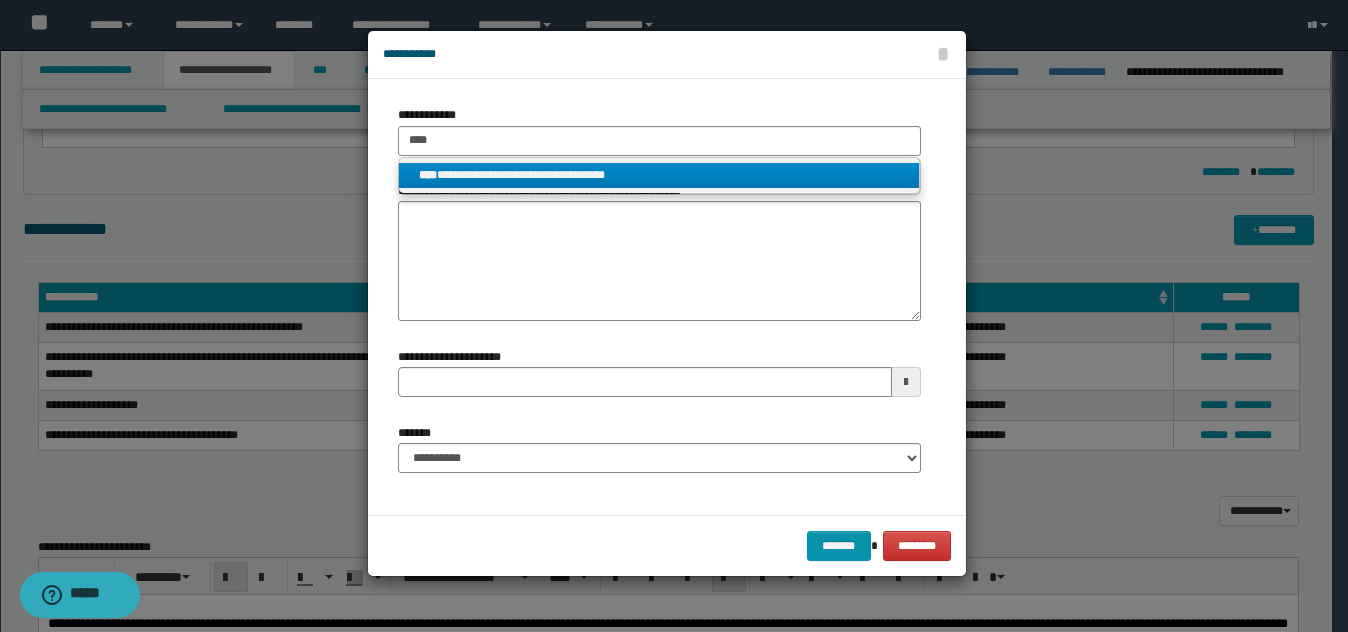 click on "**********" at bounding box center [659, 175] 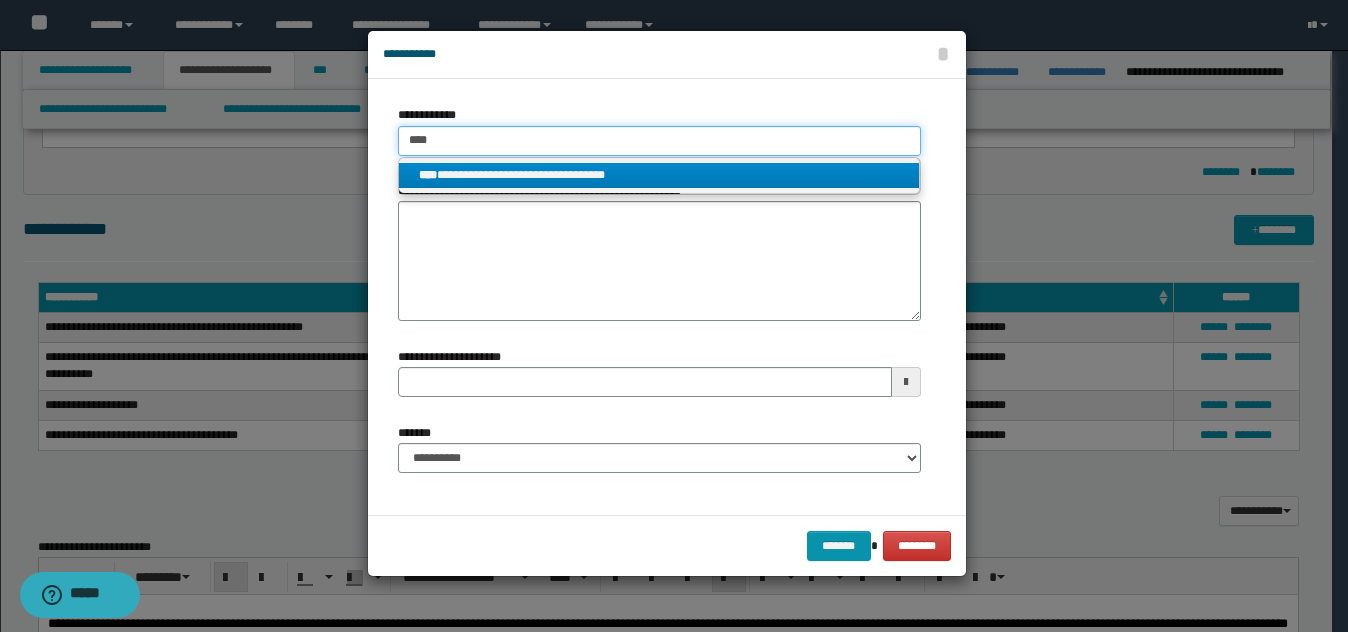 type 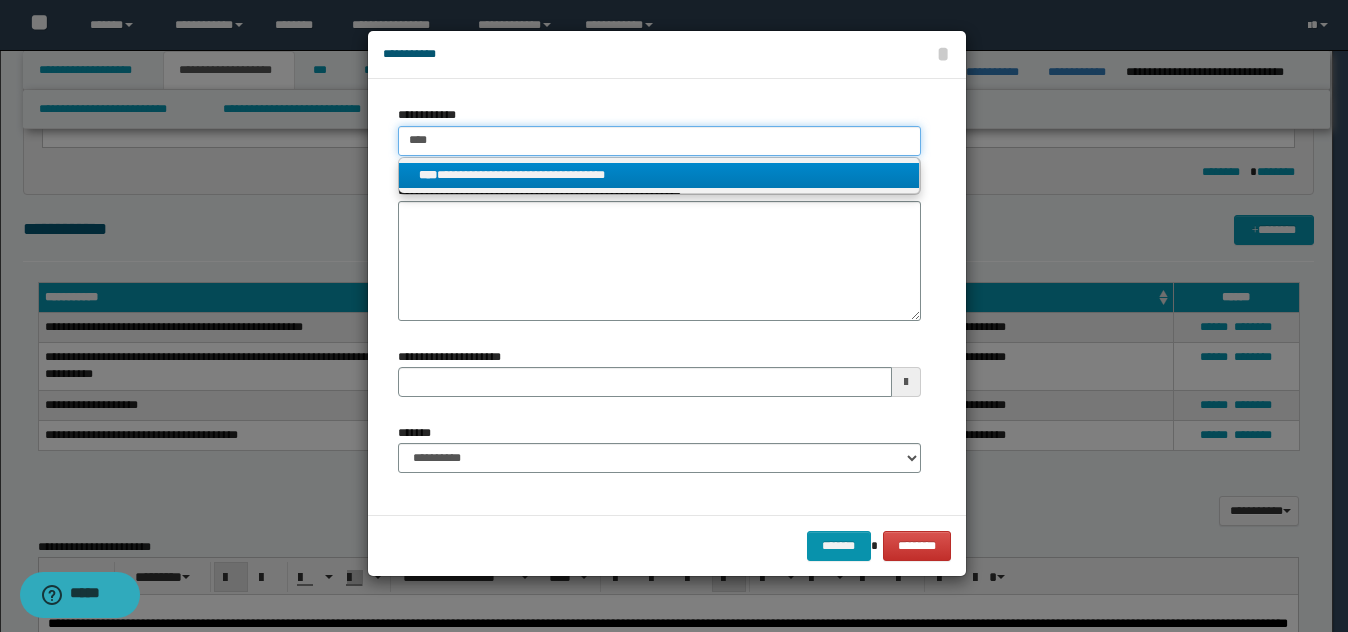 type on "**********" 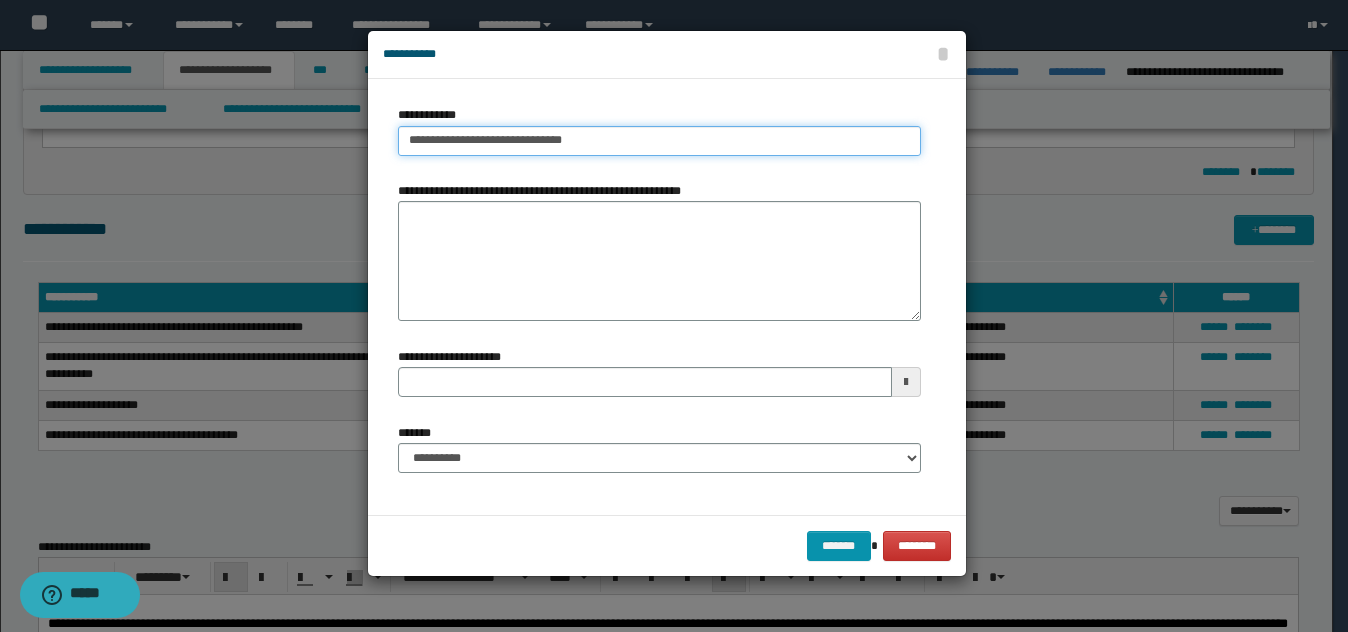 type on "**********" 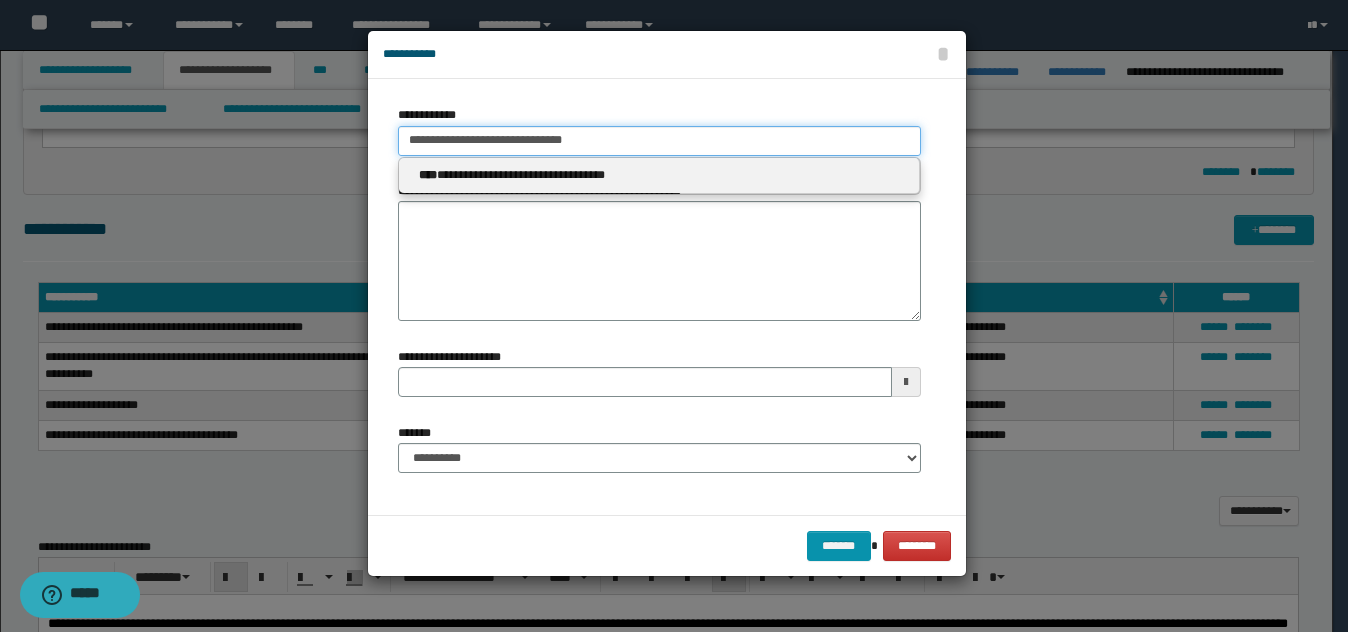 type 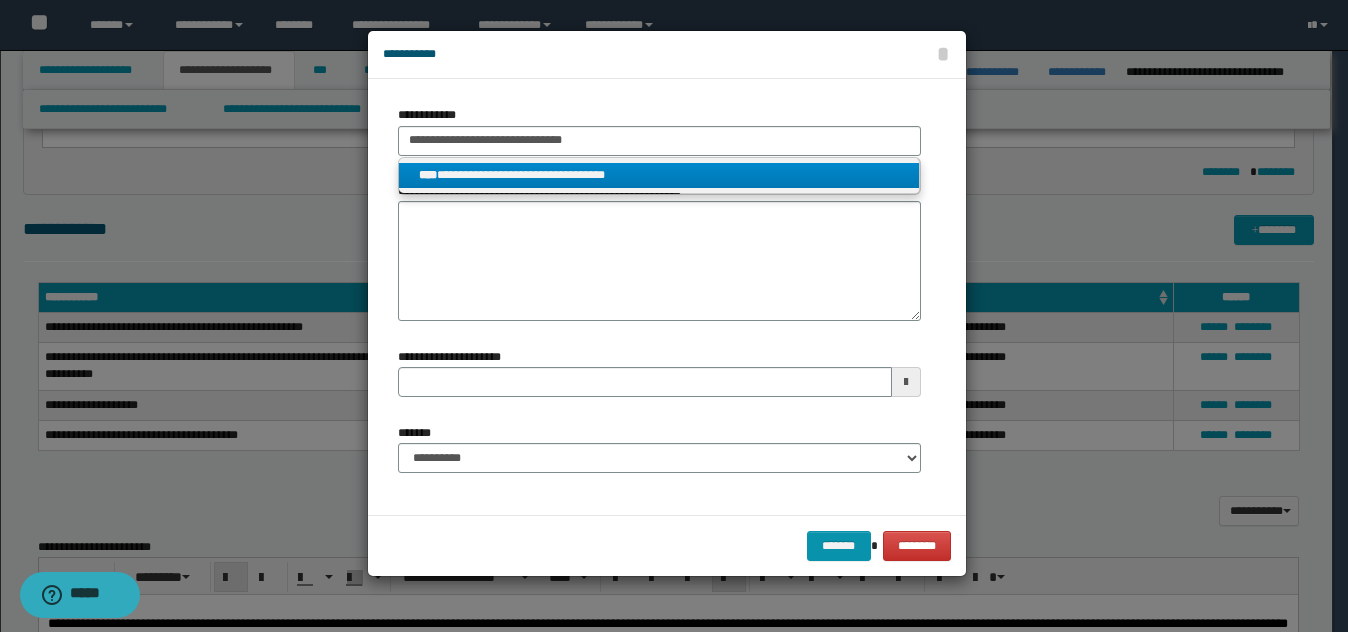 click on "**********" at bounding box center (659, 175) 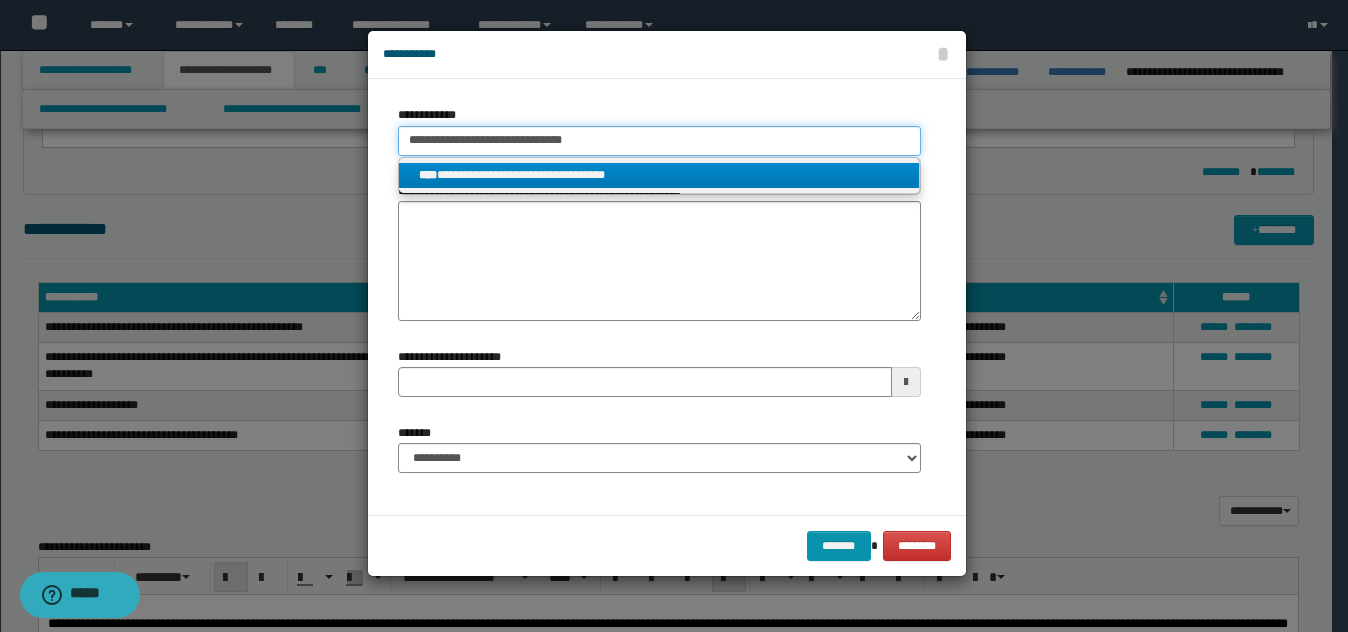 type 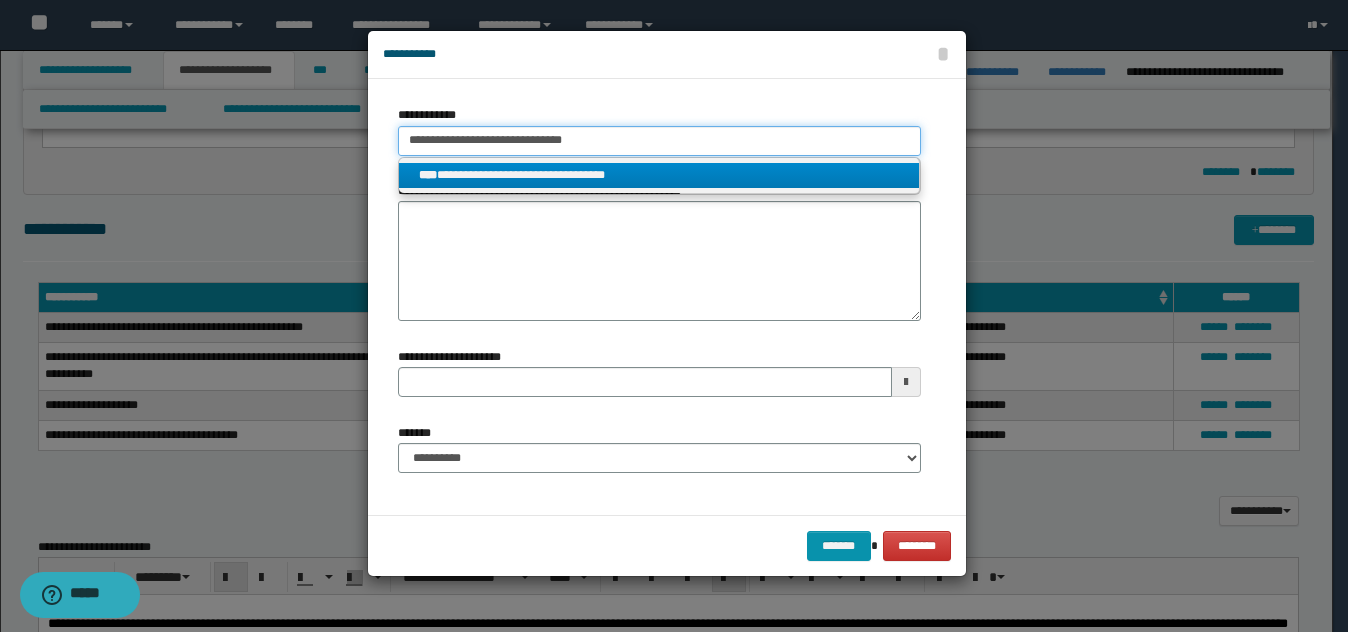 type 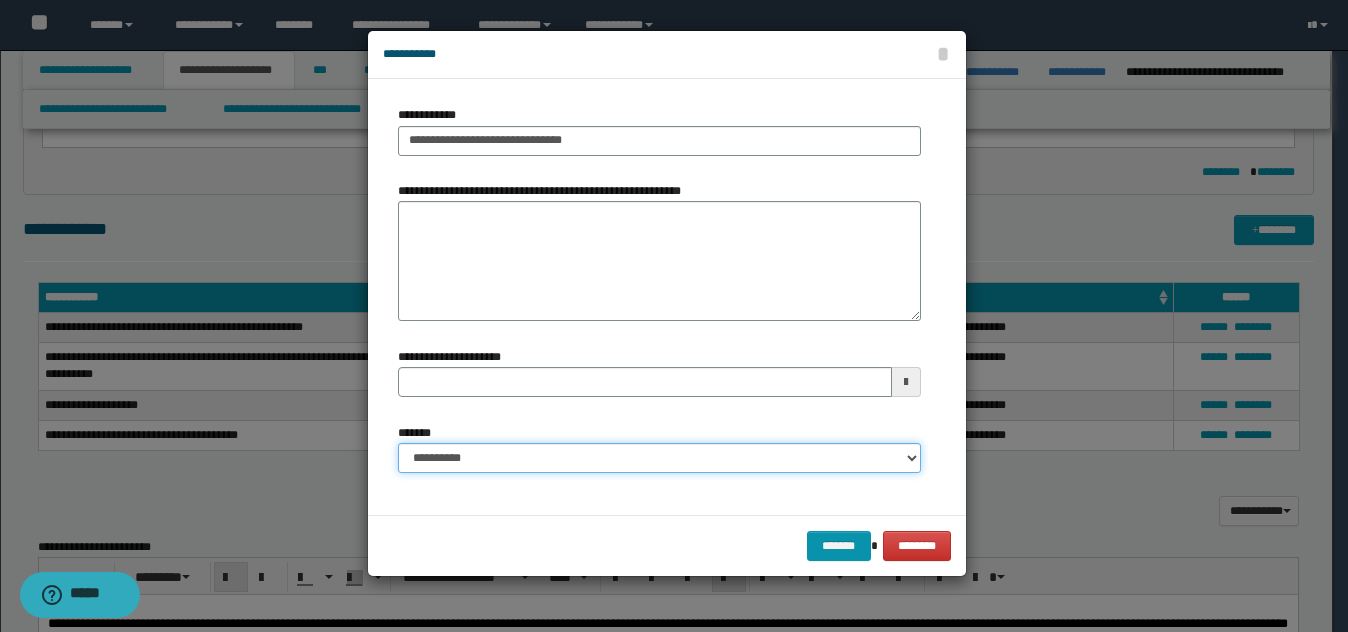 click on "**********" at bounding box center (659, 458) 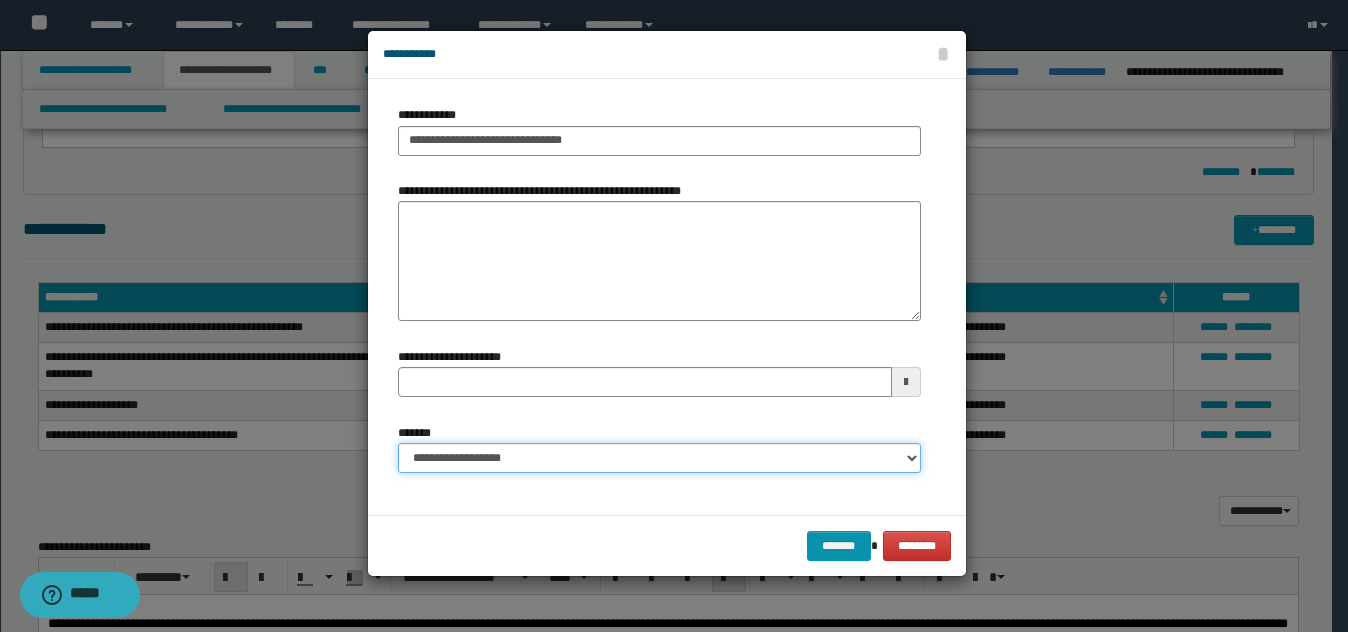 click on "**********" at bounding box center (659, 458) 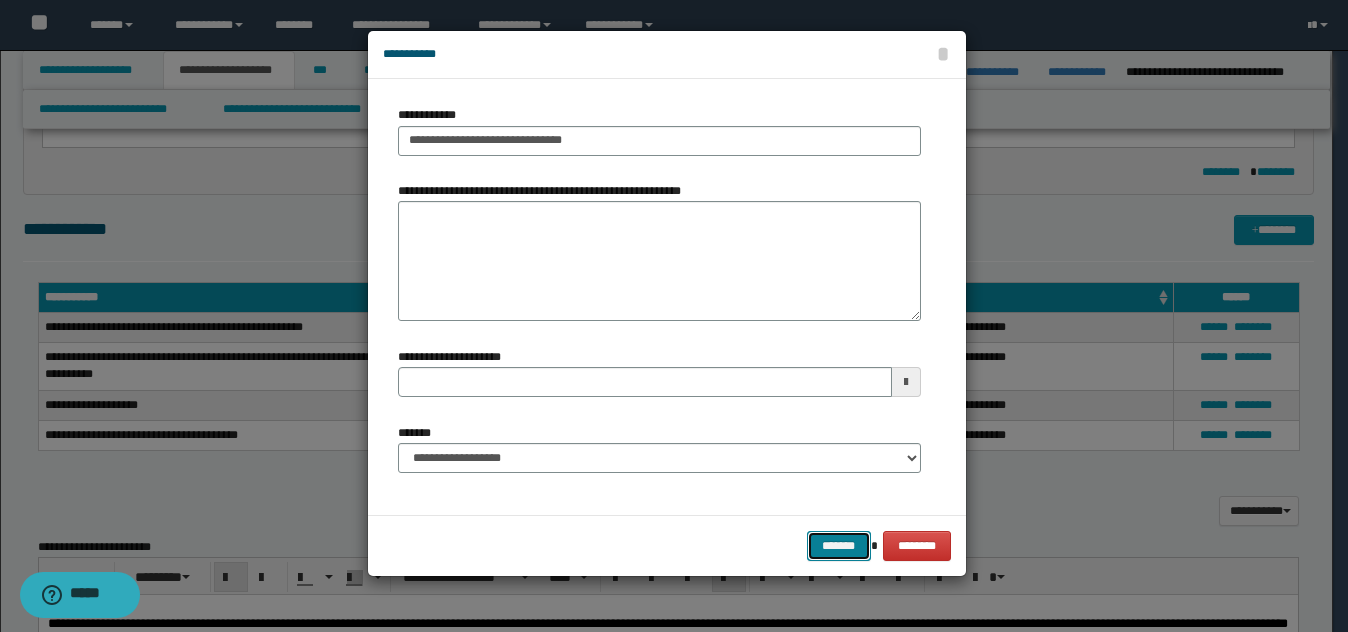 click on "*******" at bounding box center [839, 546] 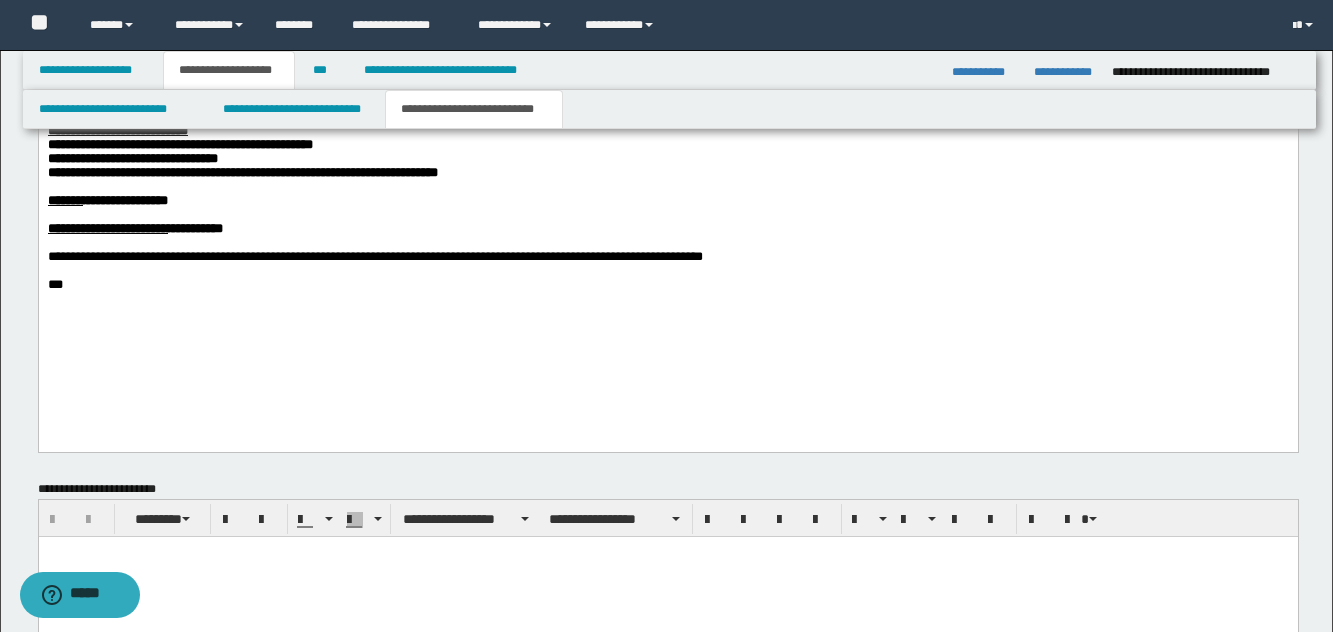 scroll, scrollTop: 1201, scrollLeft: 0, axis: vertical 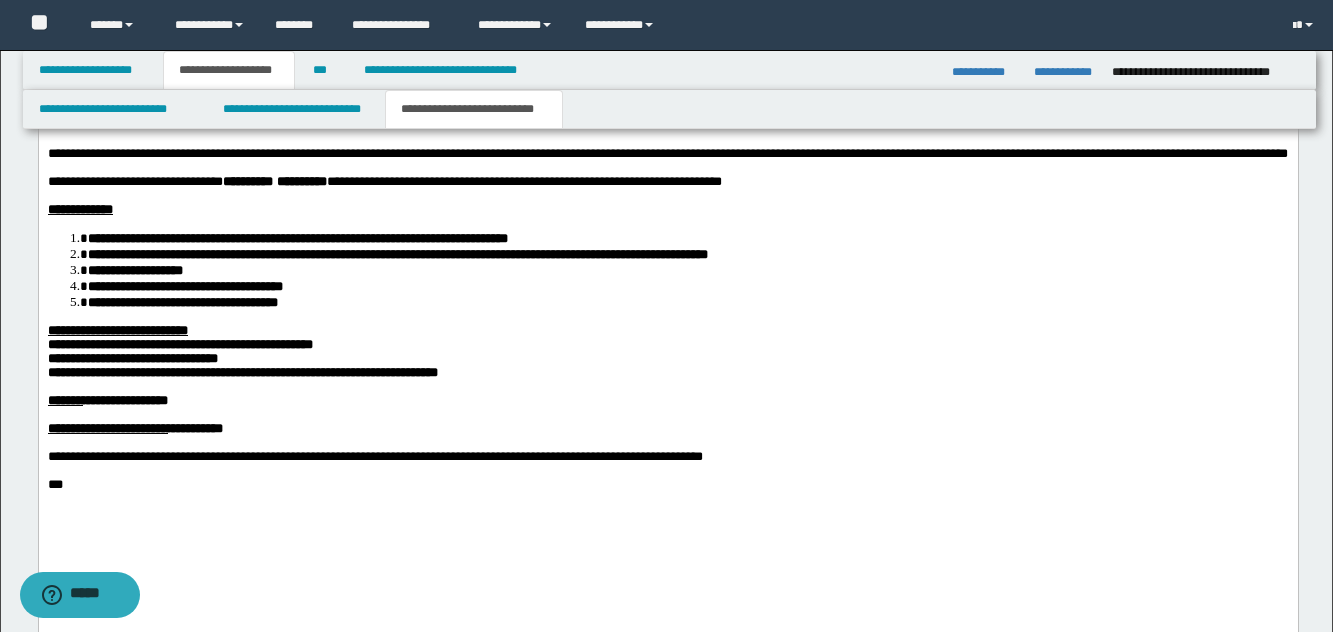 click on "**********" at bounding box center (184, 286) 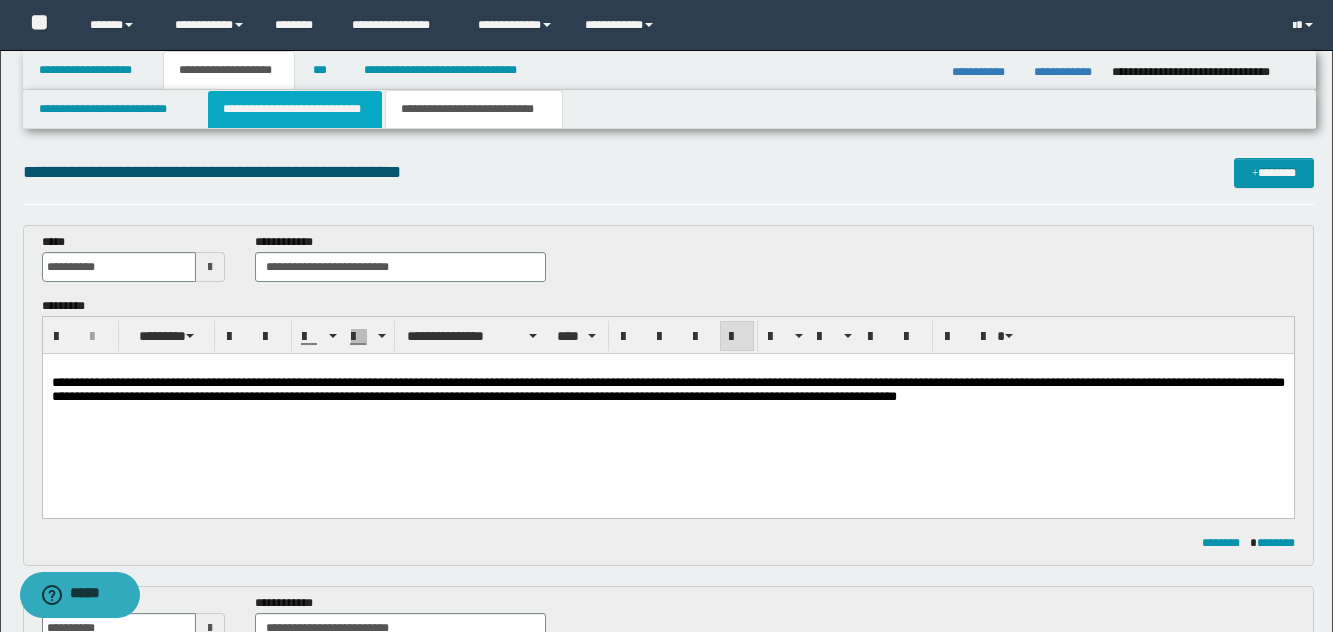 scroll, scrollTop: 0, scrollLeft: 0, axis: both 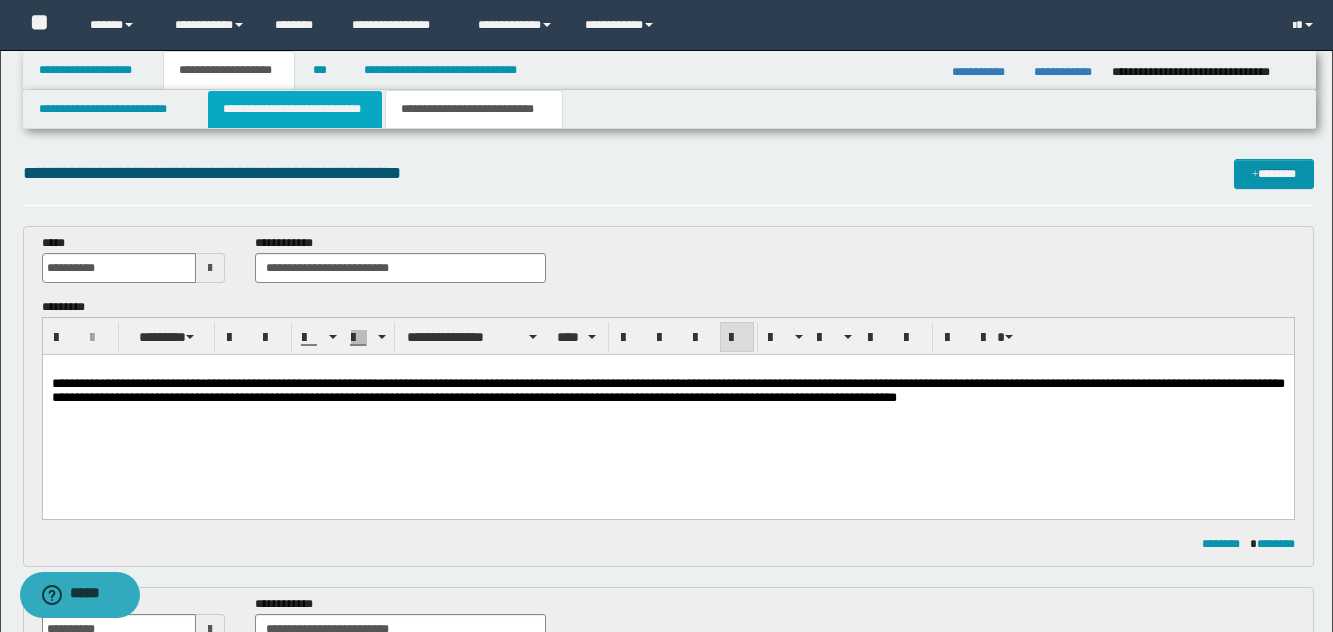 click on "**********" at bounding box center [295, 109] 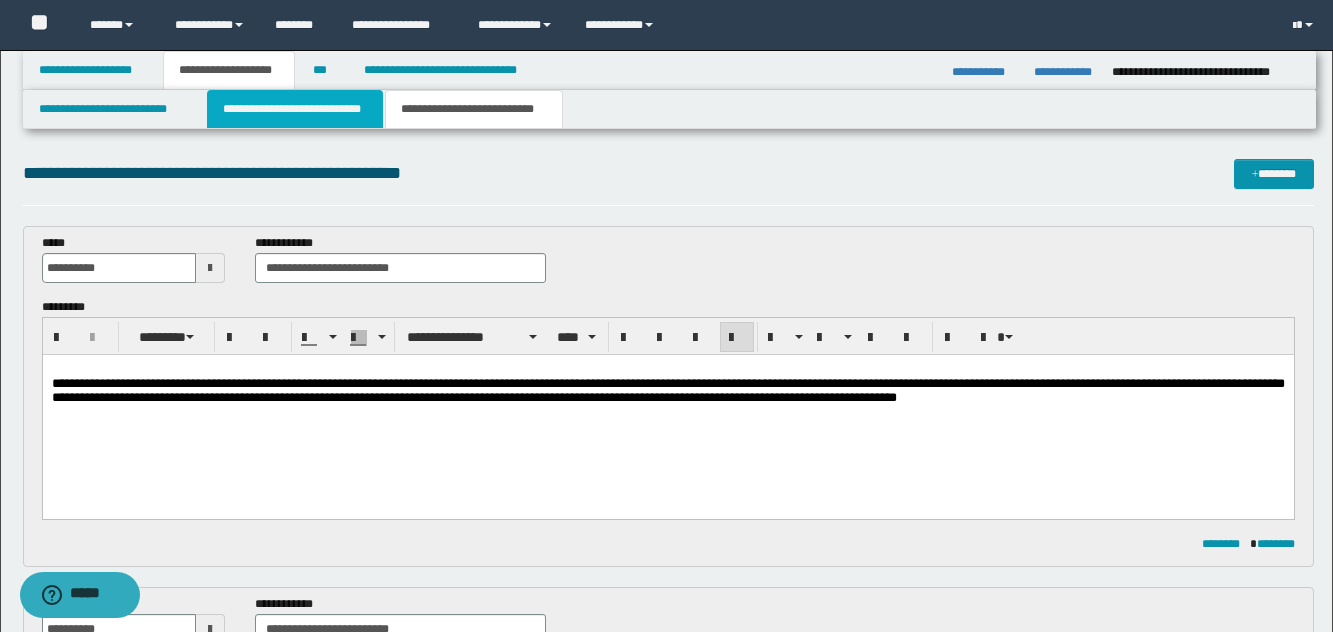 type 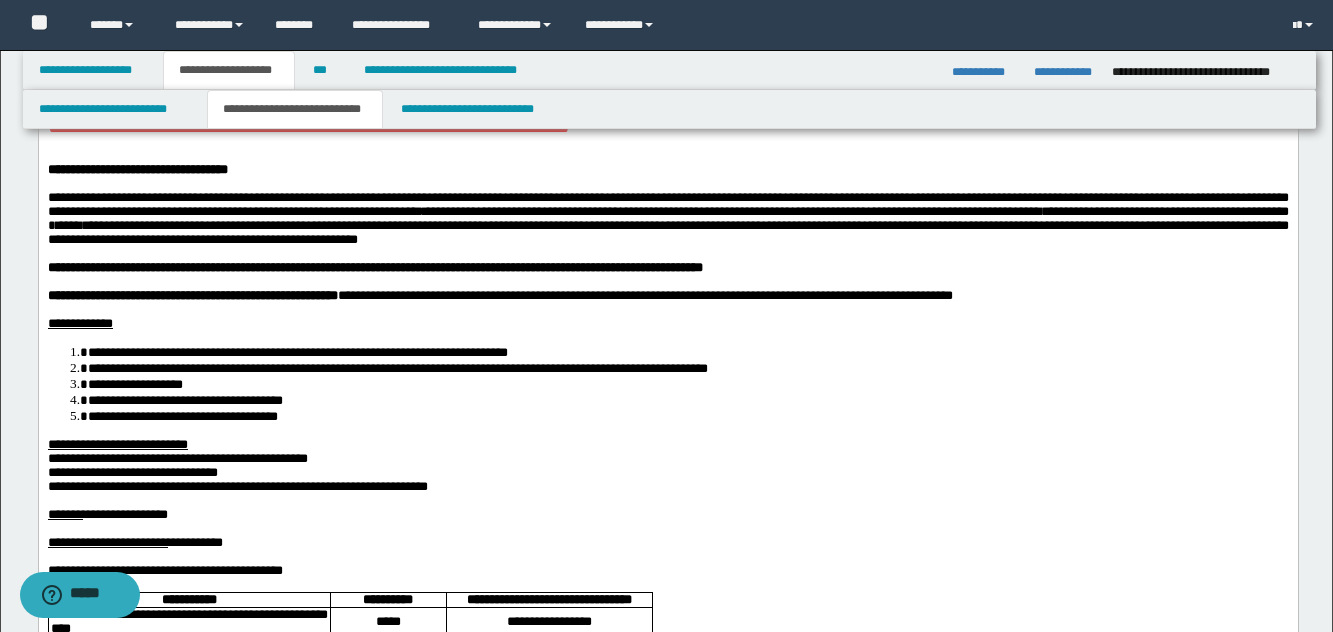 scroll, scrollTop: 200, scrollLeft: 0, axis: vertical 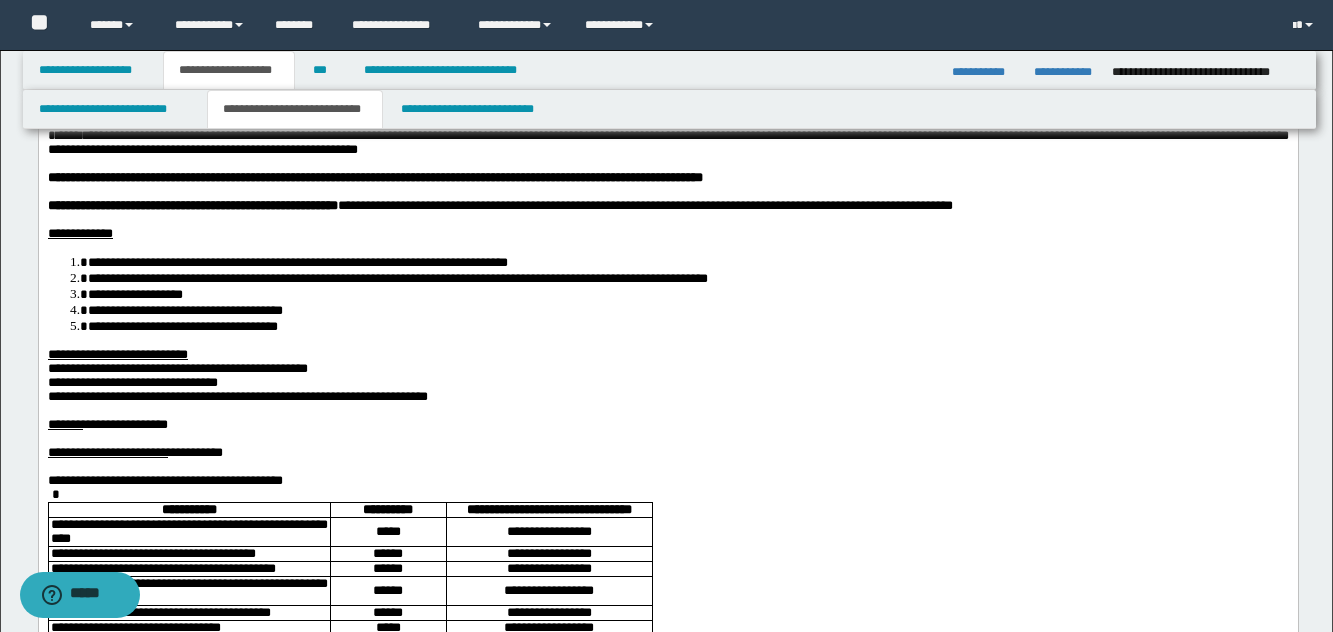click on "**********" at bounding box center [184, 309] 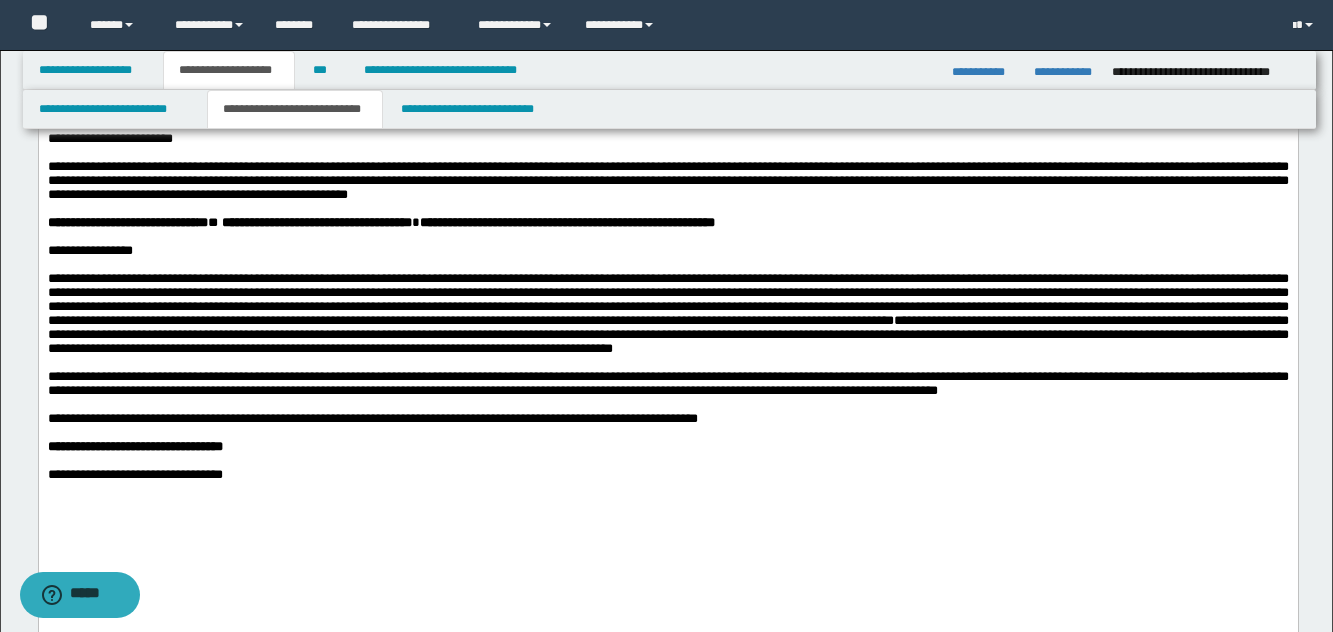 scroll, scrollTop: 800, scrollLeft: 0, axis: vertical 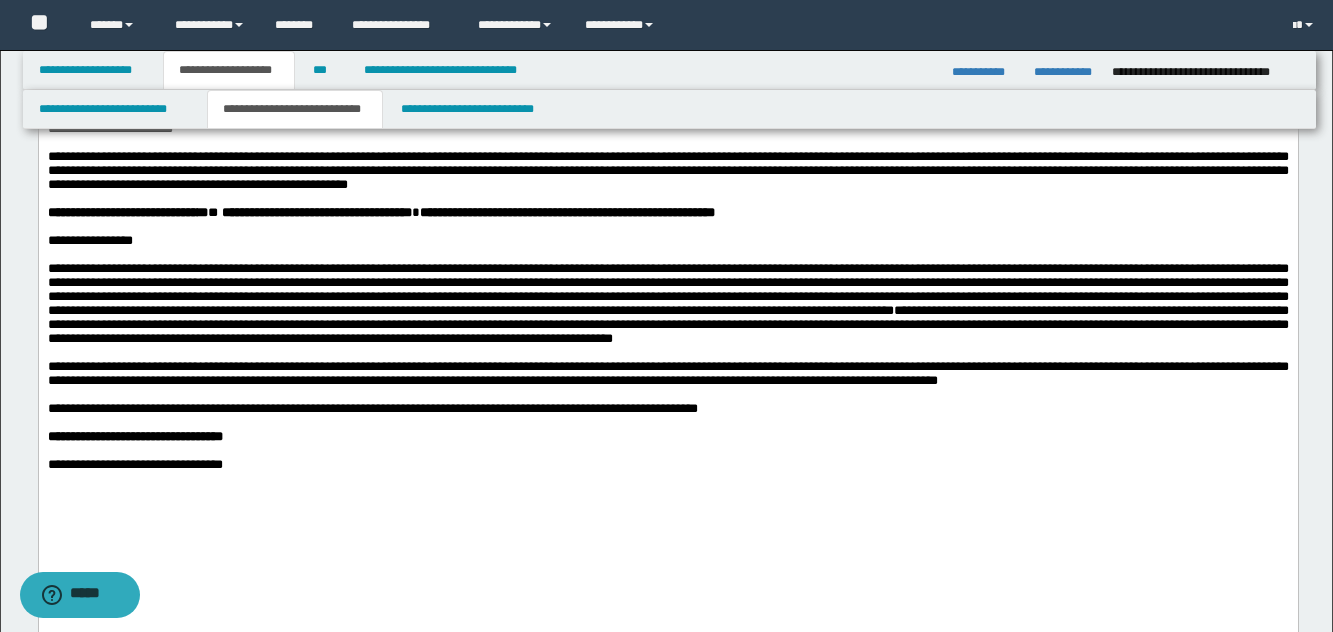 click on "**********" at bounding box center [667, 373] 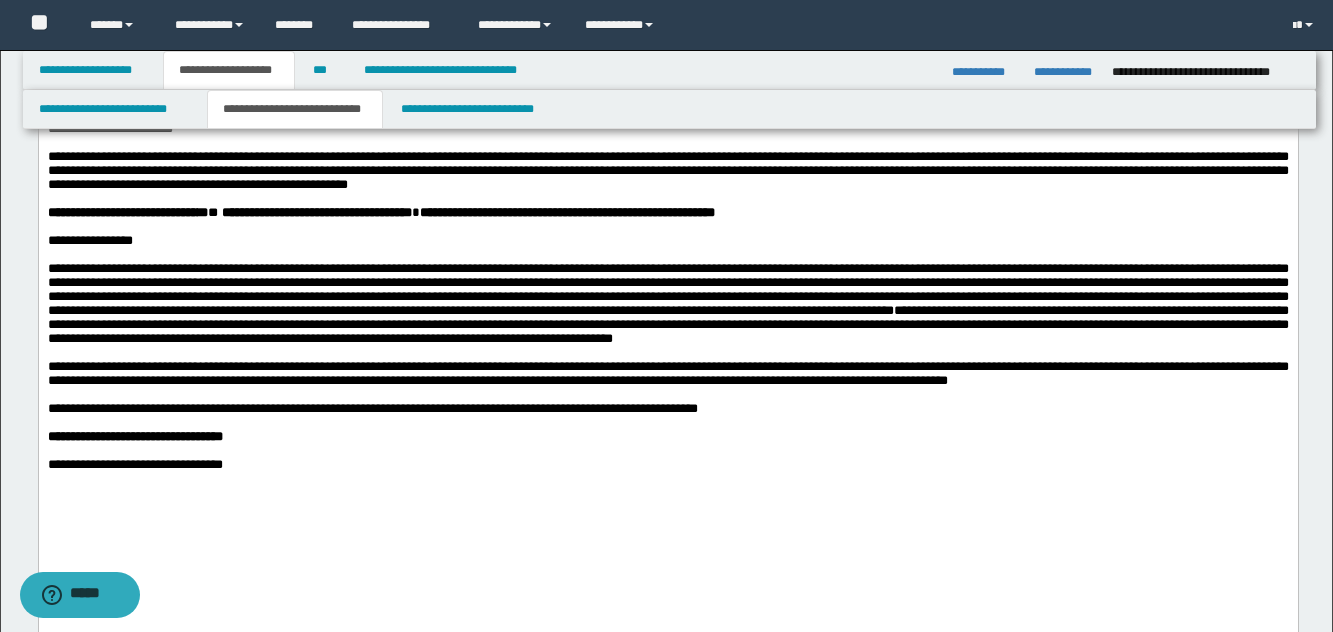 click at bounding box center [667, 353] 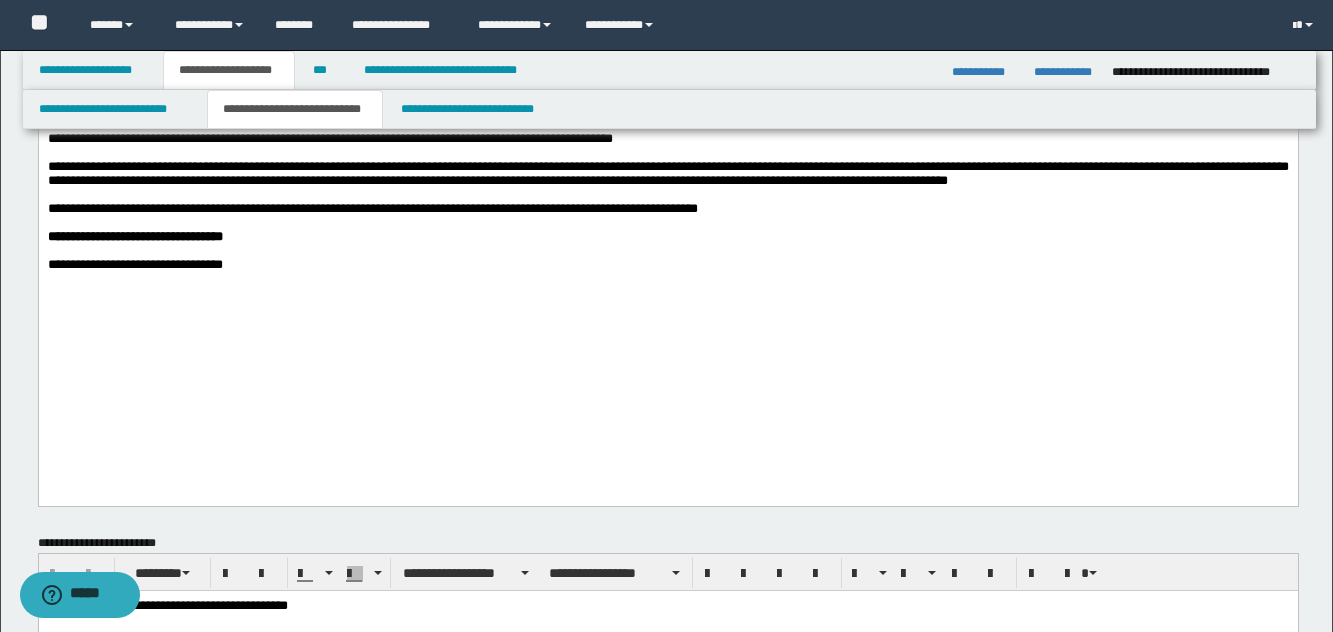 click on "**********" at bounding box center (667, -164) 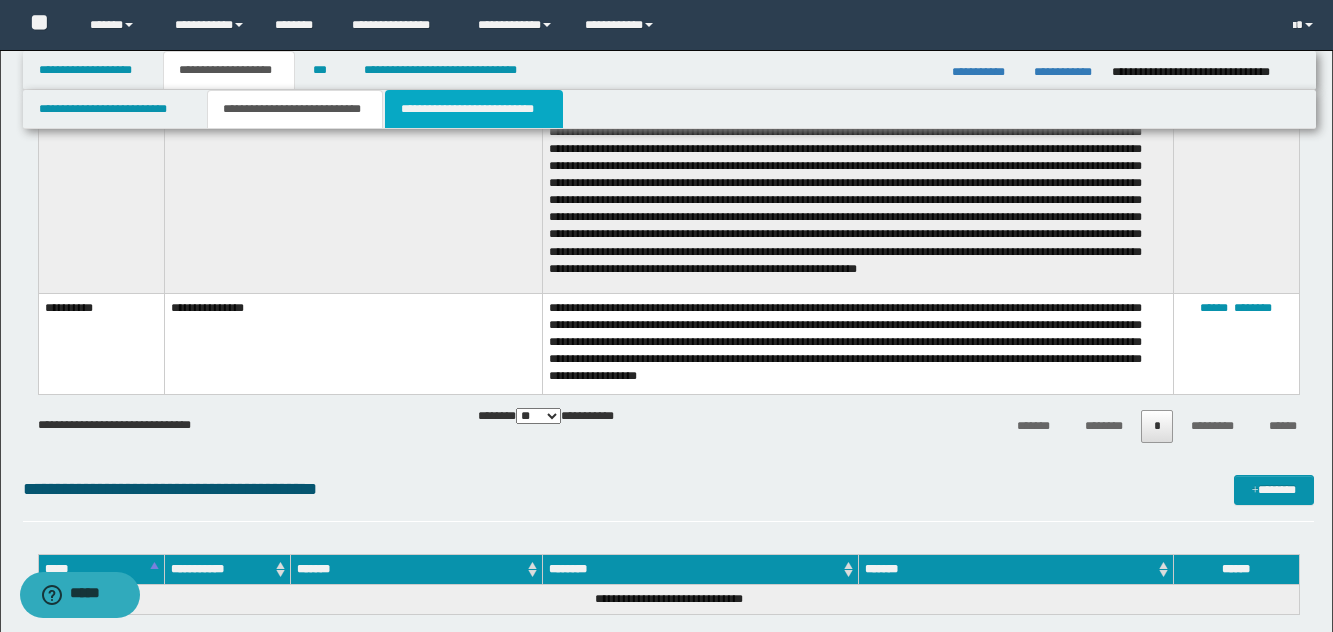 click on "**********" at bounding box center [474, 109] 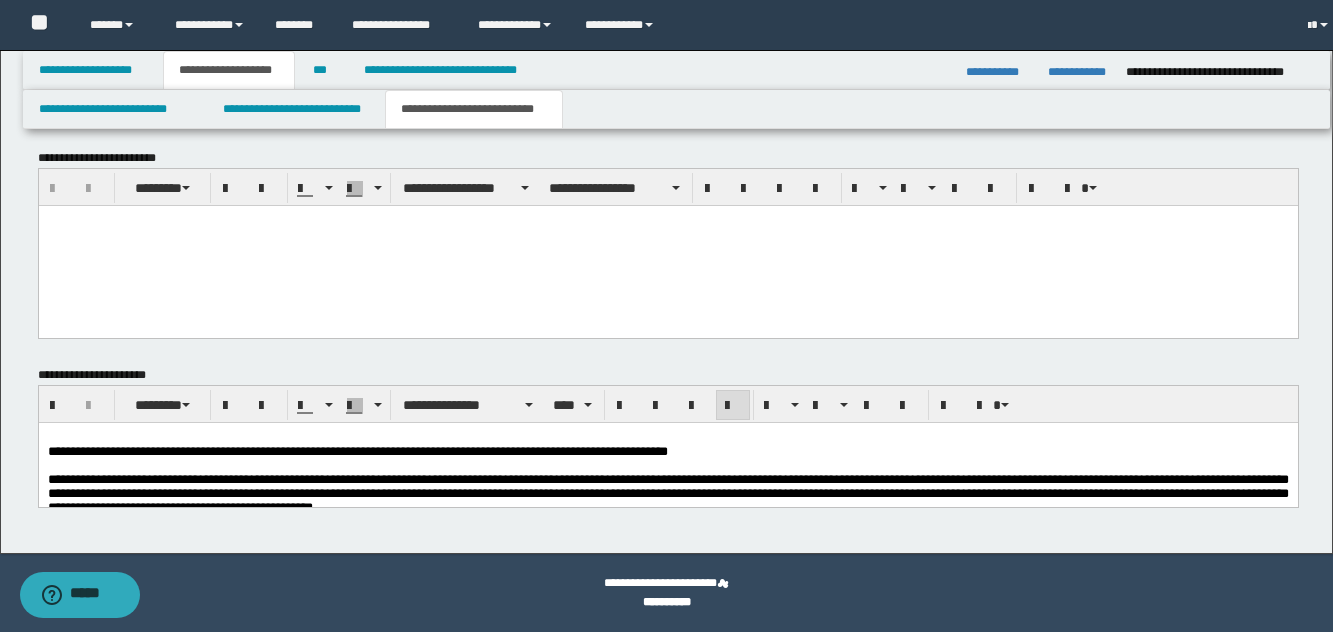 scroll, scrollTop: 1732, scrollLeft: 0, axis: vertical 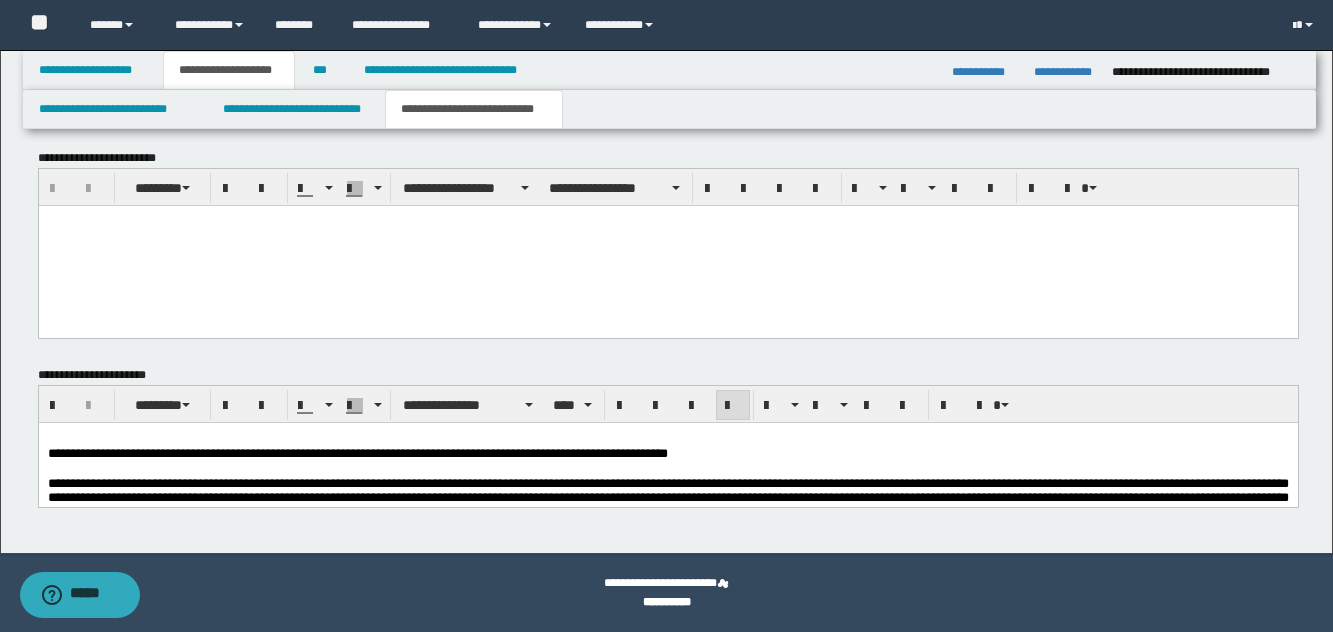 click at bounding box center [667, 469] 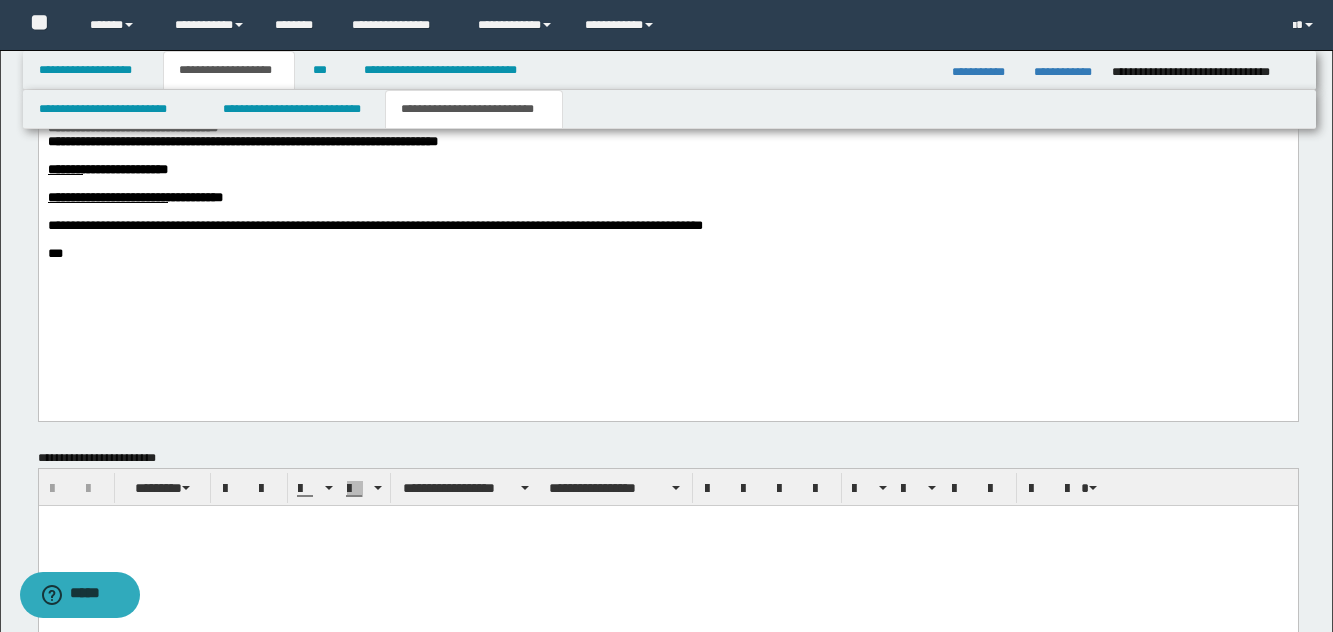 scroll, scrollTop: 1132, scrollLeft: 0, axis: vertical 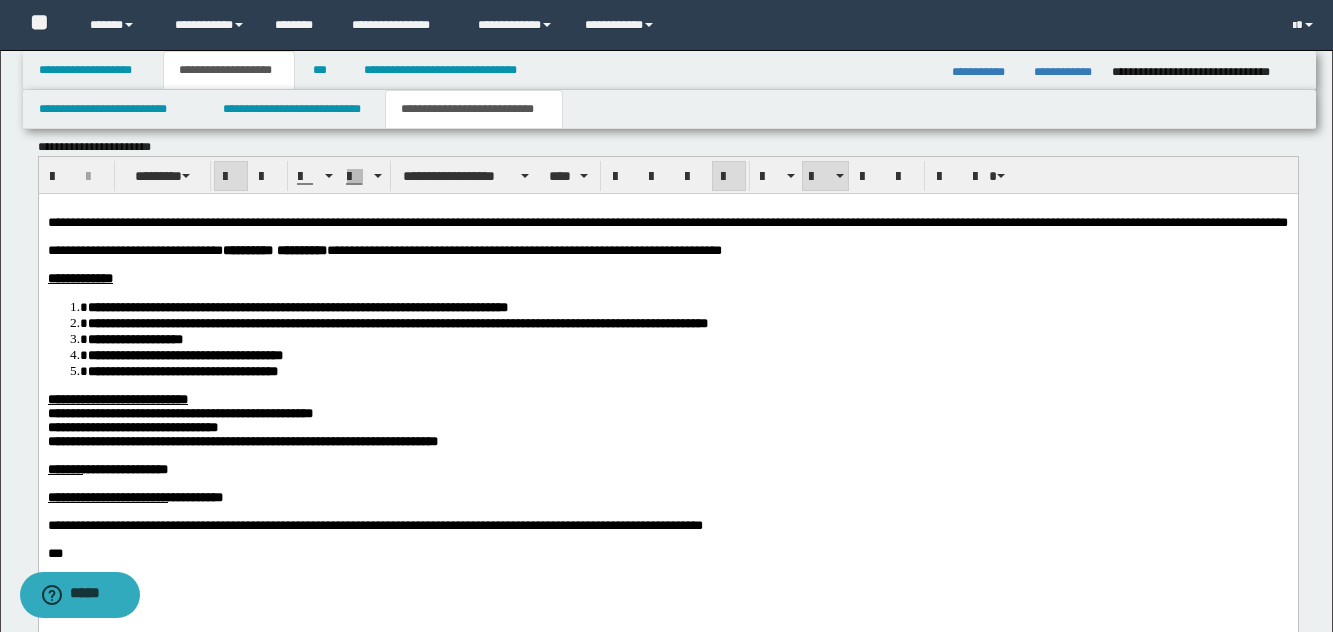 click on "**********" at bounding box center [667, 470] 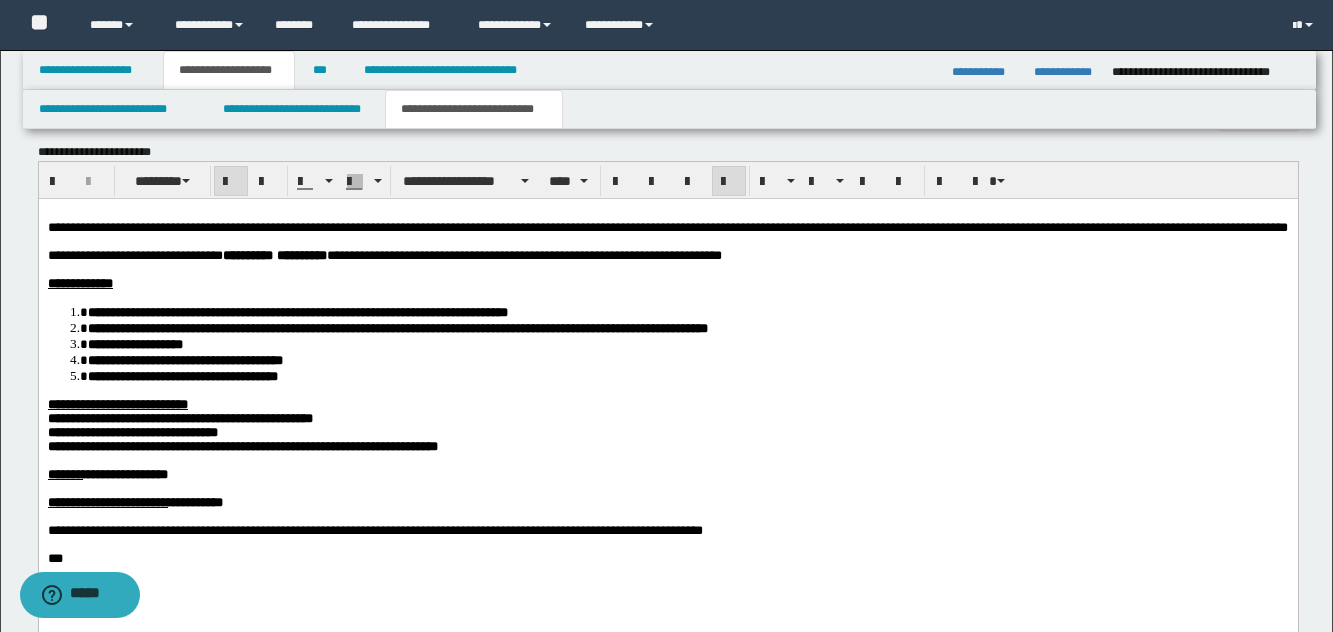 scroll, scrollTop: 1132, scrollLeft: 0, axis: vertical 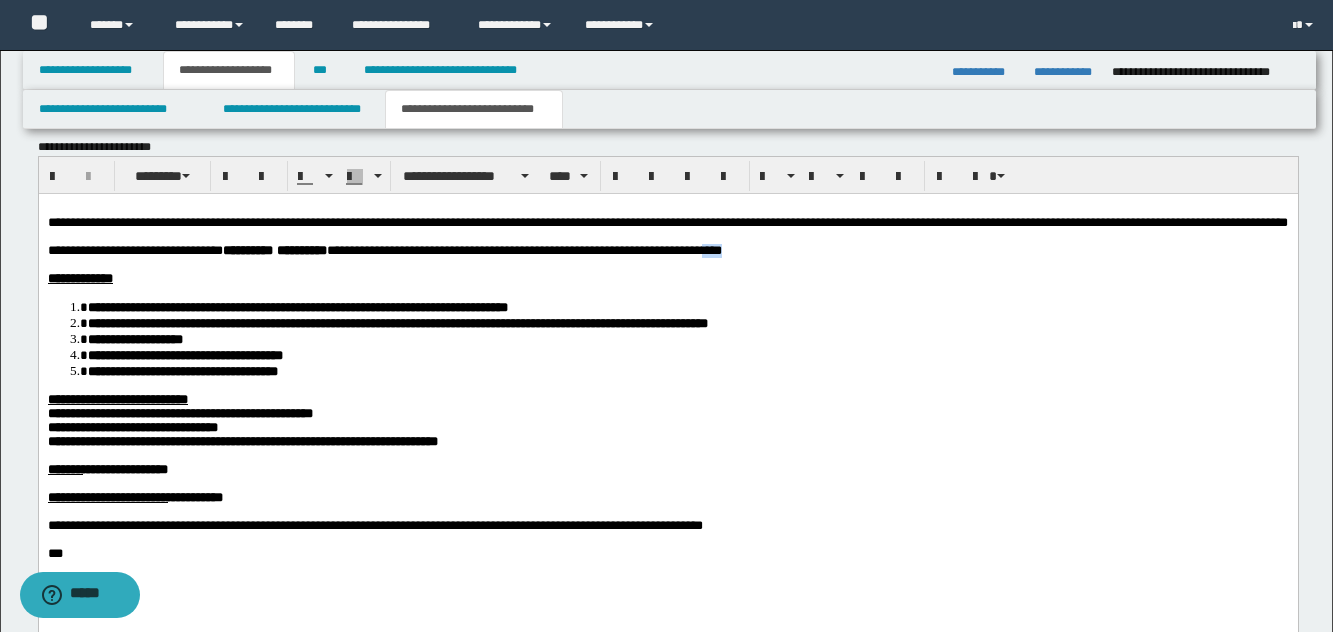 drag, startPoint x: 807, startPoint y: 271, endPoint x: 847, endPoint y: 271, distance: 40 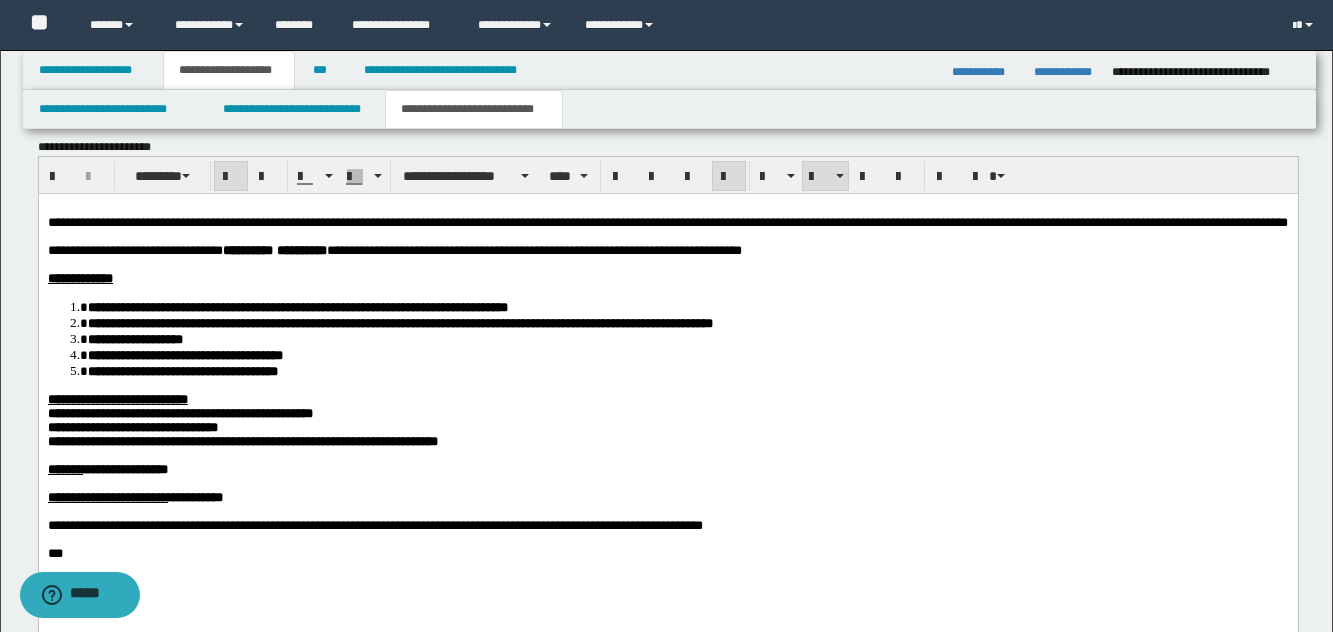 click on "**********" at bounding box center [667, 406] 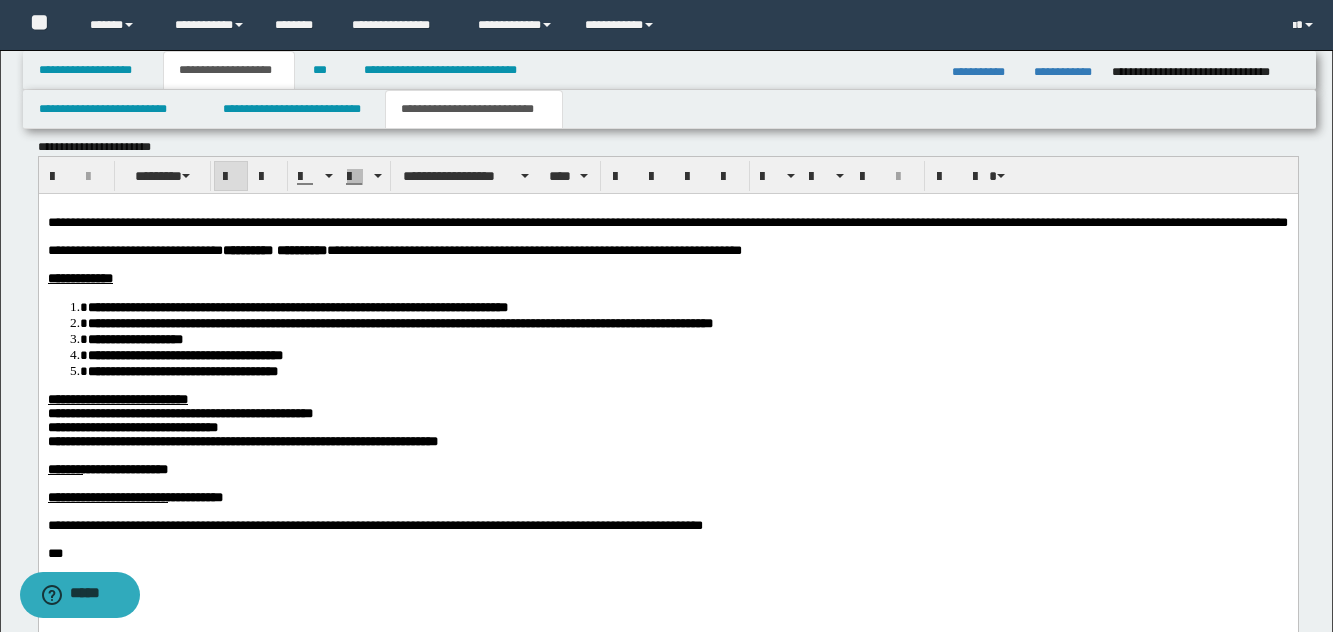 click on "**********" at bounding box center [687, 339] 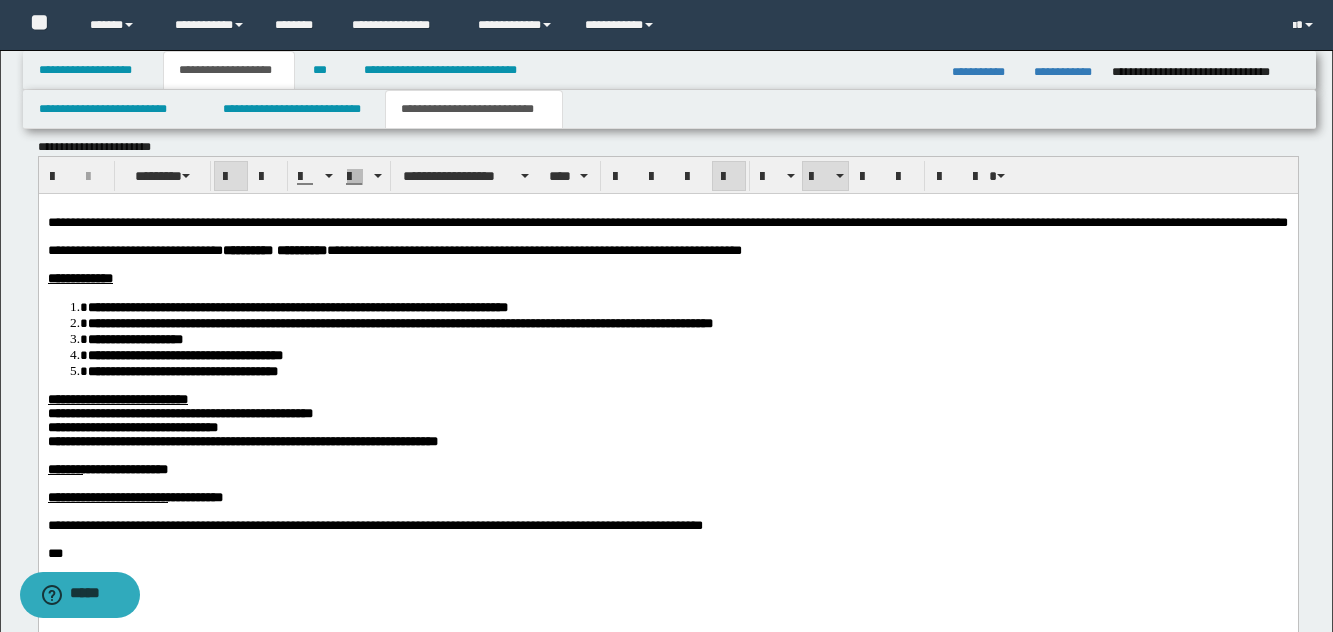 click on "**********" at bounding box center (687, 371) 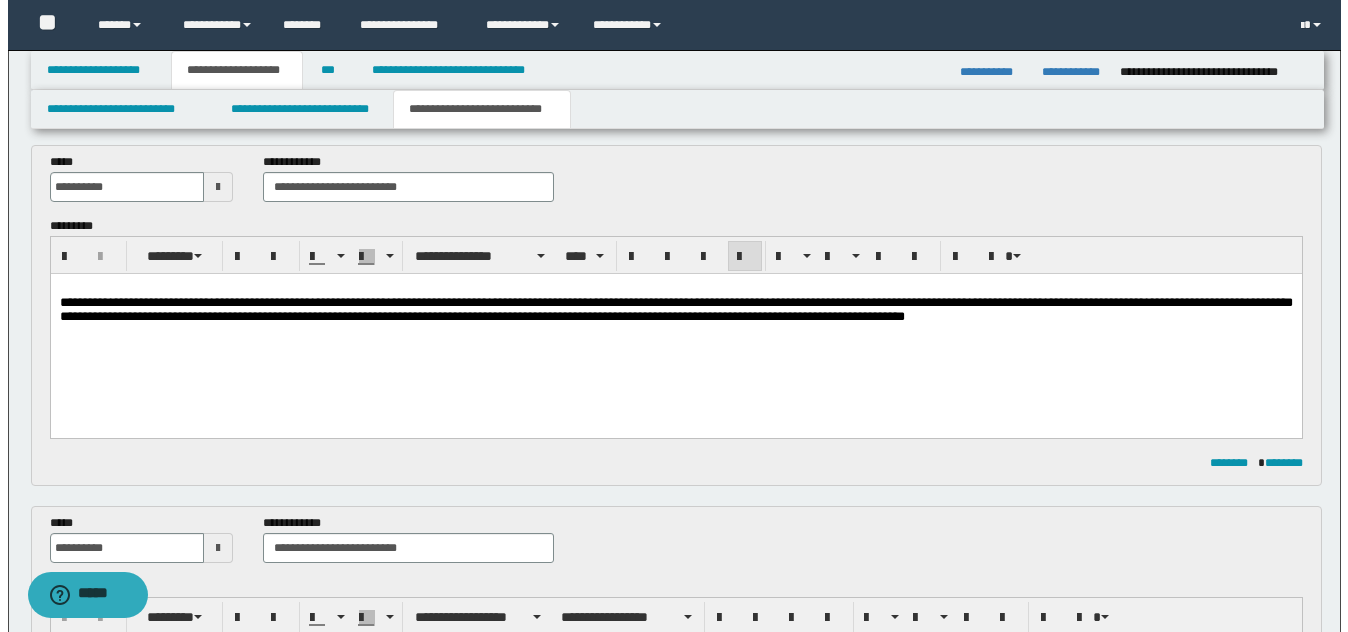 scroll, scrollTop: 0, scrollLeft: 0, axis: both 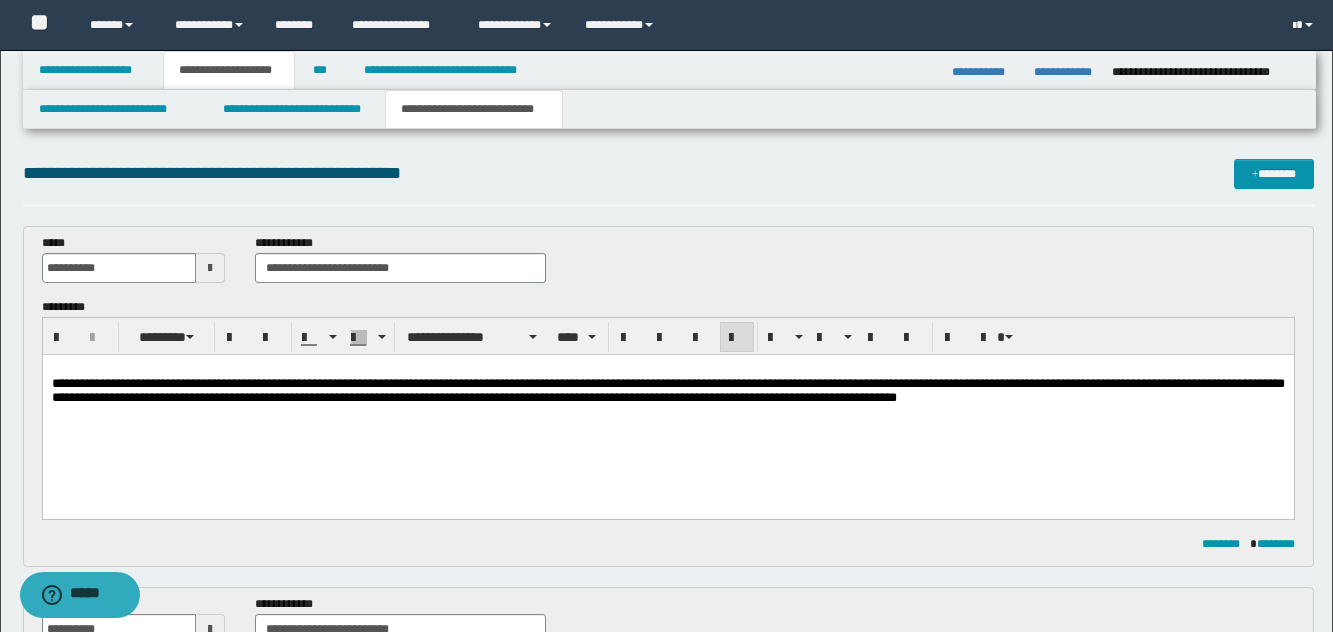 click on "**********" at bounding box center (667, 409) 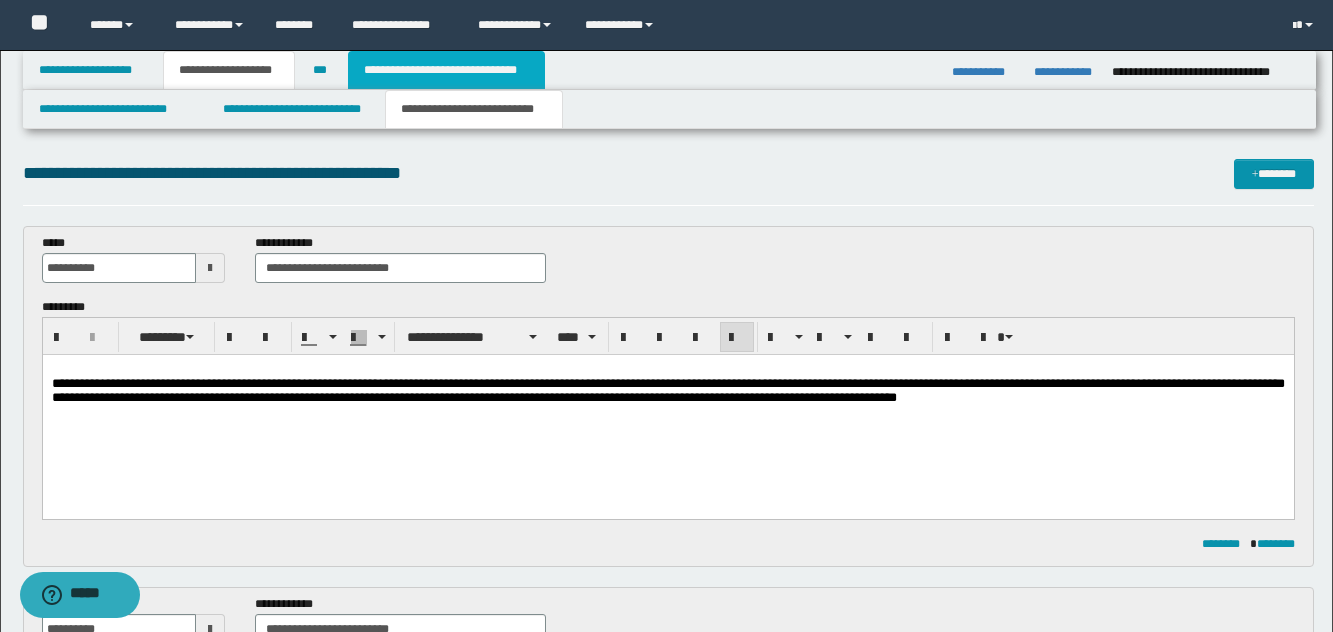 drag, startPoint x: 439, startPoint y: 70, endPoint x: 453, endPoint y: 101, distance: 34.0147 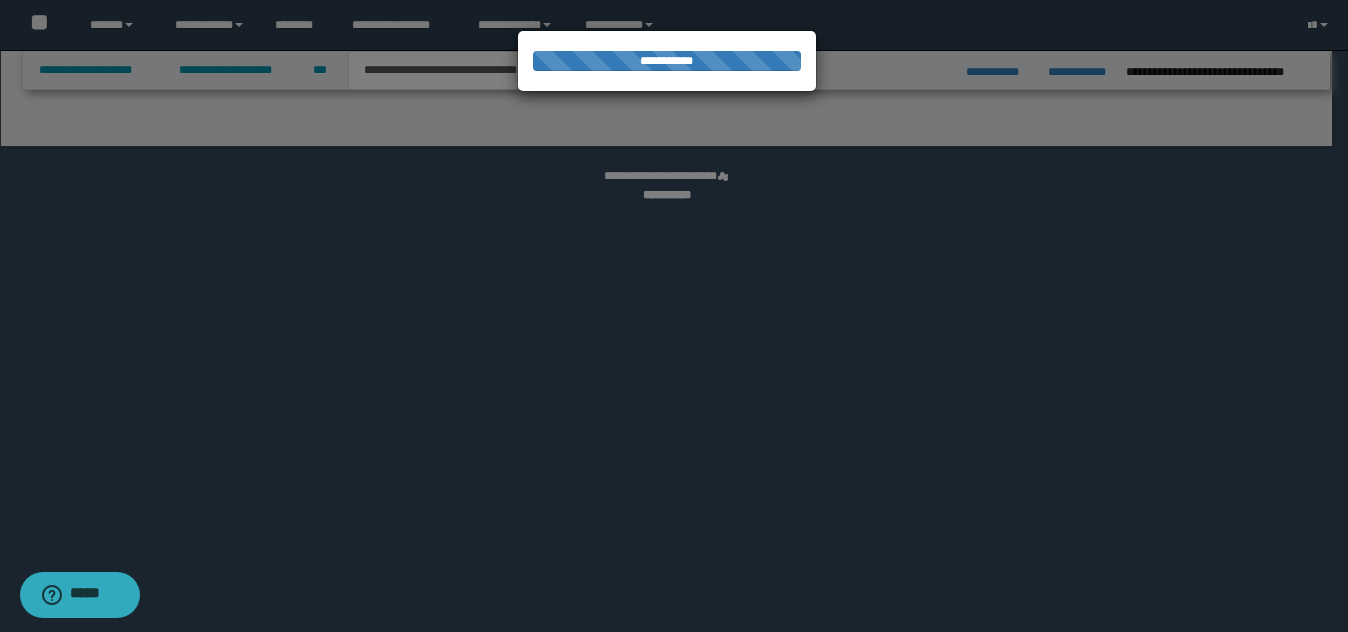 select on "*" 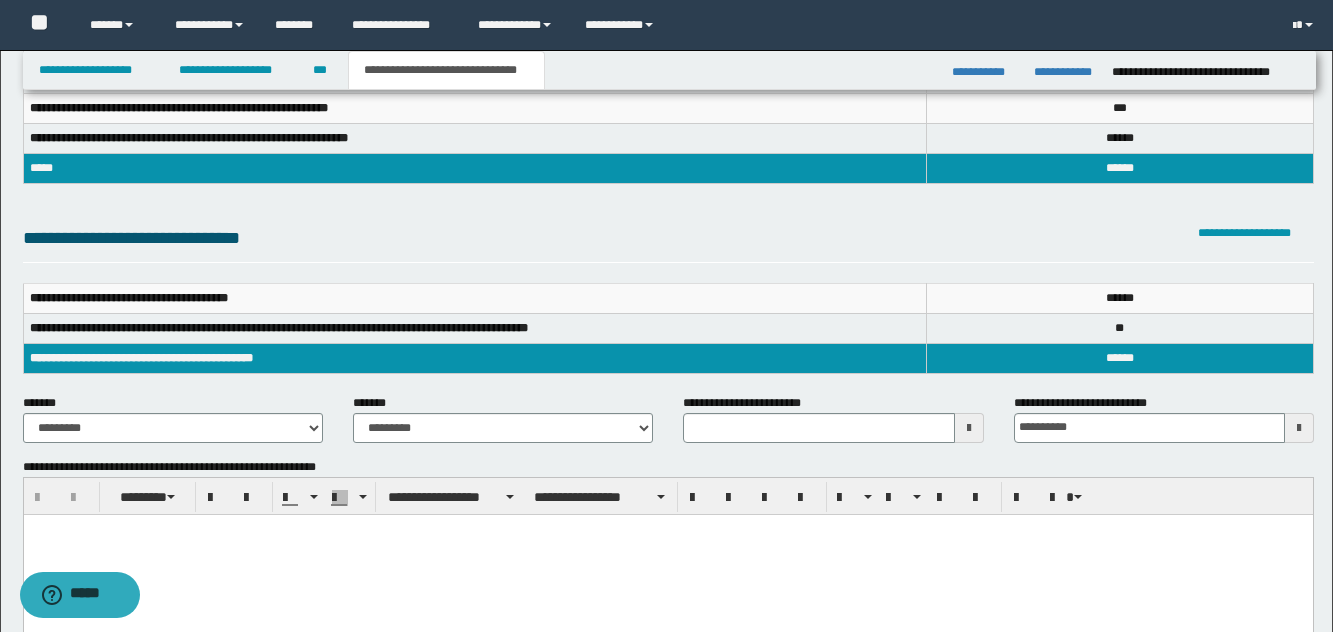 scroll, scrollTop: 400, scrollLeft: 0, axis: vertical 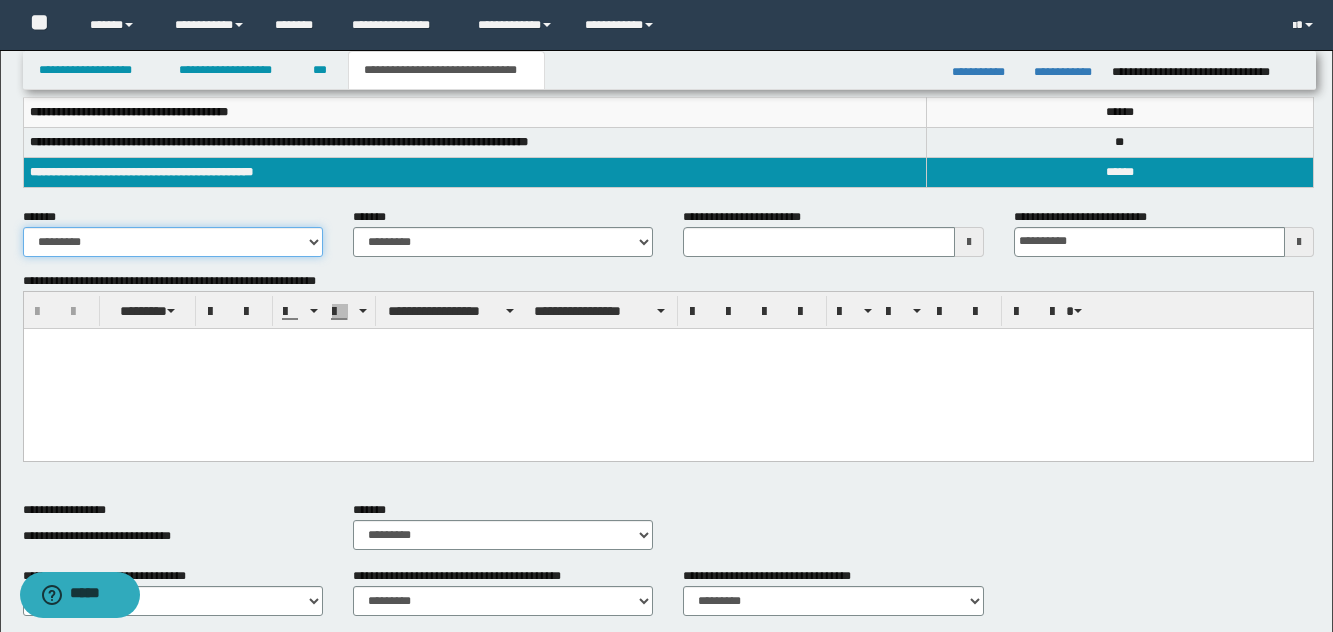 click on "**********" at bounding box center [173, 242] 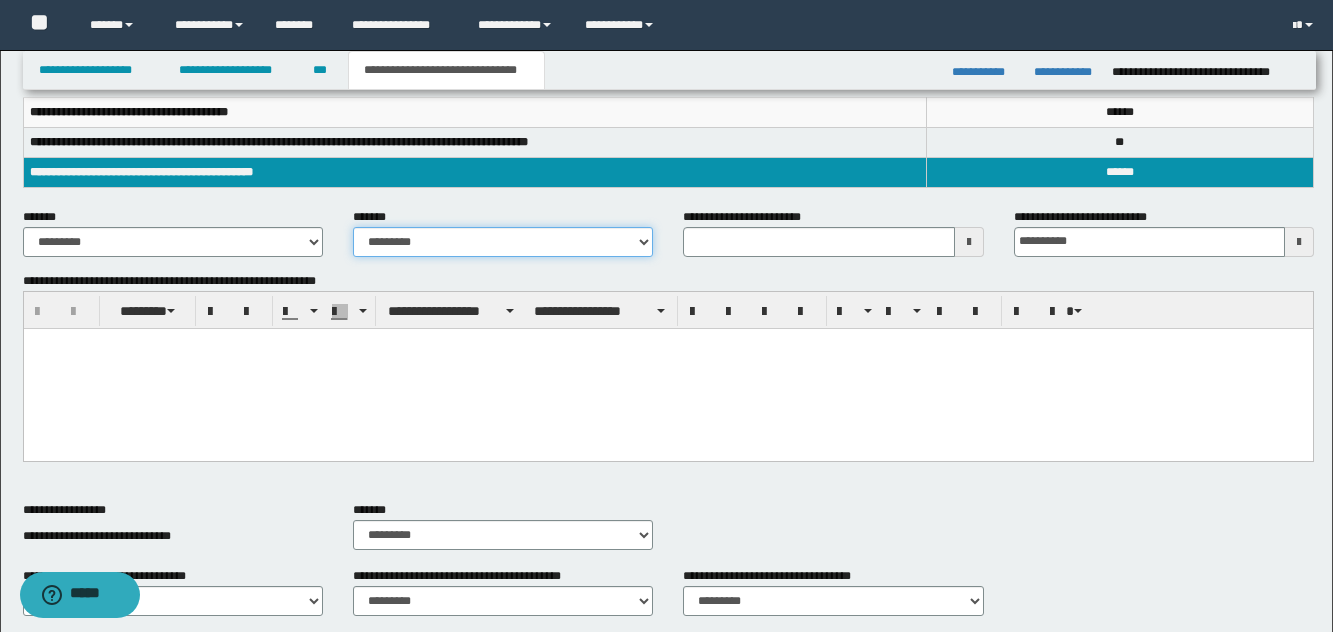 drag, startPoint x: 430, startPoint y: 242, endPoint x: 432, endPoint y: 256, distance: 14.142136 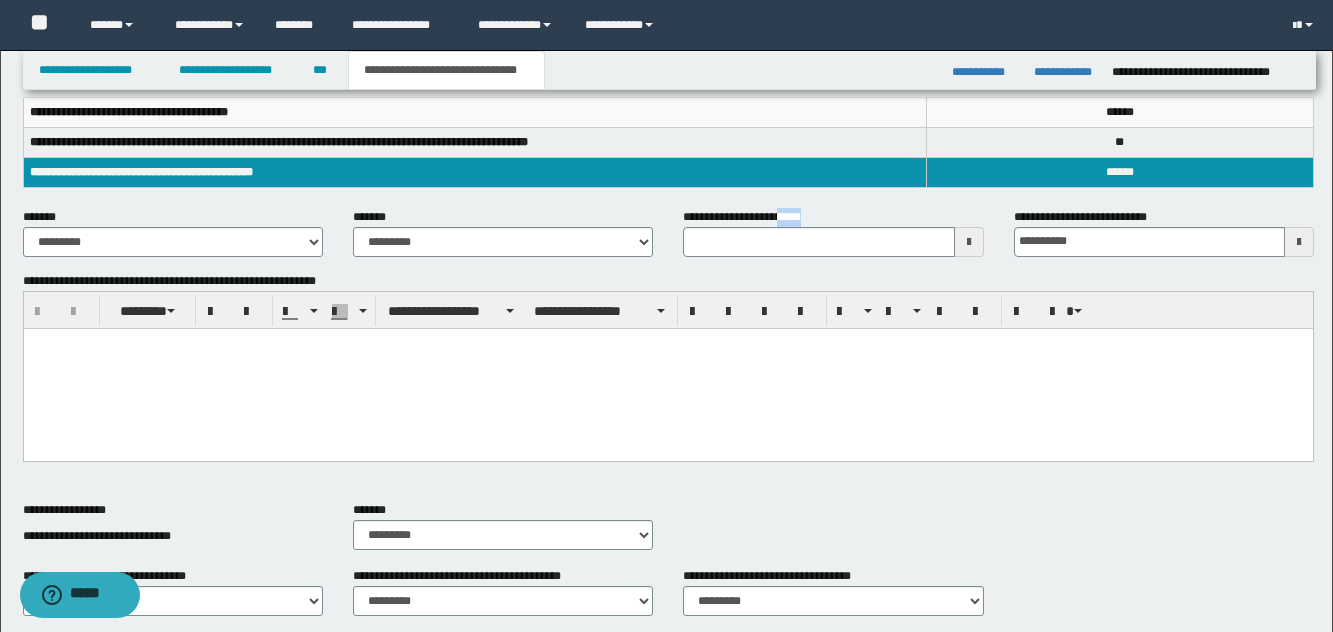 click on "**********" at bounding box center [833, 232] 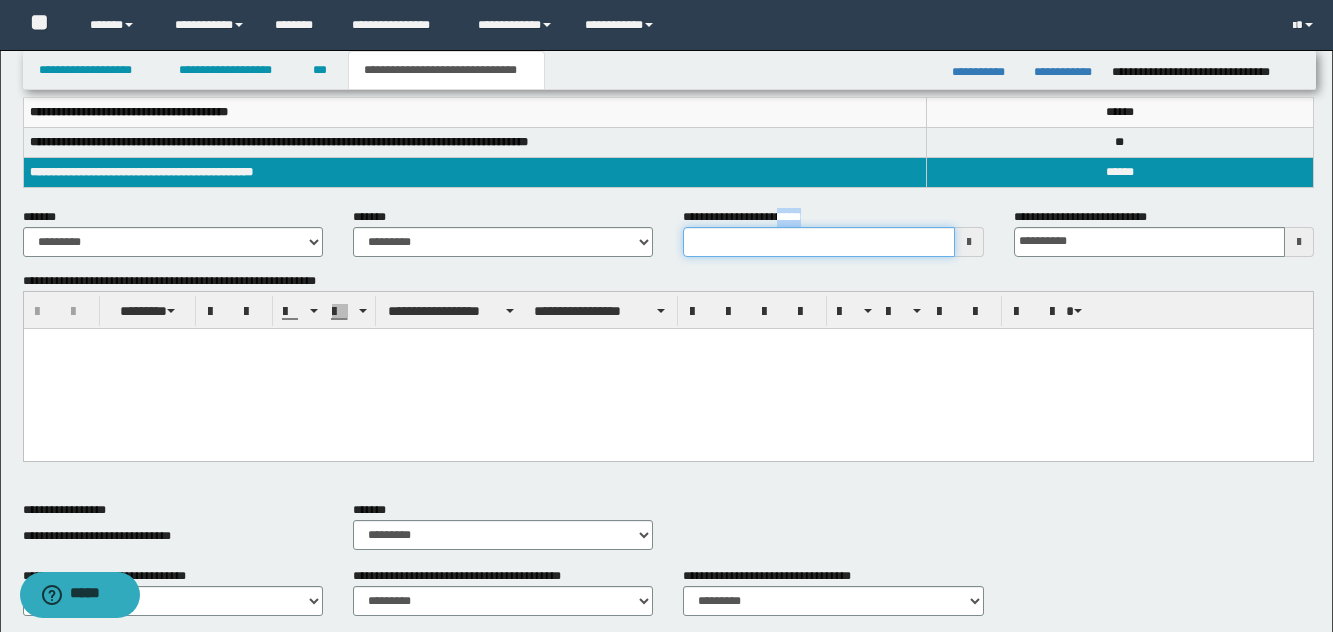 click on "**********" at bounding box center [818, 242] 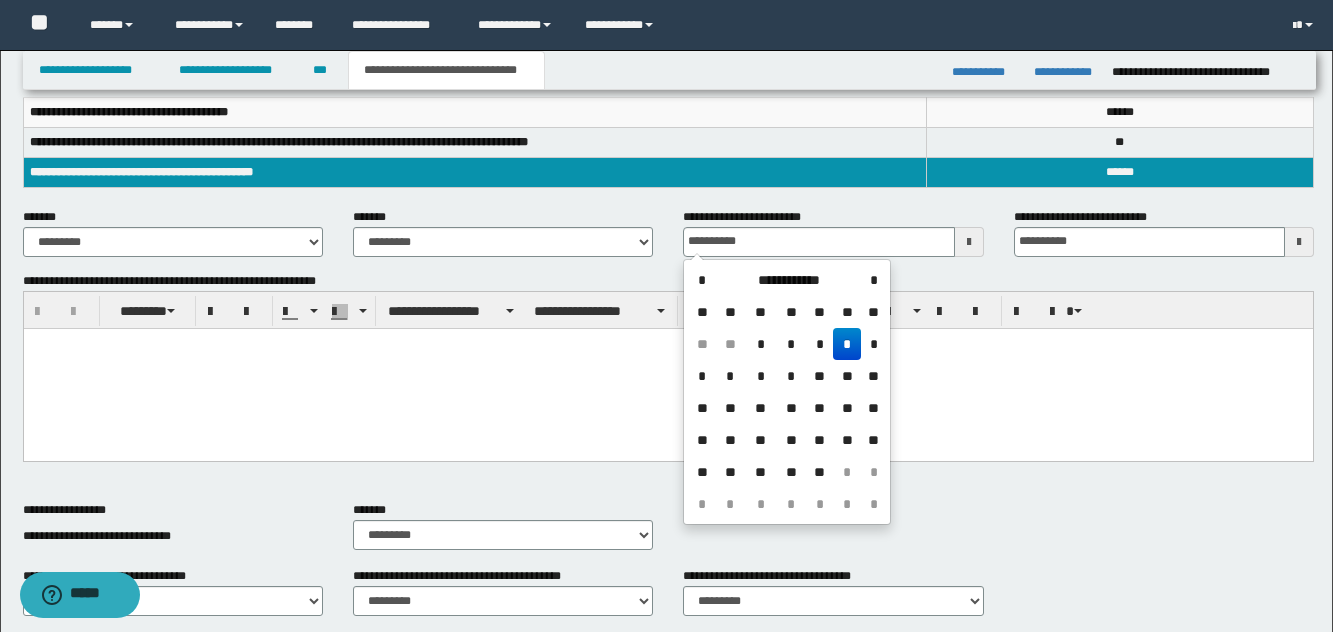 drag, startPoint x: 844, startPoint y: 342, endPoint x: 636, endPoint y: 61, distance: 349.60693 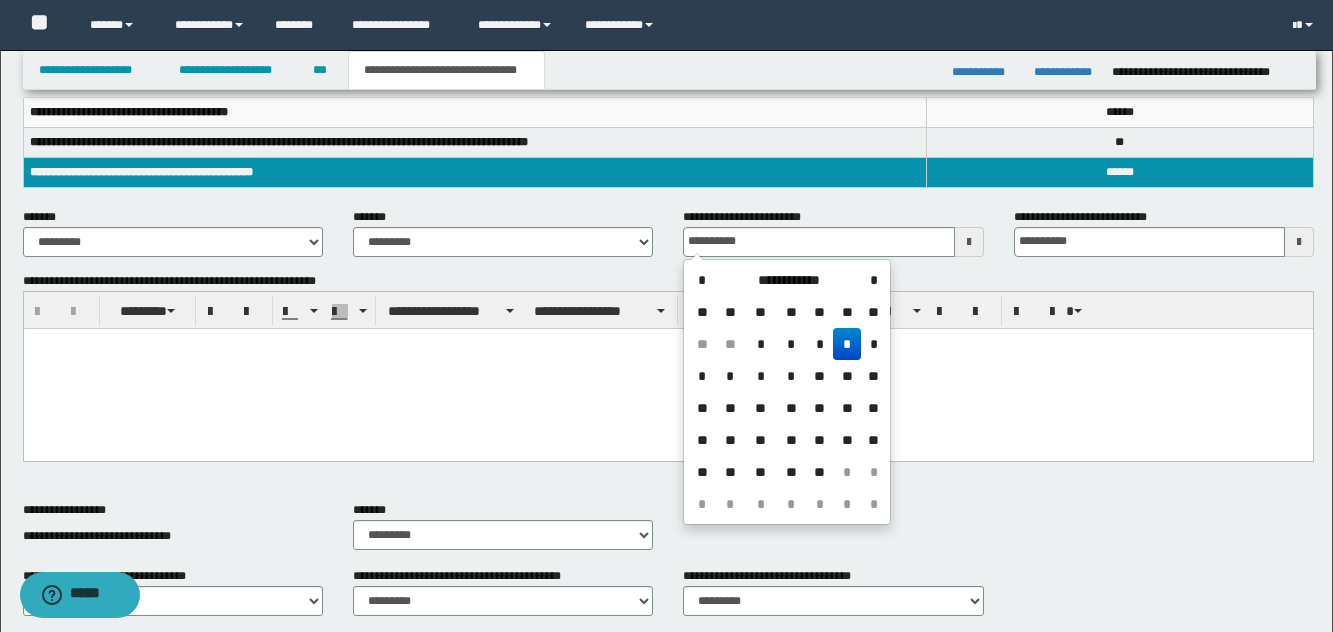 type on "**********" 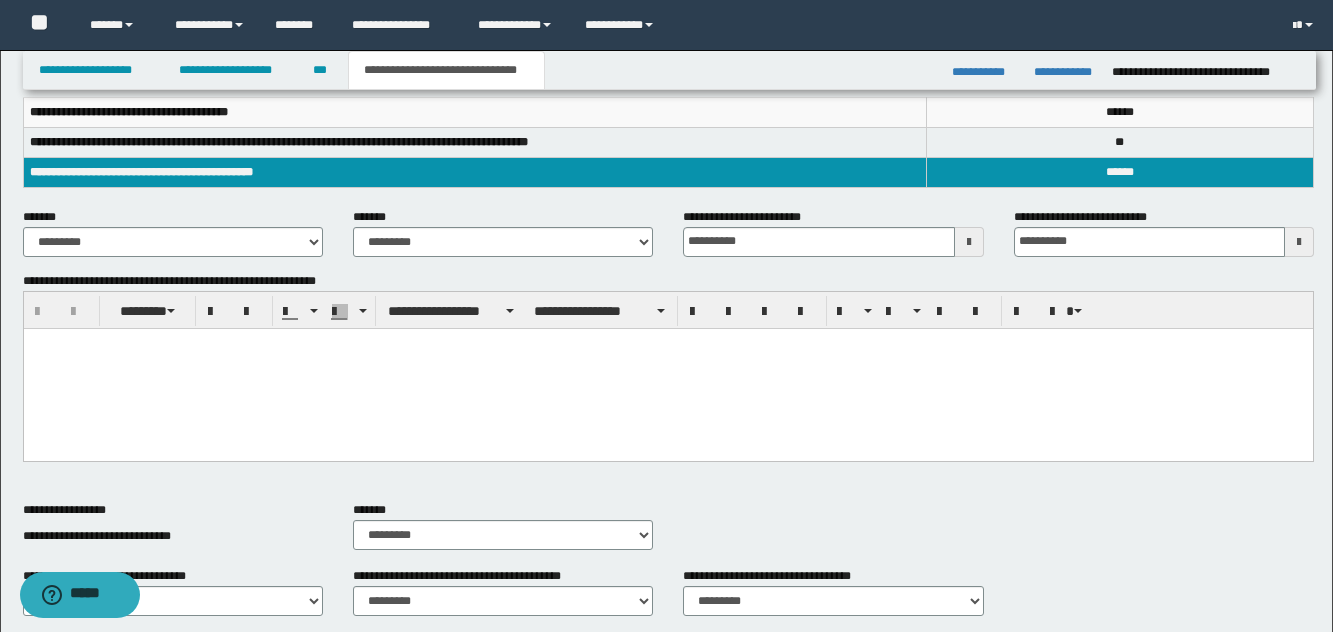 click at bounding box center (667, 368) 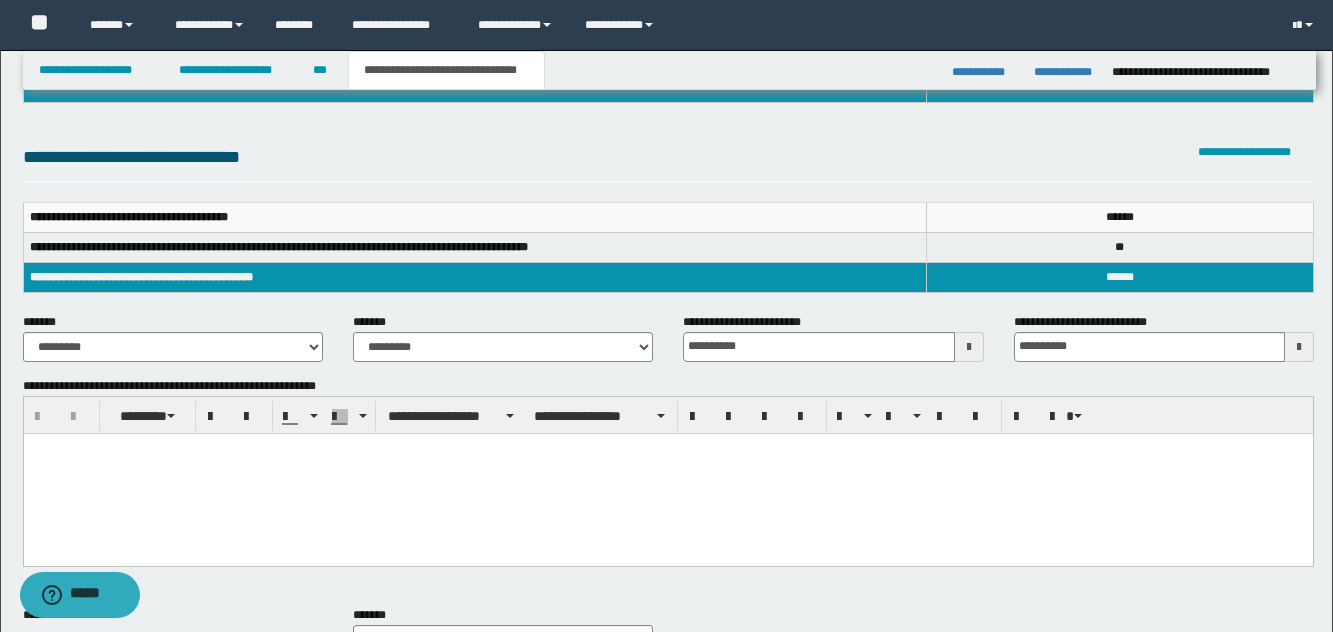 scroll, scrollTop: 100, scrollLeft: 0, axis: vertical 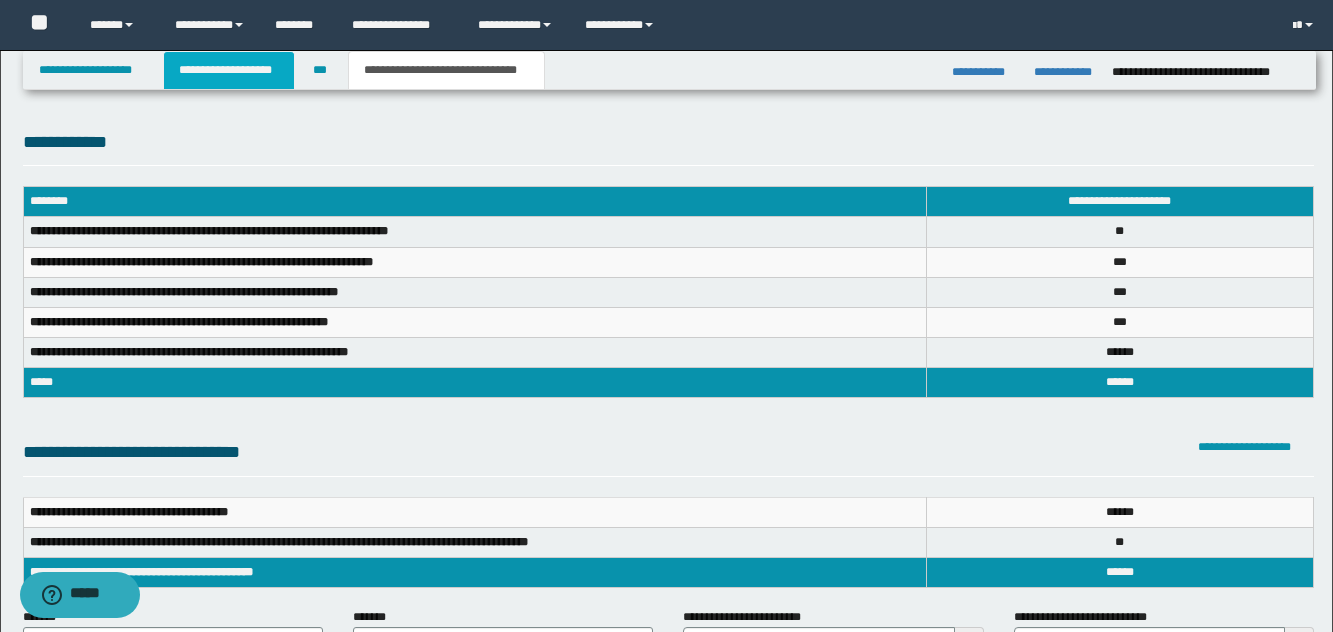 click on "**********" at bounding box center [229, 70] 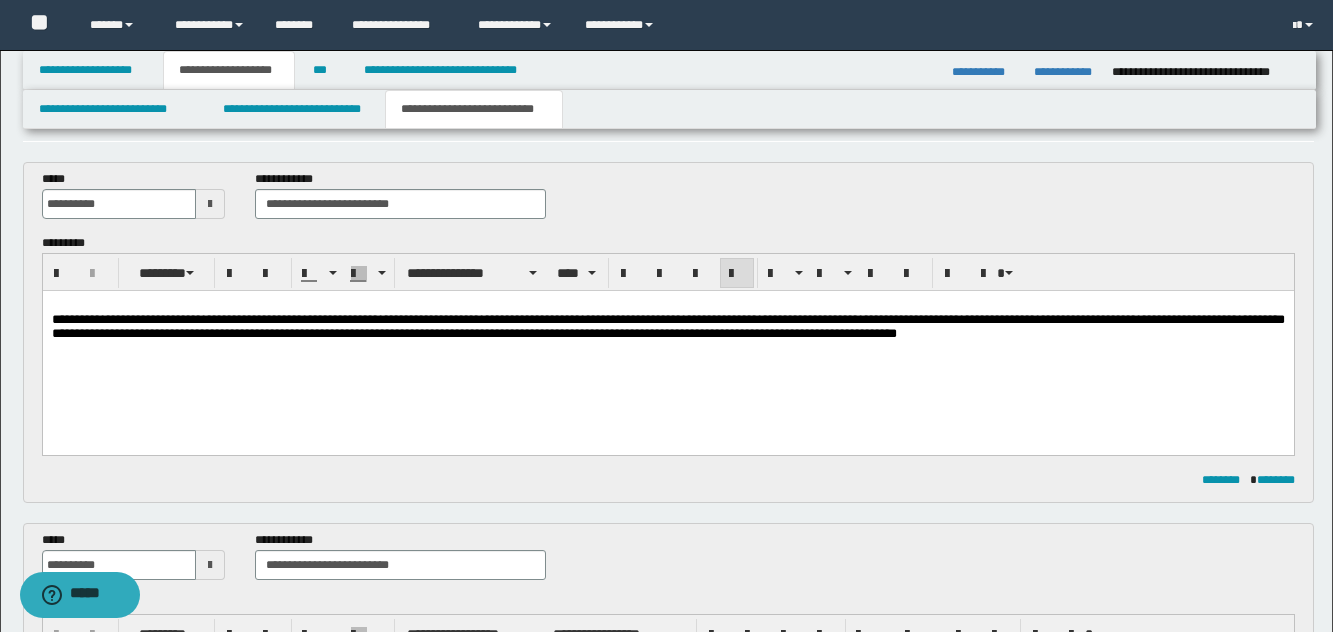 scroll, scrollTop: 100, scrollLeft: 0, axis: vertical 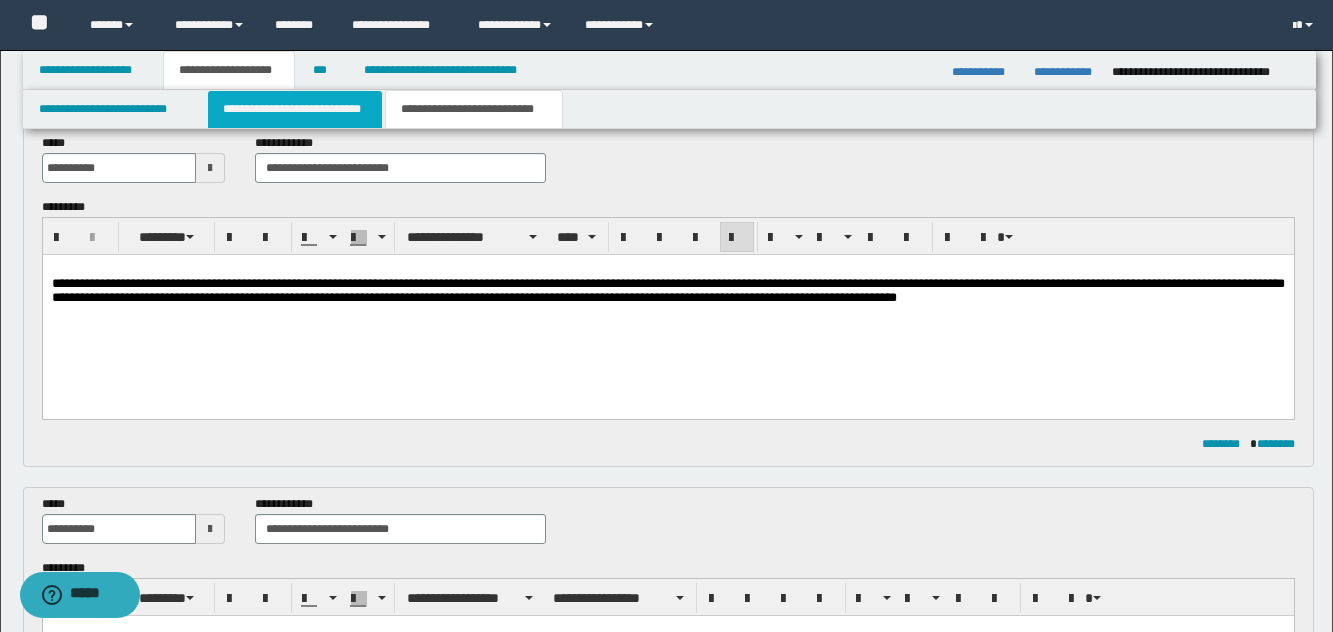 click on "**********" at bounding box center [295, 109] 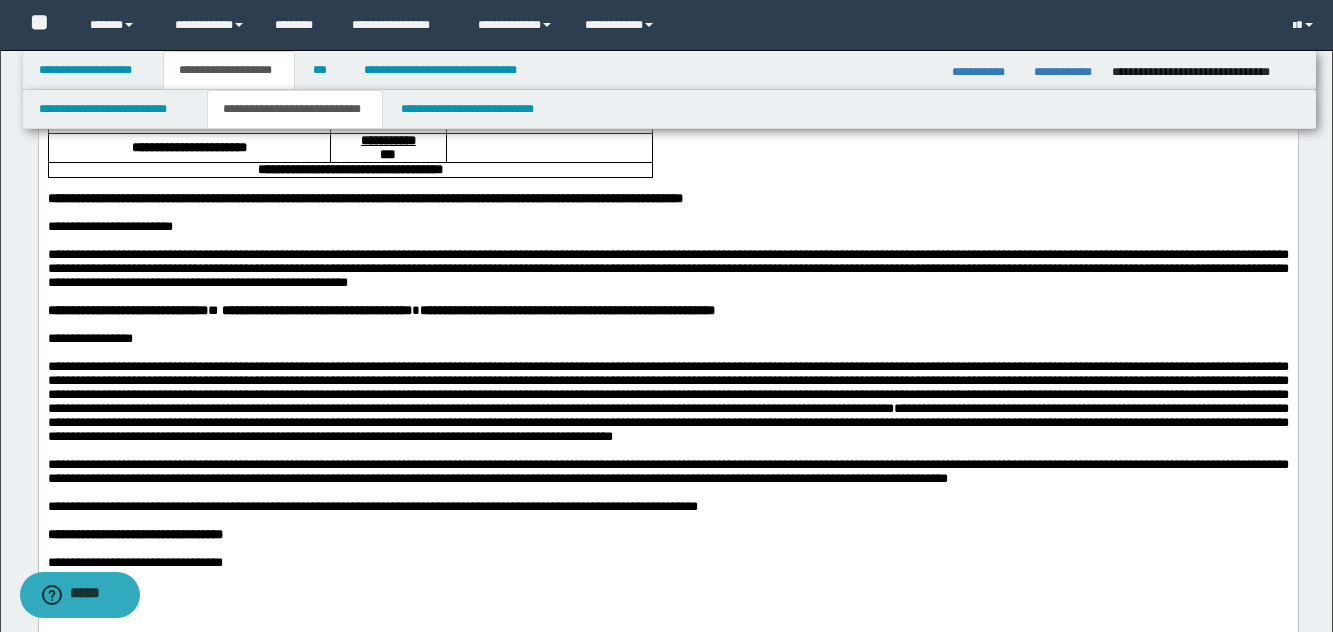 scroll, scrollTop: 700, scrollLeft: 0, axis: vertical 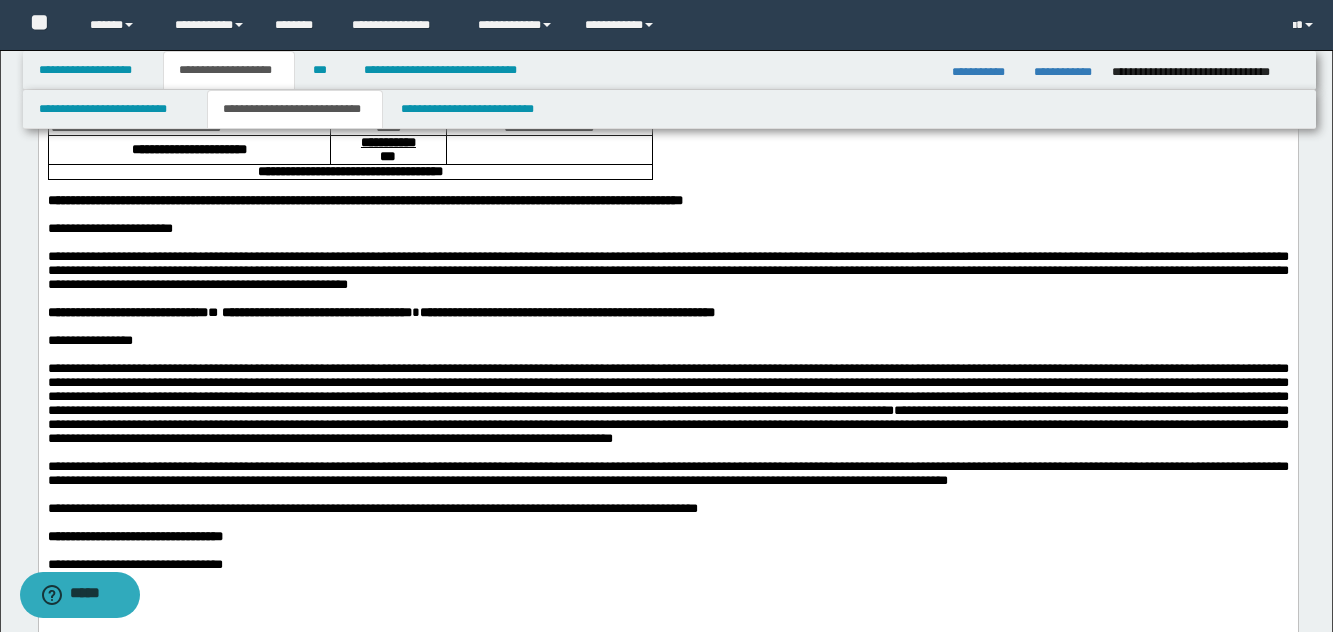 click on "**********" at bounding box center [667, 389] 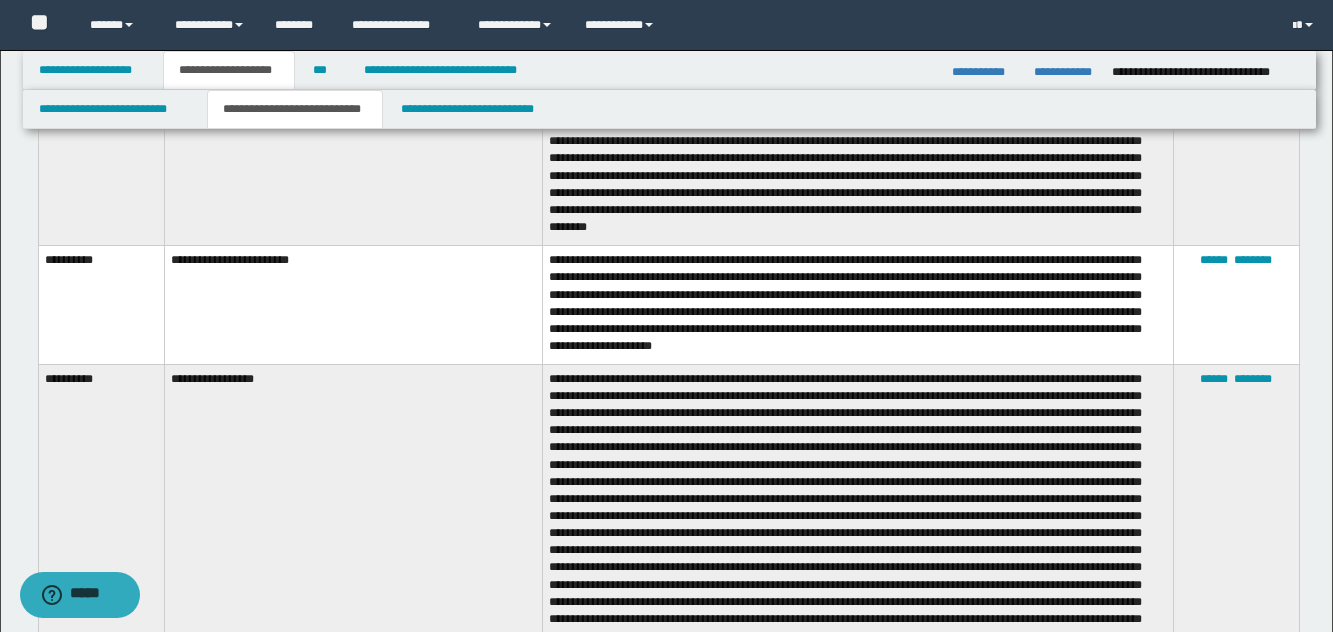 scroll, scrollTop: 1800, scrollLeft: 0, axis: vertical 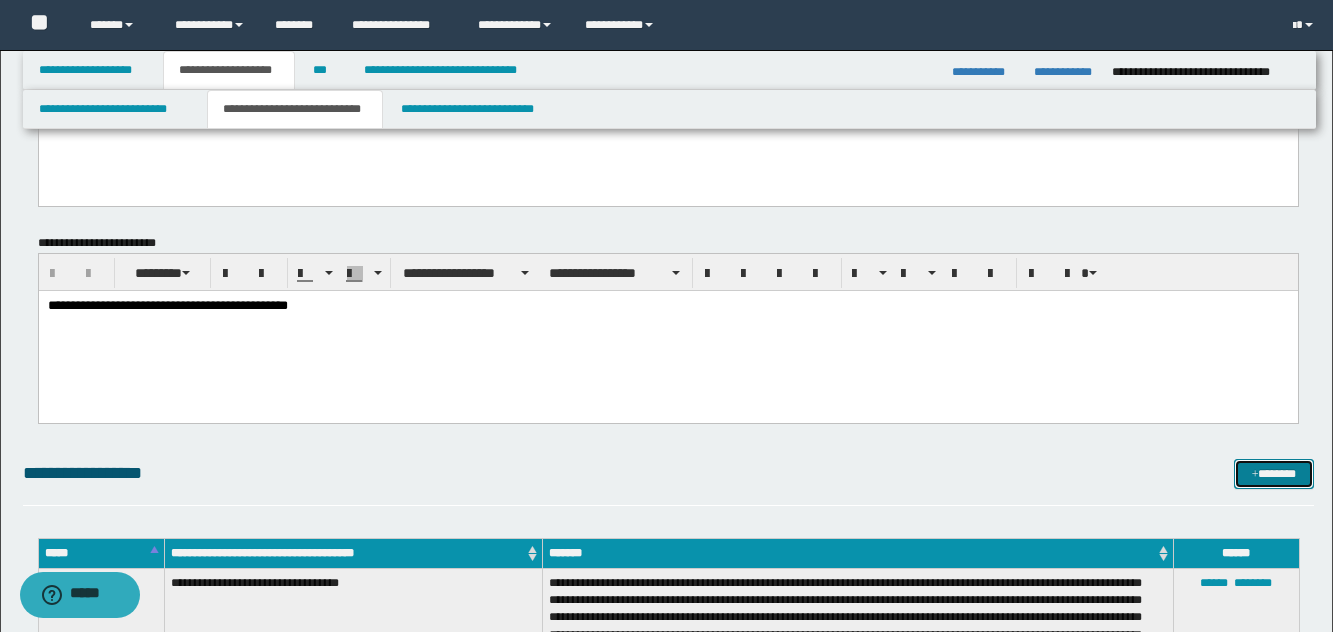 click on "*******" at bounding box center (1274, 474) 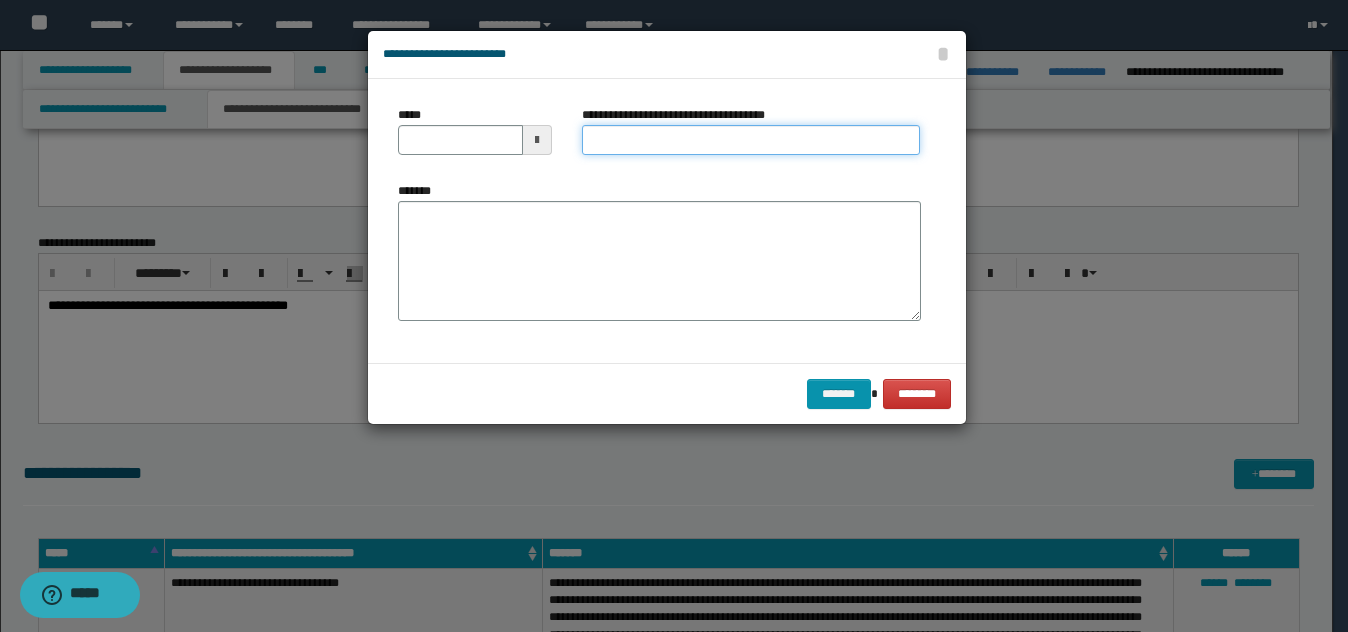 click on "**********" at bounding box center (751, 140) 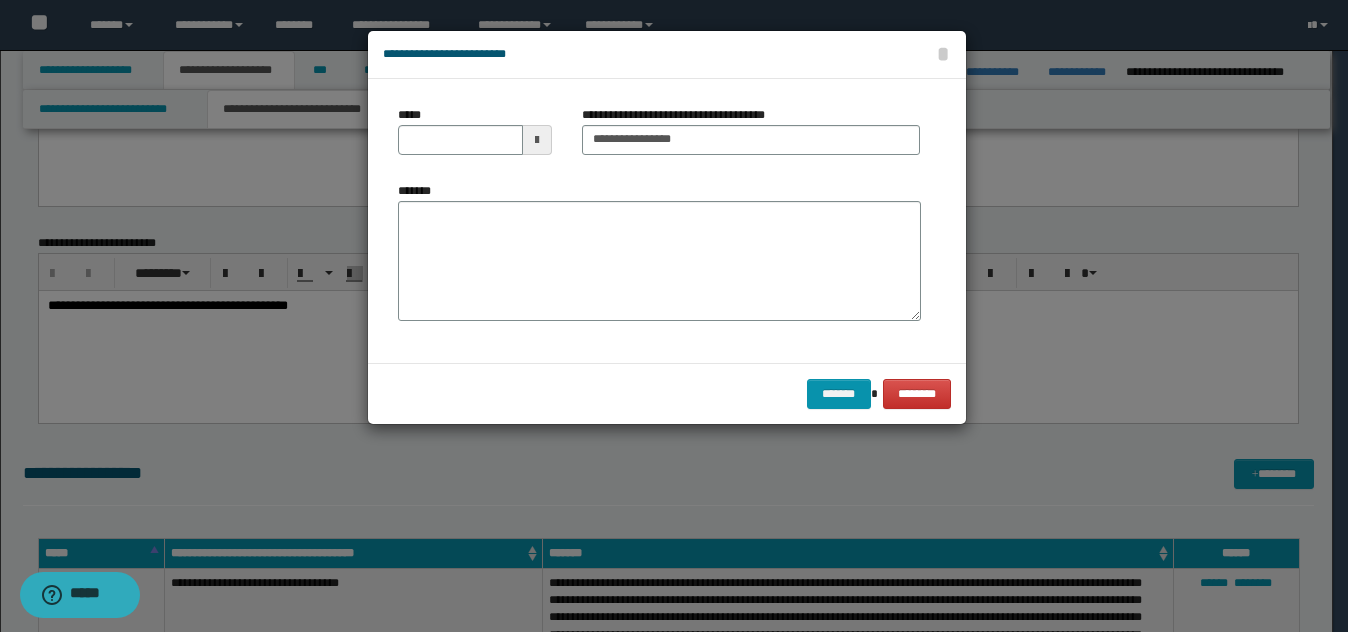 click on "*****" at bounding box center (475, 138) 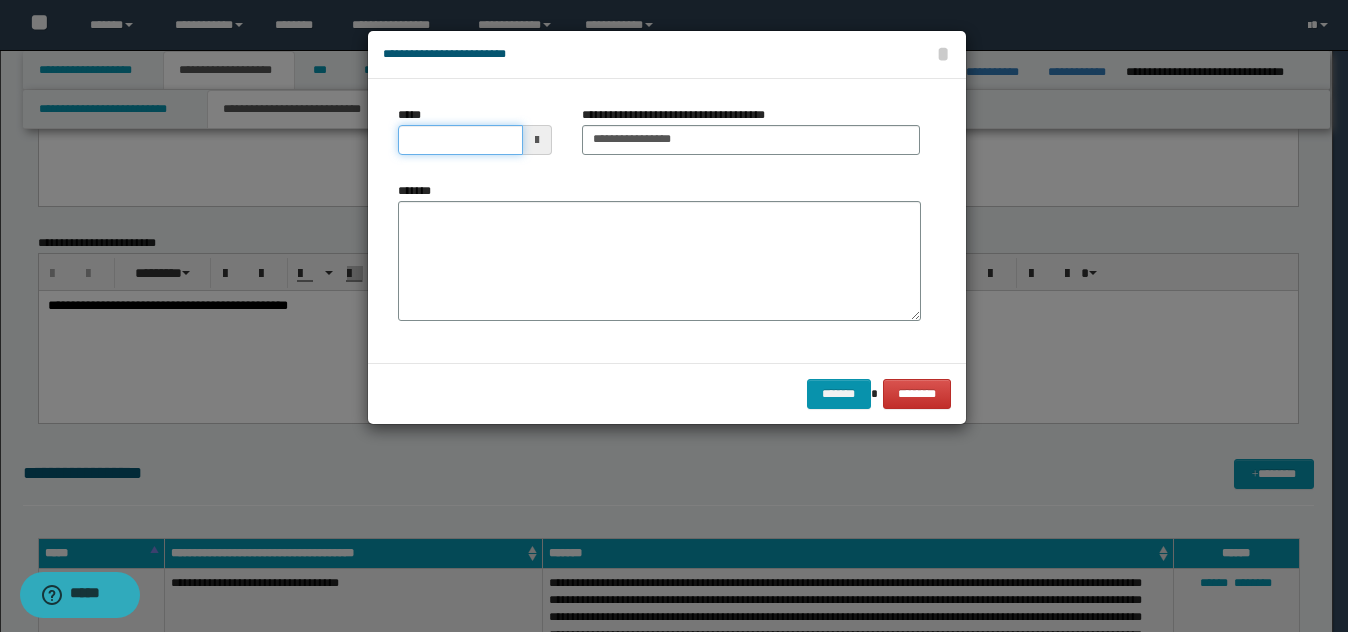 click on "*****" at bounding box center [460, 140] 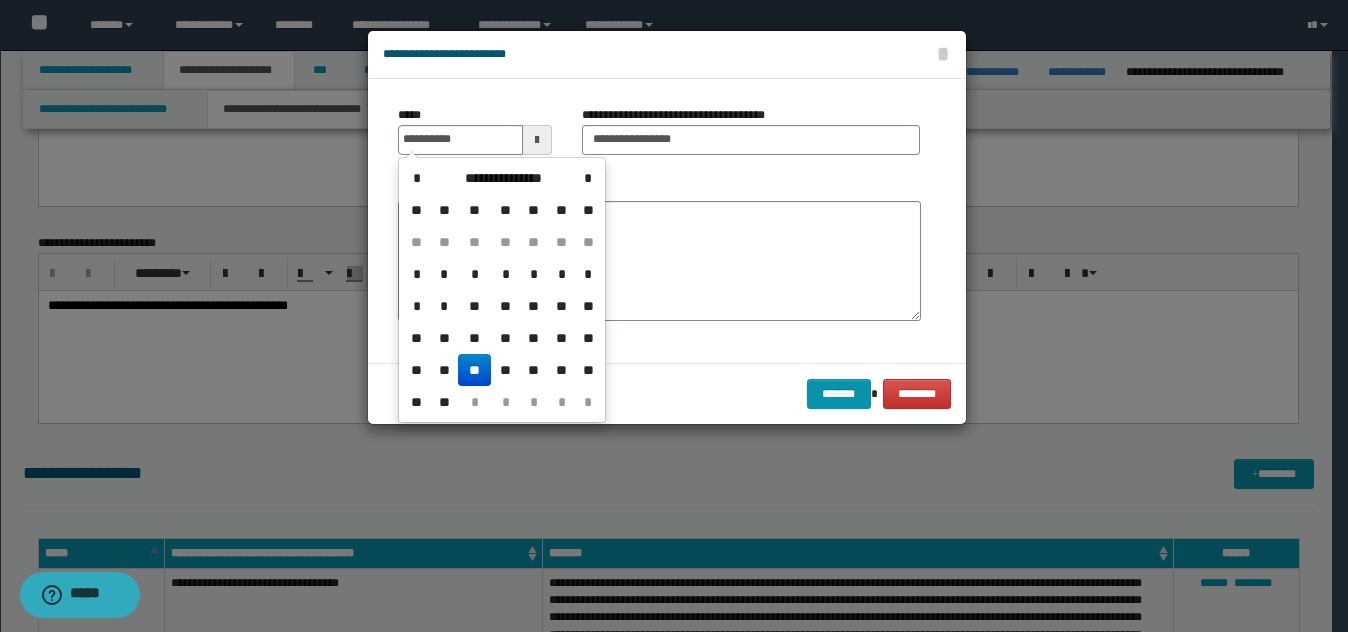 drag, startPoint x: 472, startPoint y: 360, endPoint x: 522, endPoint y: 243, distance: 127.236 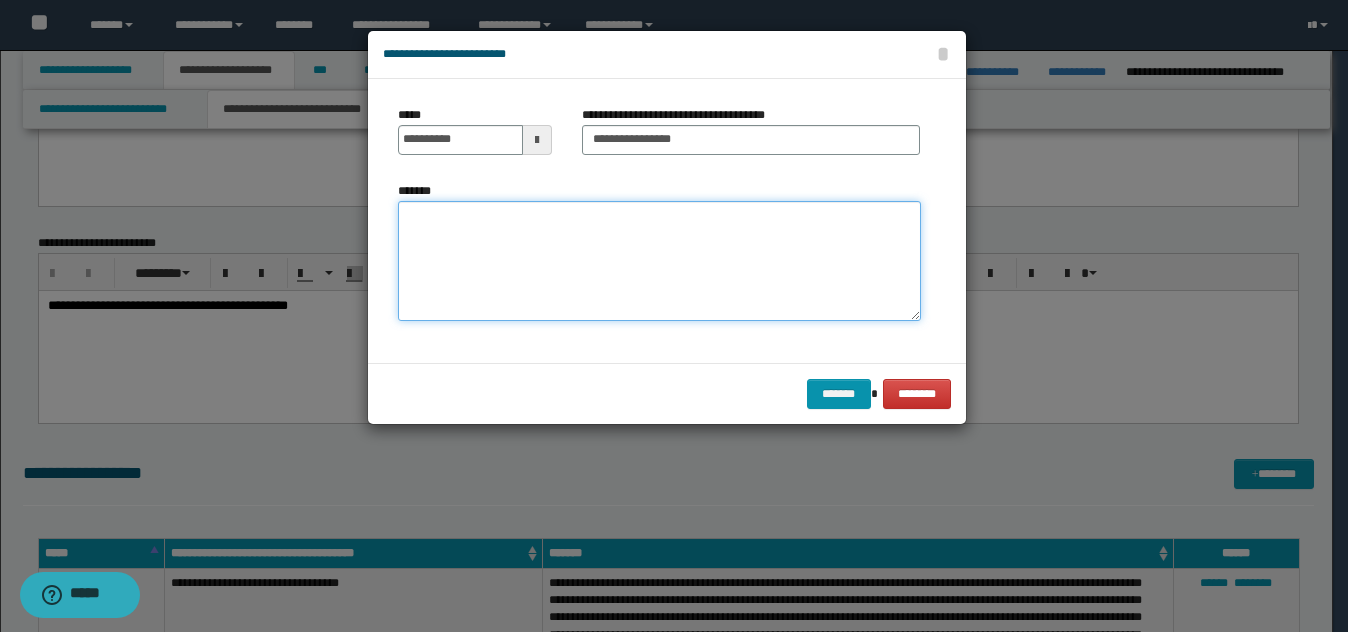click on "*******" at bounding box center [659, 261] 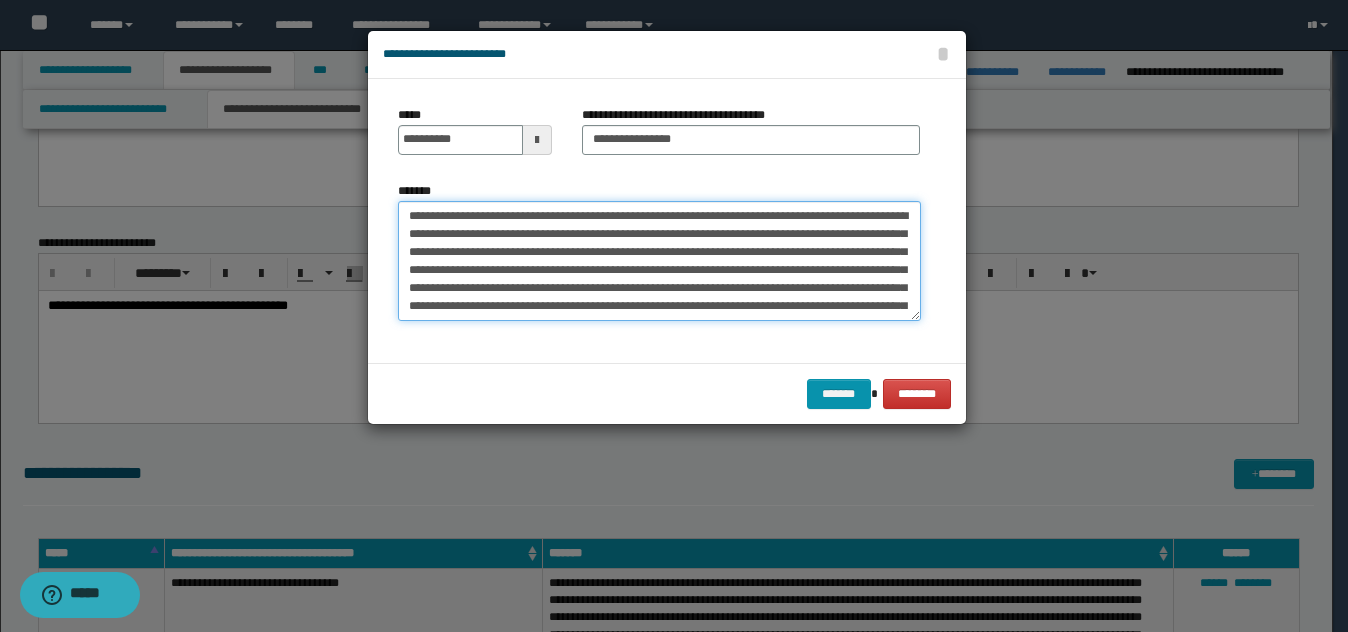 scroll, scrollTop: 30, scrollLeft: 0, axis: vertical 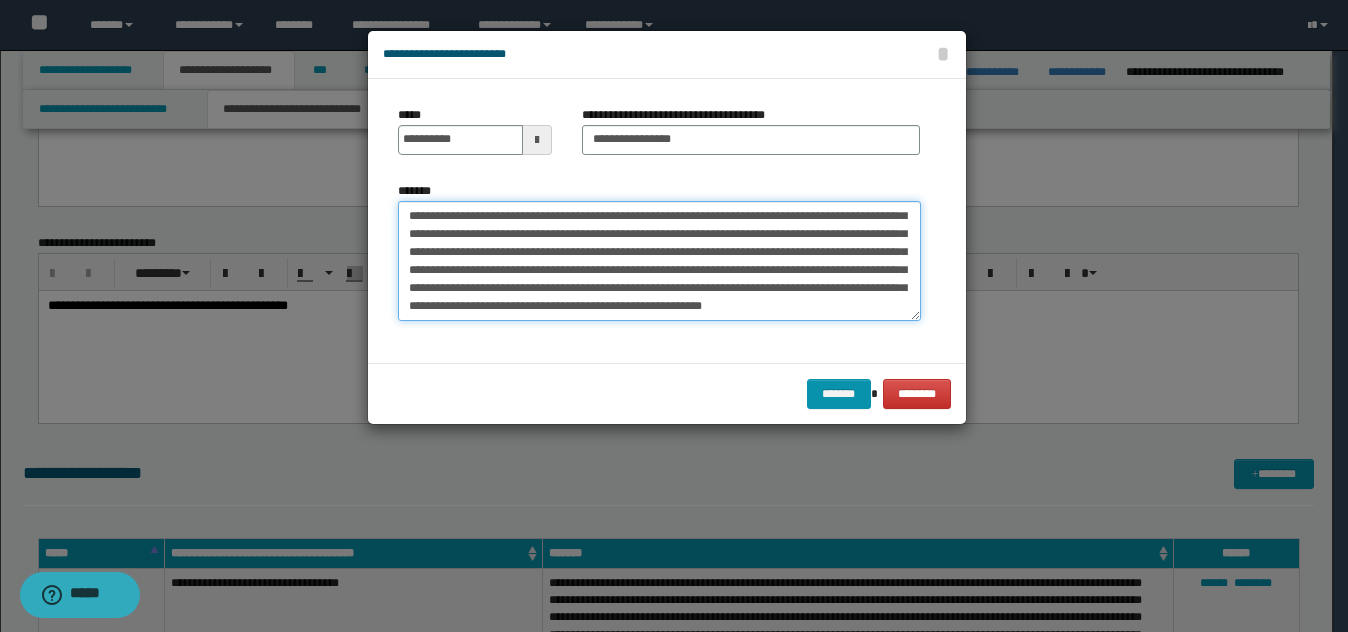 click on "**********" at bounding box center [659, 261] 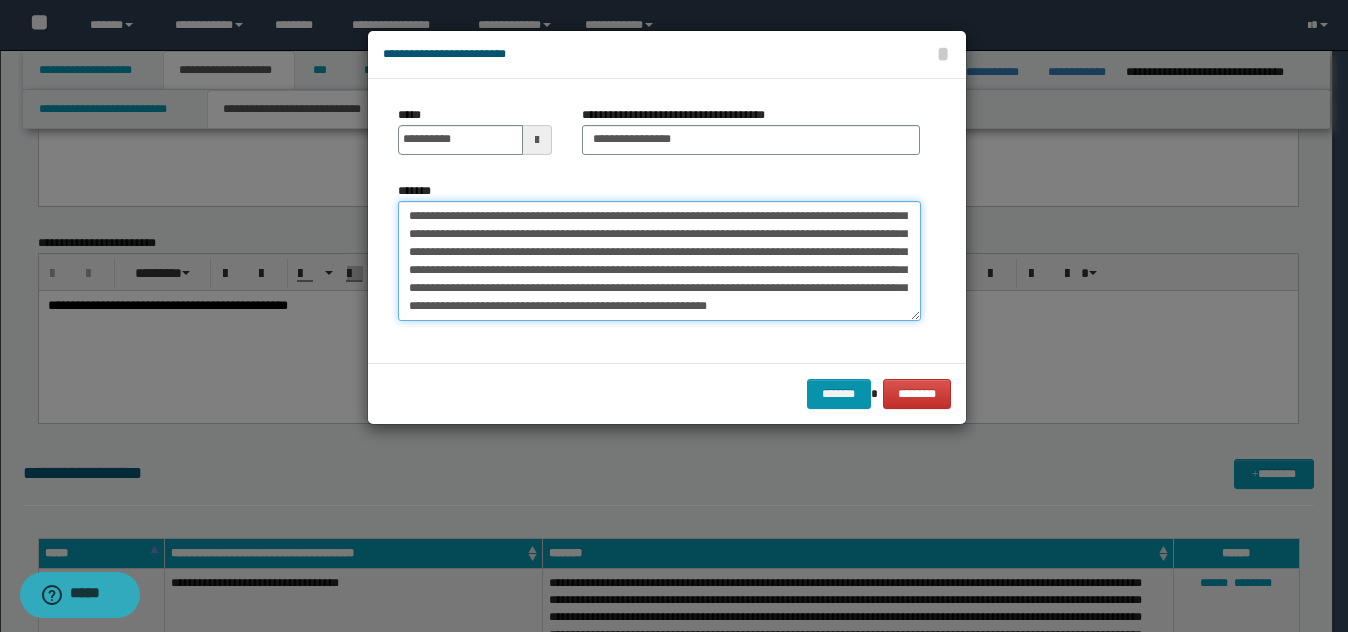 click on "**********" at bounding box center (659, 261) 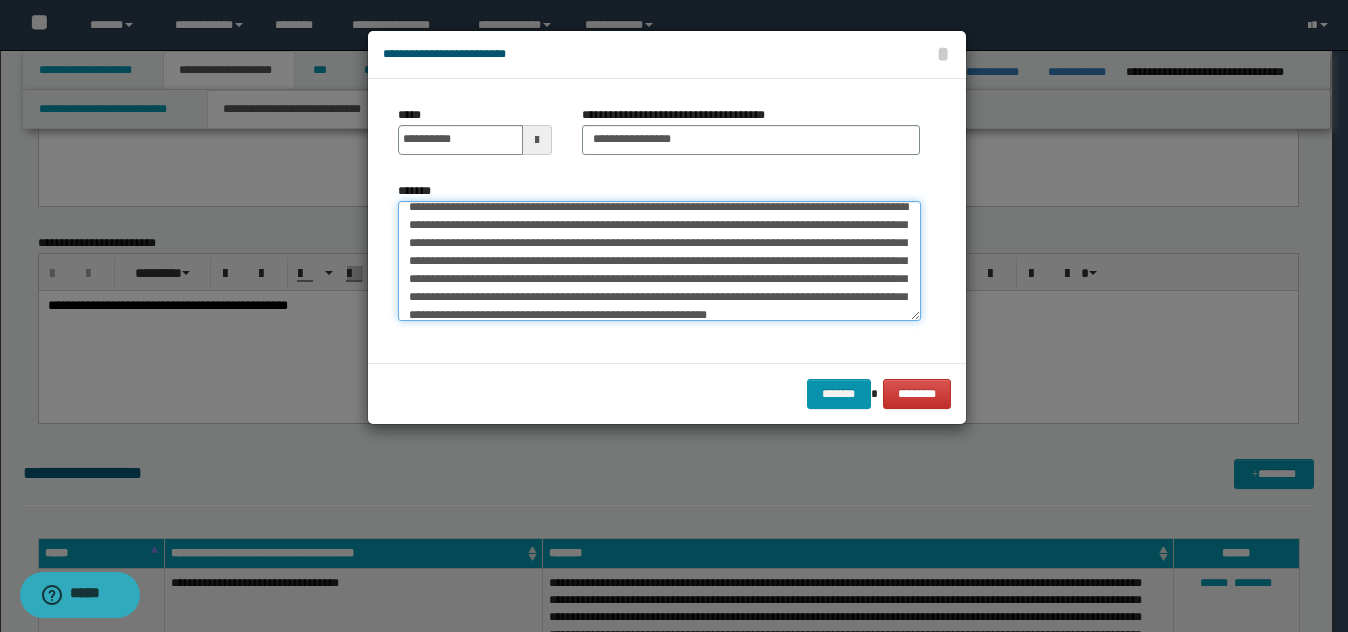 scroll, scrollTop: 0, scrollLeft: 0, axis: both 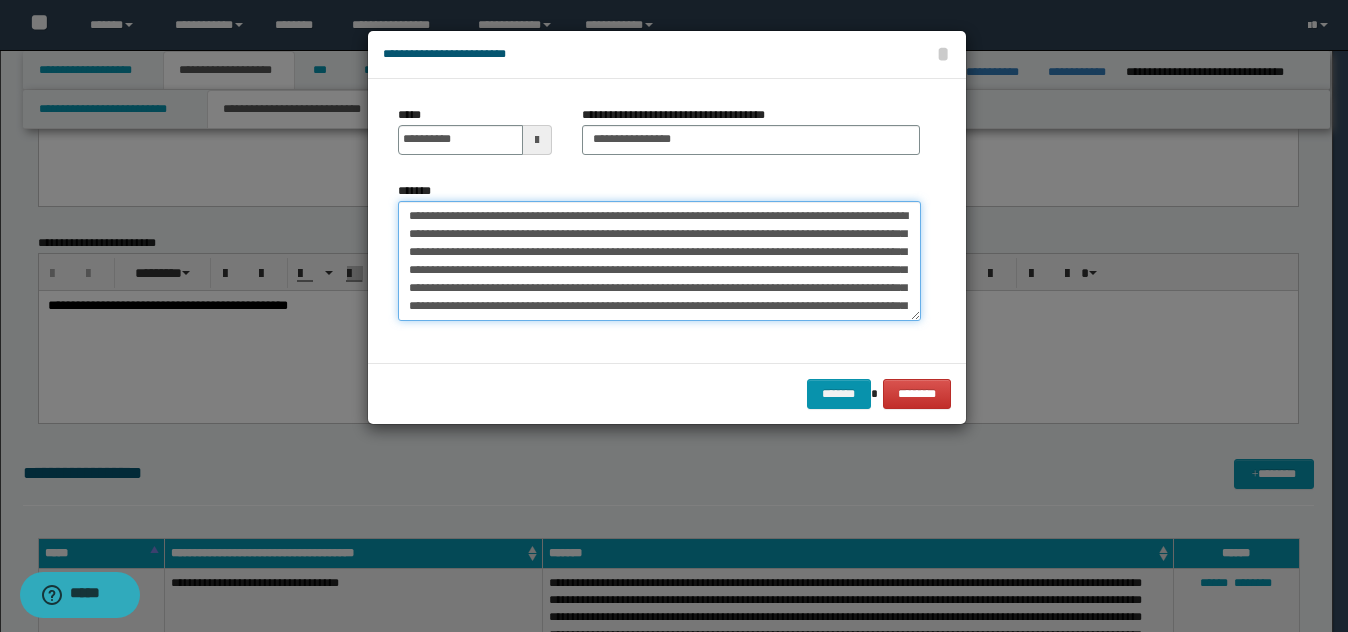 click on "**********" at bounding box center (659, 261) 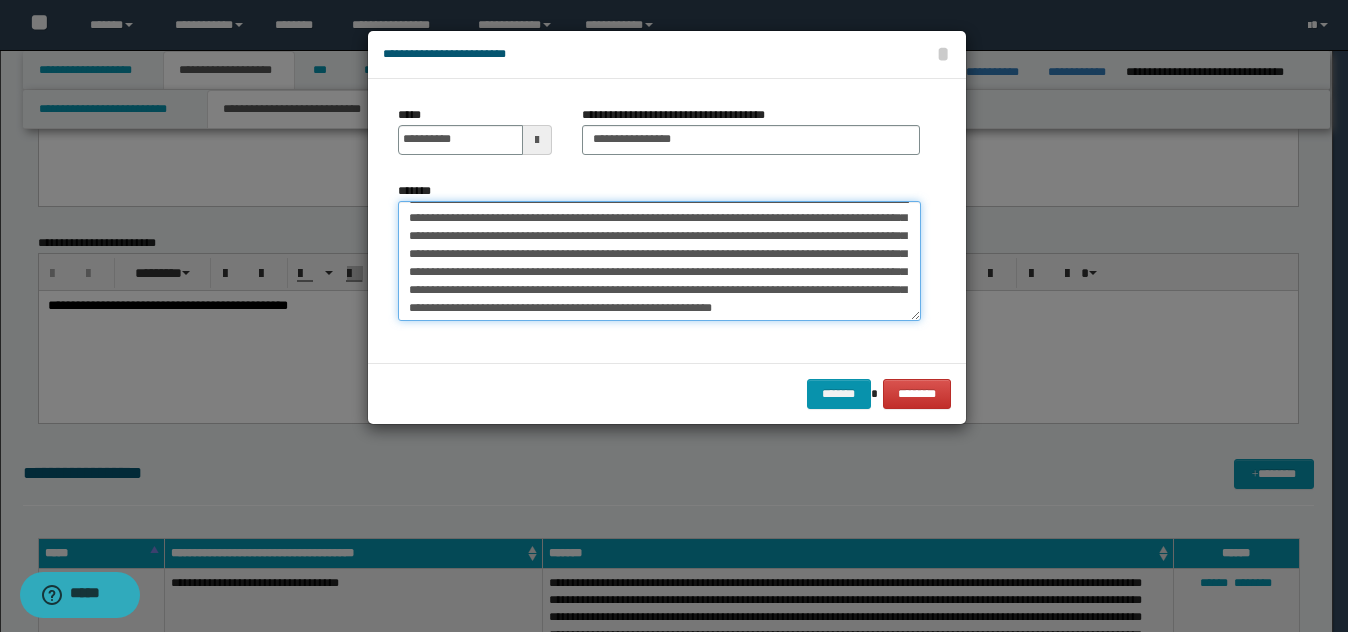 scroll, scrollTop: 0, scrollLeft: 0, axis: both 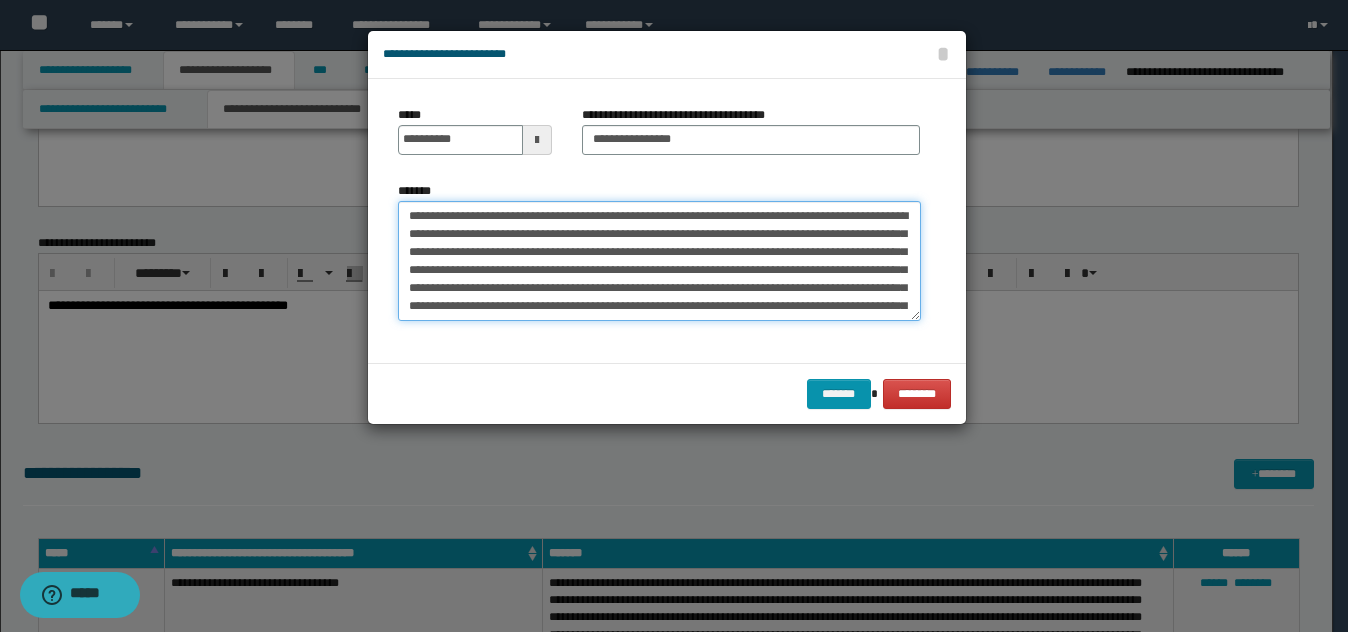 click on "**********" at bounding box center [659, 261] 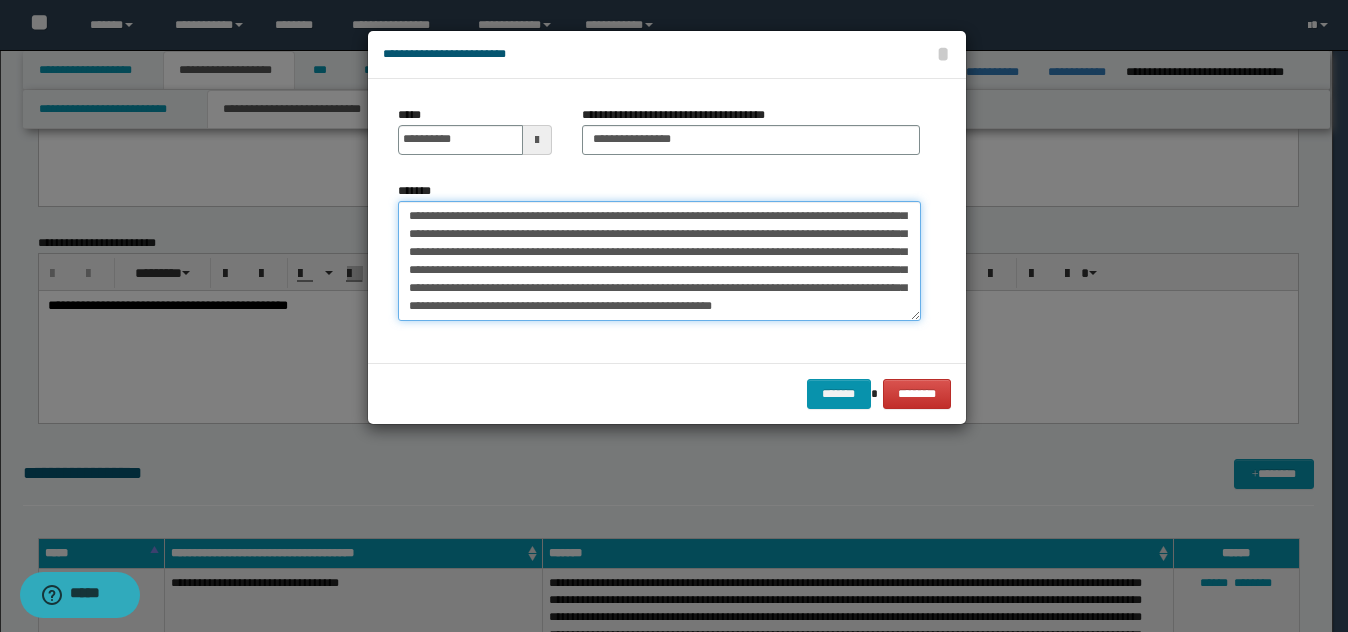scroll, scrollTop: 36, scrollLeft: 0, axis: vertical 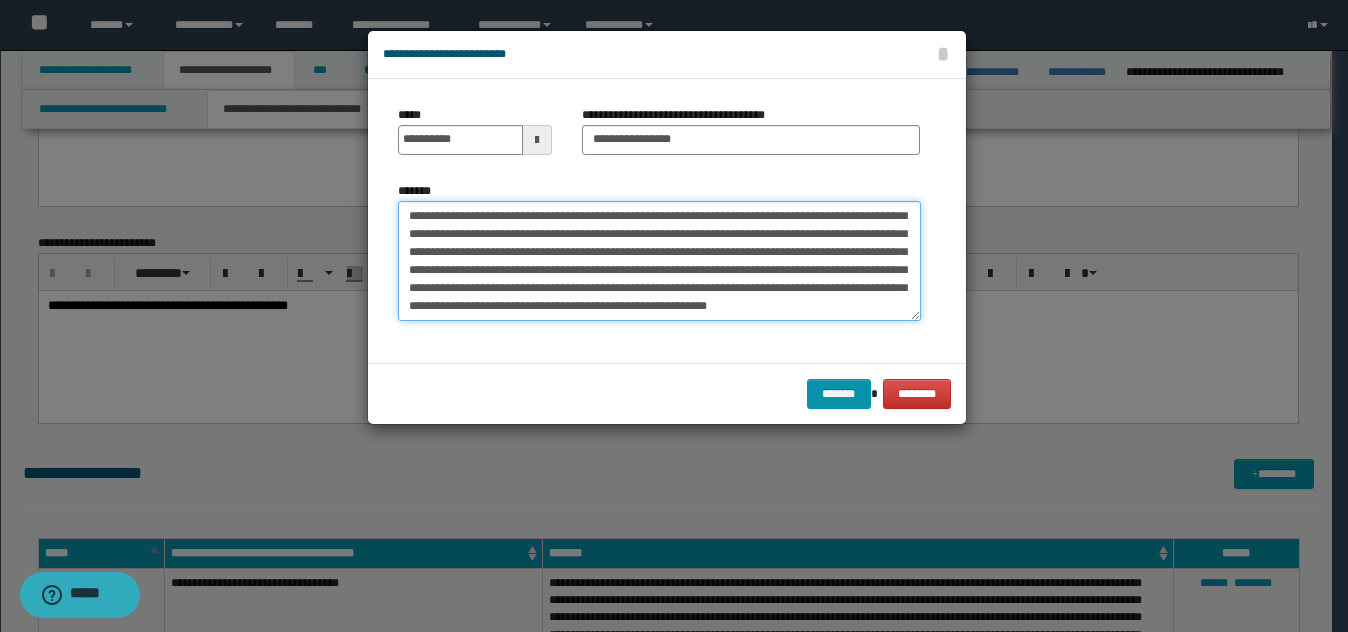 click on "**********" at bounding box center (659, 261) 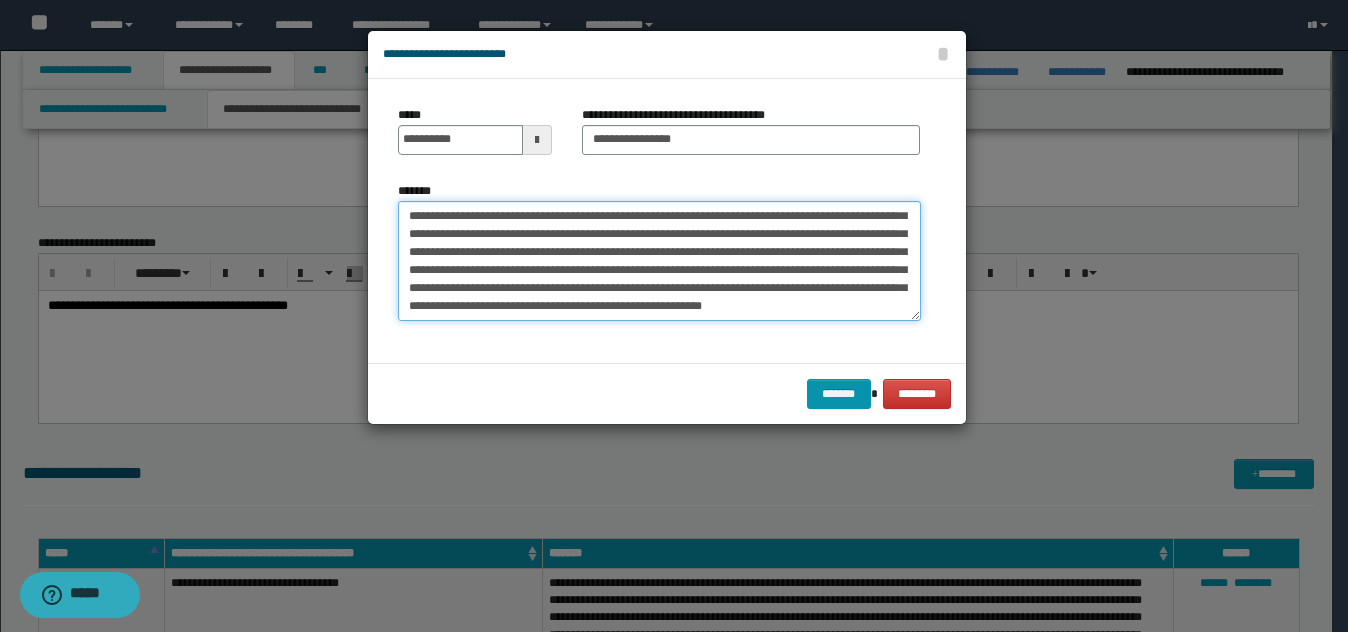 click on "**********" at bounding box center [659, 261] 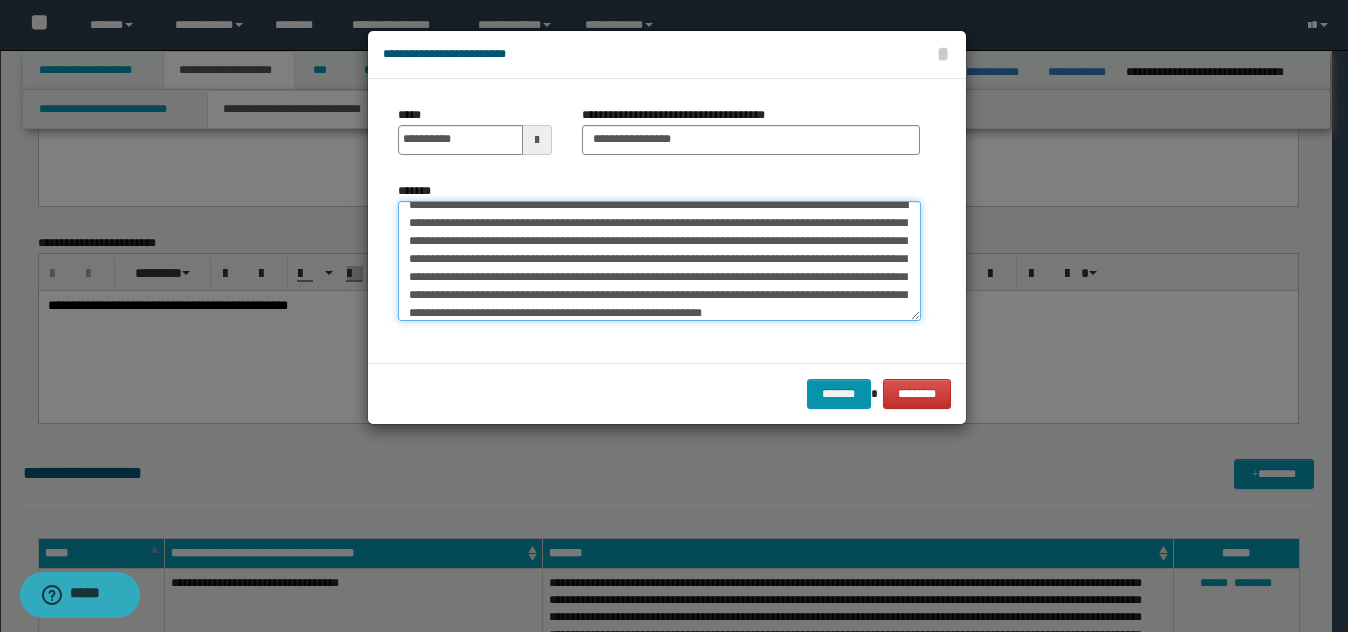 scroll, scrollTop: 0, scrollLeft: 0, axis: both 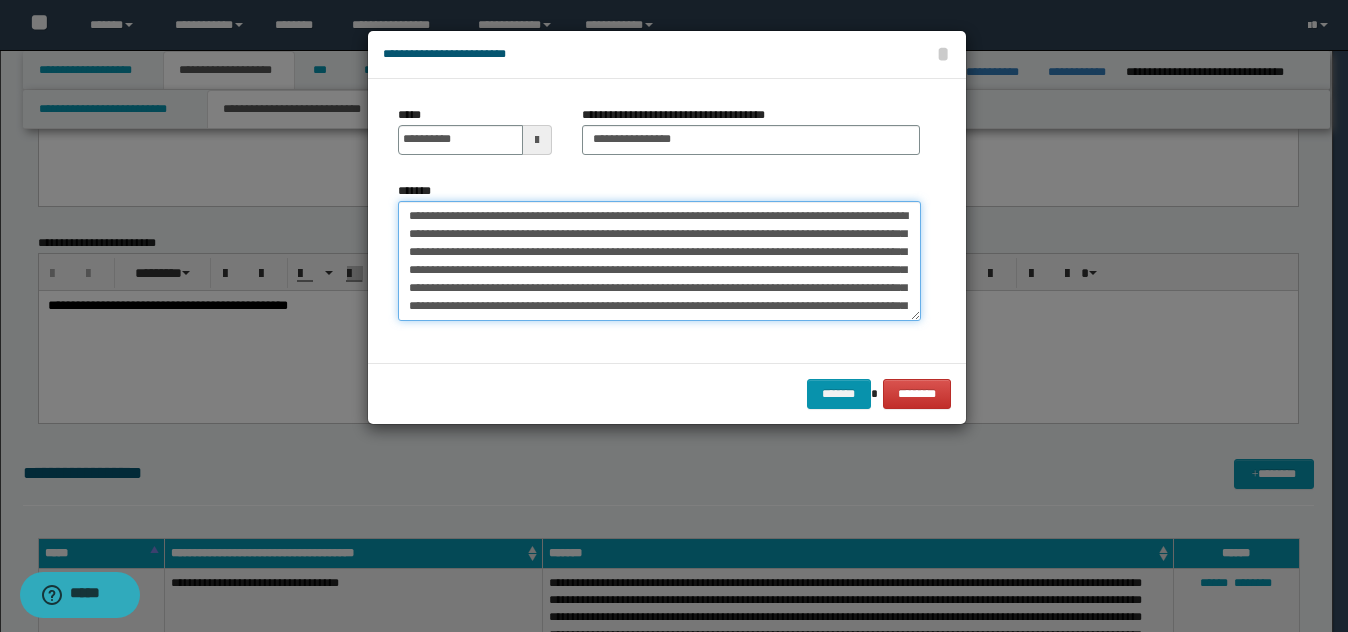 click on "**********" at bounding box center [659, 261] 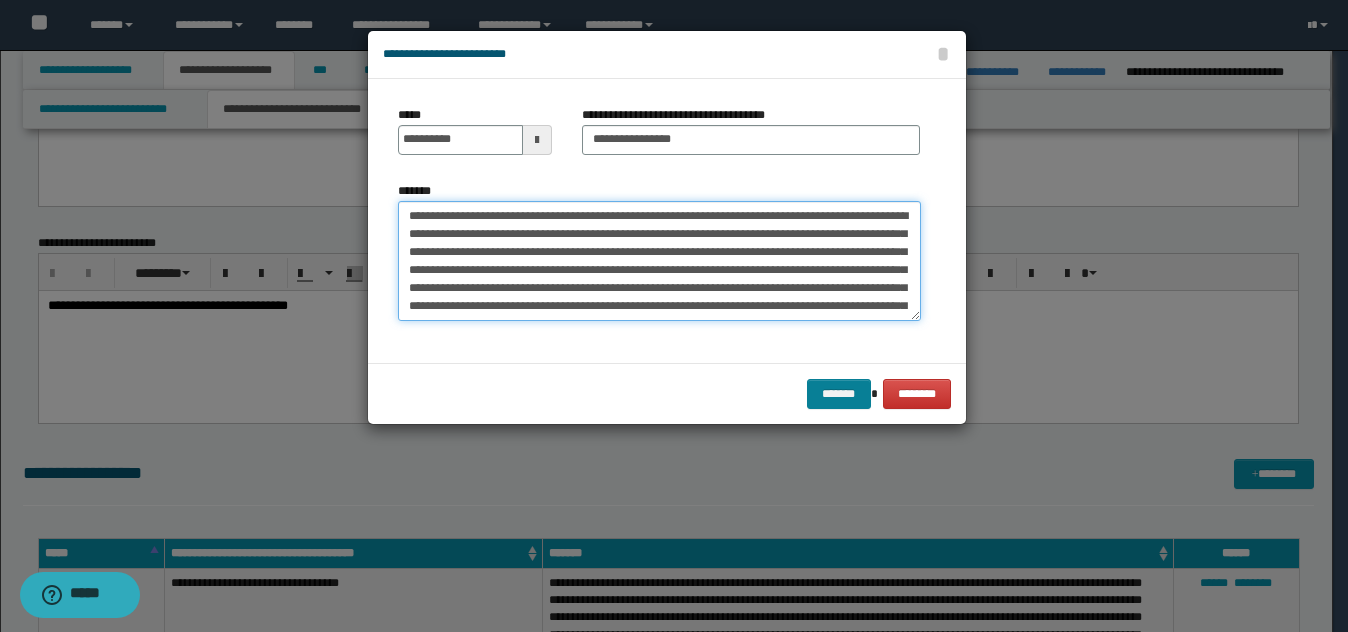 type on "**********" 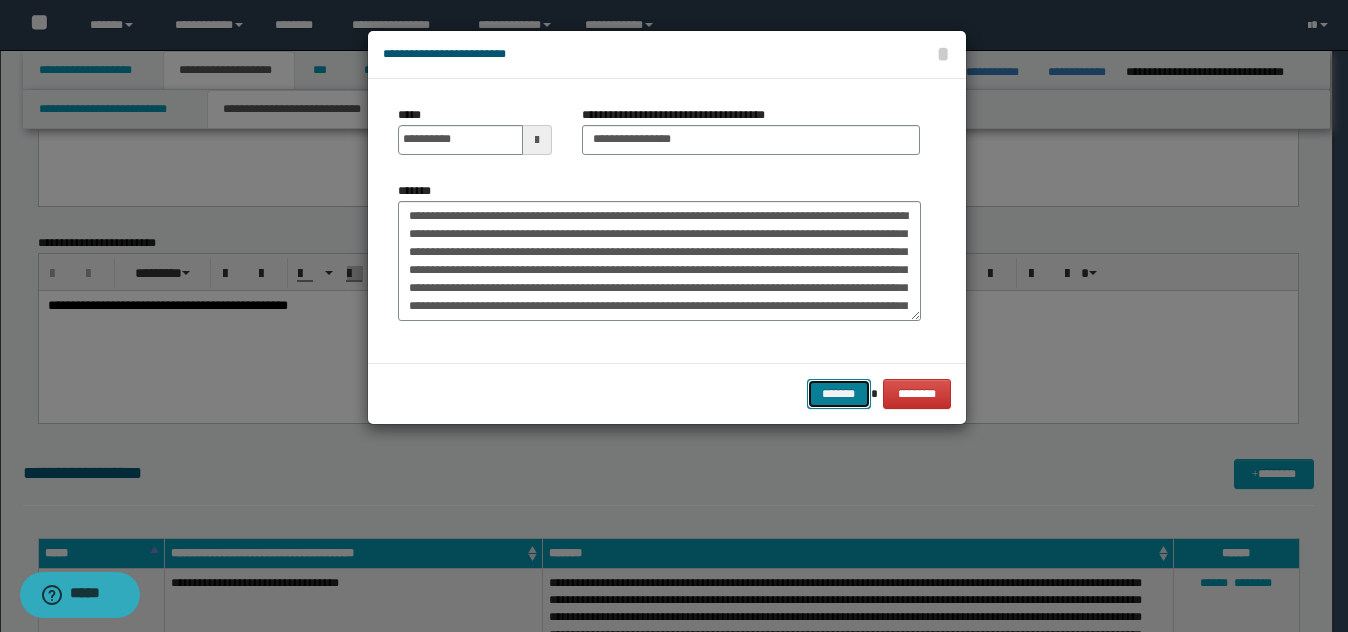 click on "*******" at bounding box center (839, 394) 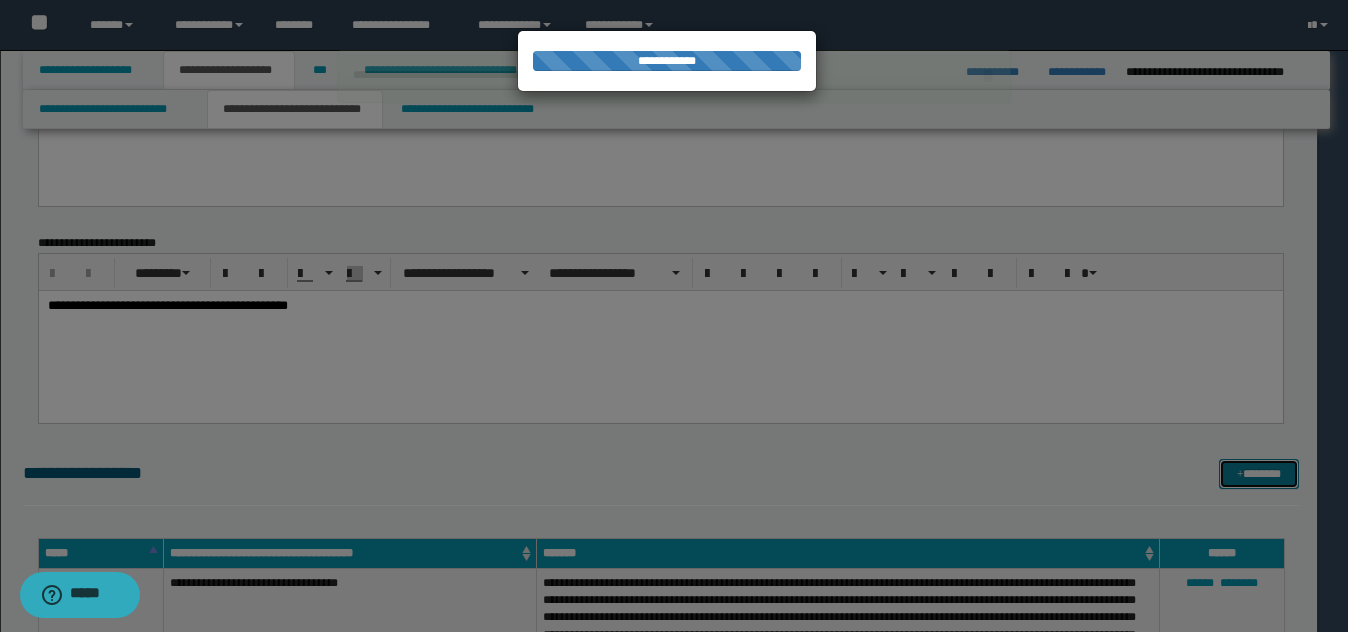 type 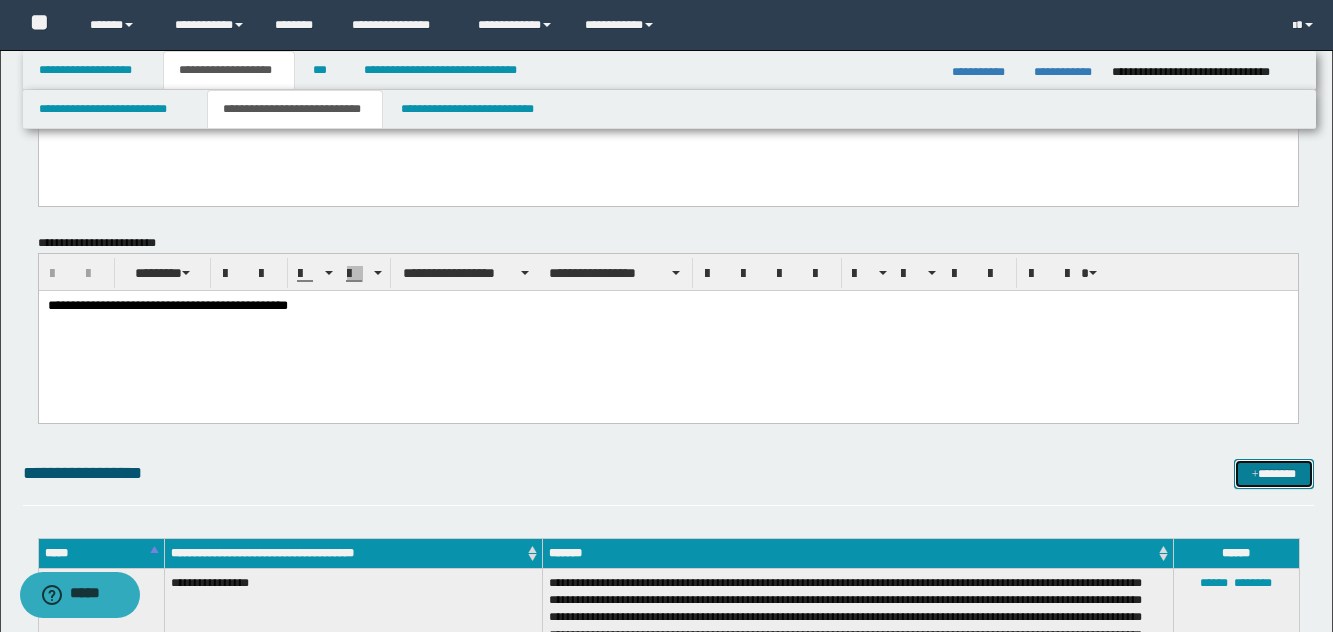 click on "*******" at bounding box center [1274, 474] 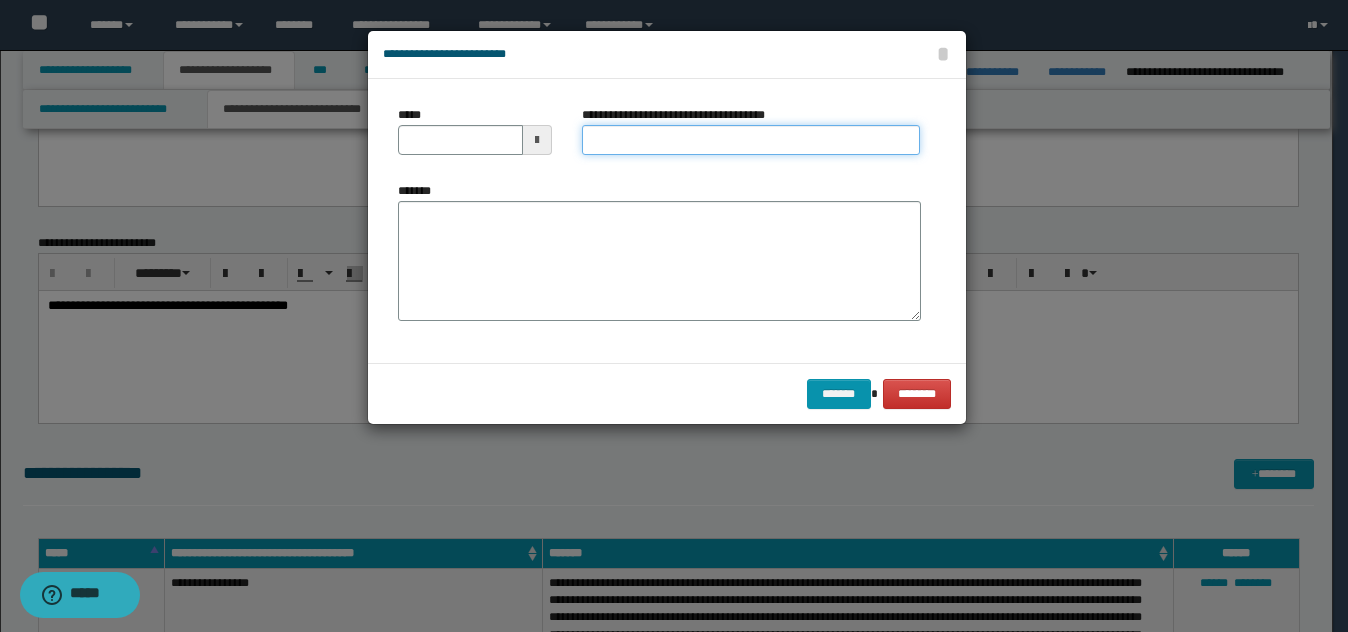 click on "**********" at bounding box center (751, 140) 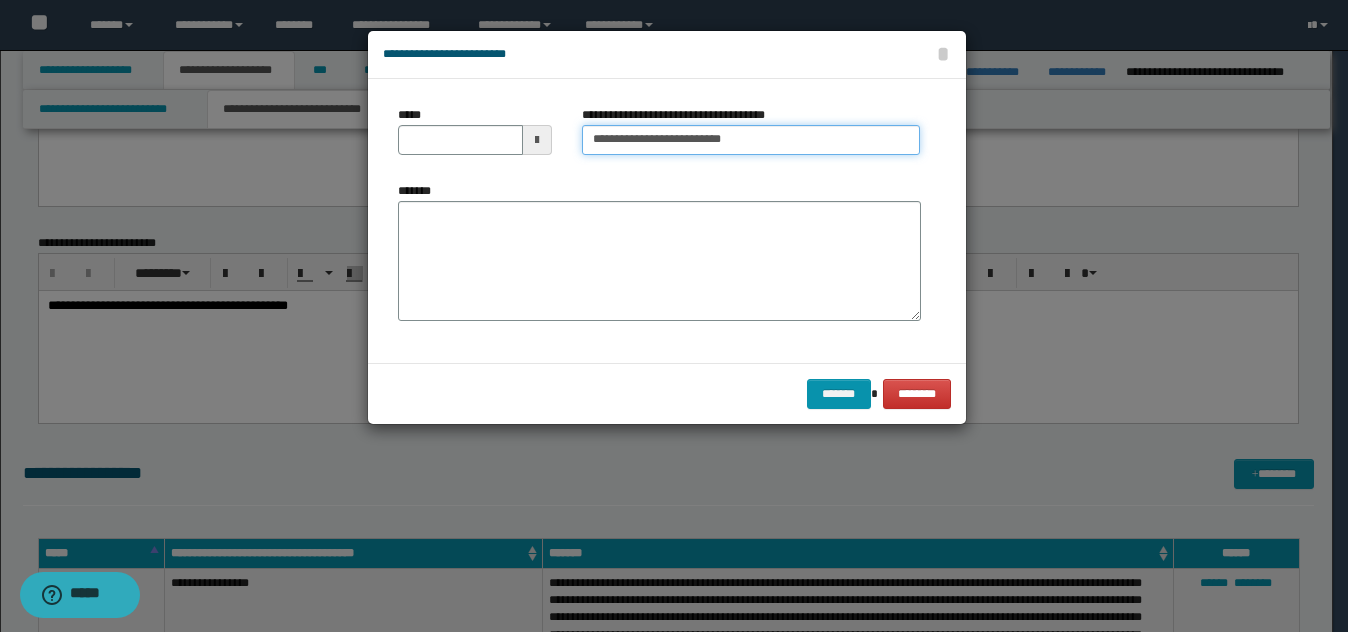 click on "**********" at bounding box center [751, 140] 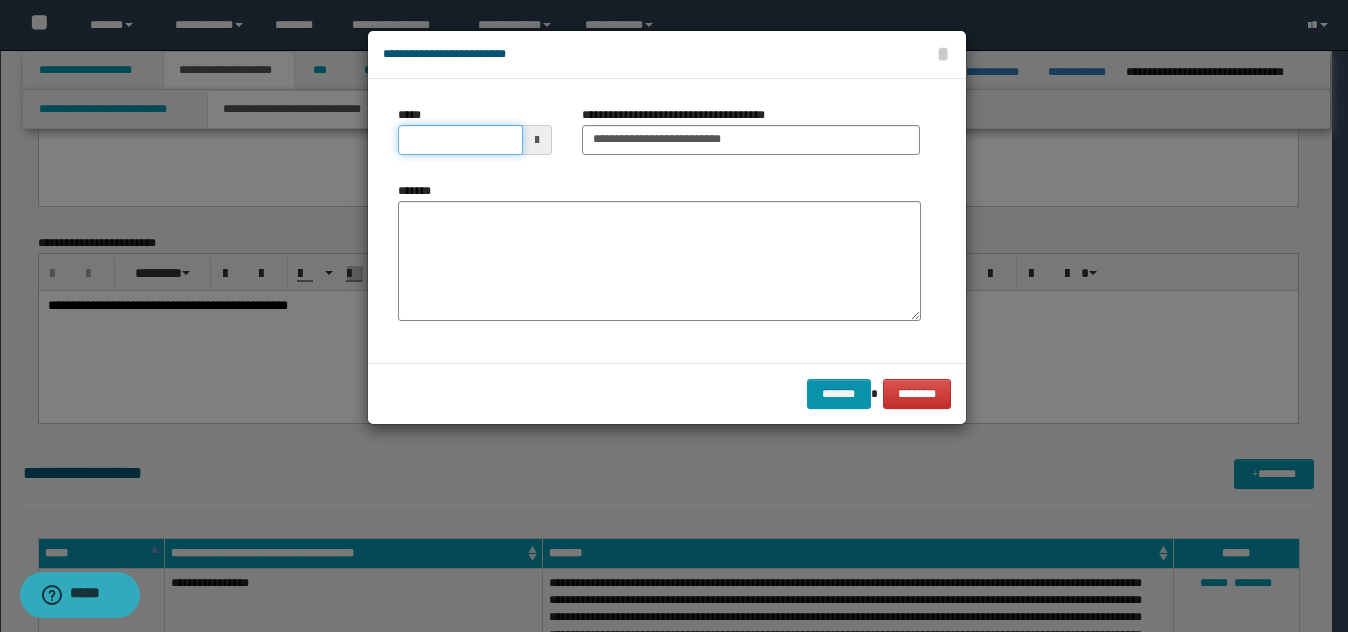 click on "*****" at bounding box center [460, 140] 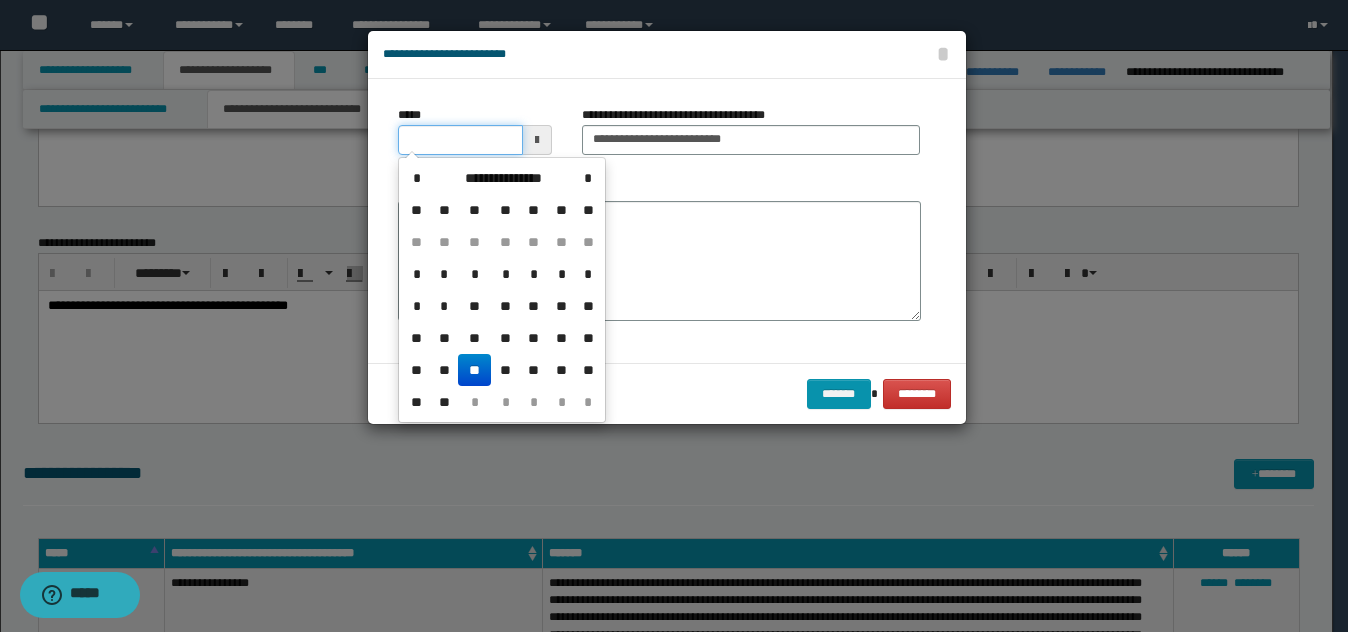 type on "**********" 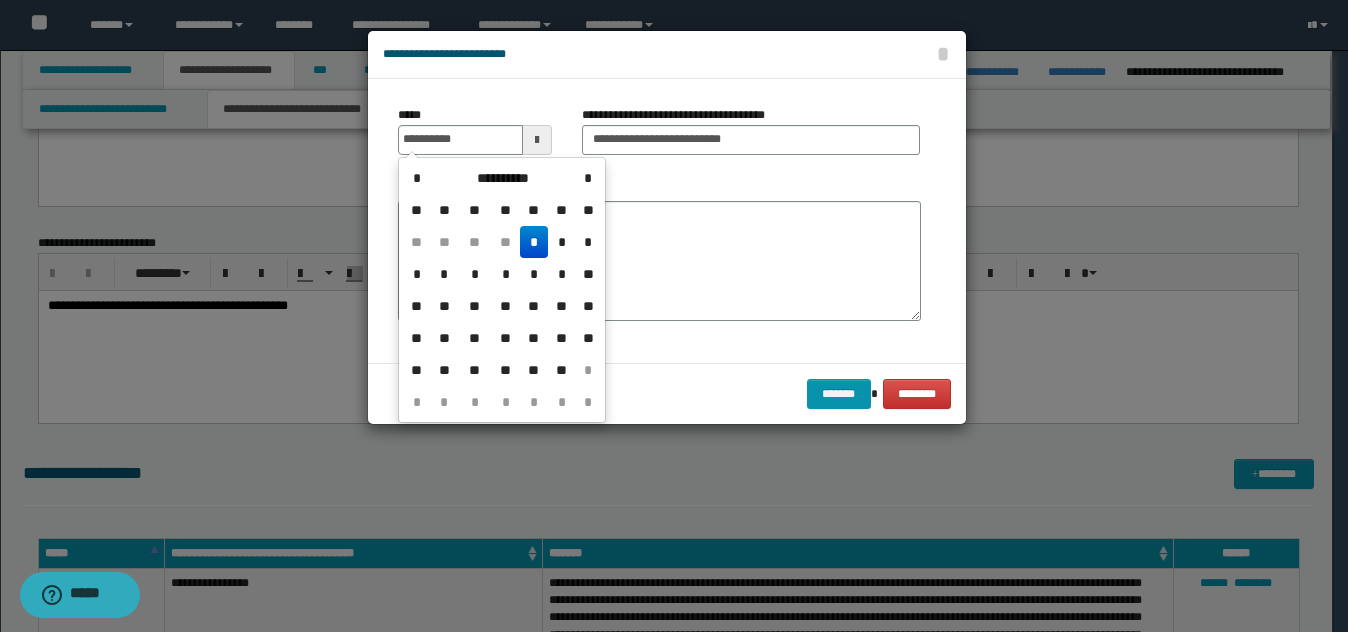 drag, startPoint x: 535, startPoint y: 240, endPoint x: 623, endPoint y: 187, distance: 102.7278 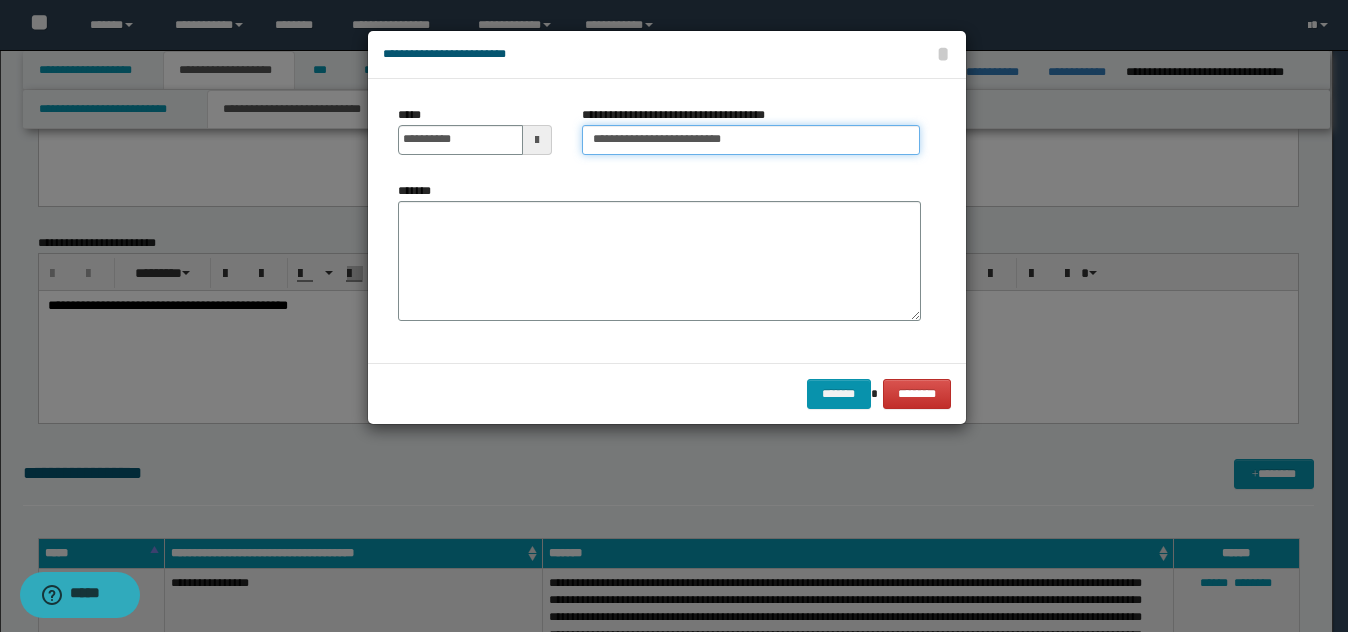 click on "**********" at bounding box center [751, 140] 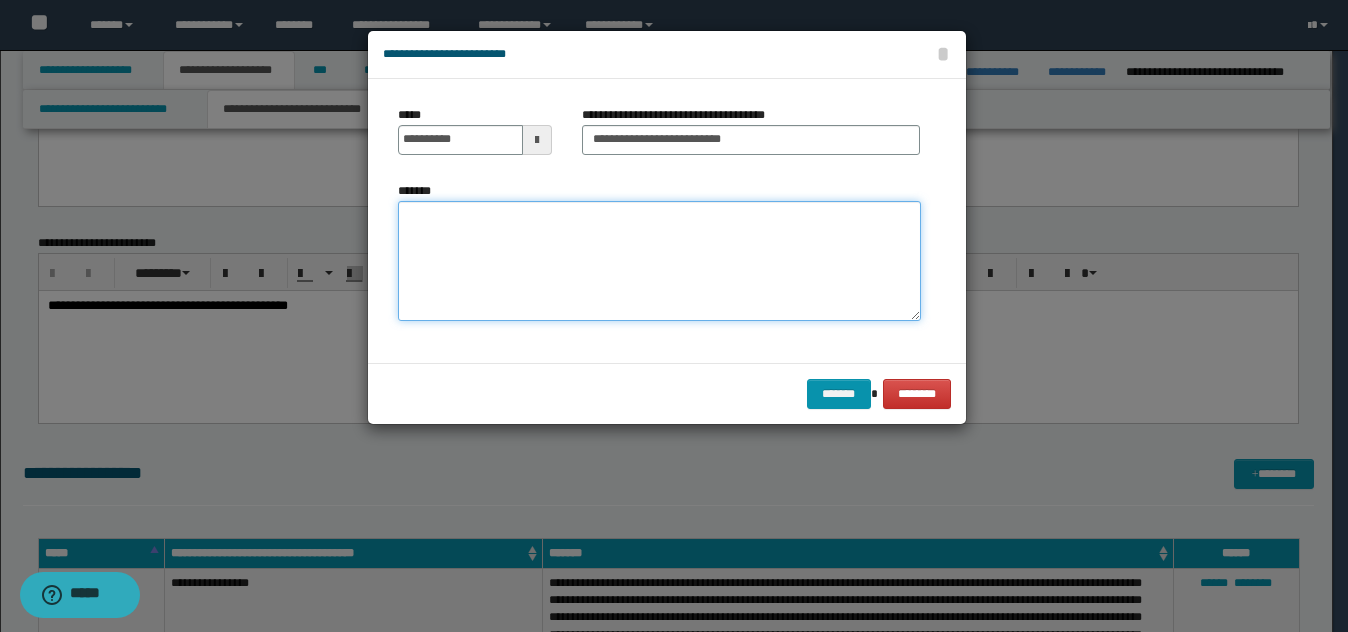 click on "*******" at bounding box center [659, 261] 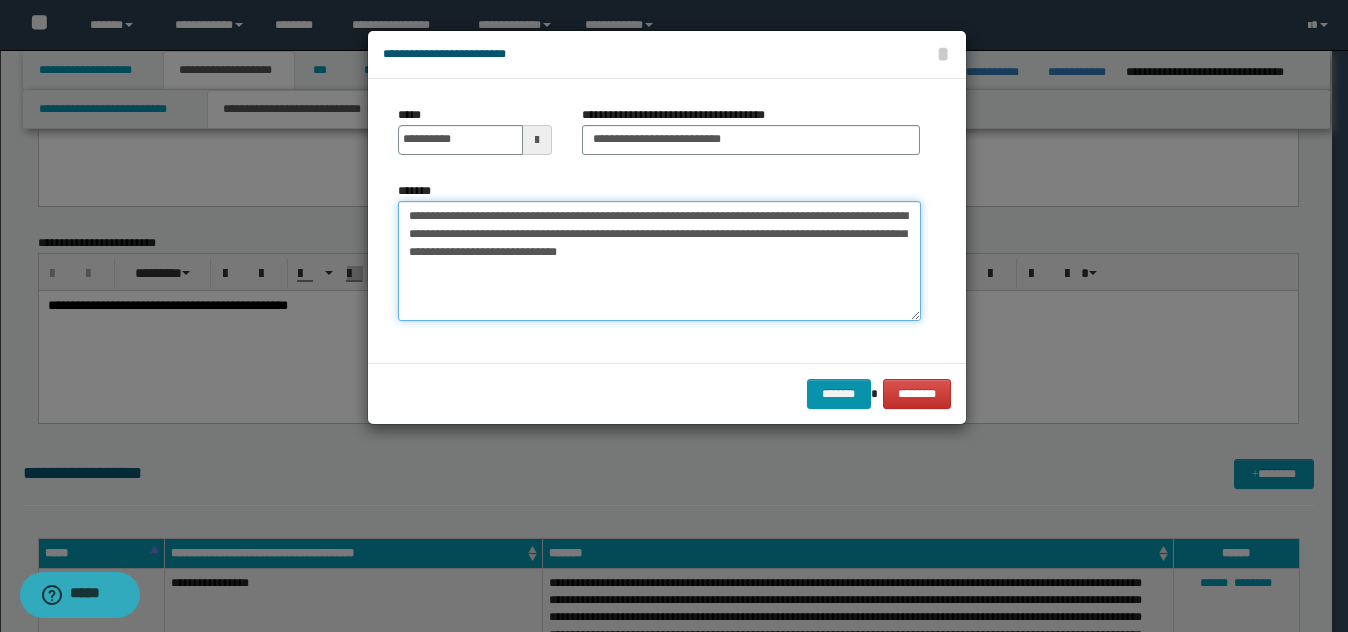 drag, startPoint x: 540, startPoint y: 260, endPoint x: 557, endPoint y: 255, distance: 17.720045 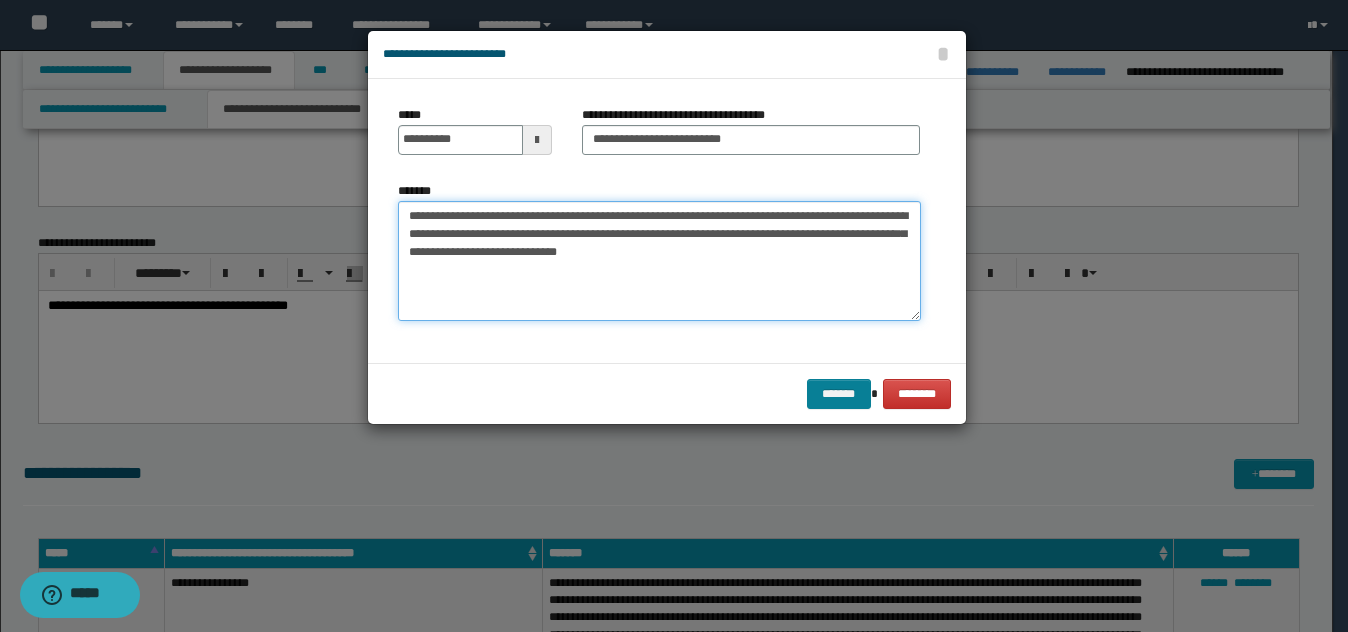 type on "**********" 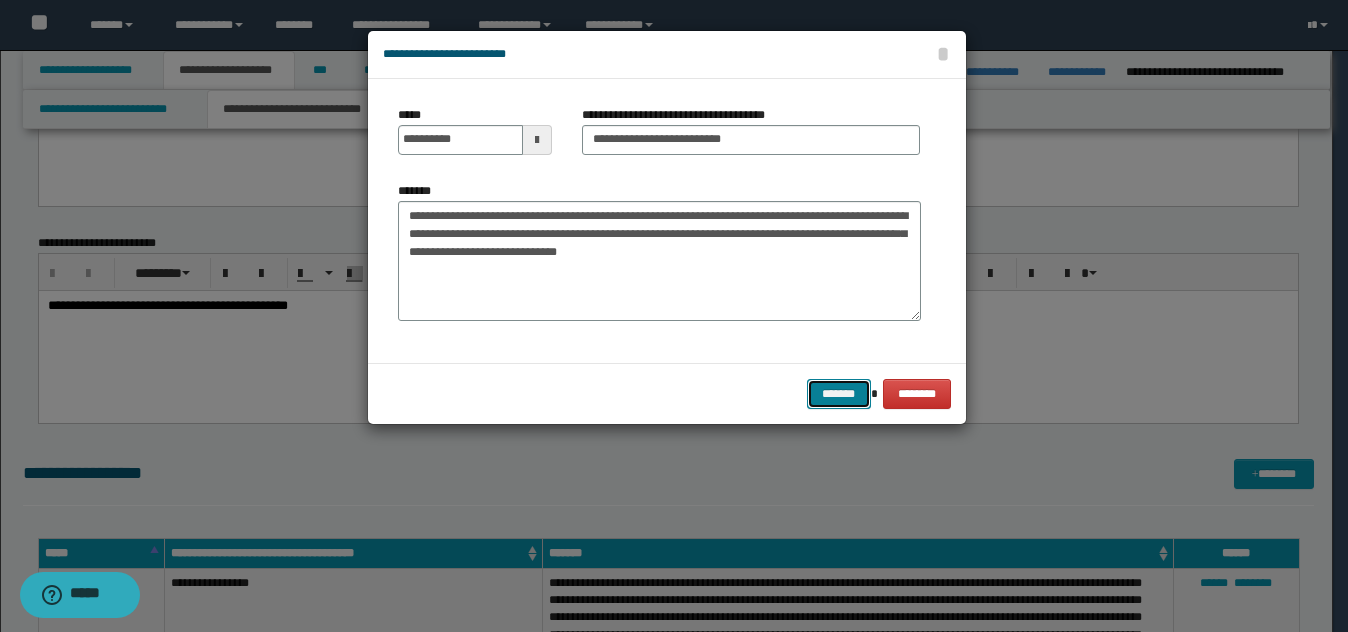 click on "*******" at bounding box center [839, 394] 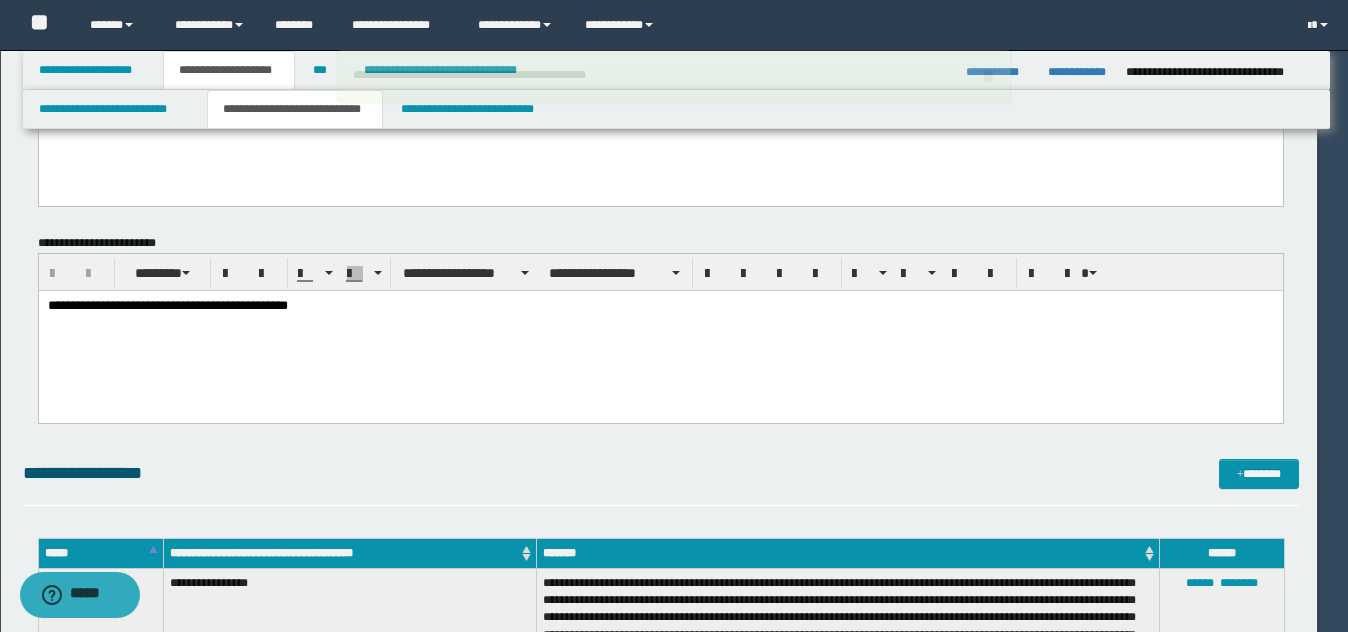 type 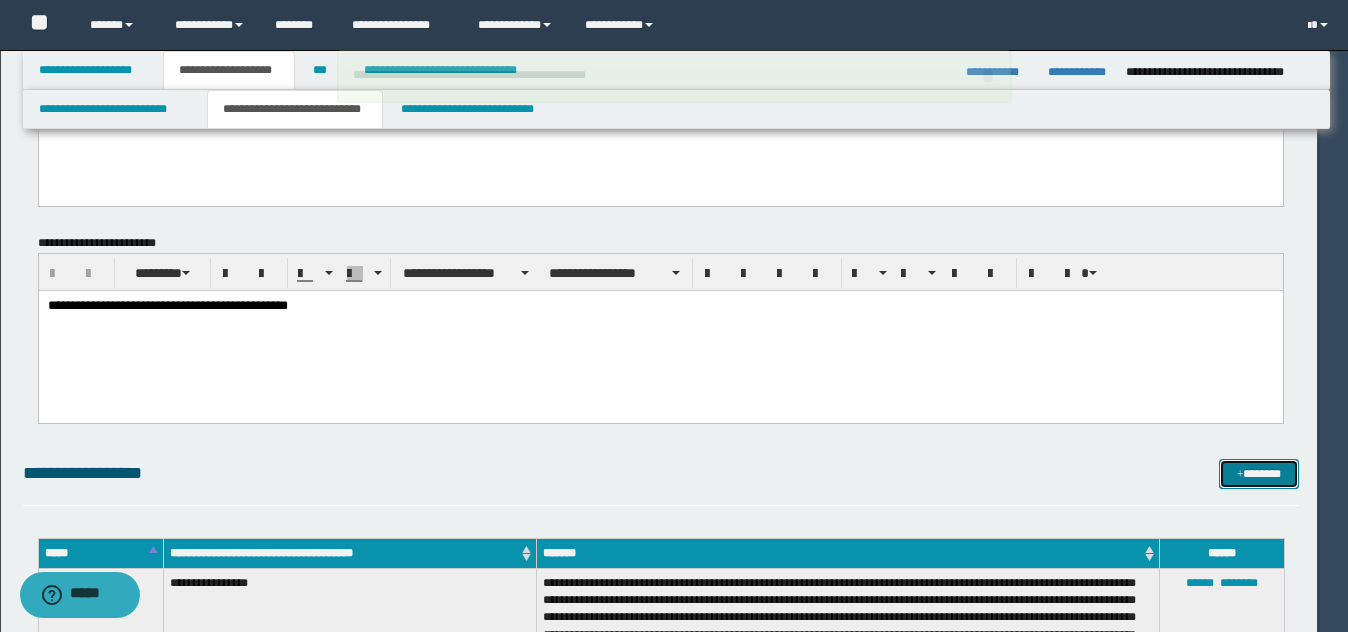 type 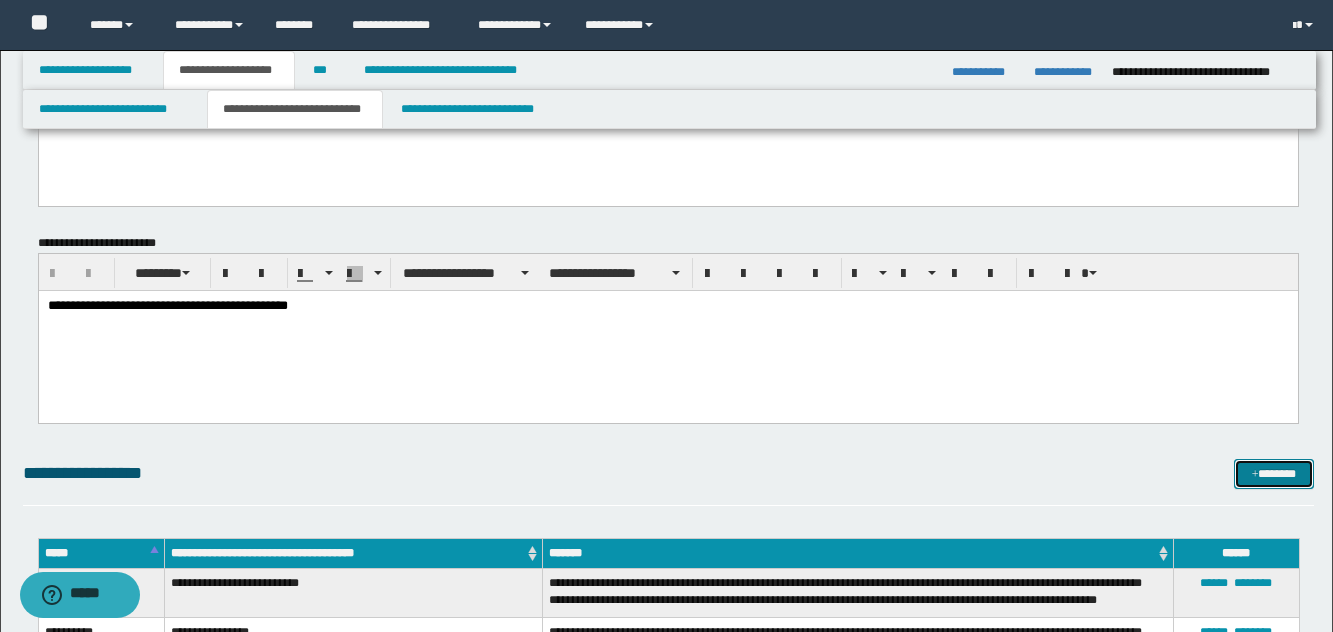 click on "*******" at bounding box center (1274, 474) 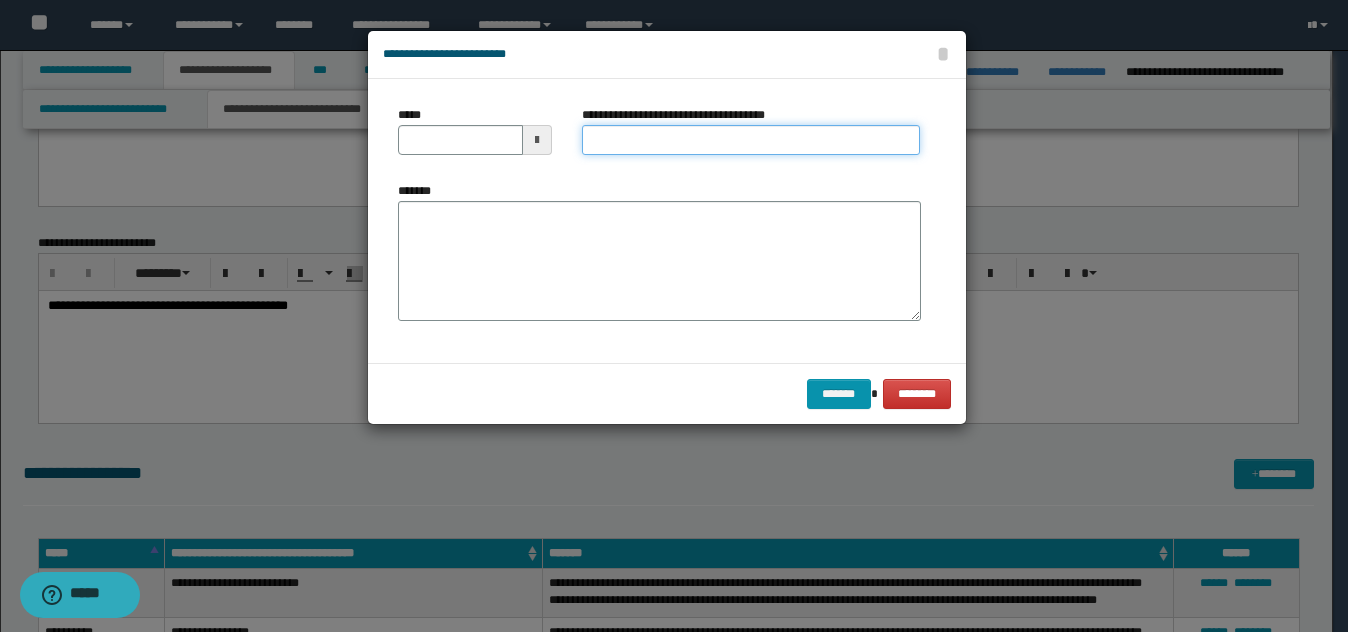 click on "**********" at bounding box center (751, 140) 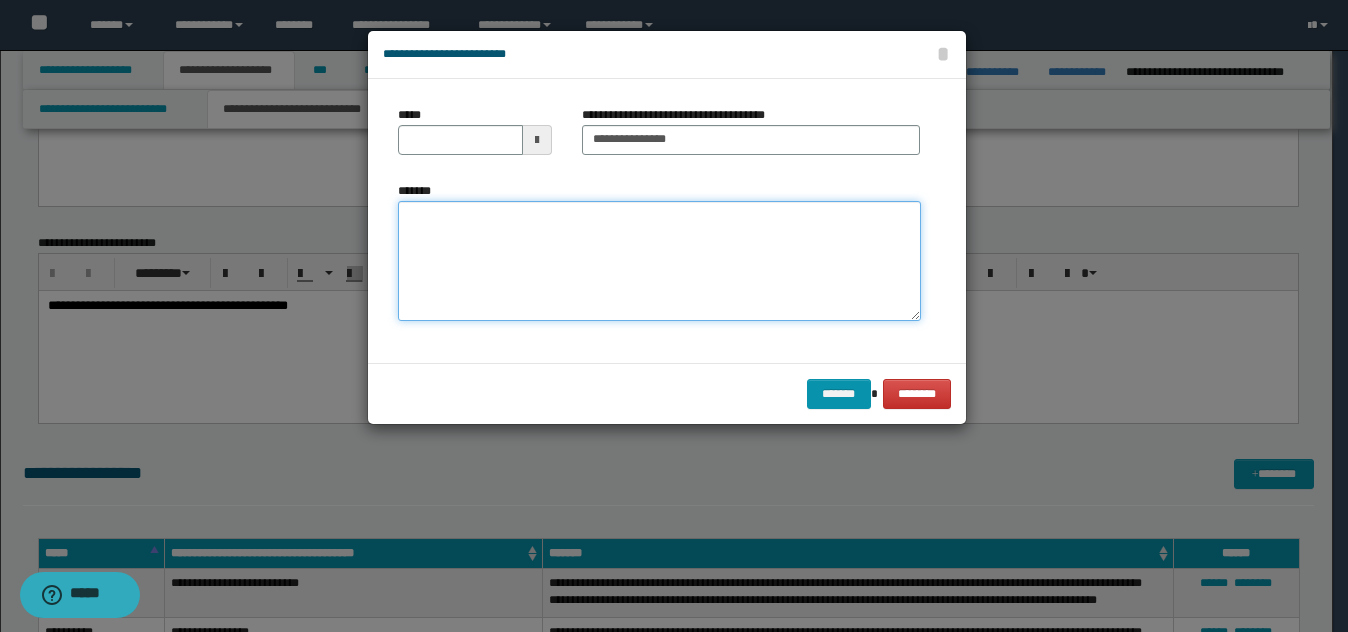 click on "*******" at bounding box center (659, 261) 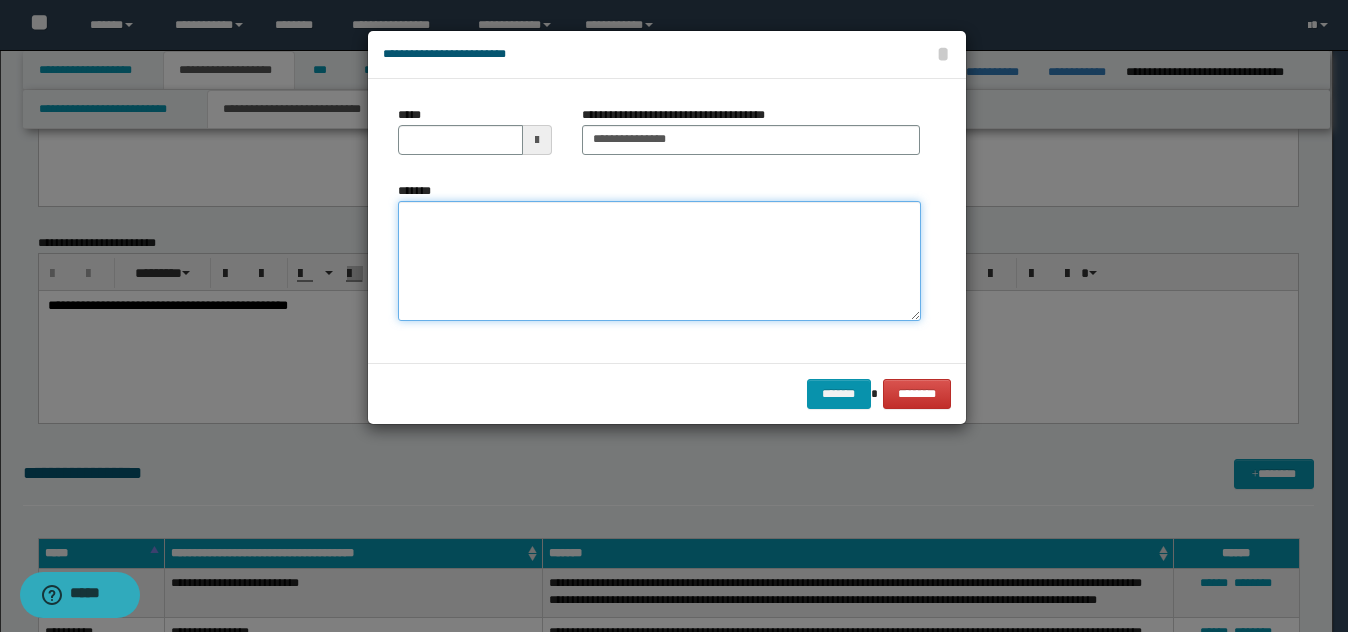 click on "*******" at bounding box center [659, 261] 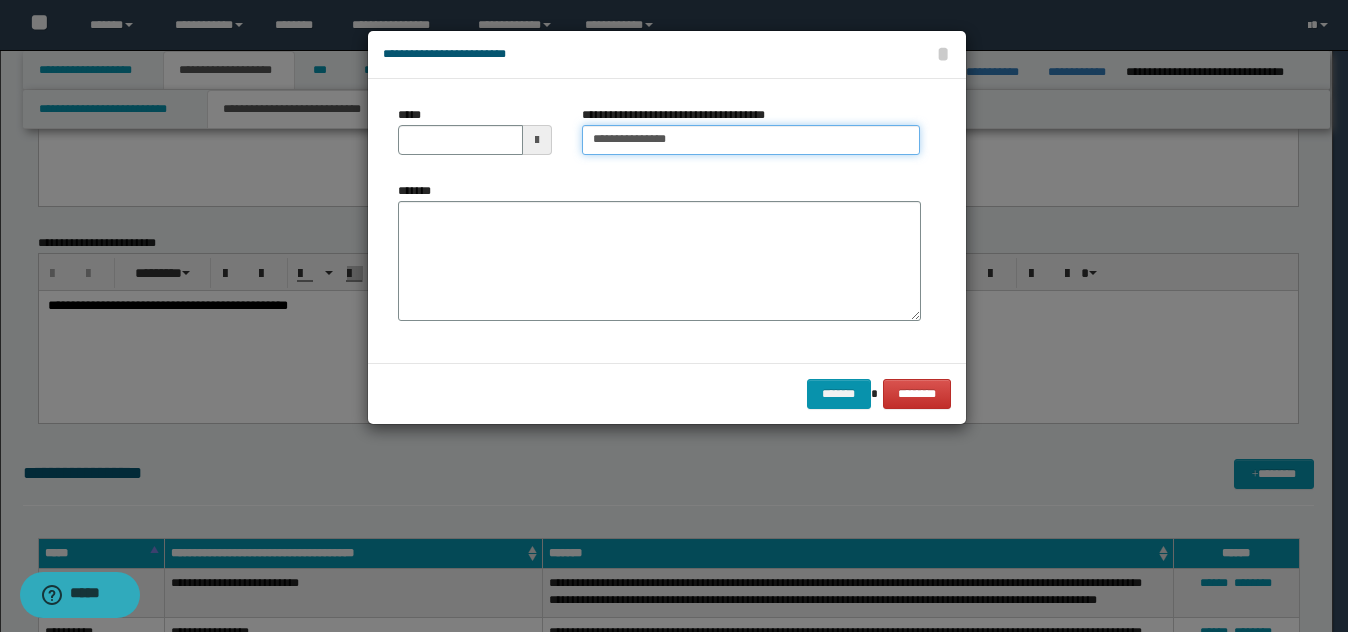 click on "**********" at bounding box center [751, 140] 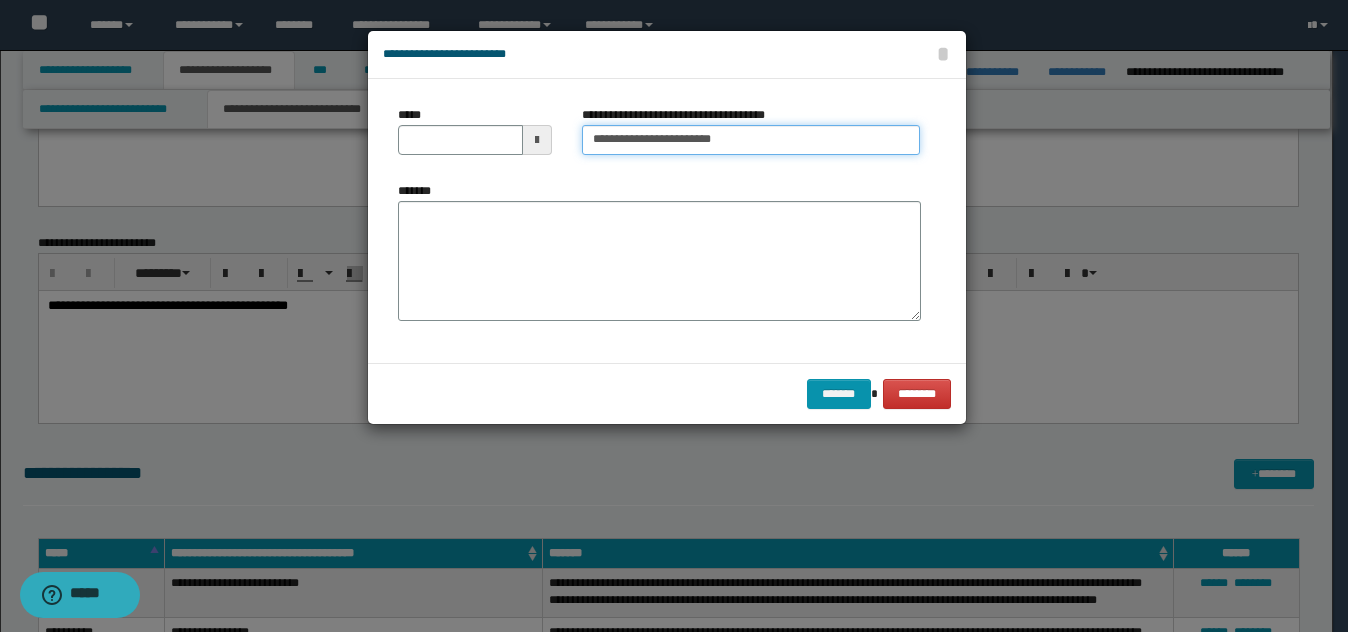 drag, startPoint x: 770, startPoint y: 137, endPoint x: 712, endPoint y: 138, distance: 58.00862 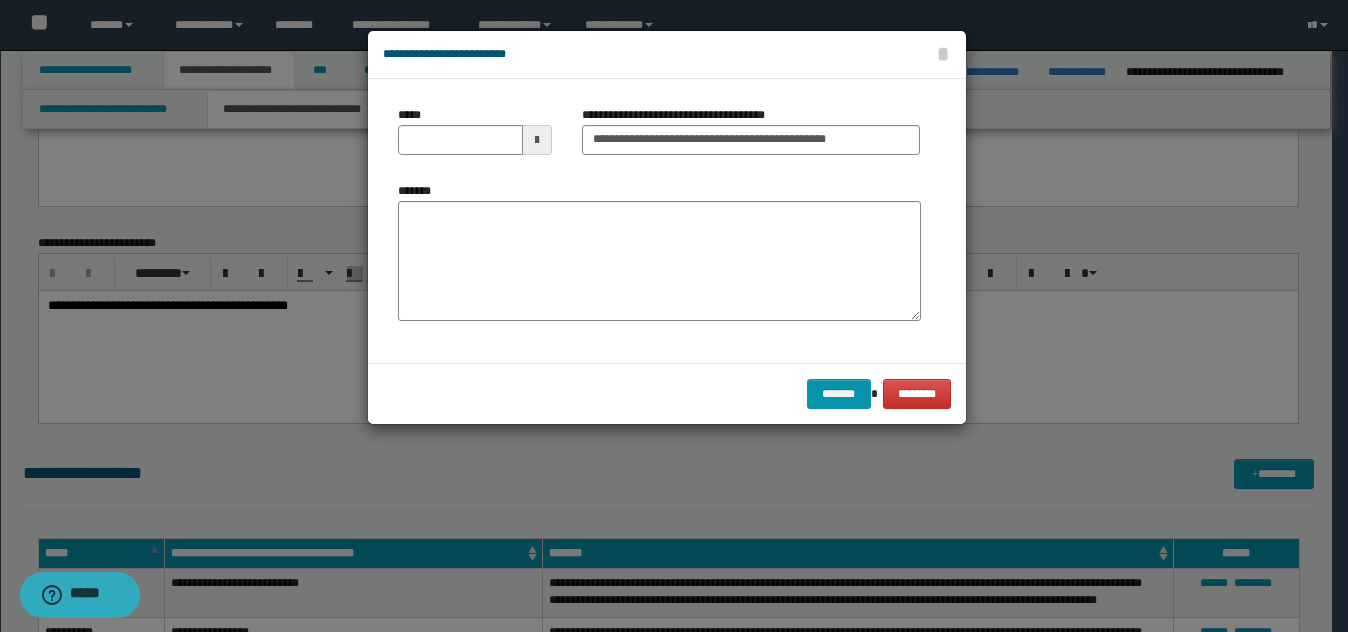 scroll, scrollTop: 0, scrollLeft: 0, axis: both 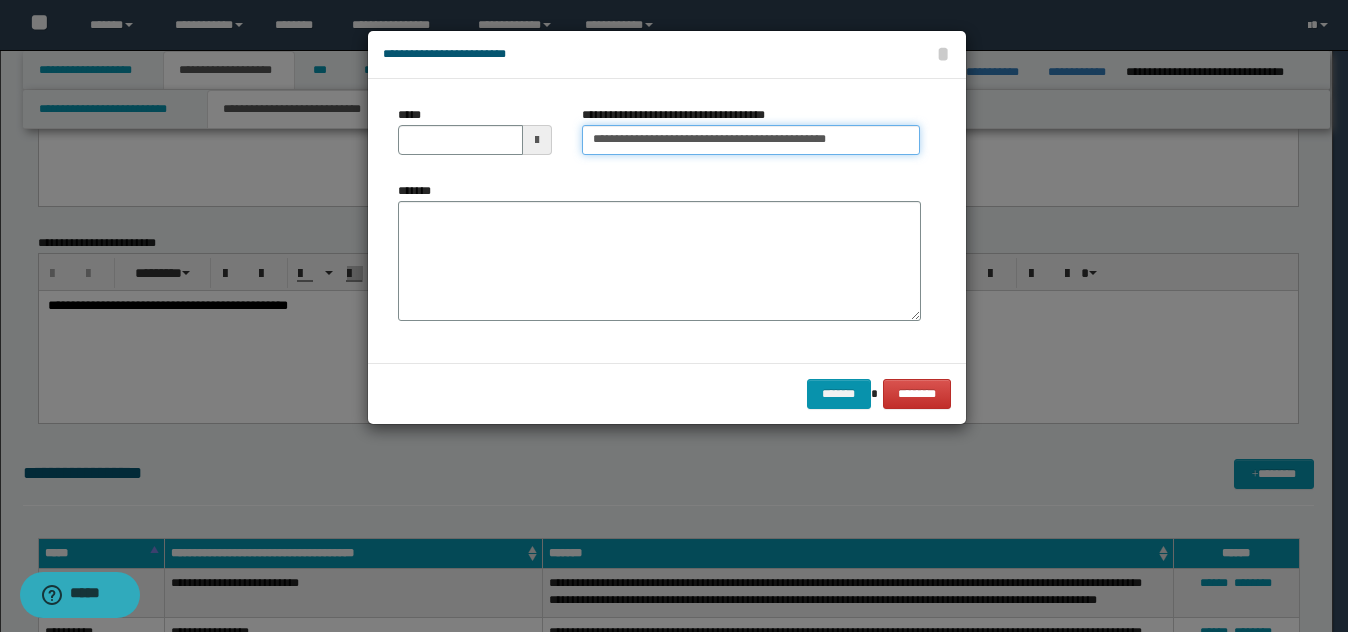 drag, startPoint x: 828, startPoint y: 143, endPoint x: 965, endPoint y: 140, distance: 137.03284 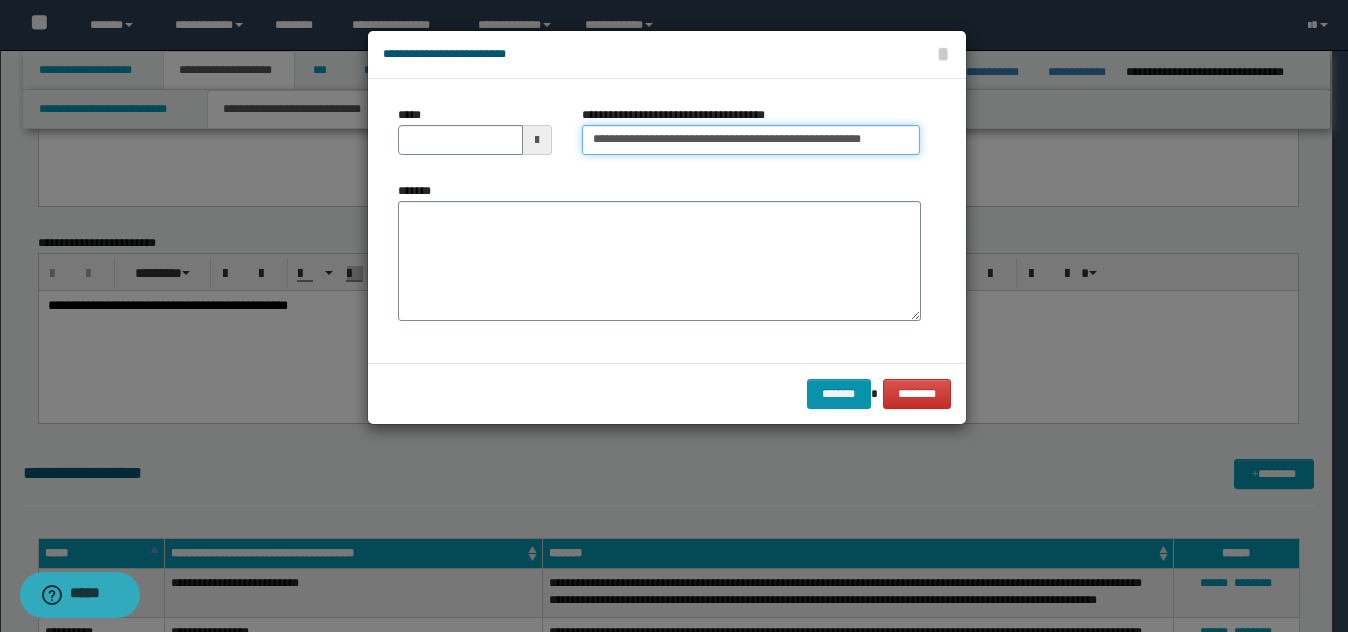 scroll, scrollTop: 0, scrollLeft: 62, axis: horizontal 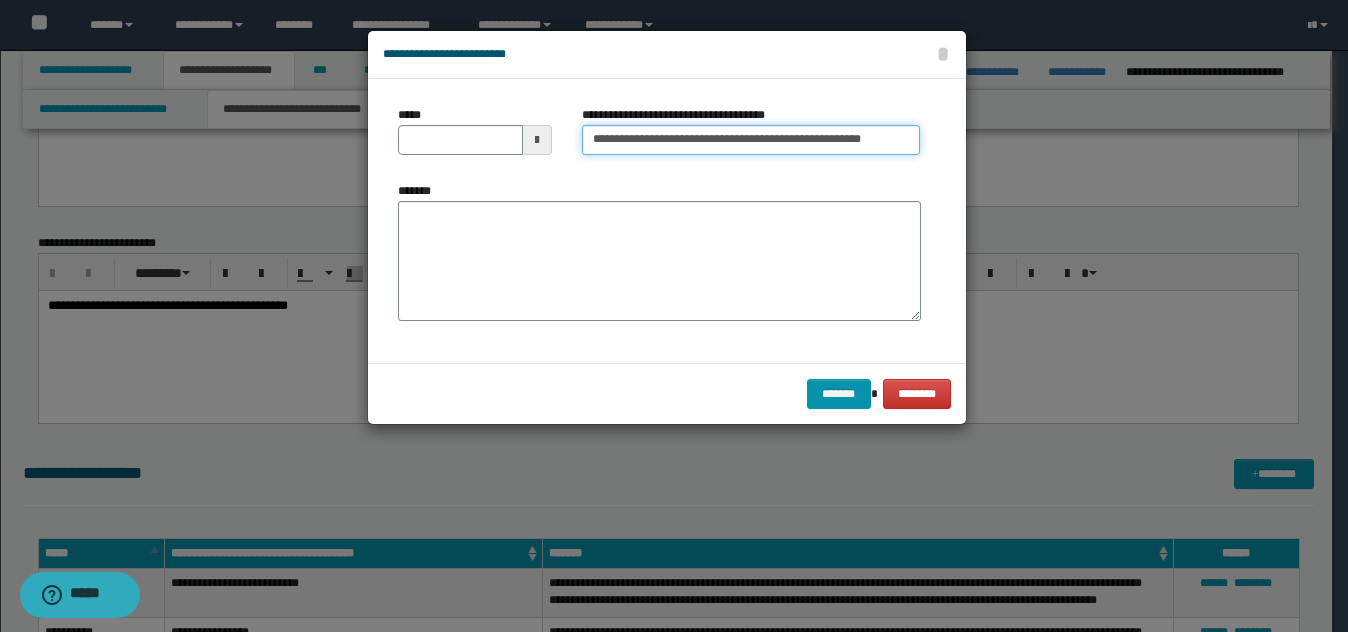 click on "**********" at bounding box center [751, 140] 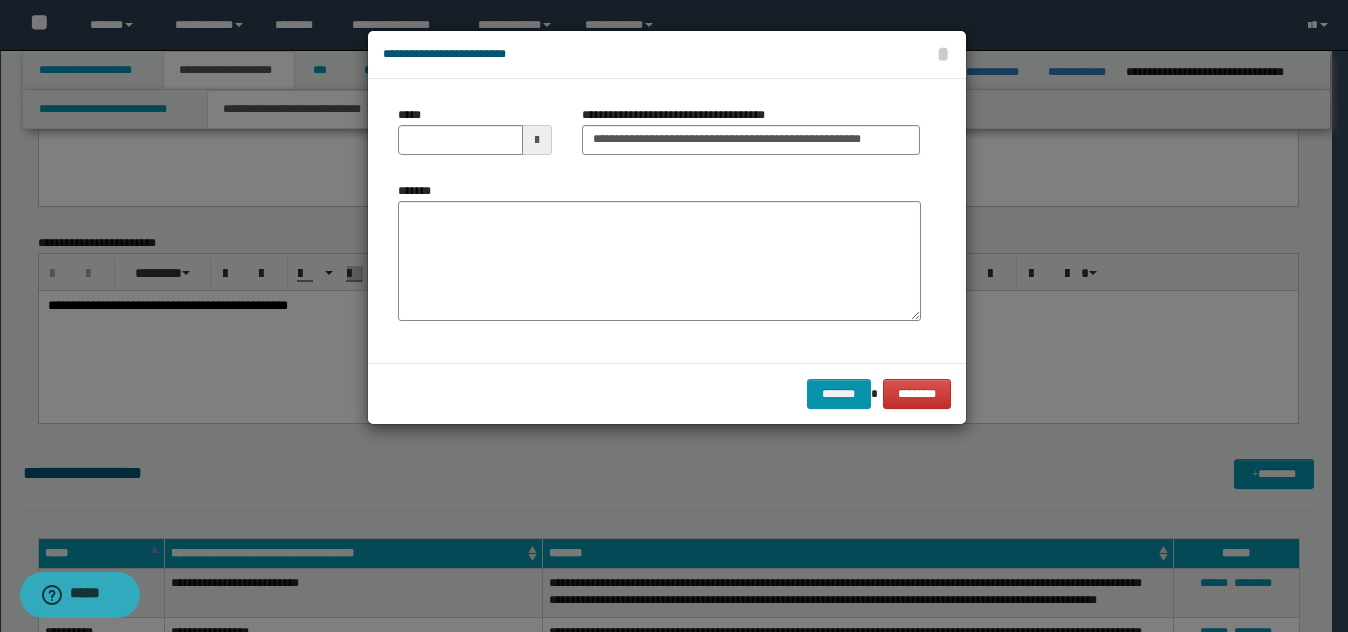 drag, startPoint x: 655, startPoint y: 138, endPoint x: 616, endPoint y: 148, distance: 40.261642 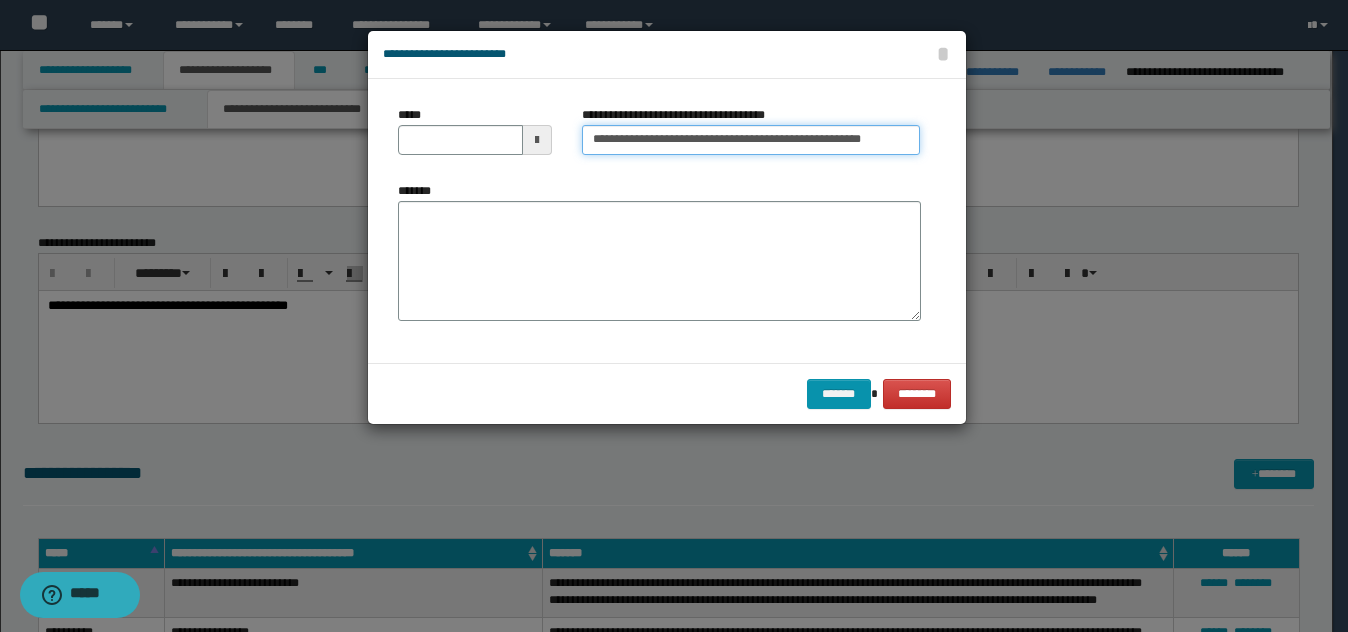 click on "**********" at bounding box center [751, 140] 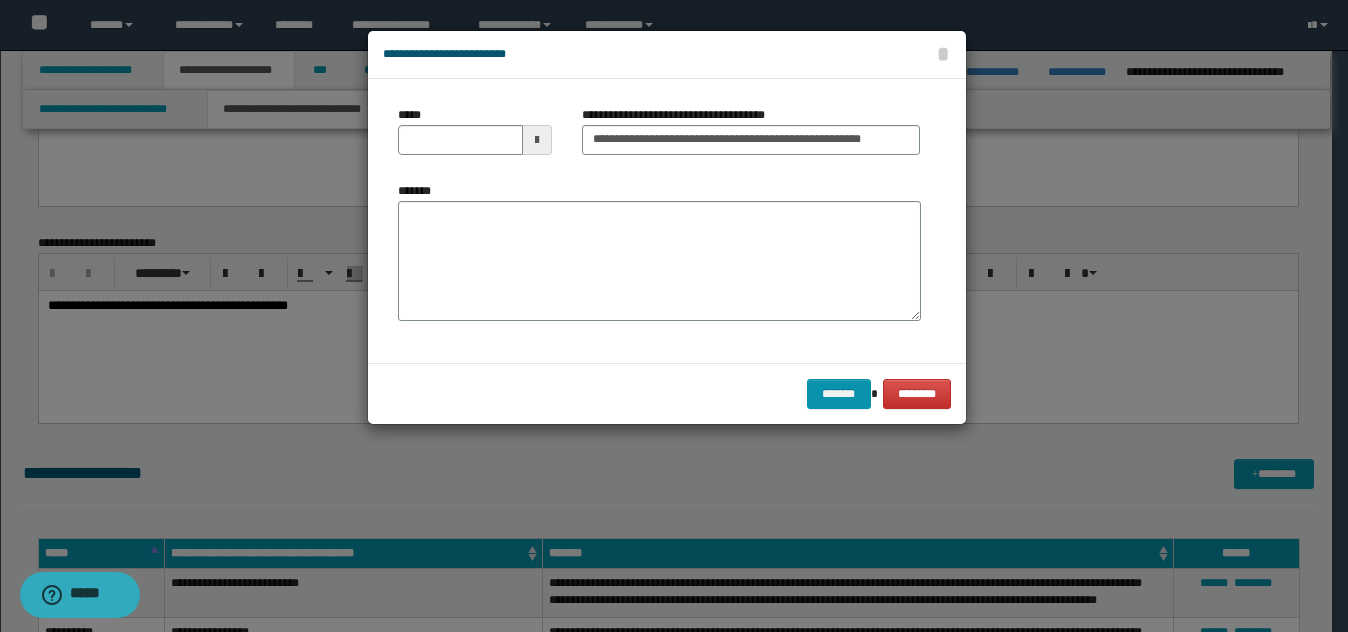 drag, startPoint x: 624, startPoint y: 143, endPoint x: 598, endPoint y: 188, distance: 51.971146 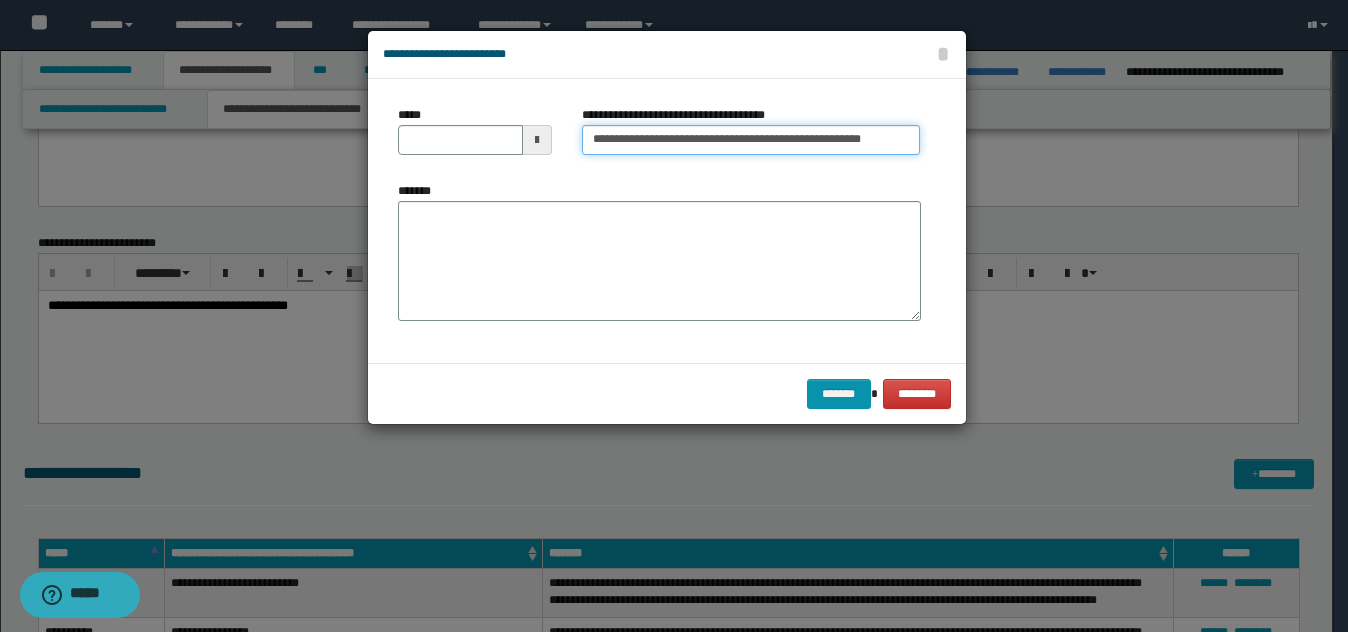 scroll, scrollTop: 0, scrollLeft: 62, axis: horizontal 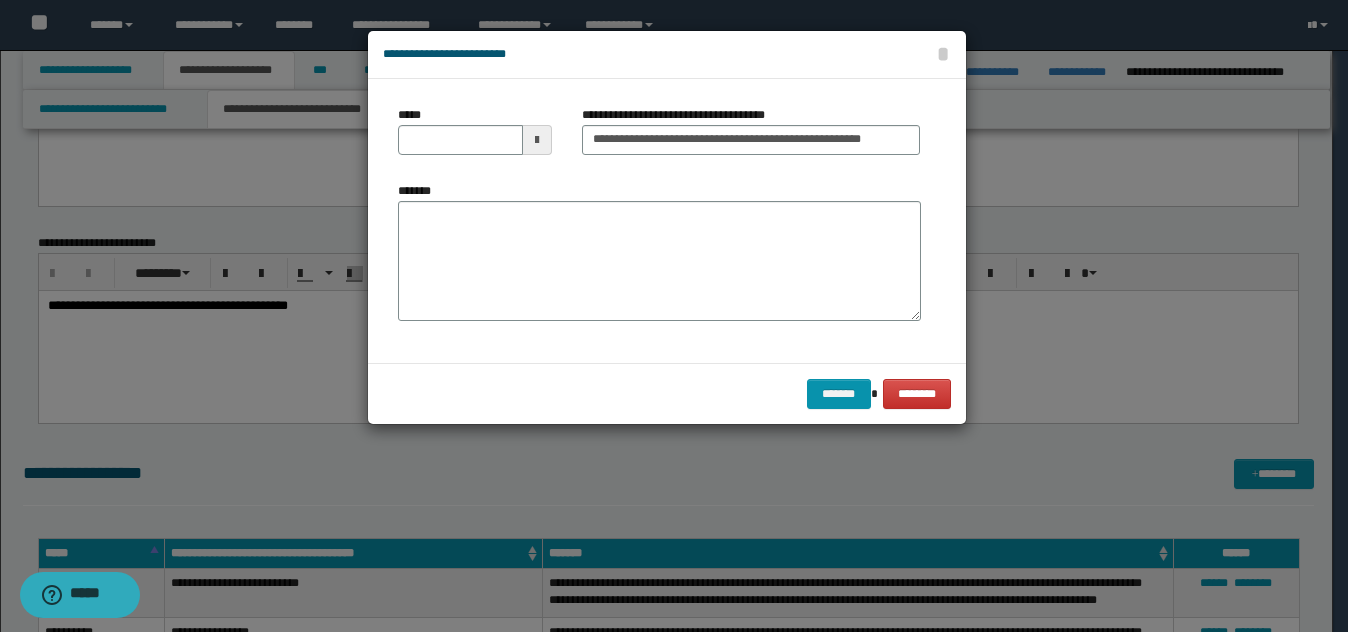 click on "**********" at bounding box center (751, 138) 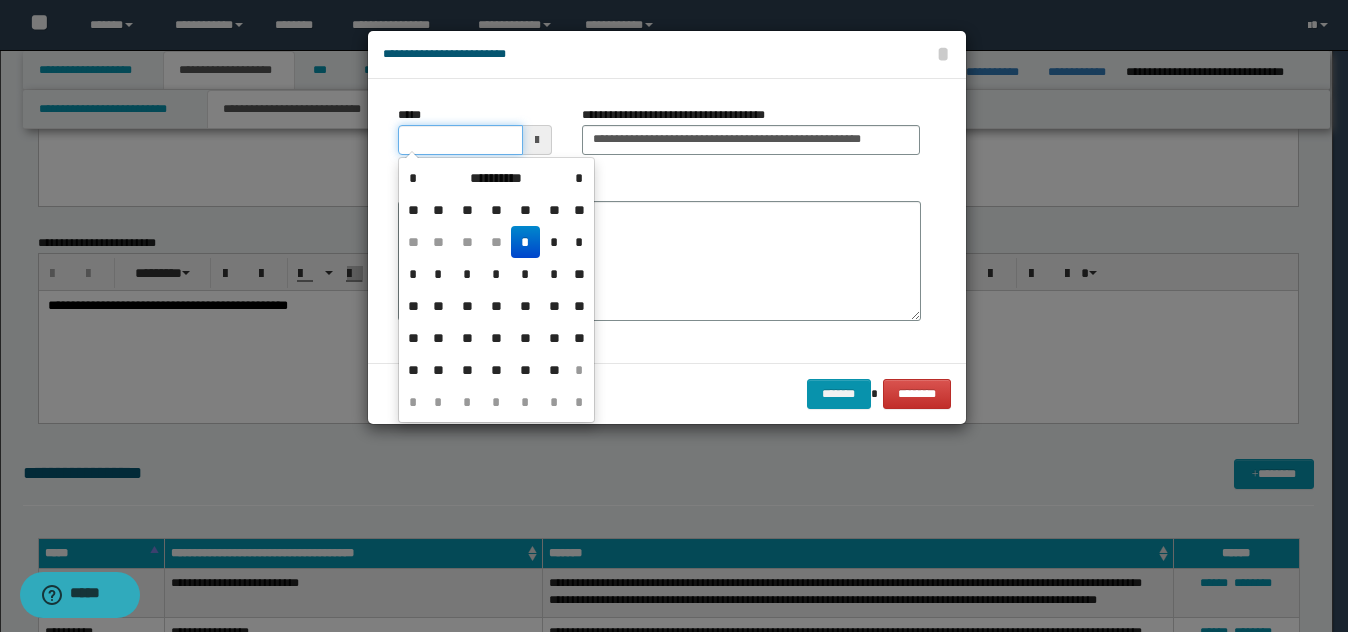 click on "*****" at bounding box center (460, 140) 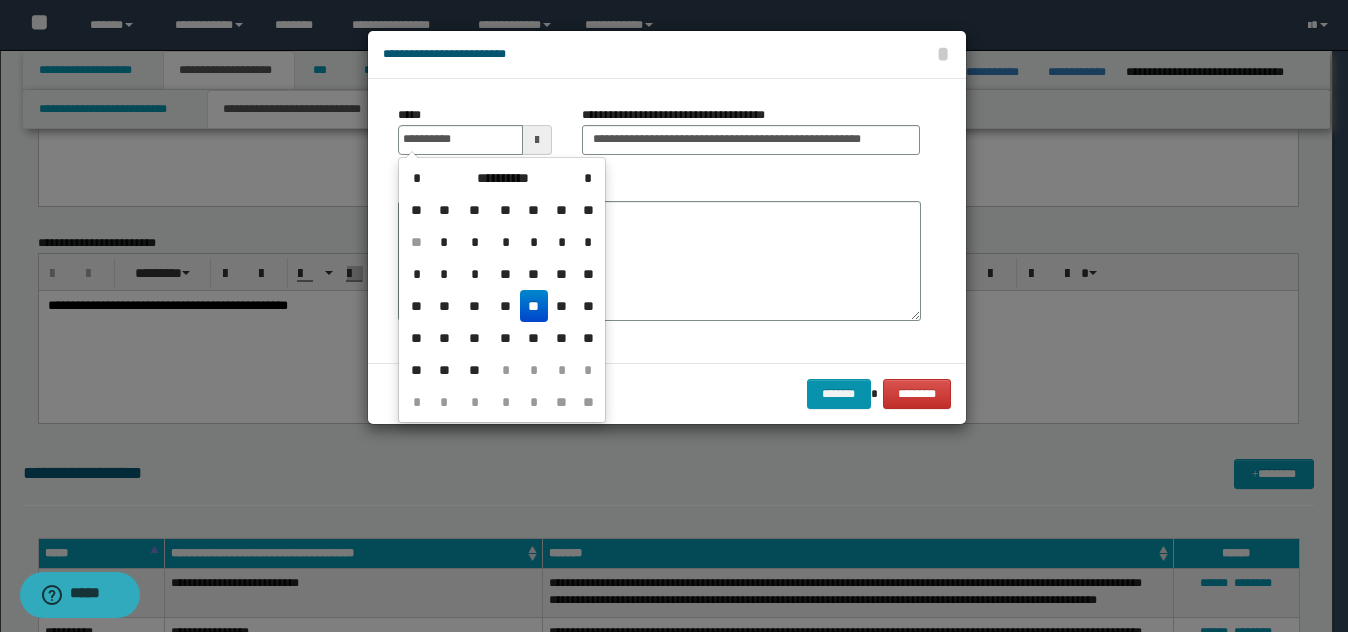 click on "**" at bounding box center [534, 306] 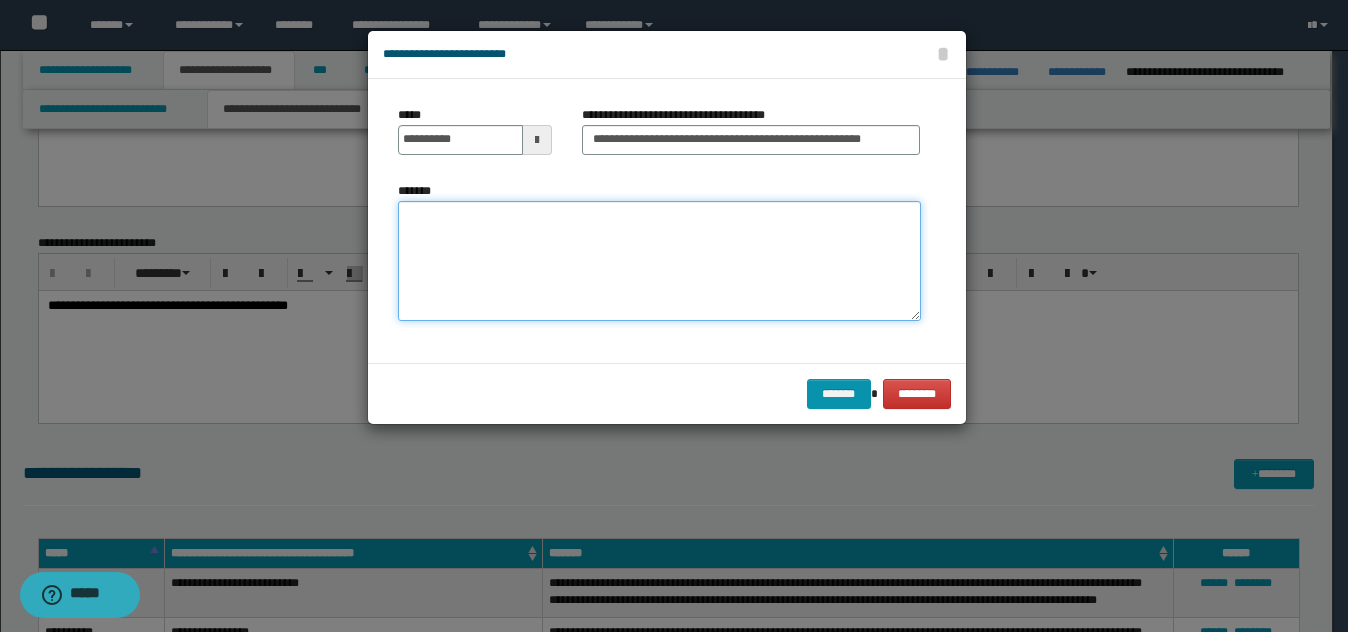 click on "*******" at bounding box center [659, 261] 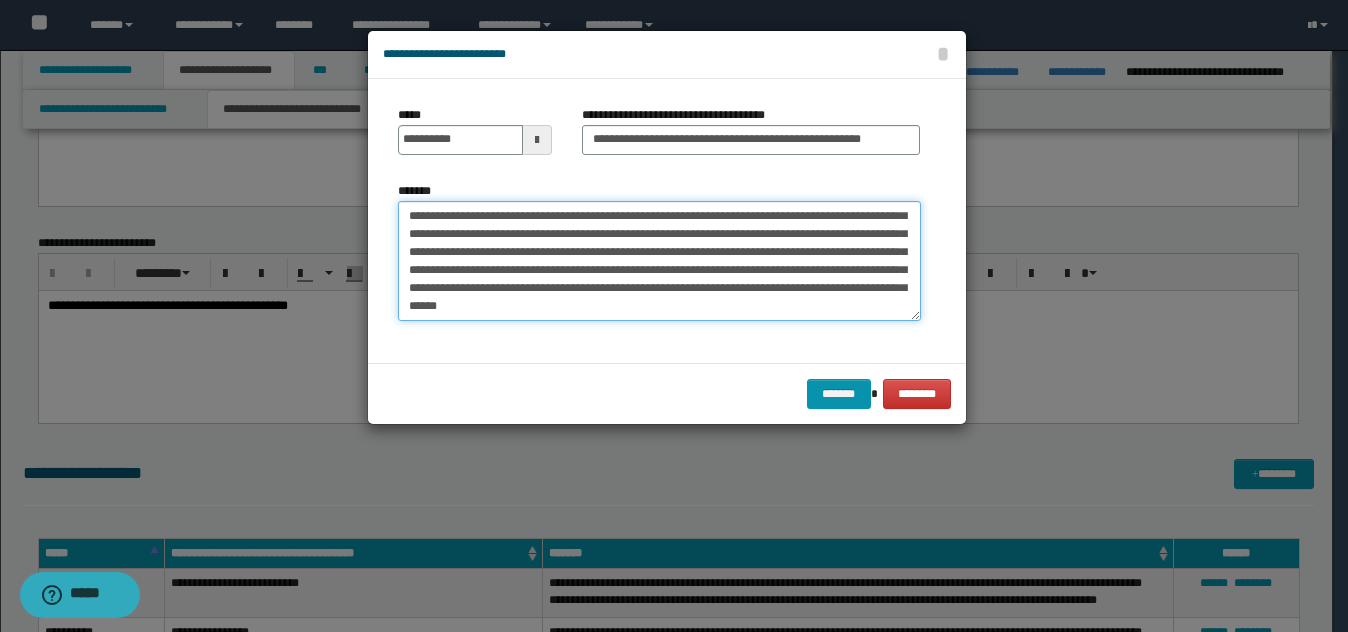 click on "**********" at bounding box center (659, 261) 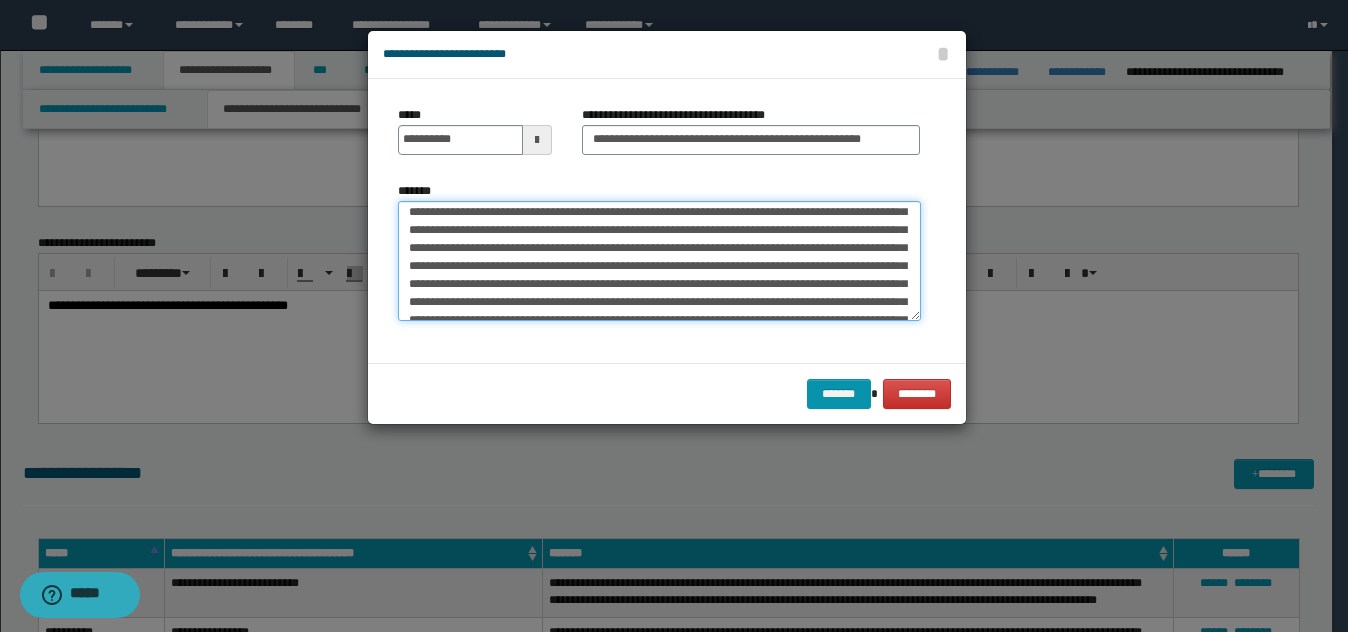scroll, scrollTop: 0, scrollLeft: 0, axis: both 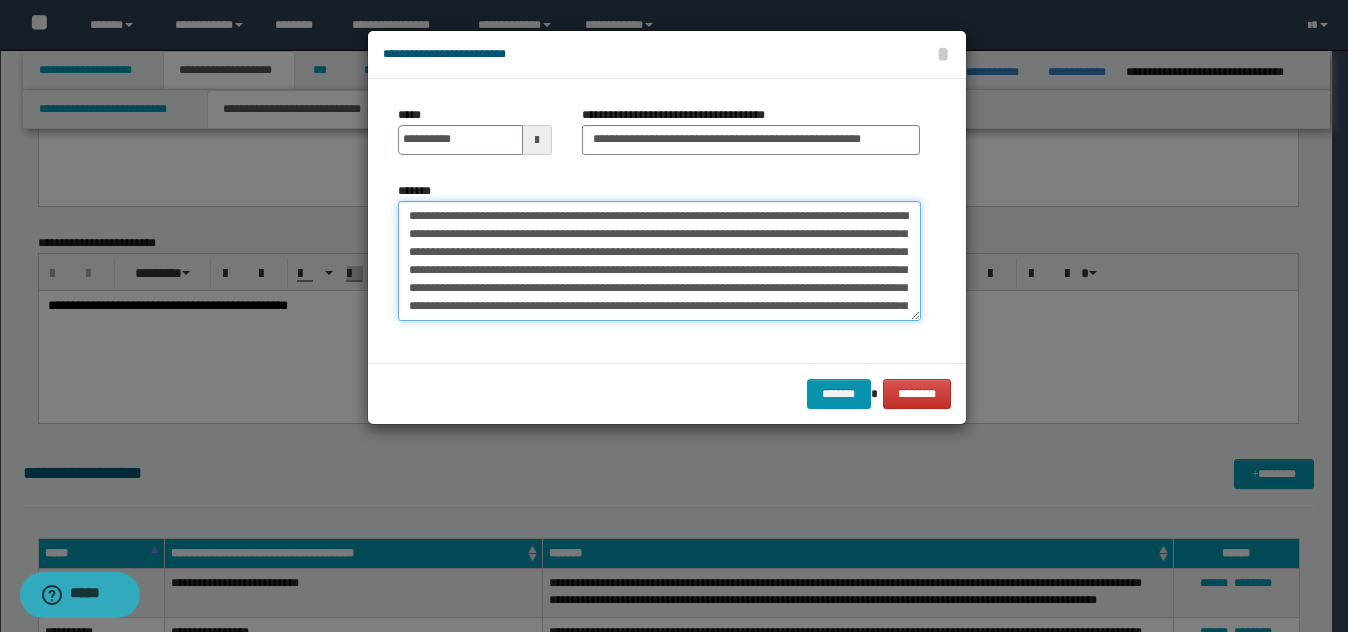 click on "**********" at bounding box center (659, 261) 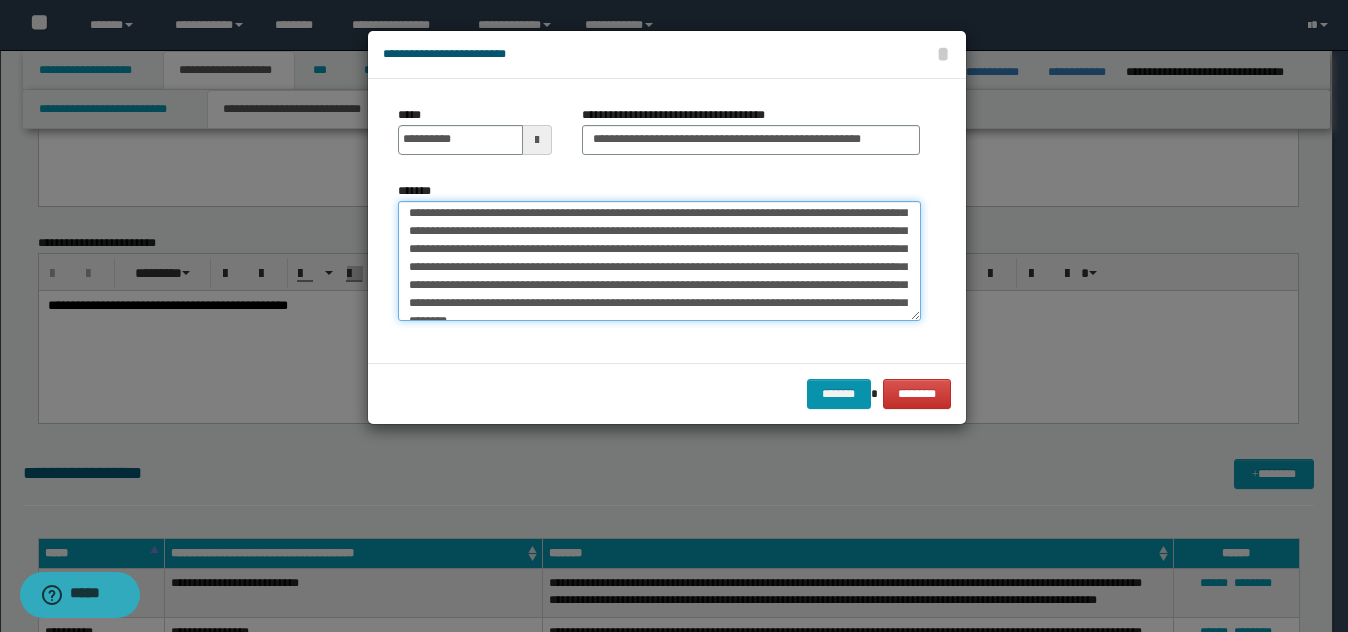 scroll, scrollTop: 72, scrollLeft: 0, axis: vertical 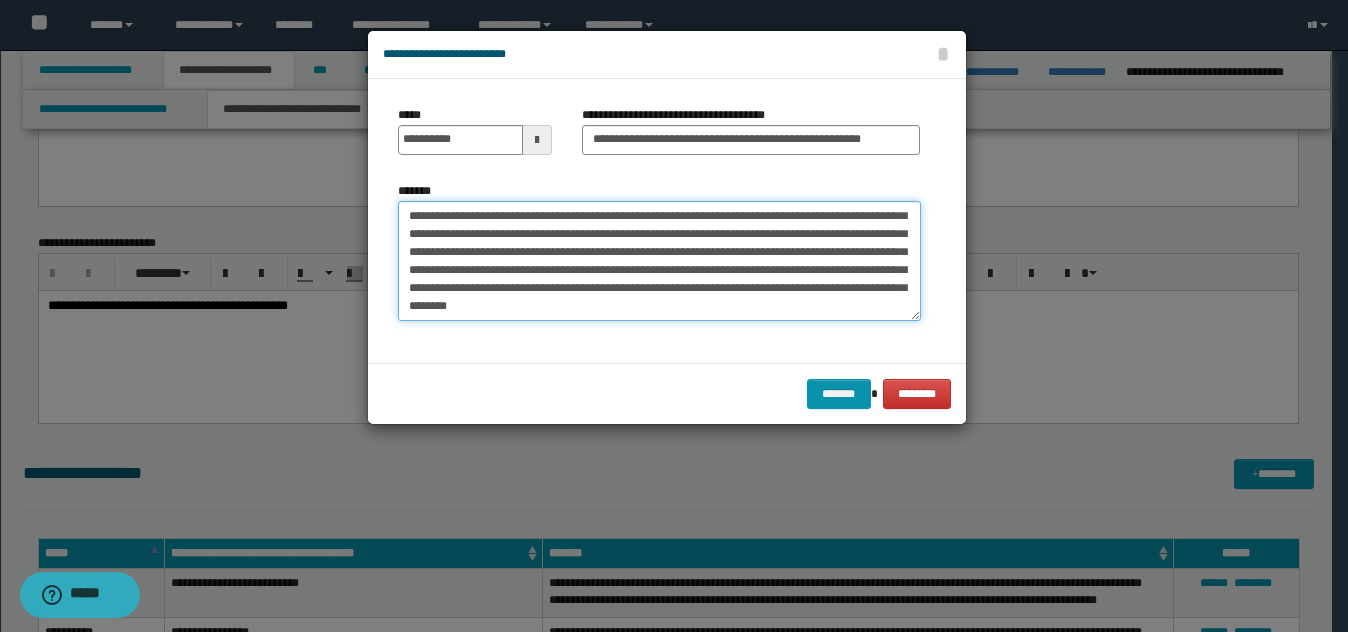 click on "**********" at bounding box center [659, 261] 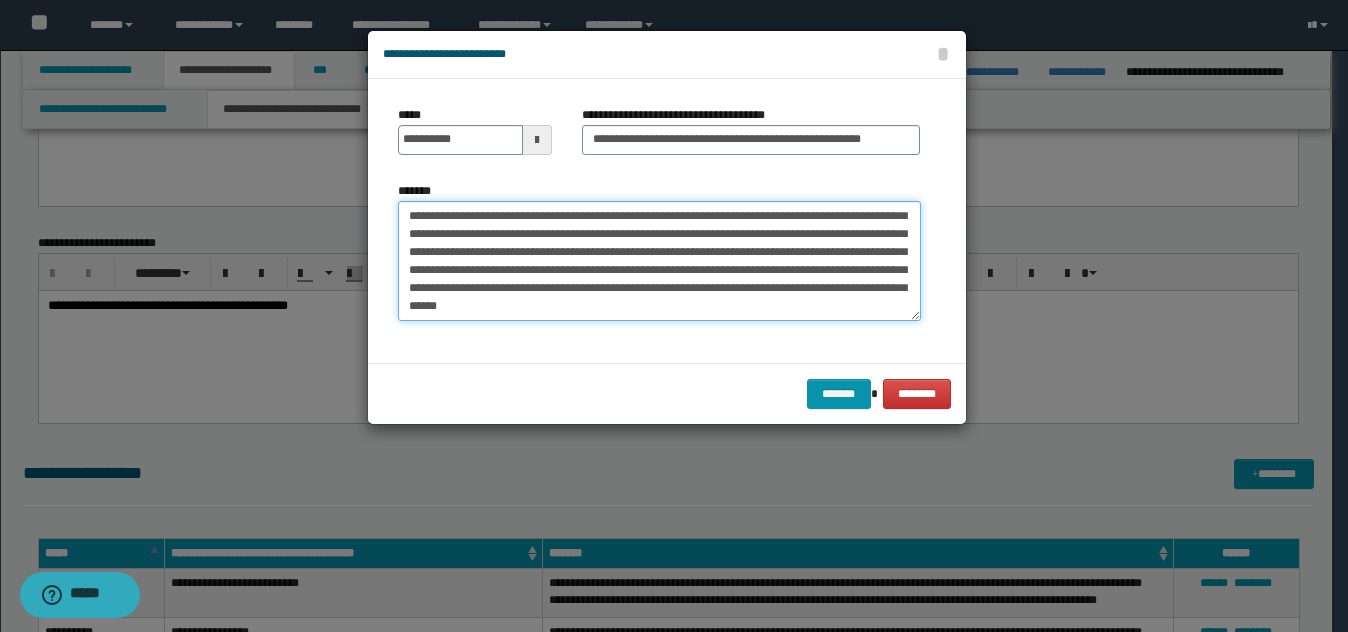 click on "**********" at bounding box center (659, 261) 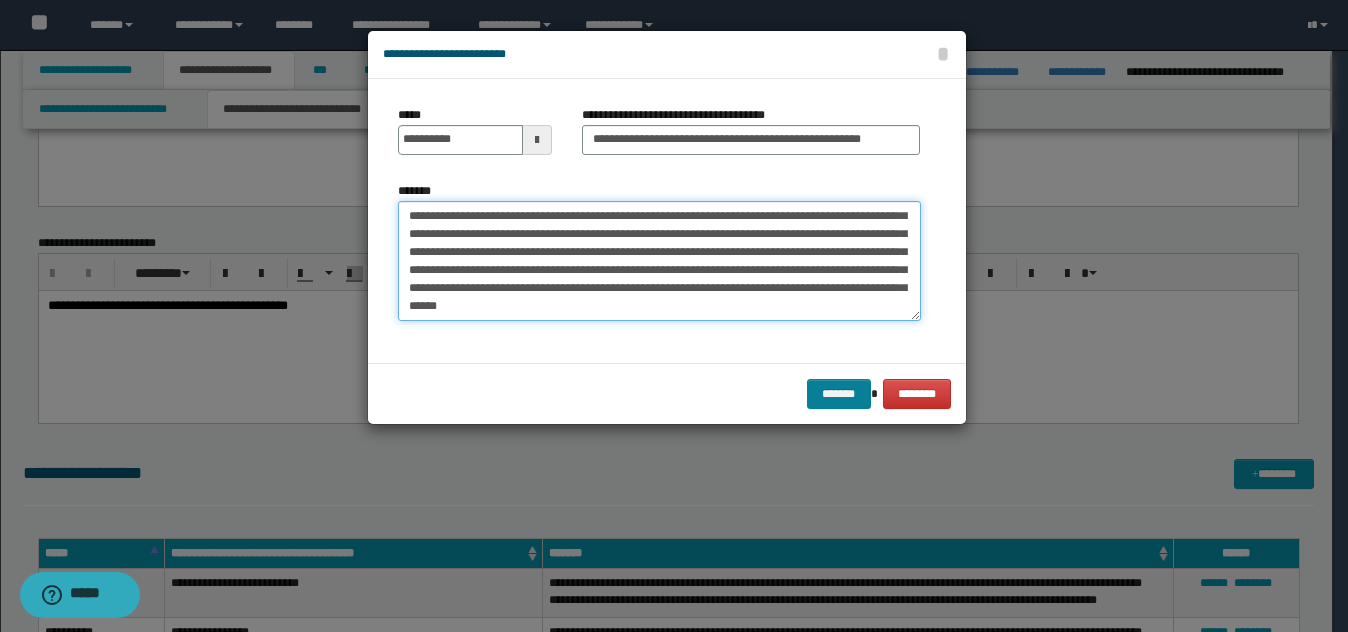 type on "**********" 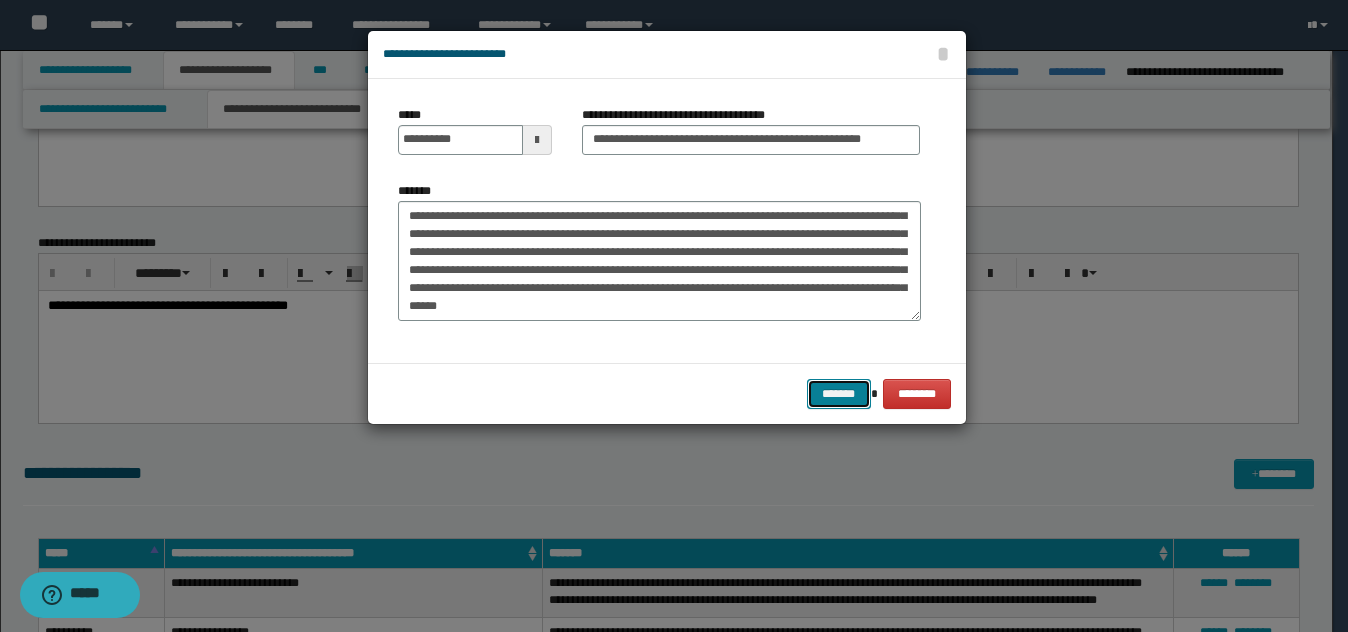 click on "*******" at bounding box center (839, 394) 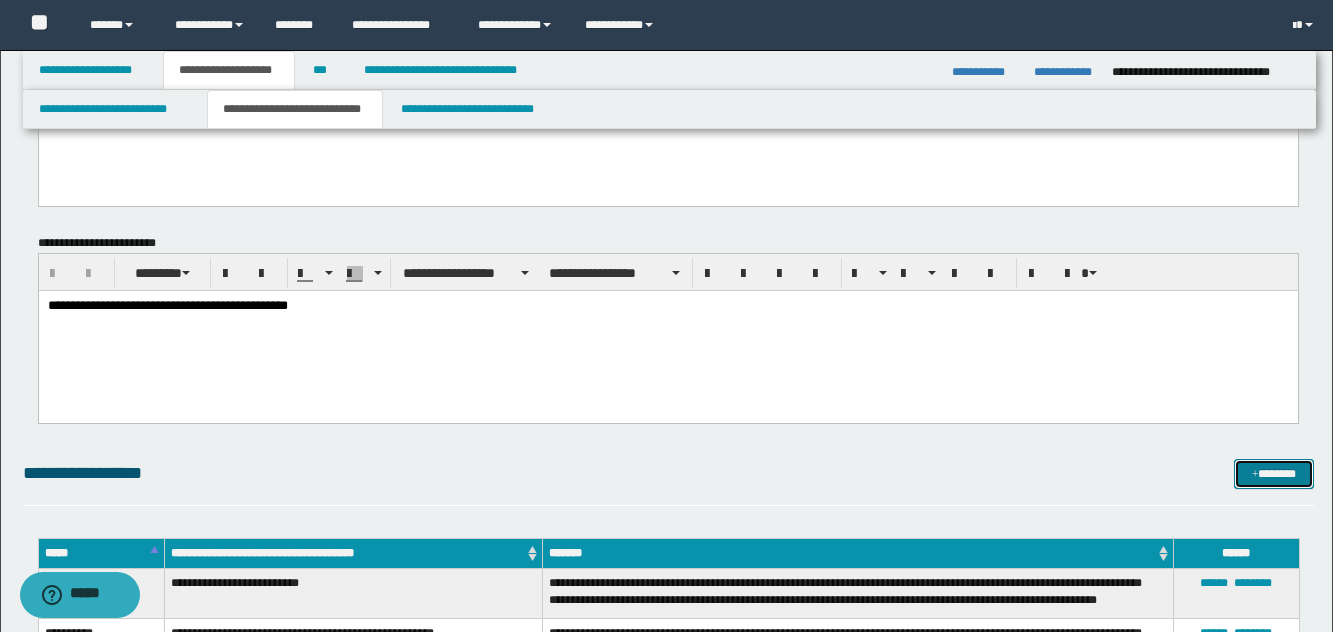 click on "*******" at bounding box center [1274, 474] 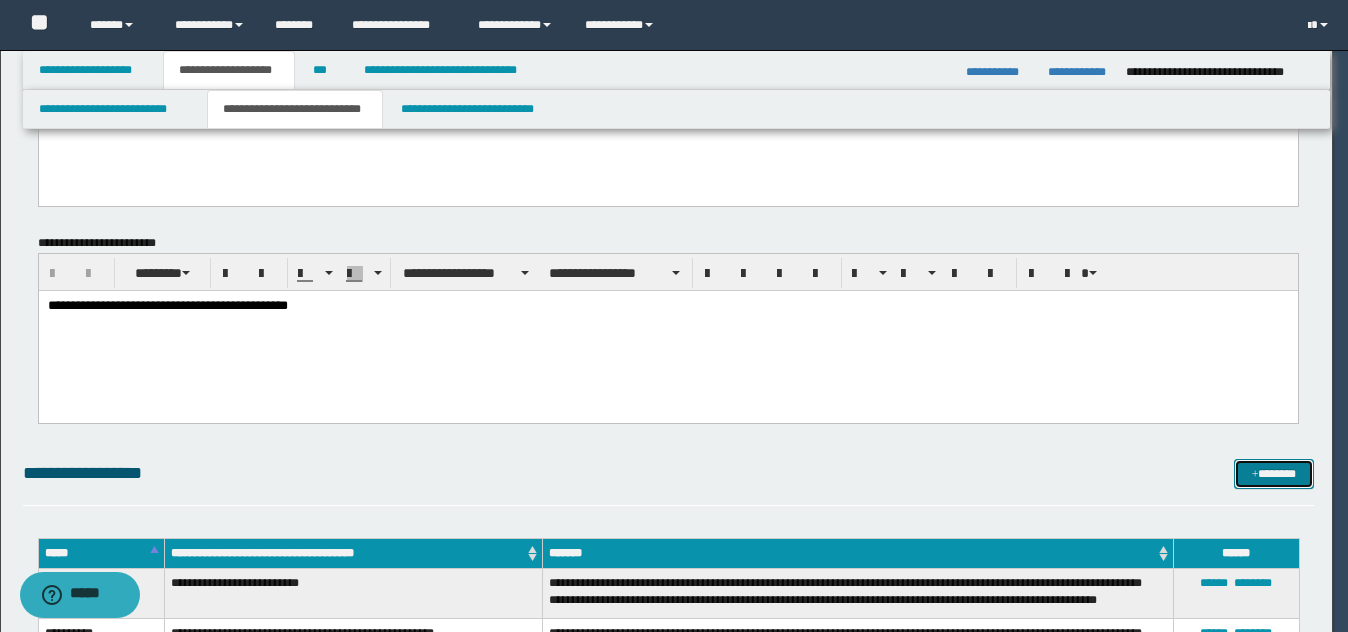 scroll, scrollTop: 0, scrollLeft: 0, axis: both 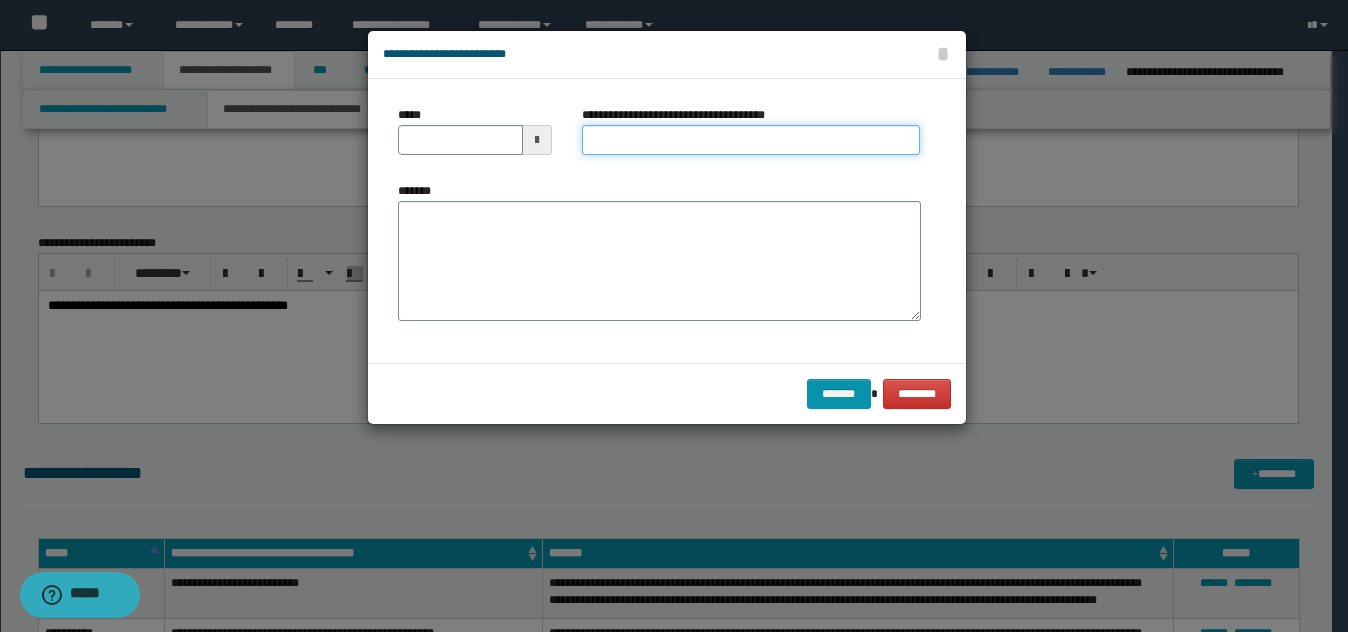 click on "**********" at bounding box center (751, 140) 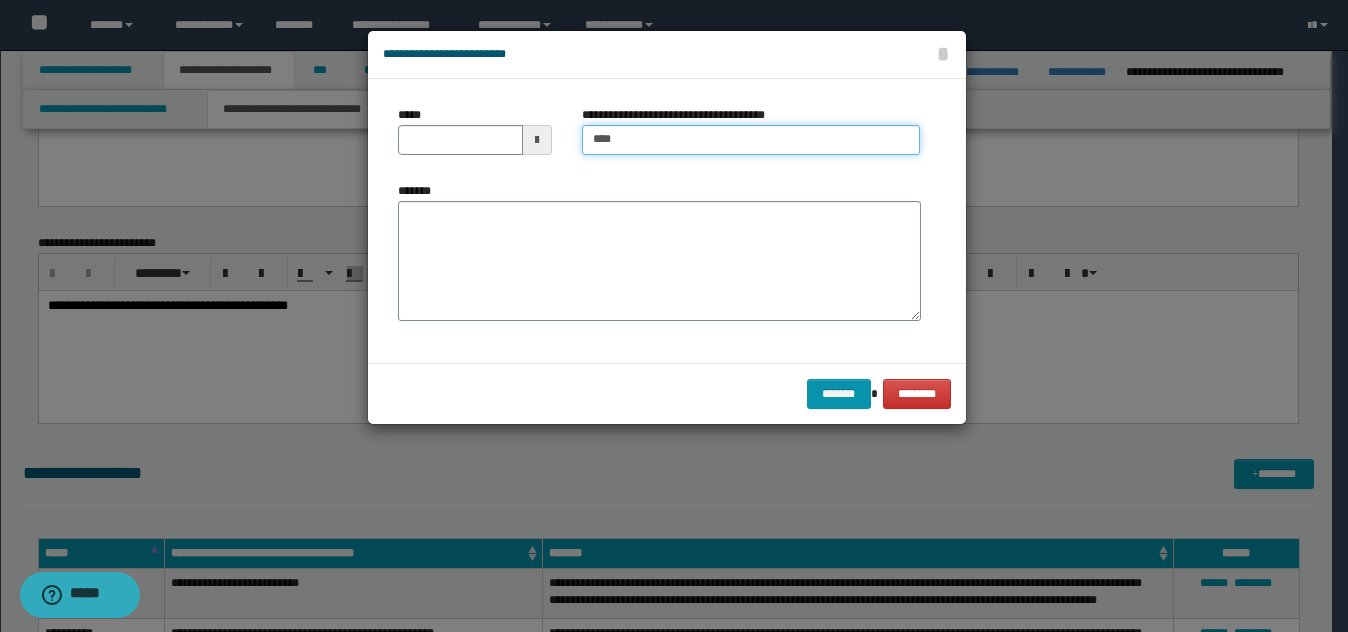 type on "**********" 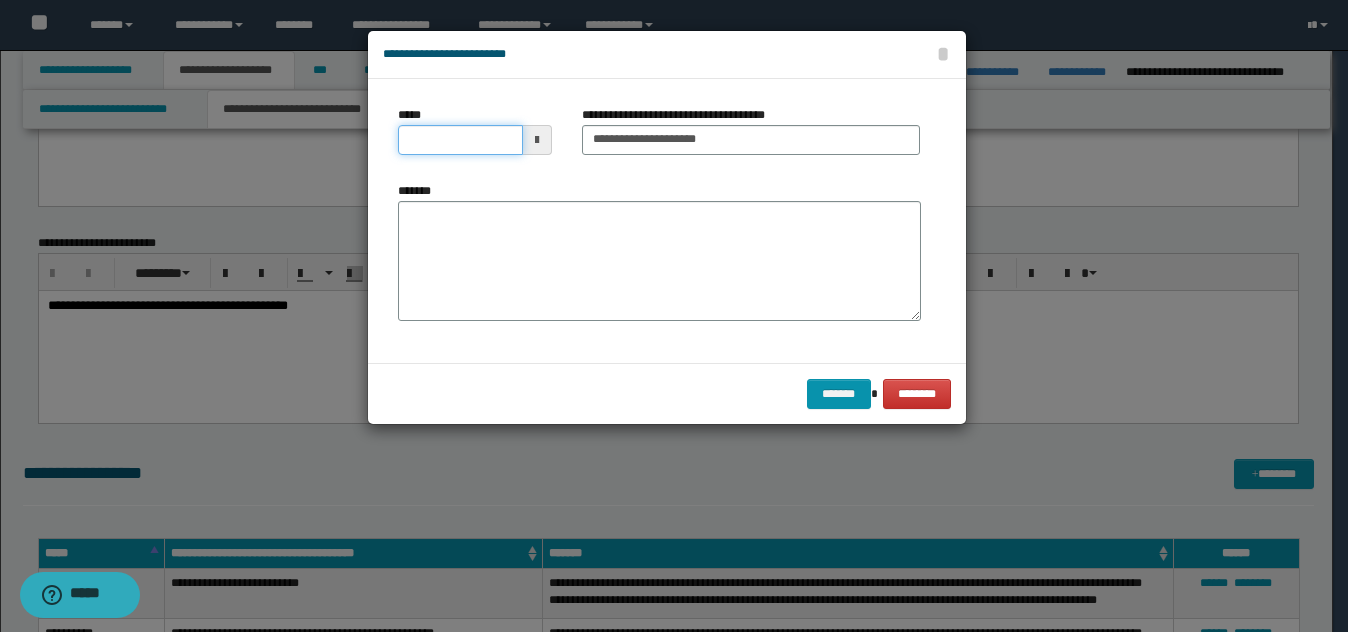 click on "*****" at bounding box center (460, 140) 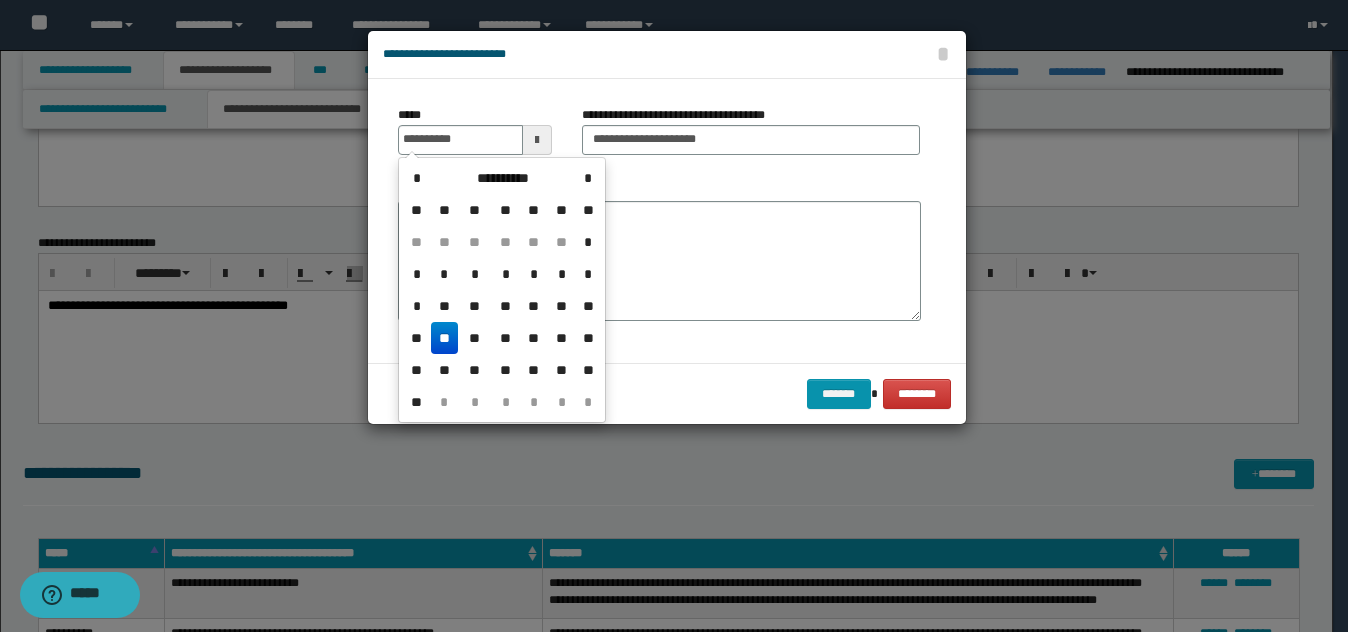 click on "**" at bounding box center [445, 338] 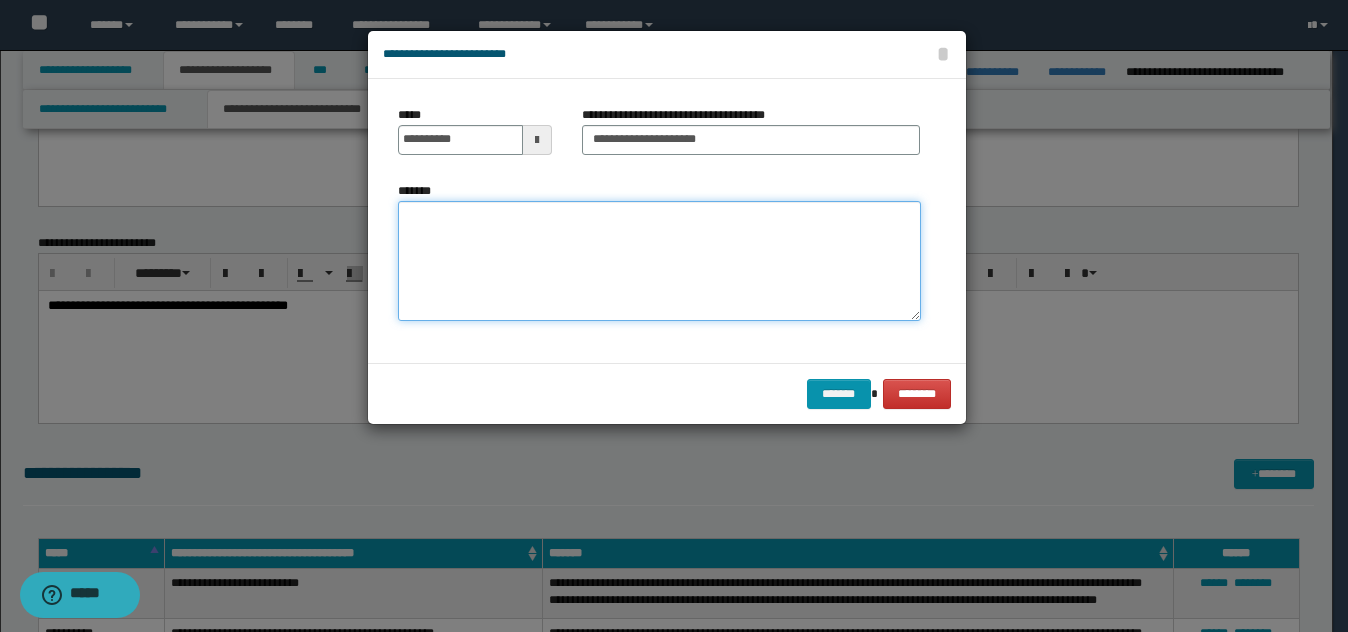 click on "*******" at bounding box center [659, 261] 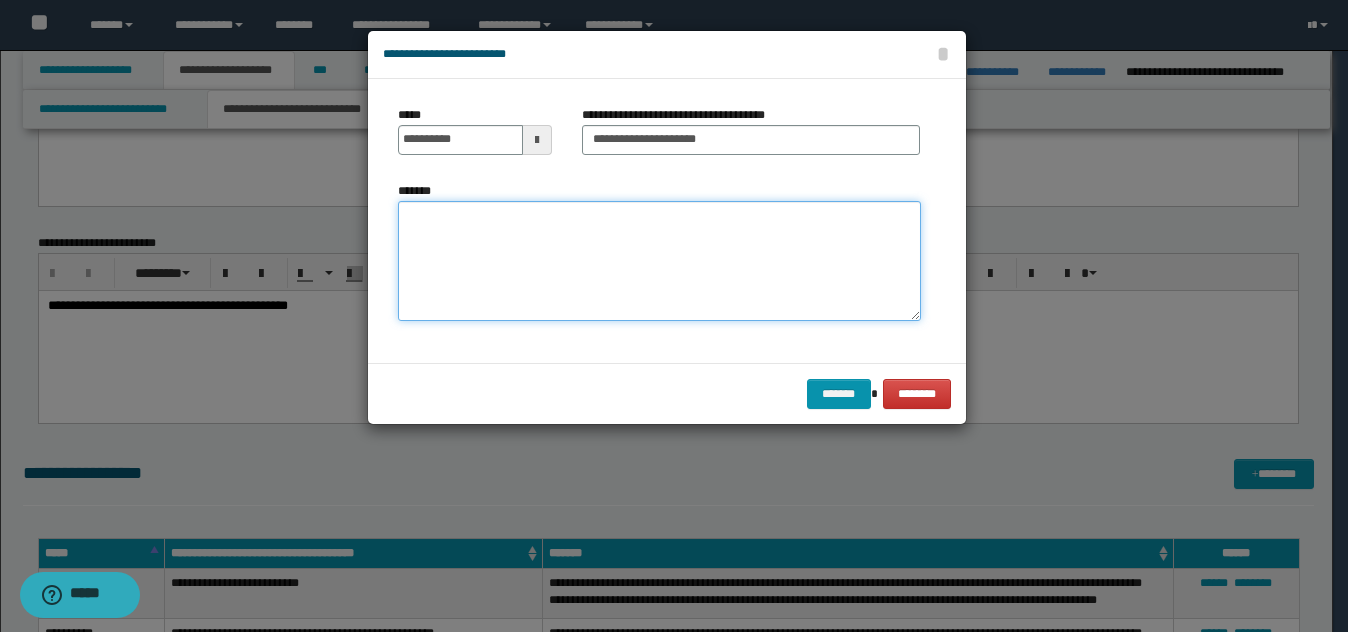 paste on "**********" 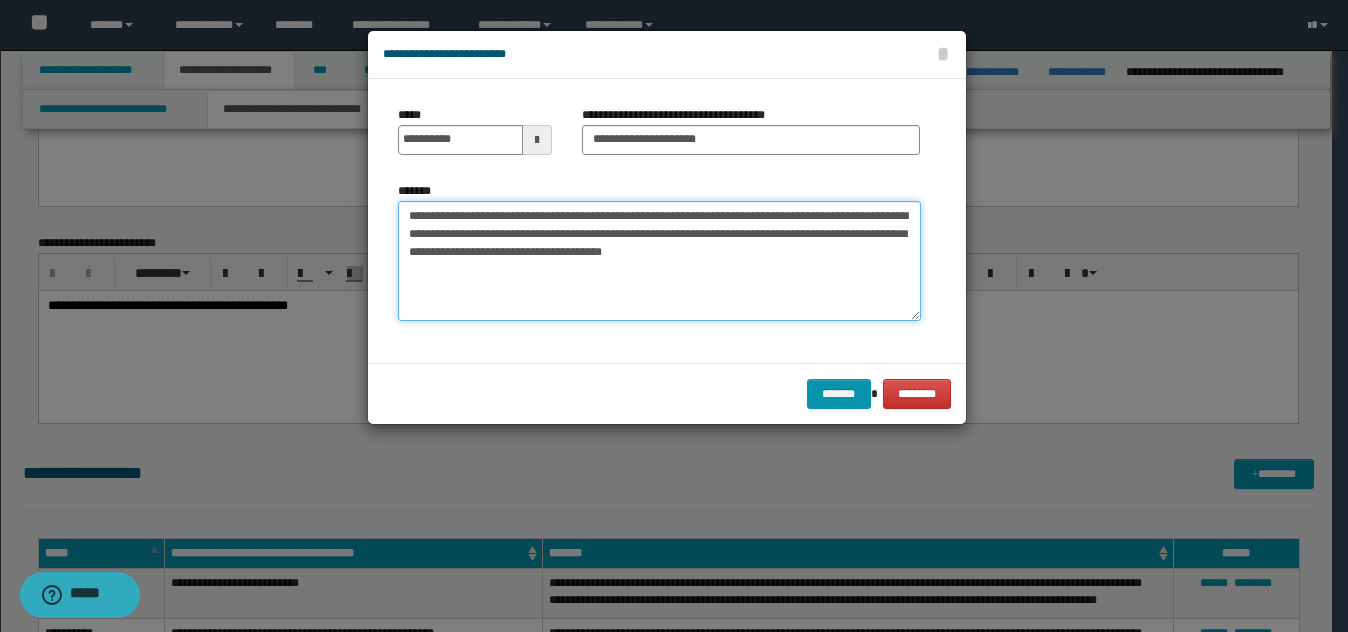click on "**********" at bounding box center (659, 261) 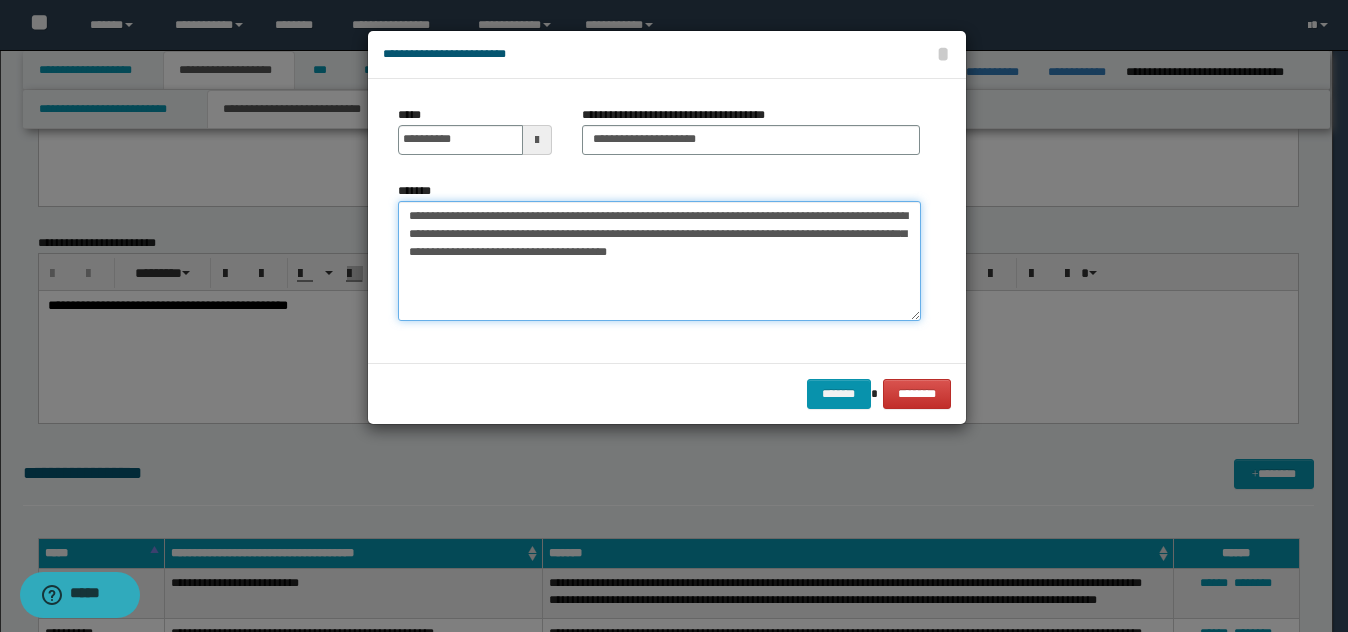 click on "**********" at bounding box center (659, 261) 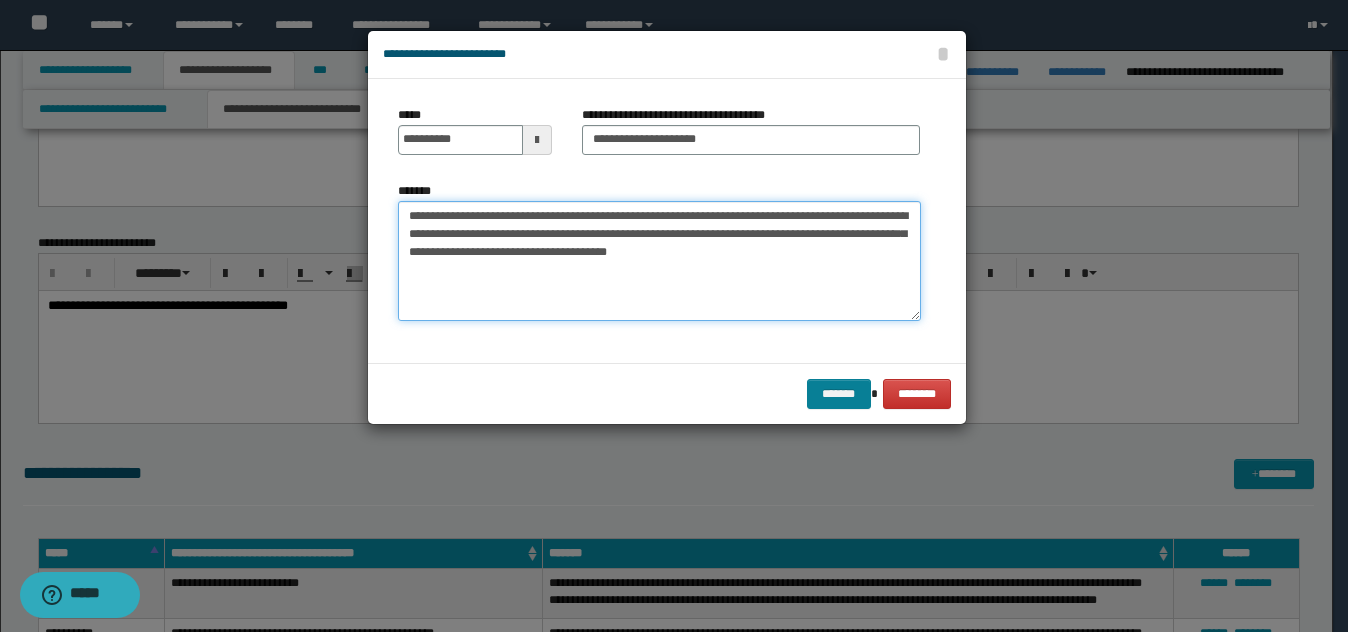 type on "**********" 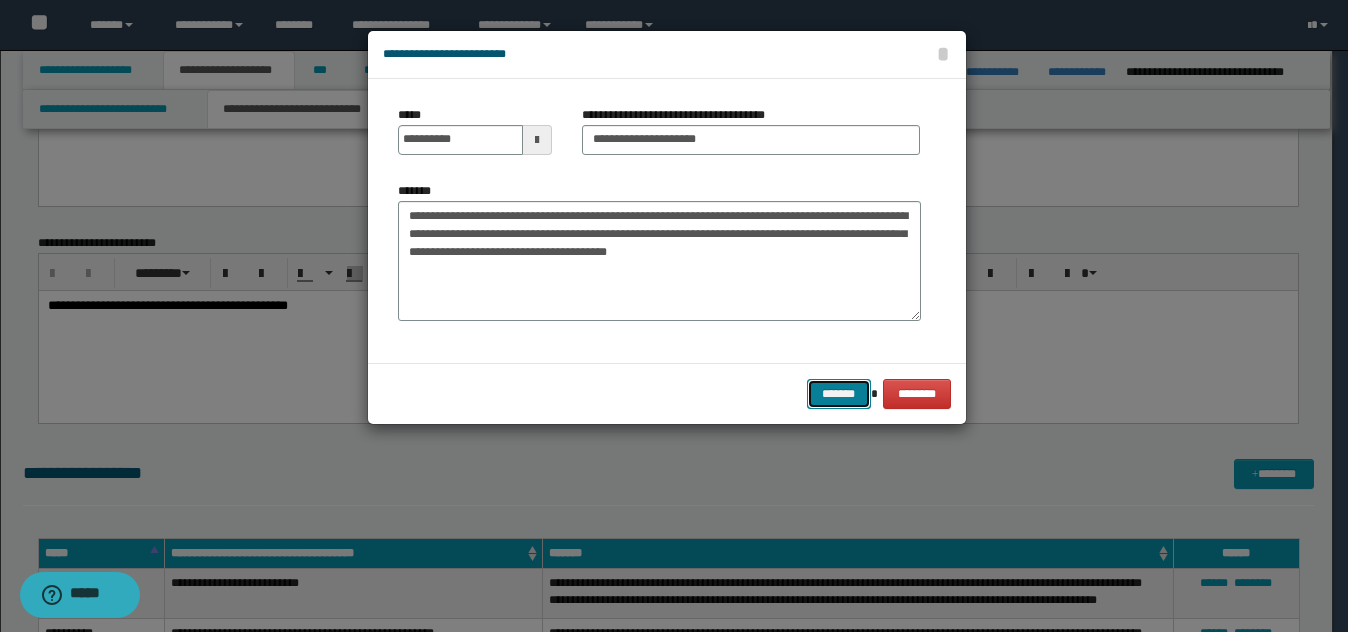 click on "*******" at bounding box center (839, 394) 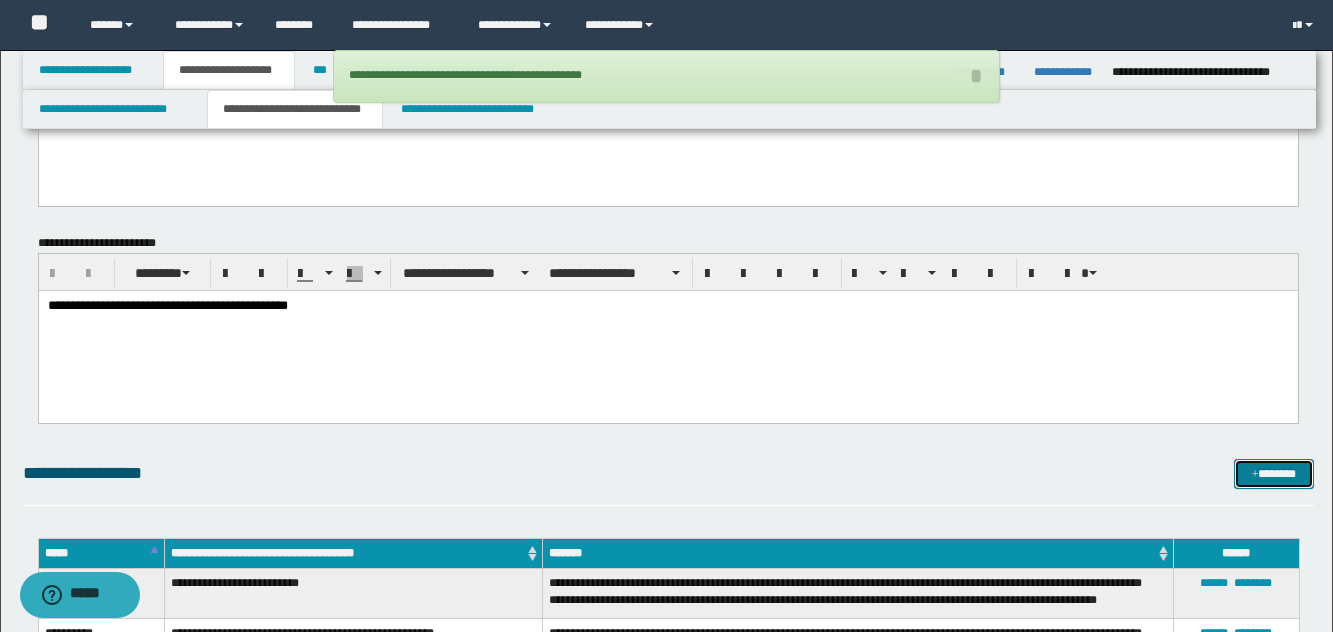 click on "*******" at bounding box center (1274, 474) 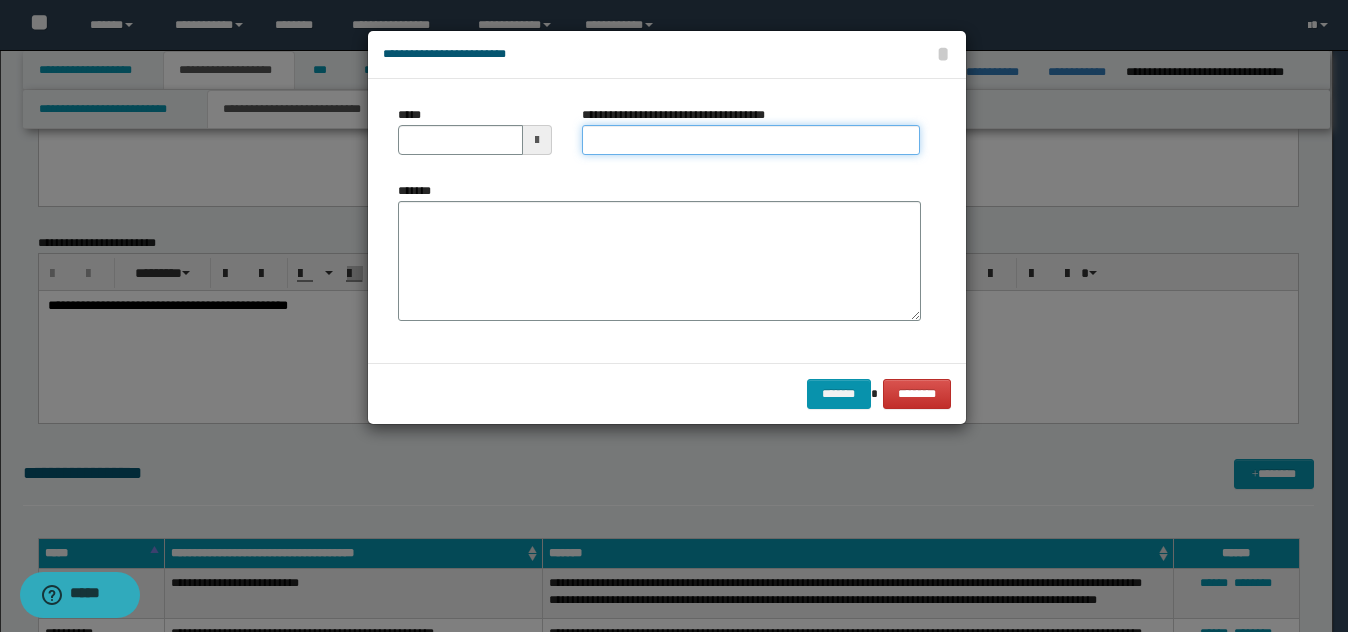 click on "**********" at bounding box center [751, 140] 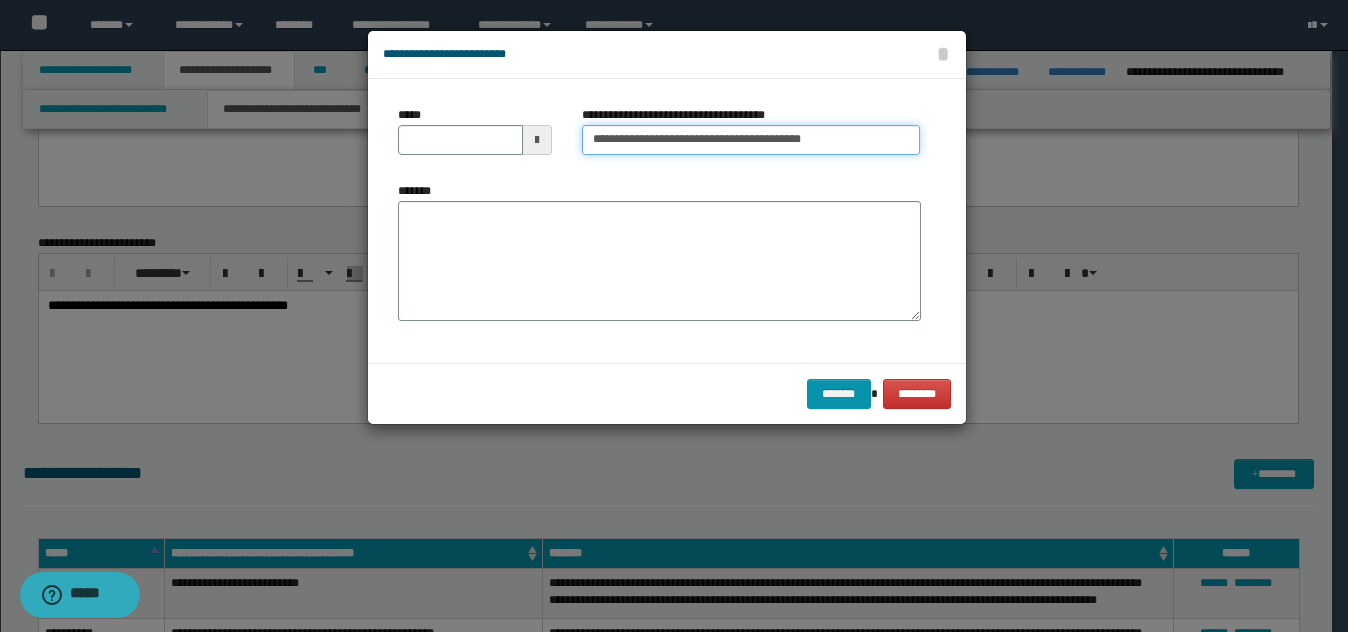 click on "**********" at bounding box center [751, 140] 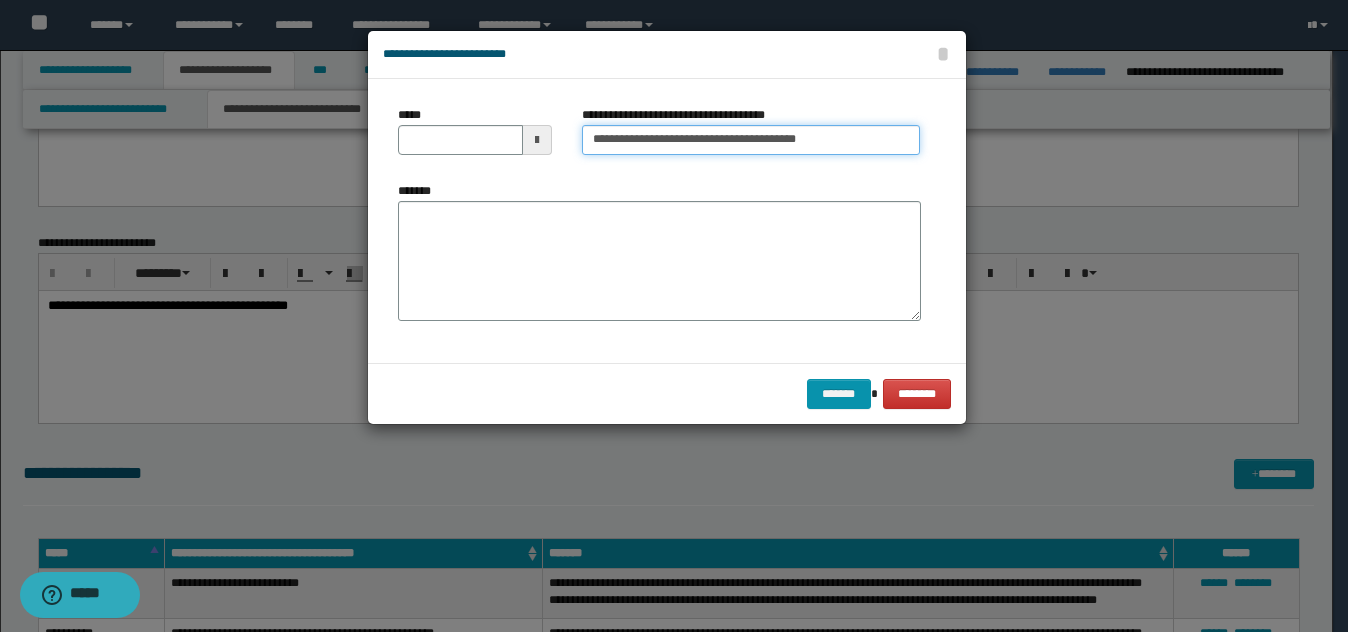 click on "**********" at bounding box center [751, 140] 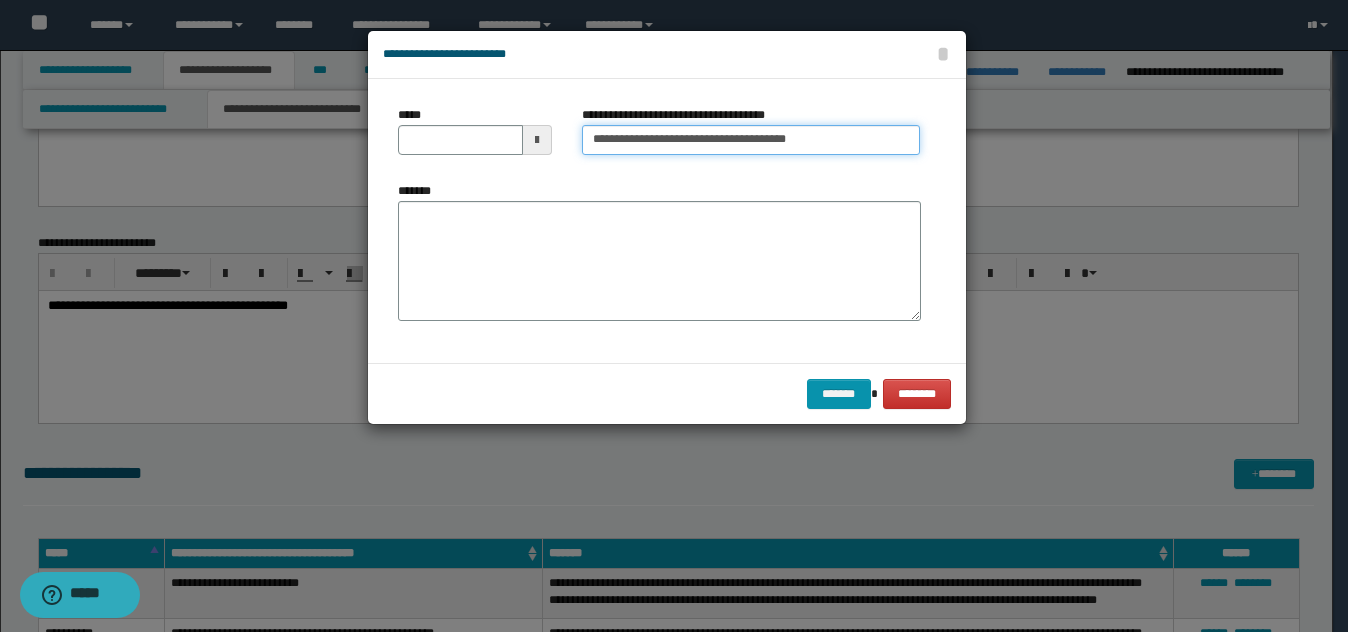 drag, startPoint x: 661, startPoint y: 148, endPoint x: 667, endPoint y: 137, distance: 12.529964 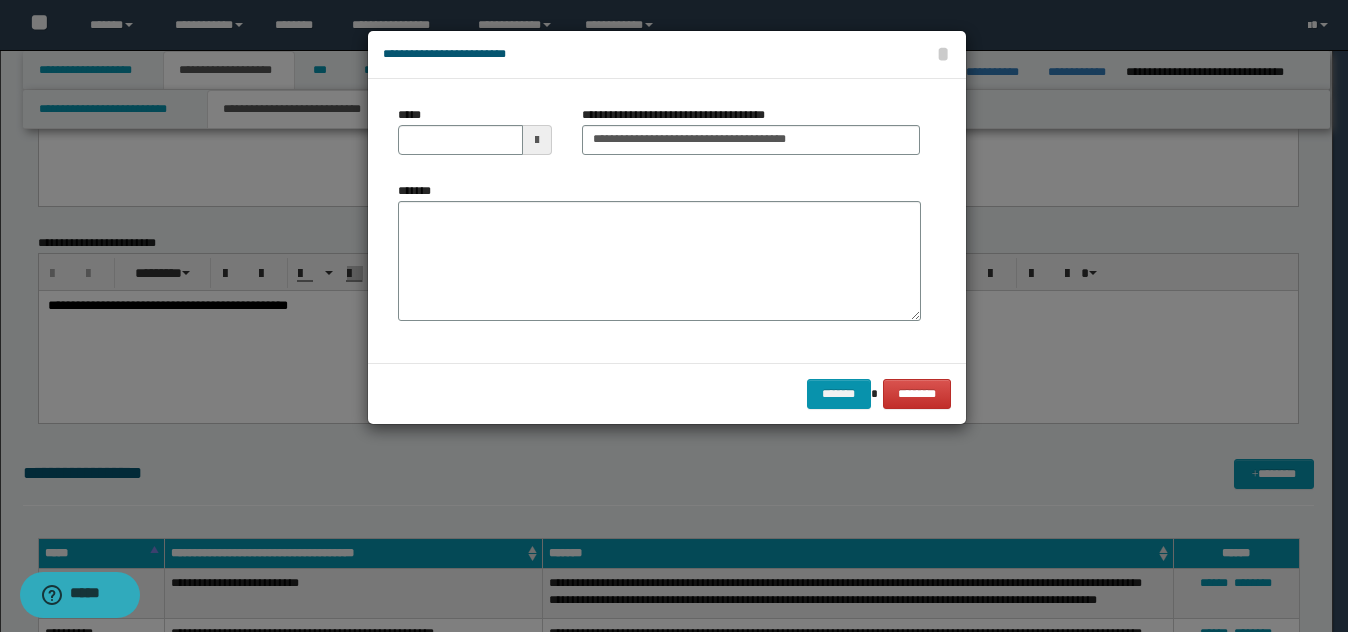 click on "*******" at bounding box center [659, 251] 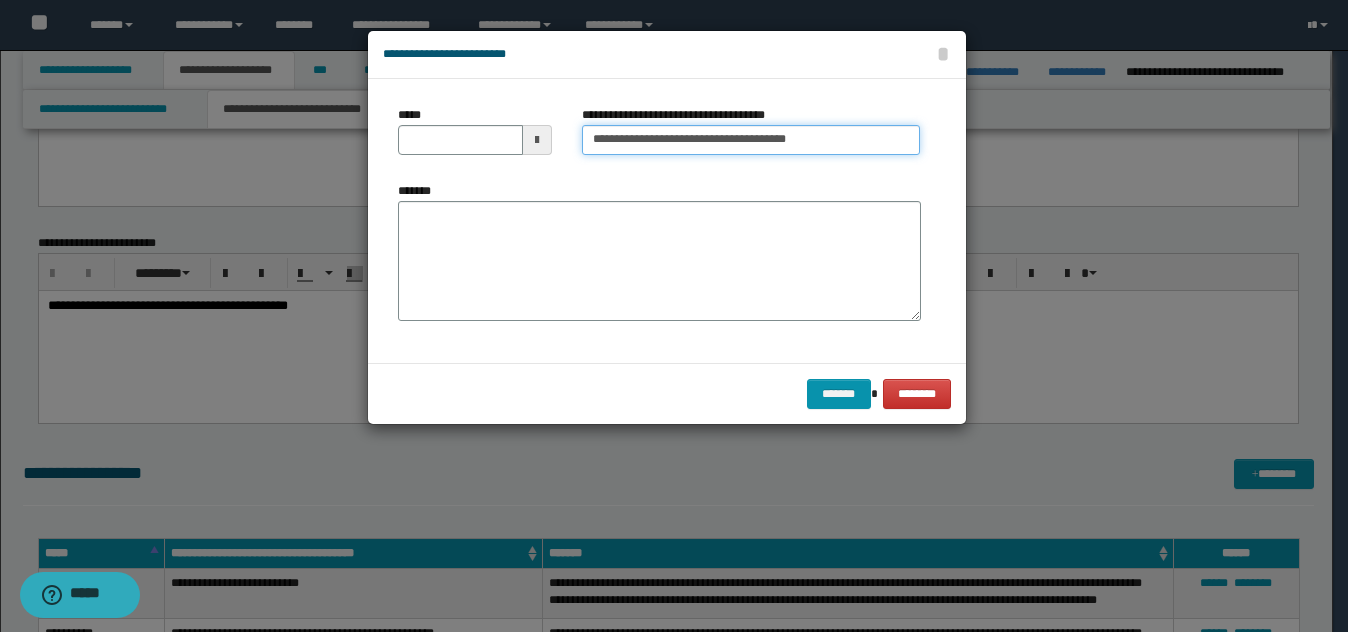 click on "**********" at bounding box center [751, 140] 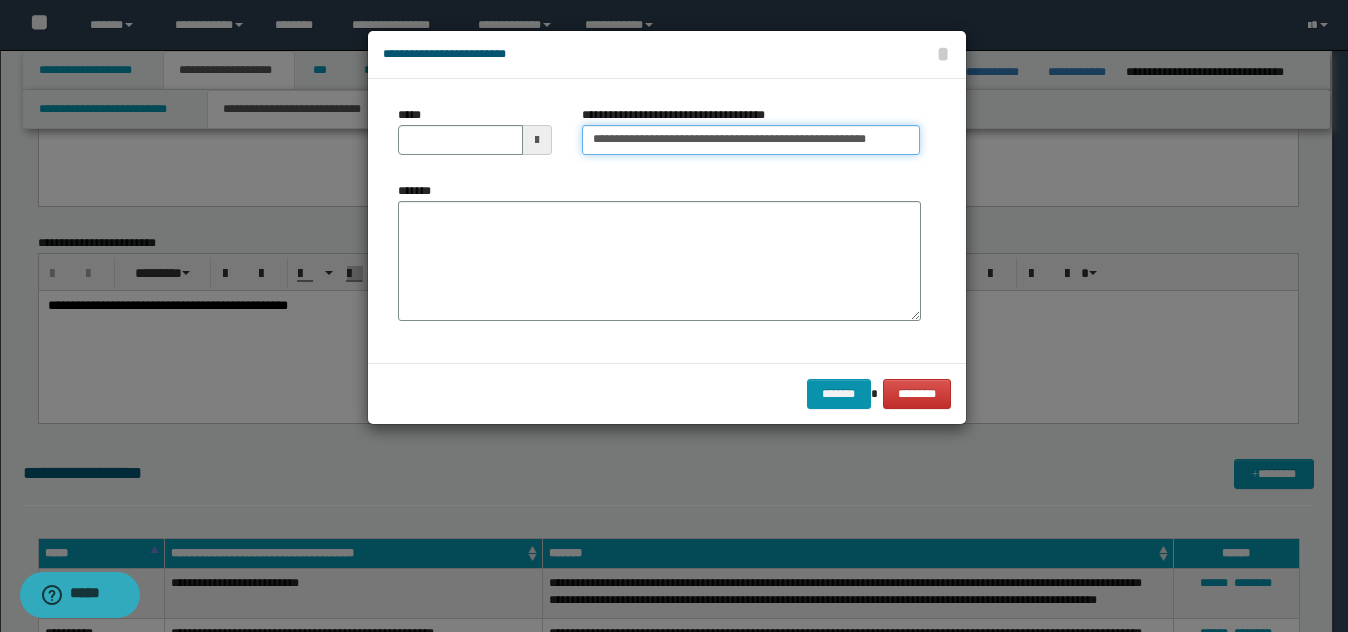 scroll, scrollTop: 0, scrollLeft: 59, axis: horizontal 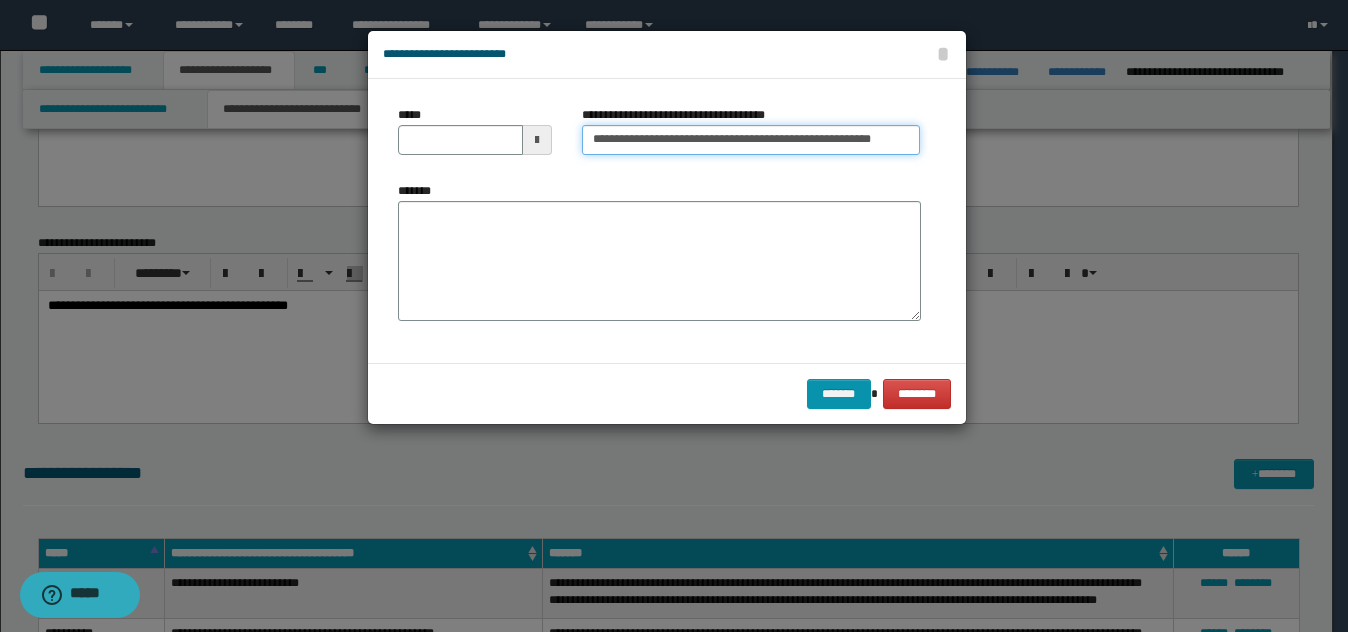 type on "**********" 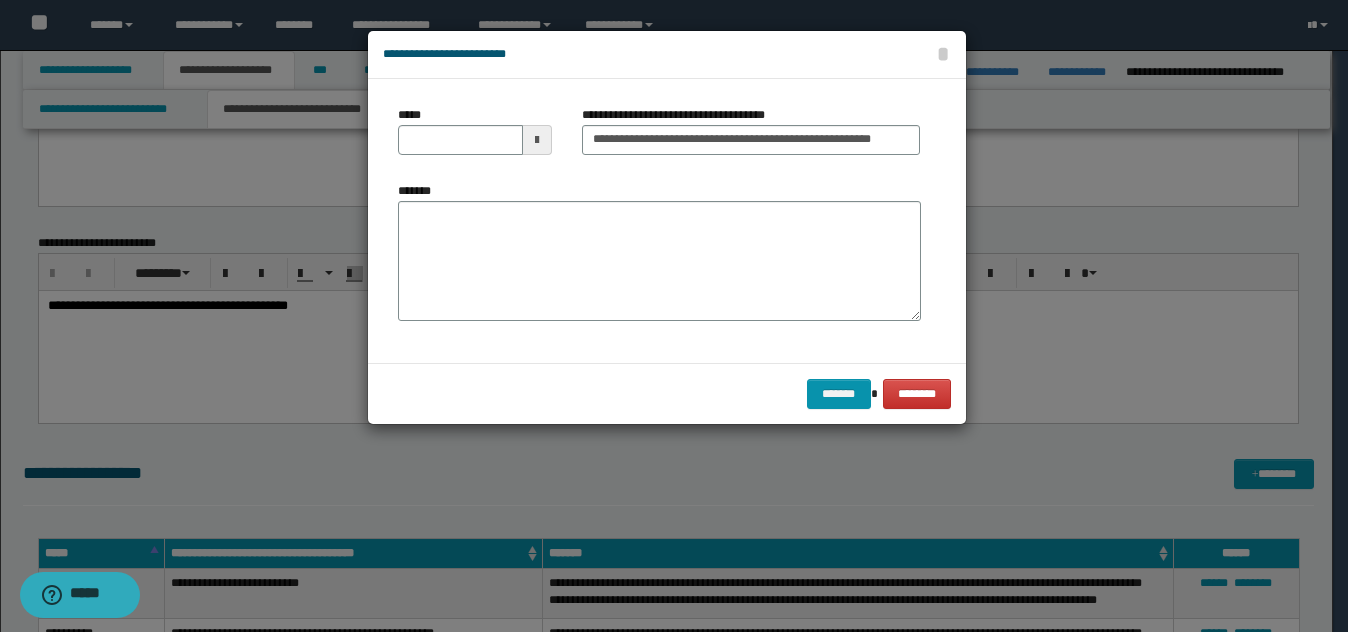 scroll, scrollTop: 0, scrollLeft: 0, axis: both 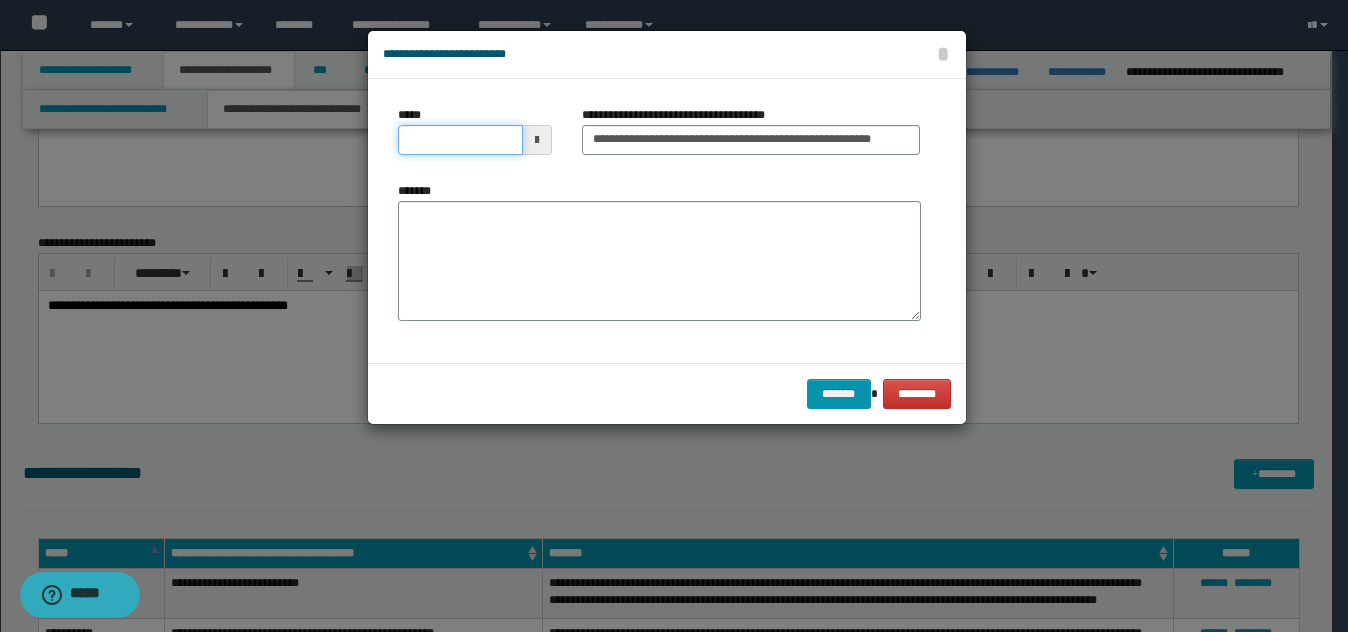 click on "*****" at bounding box center [460, 140] 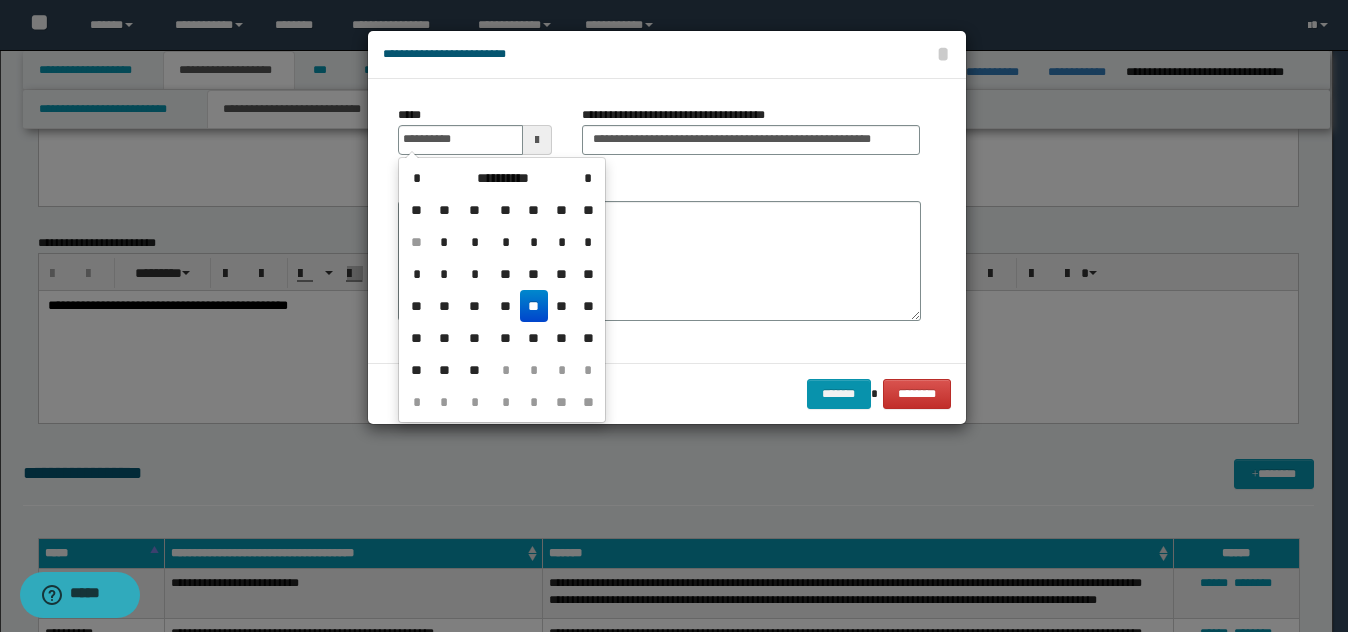 drag, startPoint x: 524, startPoint y: 308, endPoint x: 552, endPoint y: 278, distance: 41.036568 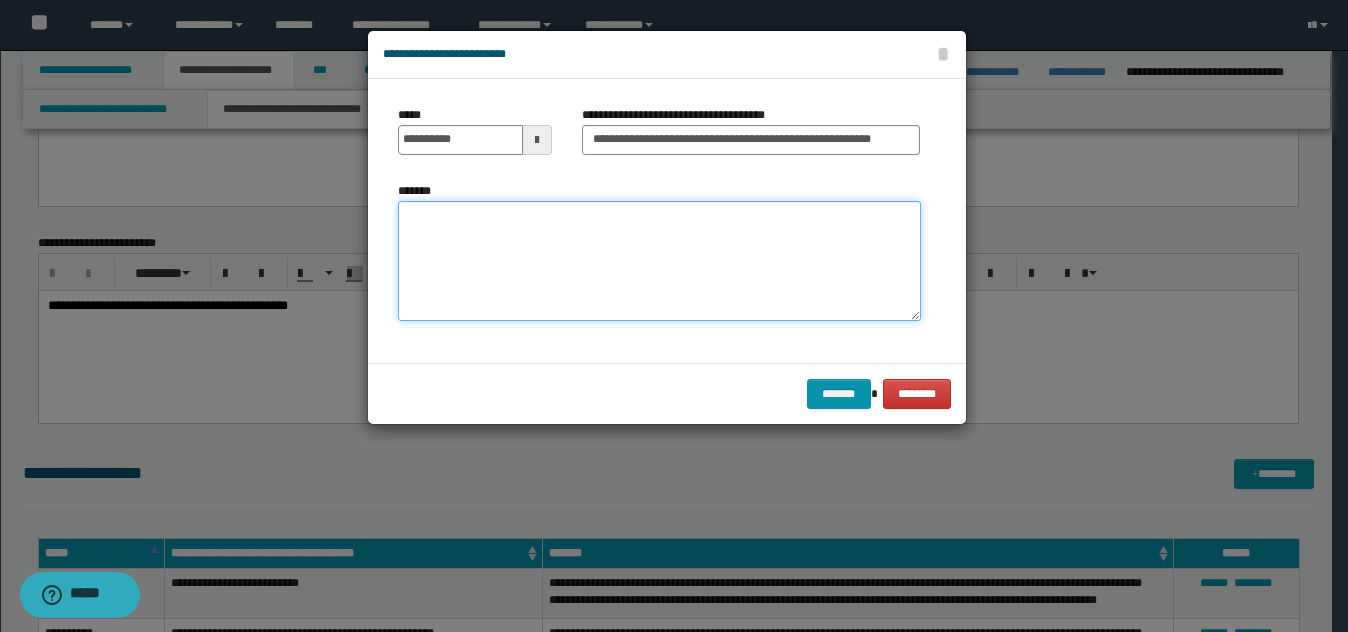 drag, startPoint x: 552, startPoint y: 278, endPoint x: 562, endPoint y: 275, distance: 10.440307 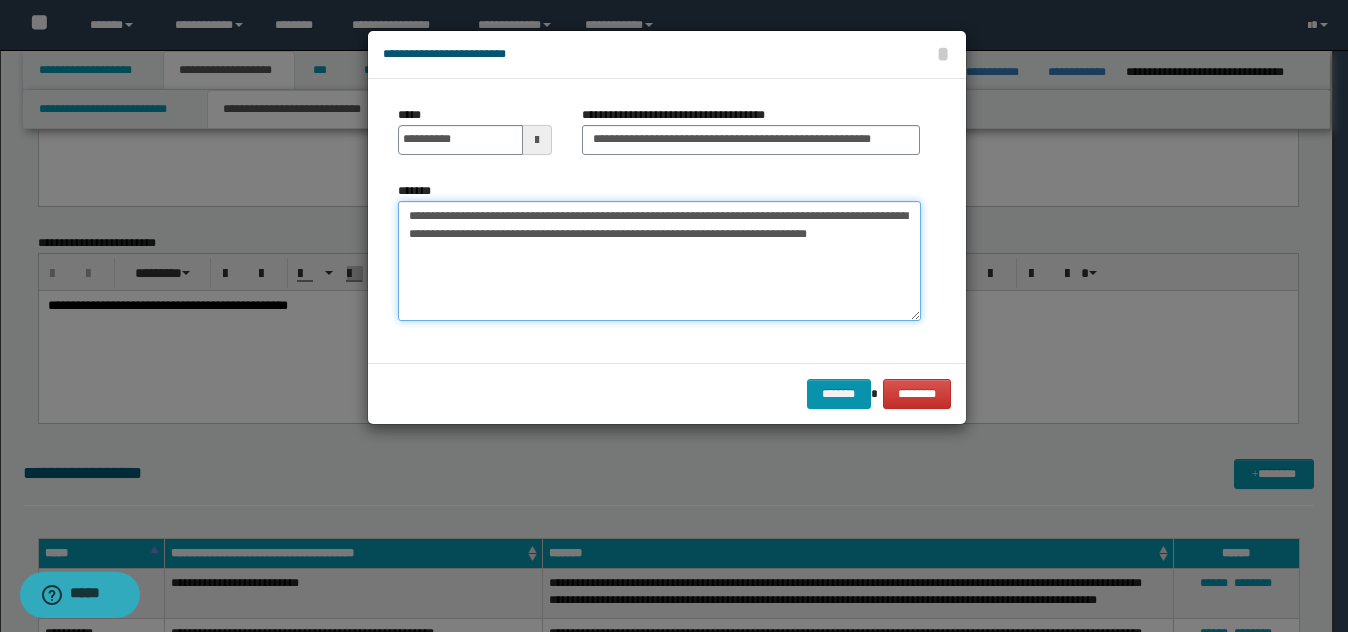 click on "**********" at bounding box center (659, 261) 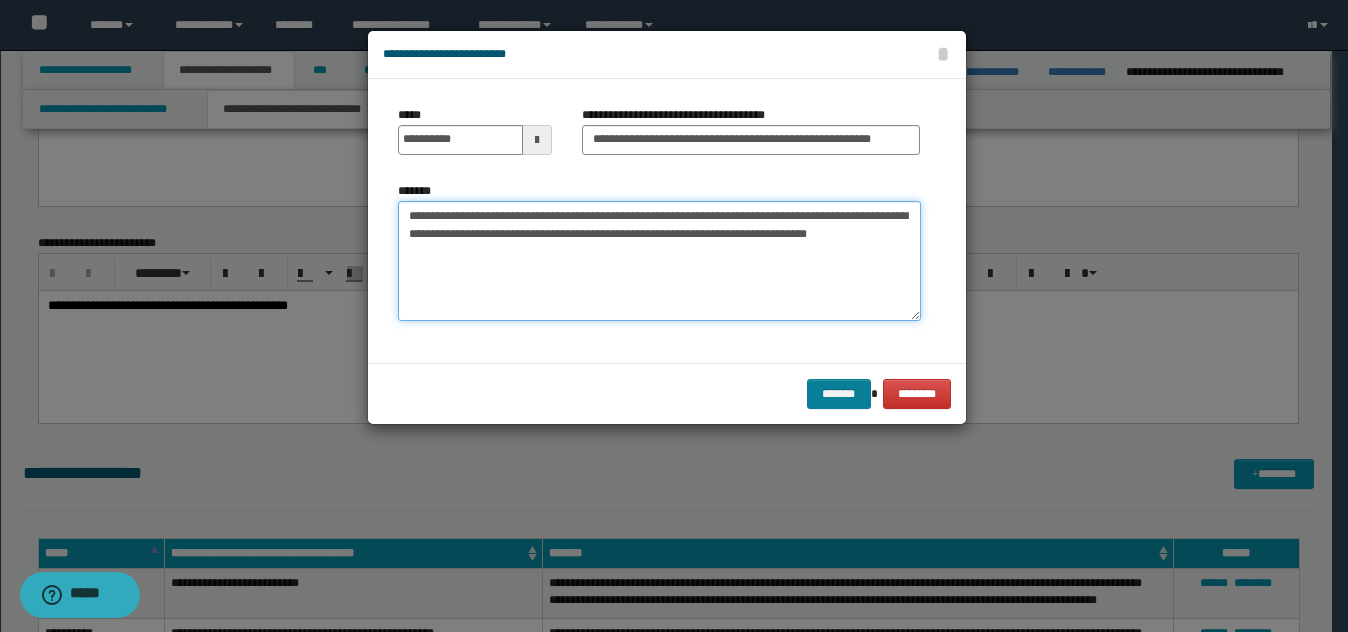 type on "**********" 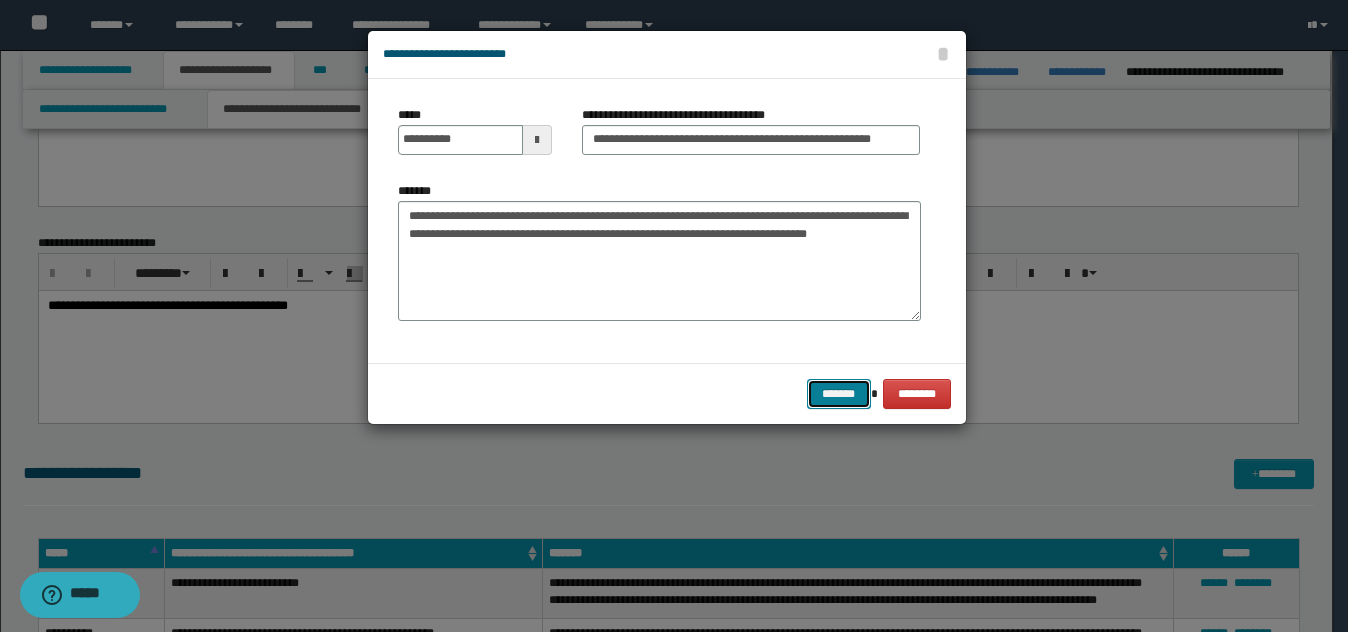 click on "*******" at bounding box center (839, 394) 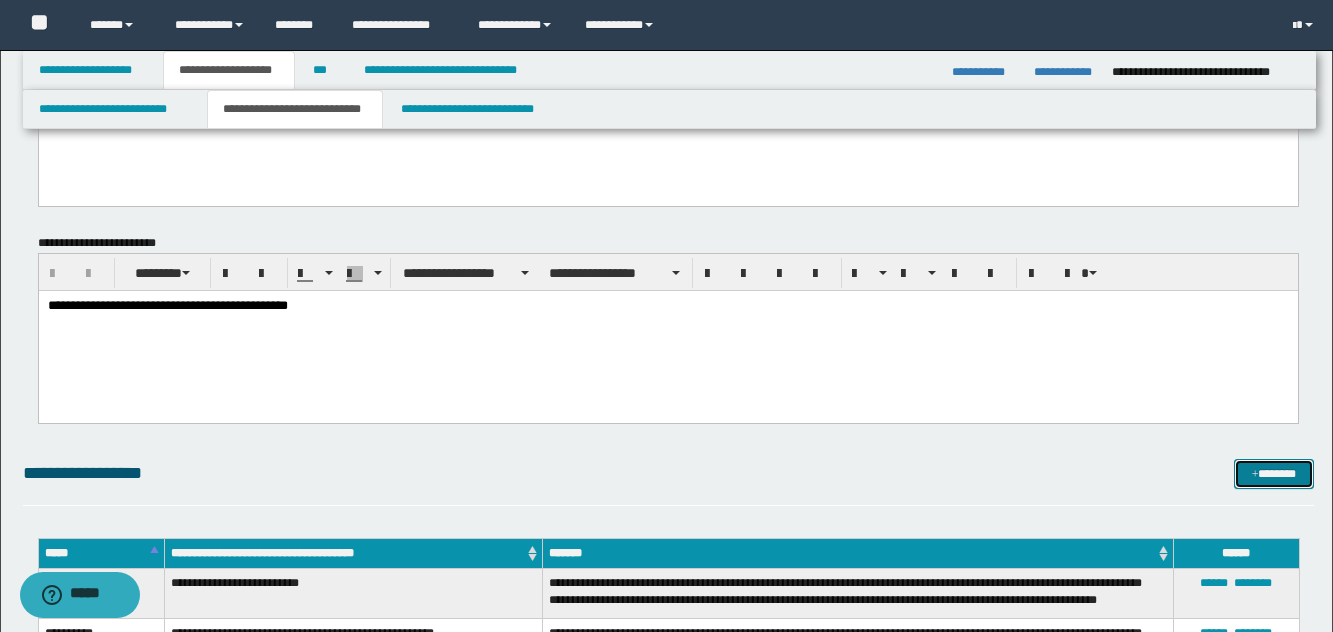 click on "*******" at bounding box center (1274, 474) 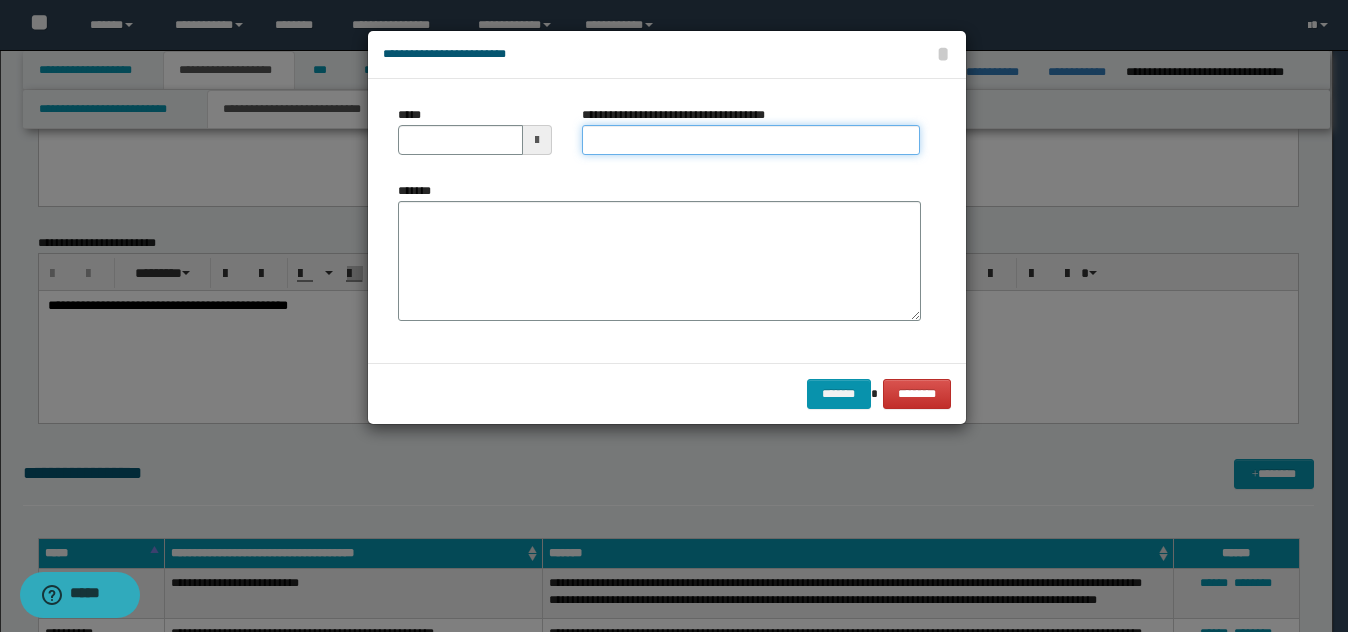 click on "**********" at bounding box center [751, 140] 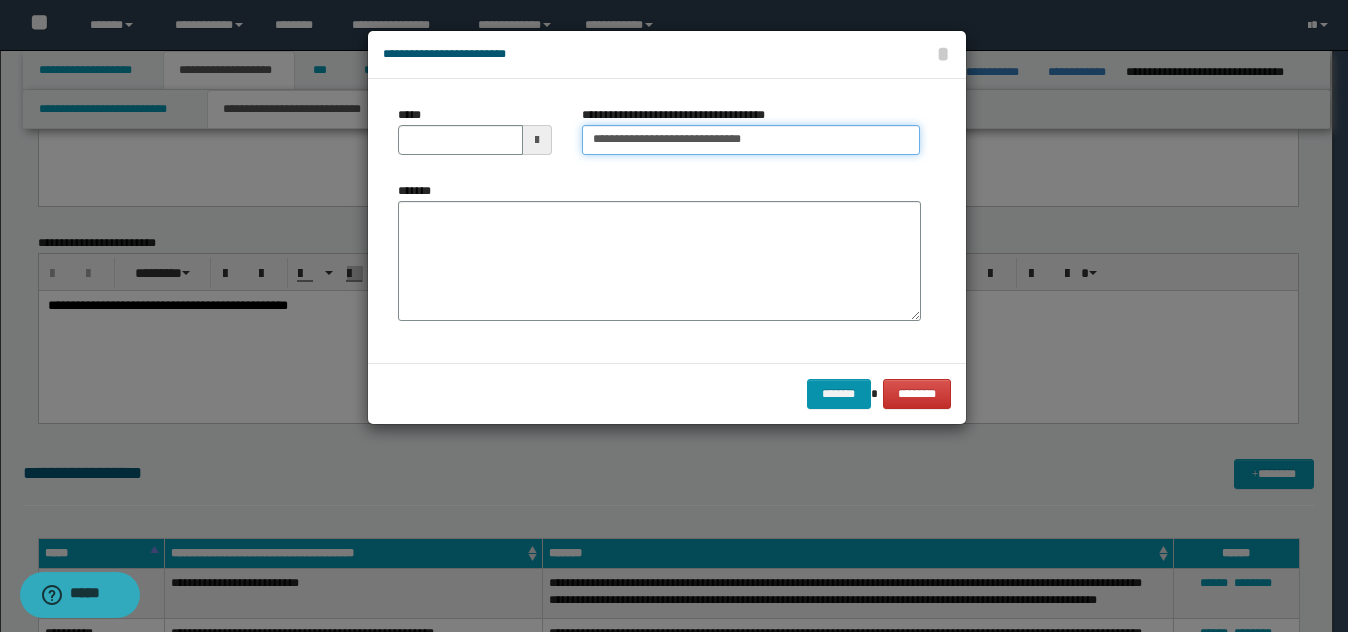 click on "**********" at bounding box center [751, 140] 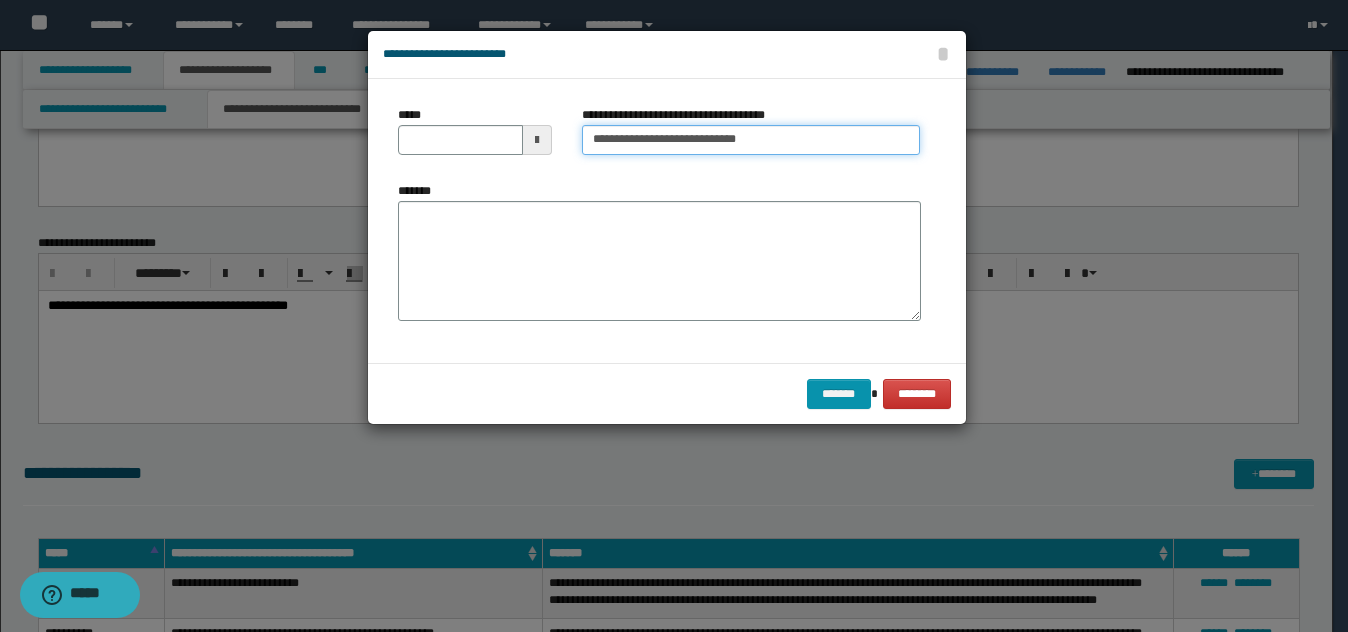 click on "**********" at bounding box center (751, 140) 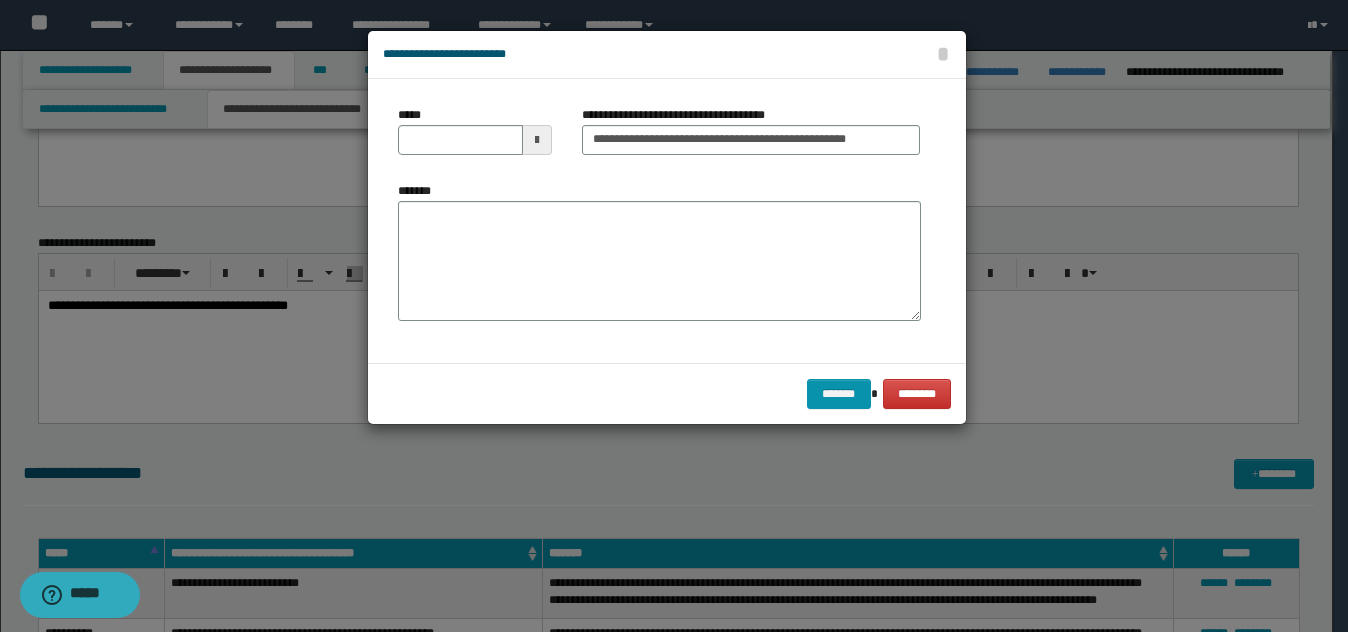 scroll, scrollTop: 0, scrollLeft: 0, axis: both 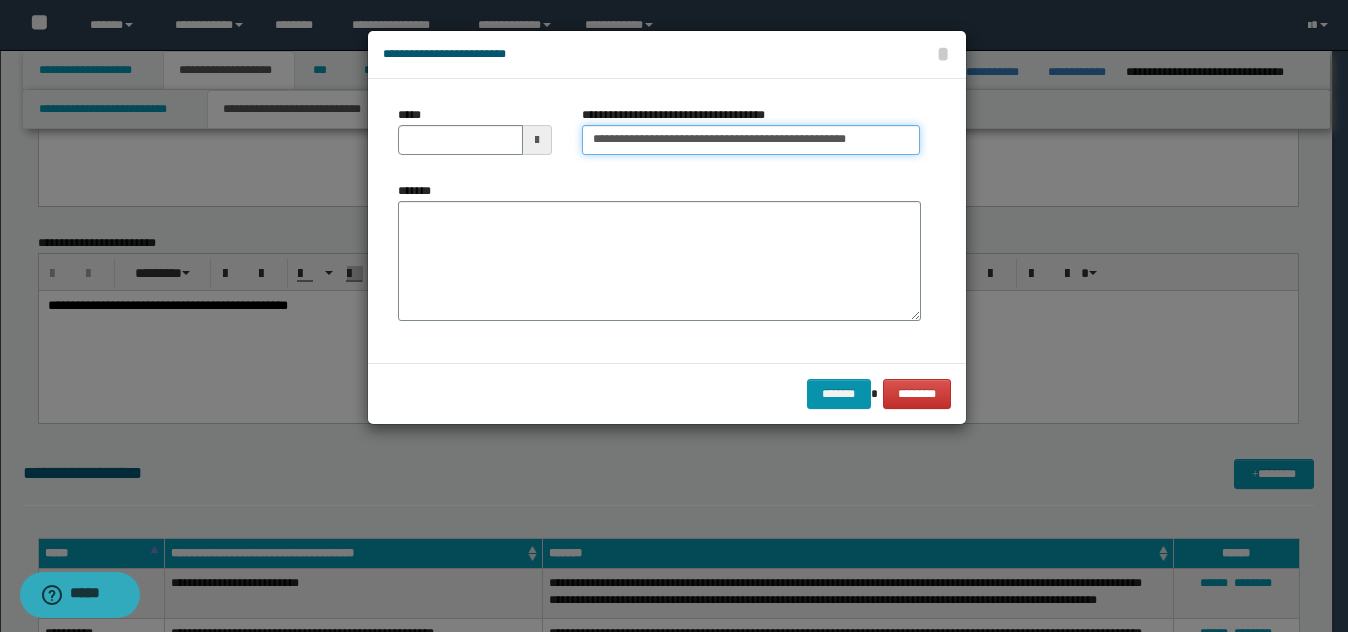 click on "**********" at bounding box center (751, 140) 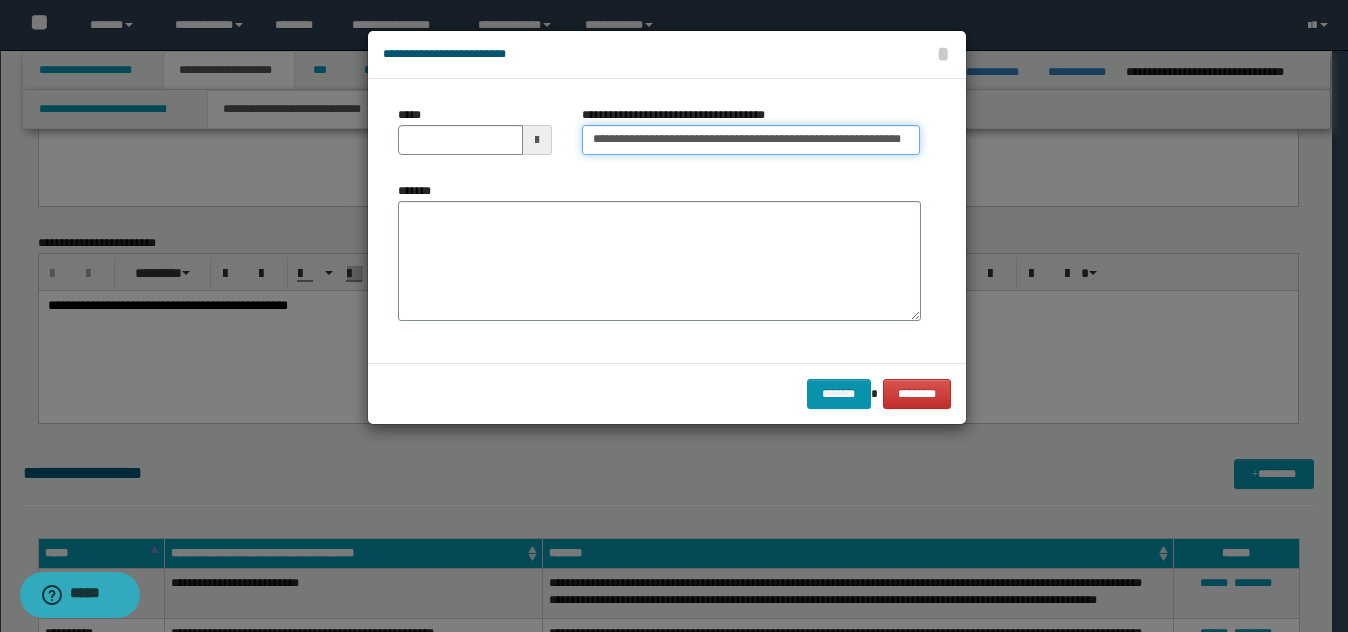 scroll, scrollTop: 0, scrollLeft: 105, axis: horizontal 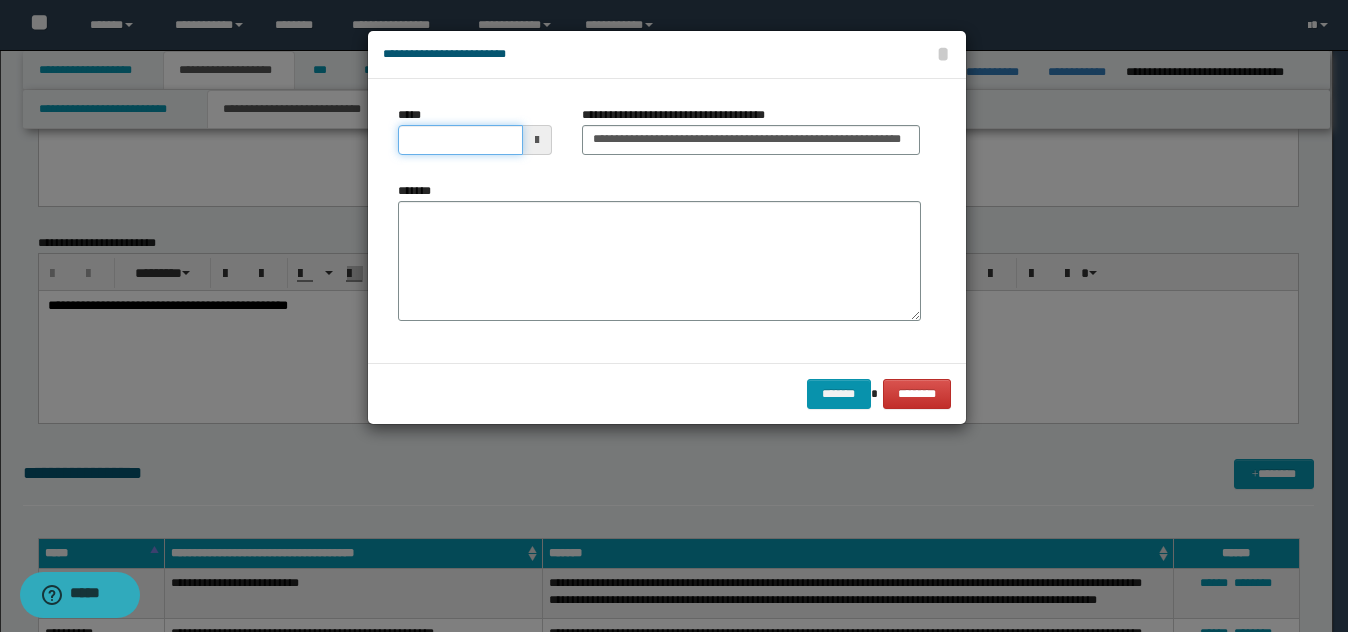 click on "*****" at bounding box center (460, 140) 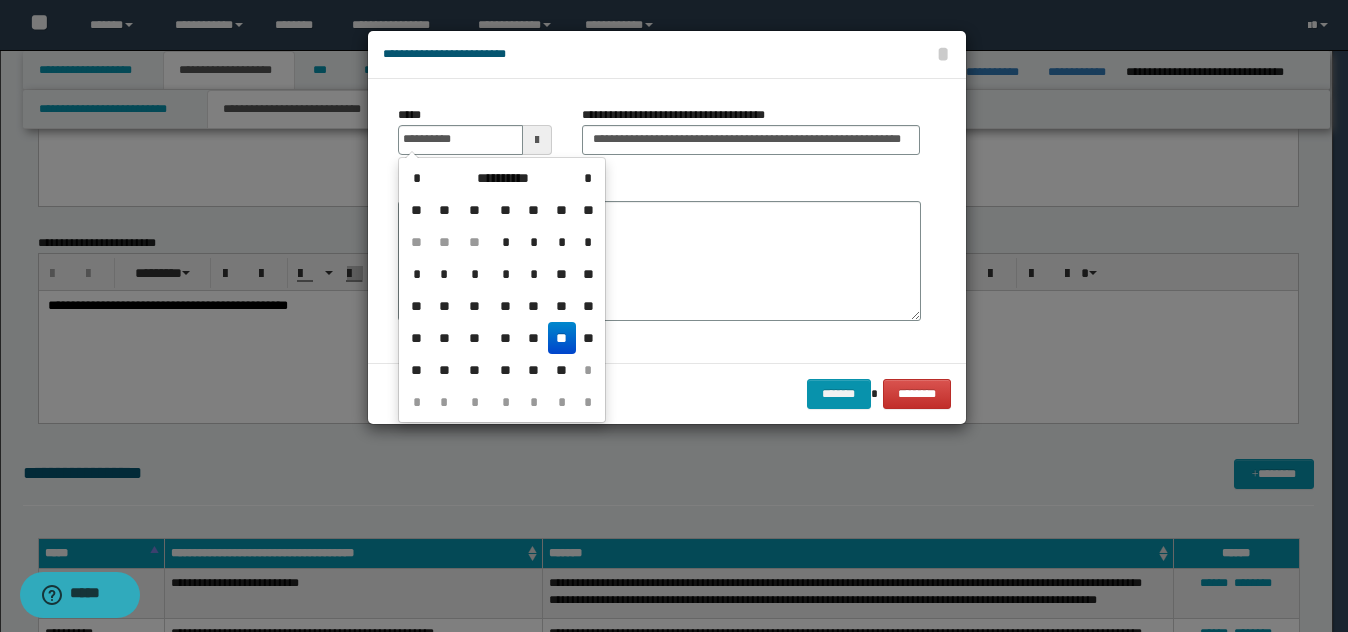 drag, startPoint x: 556, startPoint y: 336, endPoint x: 590, endPoint y: 278, distance: 67.23094 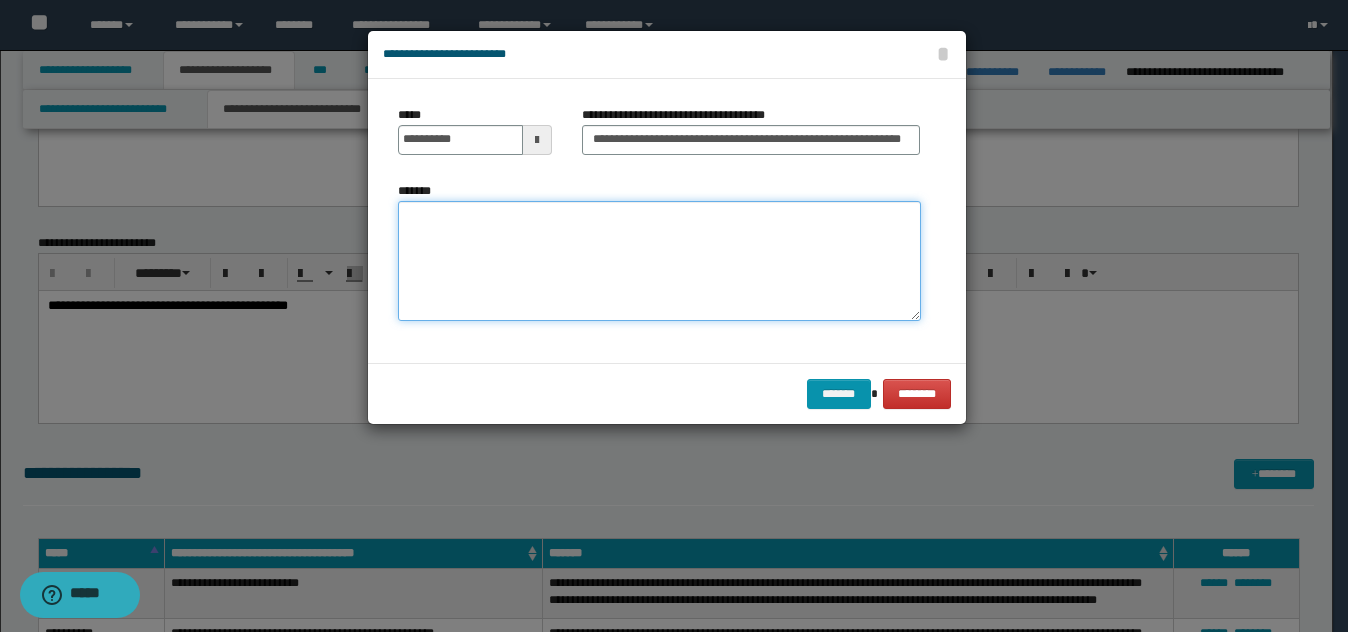 click on "*******" at bounding box center (659, 261) 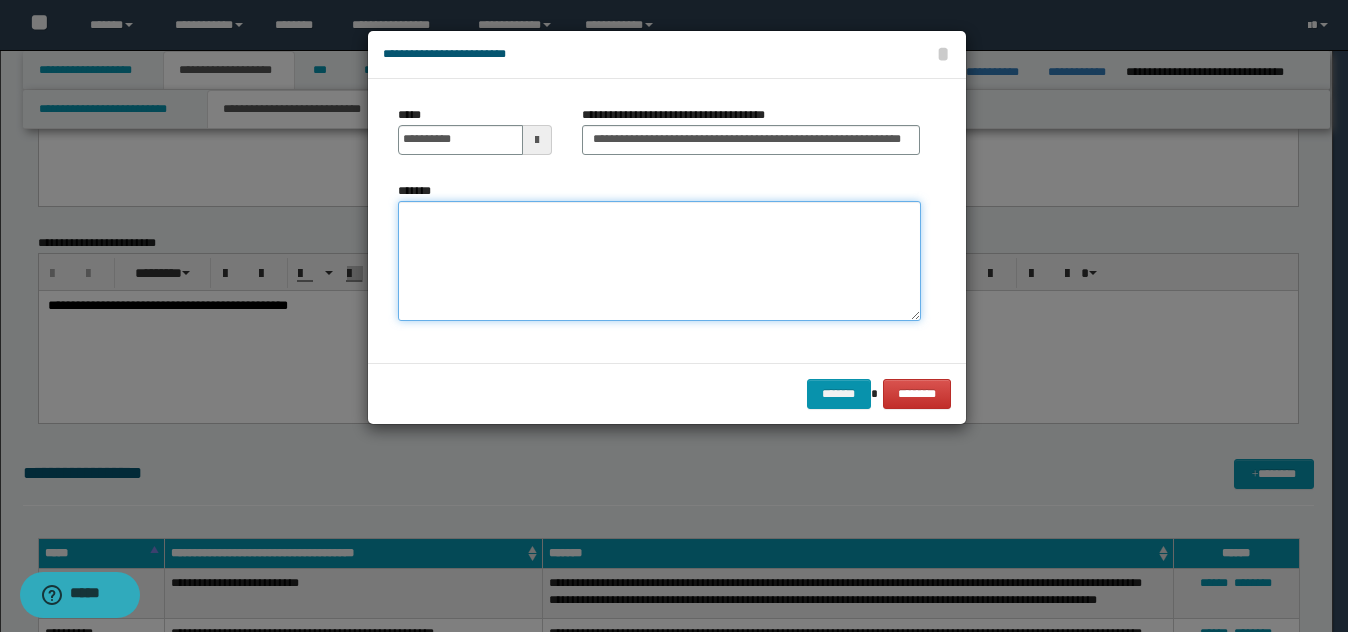 paste on "**********" 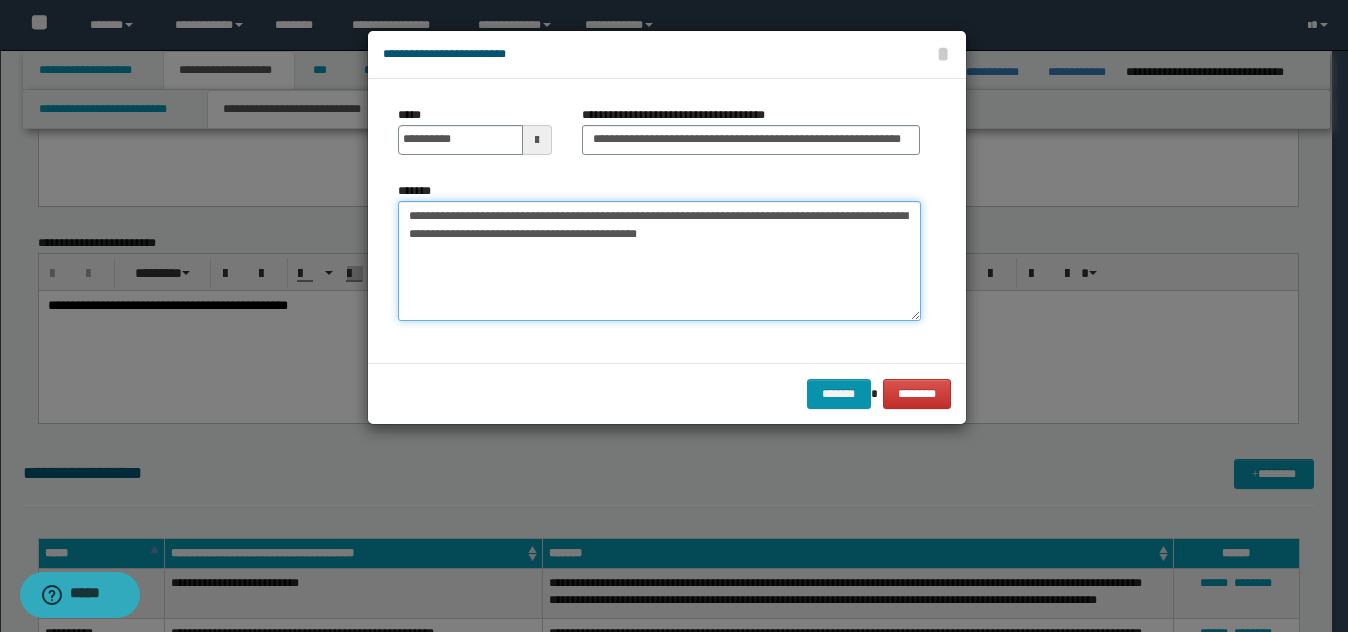 click on "**********" at bounding box center (659, 261) 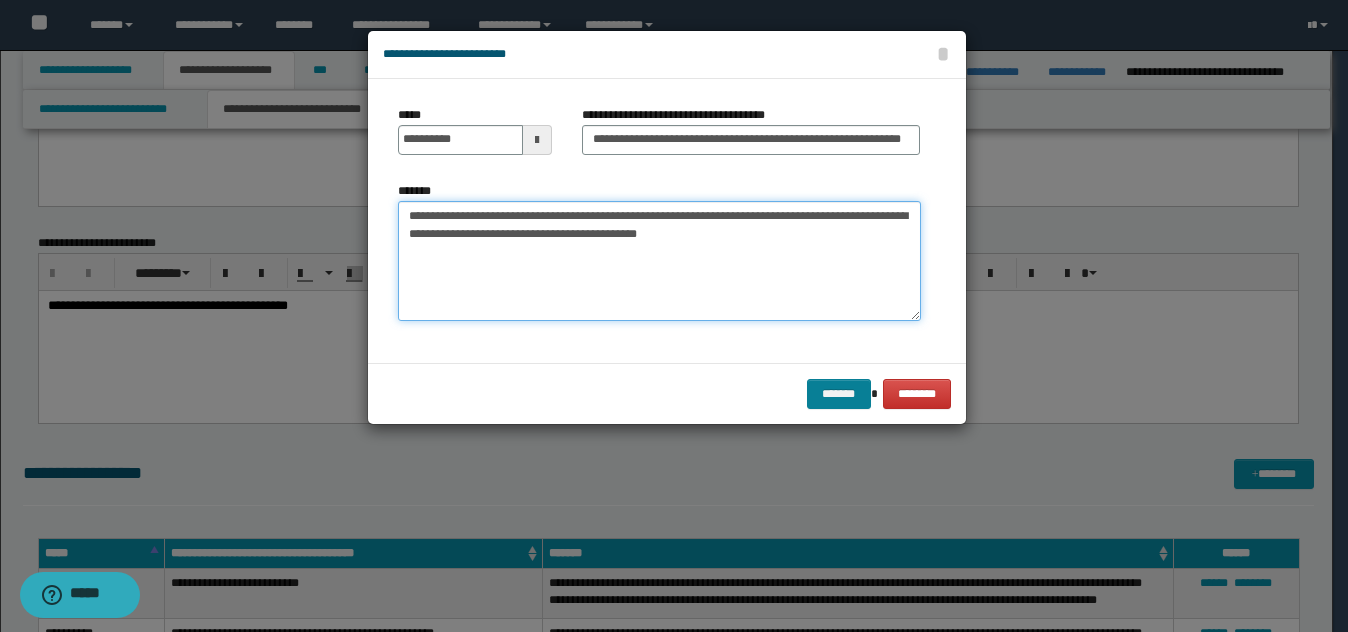 type on "**********" 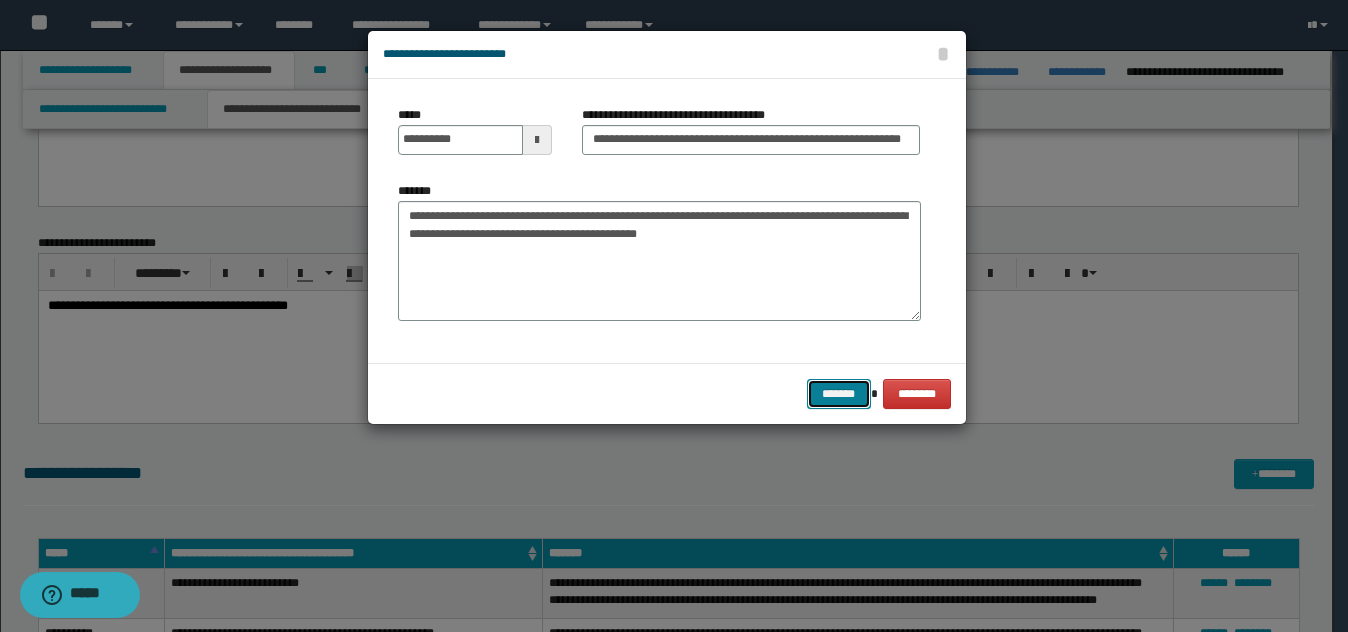 click on "*******" at bounding box center (839, 394) 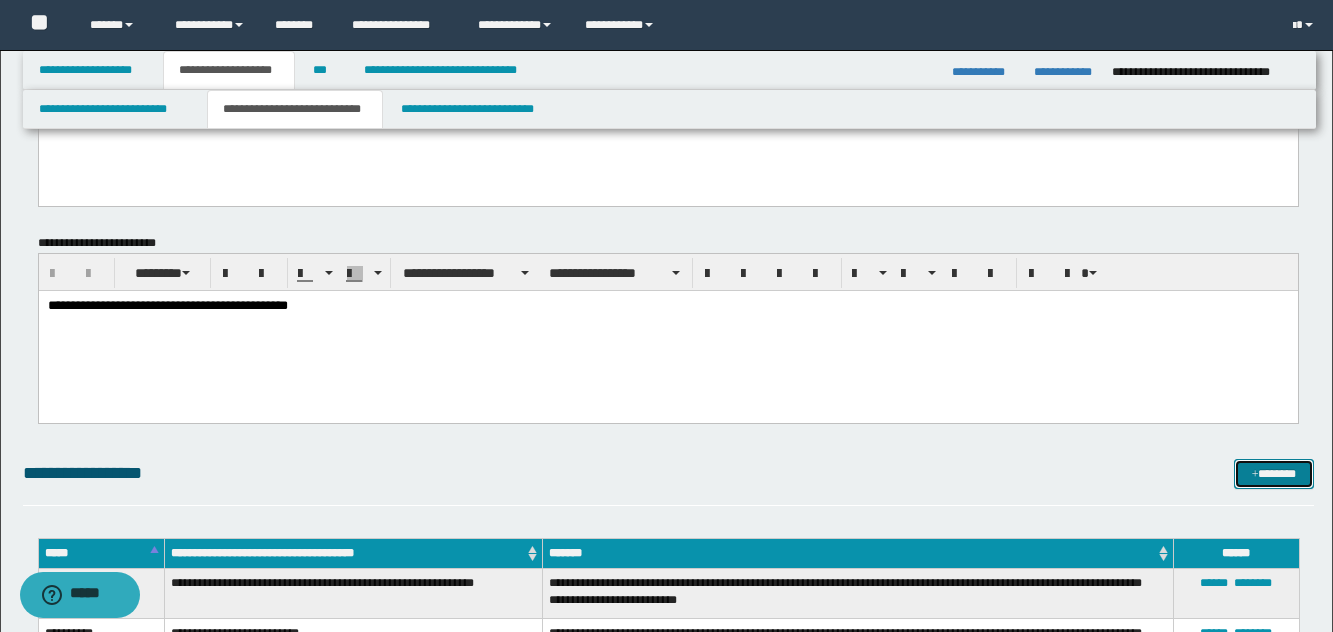 click on "*******" at bounding box center [1274, 474] 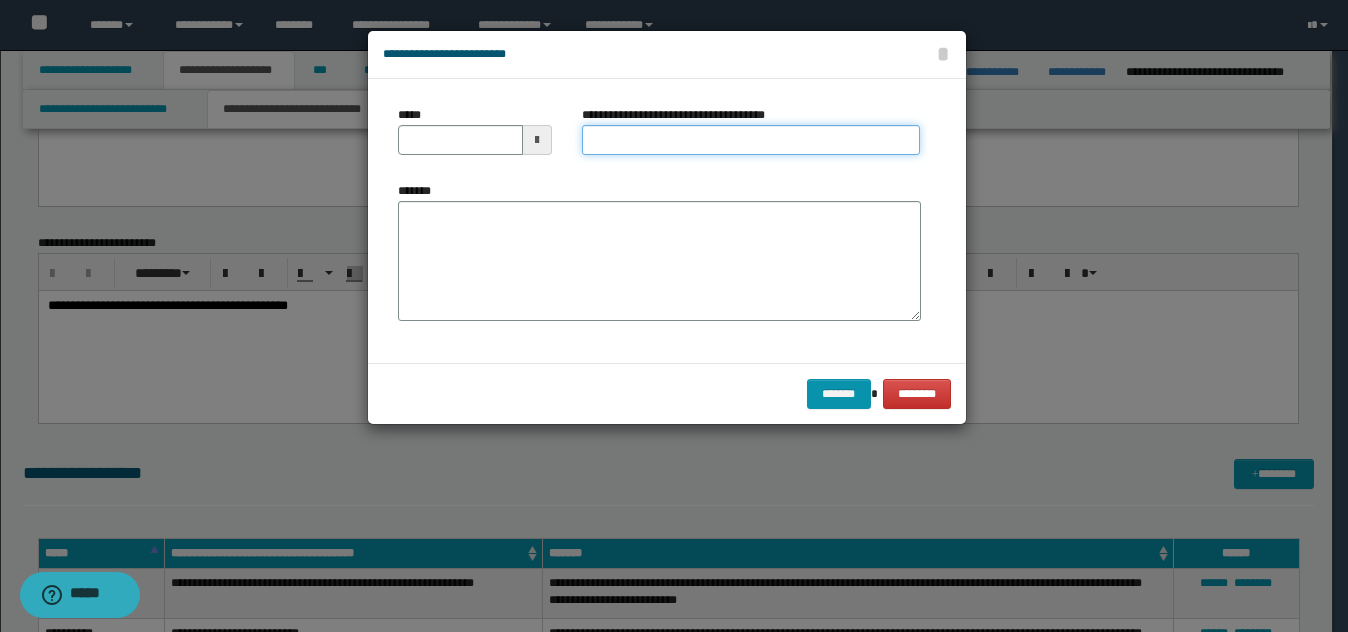 click on "**********" at bounding box center [751, 140] 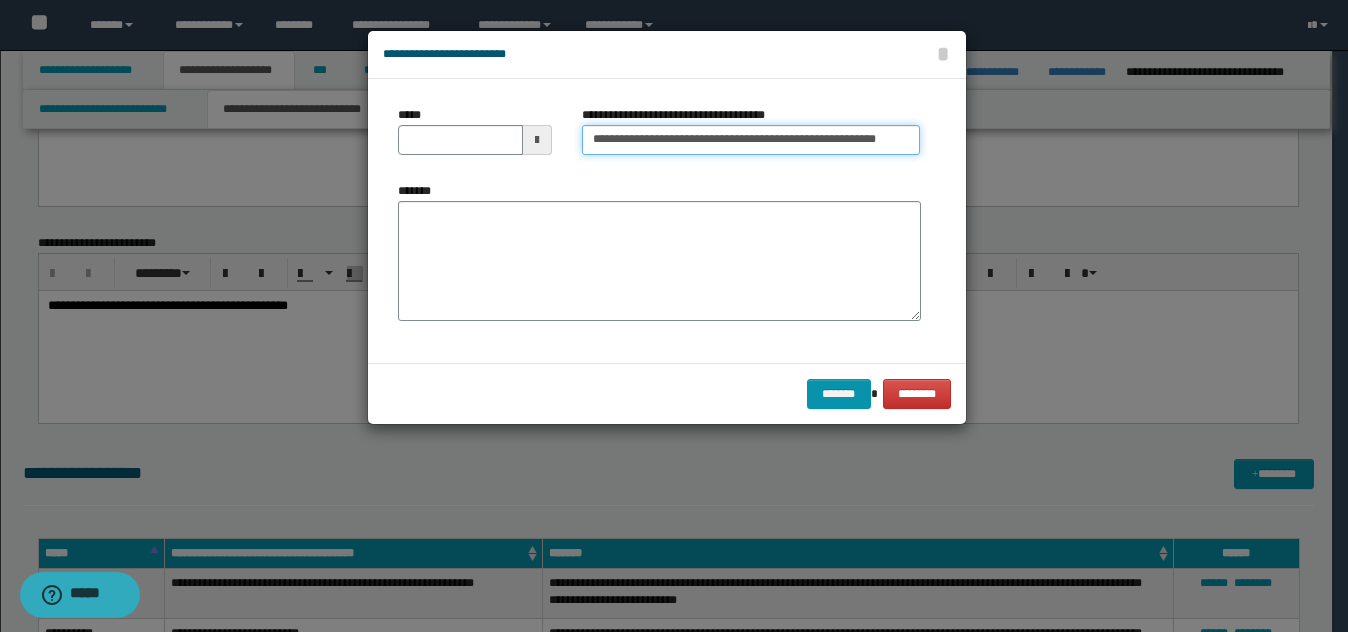 scroll, scrollTop: 0, scrollLeft: 75, axis: horizontal 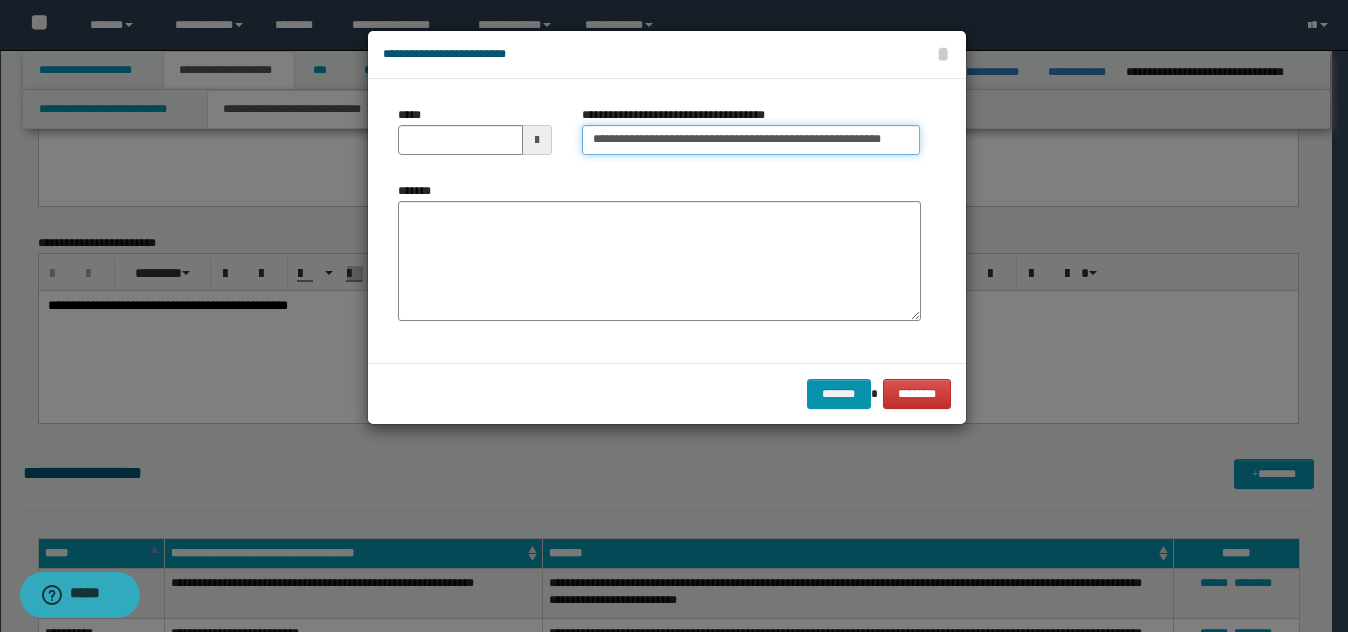 type on "**********" 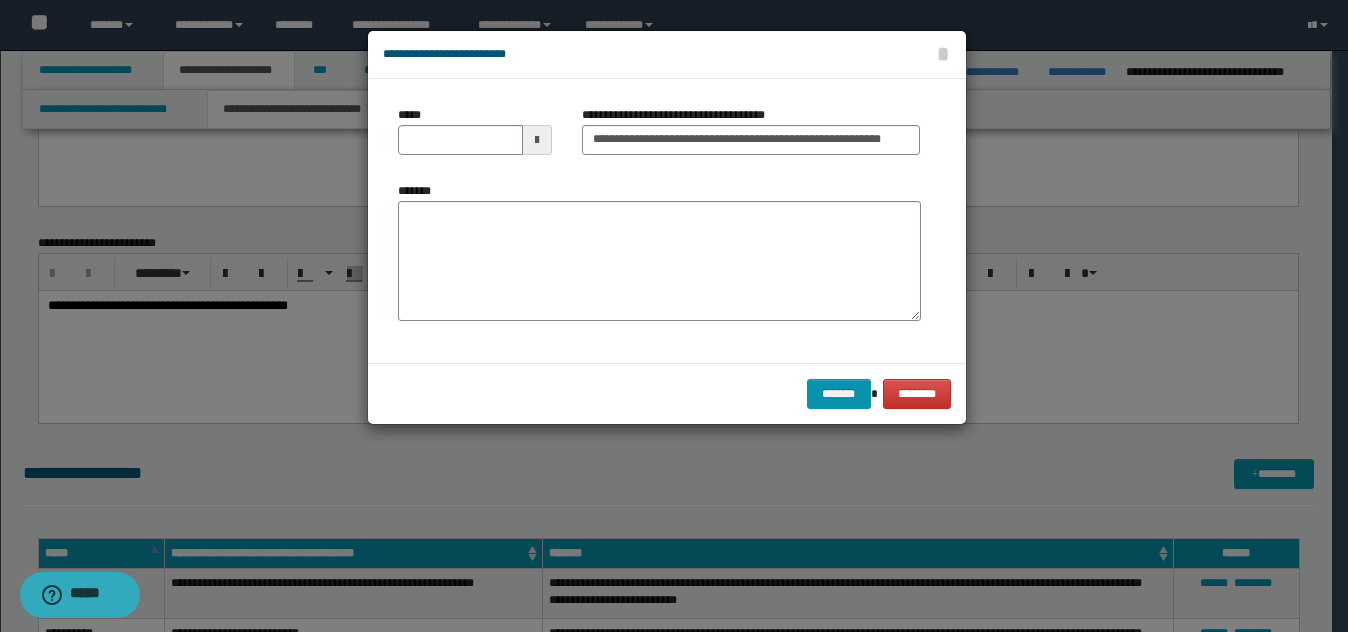 scroll, scrollTop: 0, scrollLeft: 0, axis: both 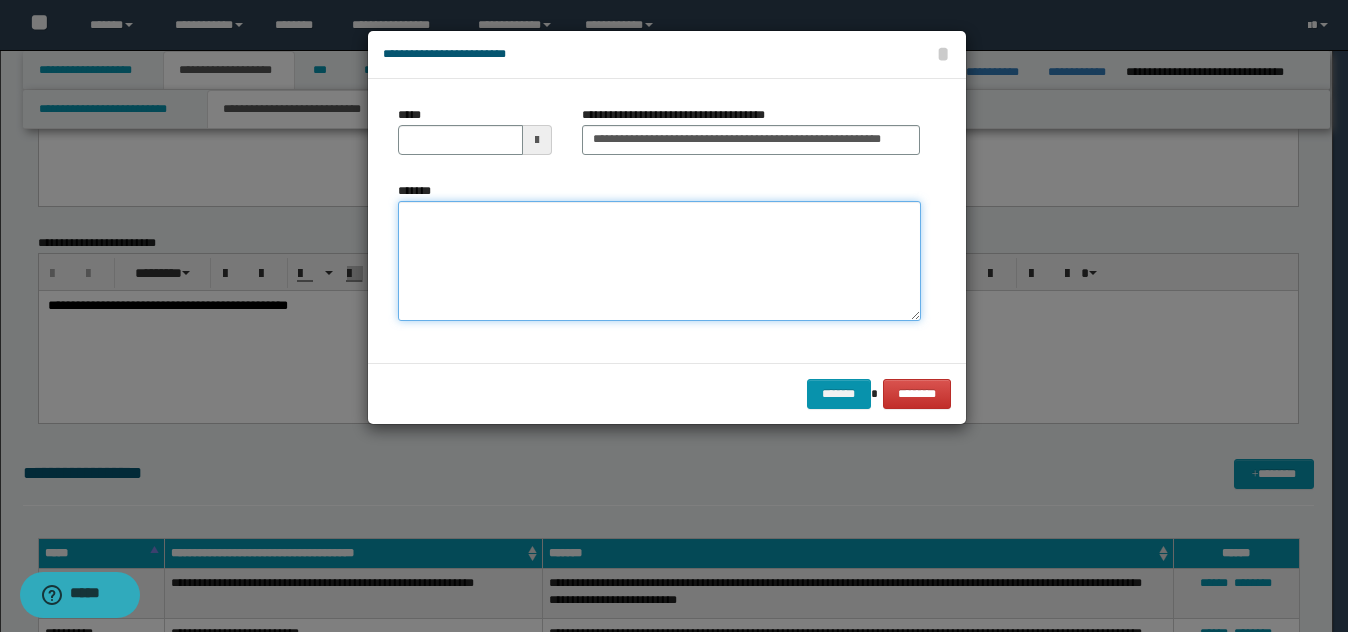 click on "*******" at bounding box center (659, 261) 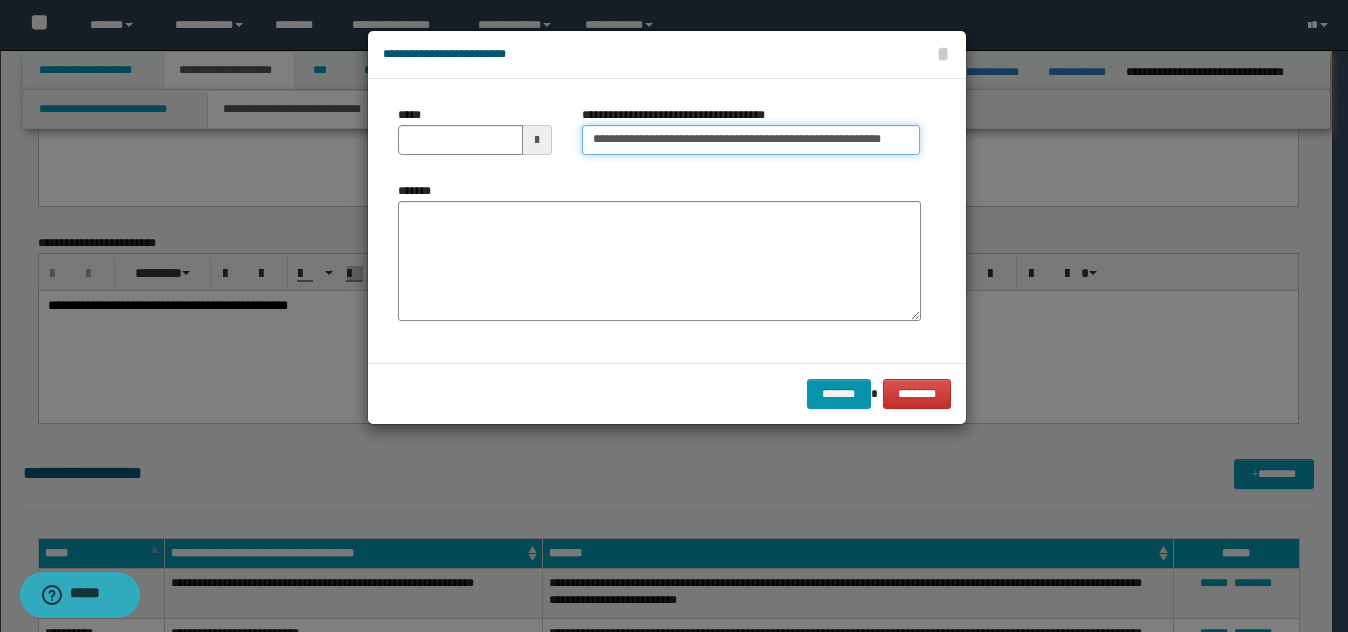 click on "**********" at bounding box center (751, 140) 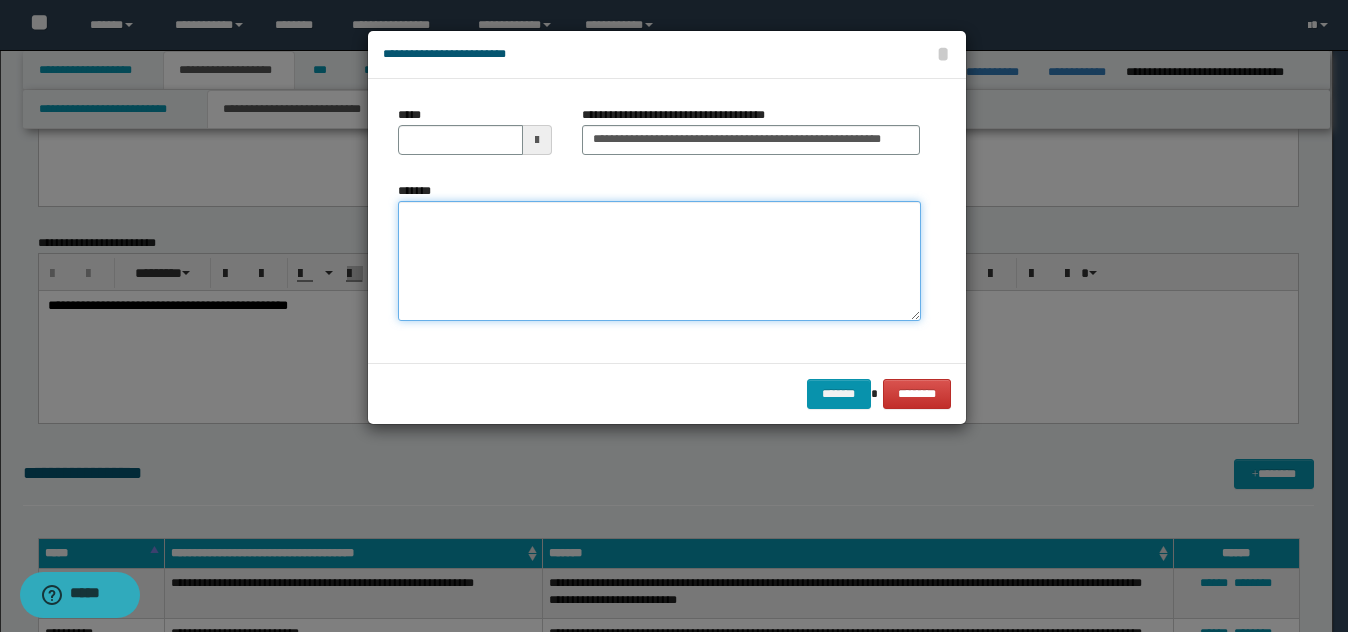 click on "*******" at bounding box center (659, 261) 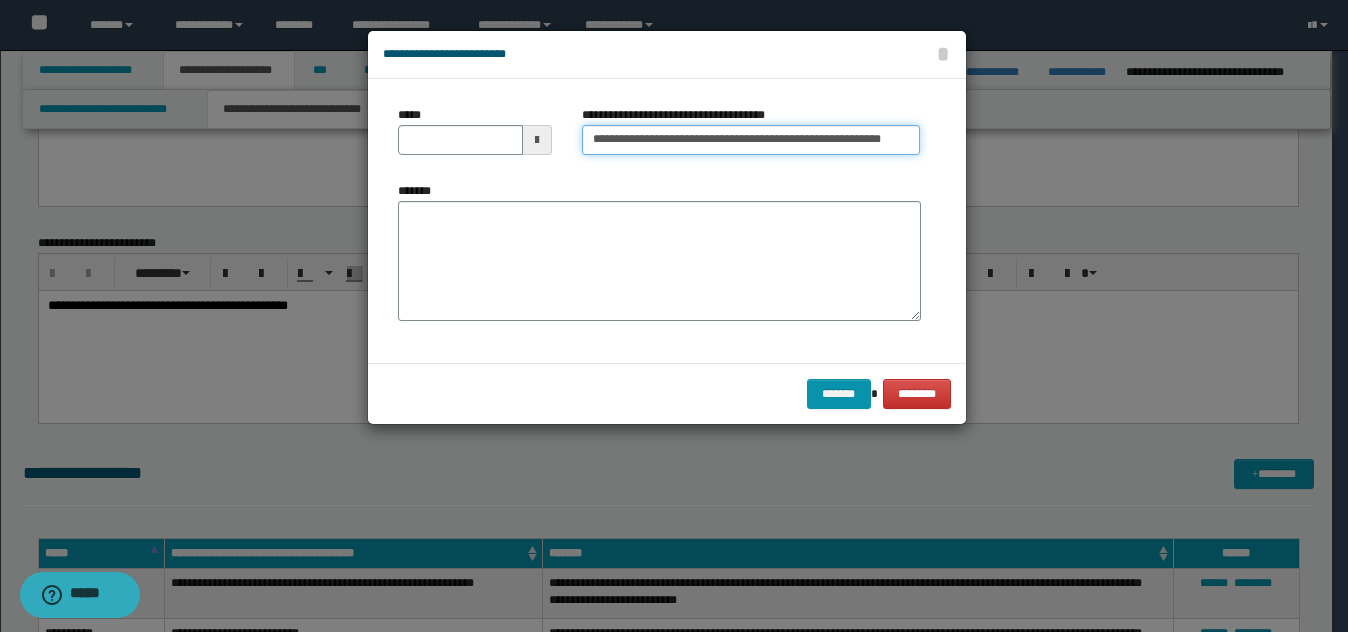 drag, startPoint x: 715, startPoint y: 139, endPoint x: 496, endPoint y: 132, distance: 219.11185 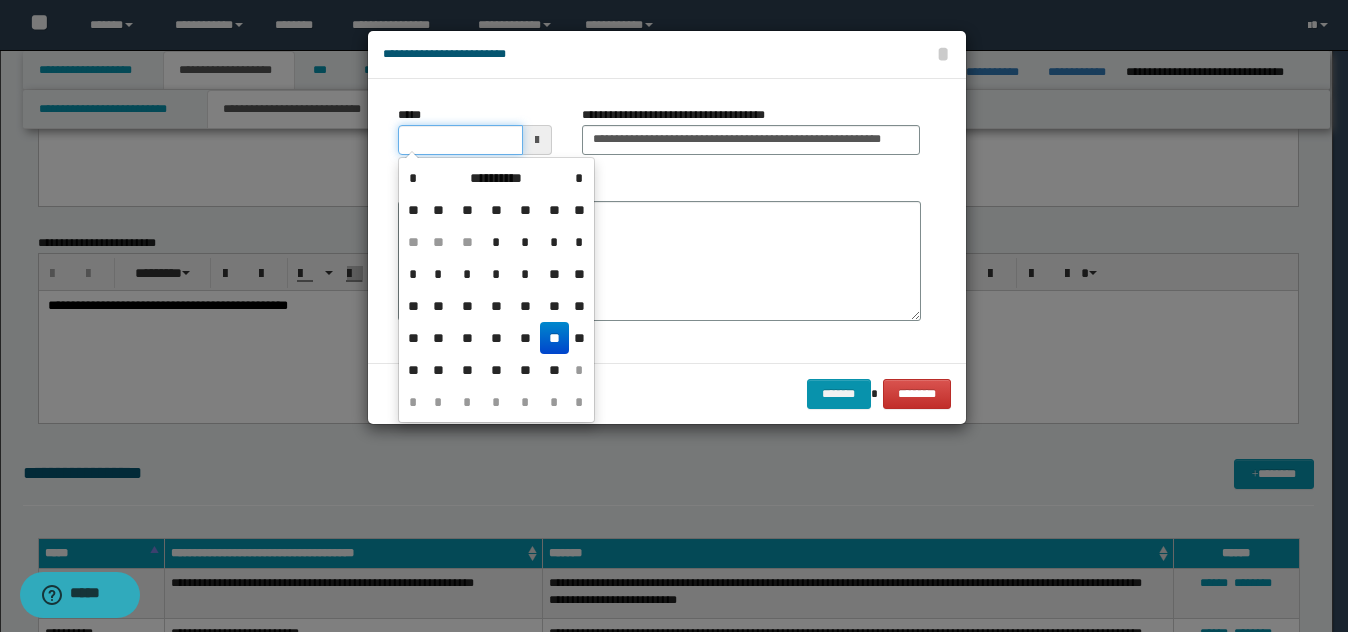 click on "*****" at bounding box center [460, 140] 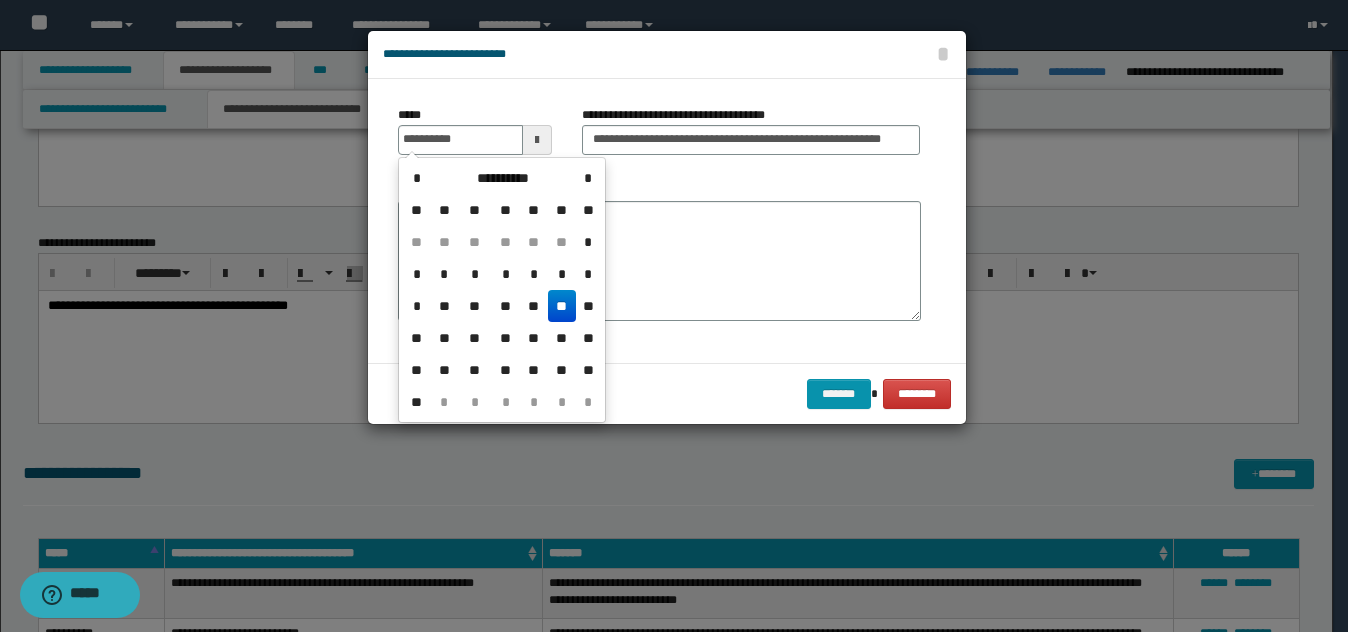 click on "**" at bounding box center (562, 306) 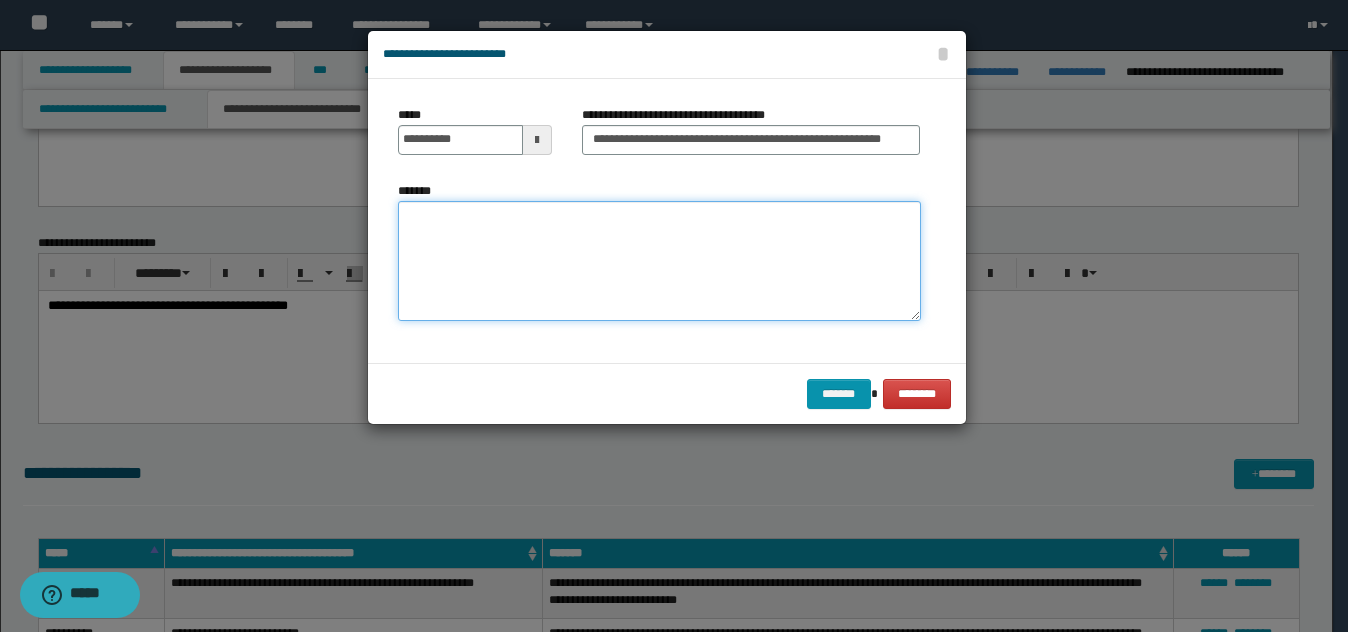 click on "*******" at bounding box center [659, 261] 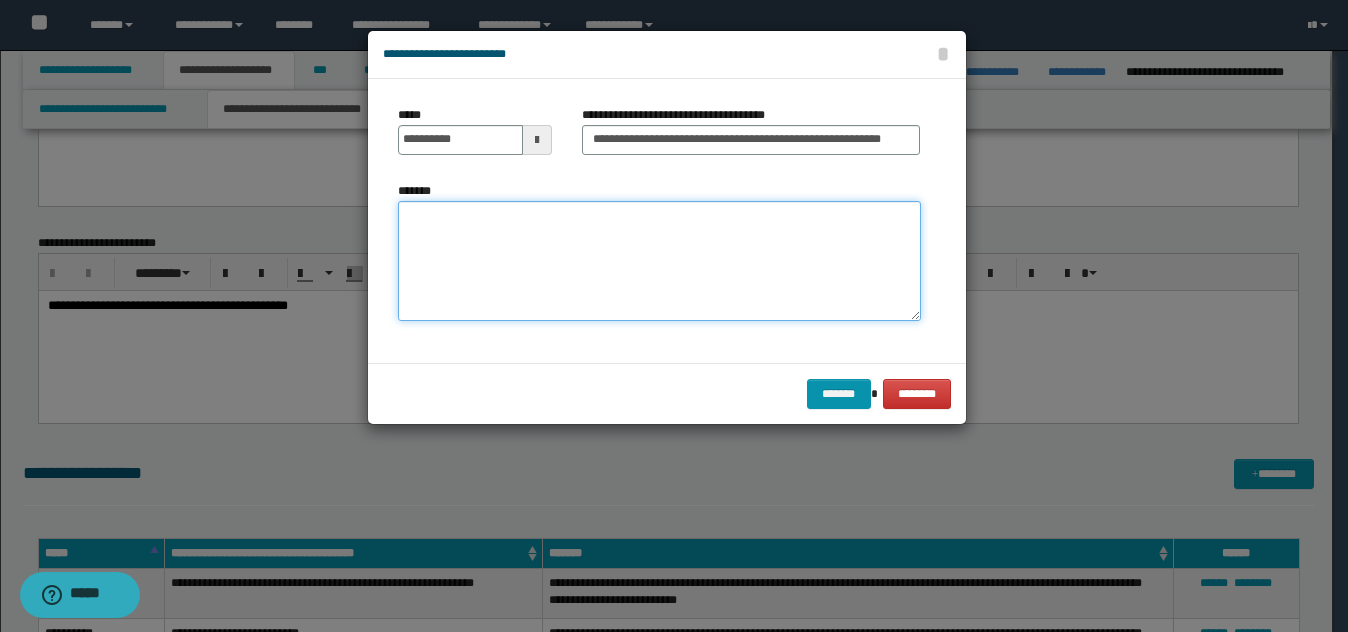 paste on "**********" 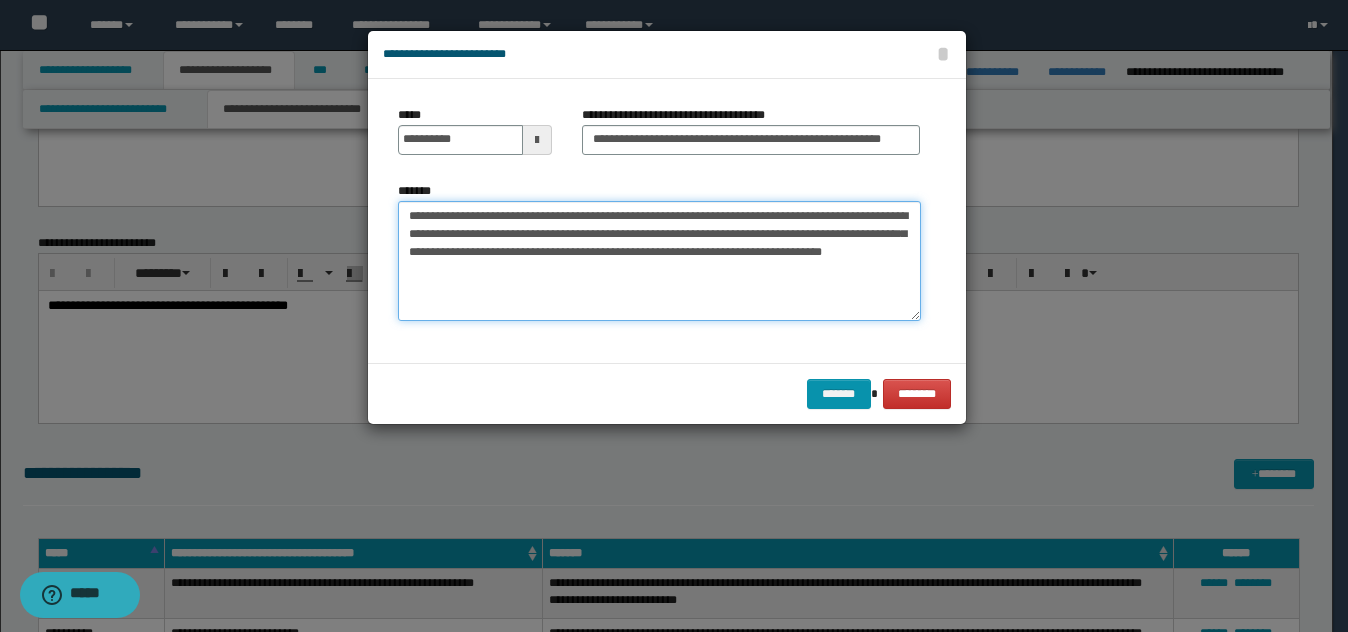 click on "**********" at bounding box center (659, 261) 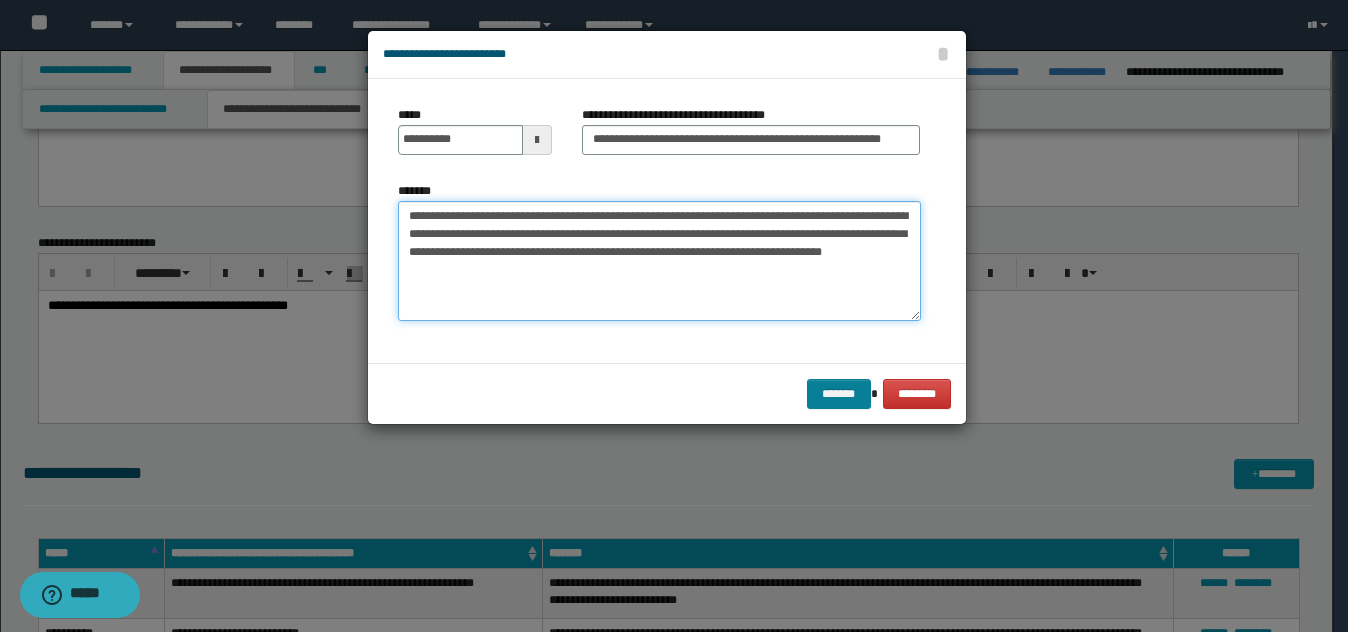 type on "**********" 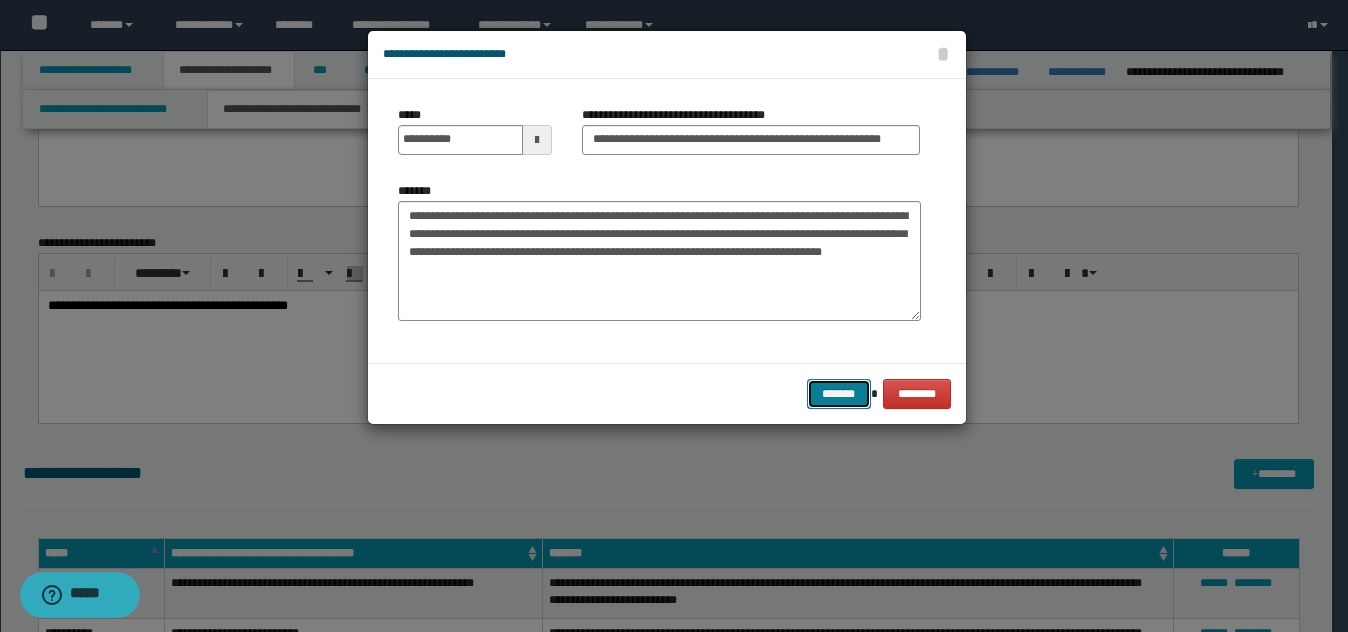 click on "*******" at bounding box center (839, 394) 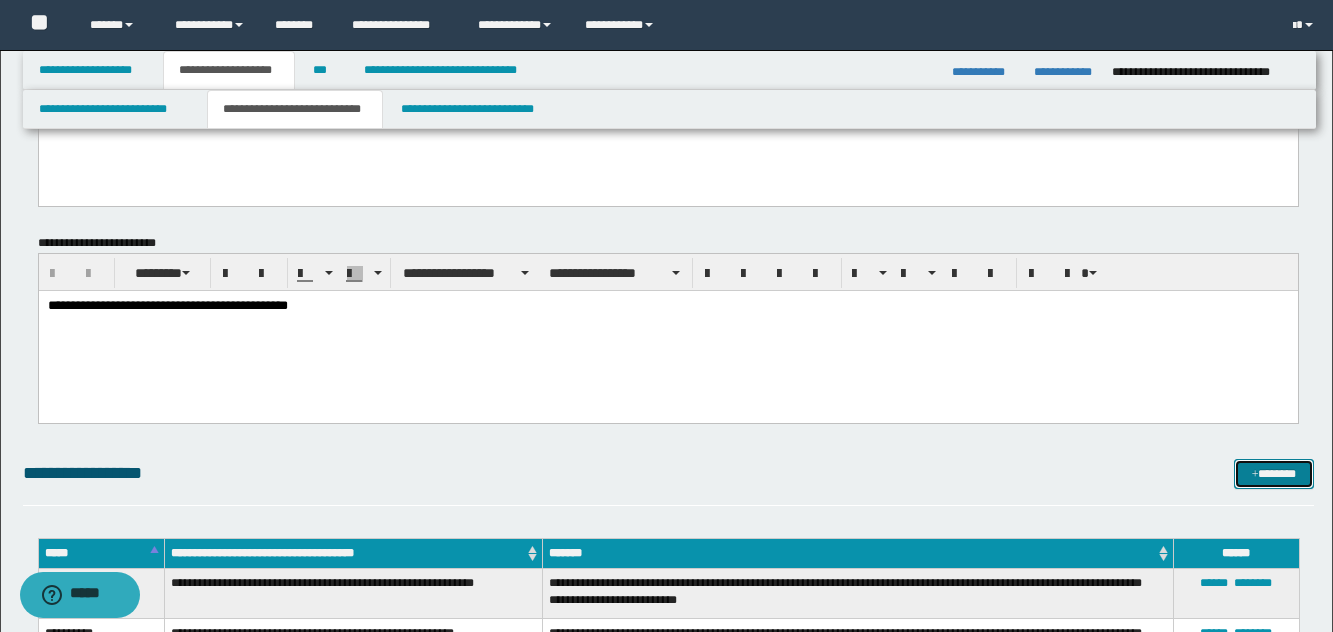 click on "*******" at bounding box center (1274, 474) 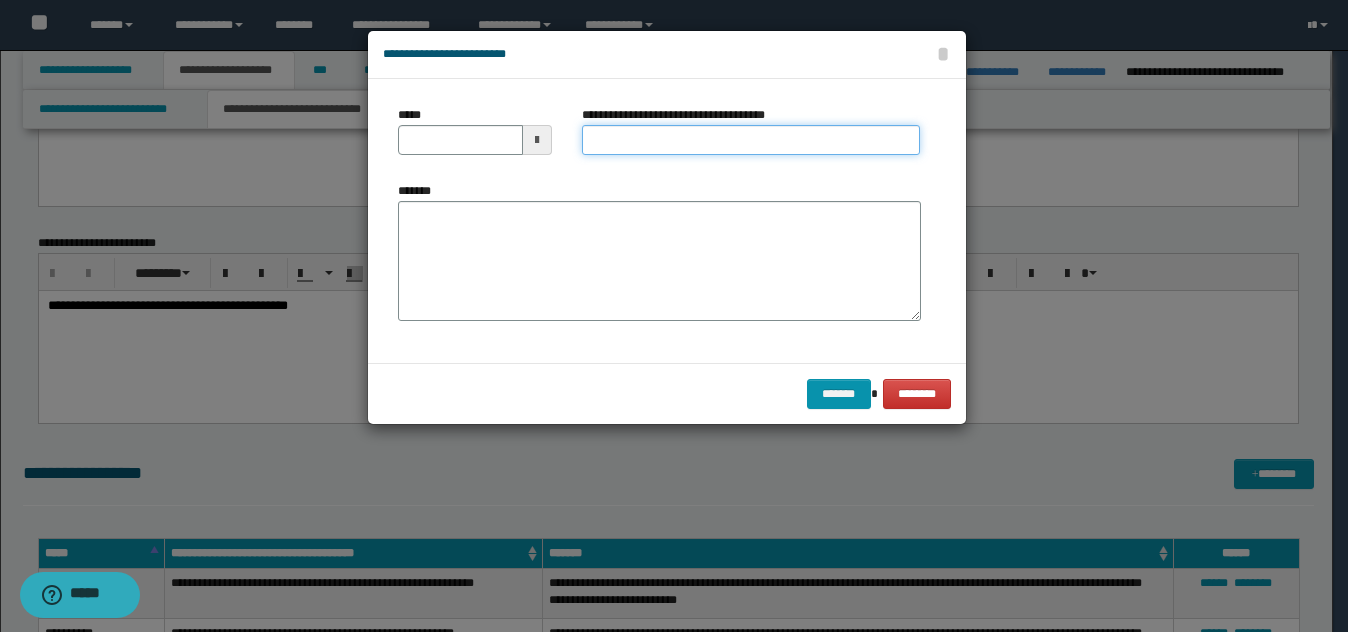 click on "**********" at bounding box center [751, 140] 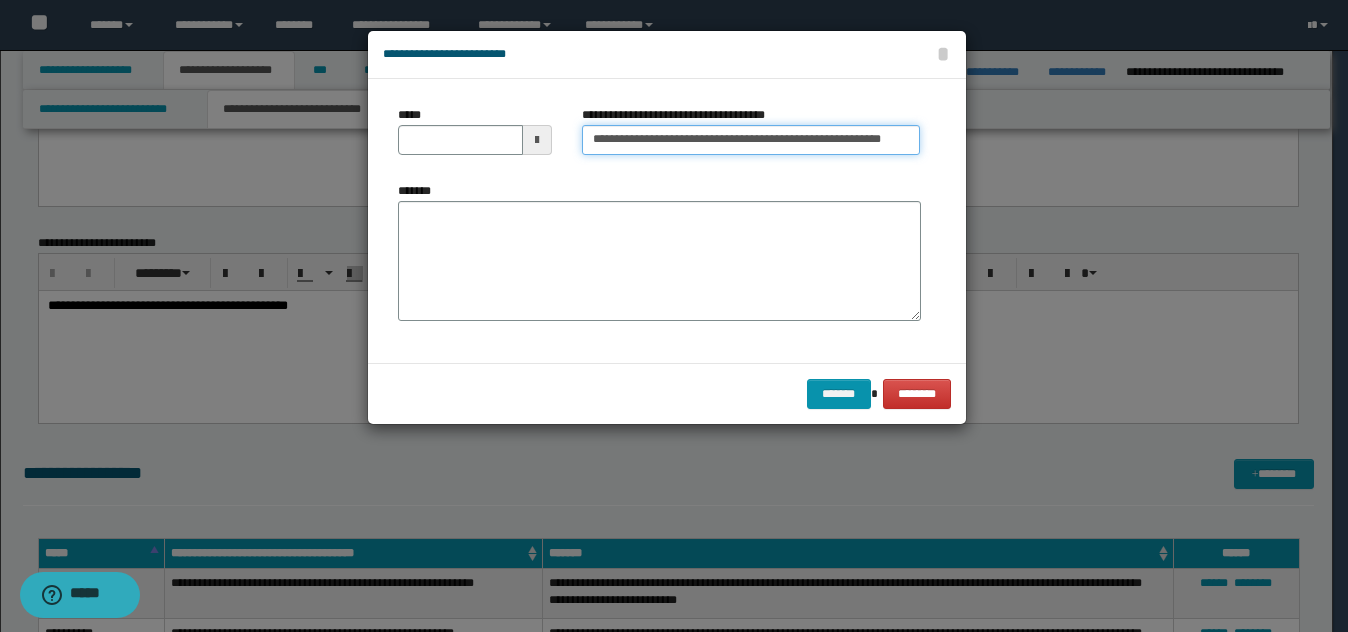scroll, scrollTop: 0, scrollLeft: 75, axis: horizontal 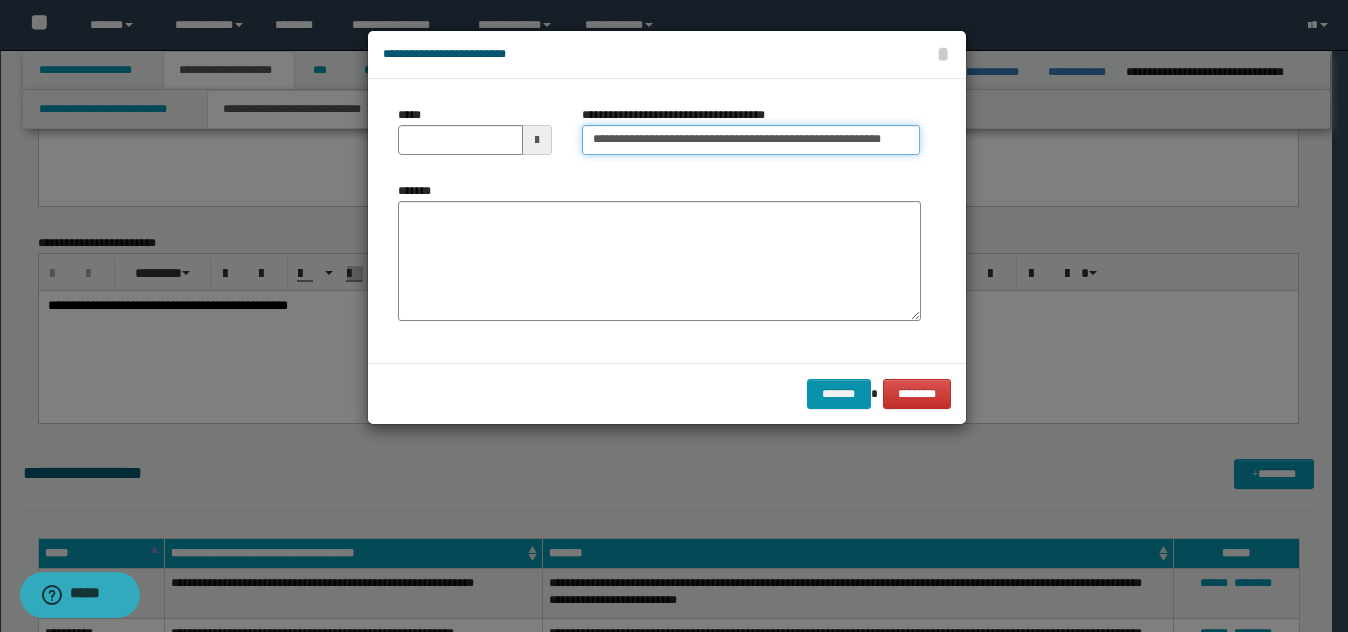 click on "**********" at bounding box center [751, 140] 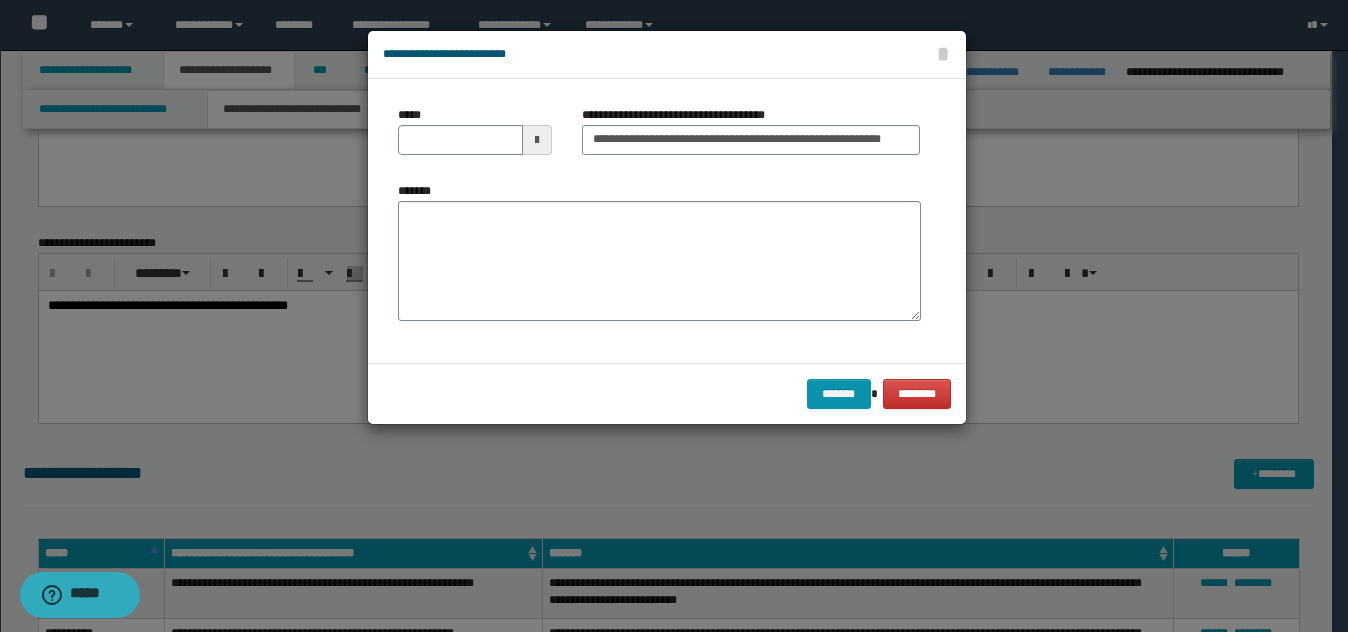 drag, startPoint x: 690, startPoint y: 135, endPoint x: 620, endPoint y: 175, distance: 80.622574 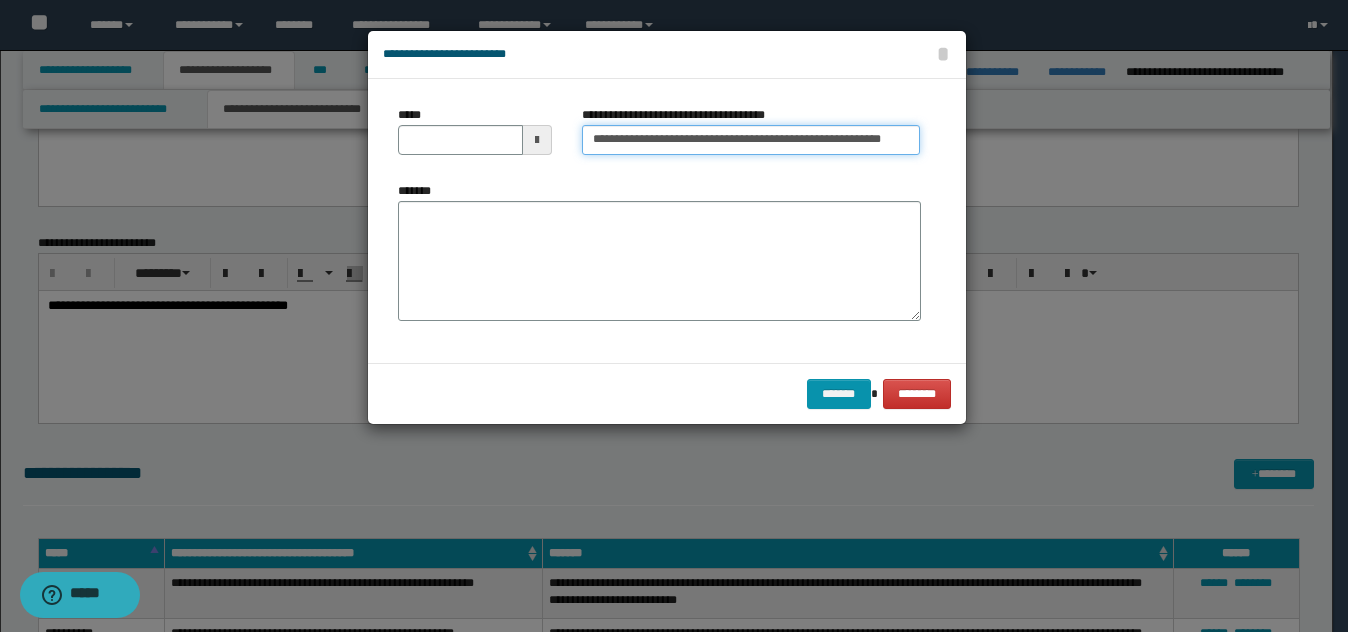 click on "**********" at bounding box center [751, 140] 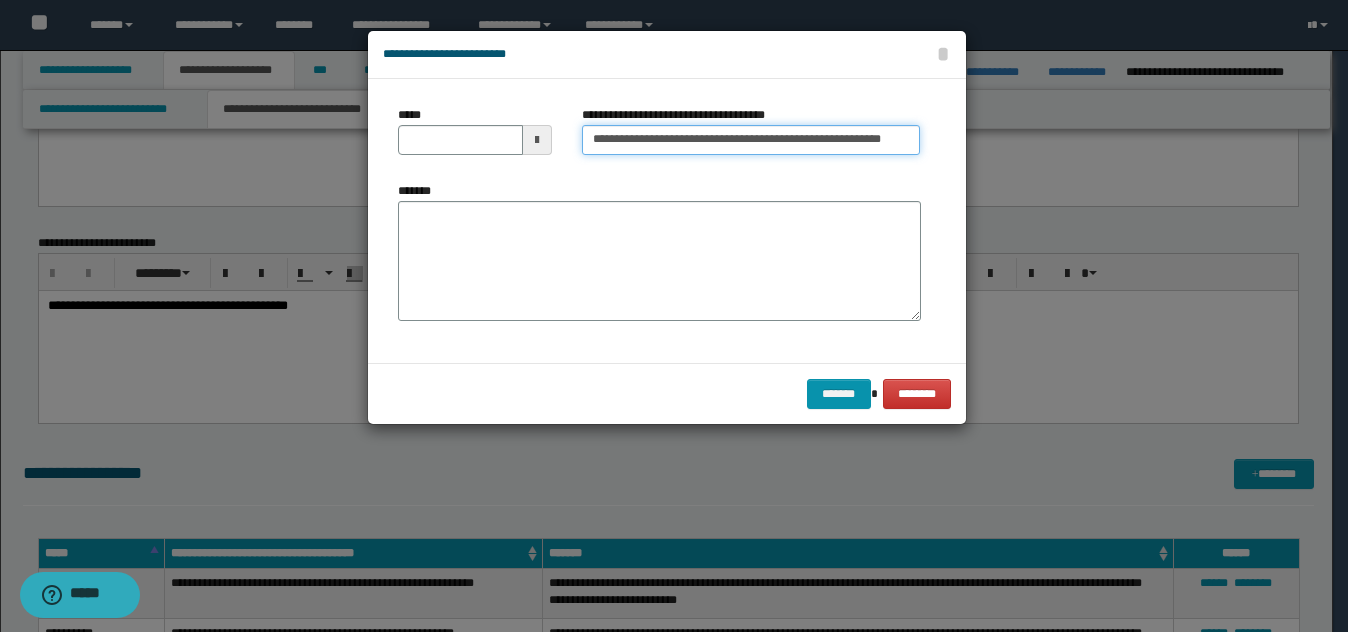 scroll, scrollTop: 0, scrollLeft: 75, axis: horizontal 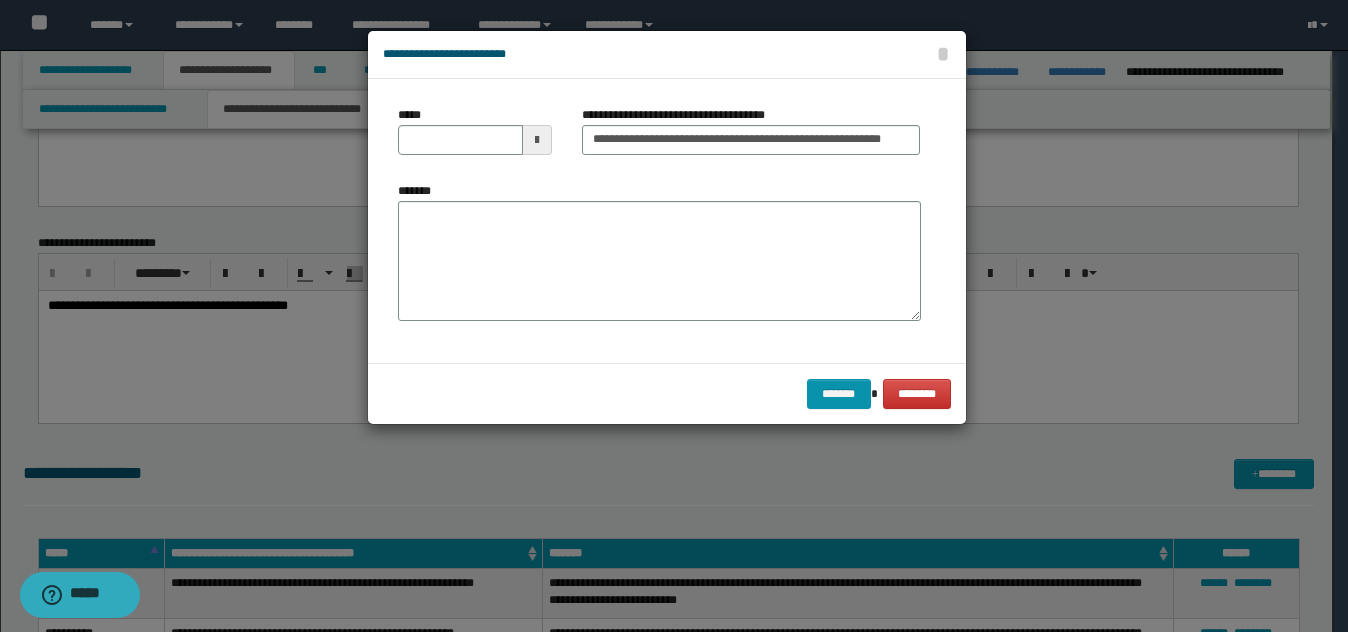 click on "**********" at bounding box center (751, 138) 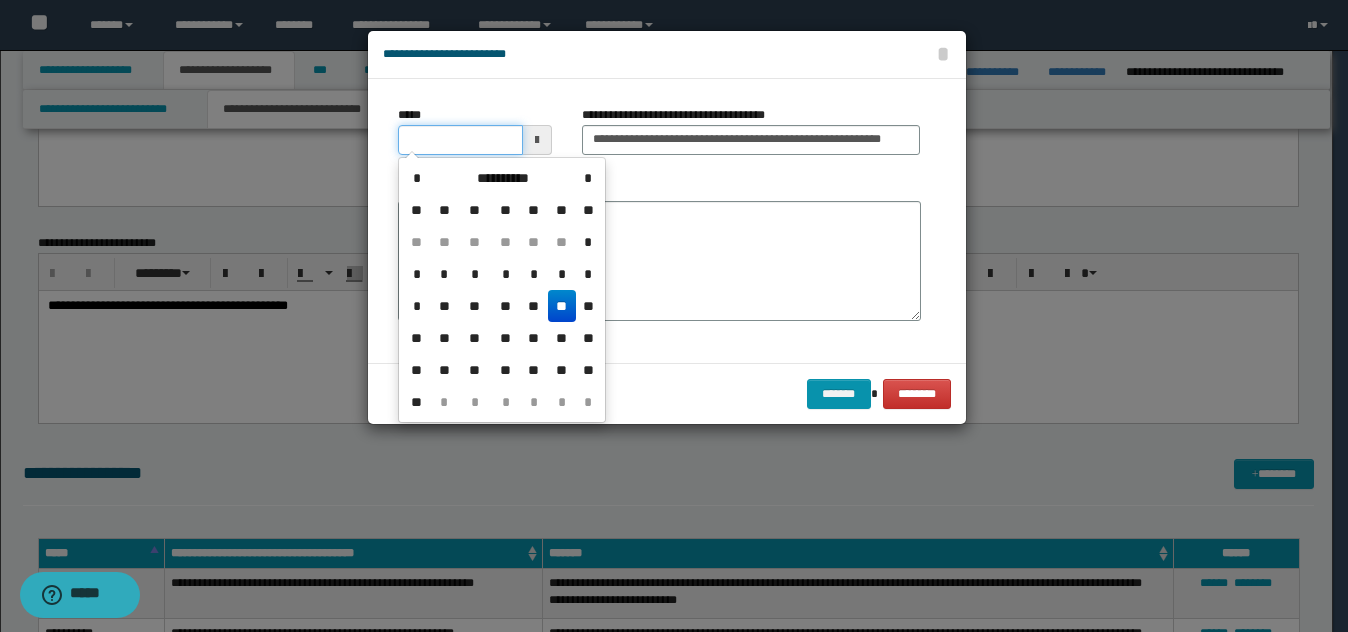 click on "*****" at bounding box center [460, 140] 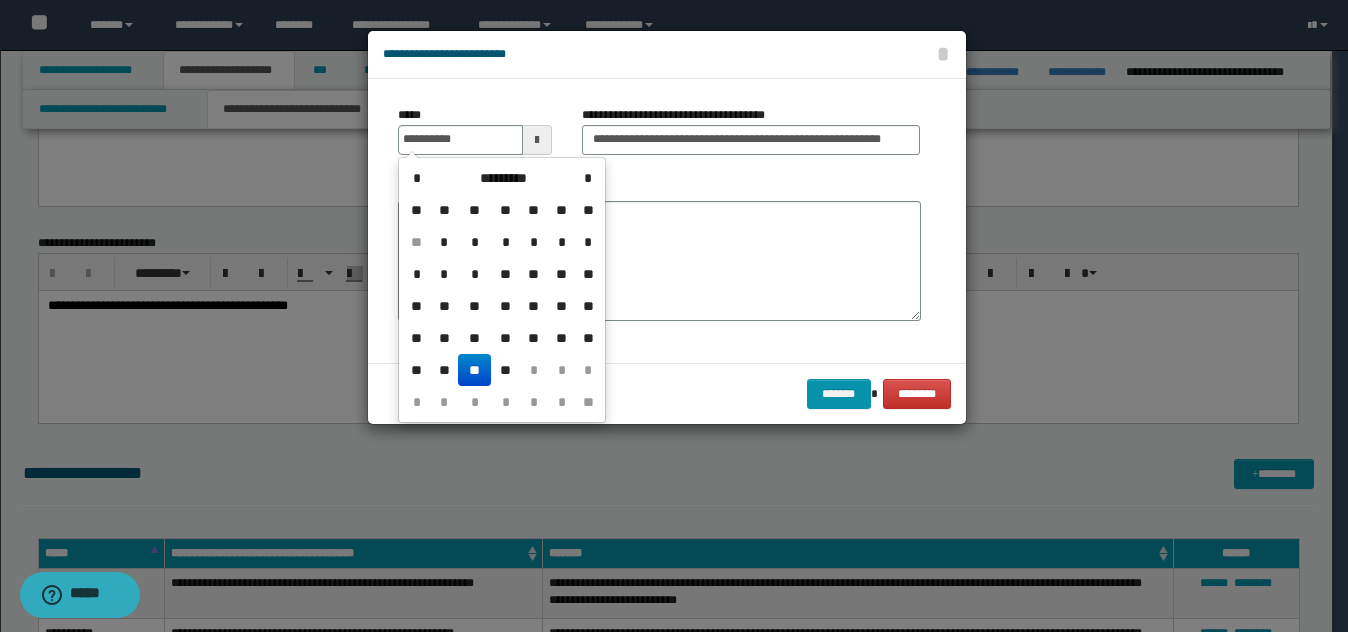 click on "**" at bounding box center [474, 370] 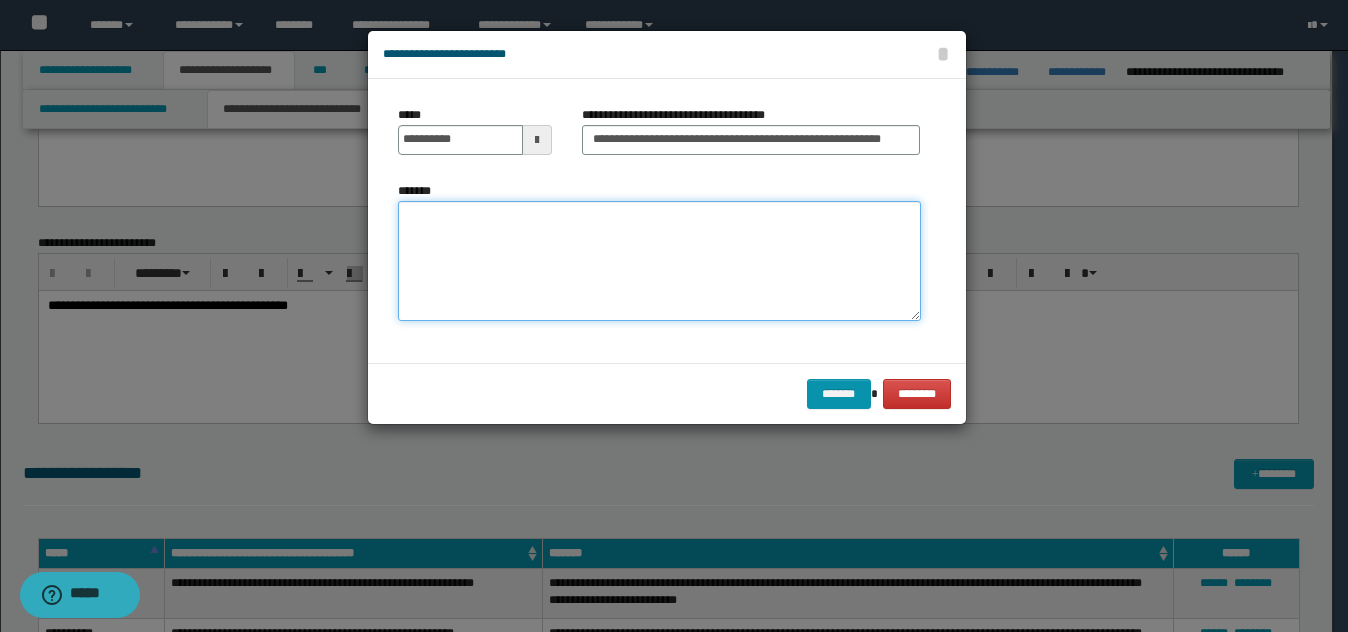 click on "*******" at bounding box center [659, 261] 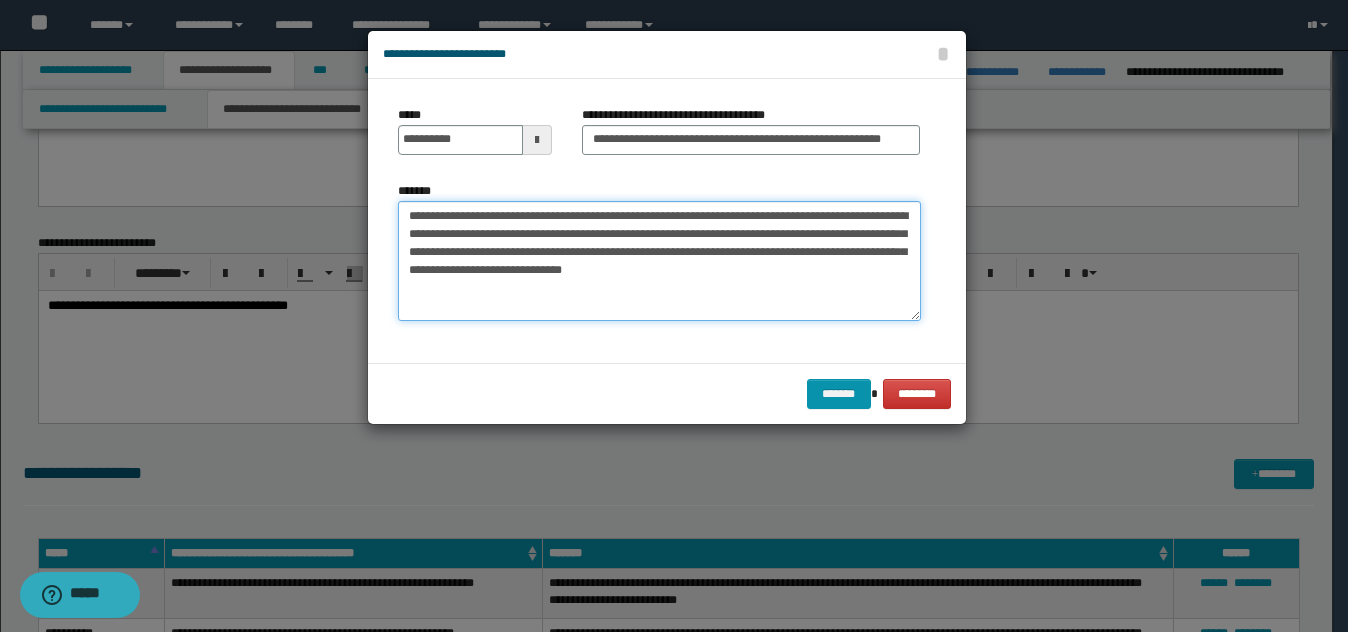click on "**********" at bounding box center [659, 261] 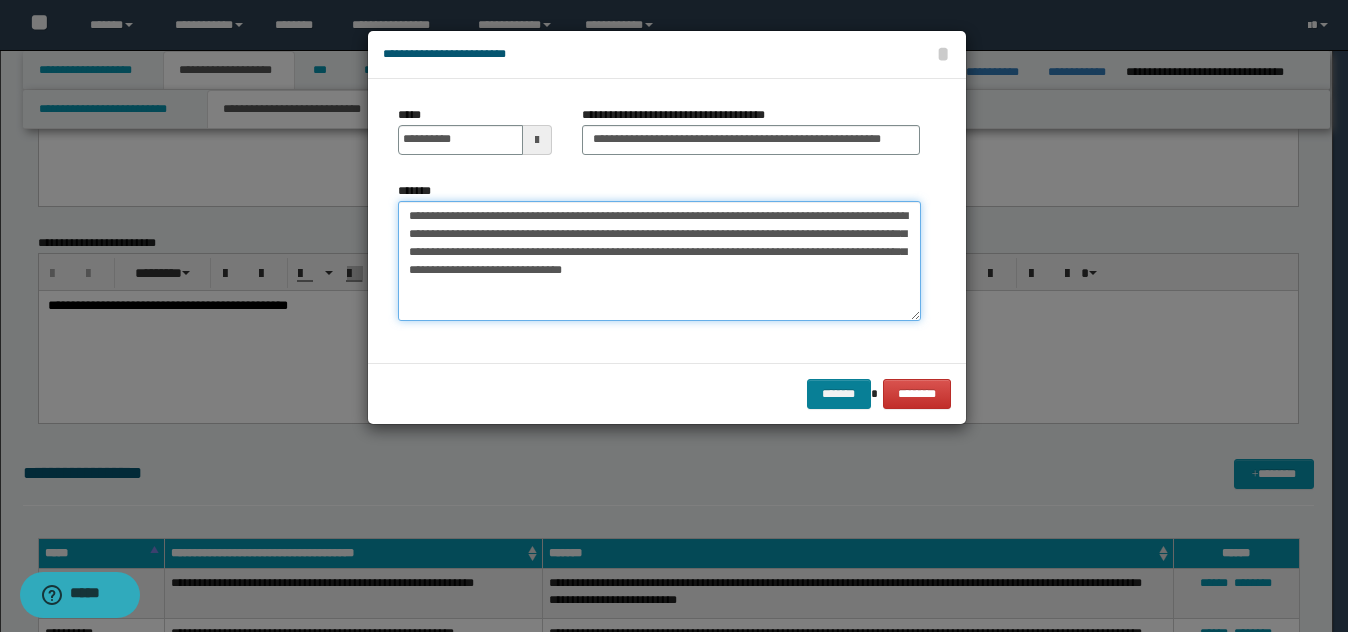 type on "**********" 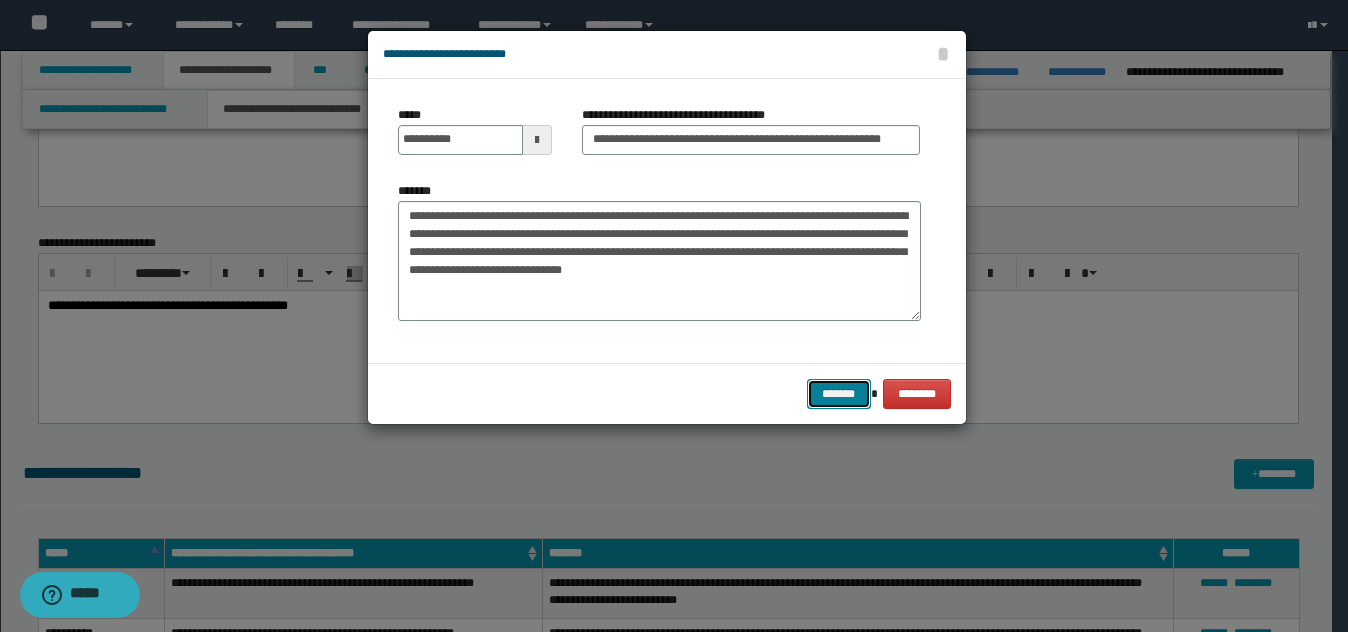 click on "*******" at bounding box center [839, 394] 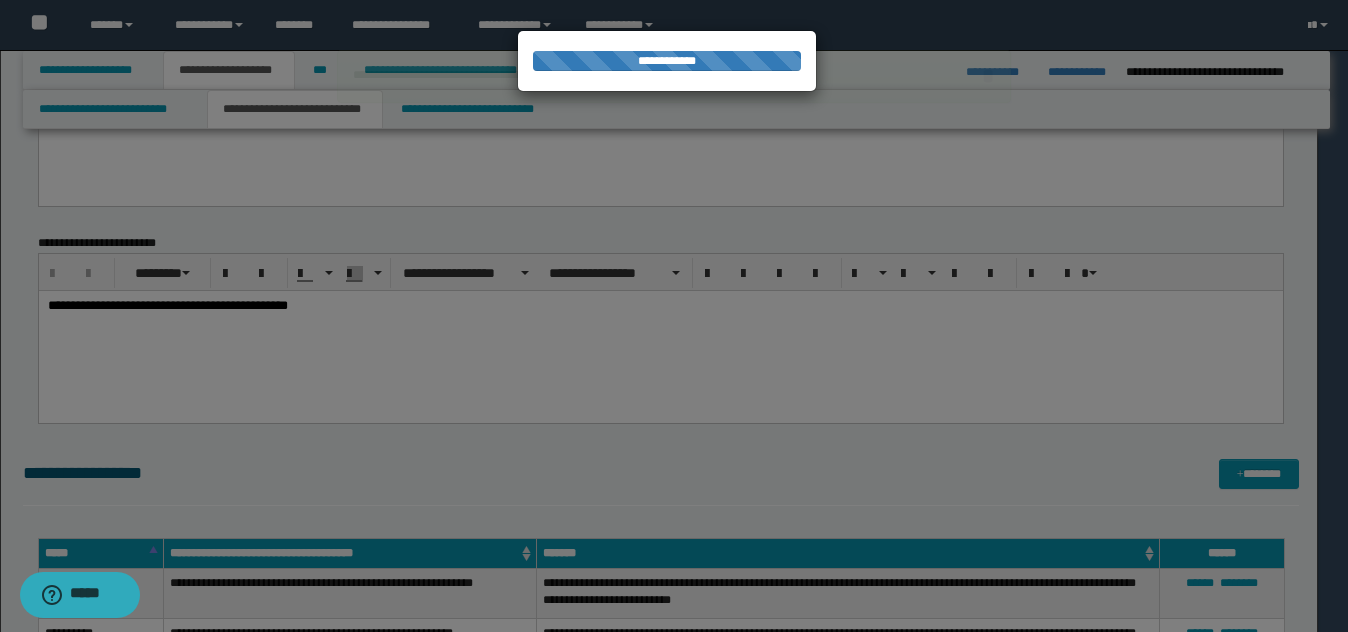 type 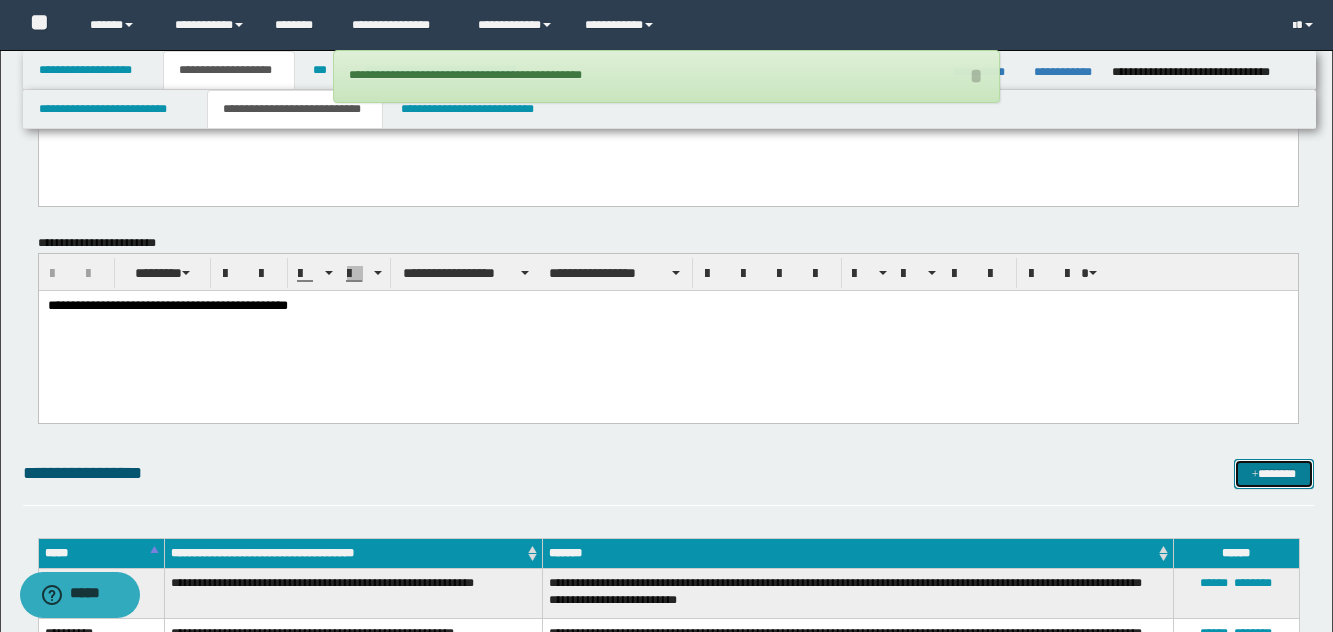 click on "*******" at bounding box center (1274, 474) 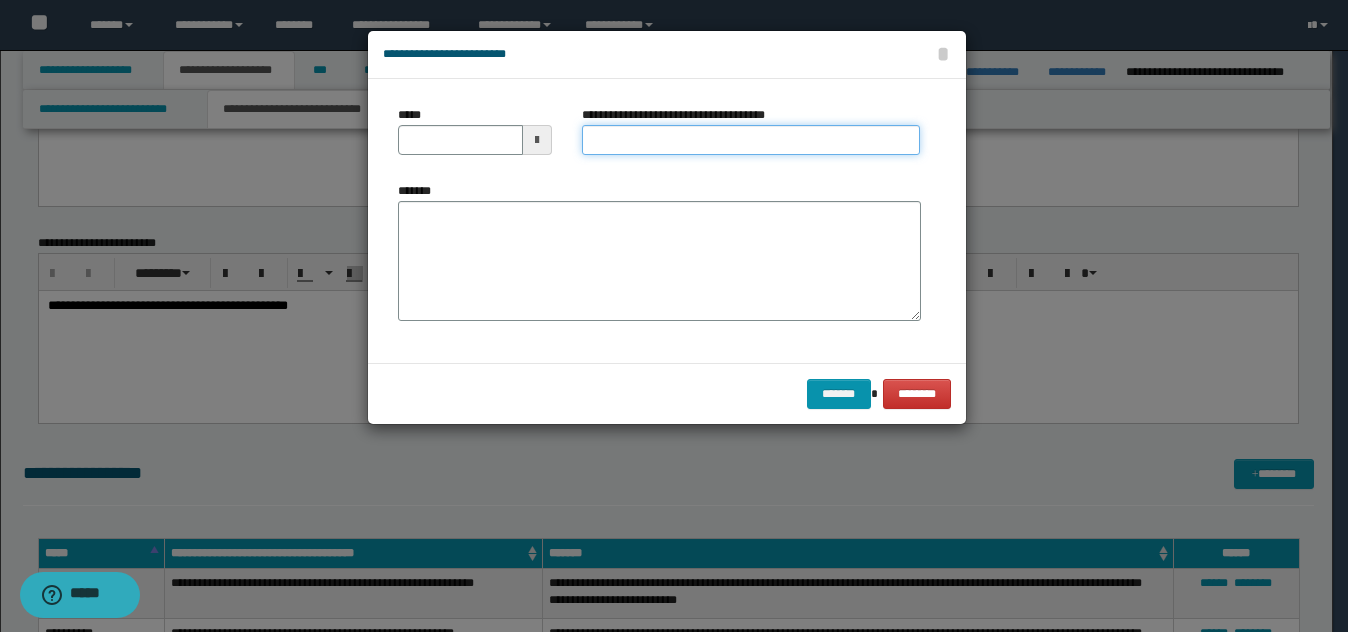 click on "**********" at bounding box center [751, 140] 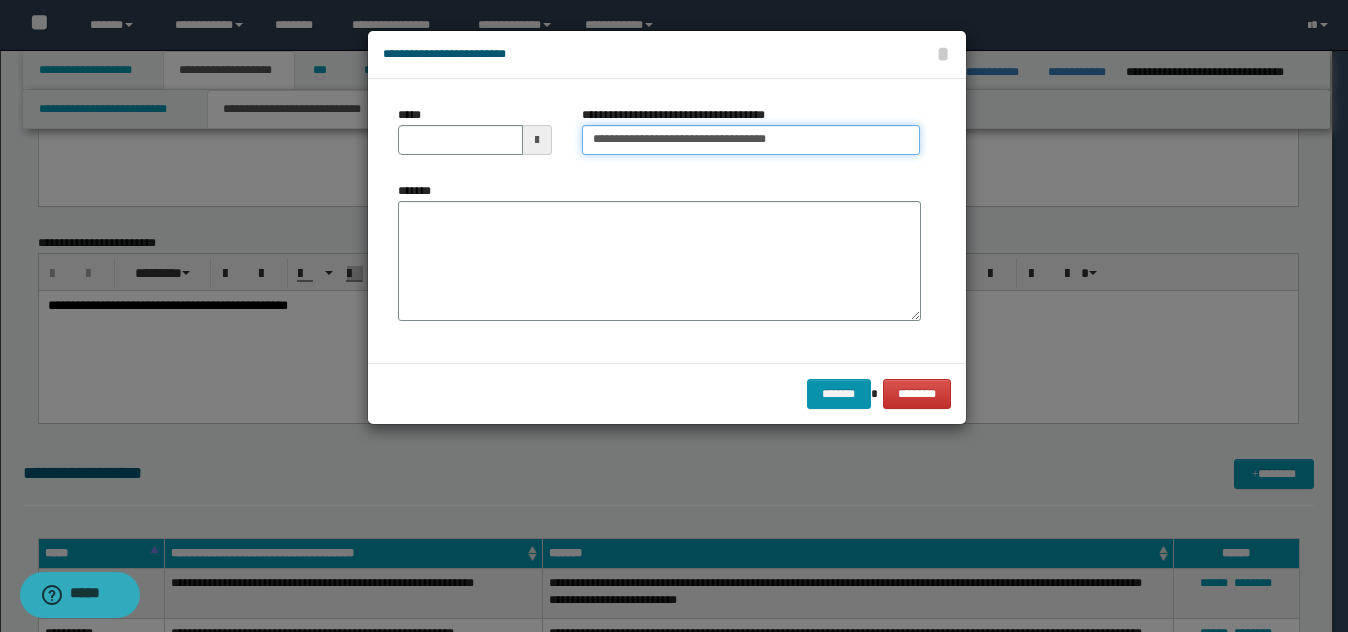 click on "**********" at bounding box center (751, 140) 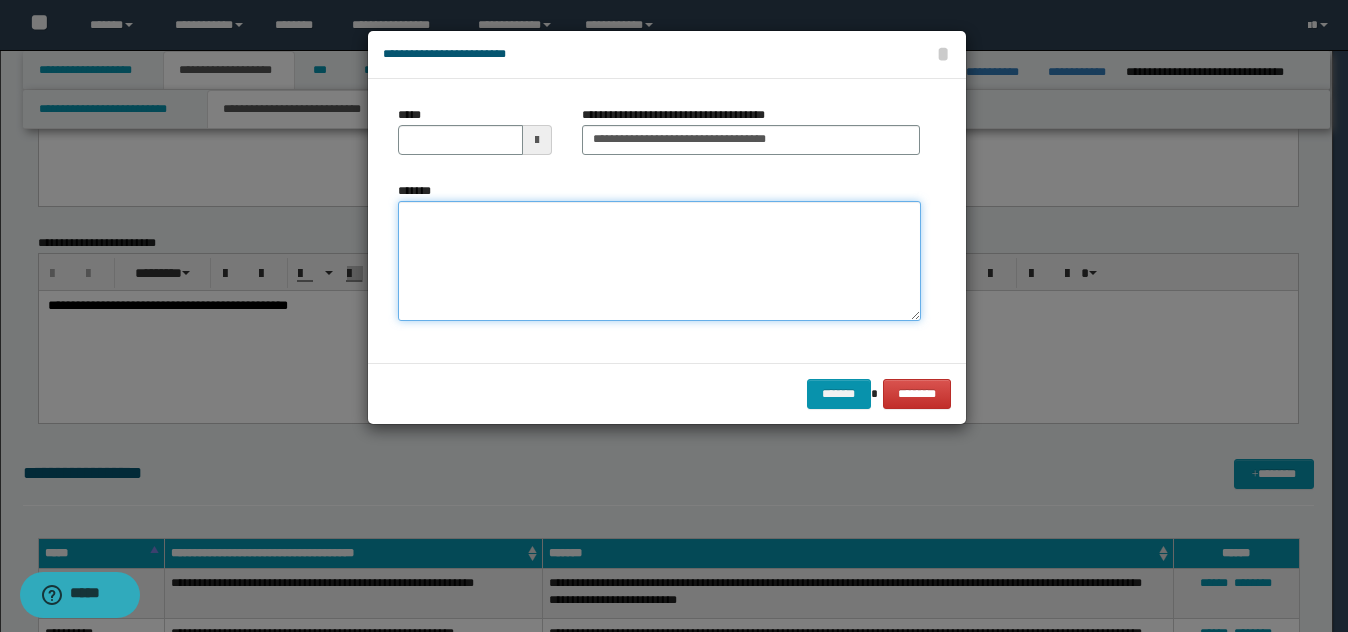 click on "*******" at bounding box center [659, 261] 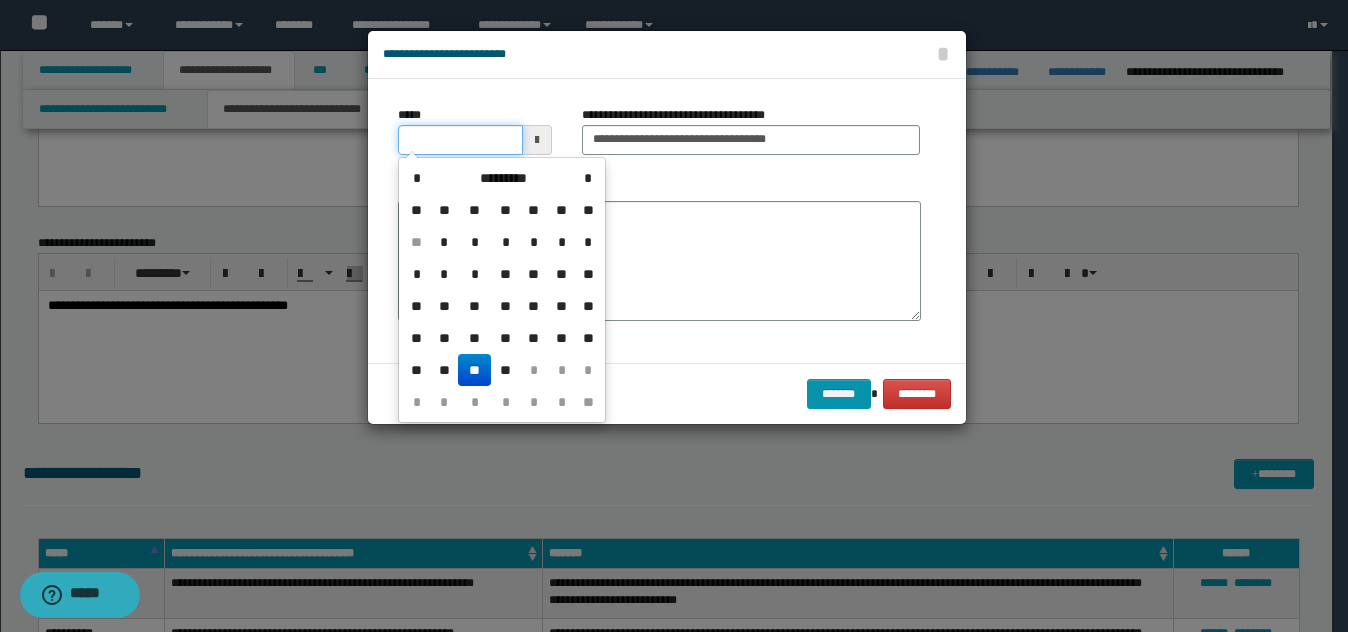 click on "*****" at bounding box center [460, 140] 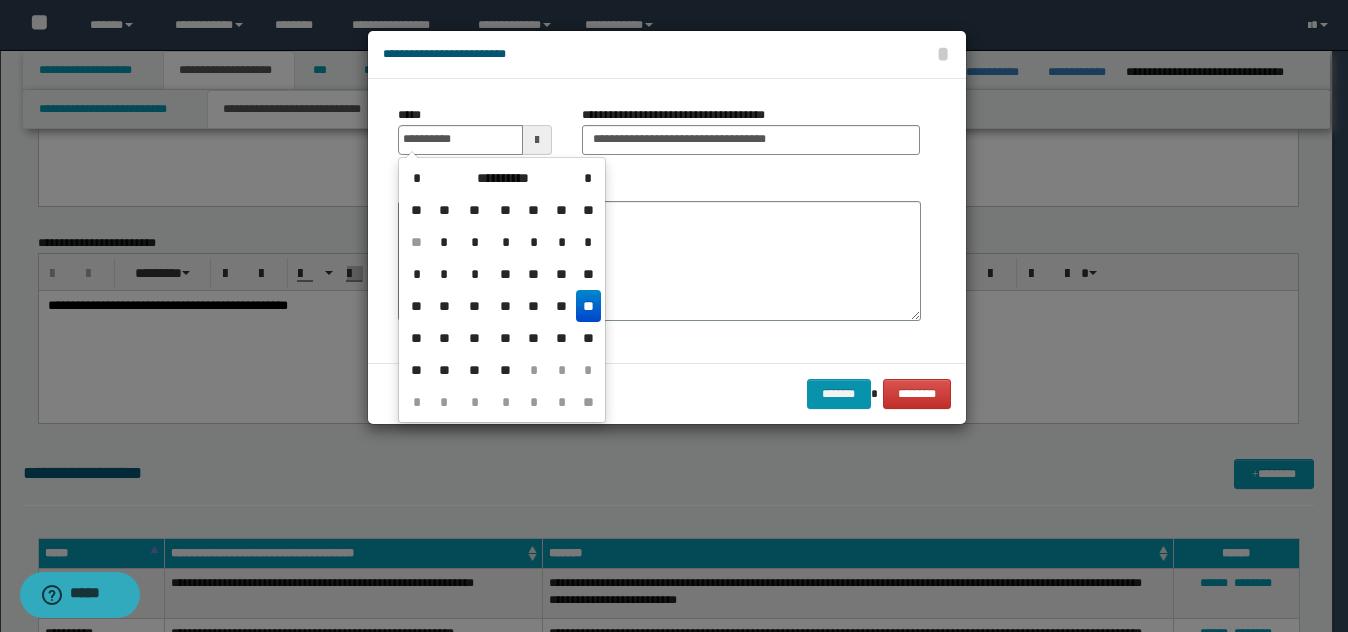 click on "**" at bounding box center (588, 306) 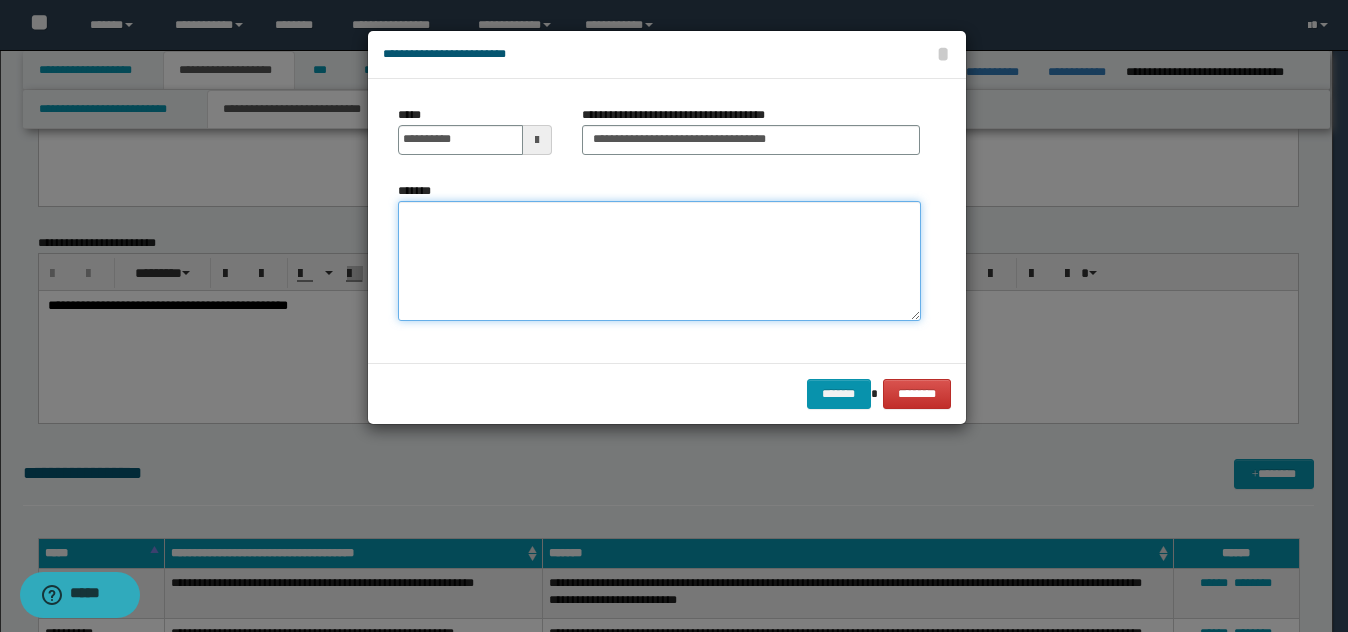 click on "*******" at bounding box center (659, 261) 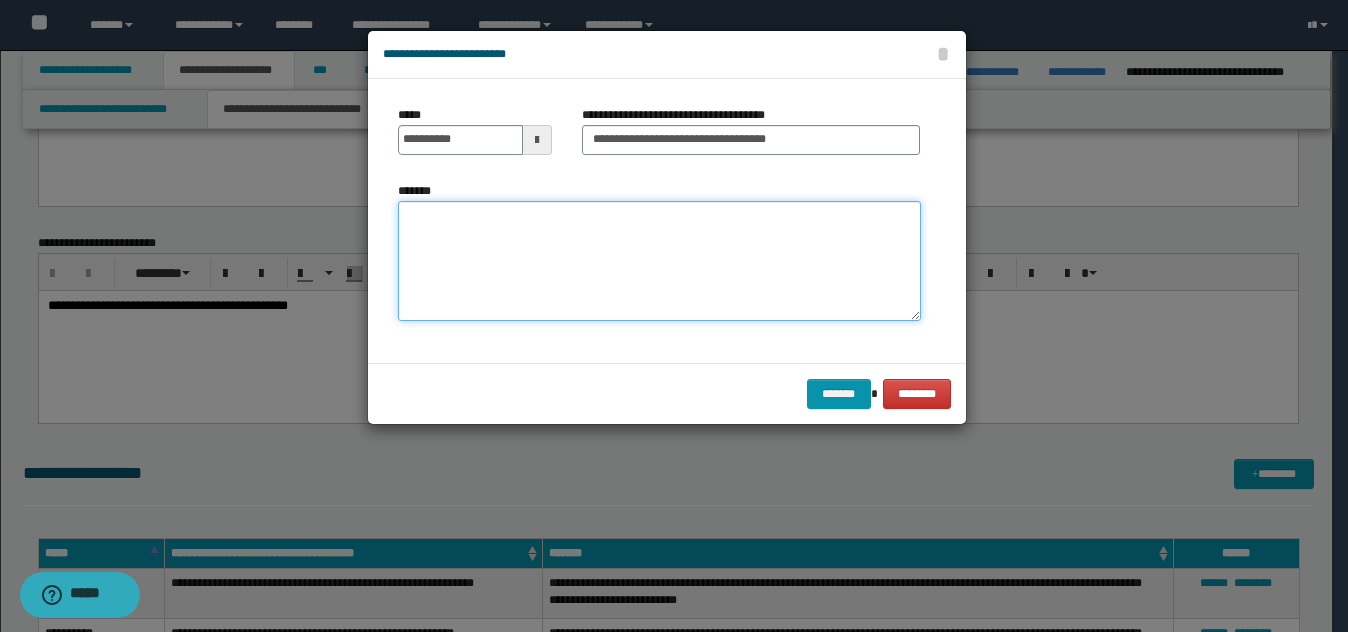 paste on "**********" 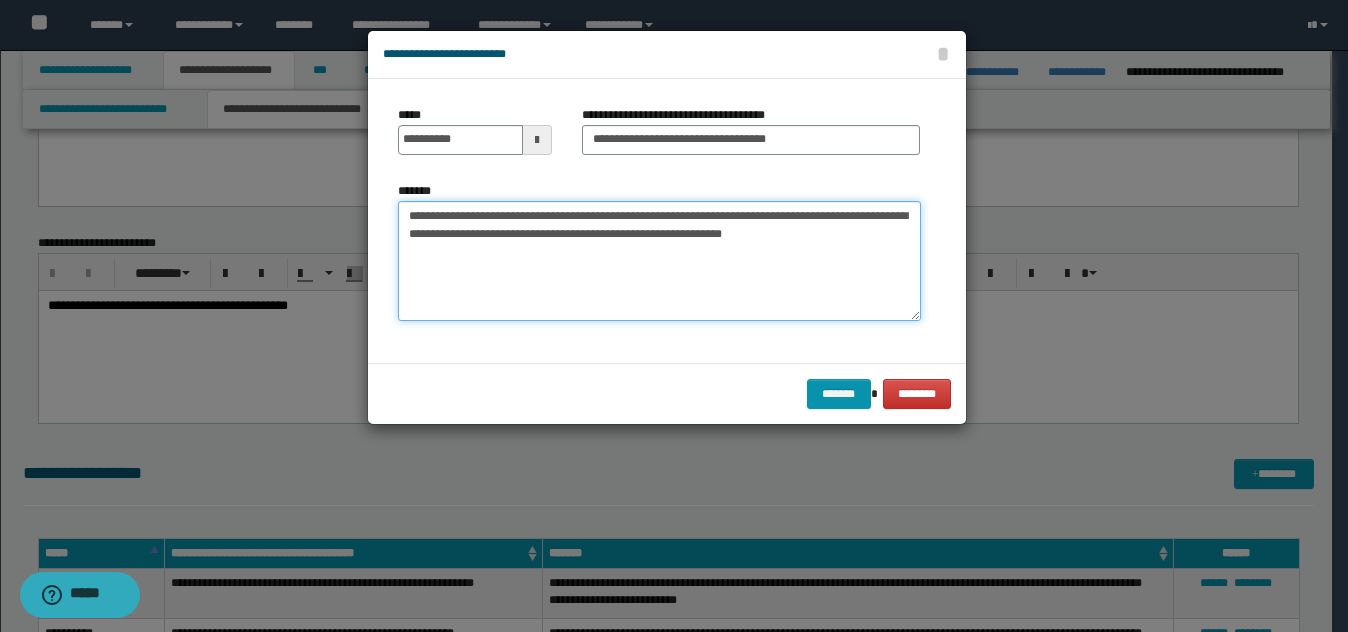 click on "**********" at bounding box center (659, 261) 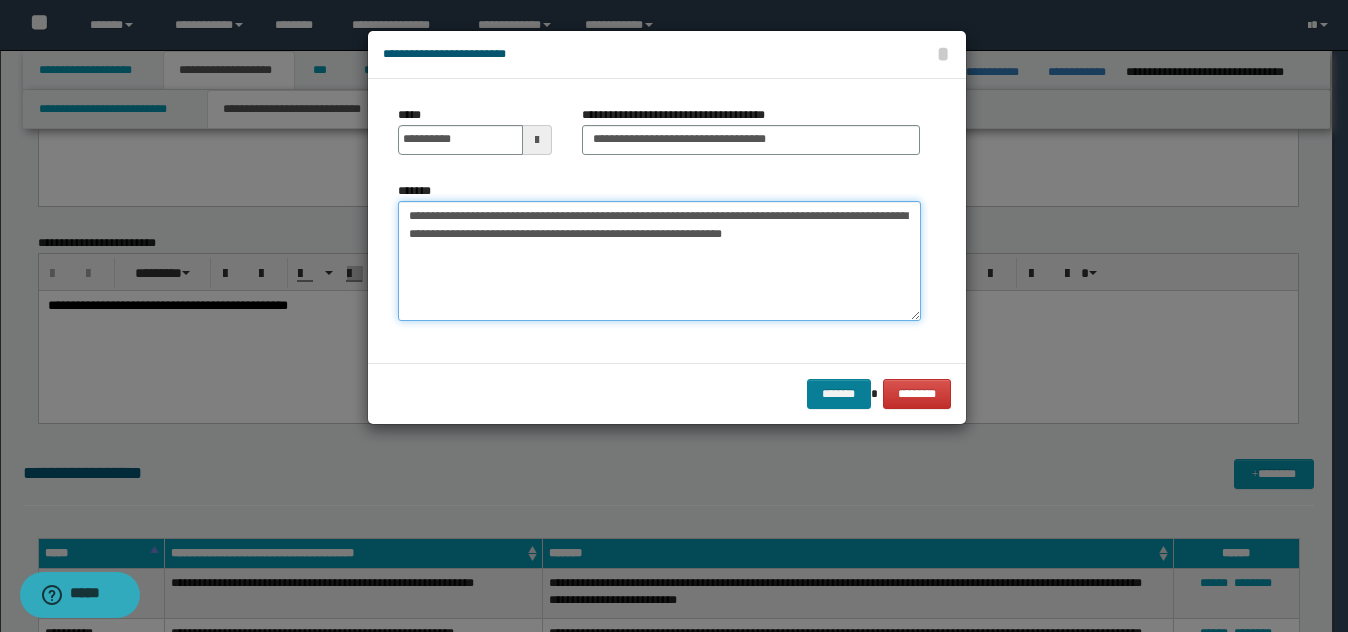 type on "**********" 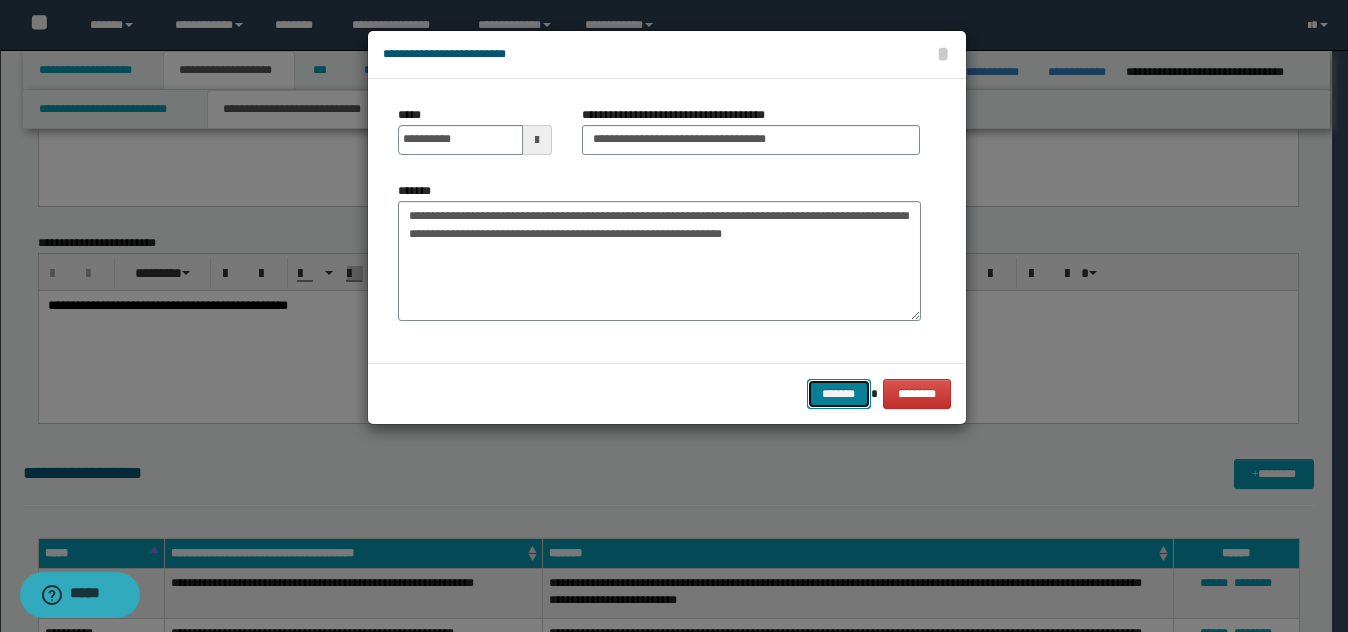 click on "*******" at bounding box center [839, 394] 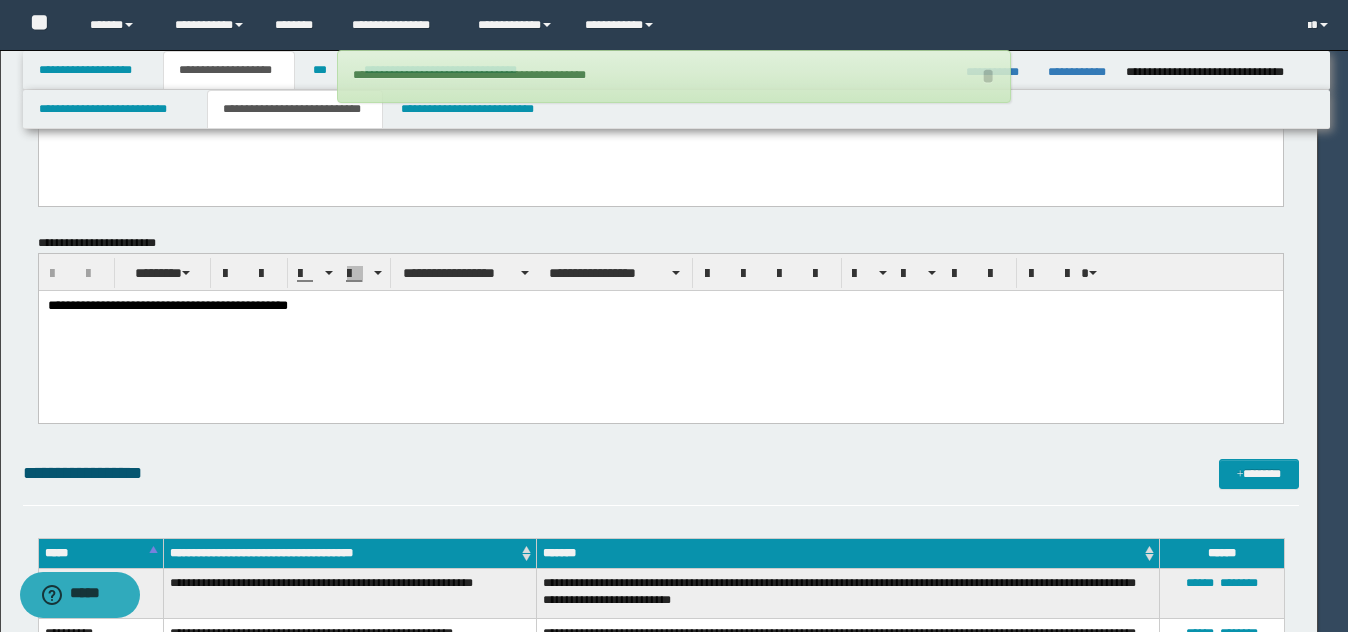 type 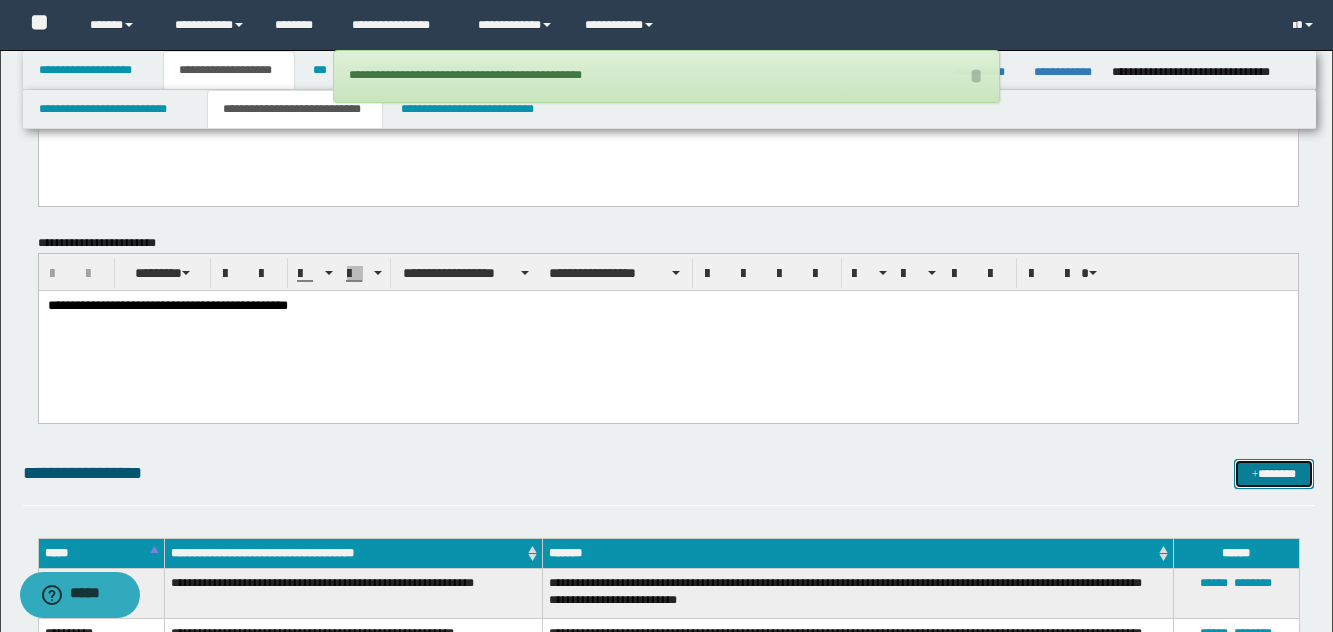 click on "*******" at bounding box center (1274, 474) 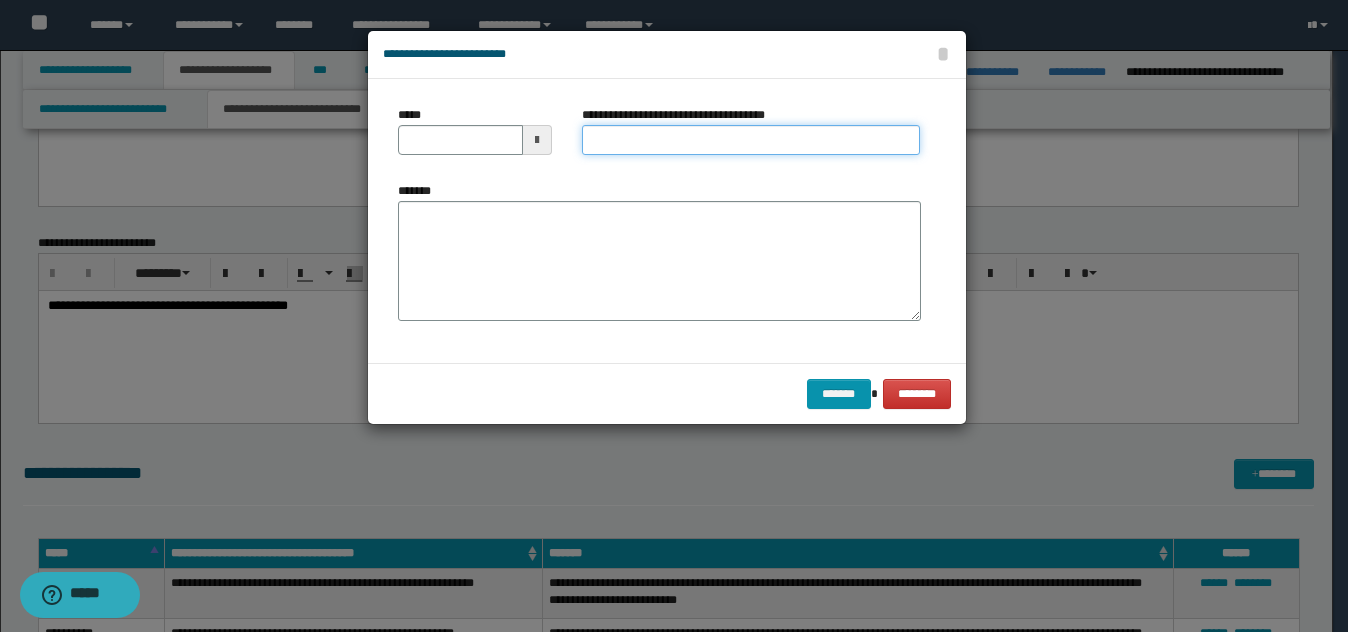 click on "**********" at bounding box center (751, 140) 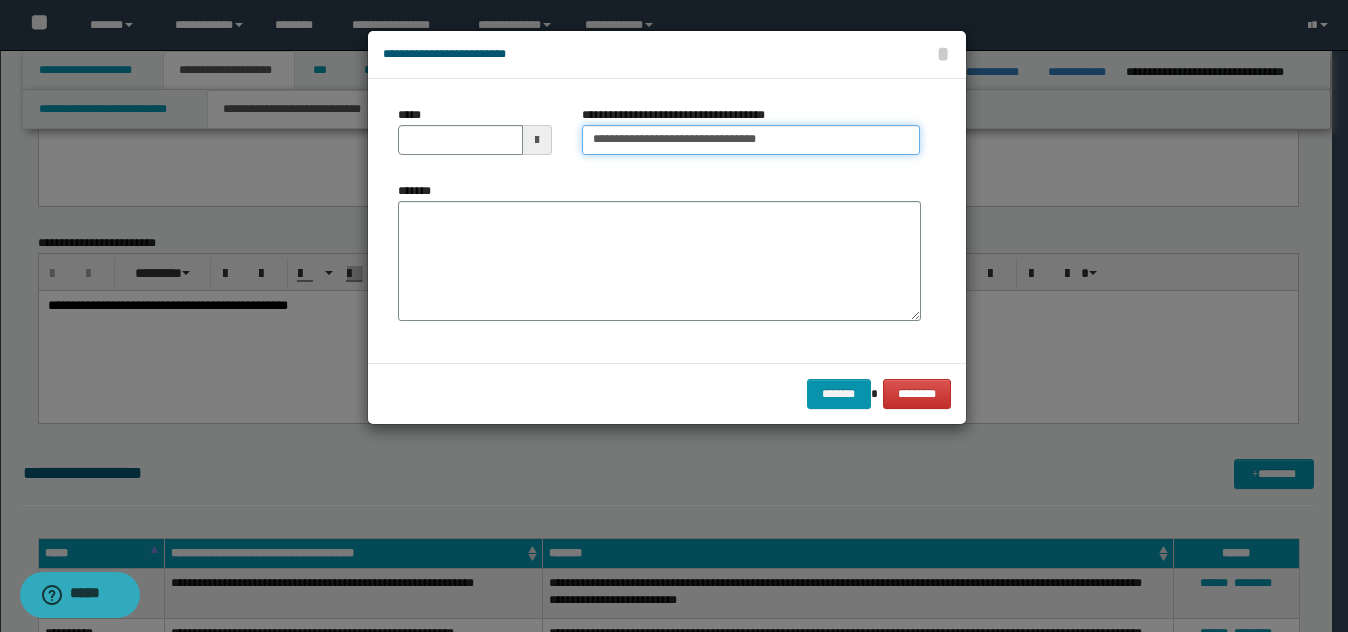 click on "**********" at bounding box center [751, 140] 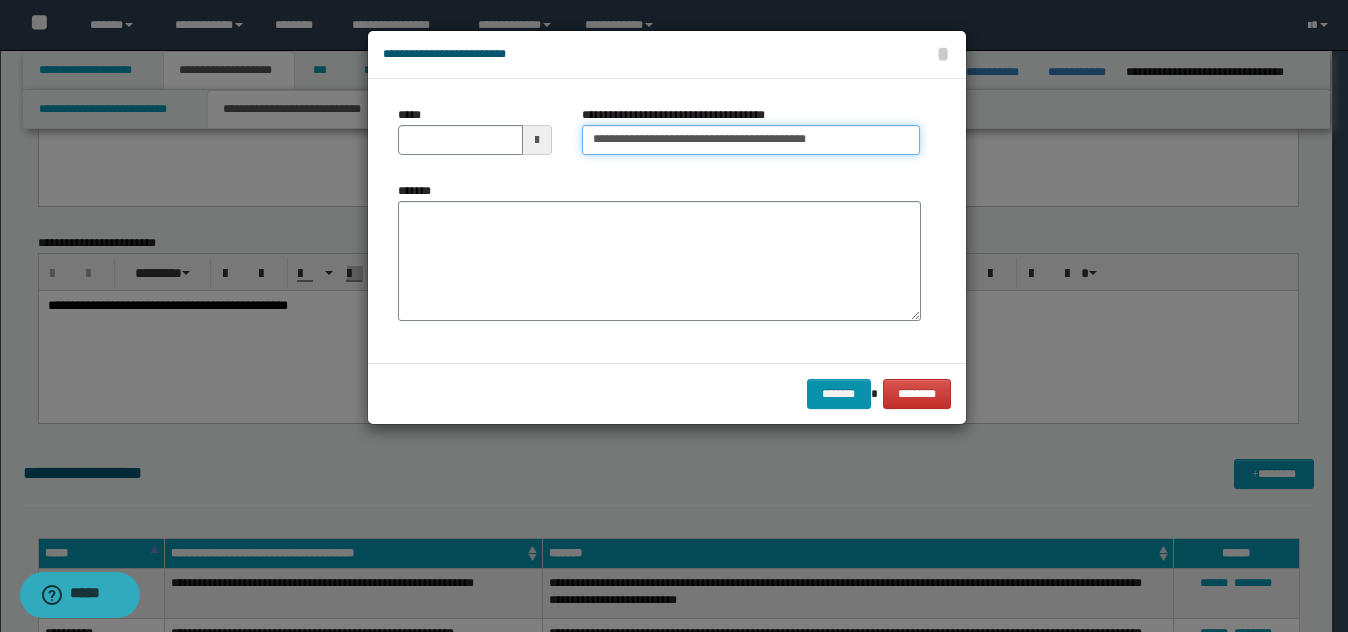 click on "**********" at bounding box center [751, 140] 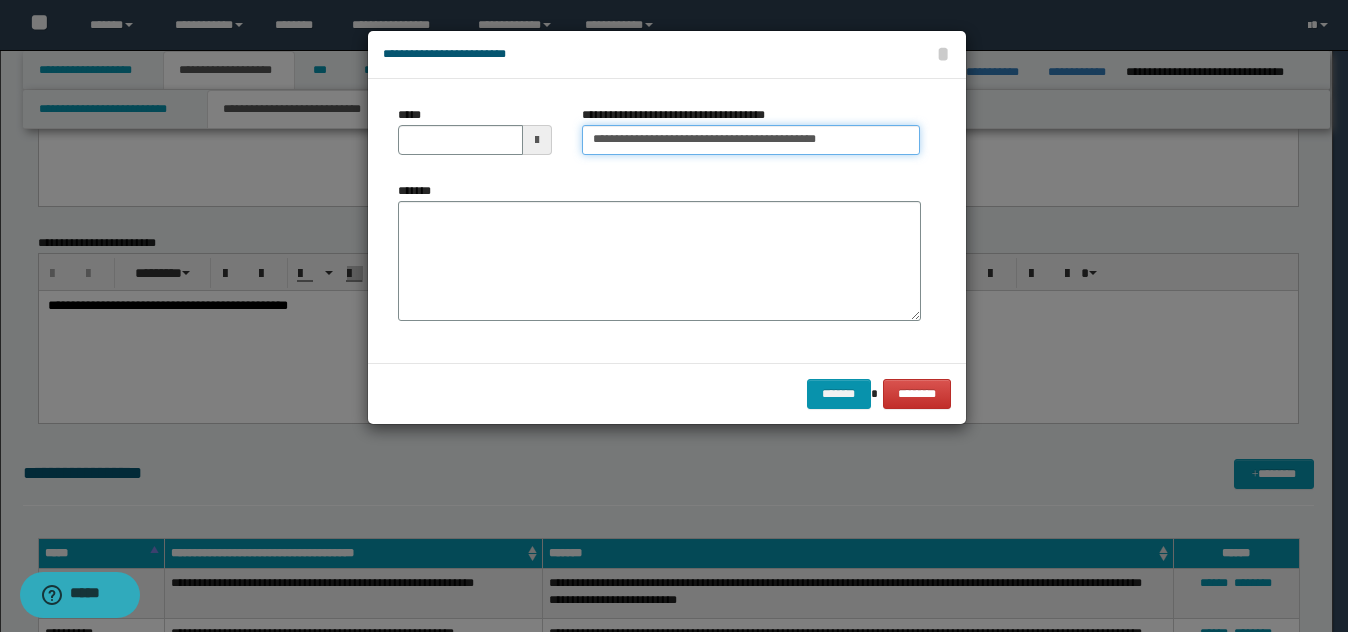 type on "**********" 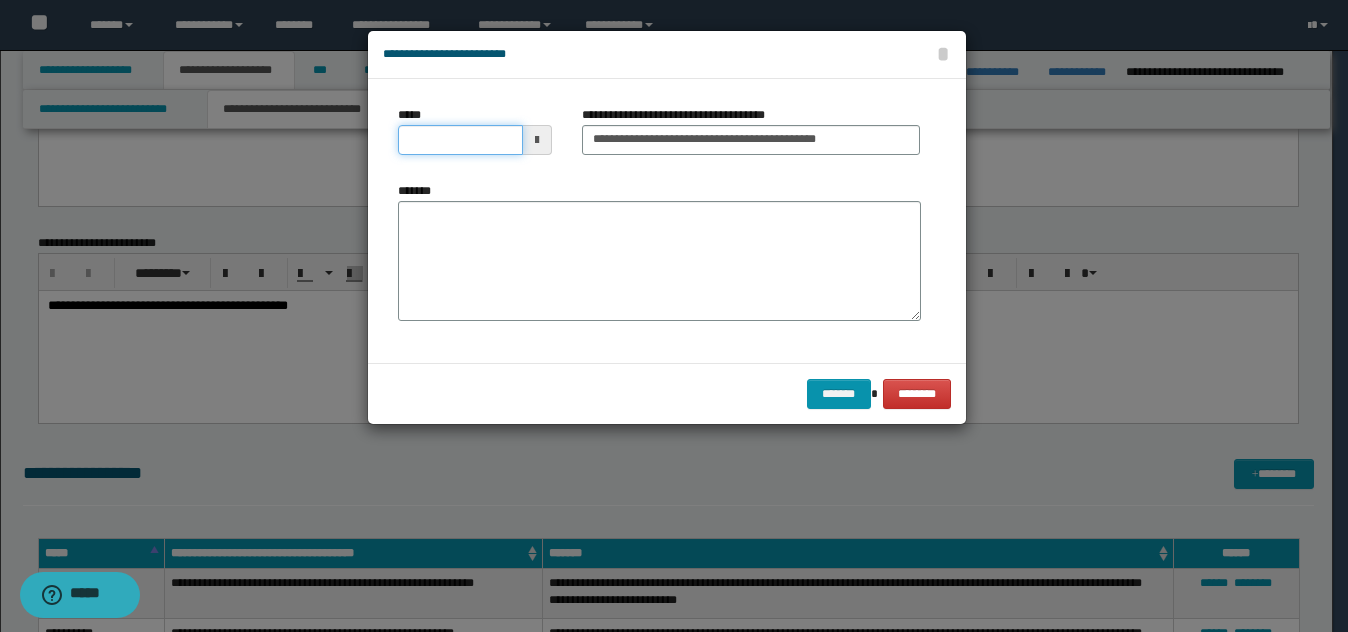 click on "*****" at bounding box center [460, 140] 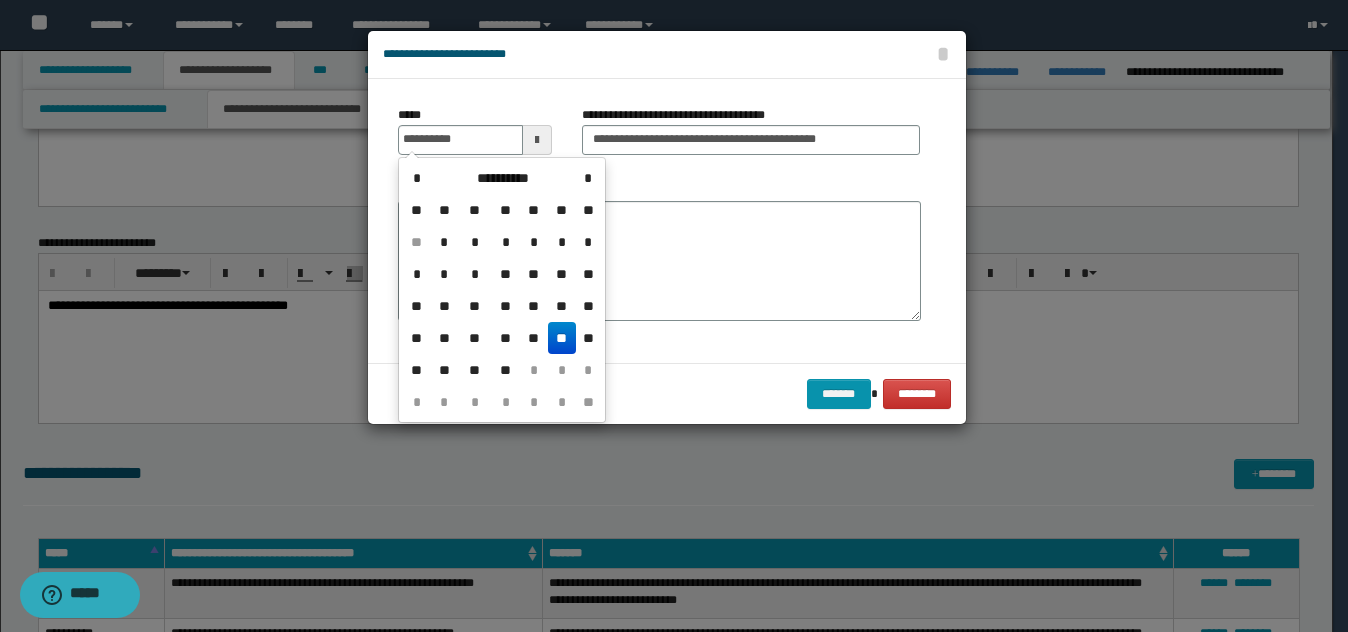 click on "**" at bounding box center (562, 338) 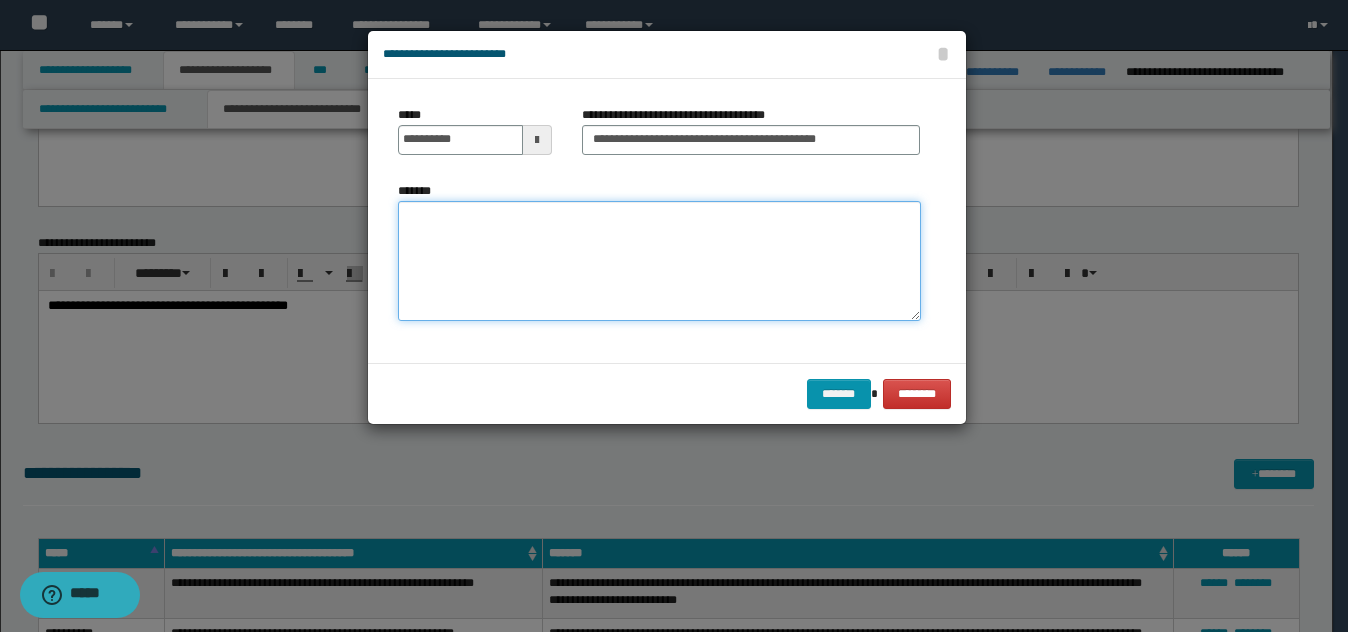 drag, startPoint x: 599, startPoint y: 290, endPoint x: 612, endPoint y: 278, distance: 17.691807 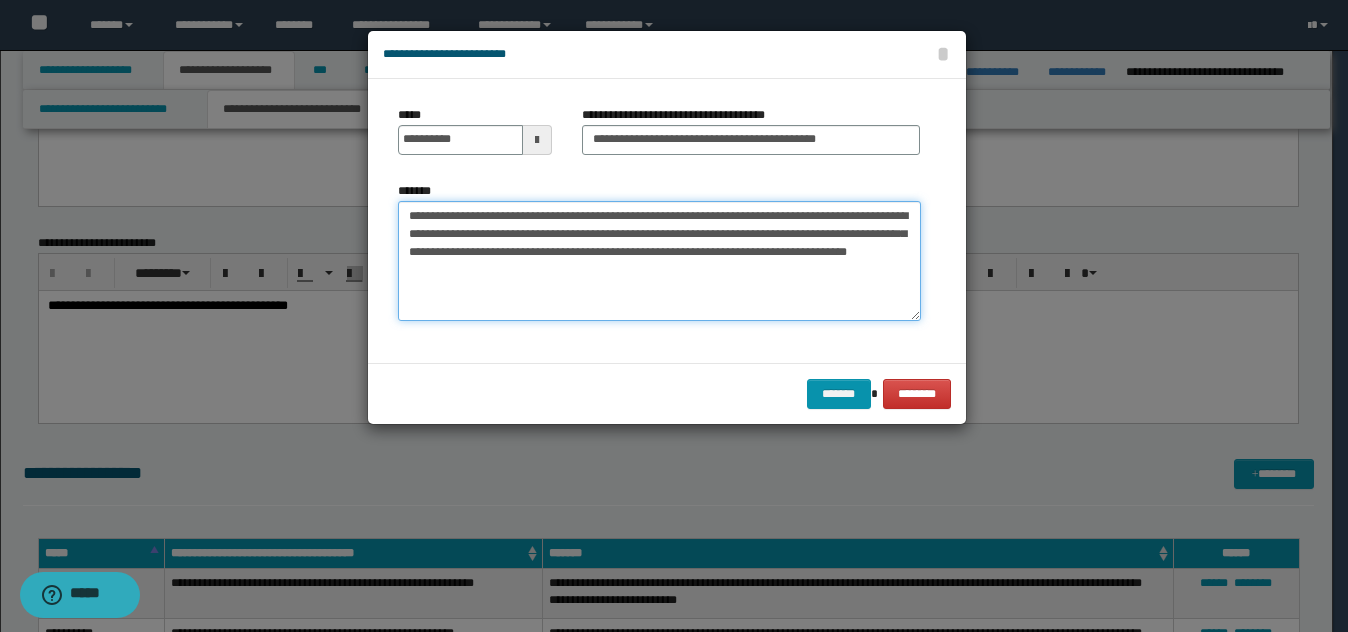 click on "**********" at bounding box center (659, 261) 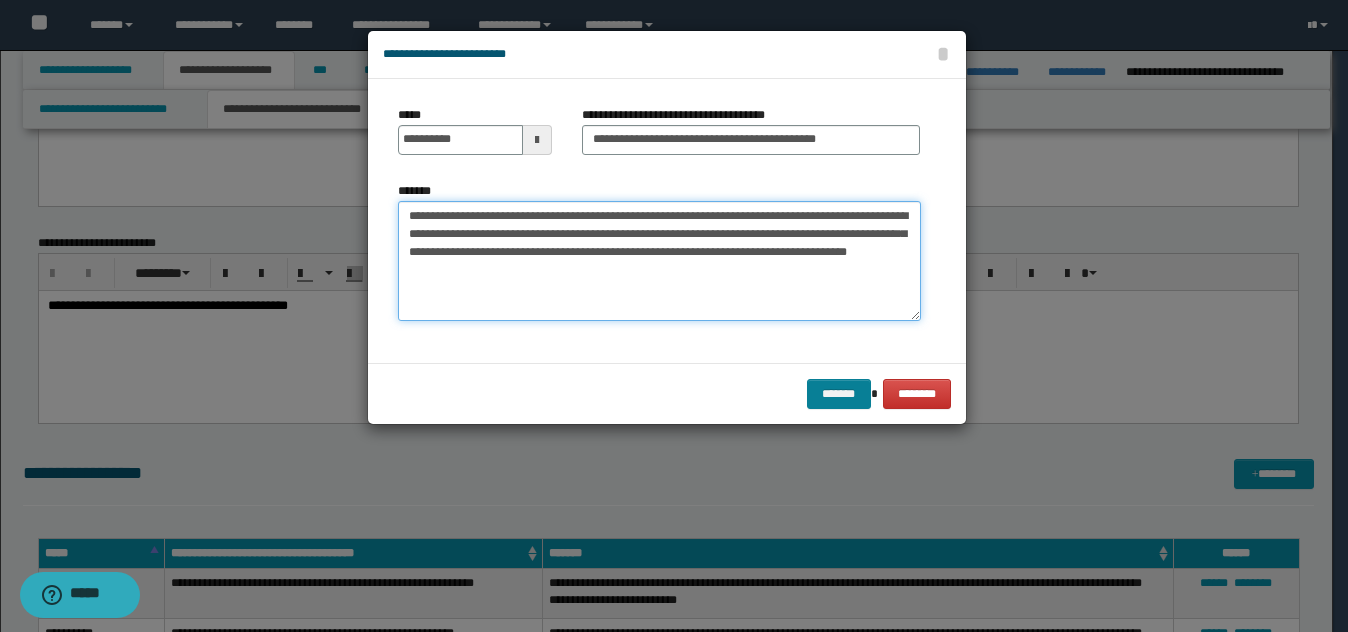 type on "**********" 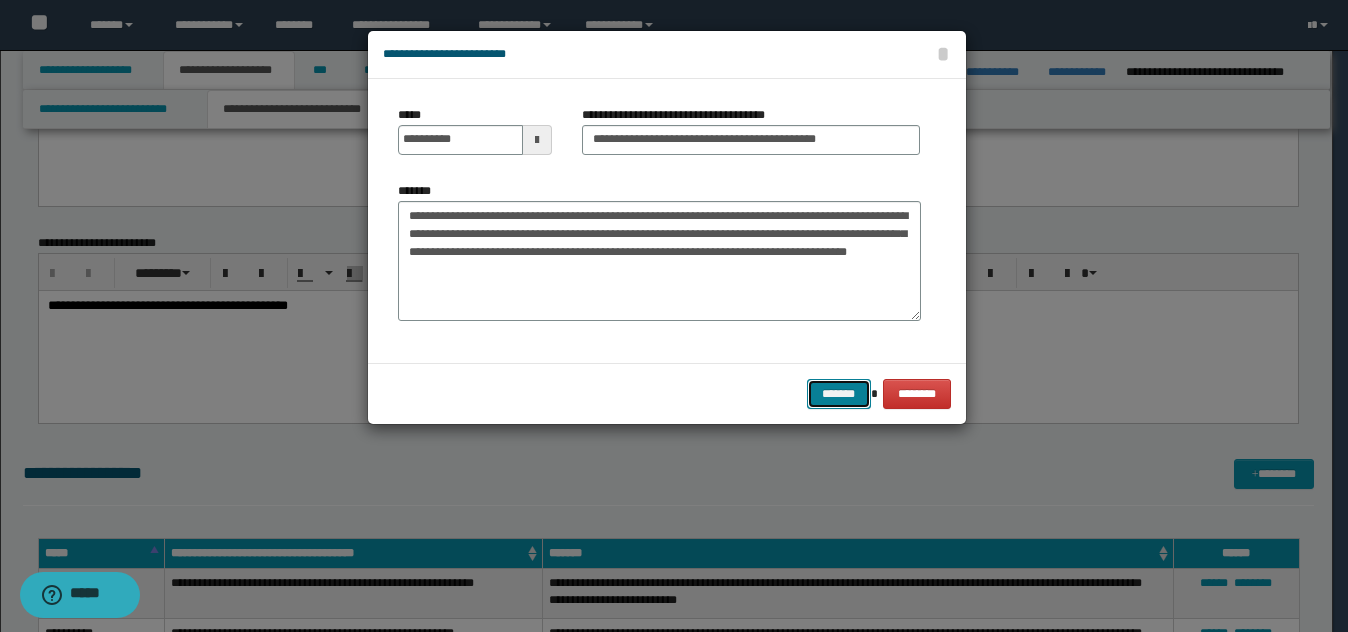 click on "*******" at bounding box center (839, 394) 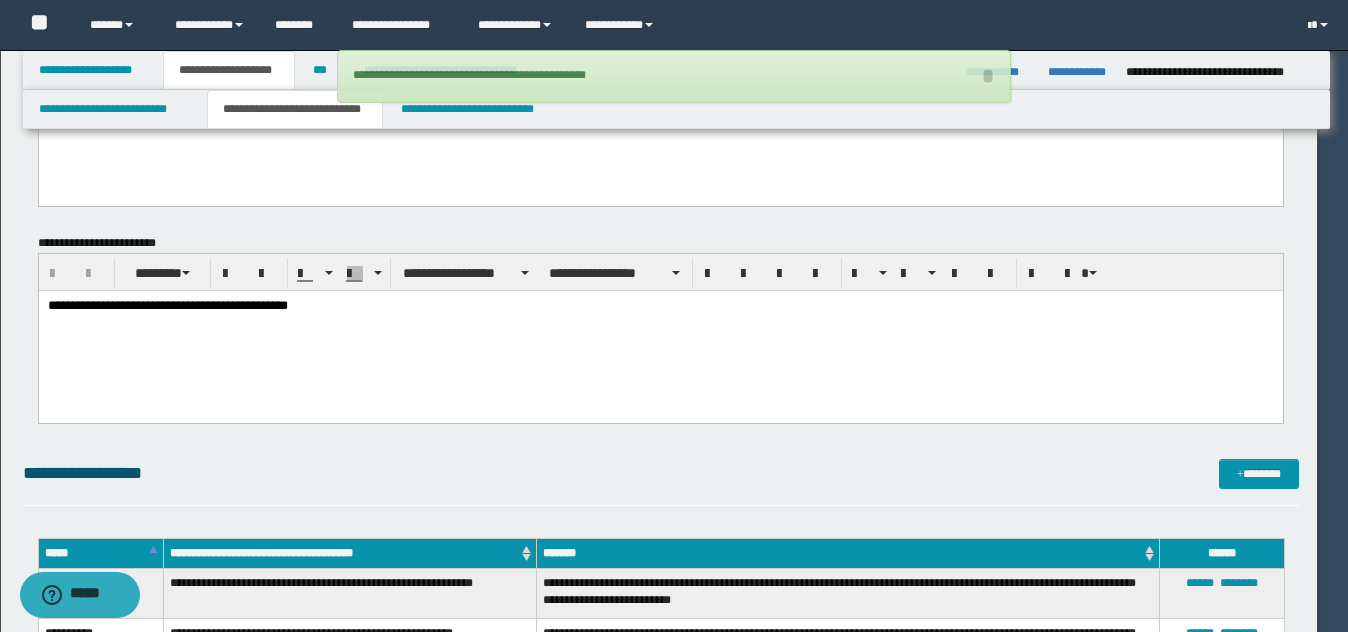 type 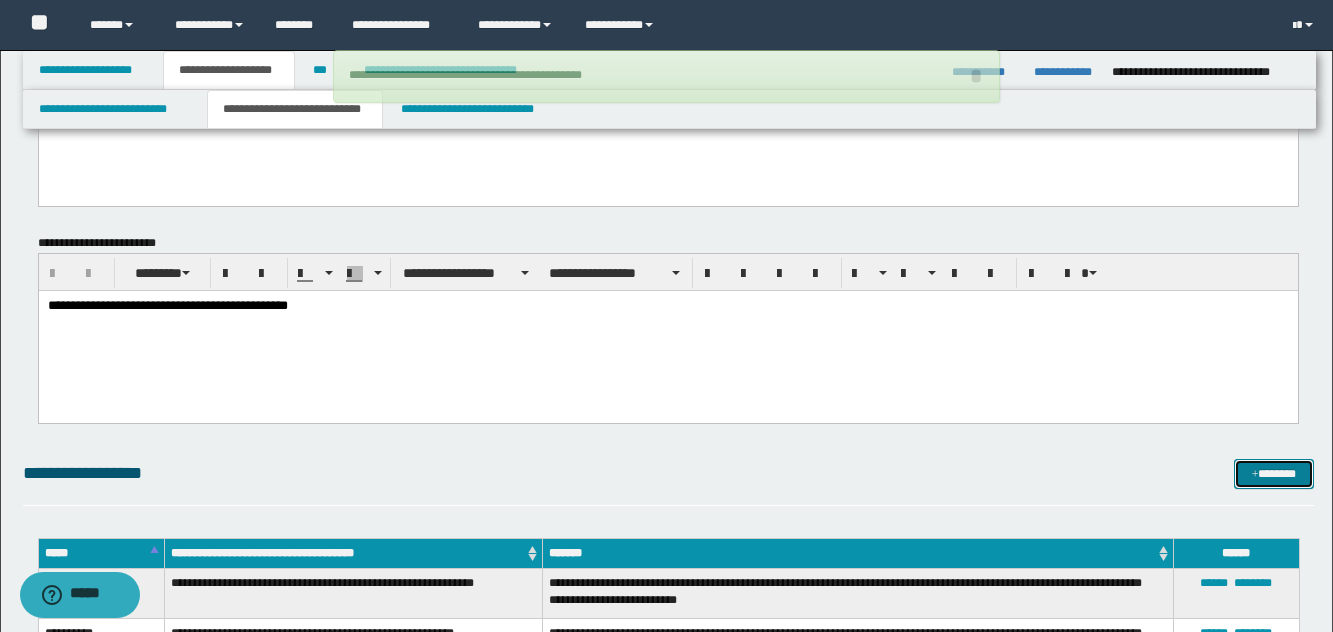 click on "*******" at bounding box center (1274, 474) 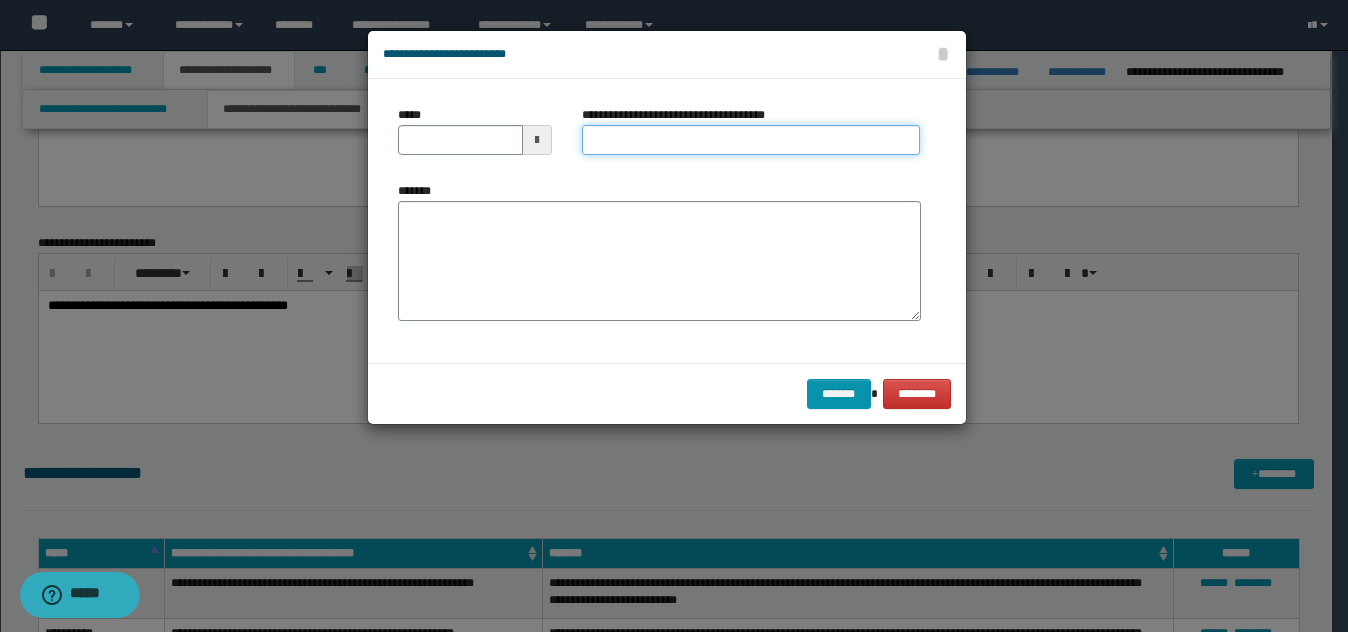 drag, startPoint x: 643, startPoint y: 143, endPoint x: 671, endPoint y: 155, distance: 30.463093 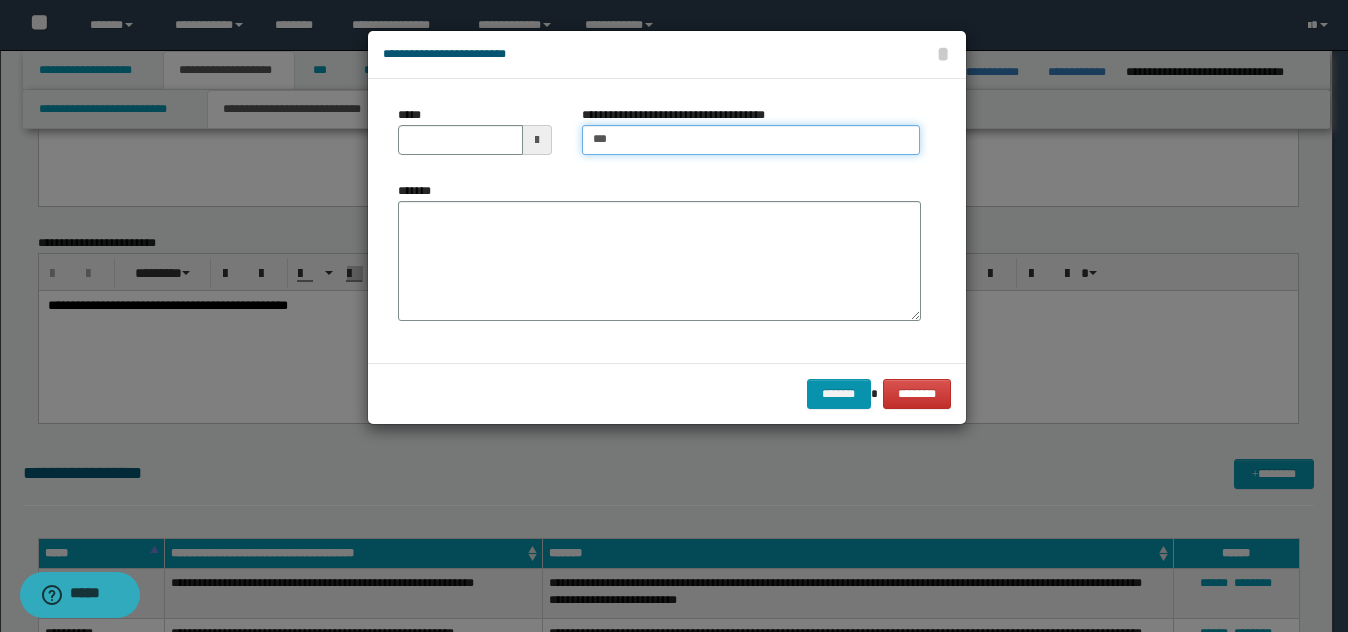 type on "**********" 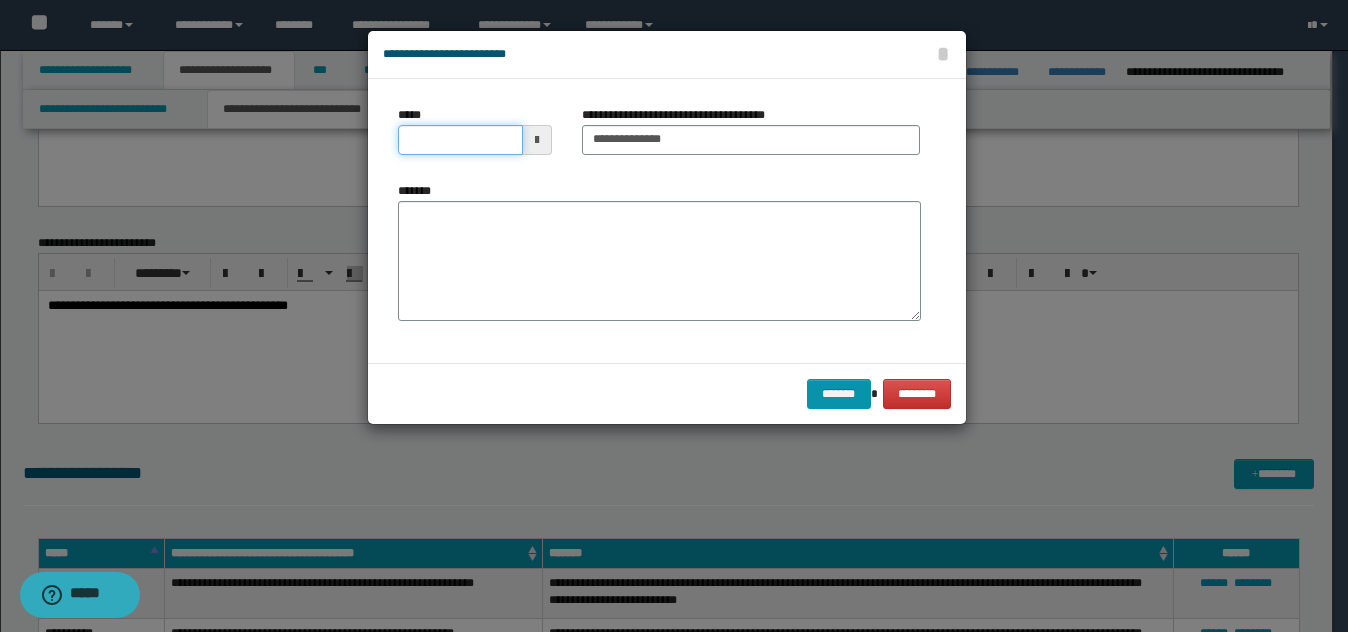 click on "*****" at bounding box center (460, 140) 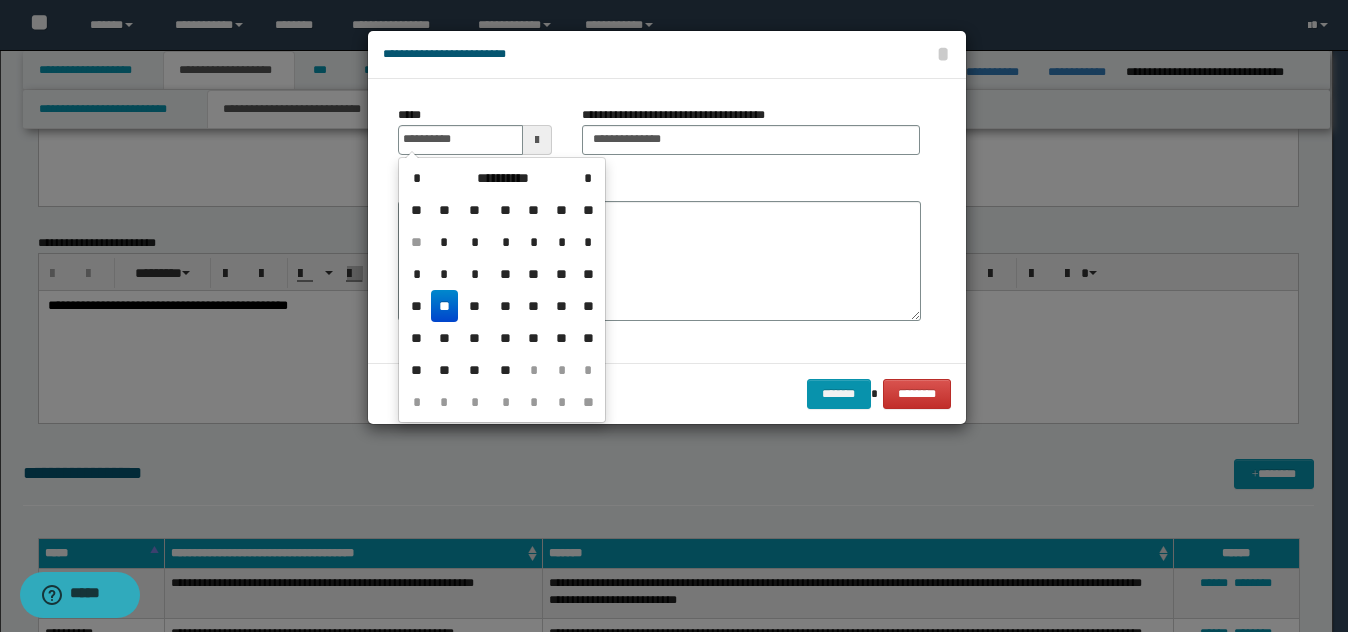drag, startPoint x: 449, startPoint y: 308, endPoint x: 484, endPoint y: 288, distance: 40.311287 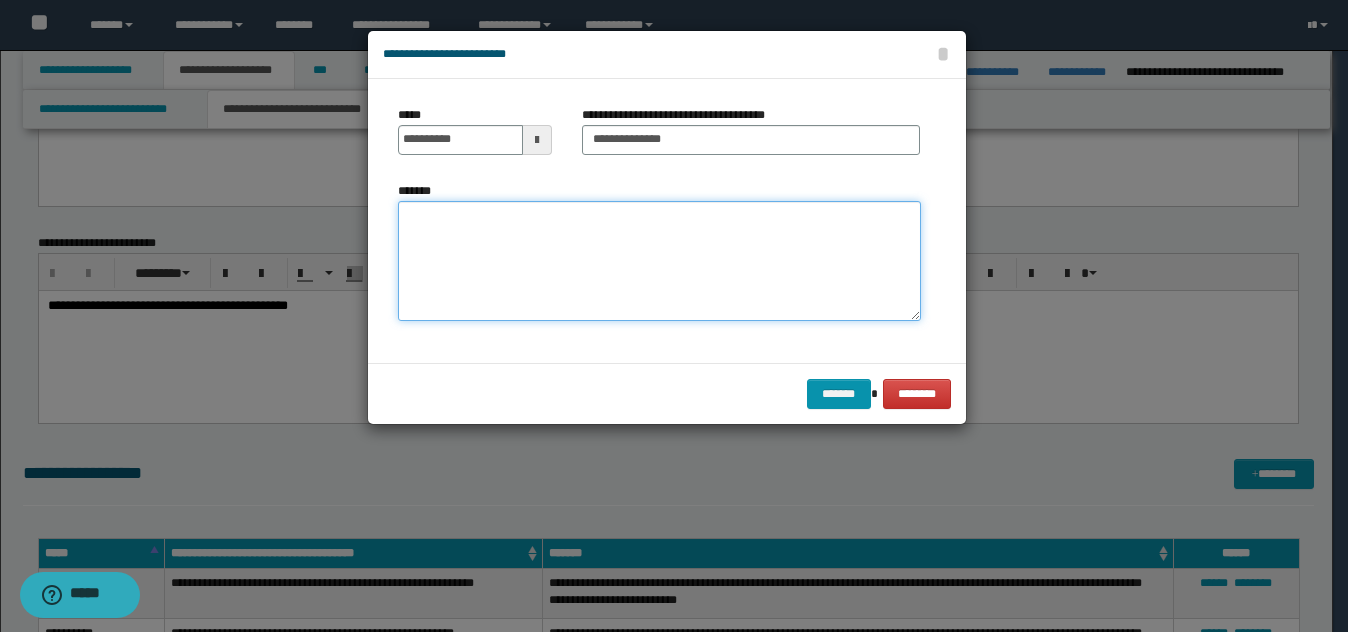click on "*******" at bounding box center (659, 261) 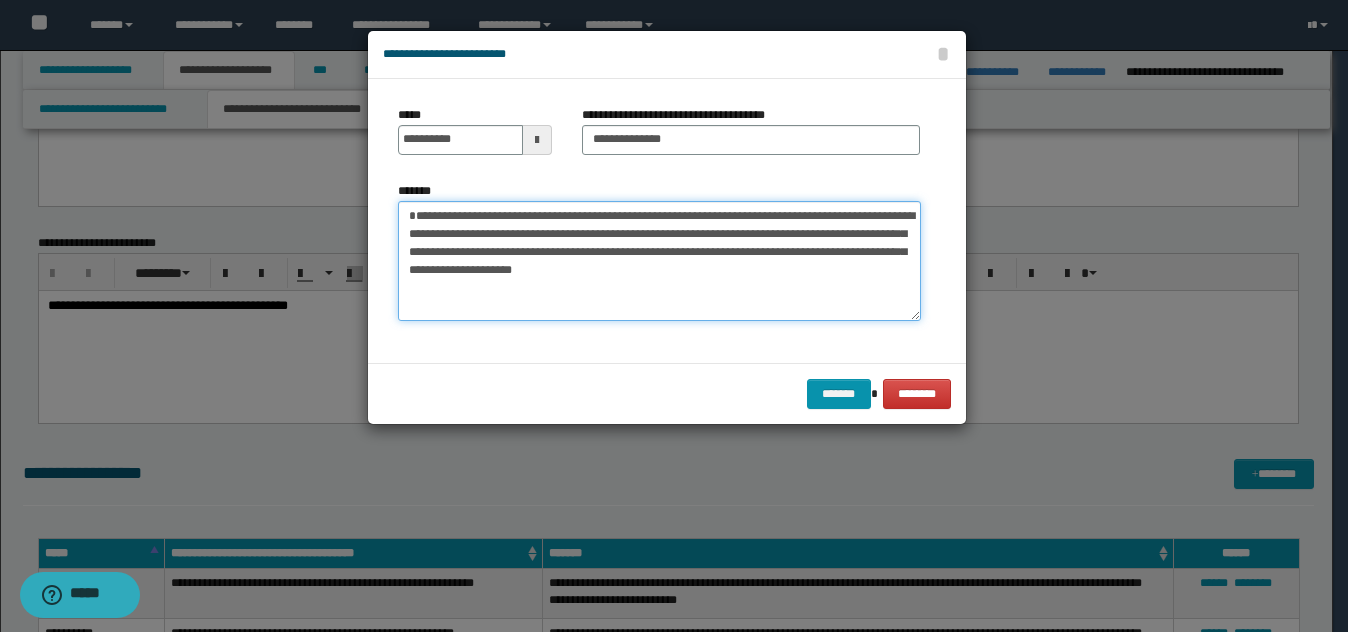 drag, startPoint x: 513, startPoint y: 272, endPoint x: 524, endPoint y: 263, distance: 14.21267 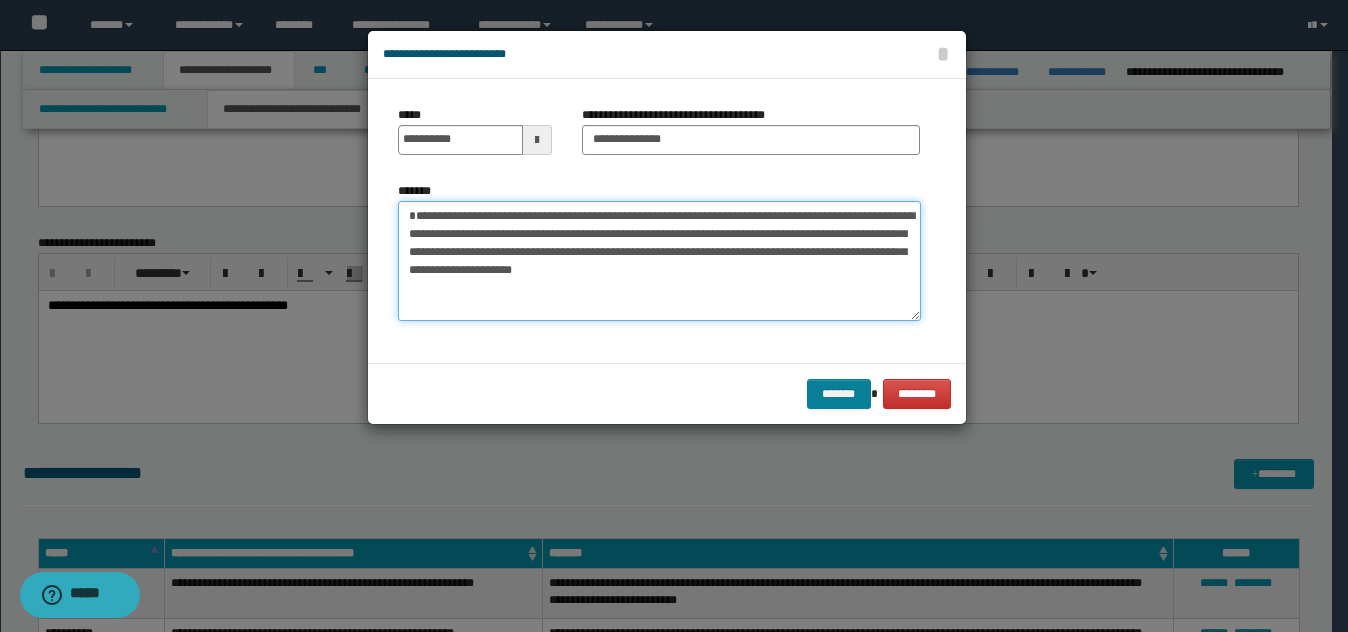 type on "**********" 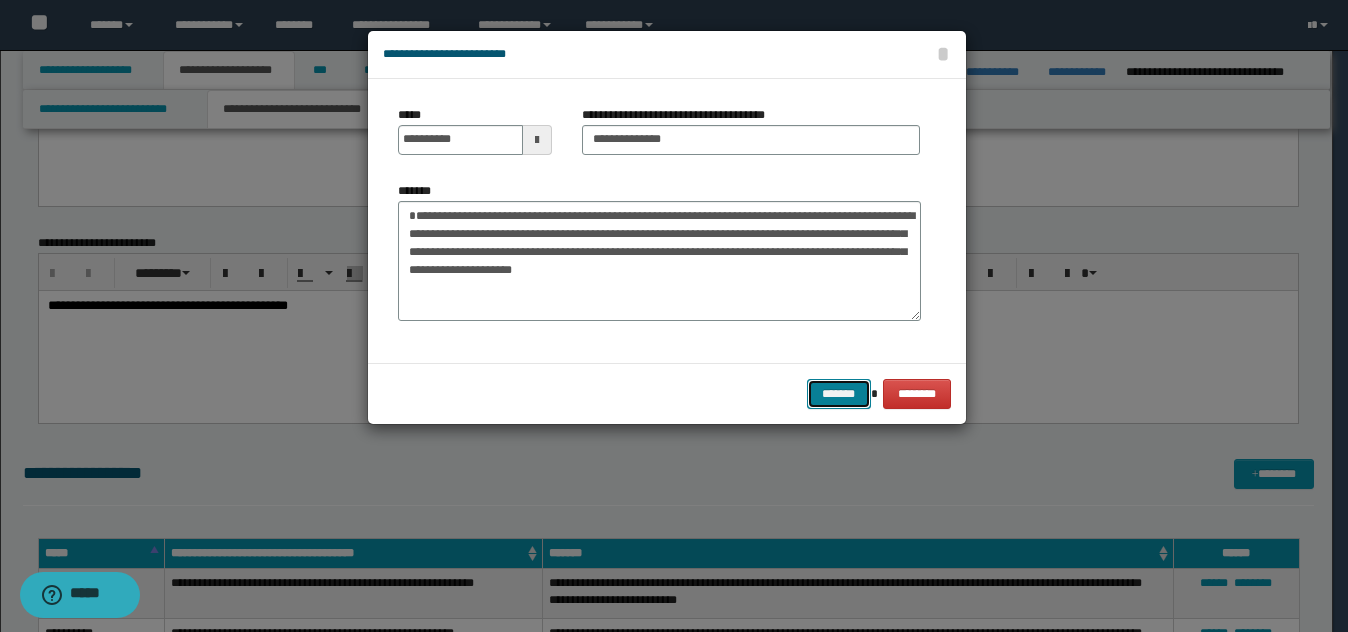 click on "*******" at bounding box center (839, 394) 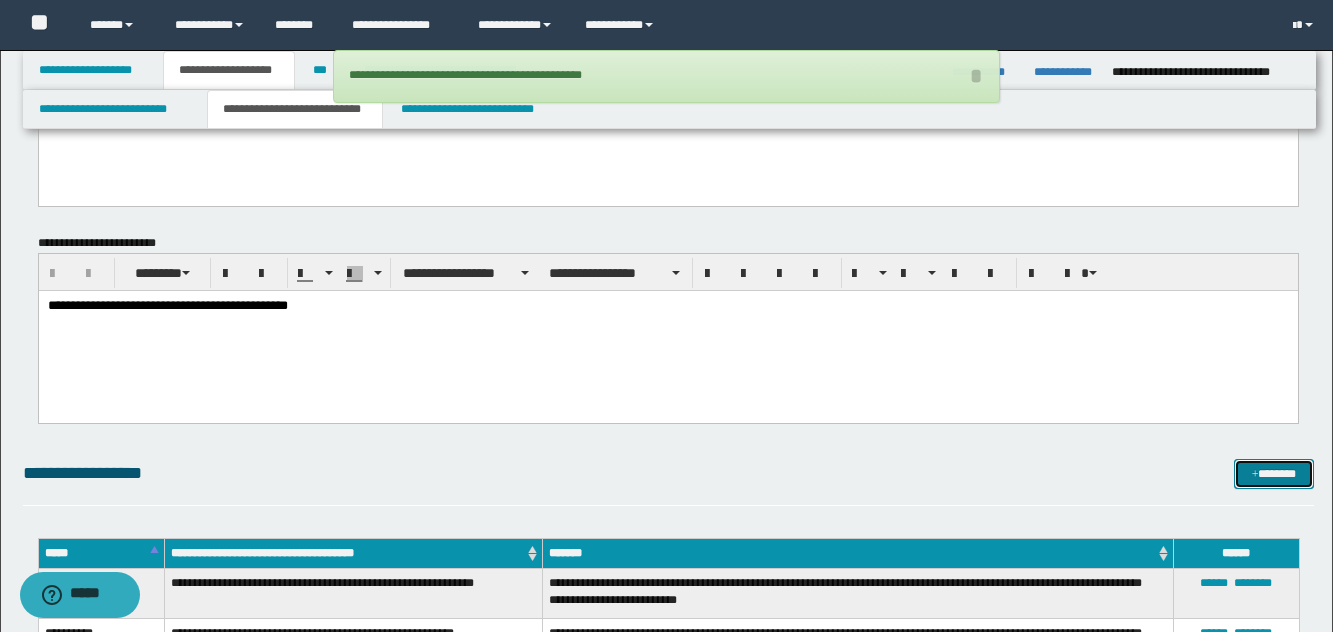 click on "*******" at bounding box center (1274, 474) 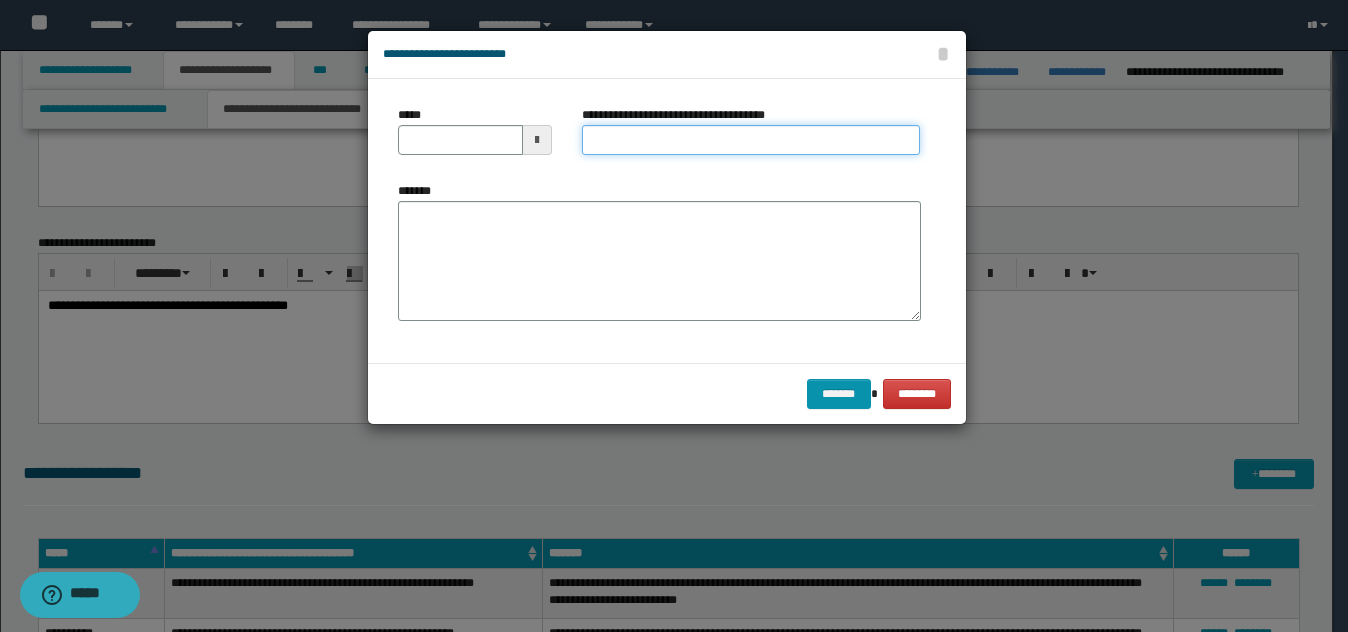 click on "**********" at bounding box center (751, 140) 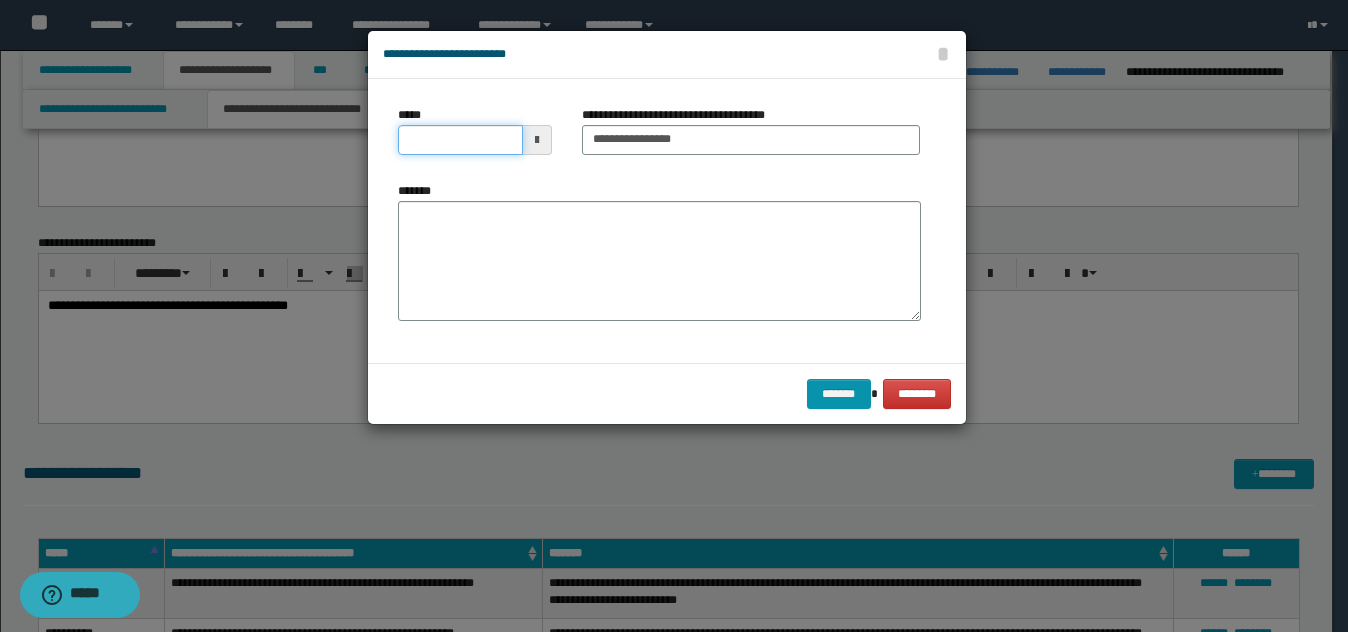 click on "*****" at bounding box center [460, 140] 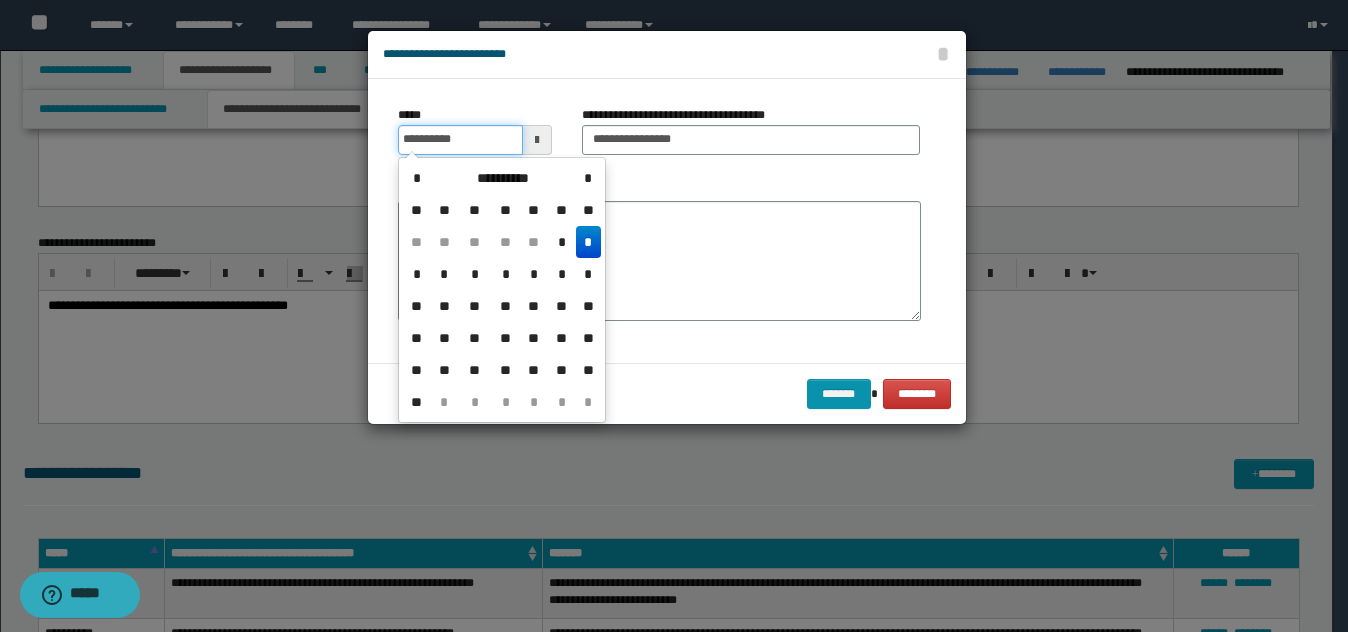 click on "**********" at bounding box center (460, 140) 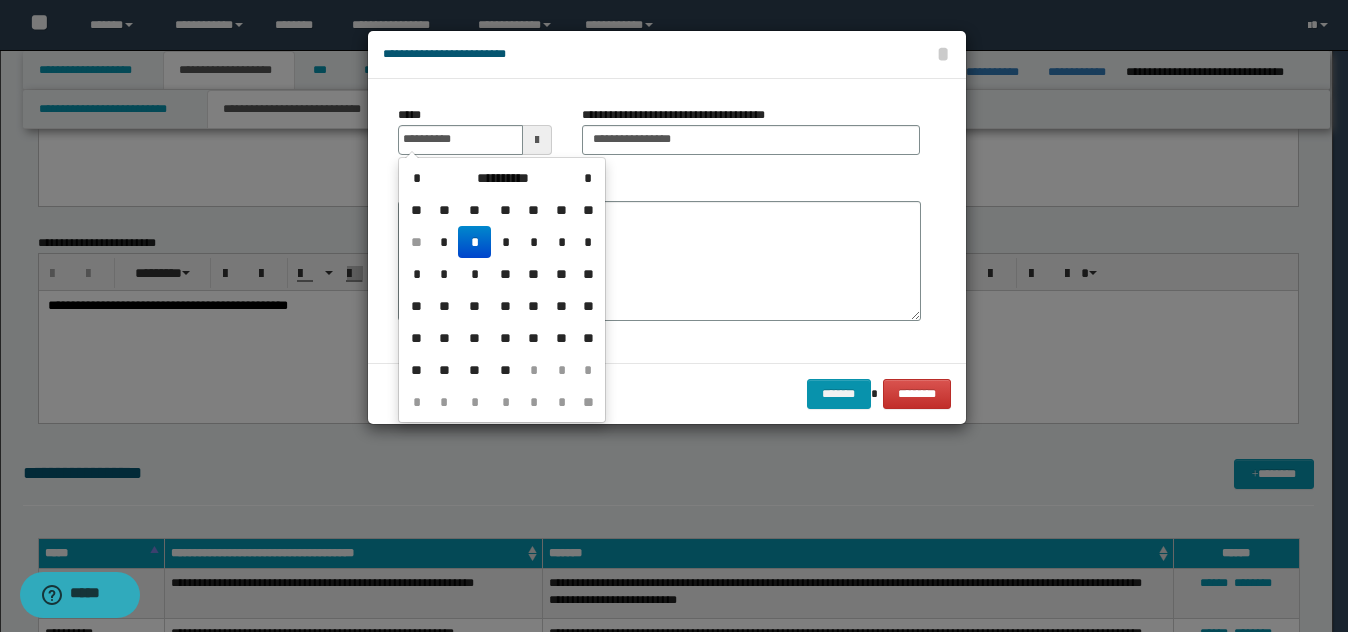 click on "*" at bounding box center (474, 242) 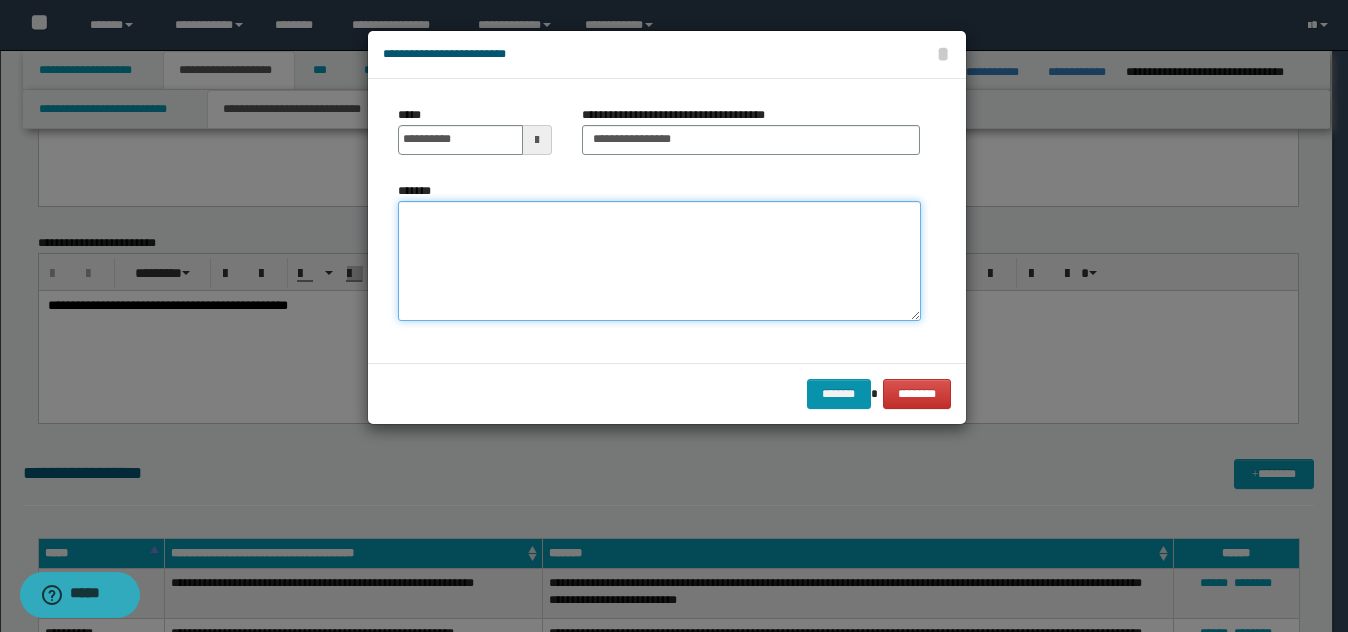 click on "*******" at bounding box center (659, 261) 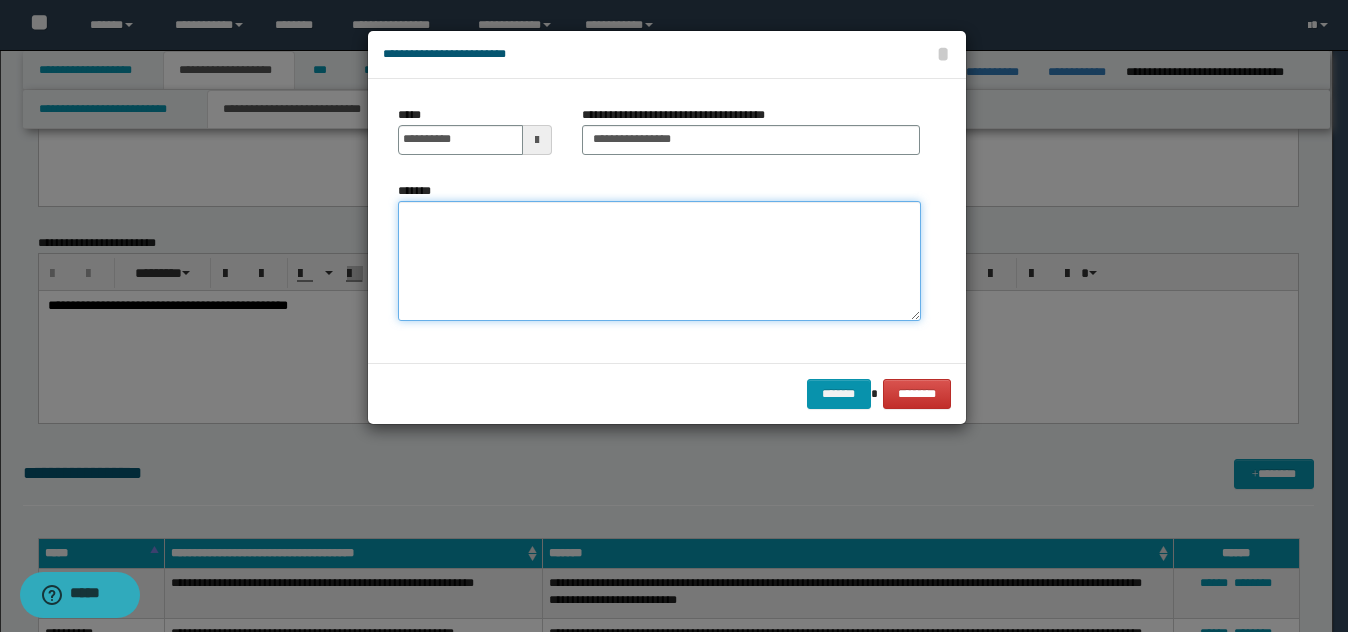 paste on "**********" 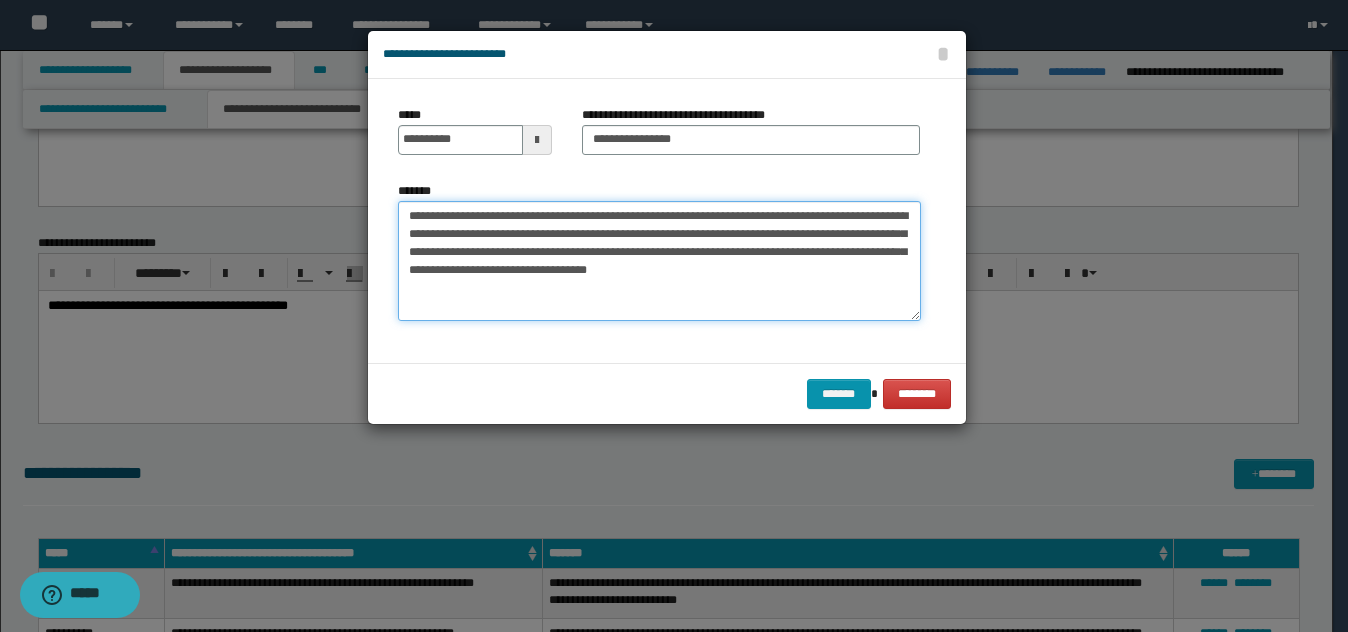 click on "**********" at bounding box center (659, 261) 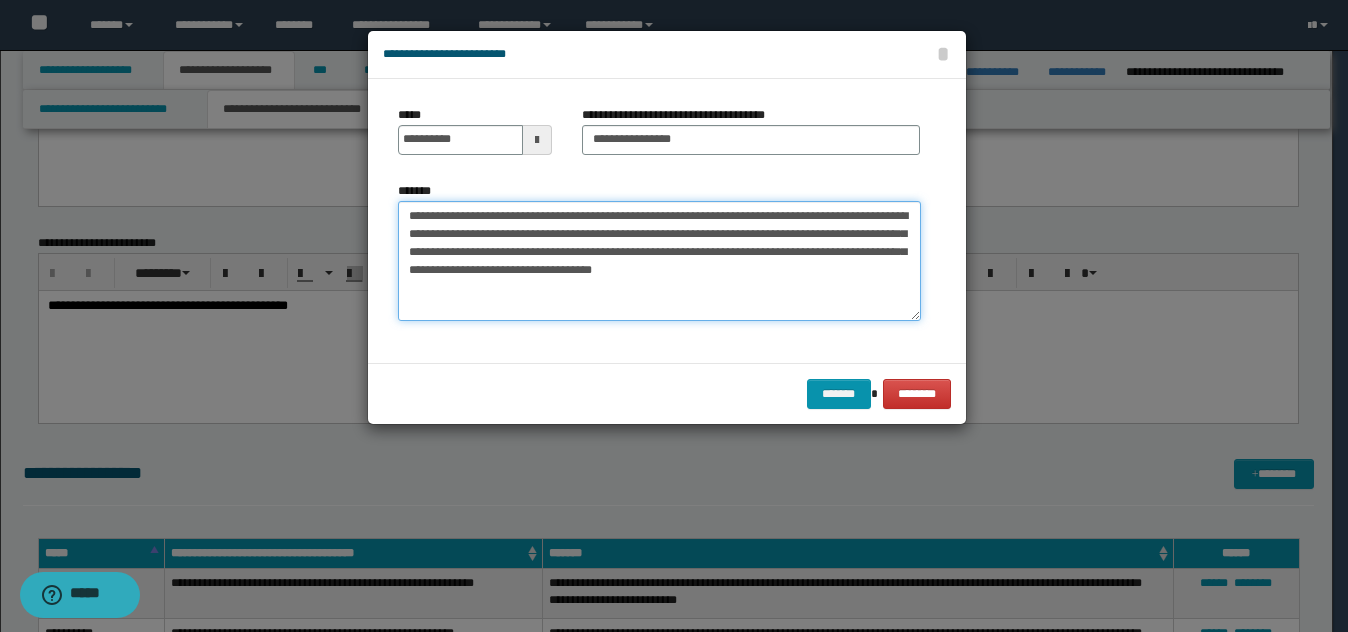 click on "**********" at bounding box center [659, 261] 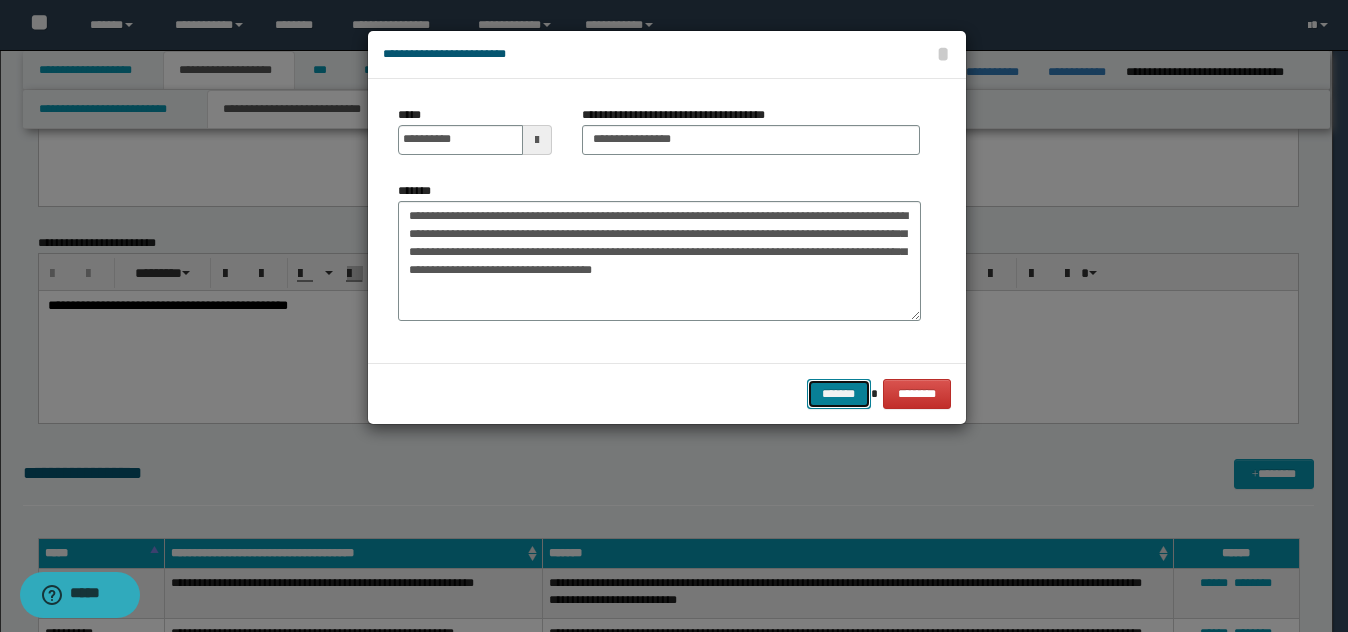 click on "*******" at bounding box center [839, 394] 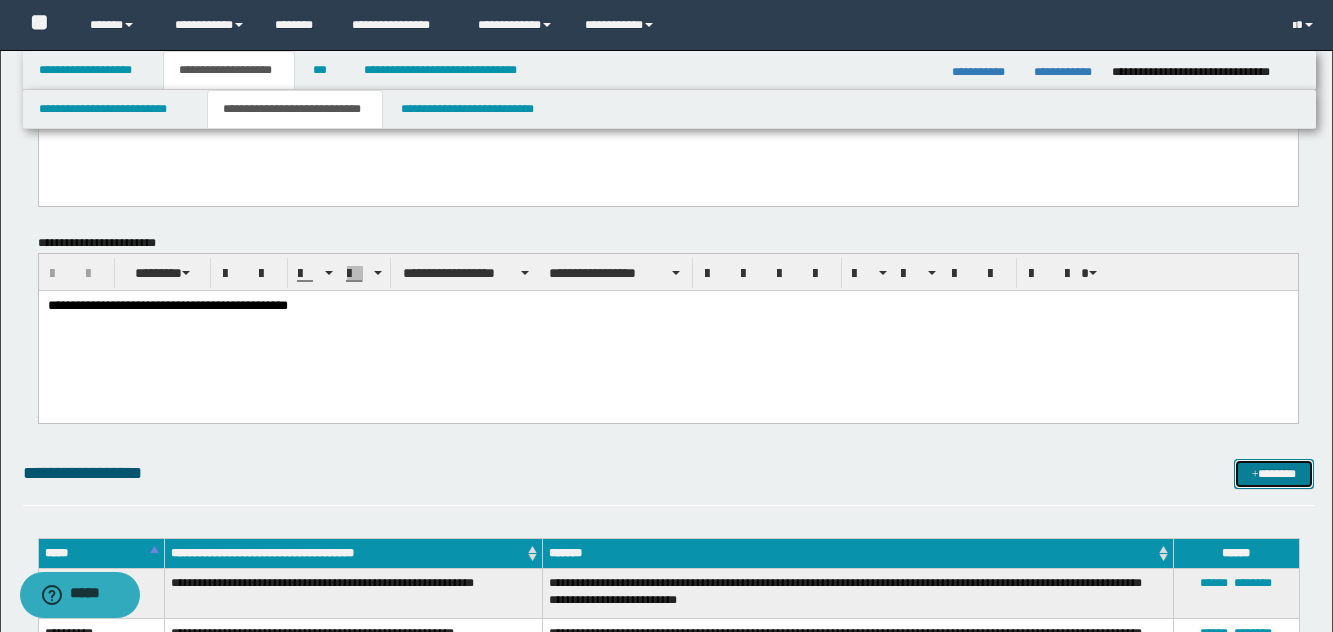 drag, startPoint x: 1255, startPoint y: 471, endPoint x: 1000, endPoint y: 94, distance: 455.14172 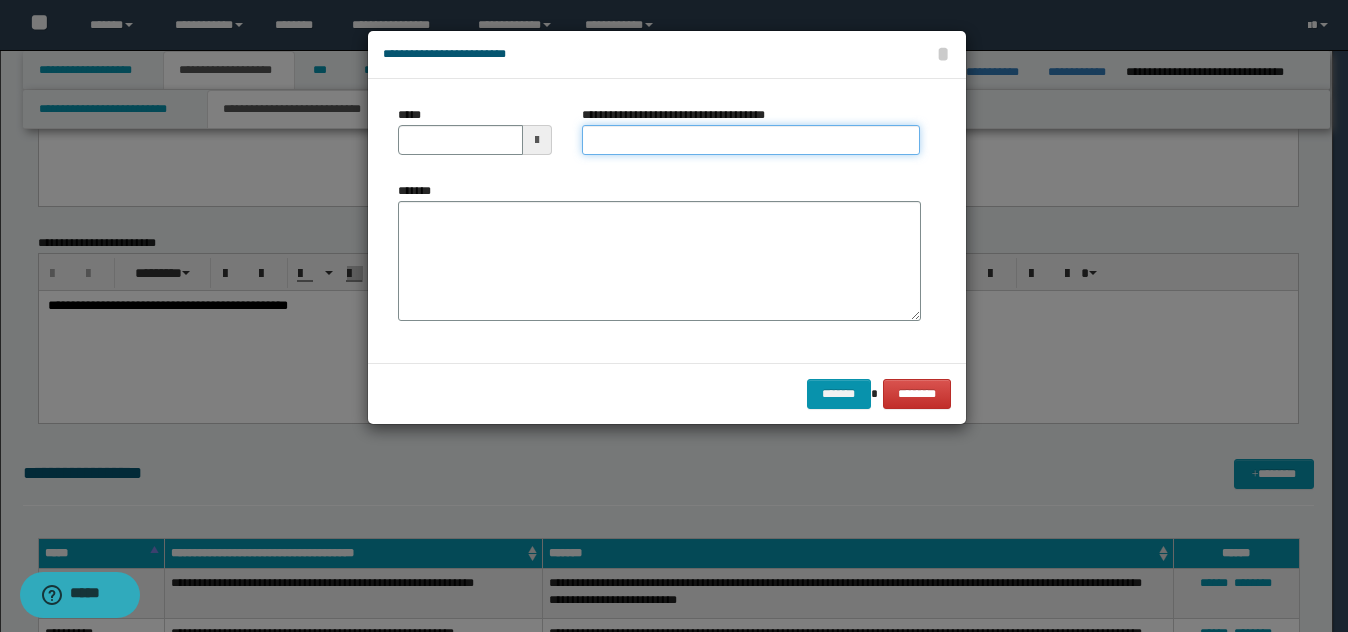click on "**********" at bounding box center [751, 140] 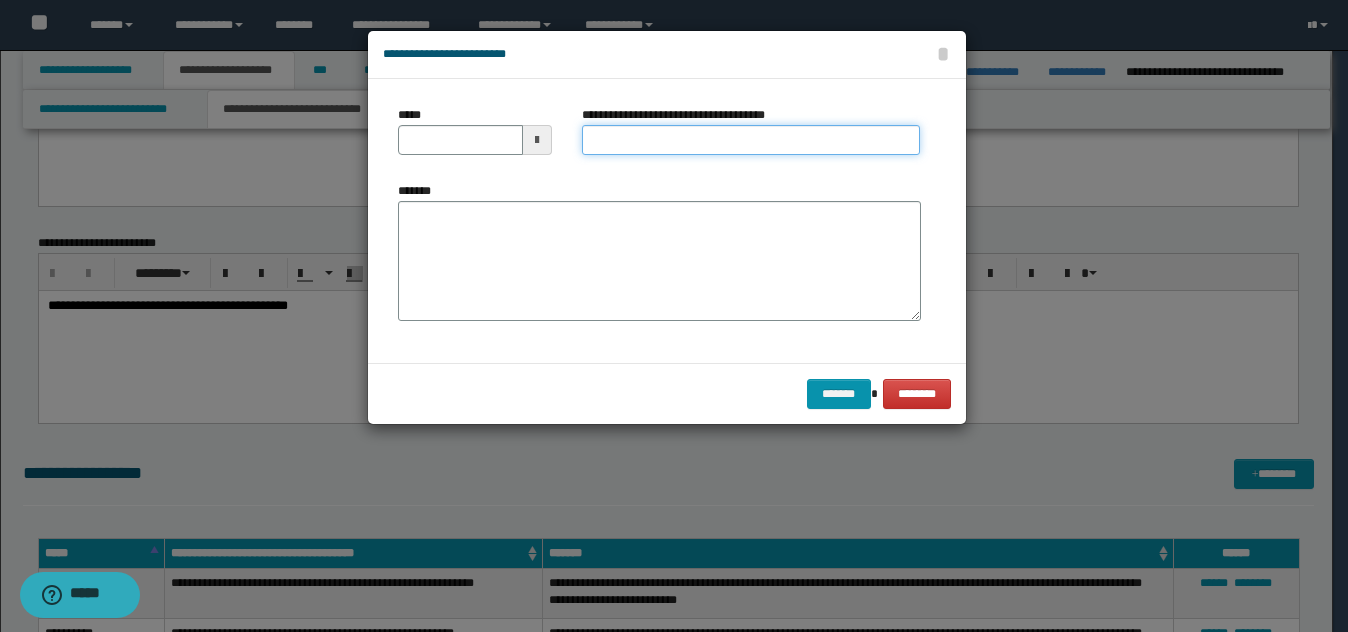 drag, startPoint x: 656, startPoint y: 138, endPoint x: 659, endPoint y: 170, distance: 32.140316 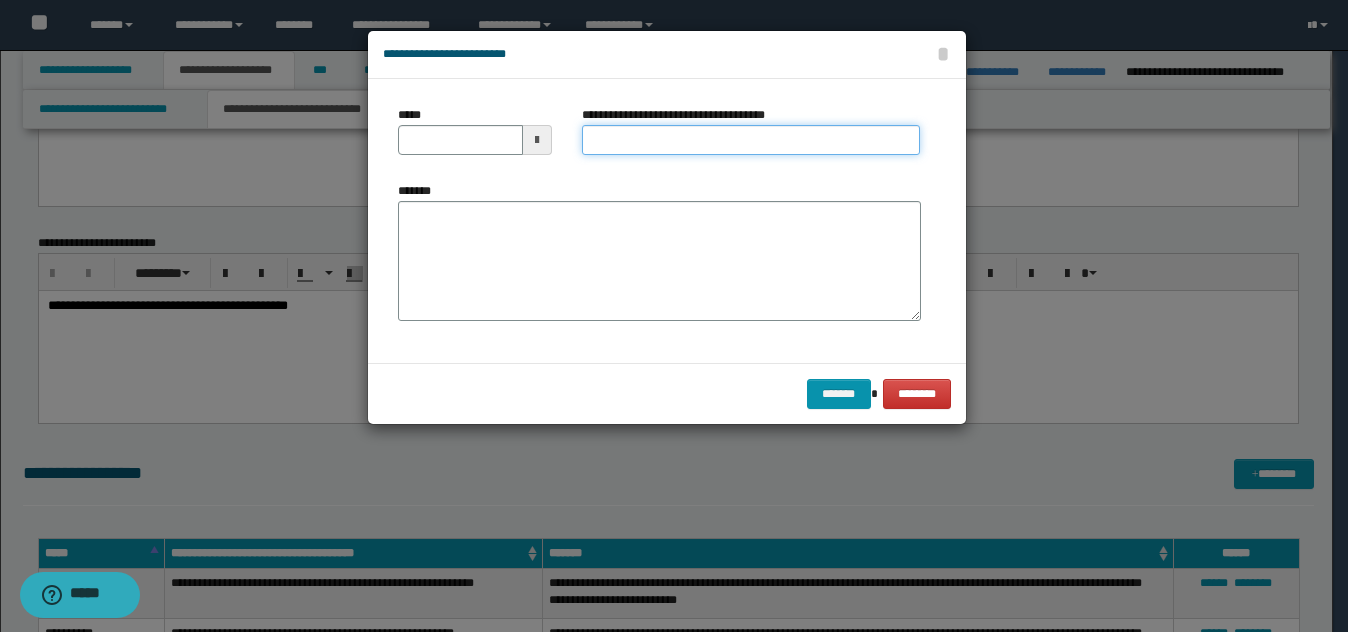 drag, startPoint x: 684, startPoint y: 132, endPoint x: 683, endPoint y: 155, distance: 23.021729 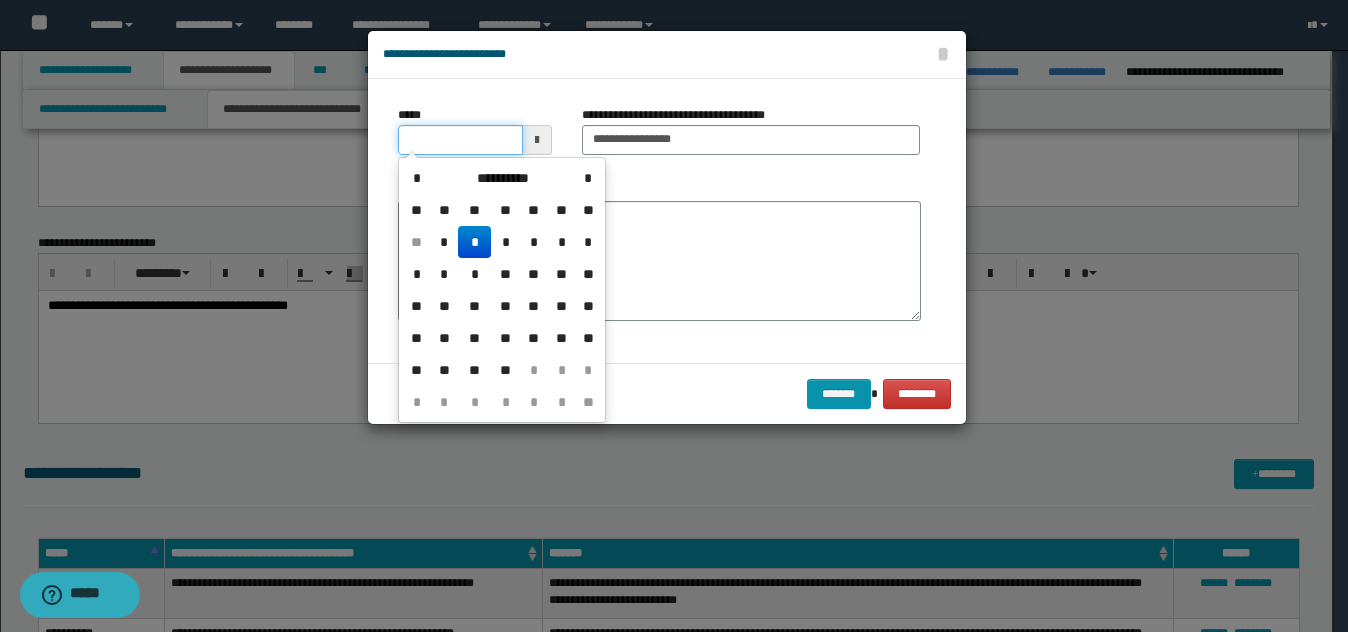click on "*****" at bounding box center (460, 140) 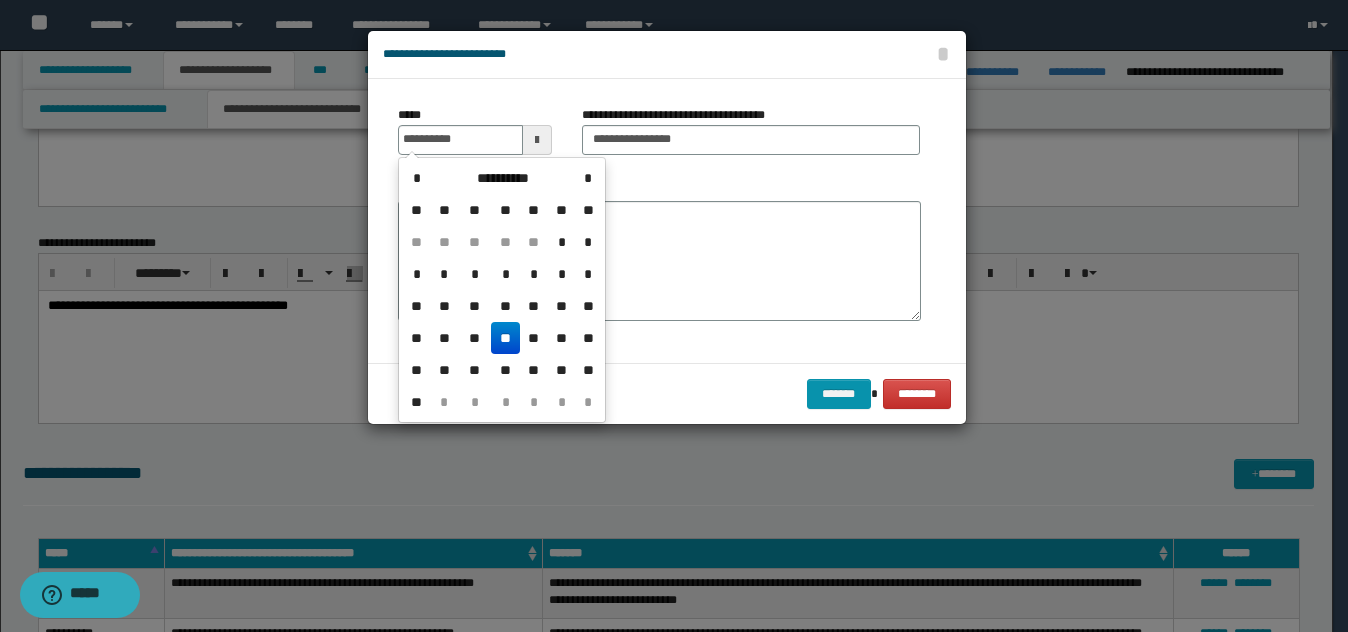 drag, startPoint x: 505, startPoint y: 334, endPoint x: 544, endPoint y: 283, distance: 64.202805 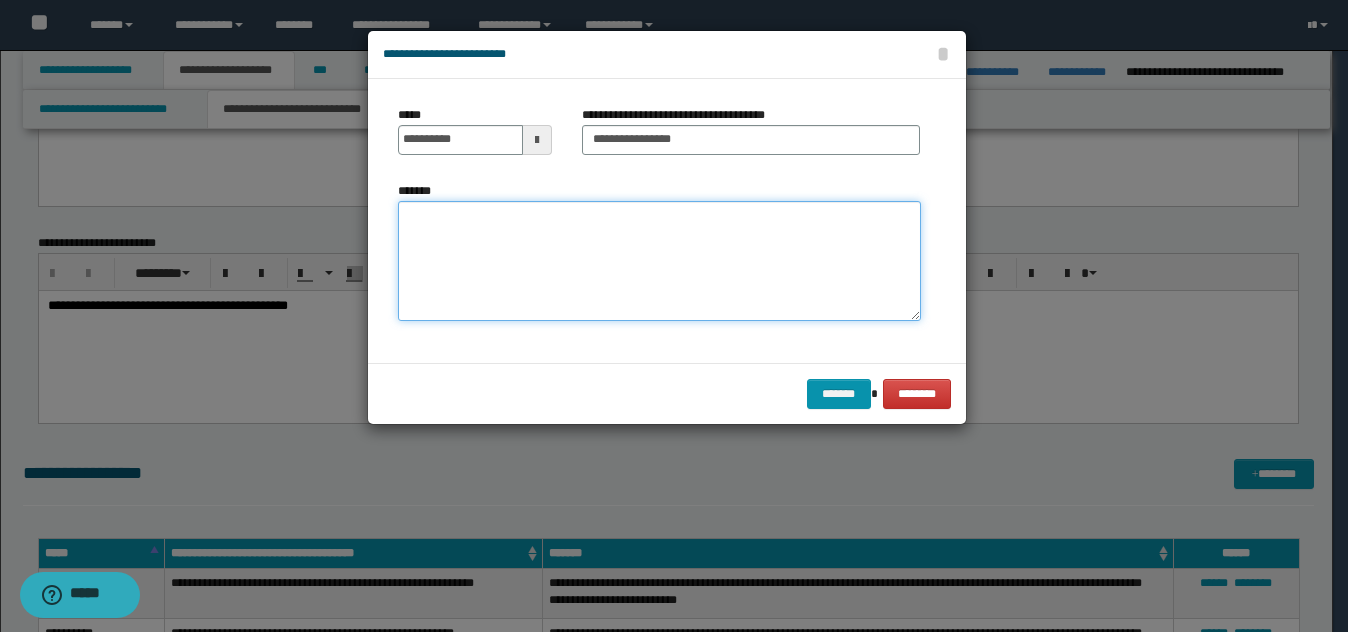 click on "*******" at bounding box center (659, 261) 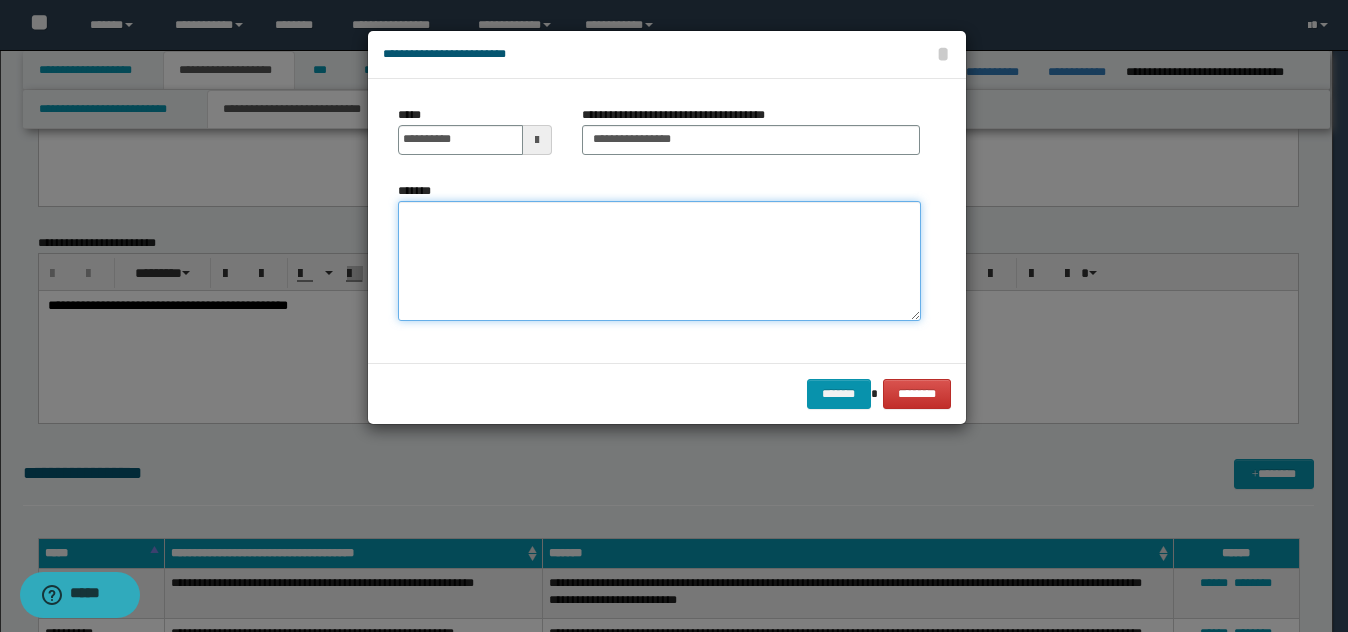 paste on "**********" 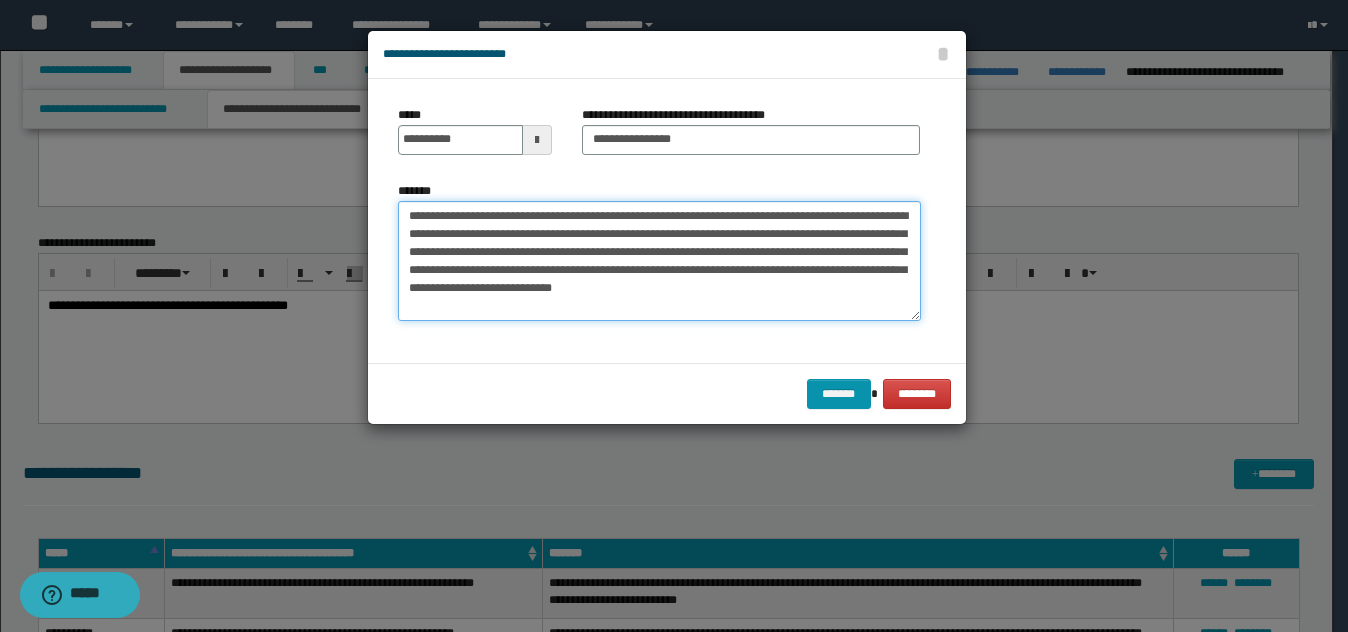 click on "**********" at bounding box center (659, 261) 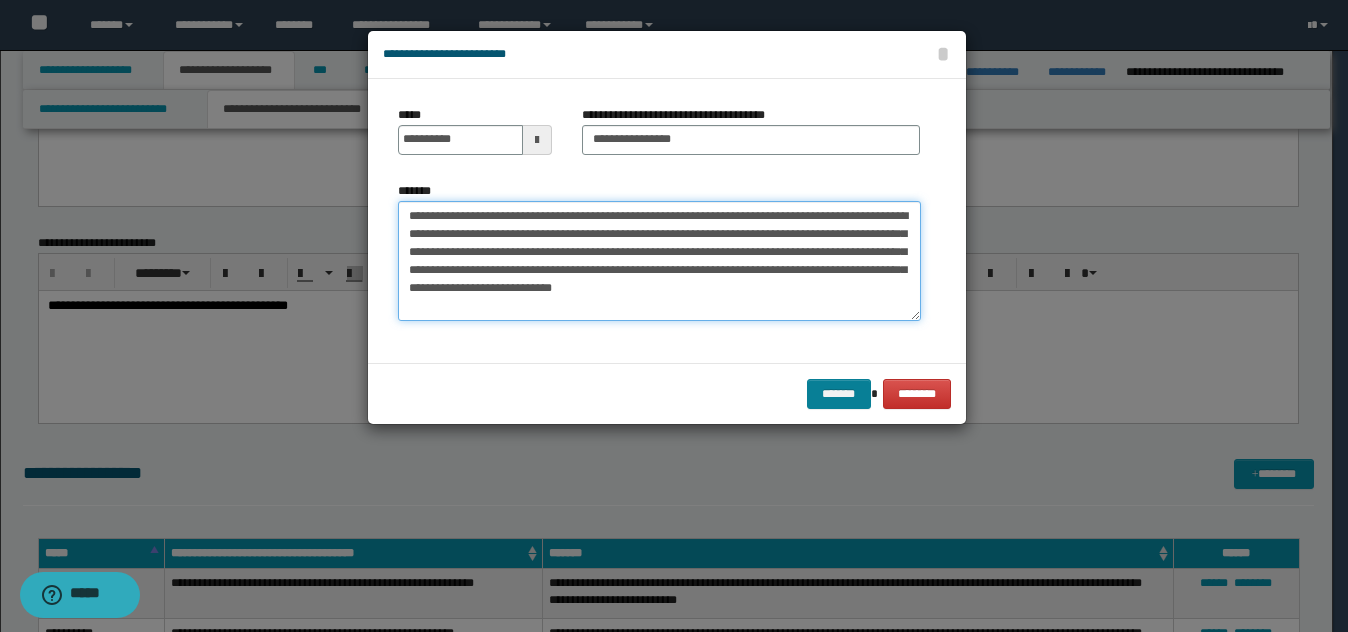 type on "**********" 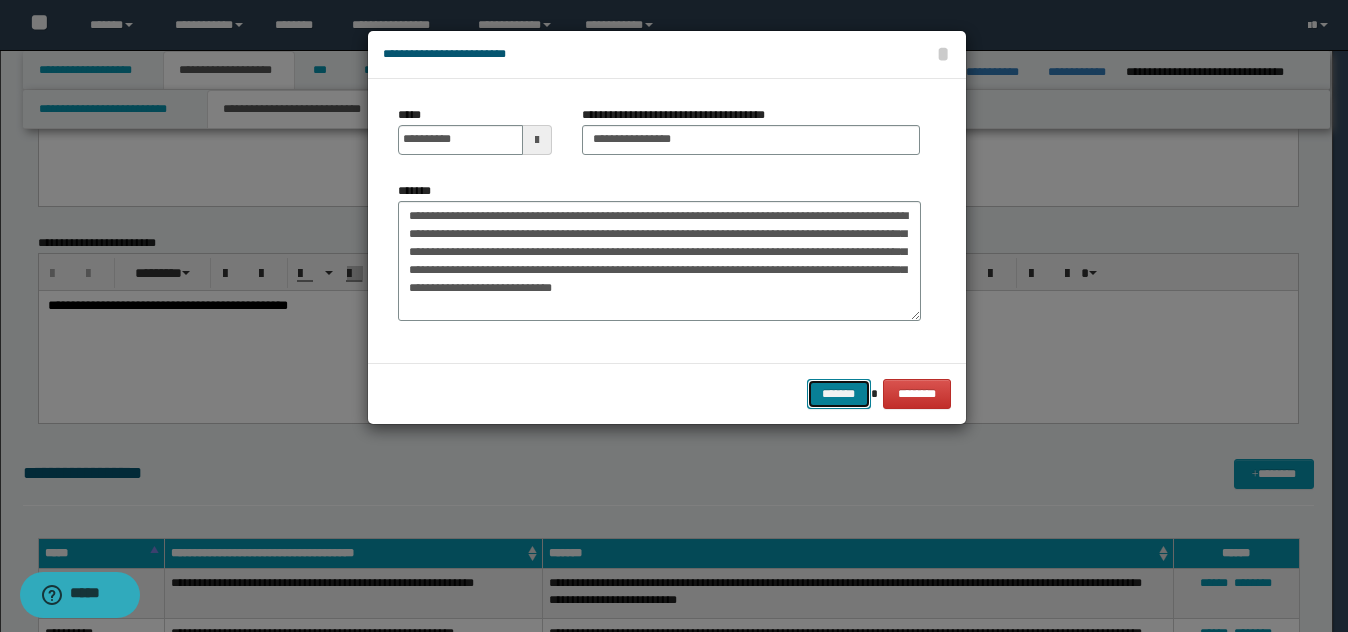 click on "*******" at bounding box center [839, 394] 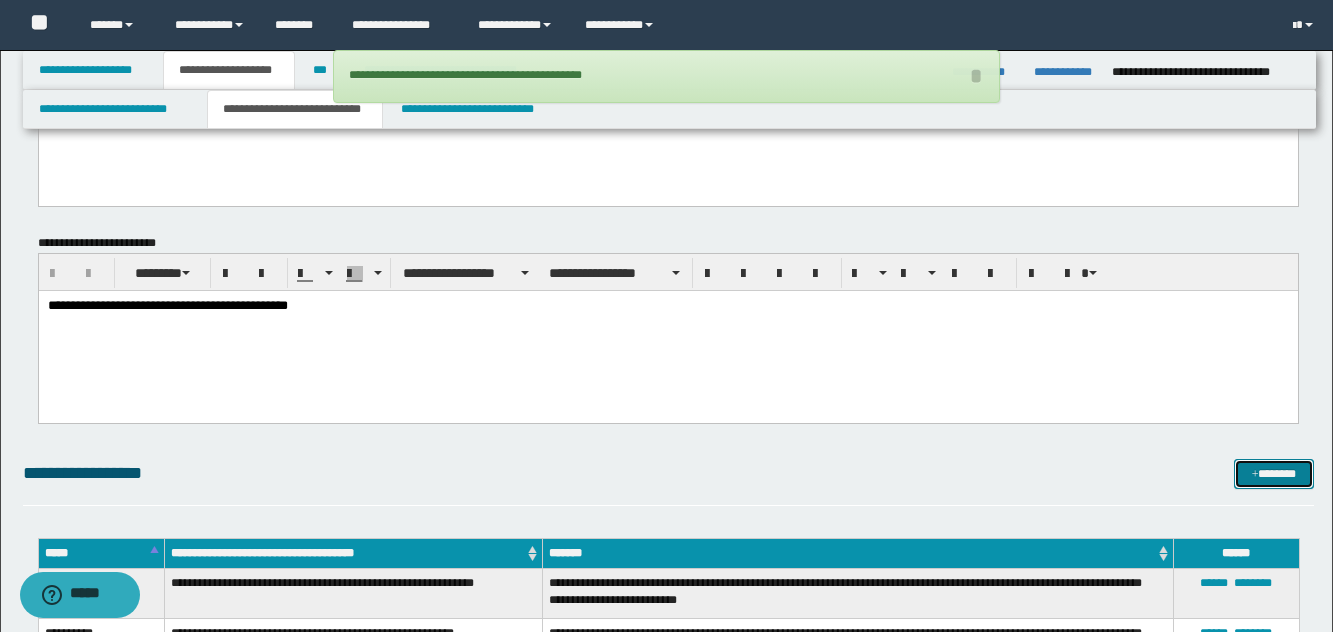 drag, startPoint x: 1267, startPoint y: 468, endPoint x: 1147, endPoint y: 427, distance: 126.81088 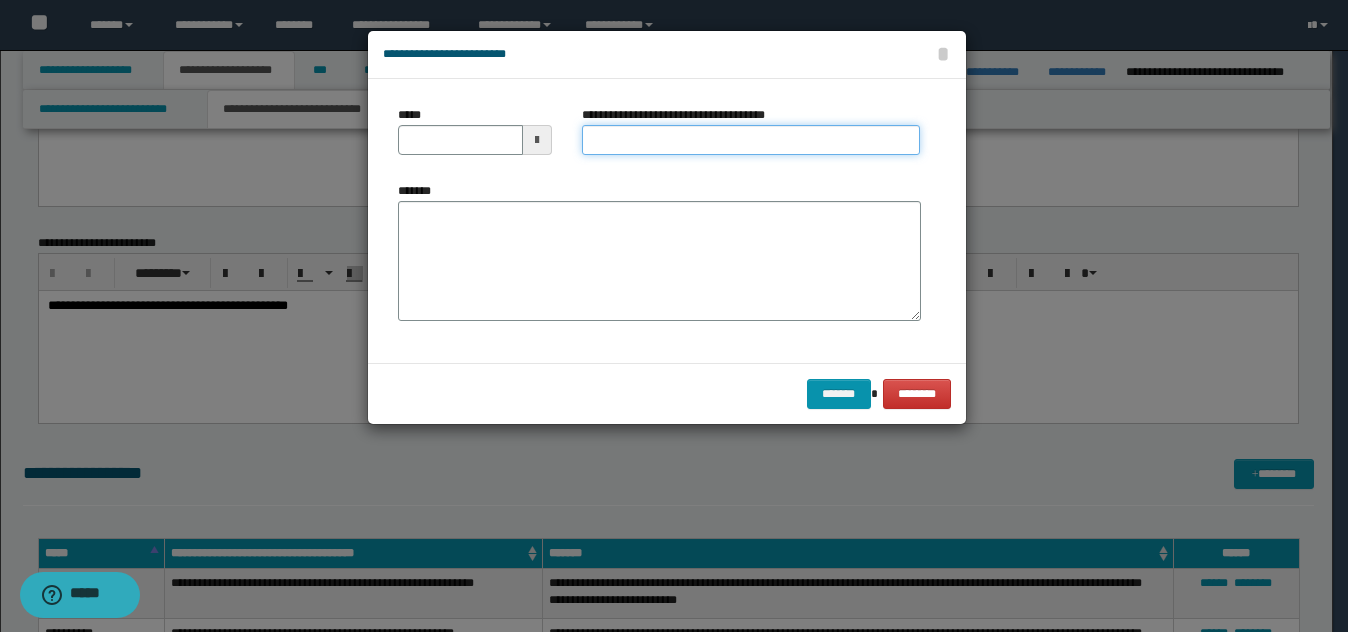 click on "**********" at bounding box center (751, 140) 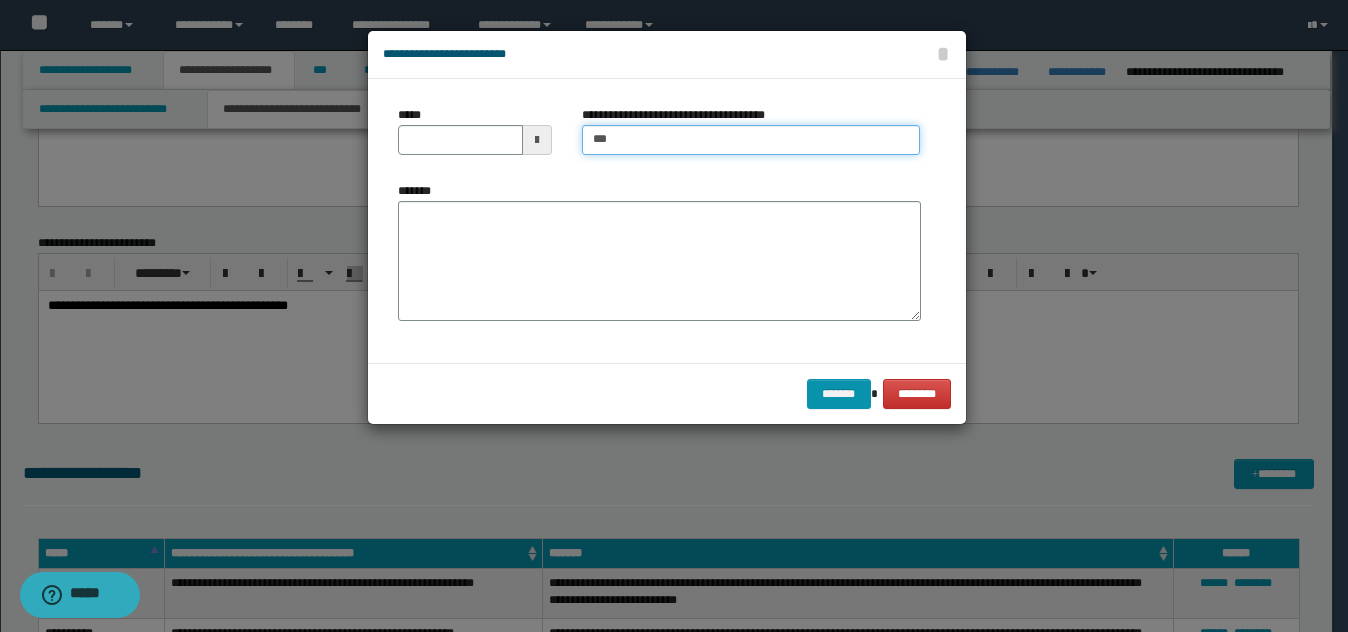type on "**********" 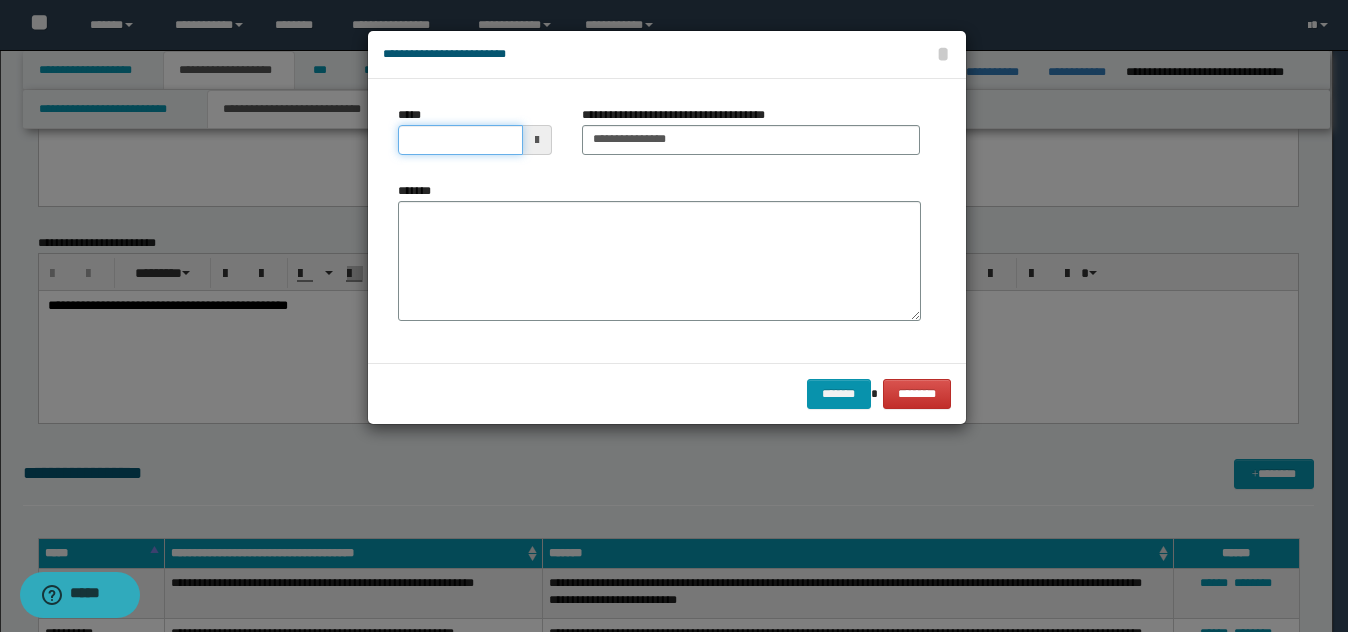 click on "*****" at bounding box center [460, 140] 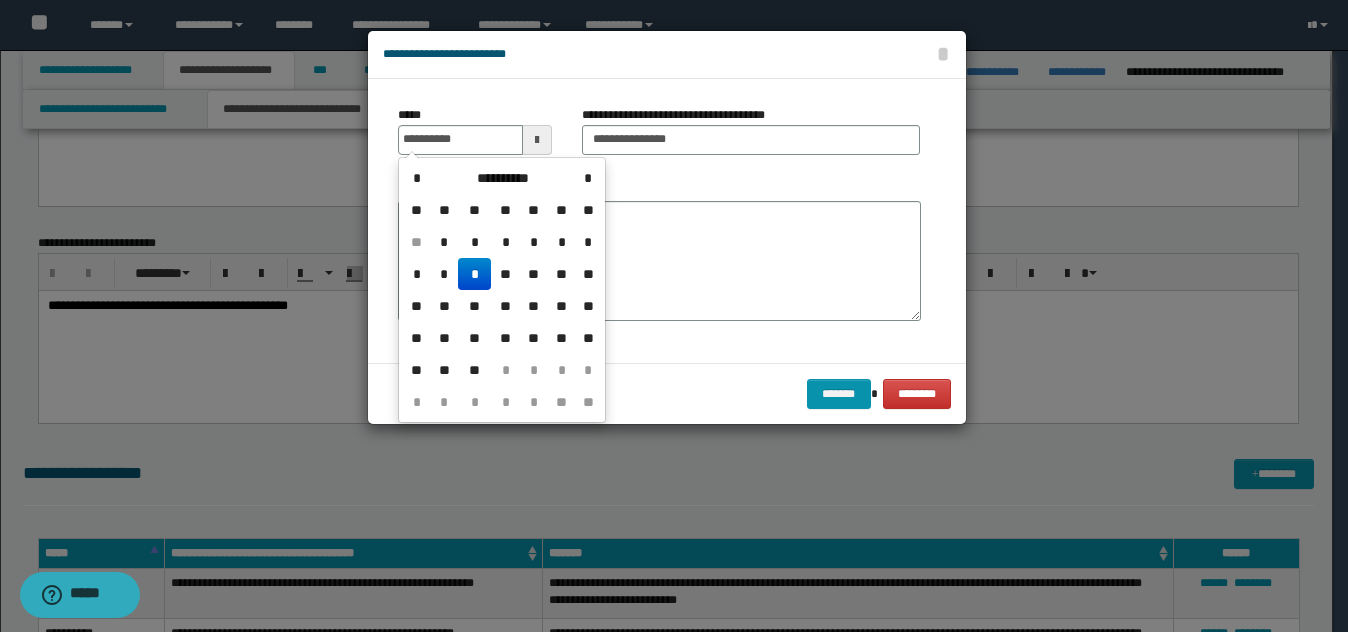 click on "*" at bounding box center (474, 274) 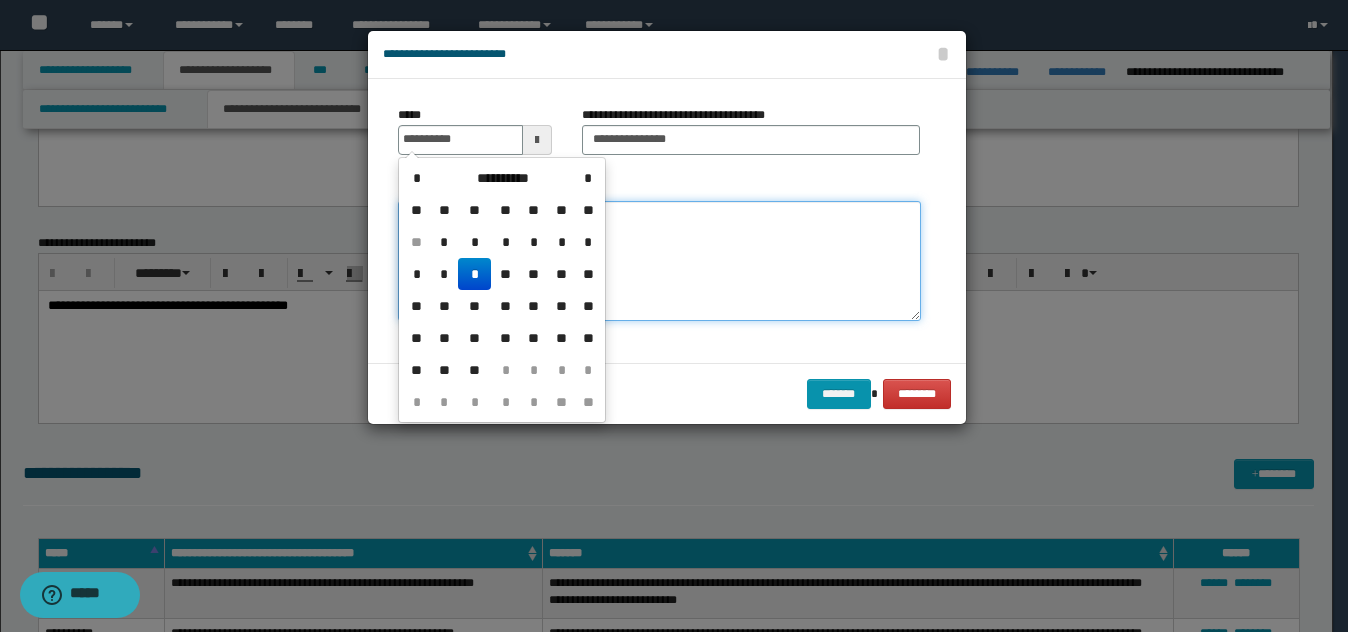 click on "*******" at bounding box center (659, 261) 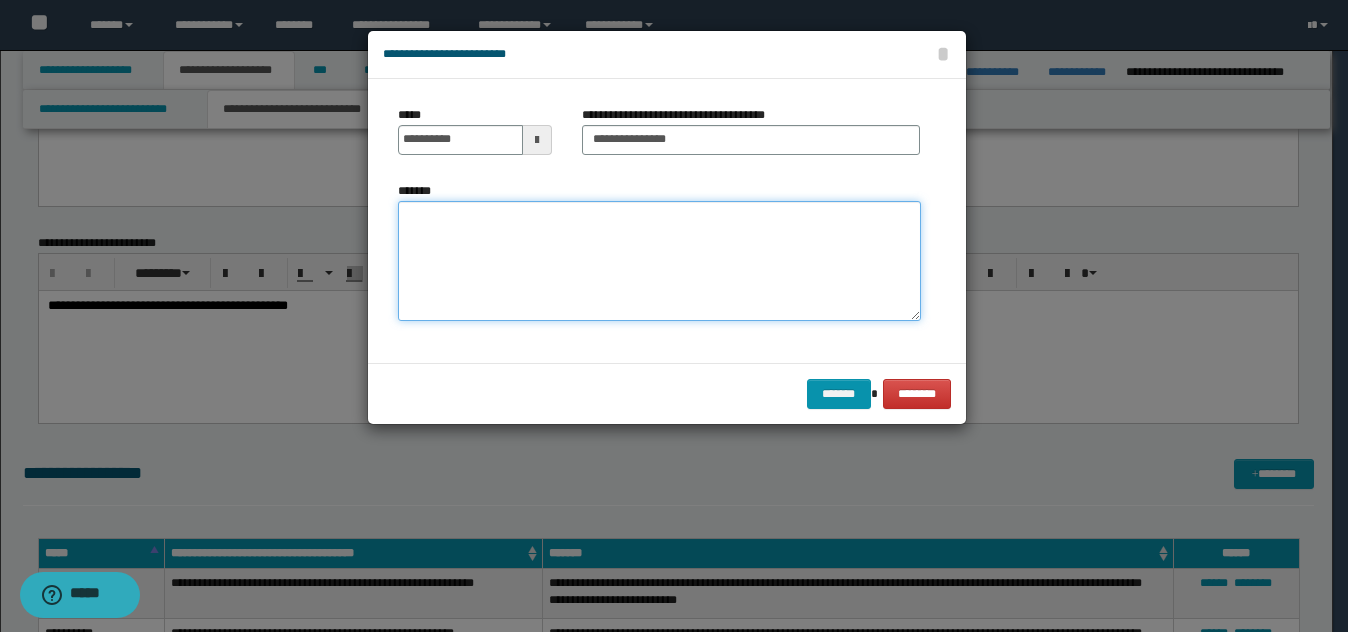 paste on "**********" 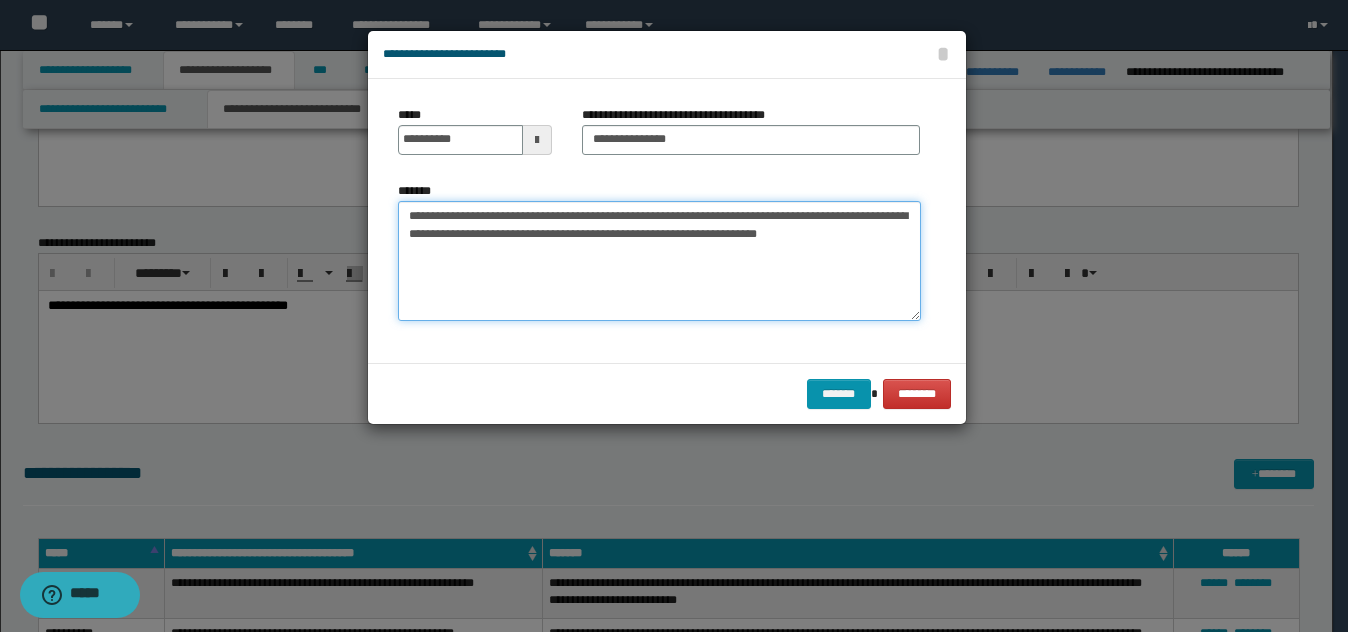 click on "**********" at bounding box center [659, 261] 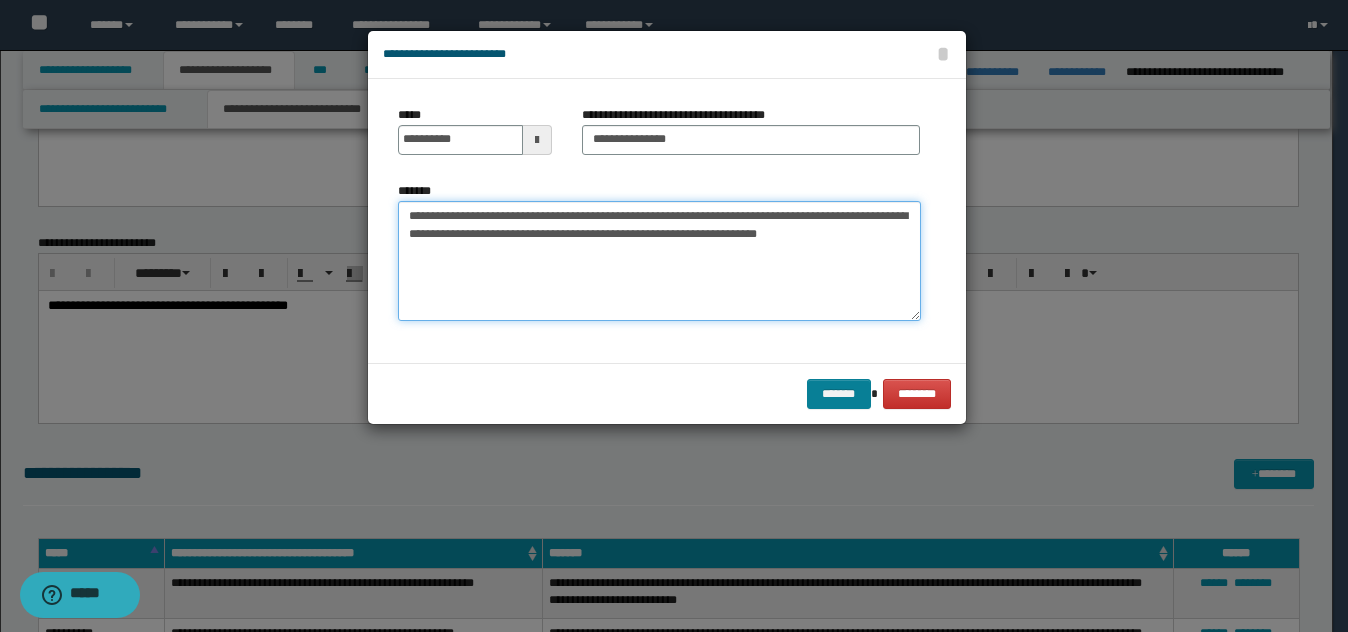type on "**********" 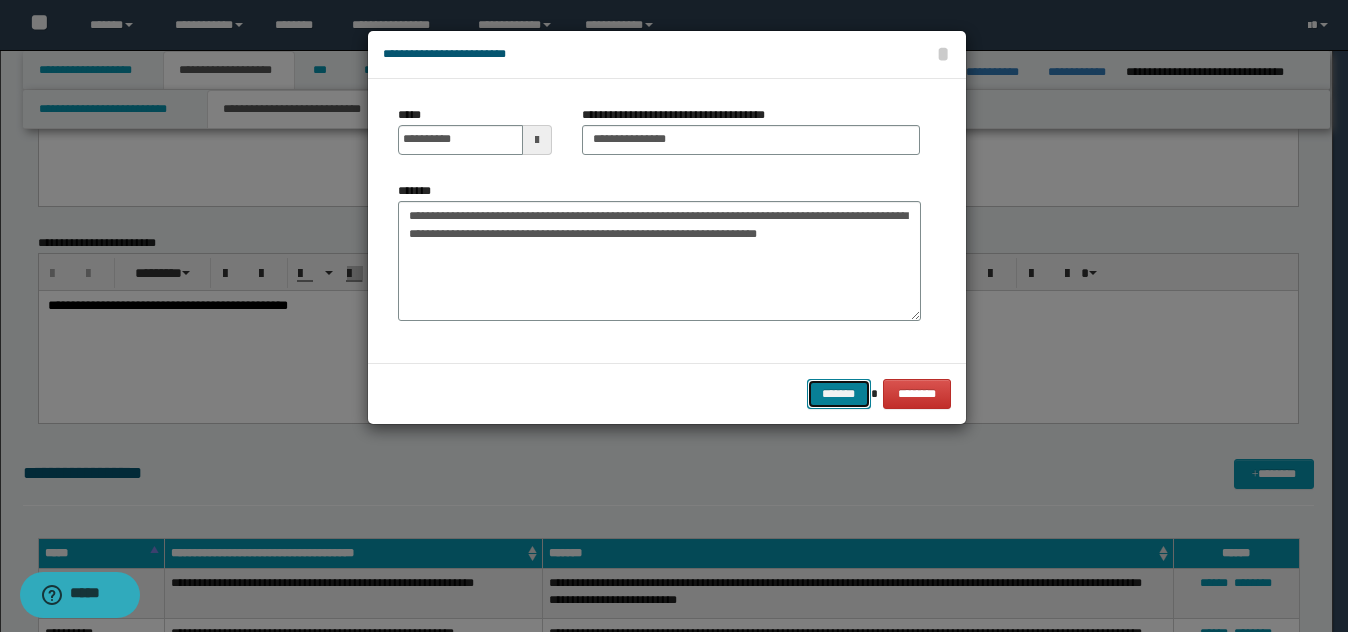 click on "*******" at bounding box center [839, 394] 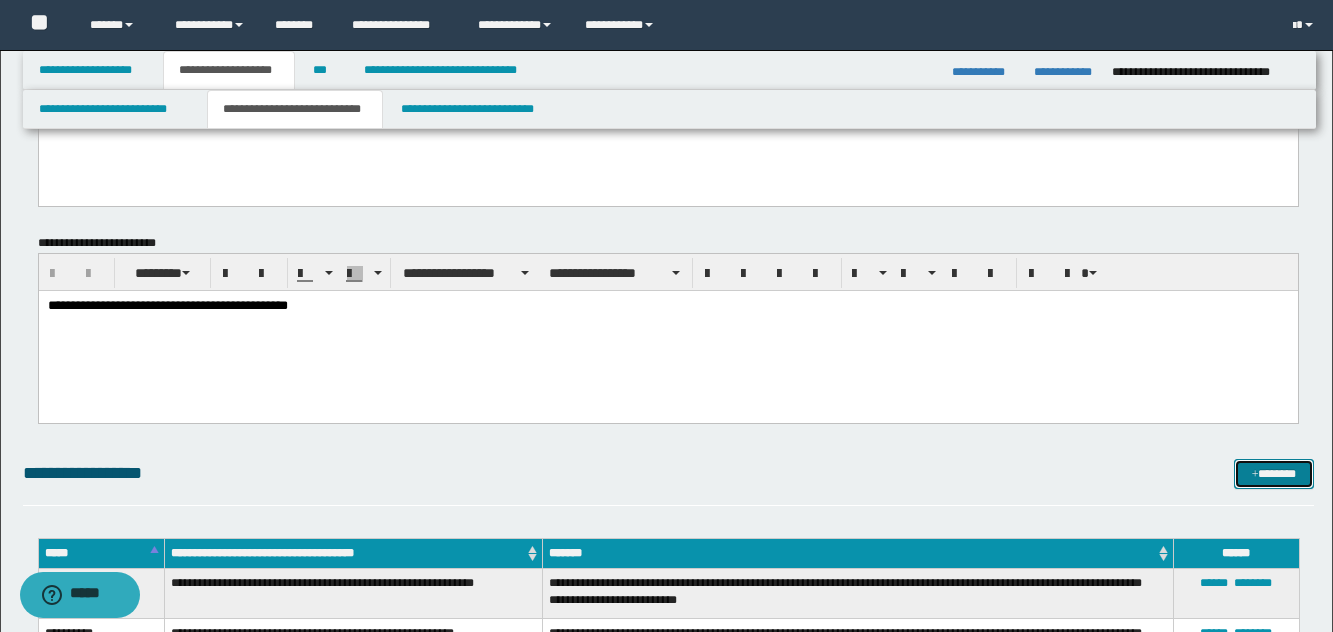 click on "*******" at bounding box center [1274, 474] 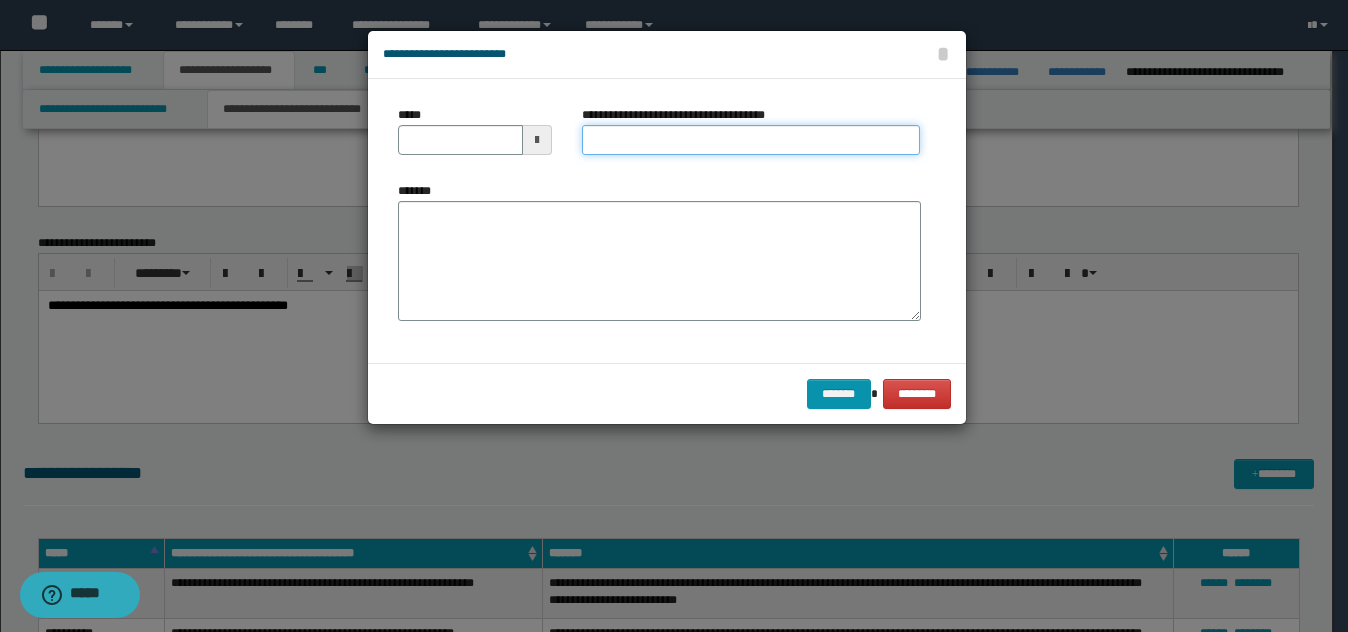 click on "**********" at bounding box center (751, 140) 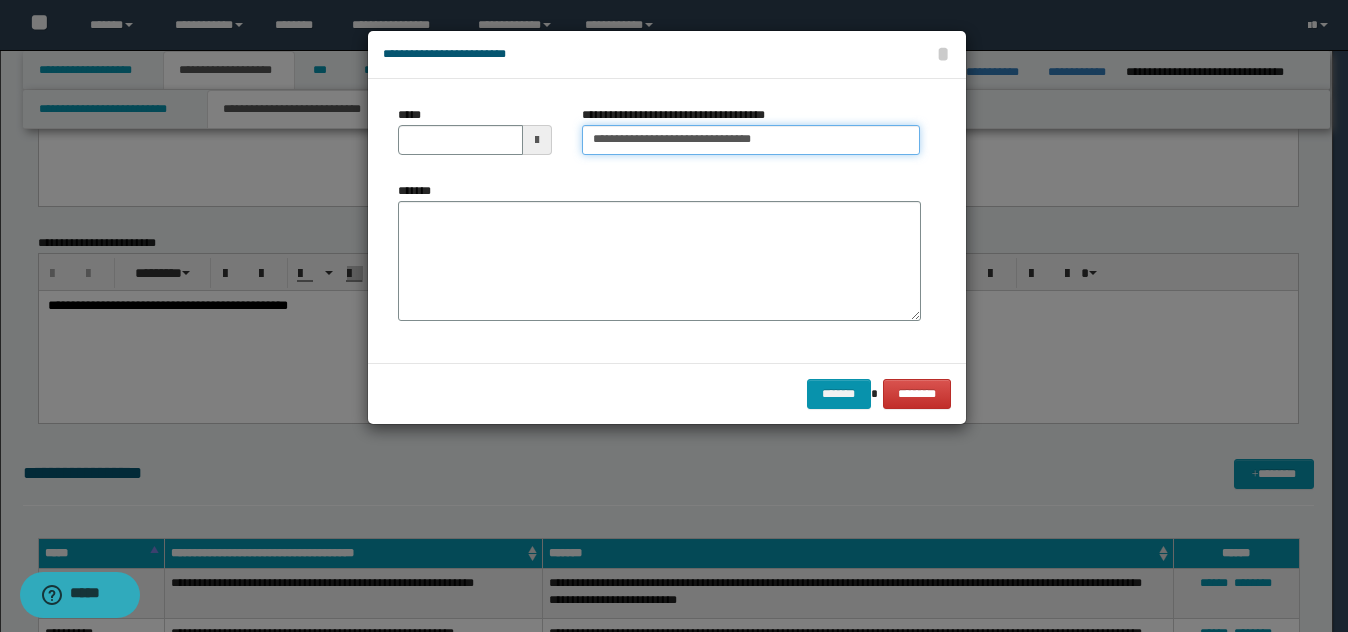 click on "**********" at bounding box center [751, 140] 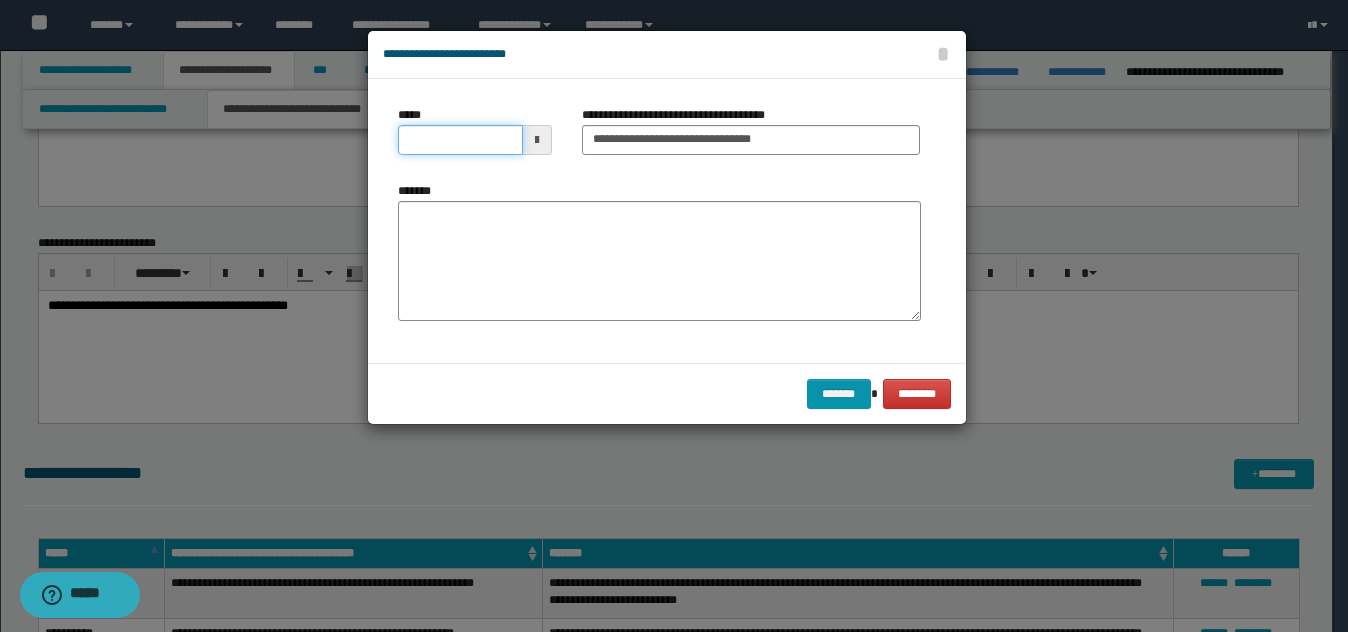 click on "*****" at bounding box center [460, 140] 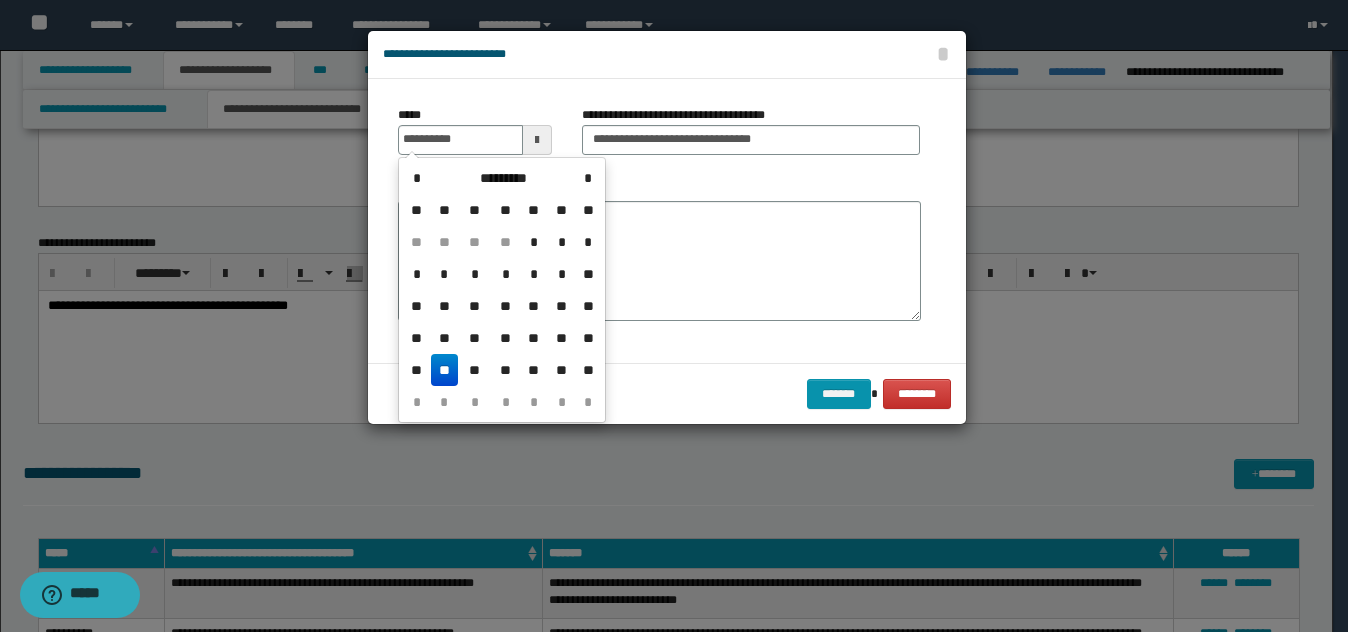 click on "**" at bounding box center (445, 370) 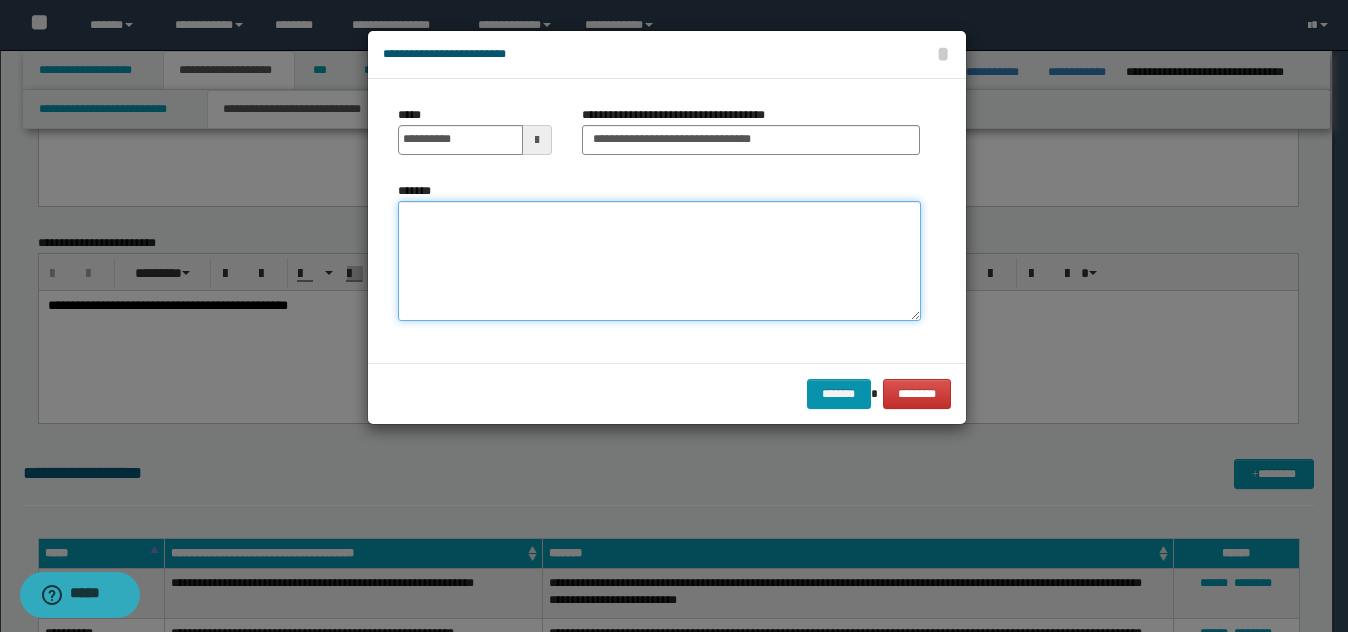 click on "*******" at bounding box center (659, 261) 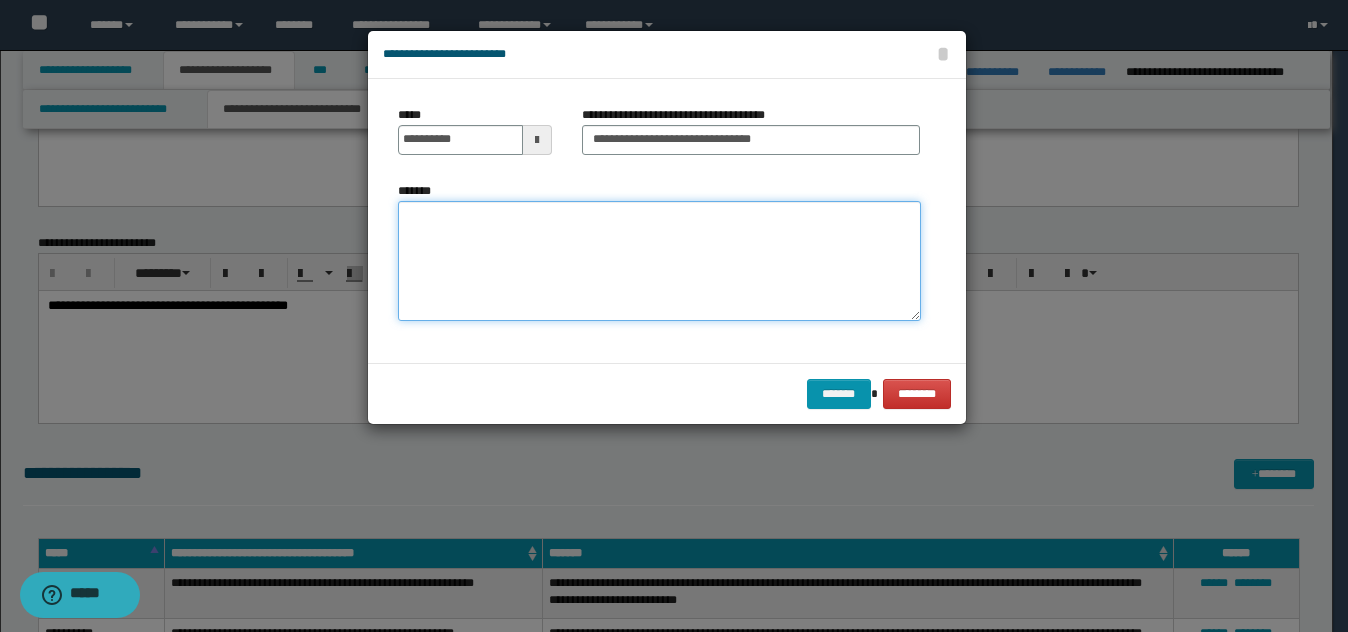 paste on "**********" 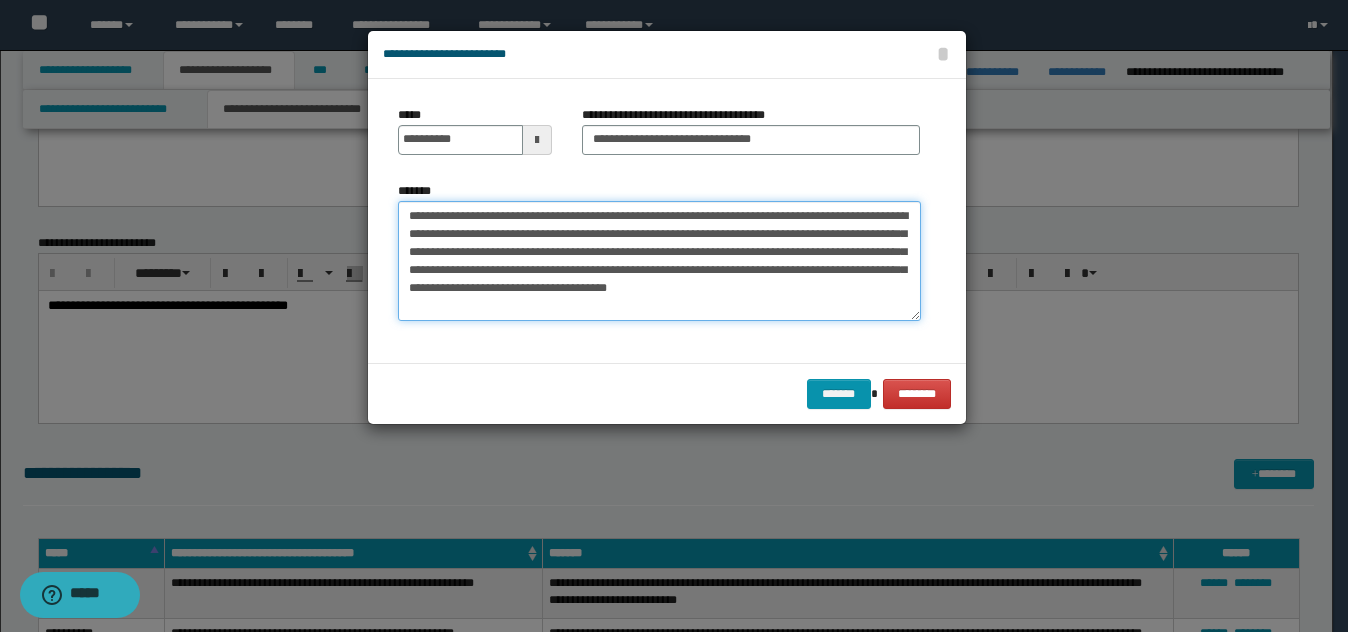 click on "**********" at bounding box center (659, 261) 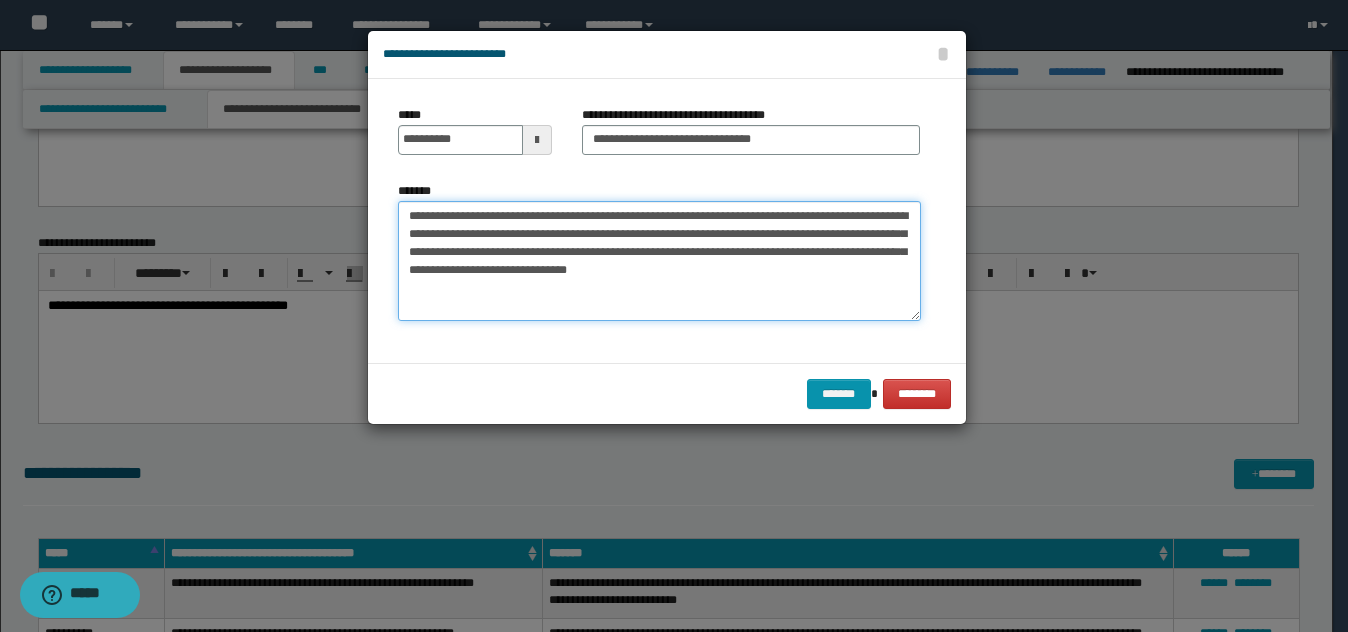 drag, startPoint x: 565, startPoint y: 249, endPoint x: 599, endPoint y: 257, distance: 34.928497 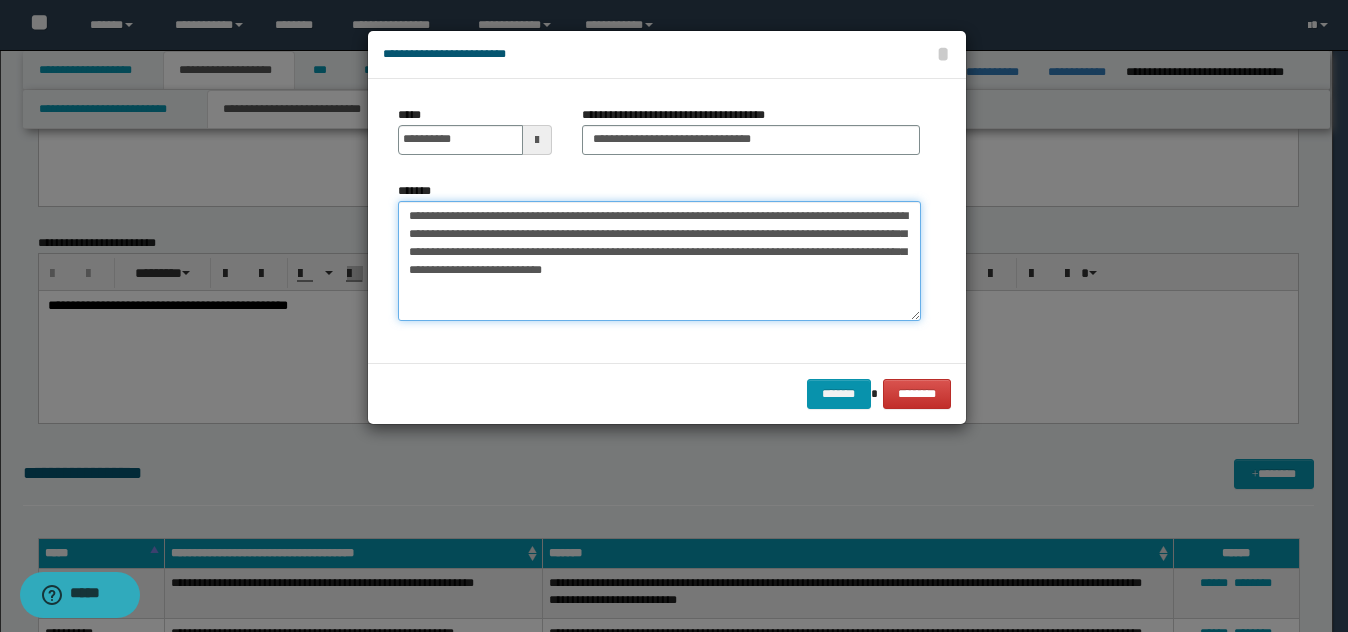 click on "**********" at bounding box center (659, 261) 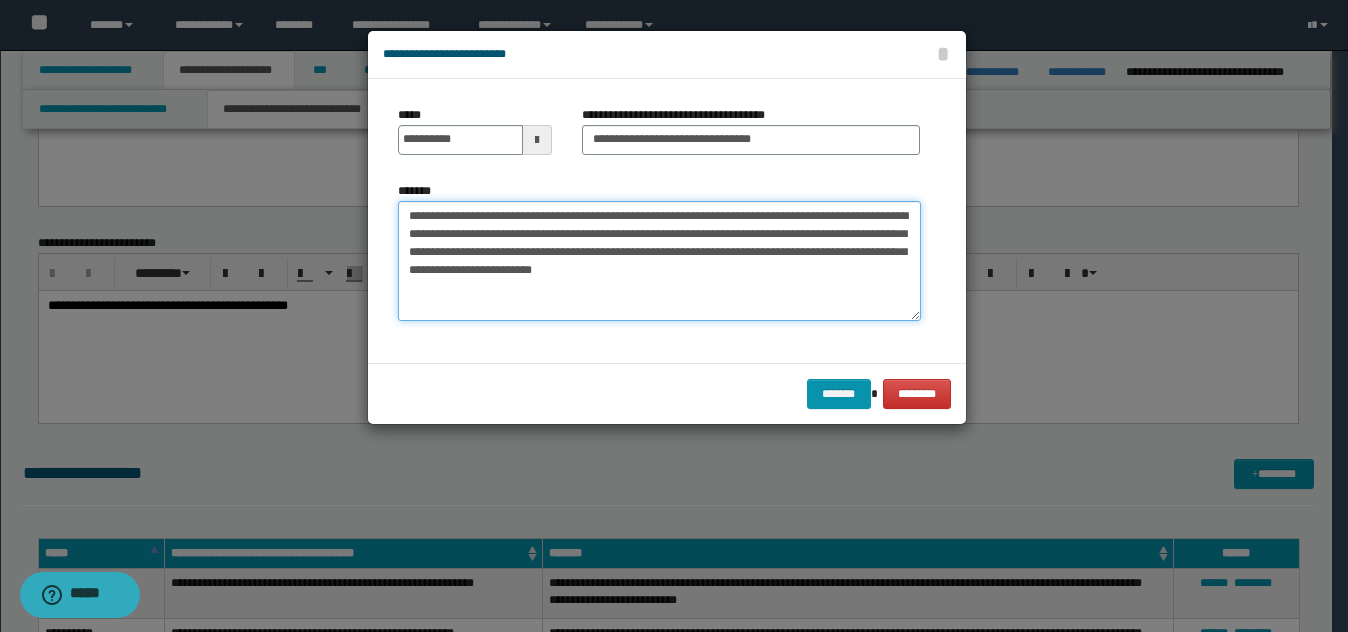 click on "**********" at bounding box center (659, 261) 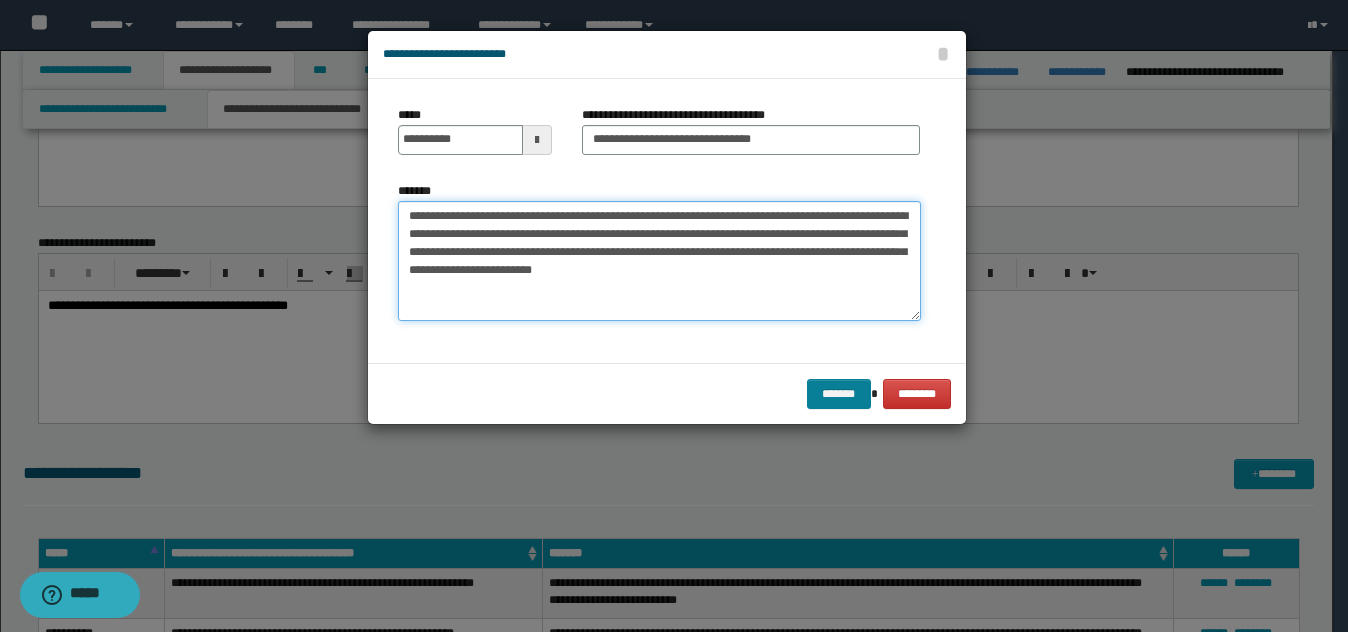 type on "**********" 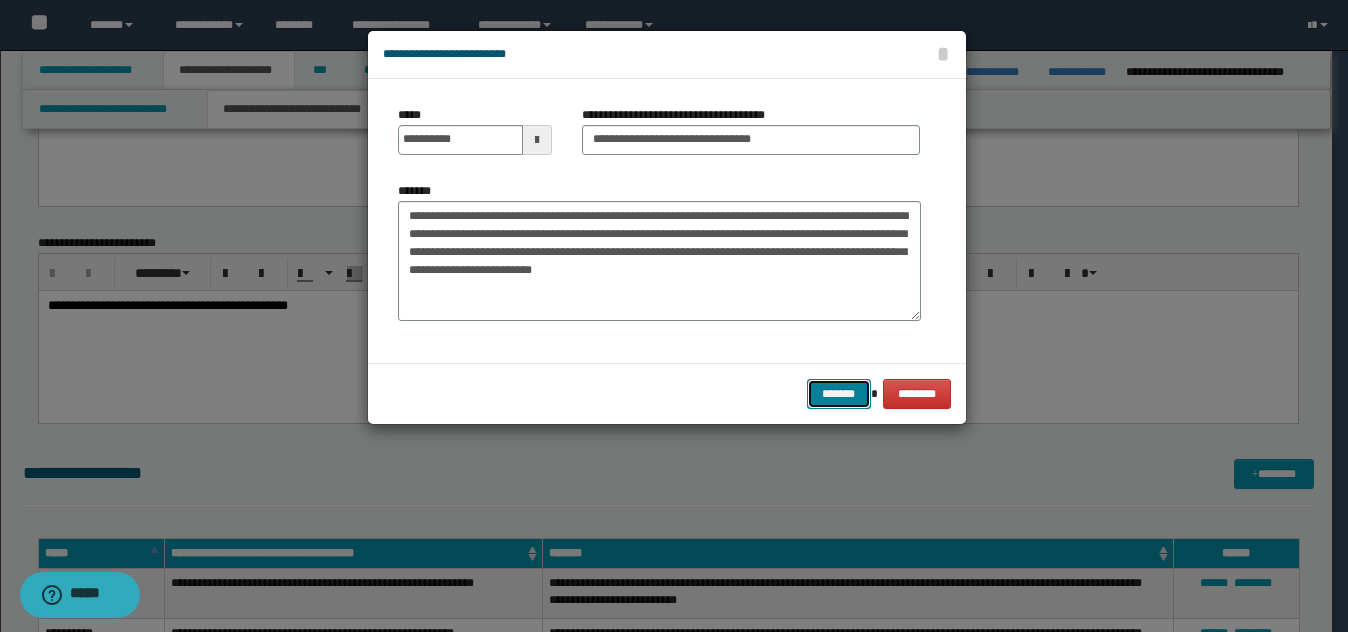 click on "*******" at bounding box center [839, 394] 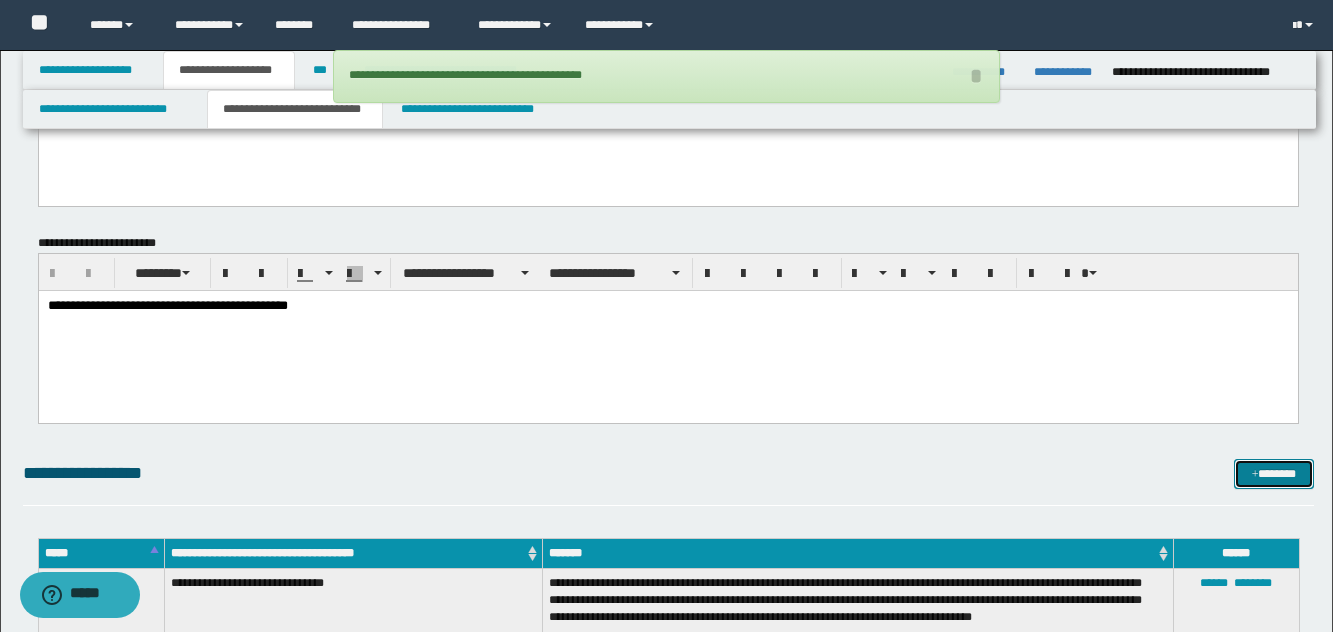 click on "*******" at bounding box center [1274, 474] 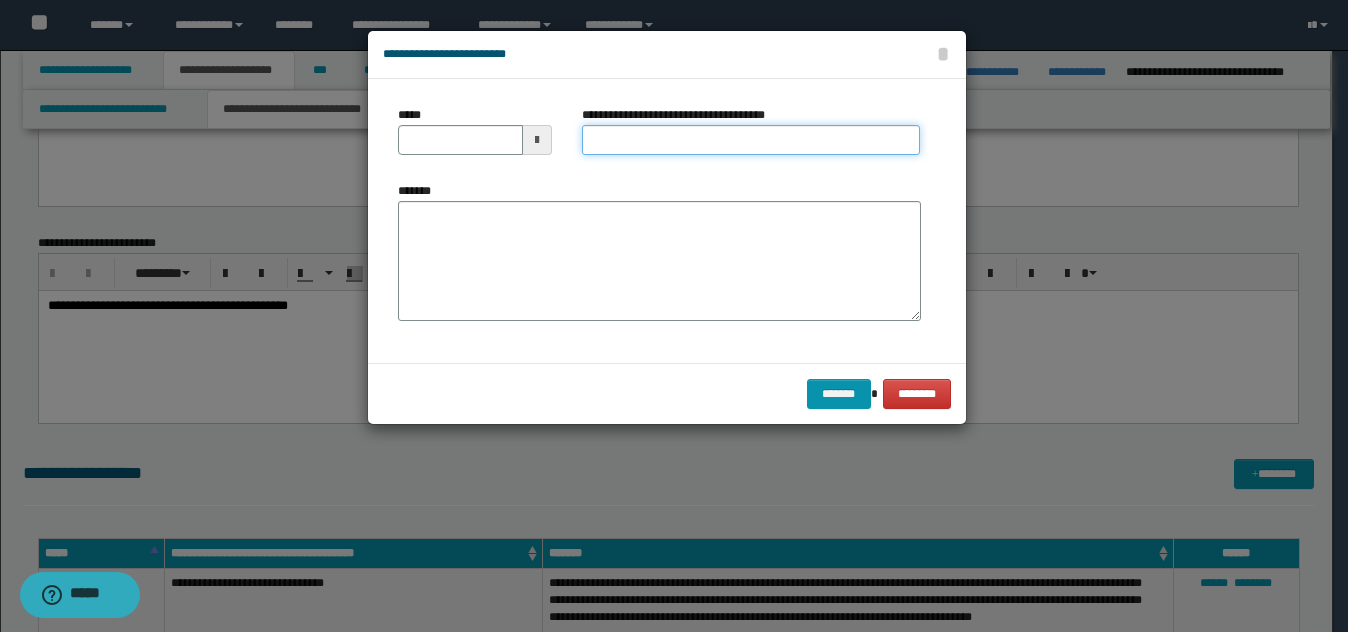 click on "**********" at bounding box center [751, 140] 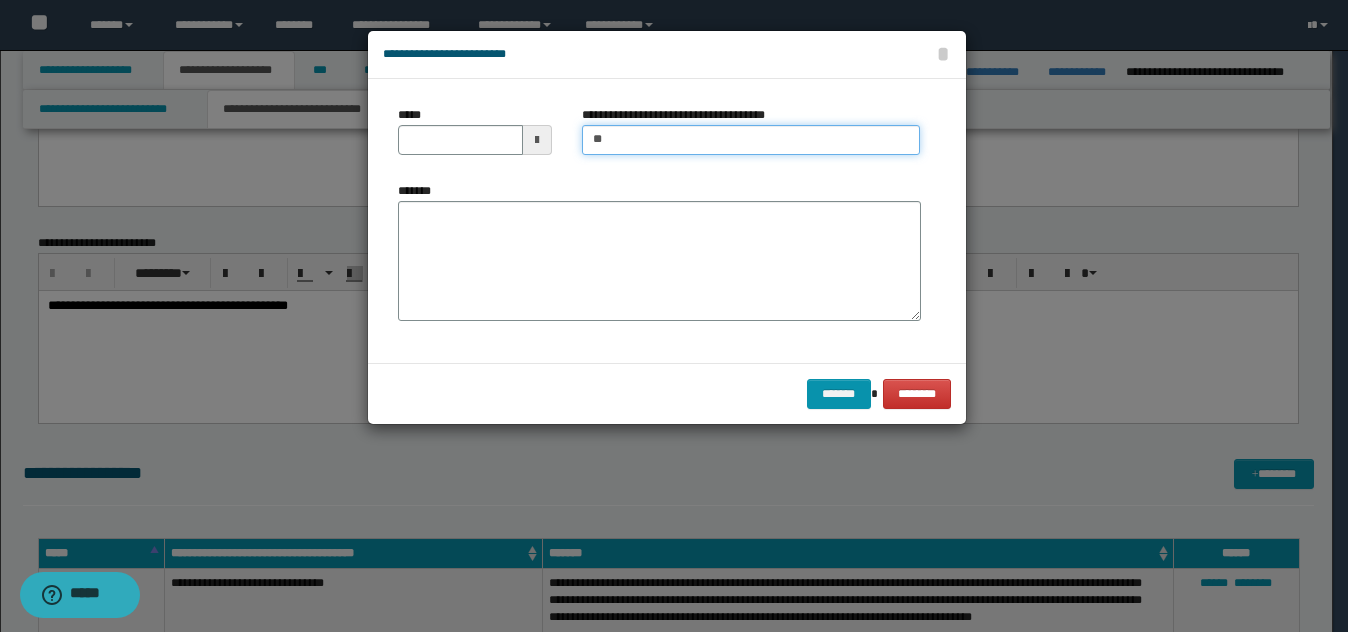 type on "**********" 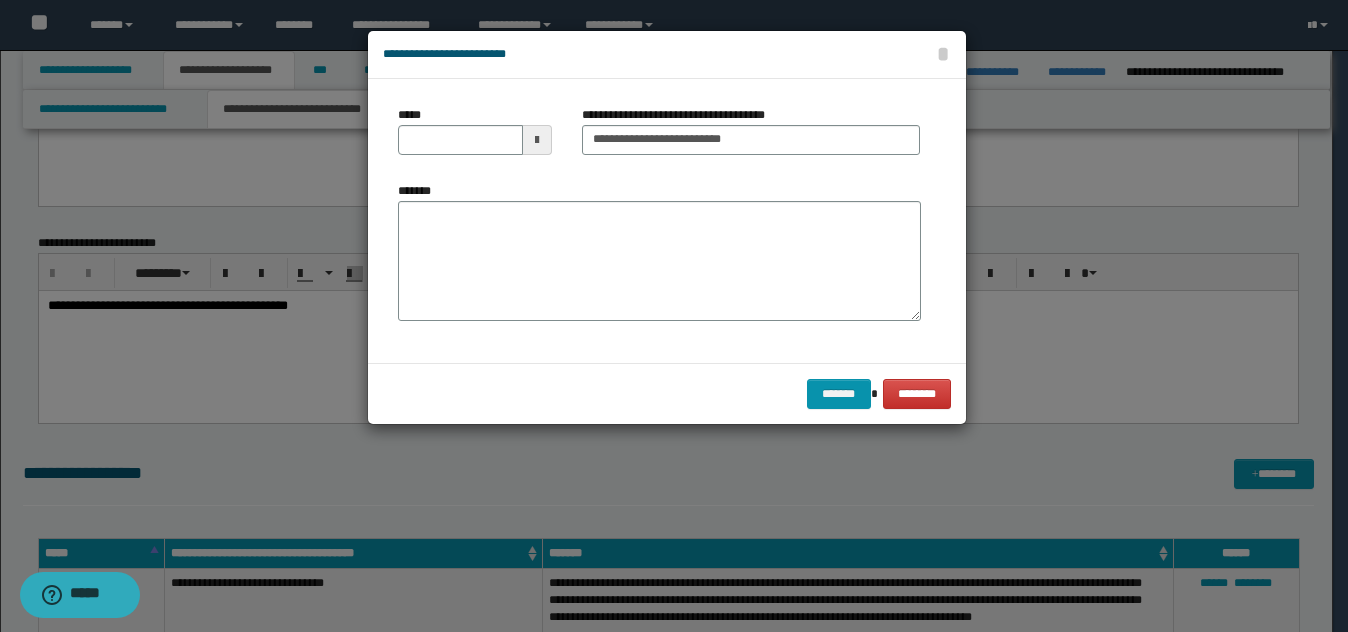 click on "*****" at bounding box center (475, 138) 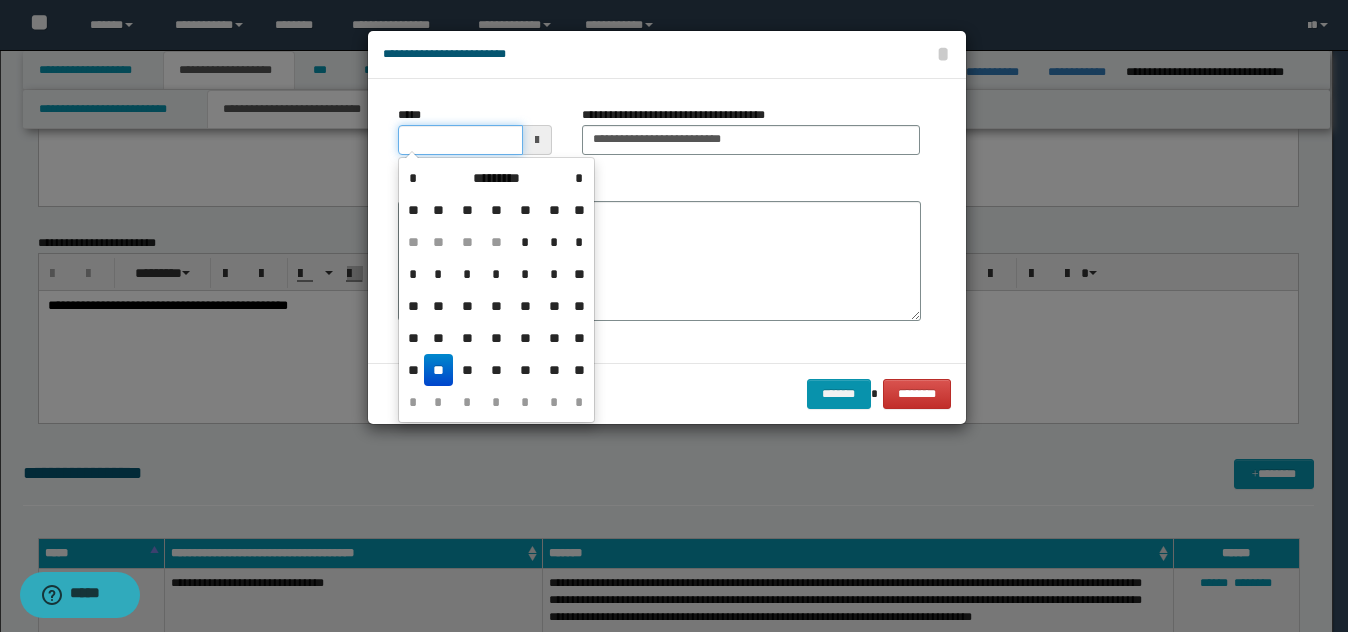 click on "*****" at bounding box center [460, 140] 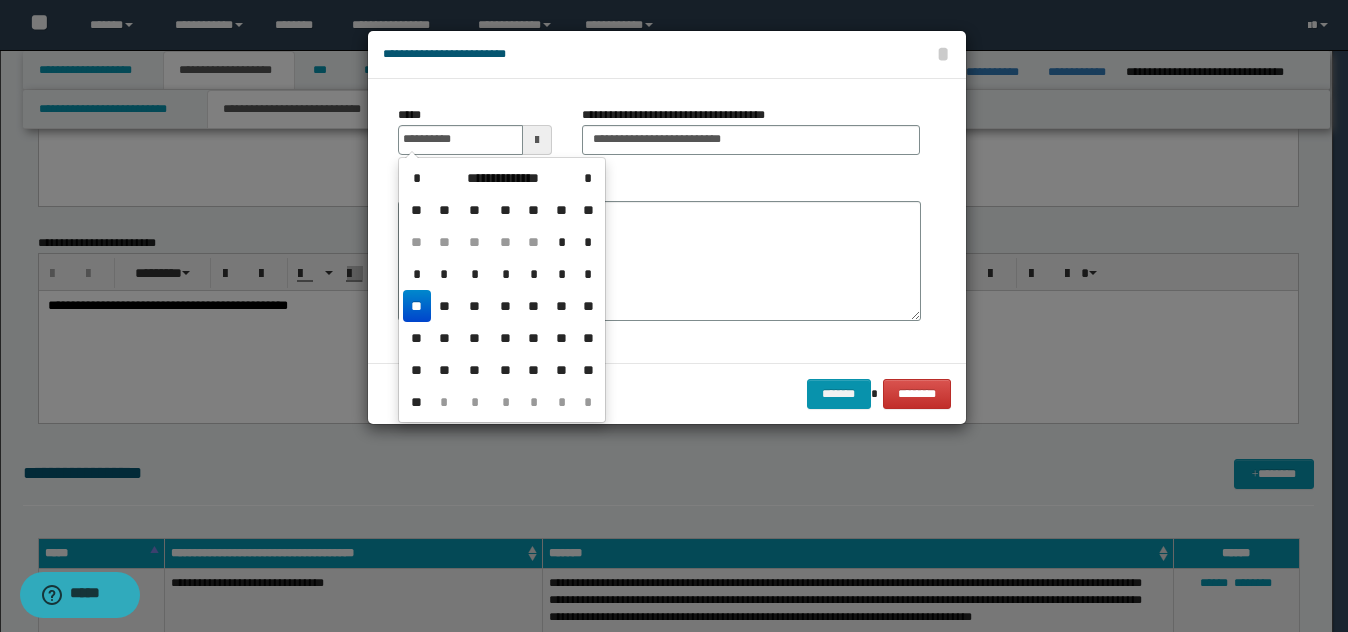 click on "**" at bounding box center [417, 306] 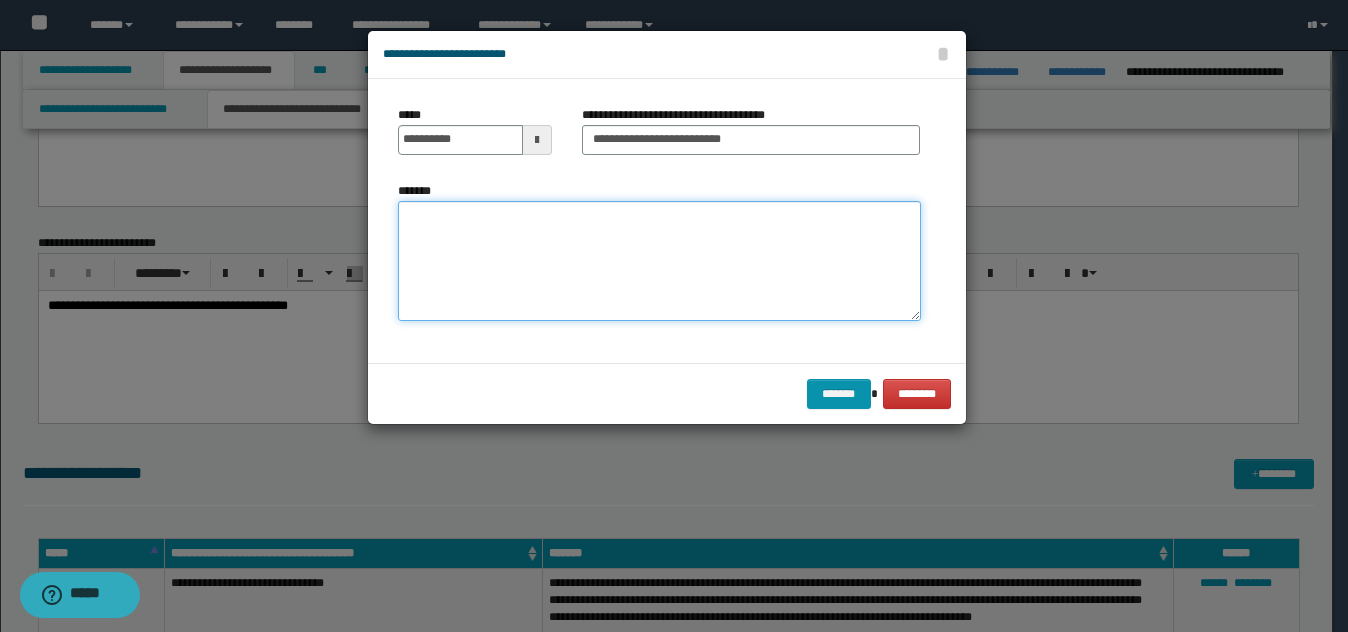 click on "*******" at bounding box center (659, 261) 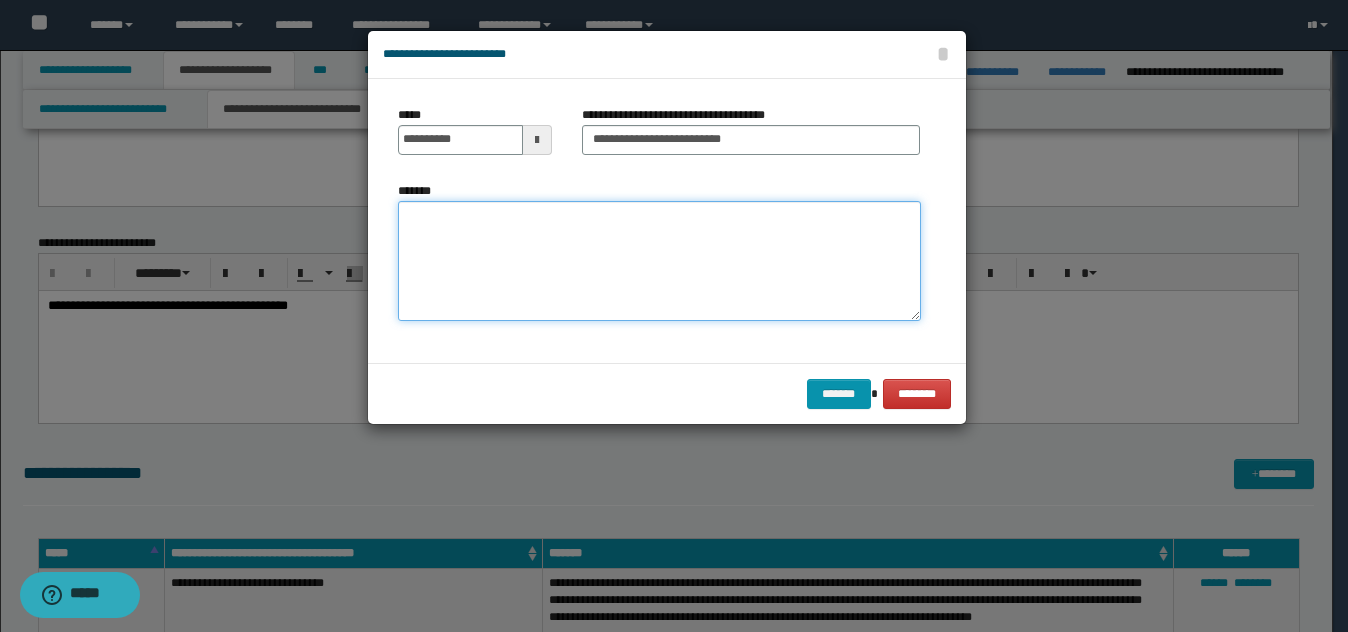 paste on "**********" 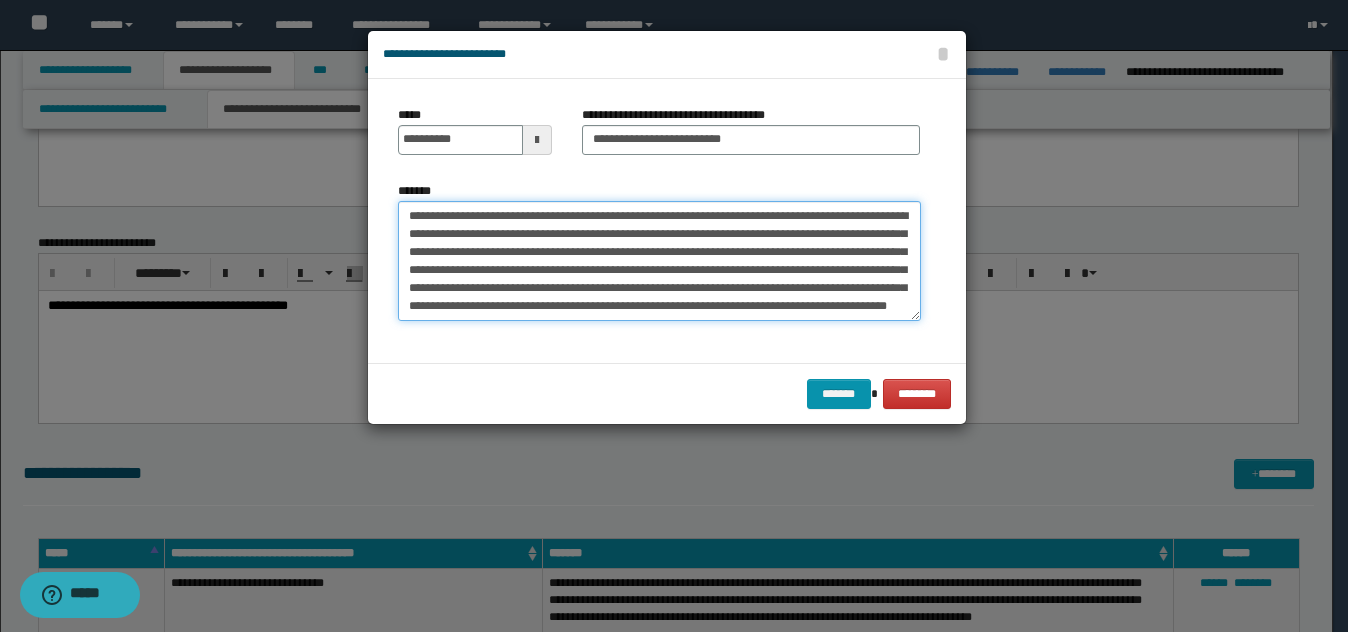 click on "**********" at bounding box center [659, 261] 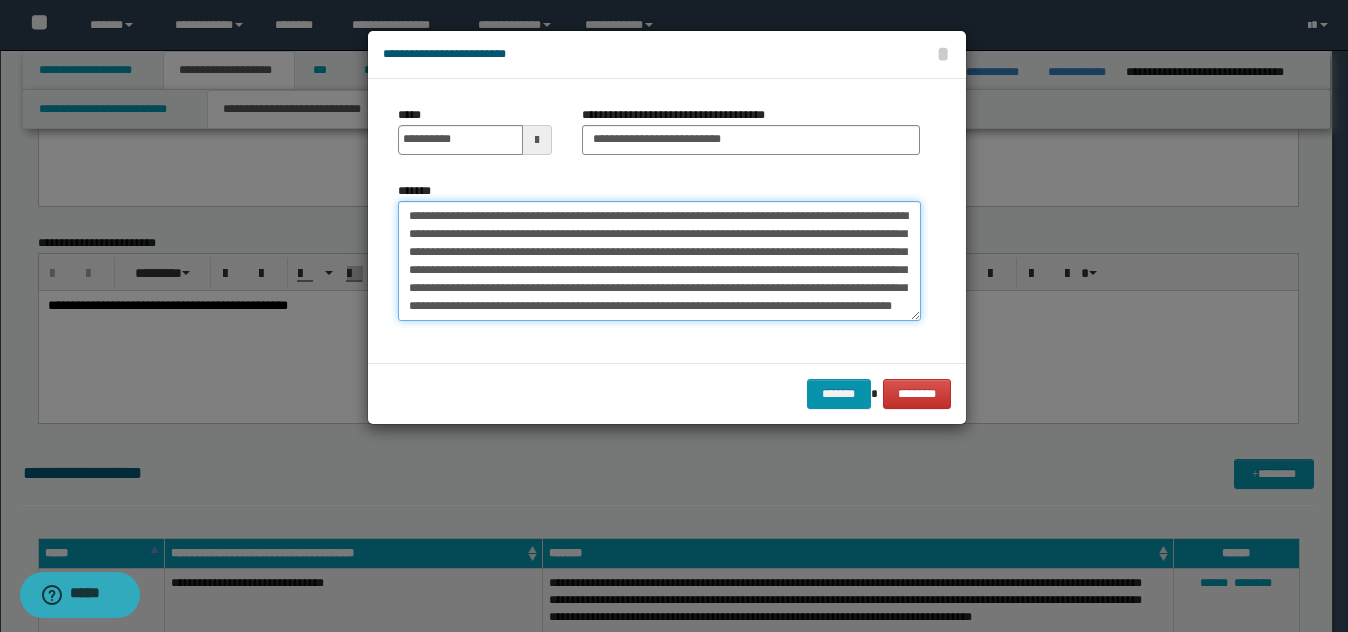 drag, startPoint x: 540, startPoint y: 265, endPoint x: 750, endPoint y: 273, distance: 210.15233 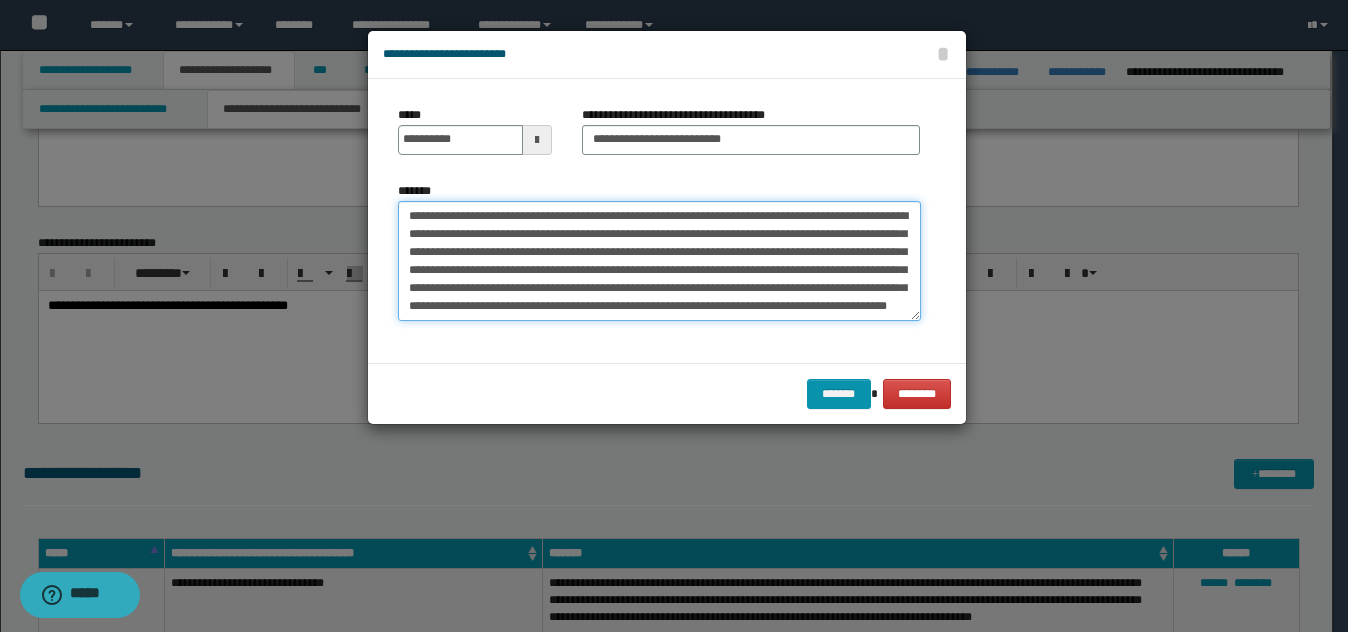 click on "**********" at bounding box center [659, 261] 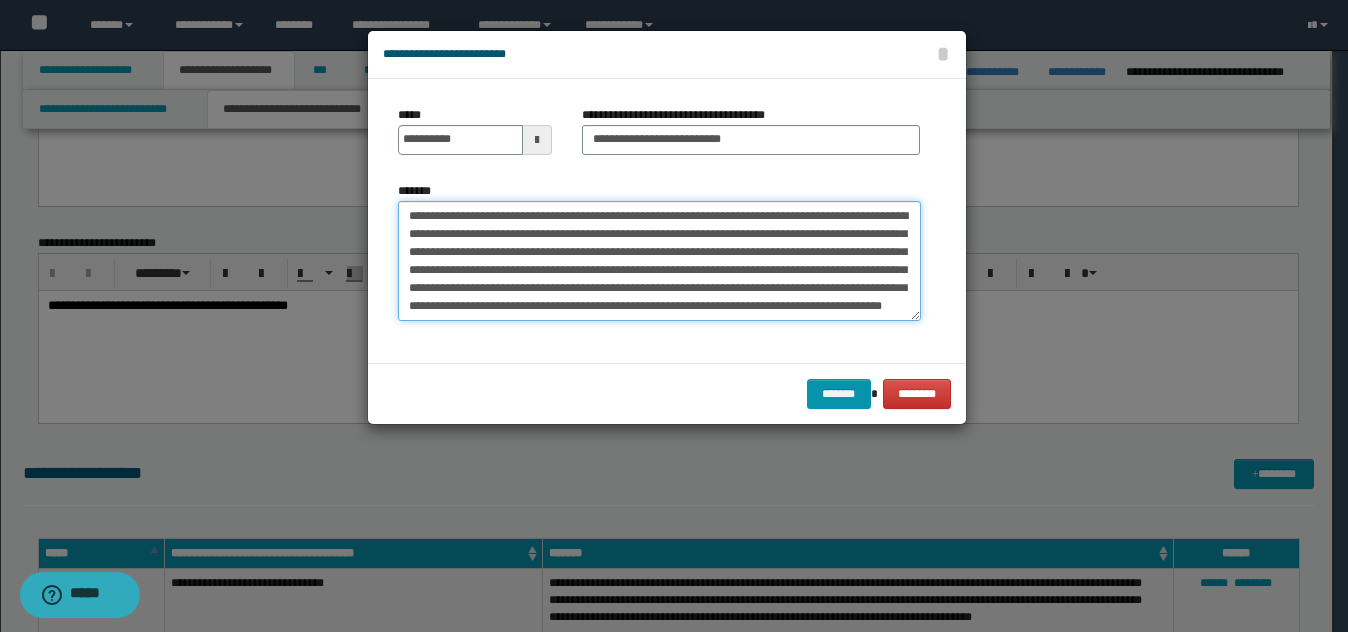 click on "**********" at bounding box center [659, 261] 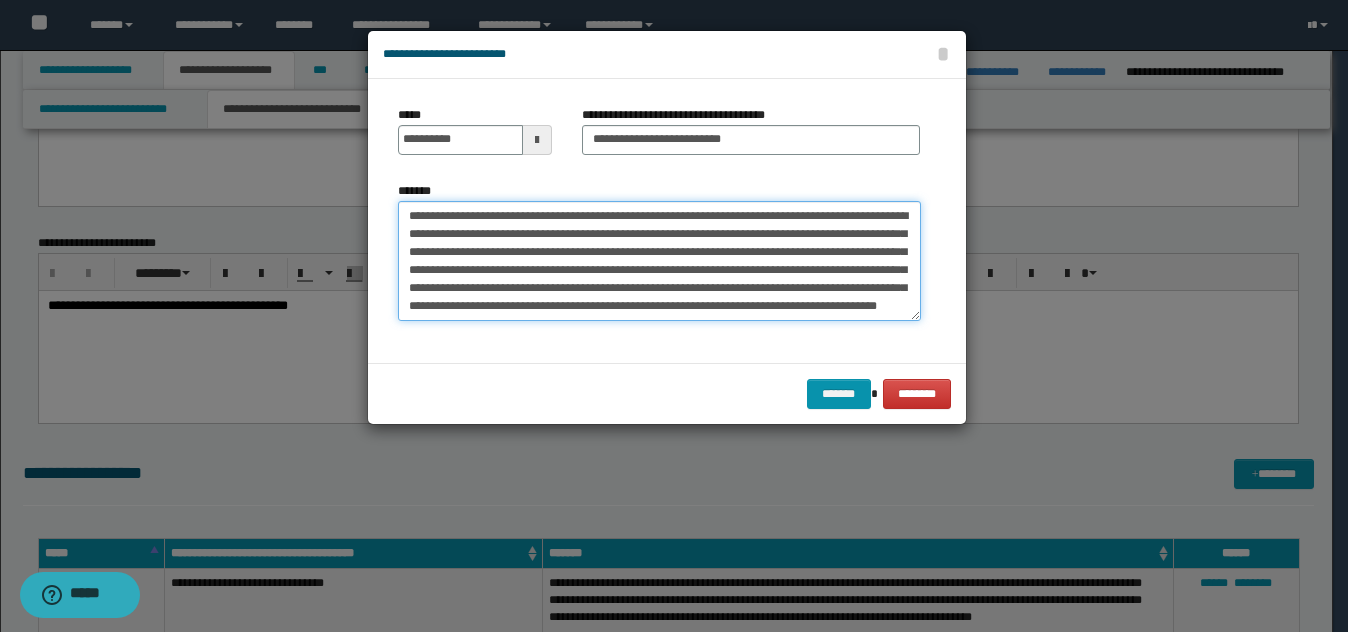 click on "**********" at bounding box center (659, 261) 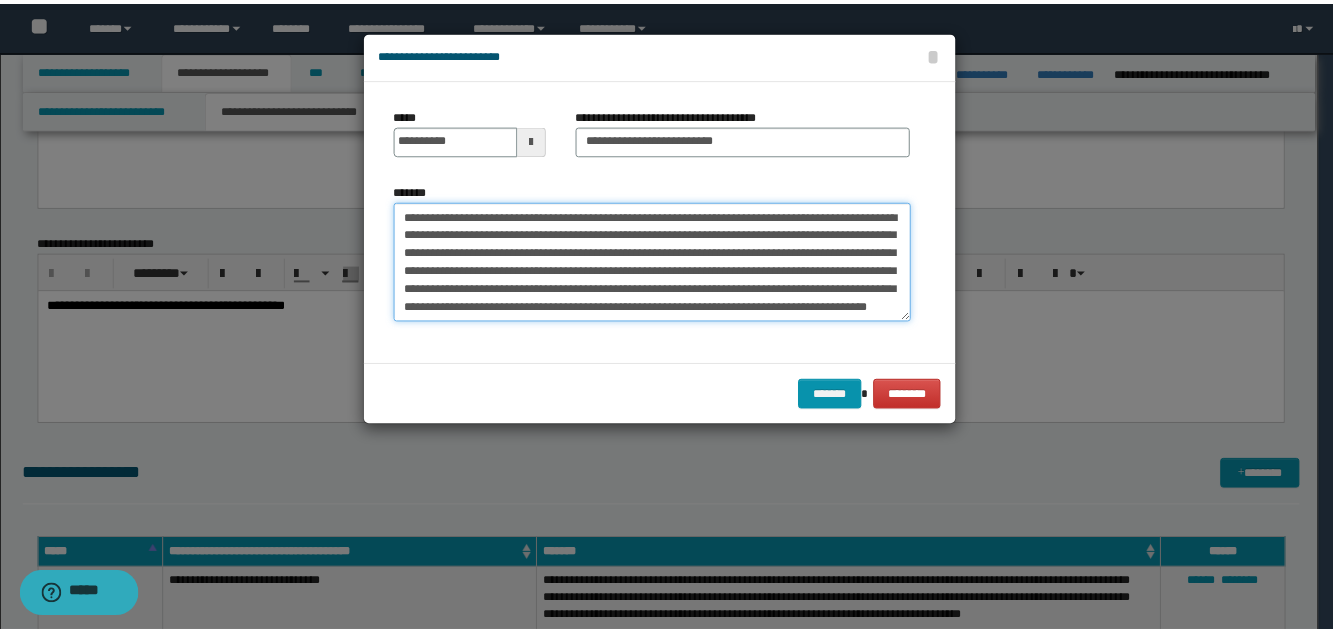 scroll, scrollTop: 18, scrollLeft: 0, axis: vertical 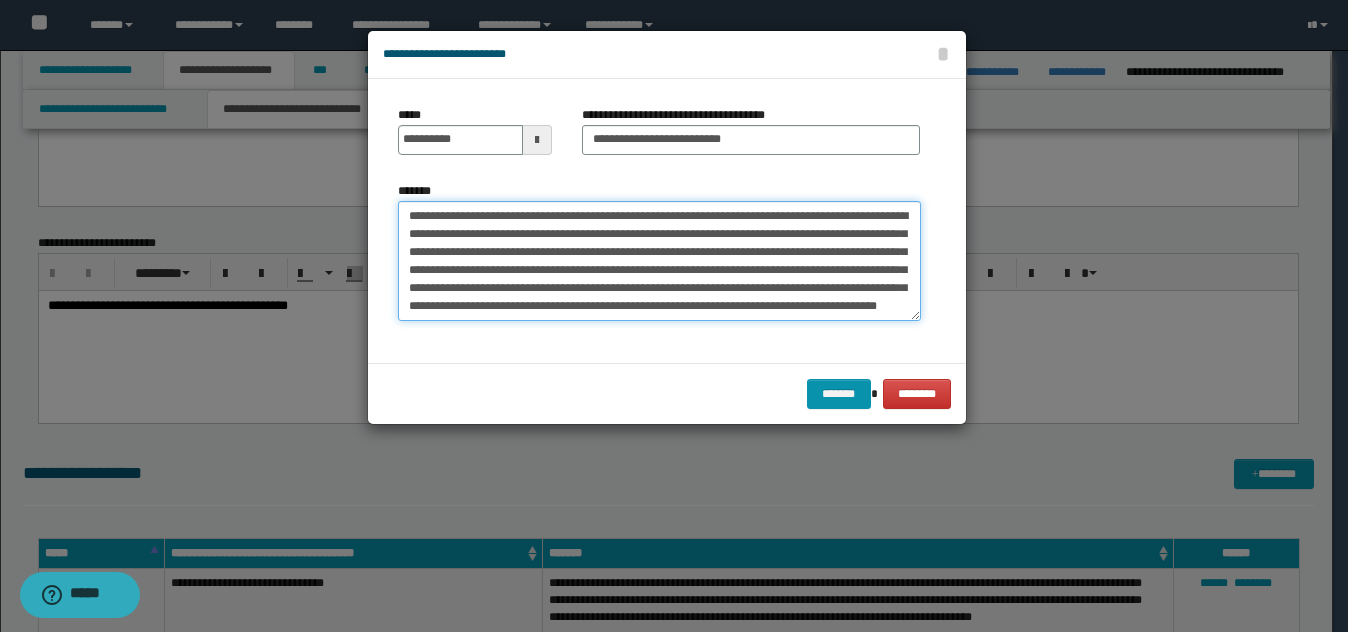 drag, startPoint x: 776, startPoint y: 297, endPoint x: 817, endPoint y: 304, distance: 41.59327 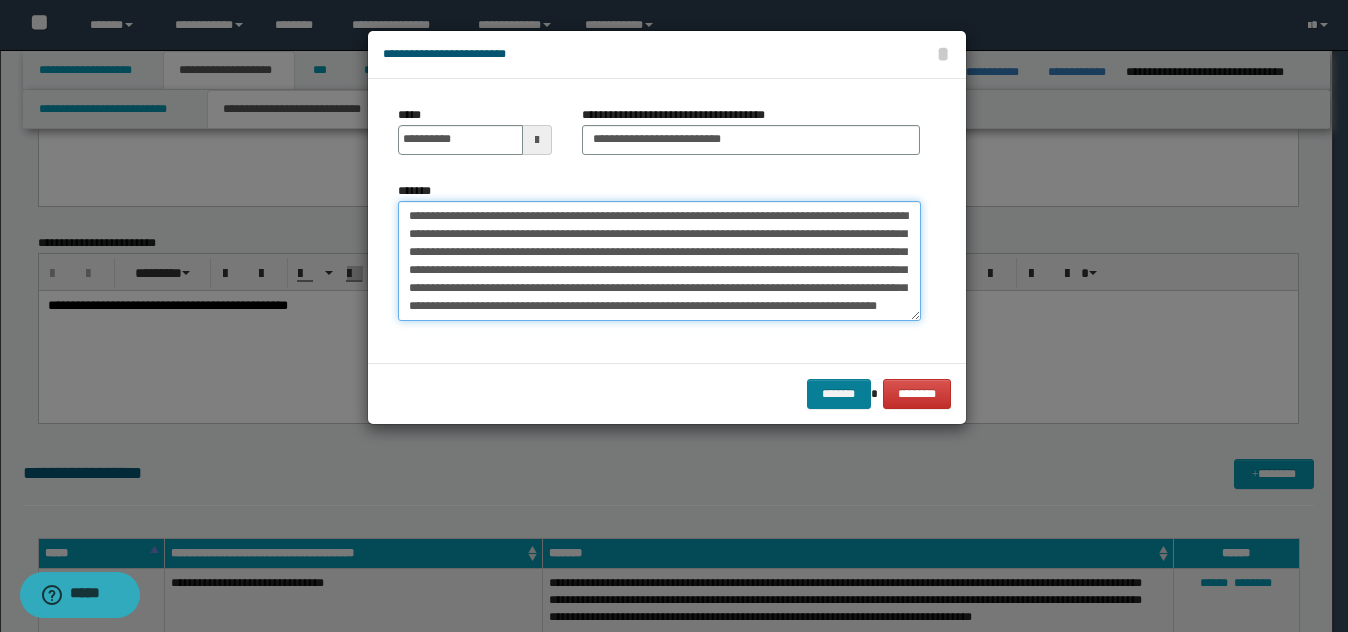 type on "**********" 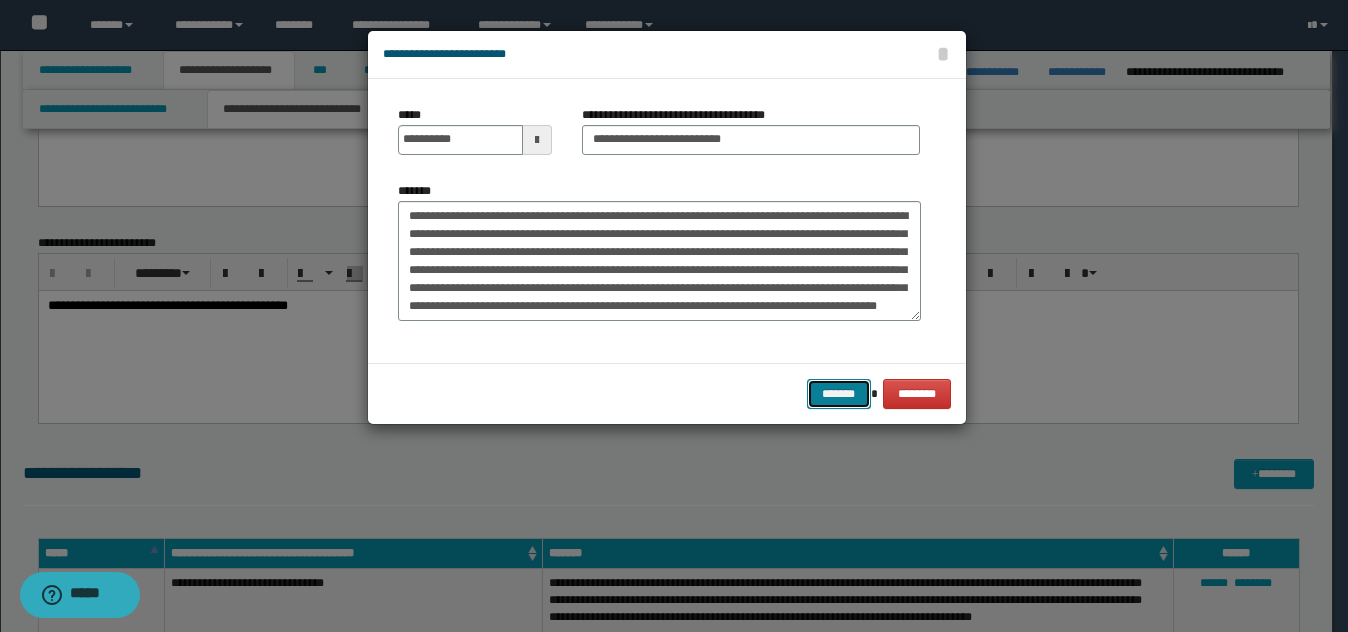click on "*******" at bounding box center (839, 394) 